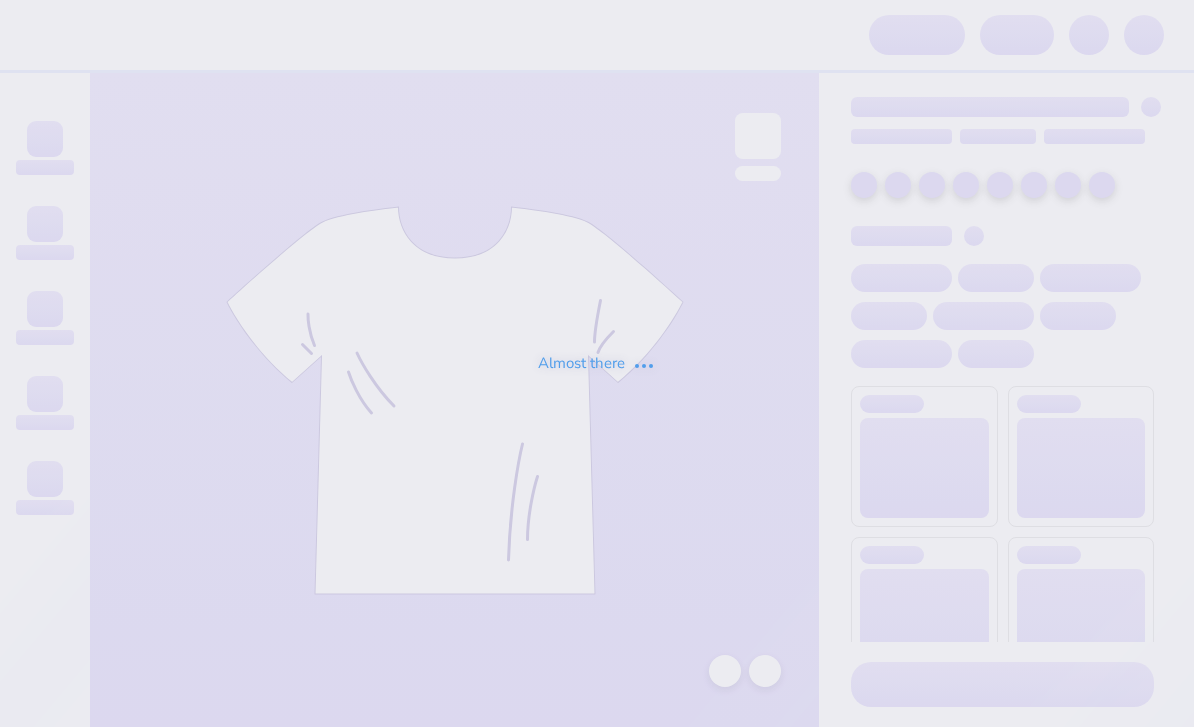 scroll, scrollTop: 0, scrollLeft: 0, axis: both 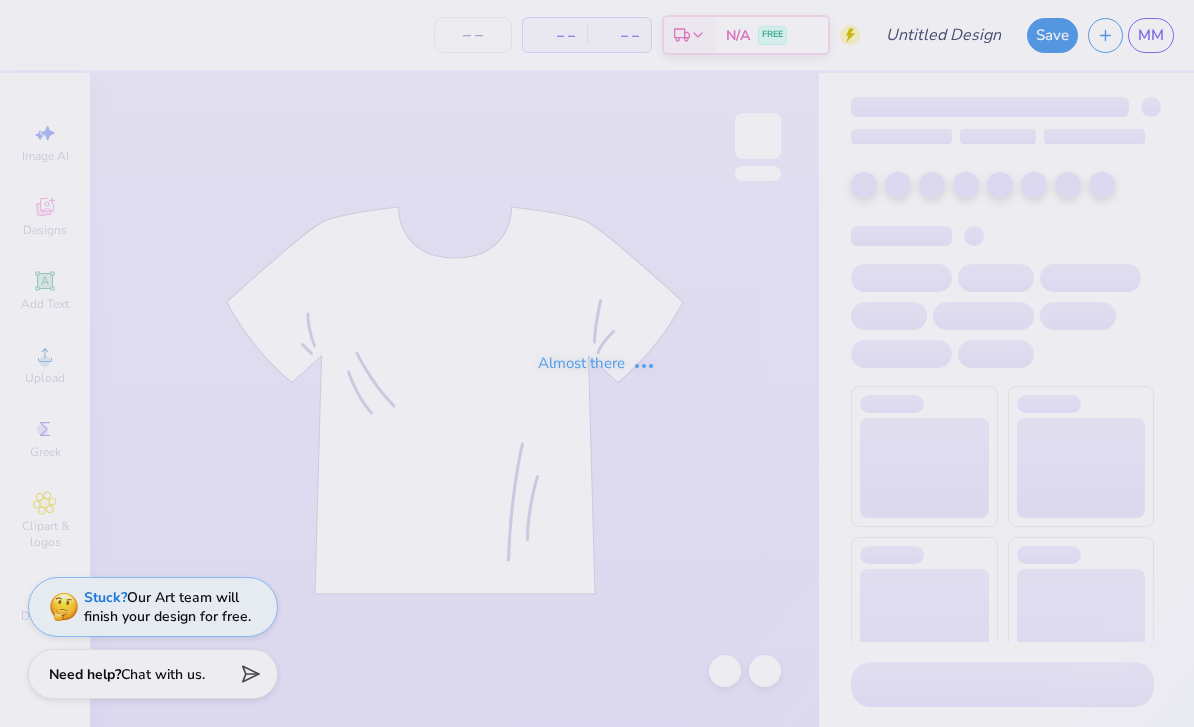type on "Tri Delta Parents Weekend" 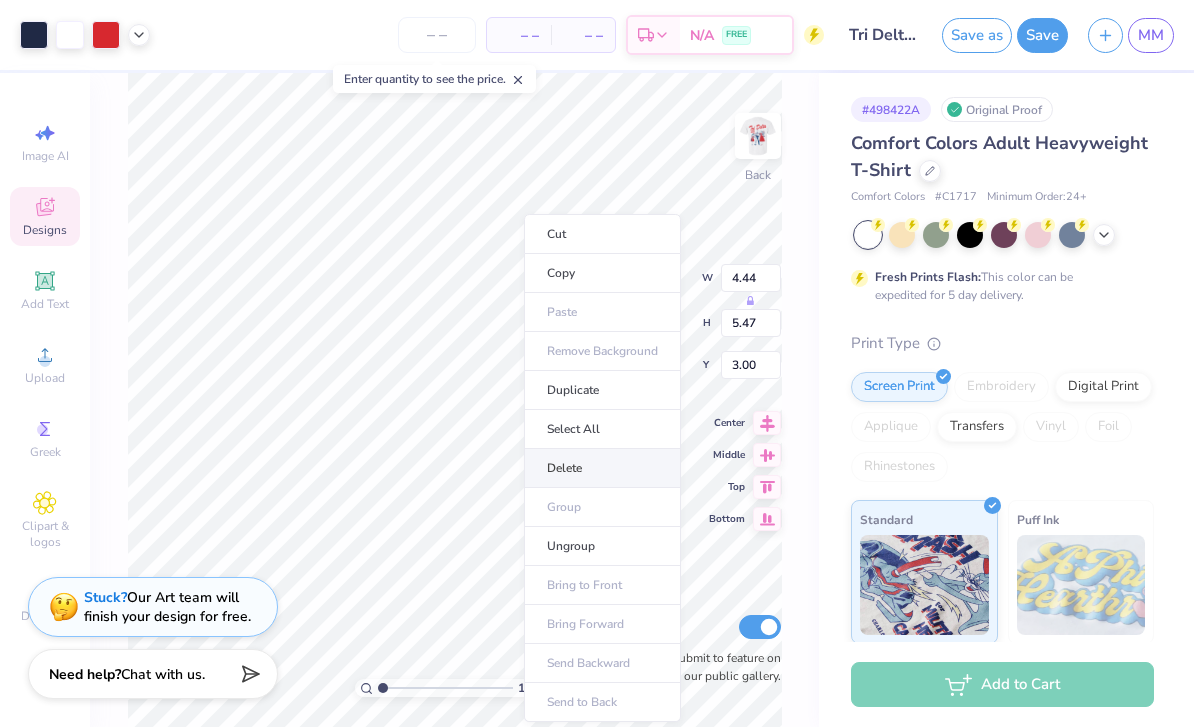 click on "Delete" at bounding box center (602, 468) 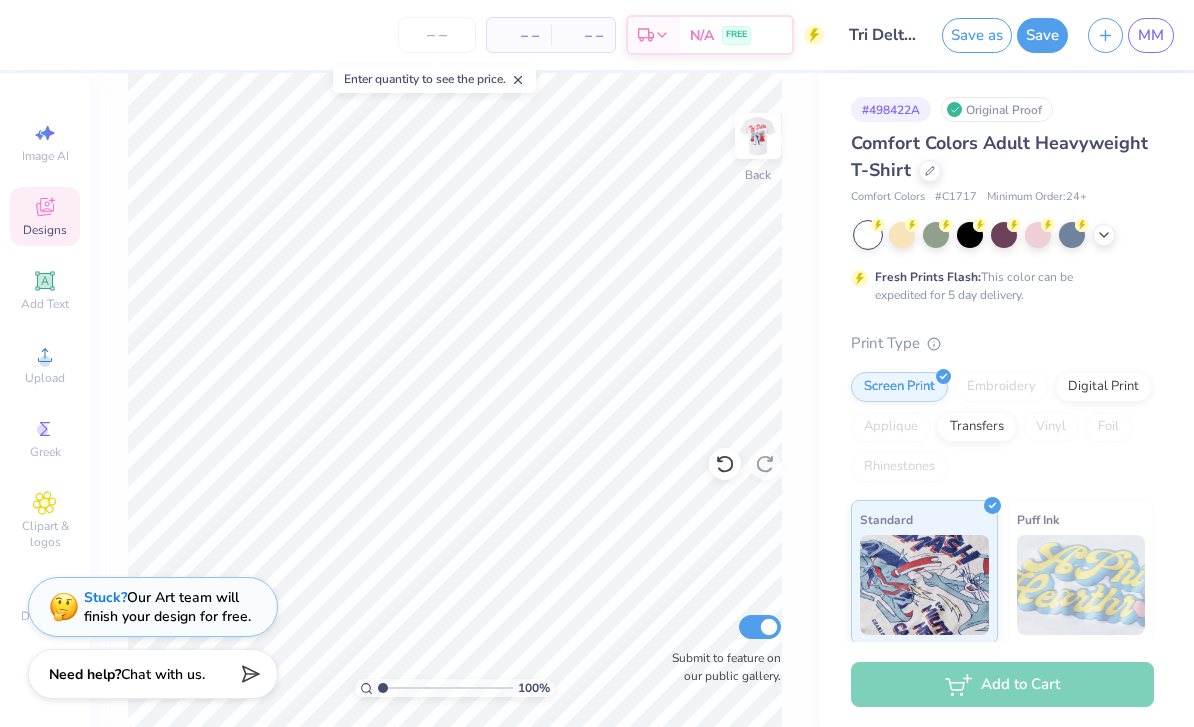 click on "Designs" at bounding box center (45, 230) 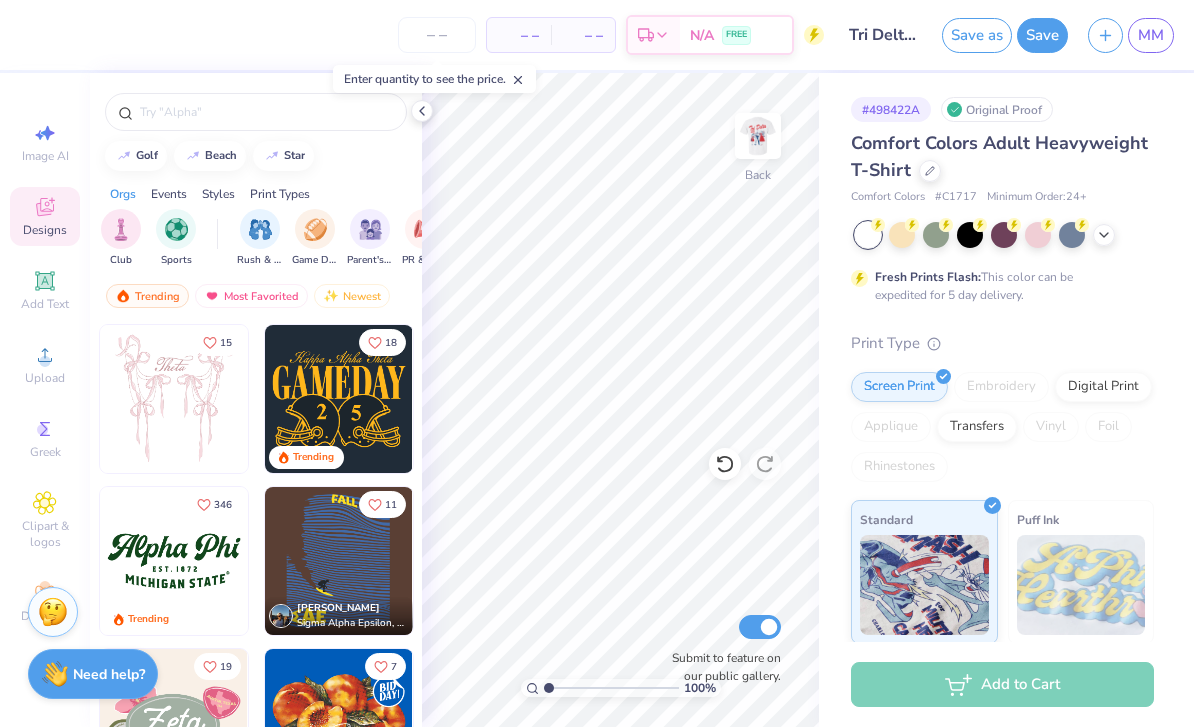 scroll, scrollTop: 0, scrollLeft: 120, axis: horizontal 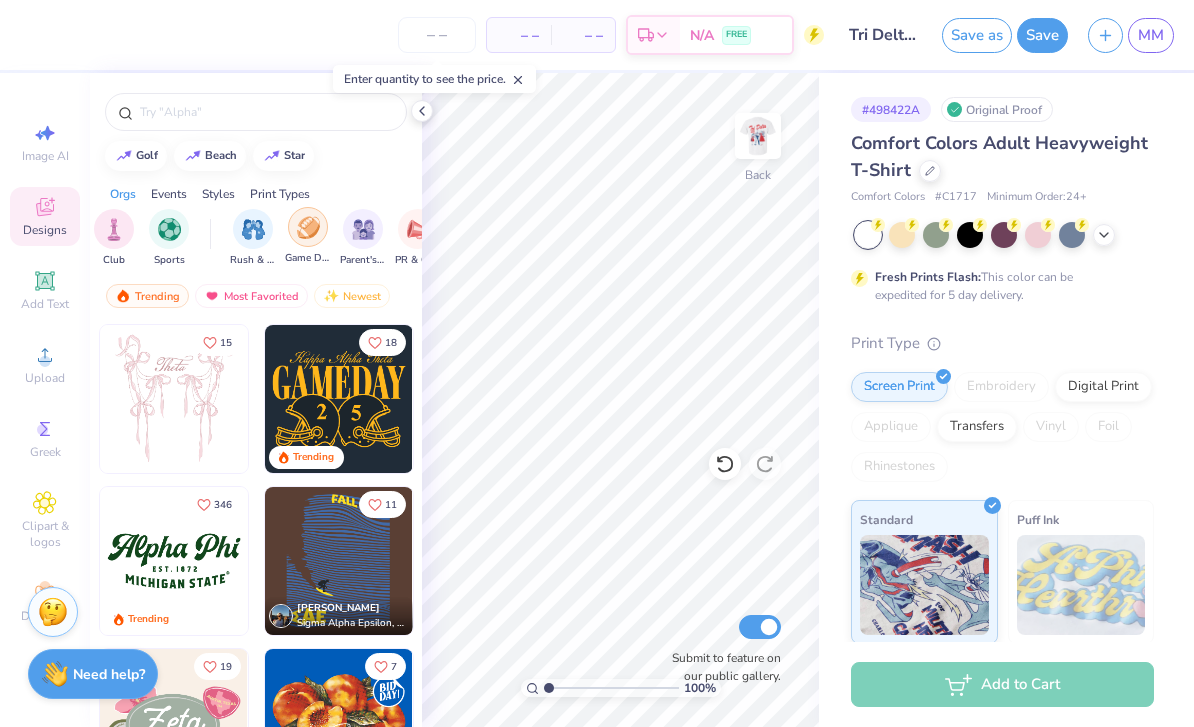 click at bounding box center (308, 227) 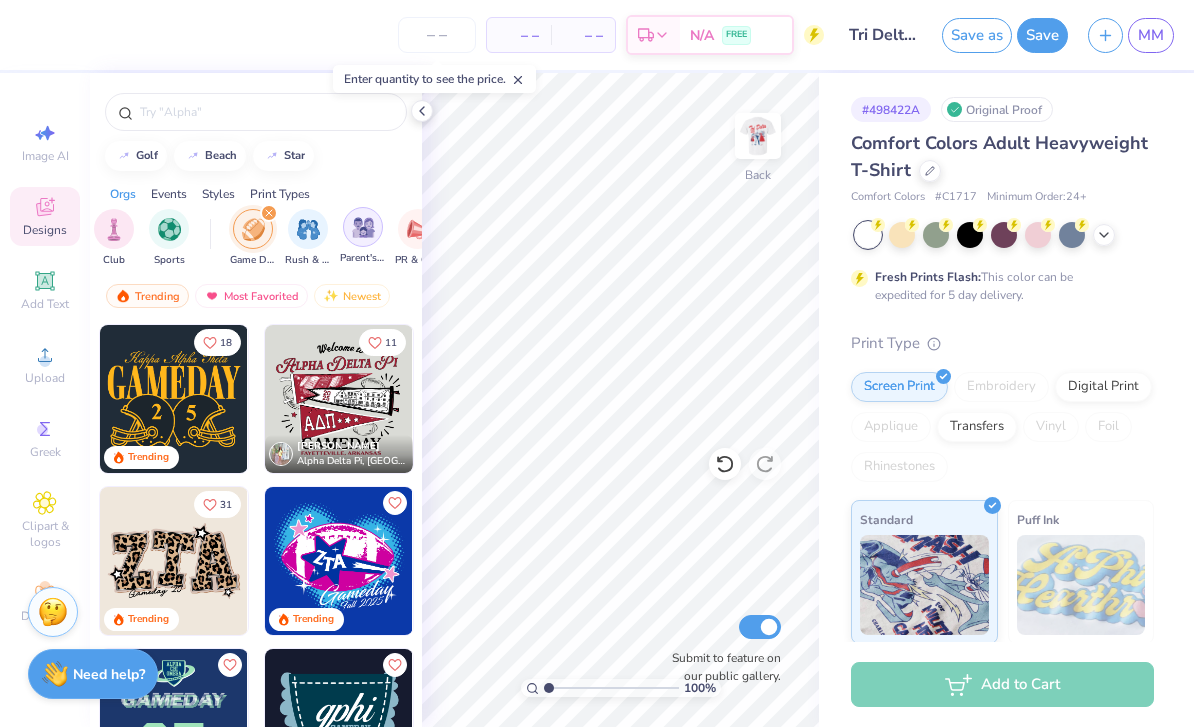click at bounding box center (363, 227) 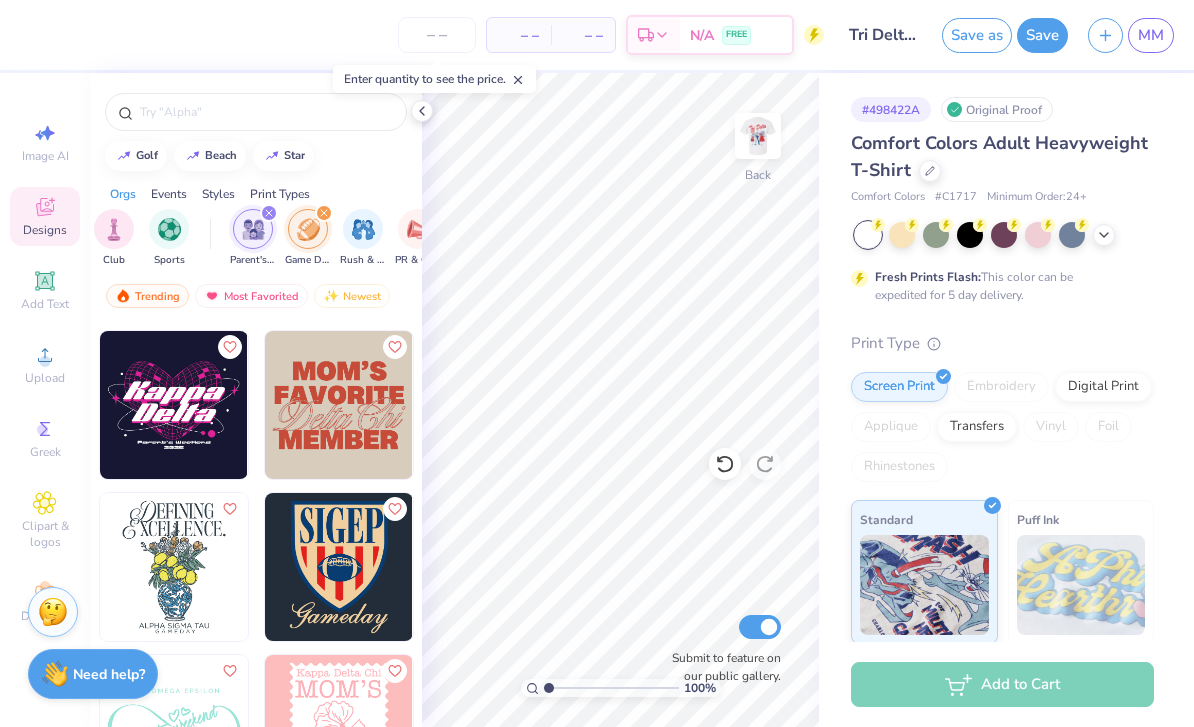 scroll, scrollTop: 8003, scrollLeft: 0, axis: vertical 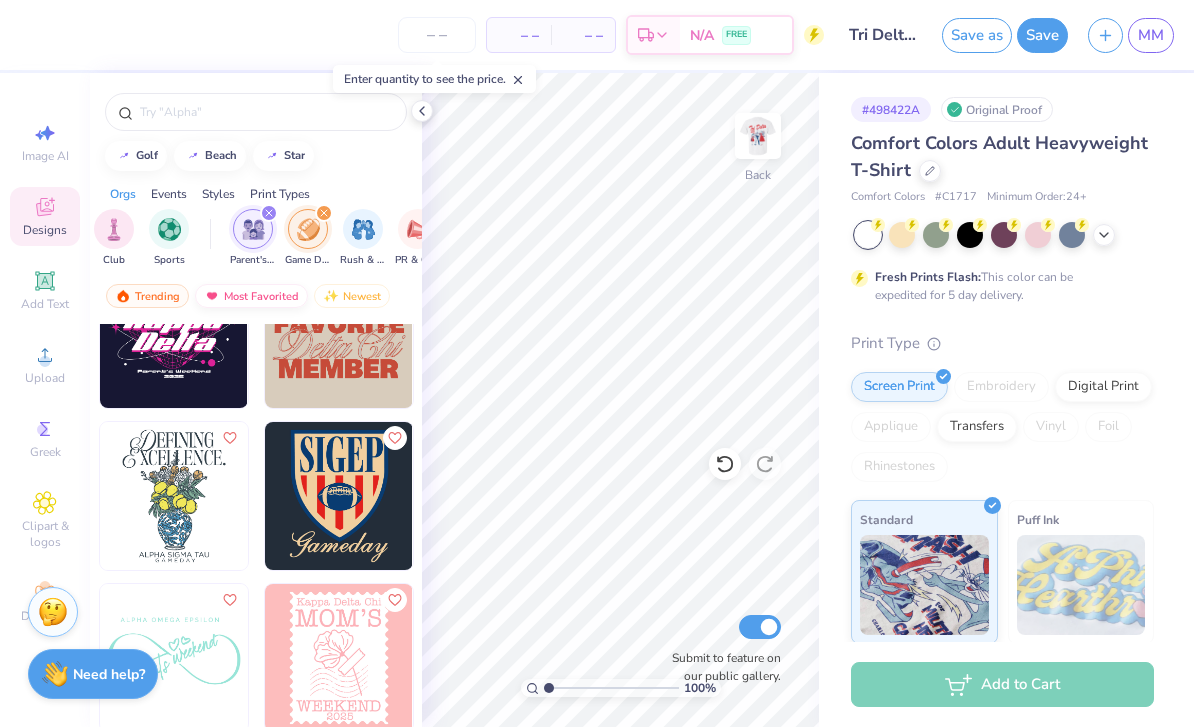 click on "Most Favorited" at bounding box center (251, 296) 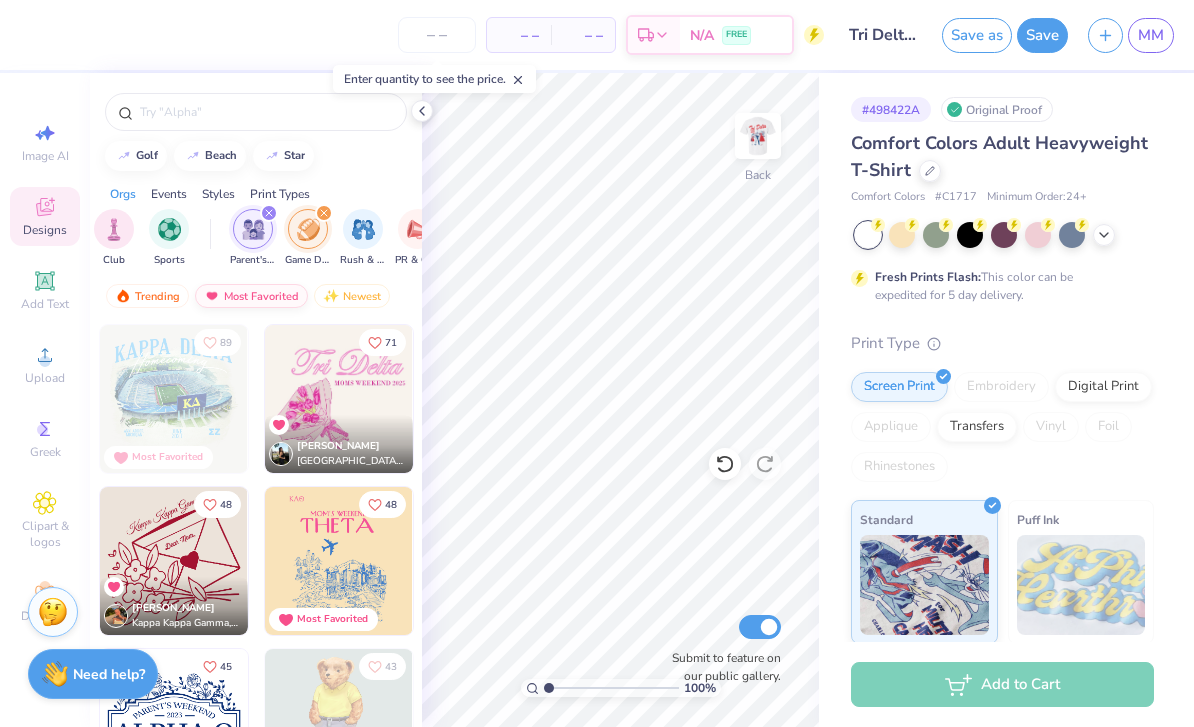 click on "Most Favorited" at bounding box center (251, 296) 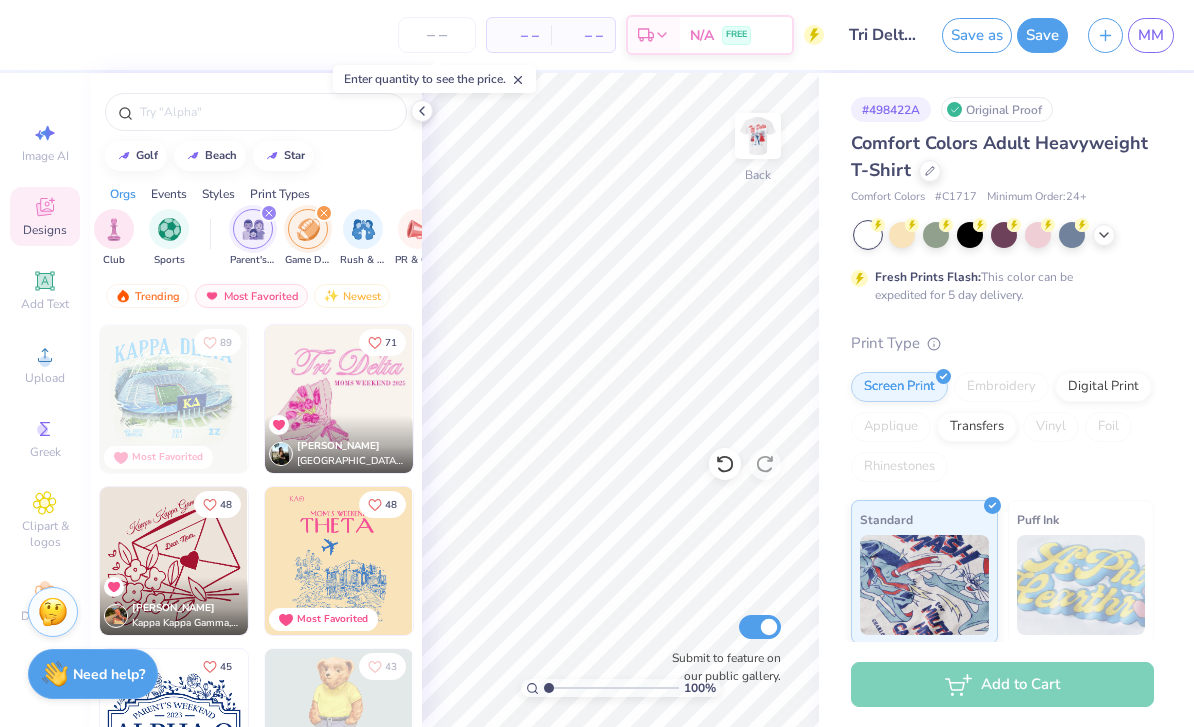 click at bounding box center (253, 229) 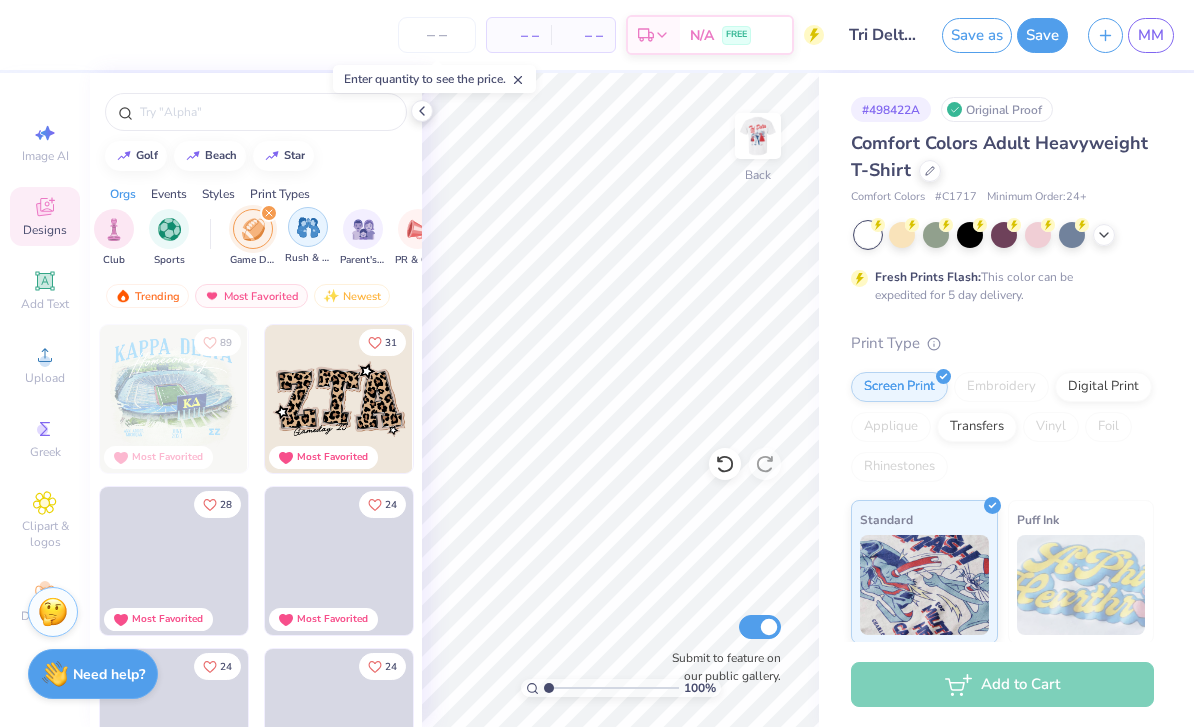 click at bounding box center (363, 229) 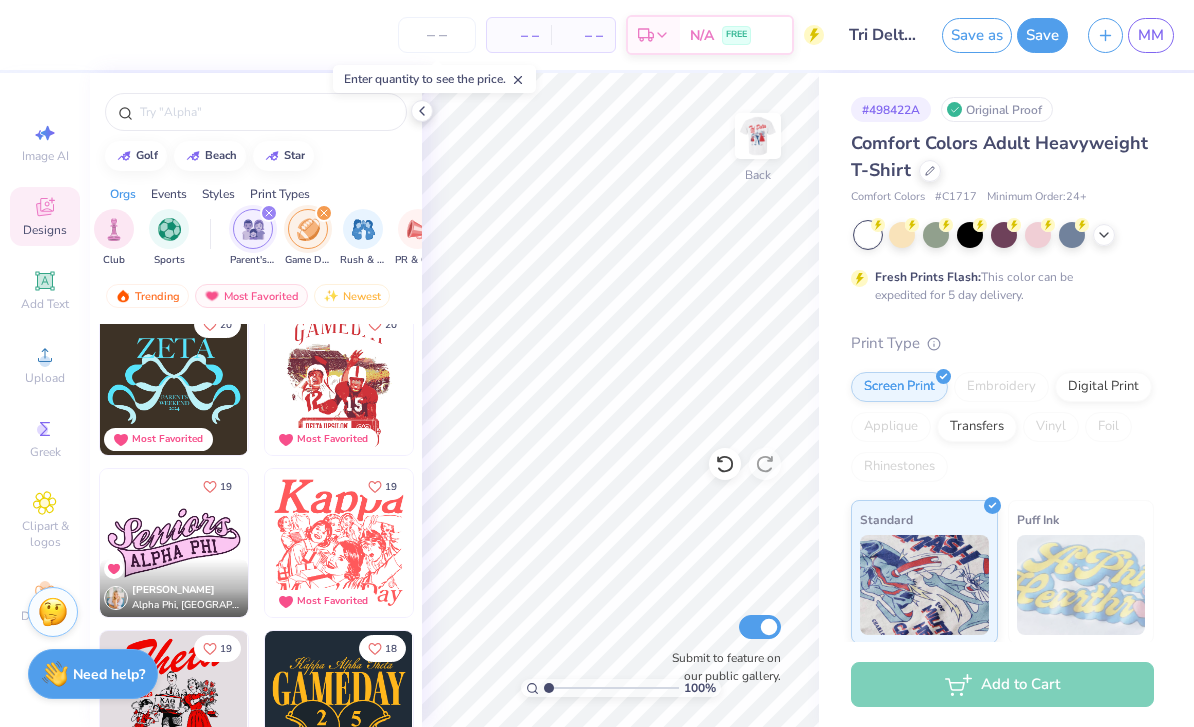 scroll, scrollTop: 2150, scrollLeft: 0, axis: vertical 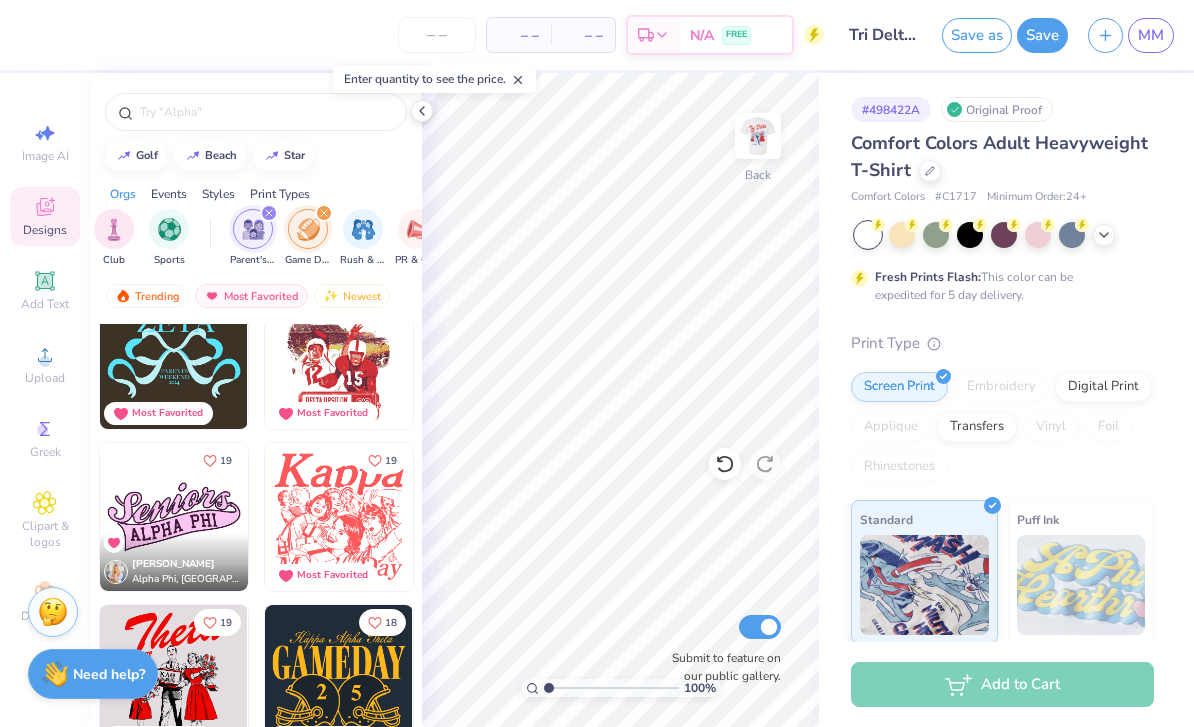 click at bounding box center (253, 229) 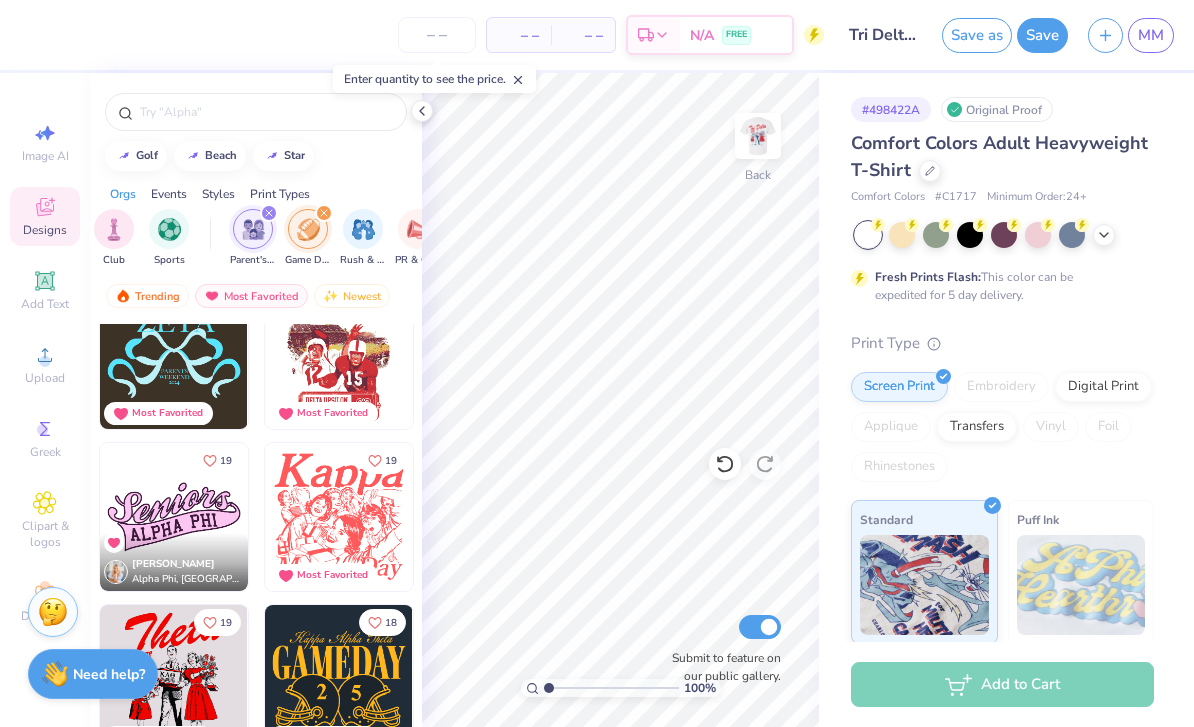 scroll, scrollTop: 2050, scrollLeft: 0, axis: vertical 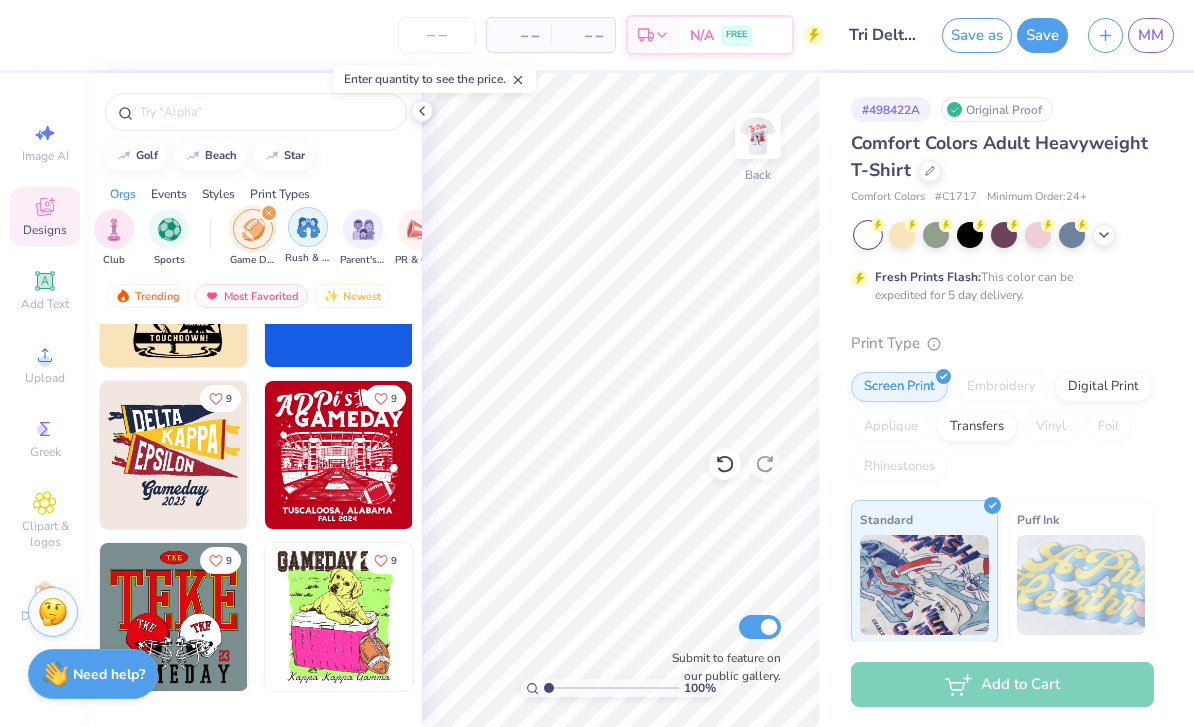 click at bounding box center [363, 229] 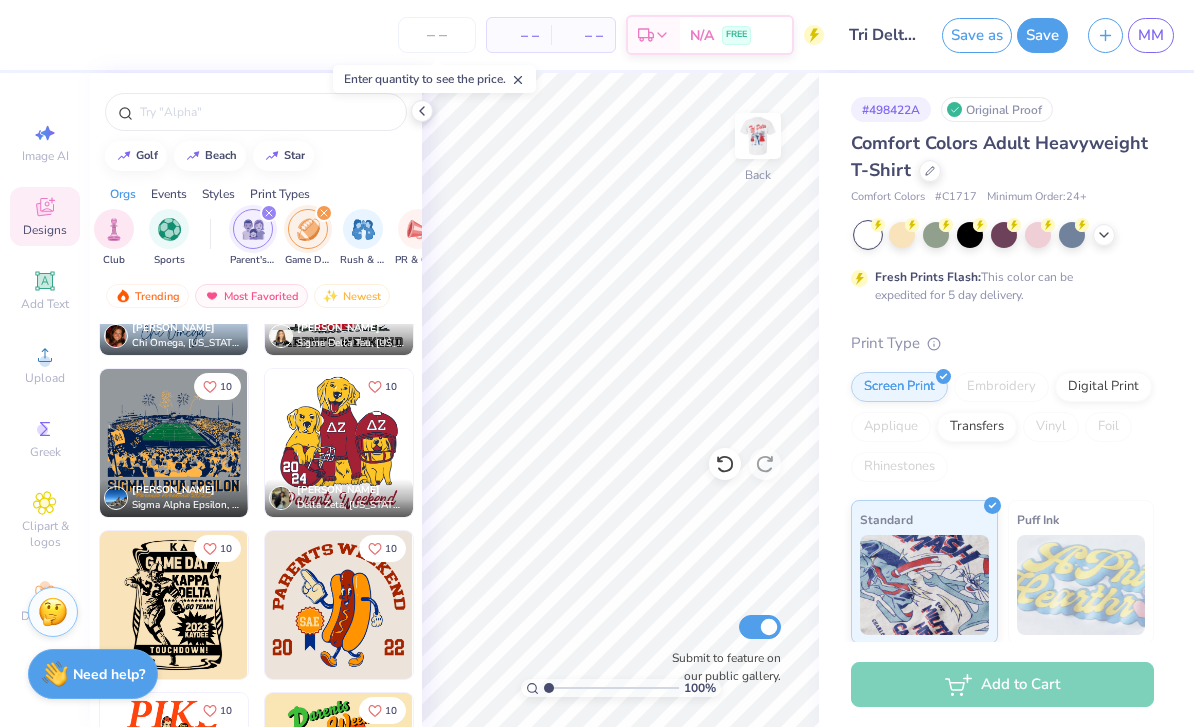 scroll, scrollTop: 6923, scrollLeft: 0, axis: vertical 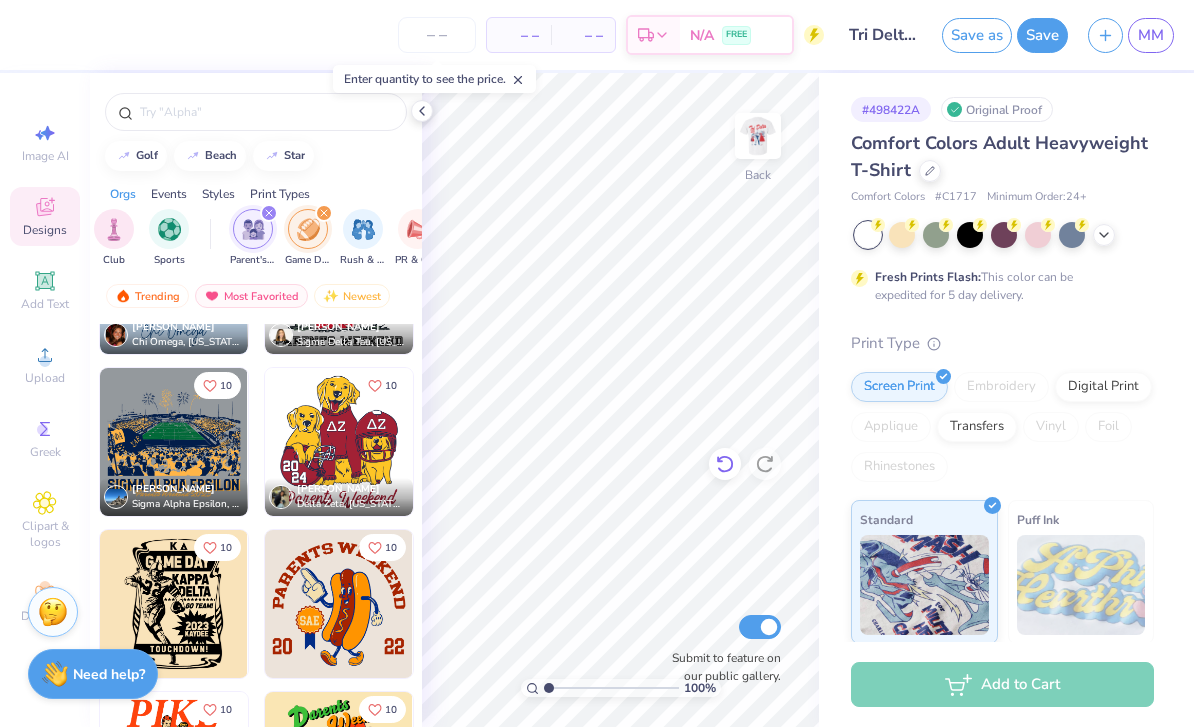 click 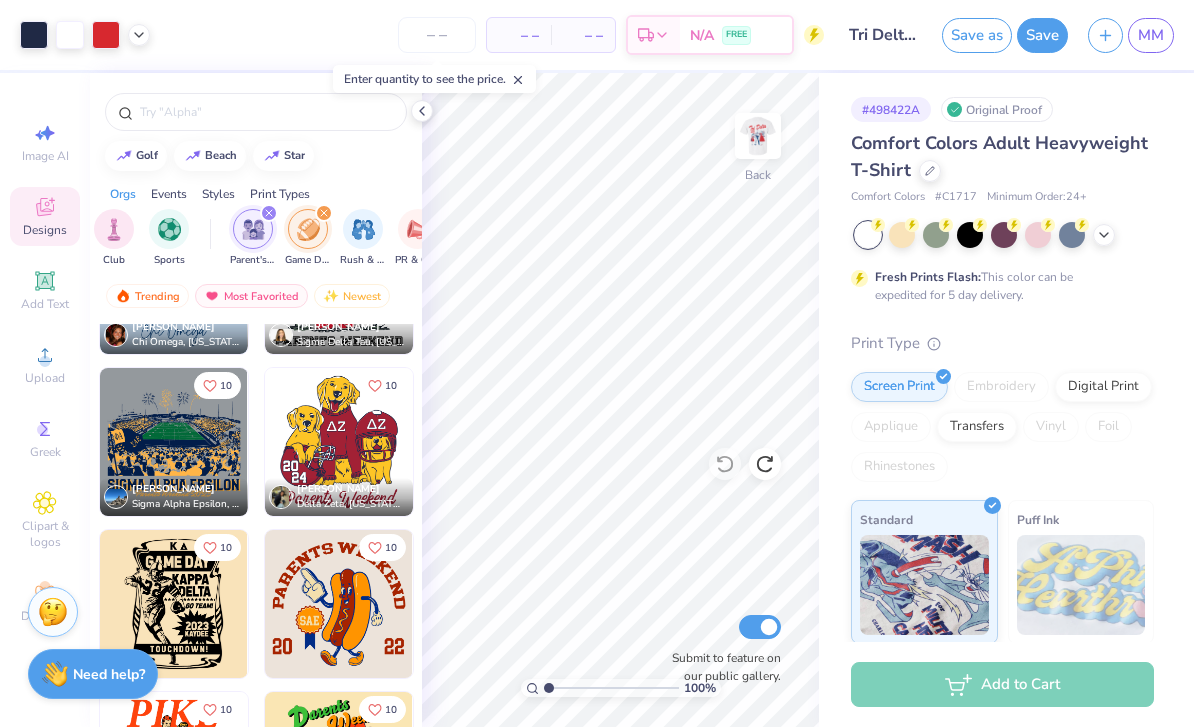 click 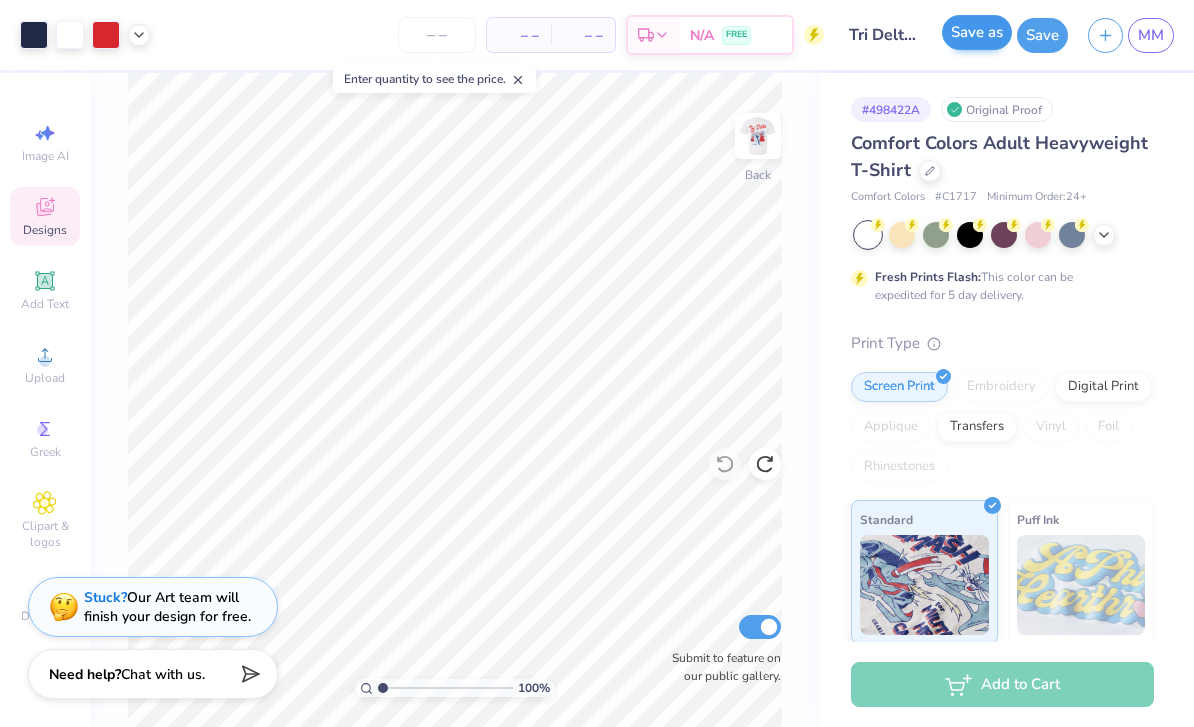 click on "Save as" at bounding box center [977, 32] 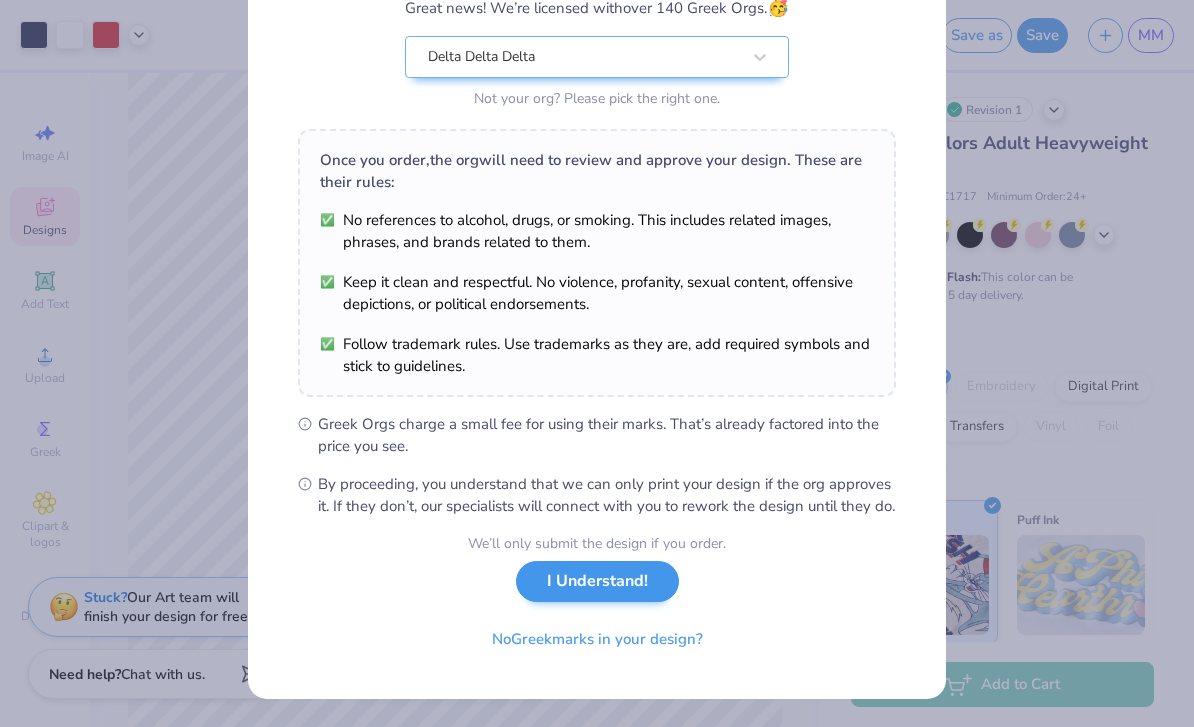 scroll, scrollTop: 209, scrollLeft: 0, axis: vertical 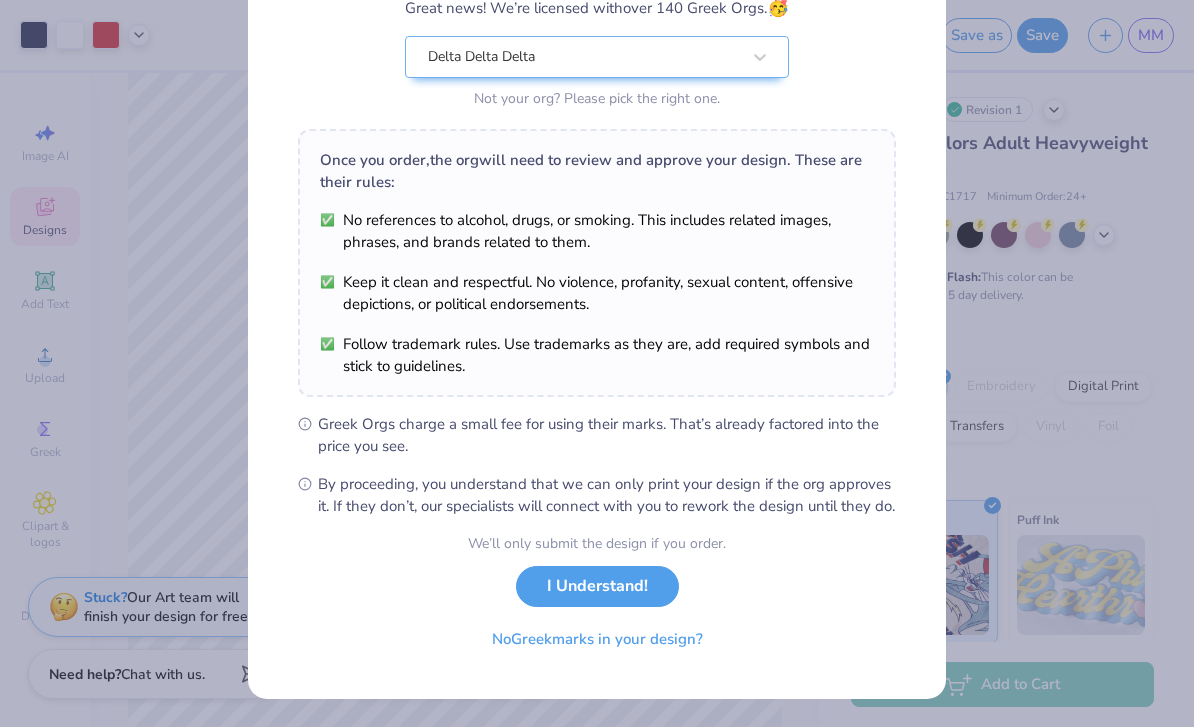 click on "I Understand!" at bounding box center [597, 586] 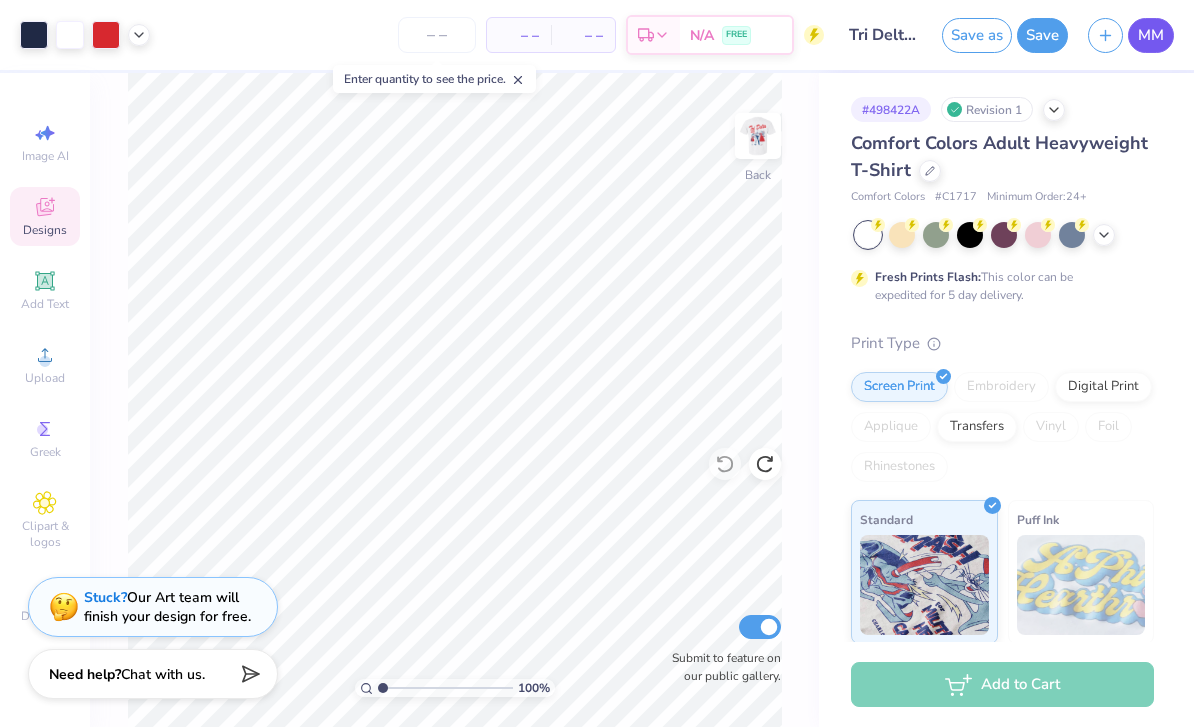 click on "MM" at bounding box center (1151, 35) 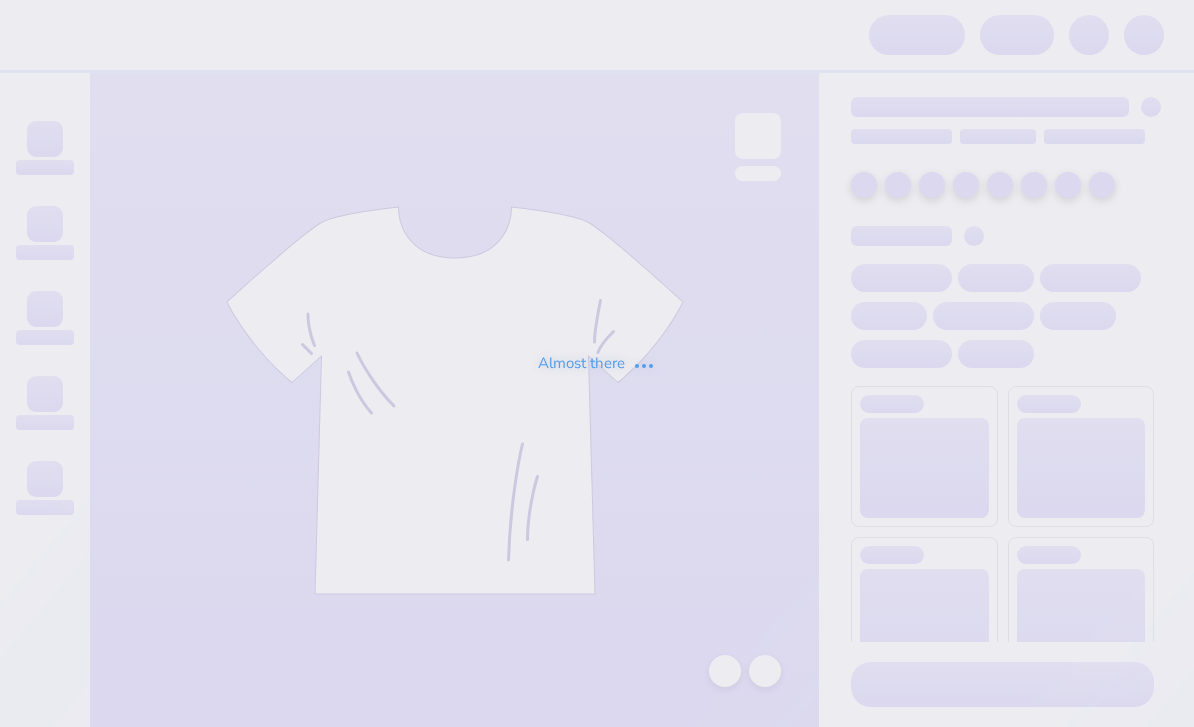 scroll, scrollTop: 0, scrollLeft: 0, axis: both 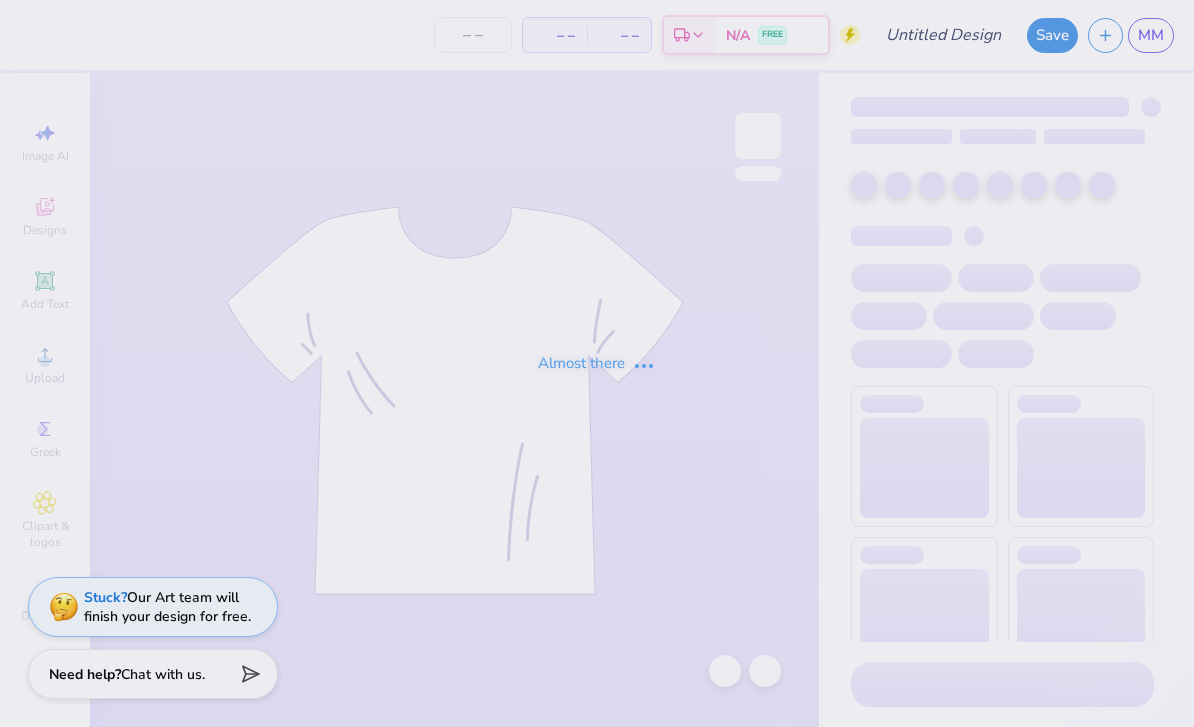 type on "Tri Delta Parents Weekend" 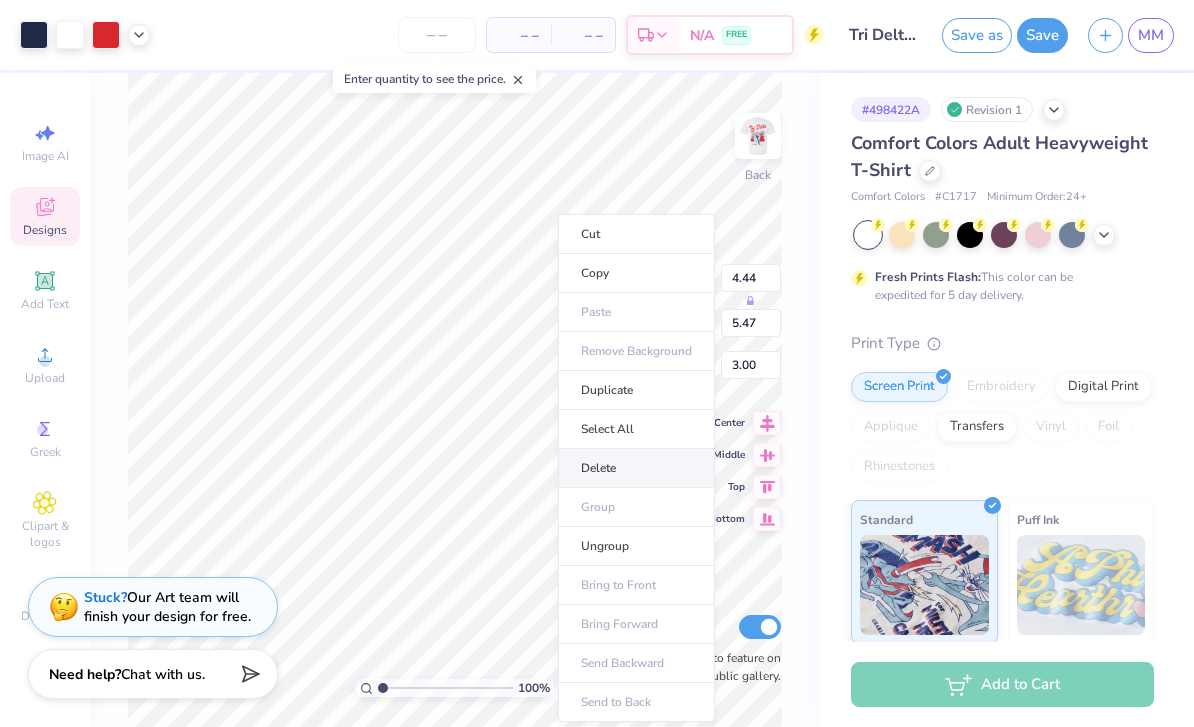 click on "Delete" at bounding box center [636, 468] 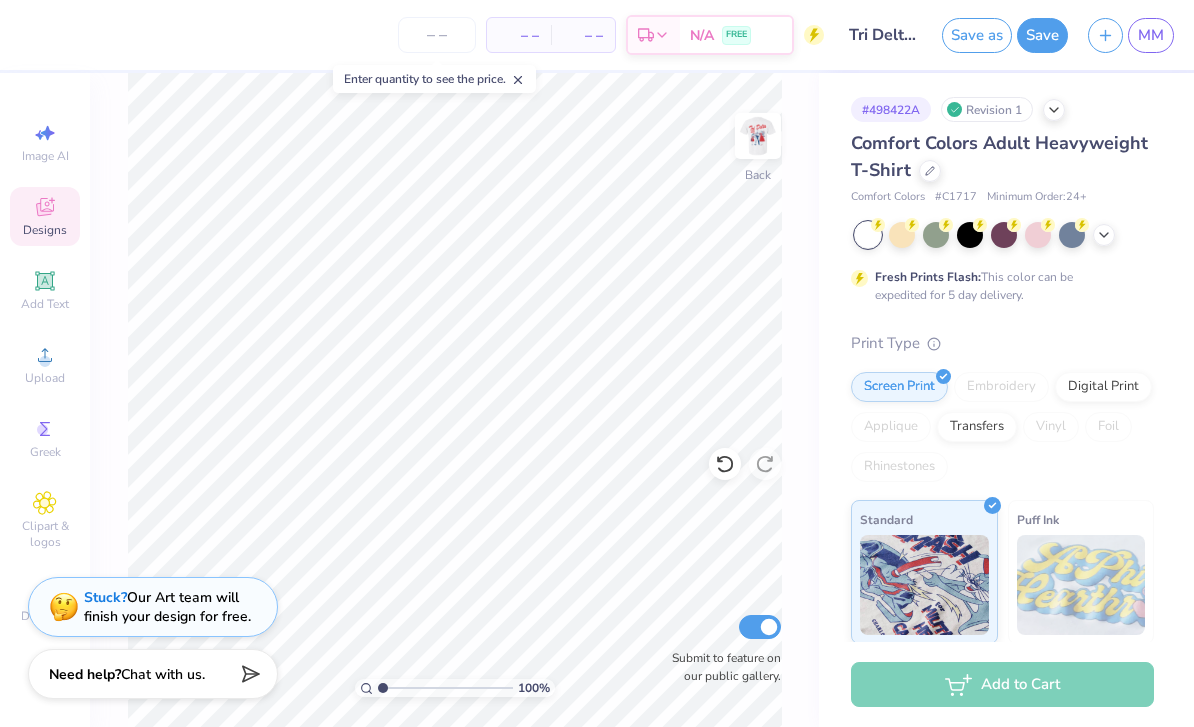 click on "Designs" at bounding box center (45, 230) 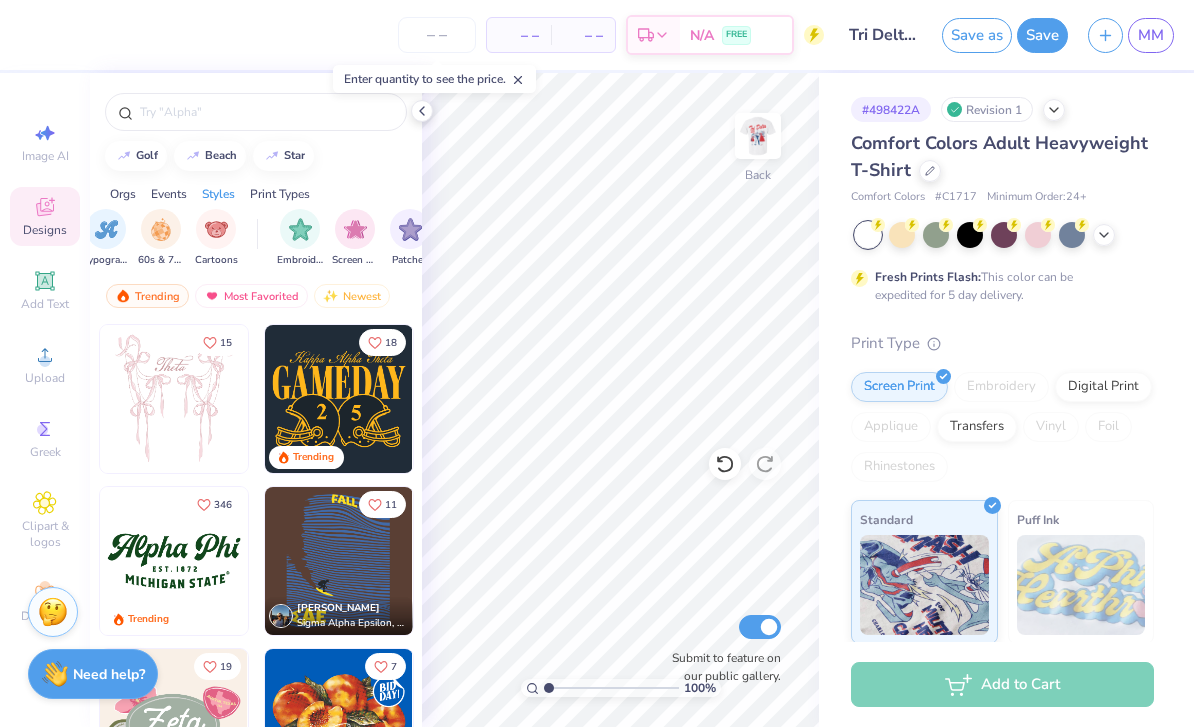 scroll, scrollTop: 0, scrollLeft: 1366, axis: horizontal 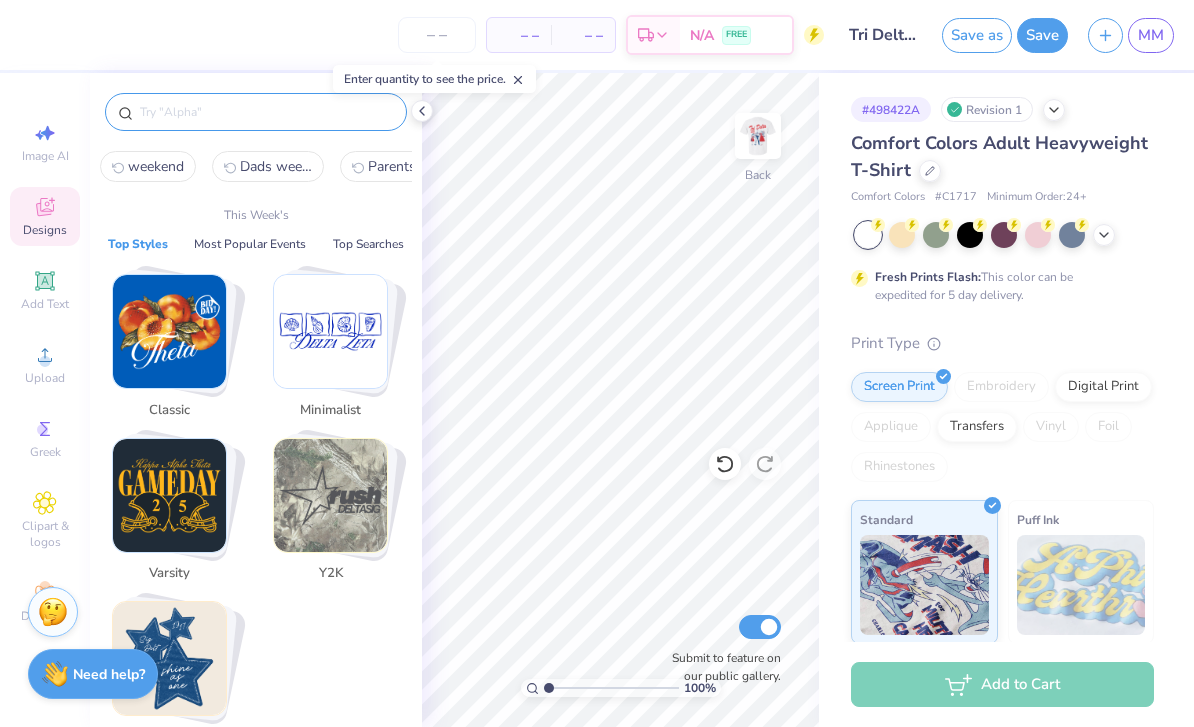 click at bounding box center (266, 112) 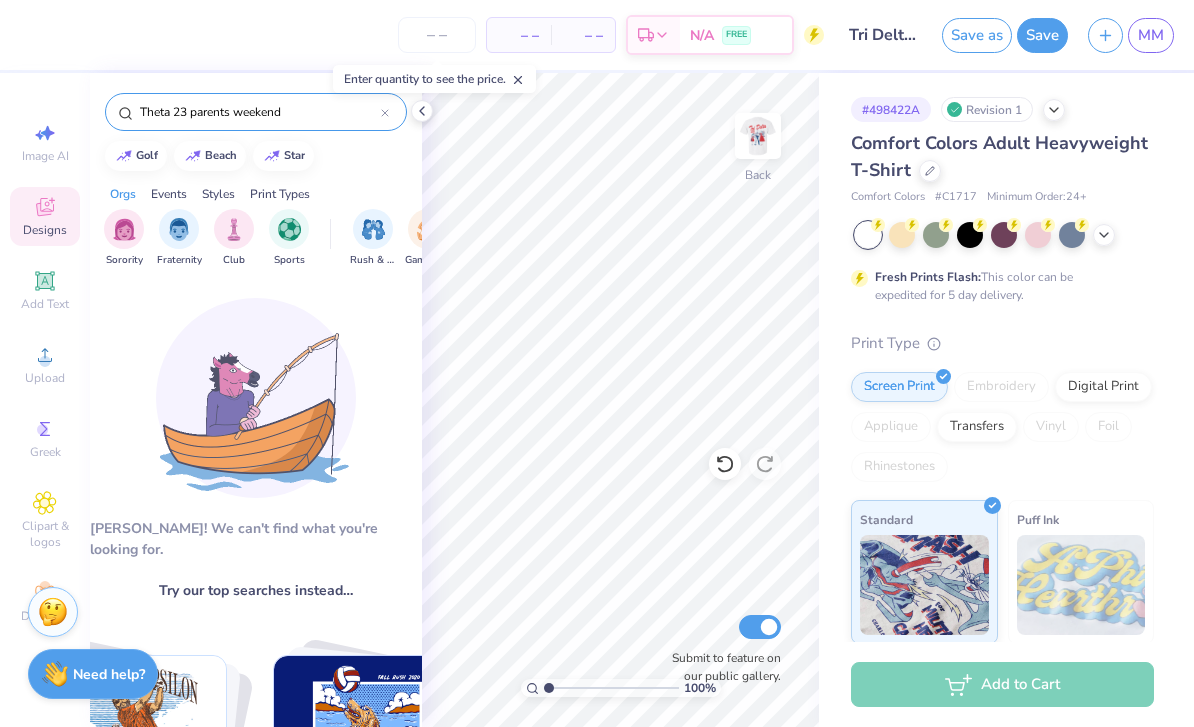 click on "Theta 23 parents weekend" at bounding box center (259, 112) 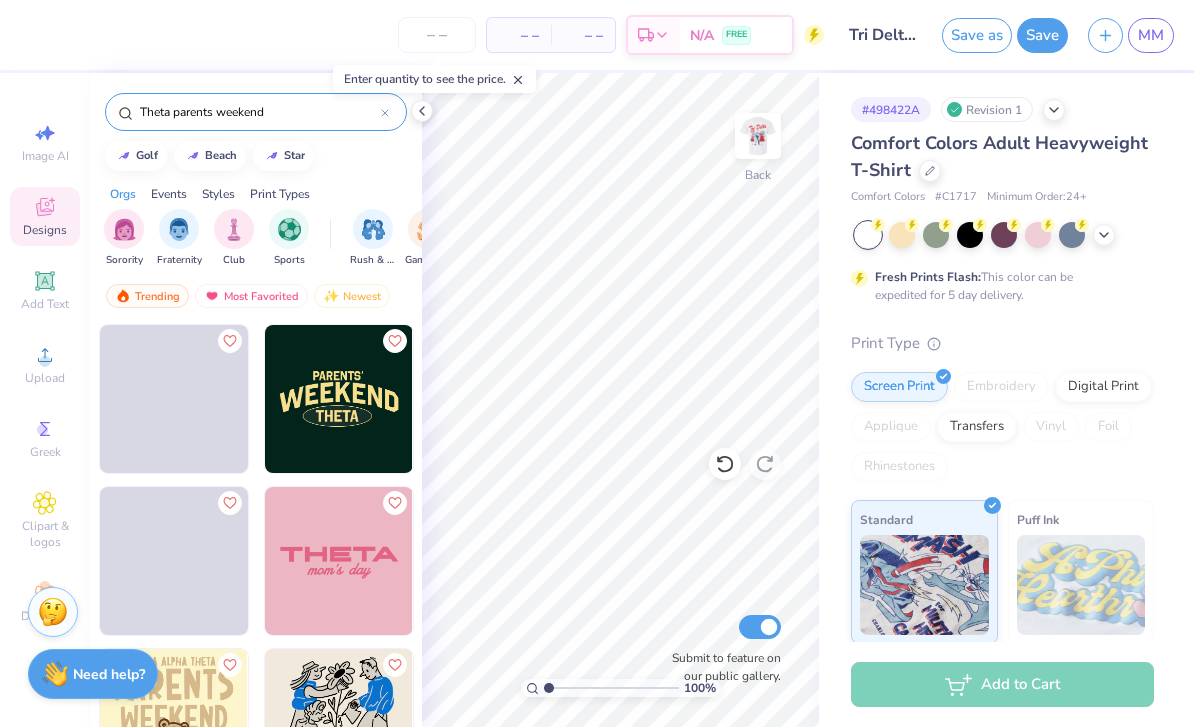 type on "Theta parents weekend" 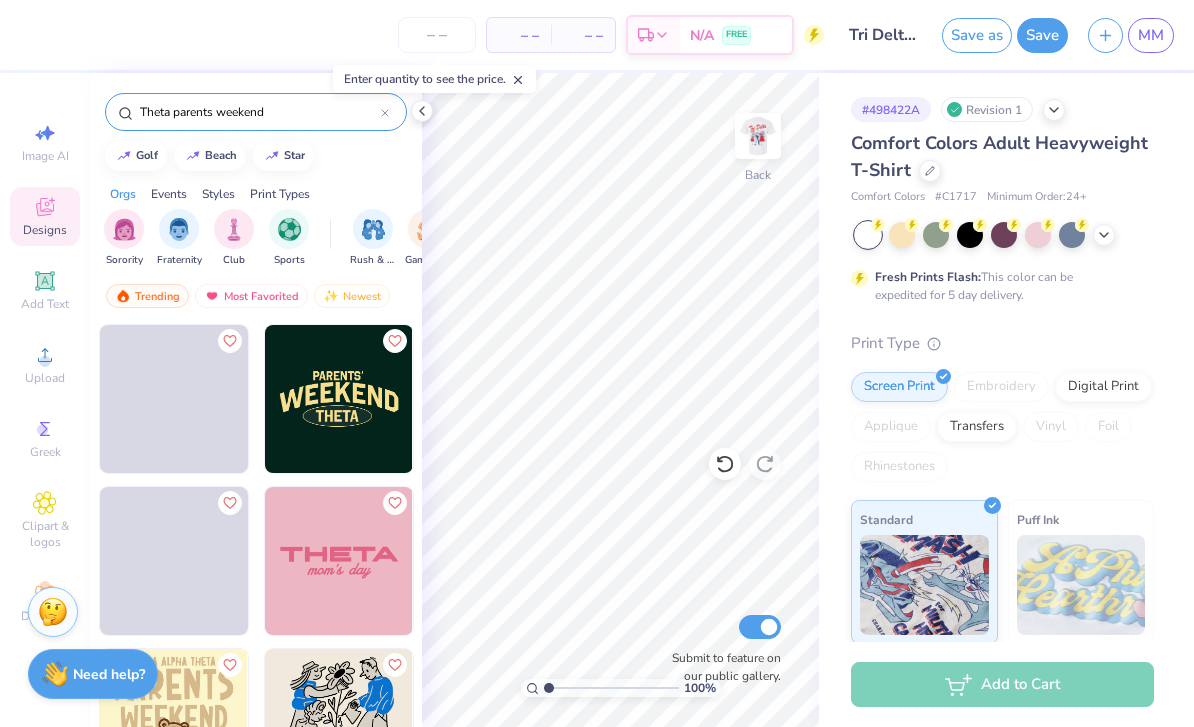 drag, startPoint x: 194, startPoint y: 113, endPoint x: 299, endPoint y: 119, distance: 105.17129 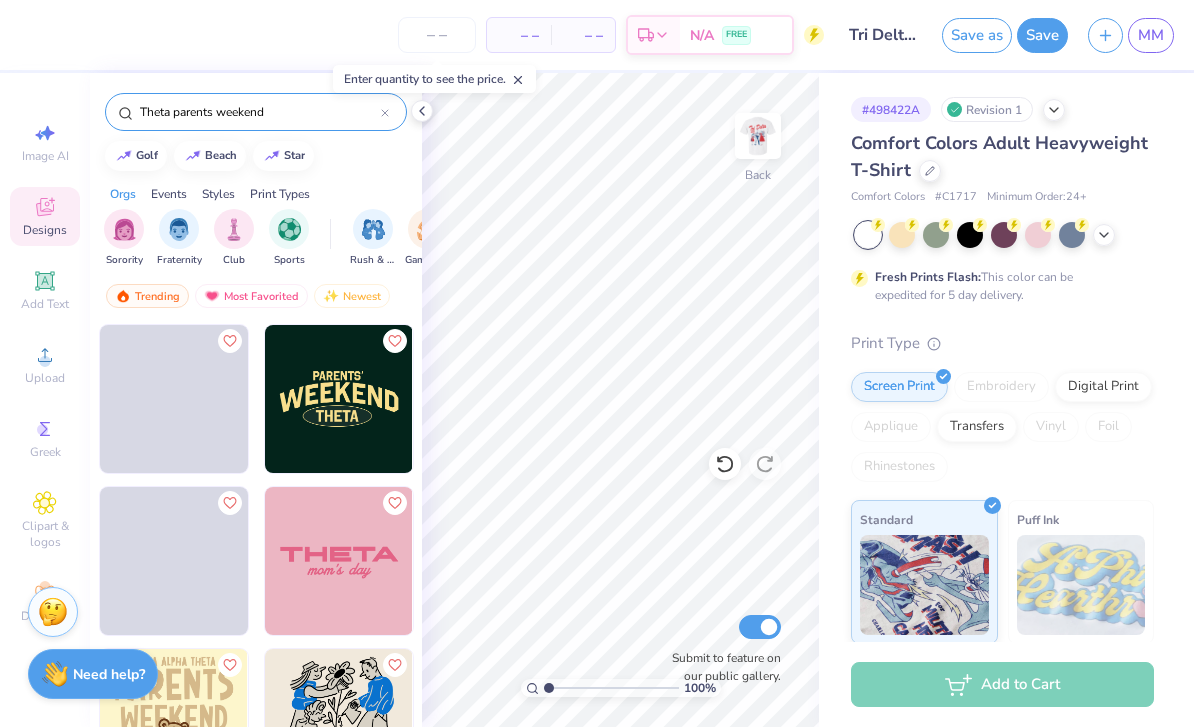 click on "Theta parents weekend" at bounding box center [259, 112] 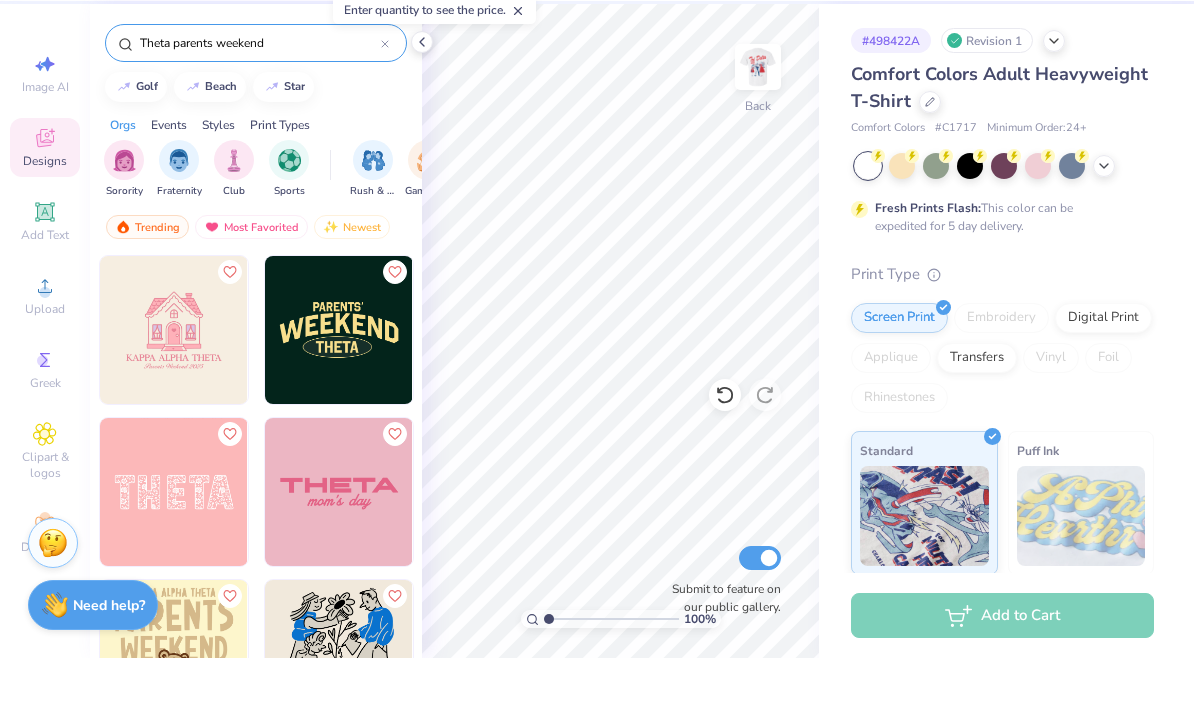 scroll, scrollTop: 0, scrollLeft: 0, axis: both 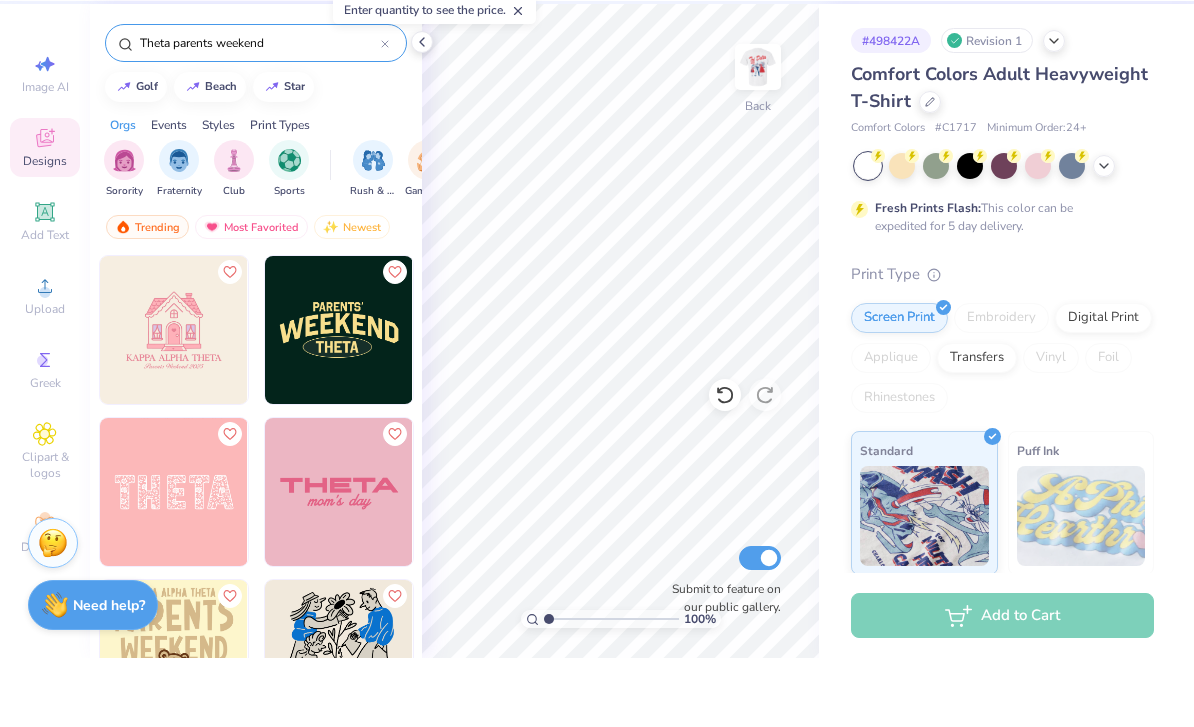 click on "Theta parents weekend" at bounding box center [256, 112] 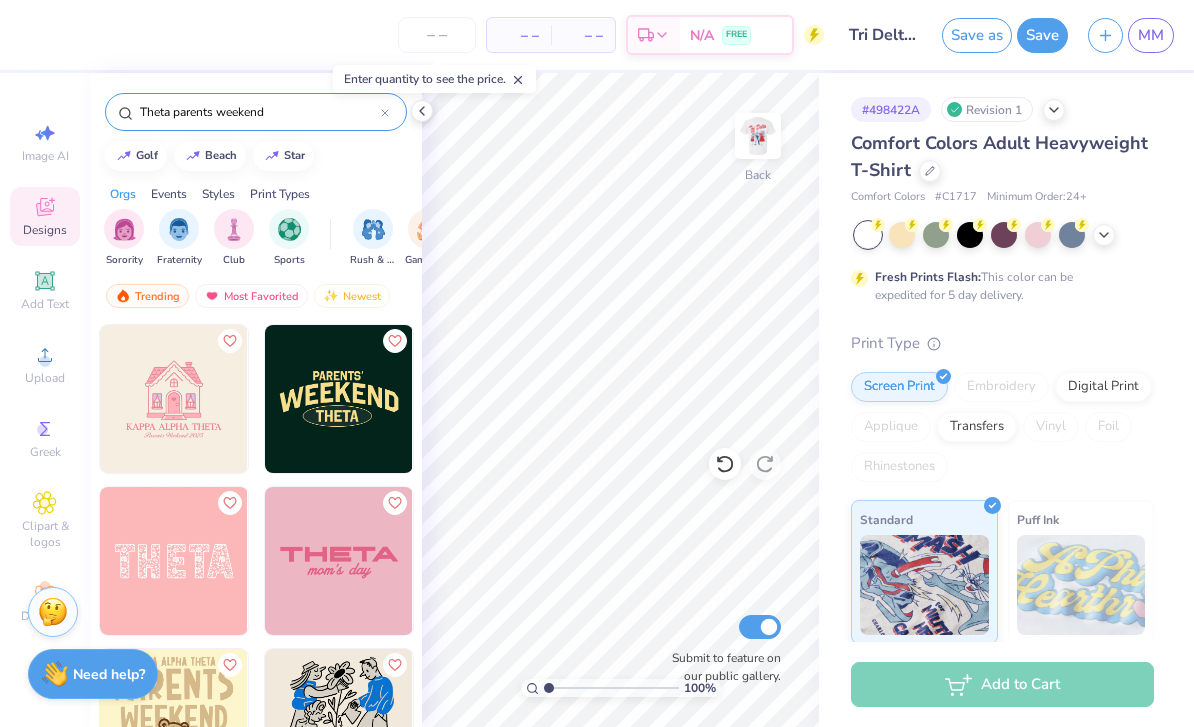 click 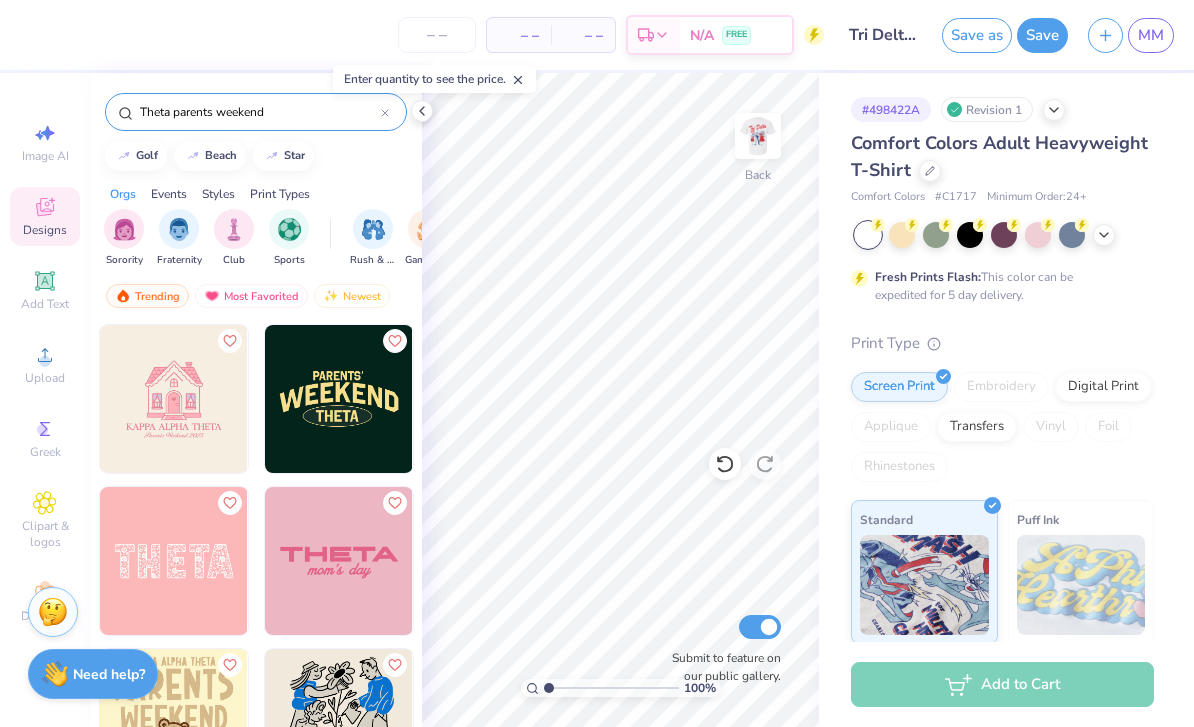 type 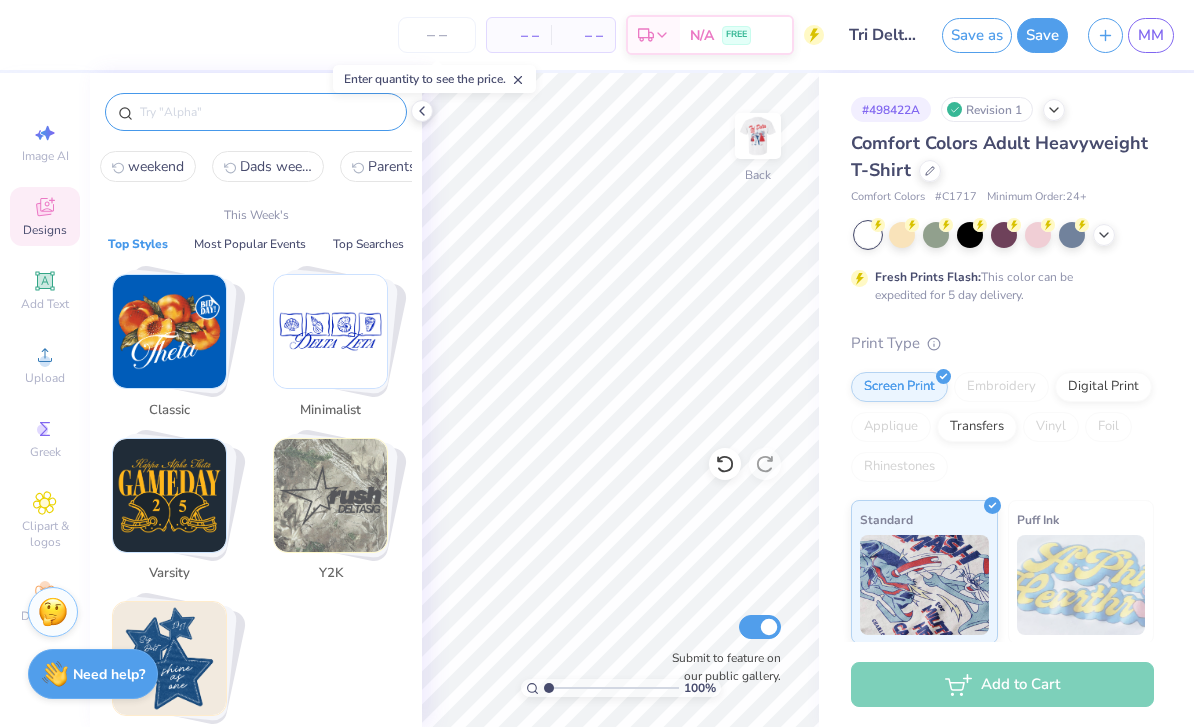 click on "Designs" at bounding box center (45, 216) 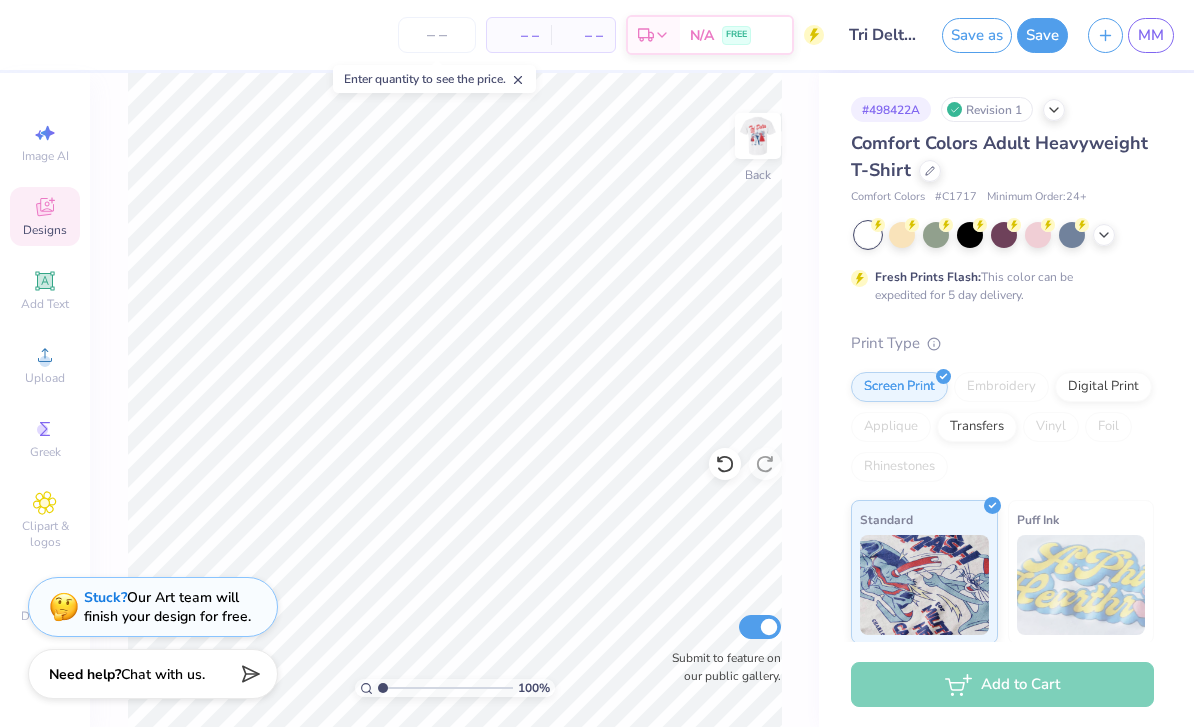 click on "Designs" at bounding box center [45, 230] 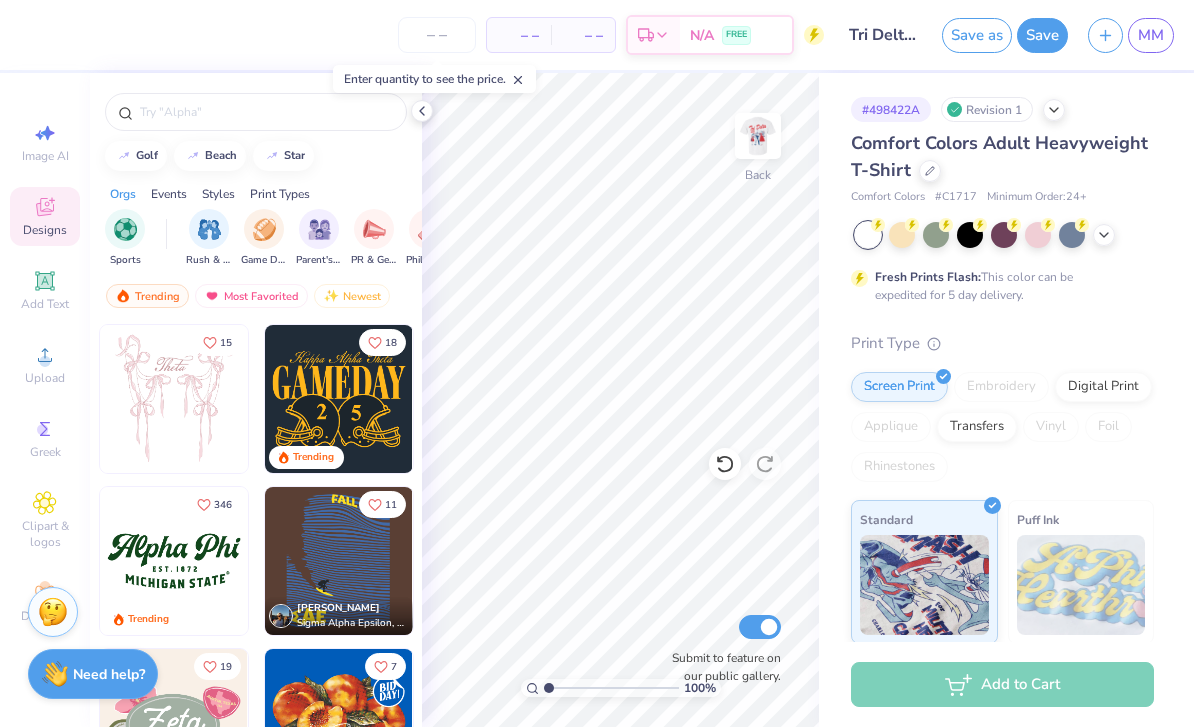 scroll, scrollTop: 0, scrollLeft: 170, axis: horizontal 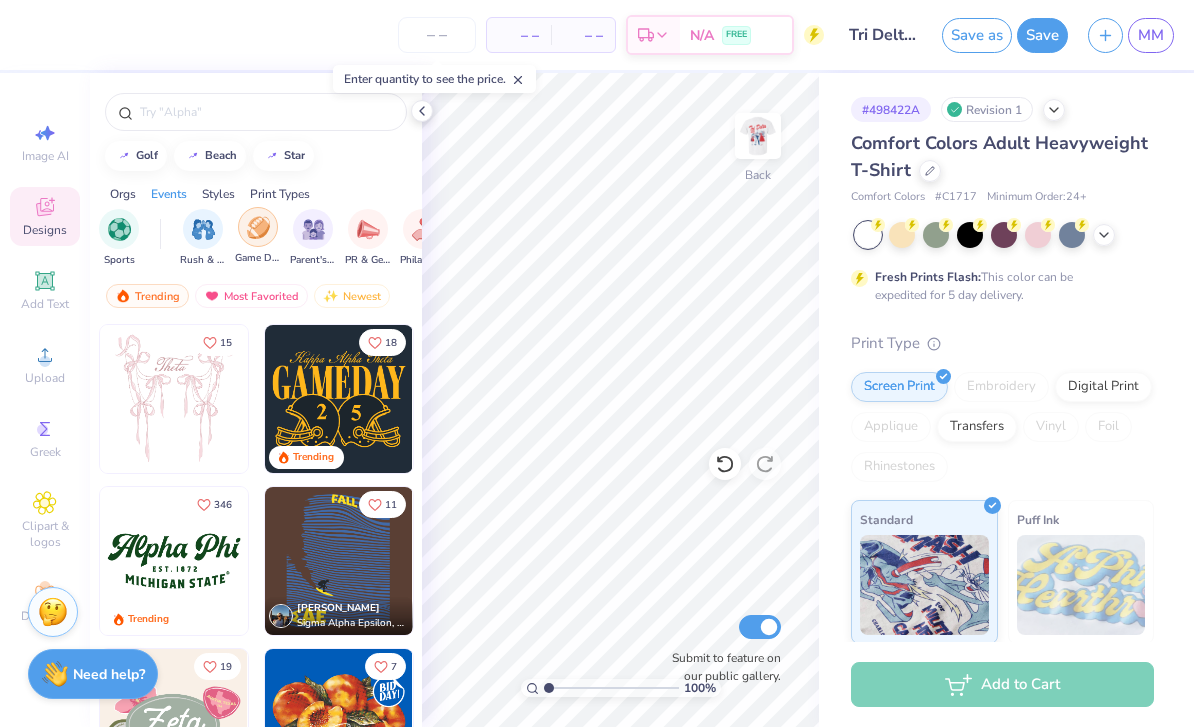 click at bounding box center (258, 227) 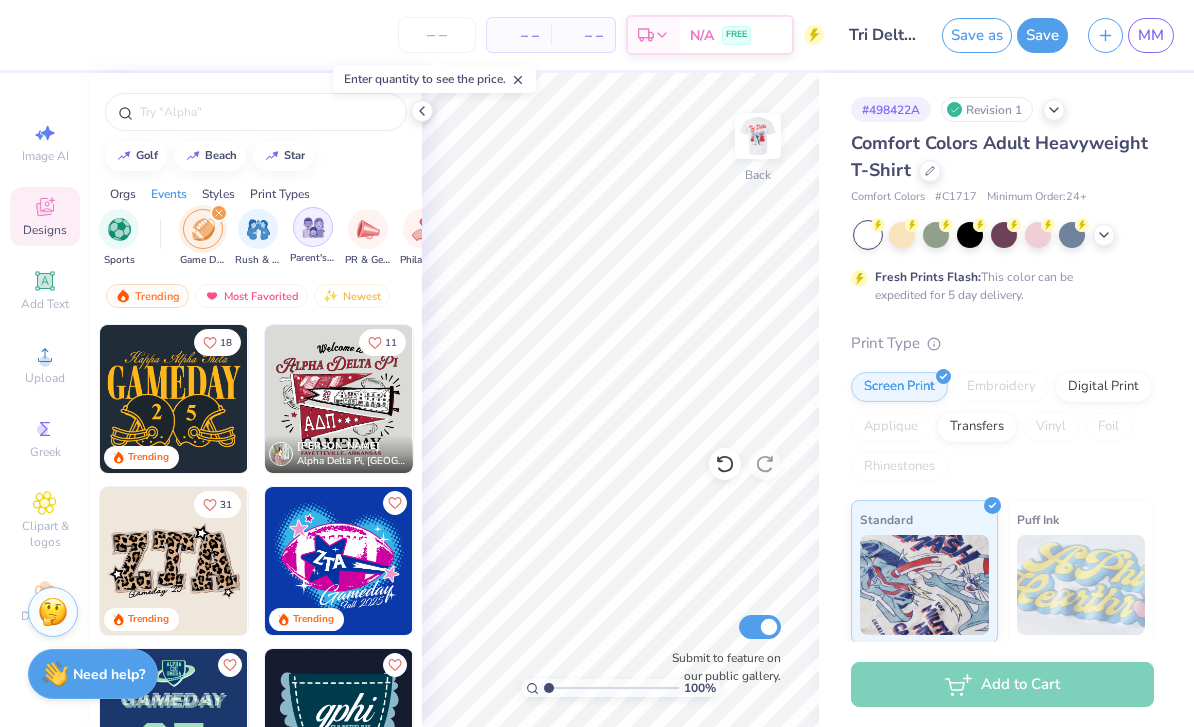 click at bounding box center (313, 227) 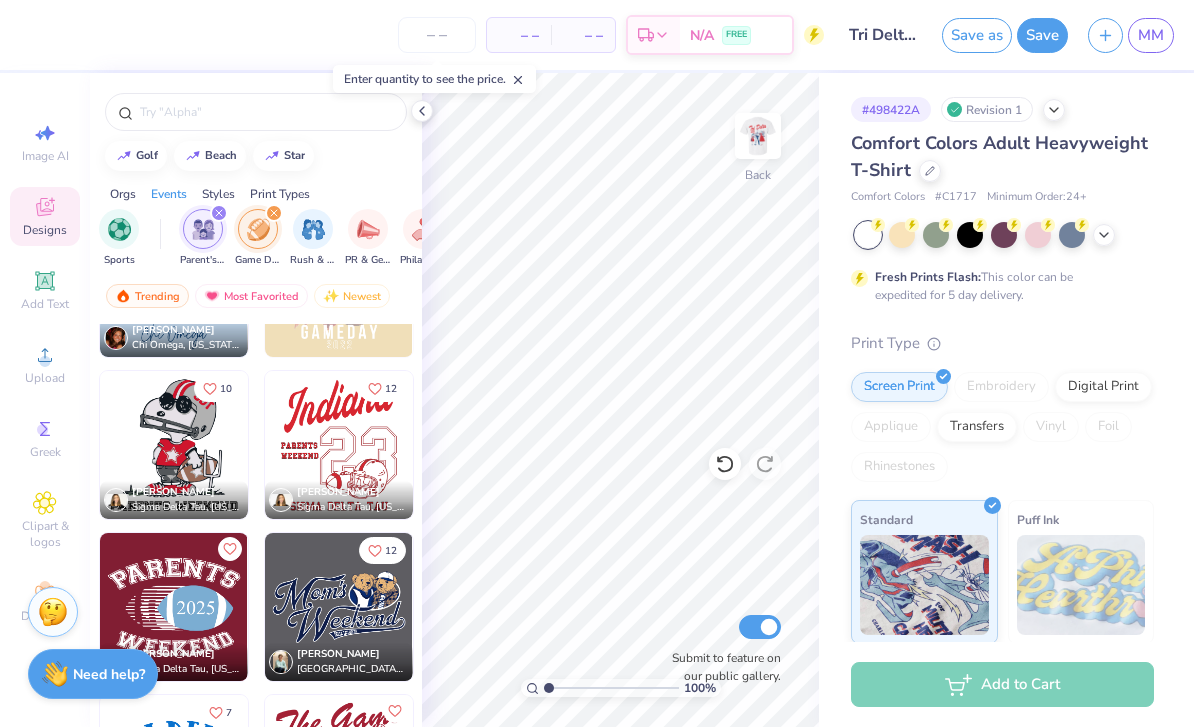 scroll, scrollTop: 20039, scrollLeft: 0, axis: vertical 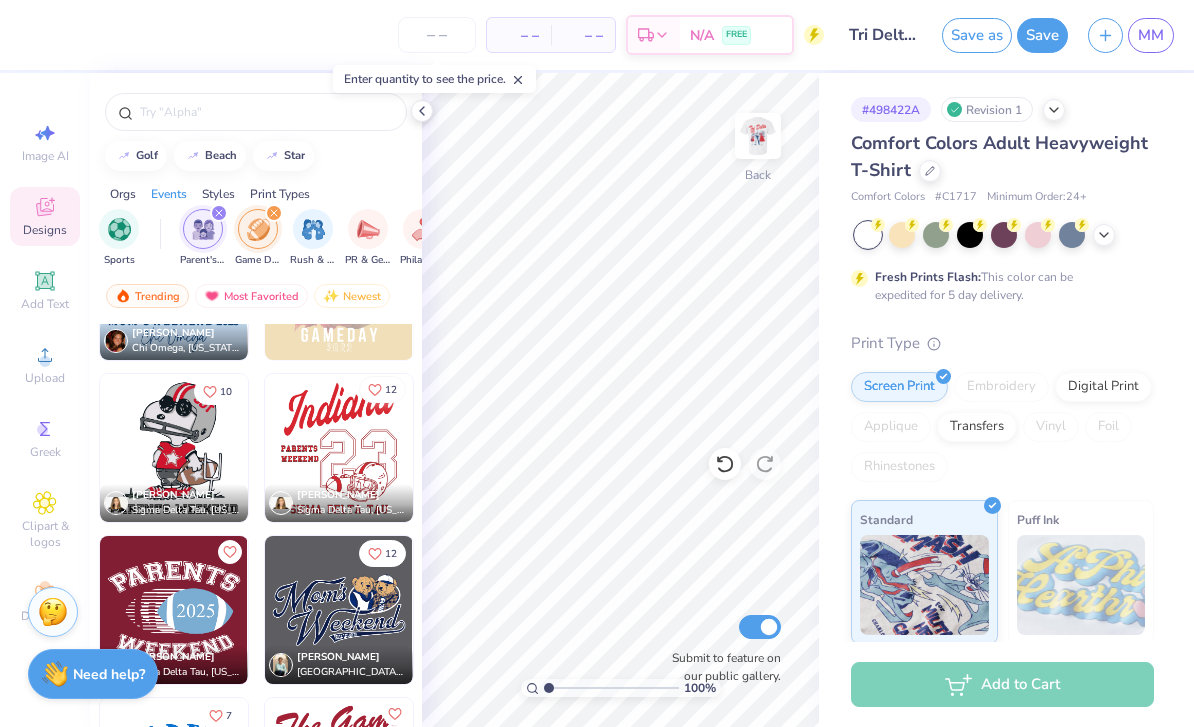 click 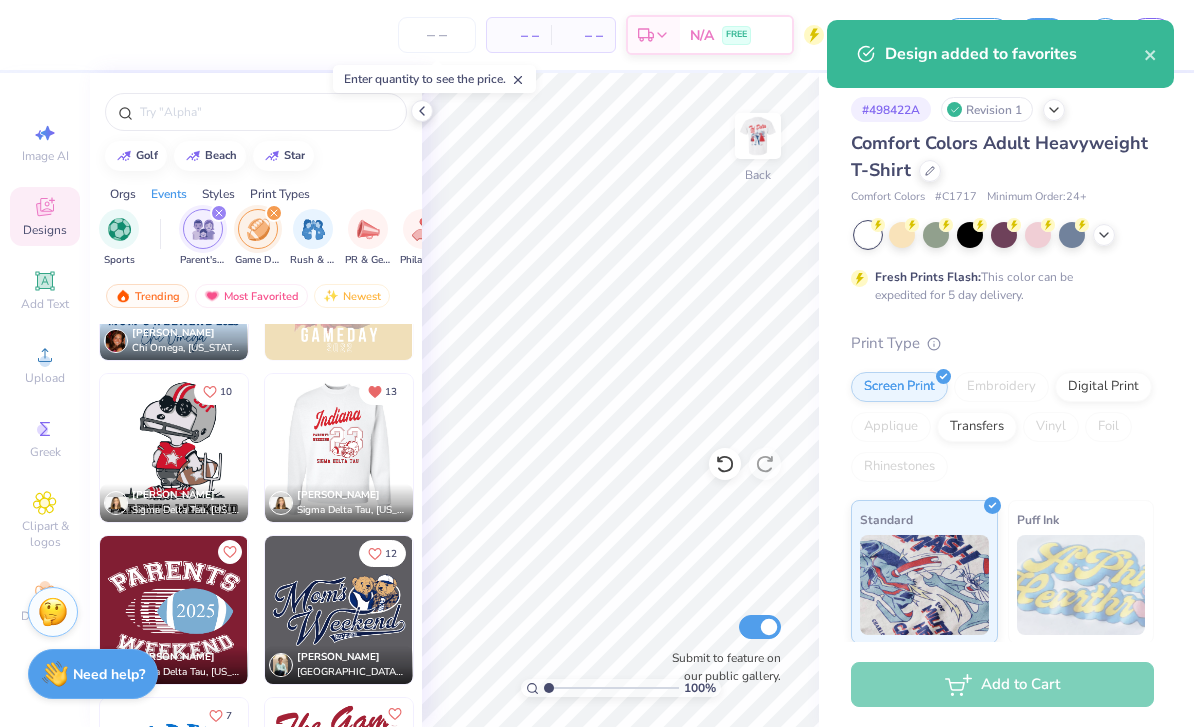 click at bounding box center (191, 448) 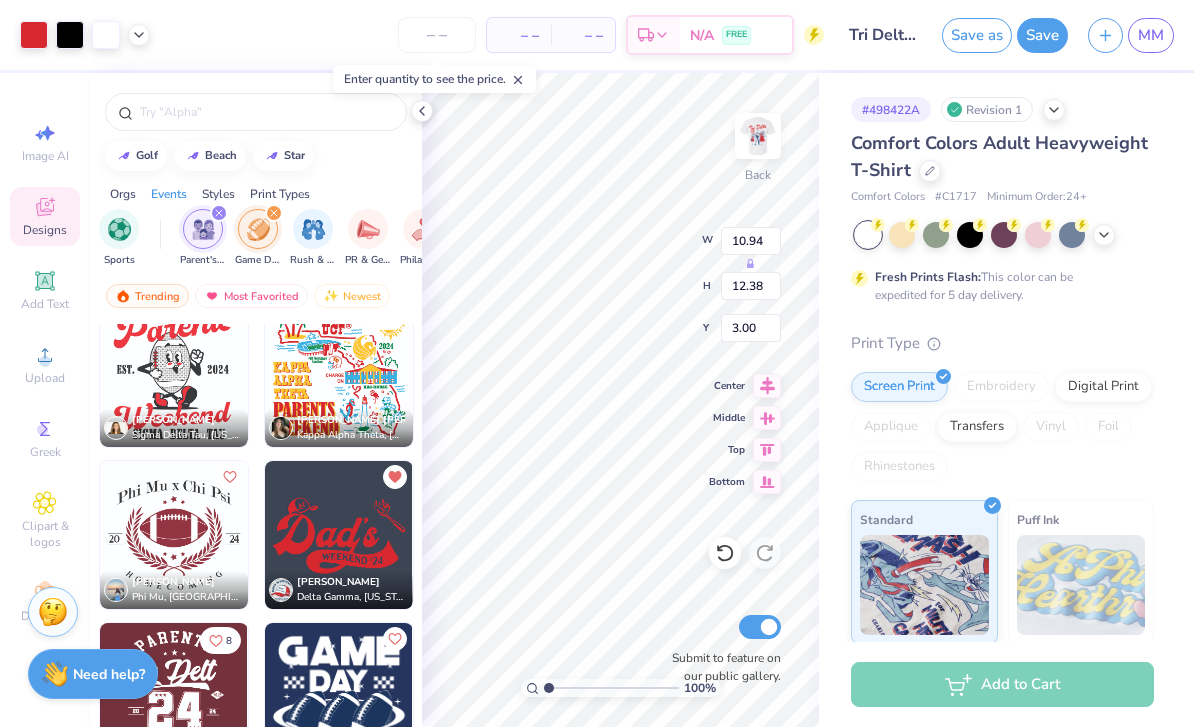 scroll, scrollTop: 22723, scrollLeft: 0, axis: vertical 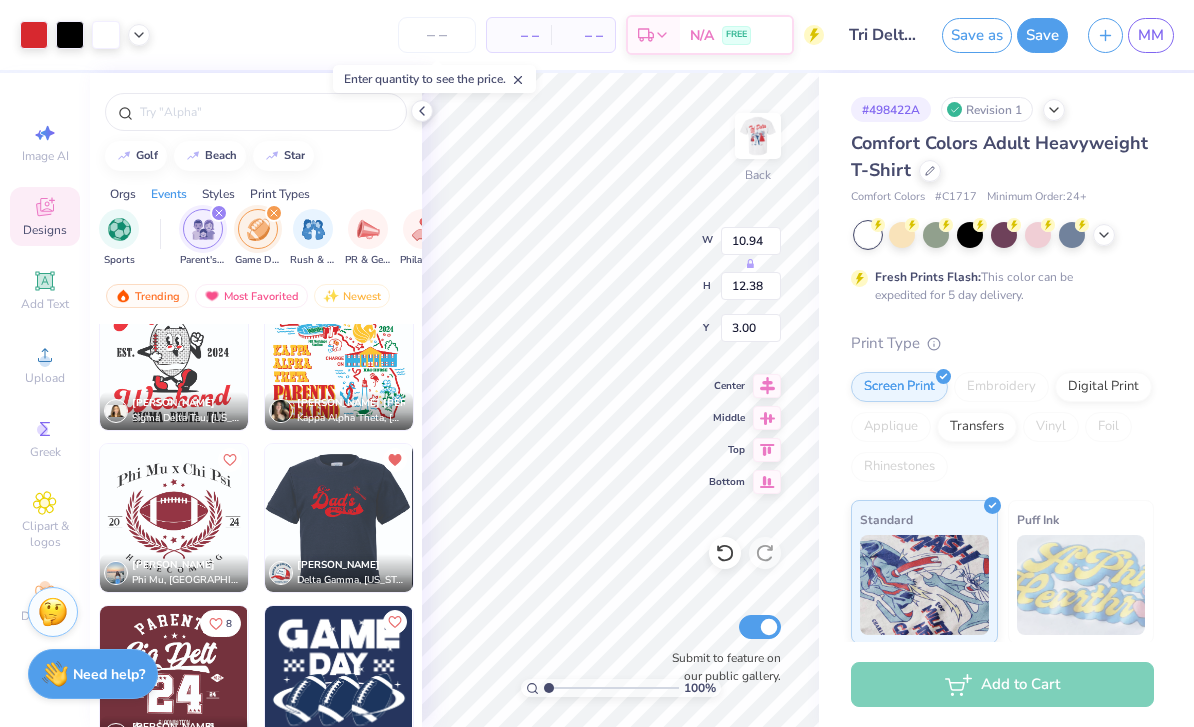 click at bounding box center [338, 518] 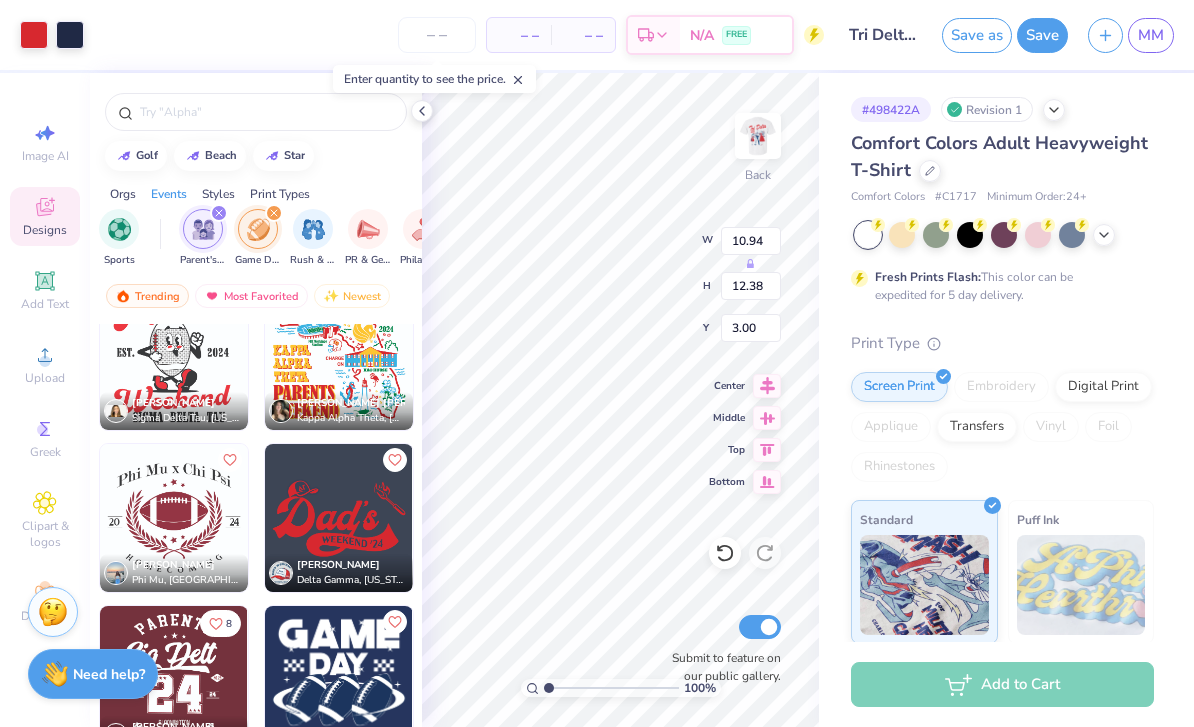 type on "11.01" 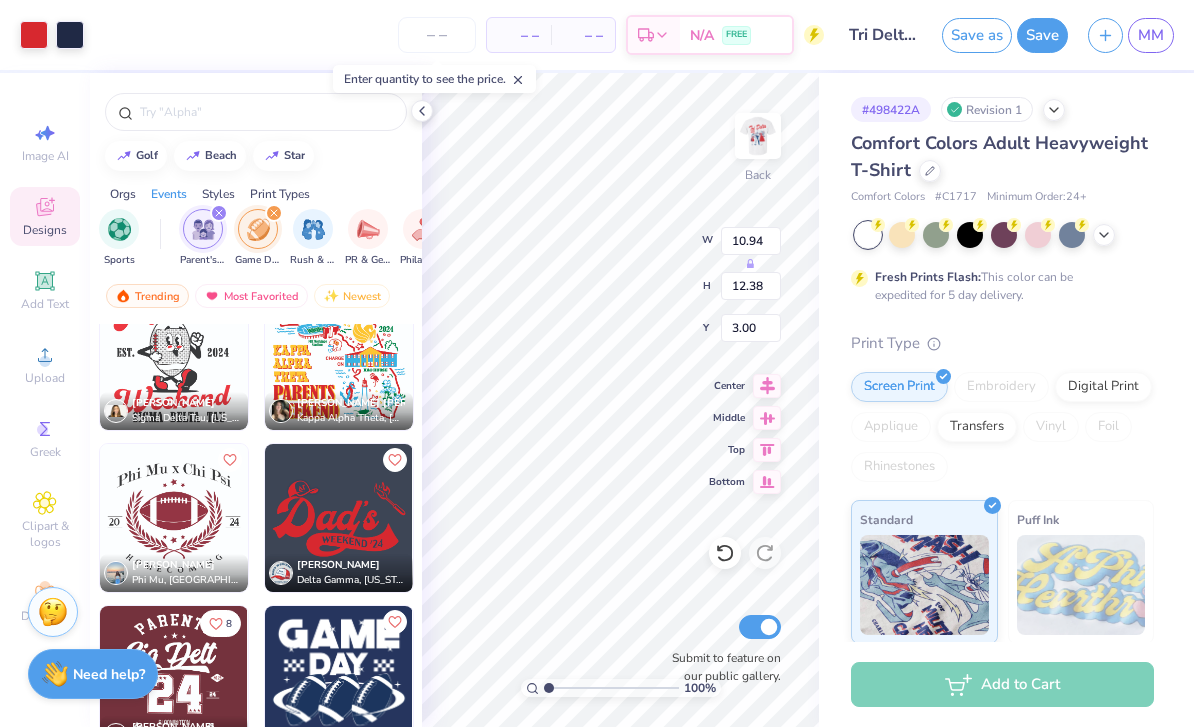 type on "6.43" 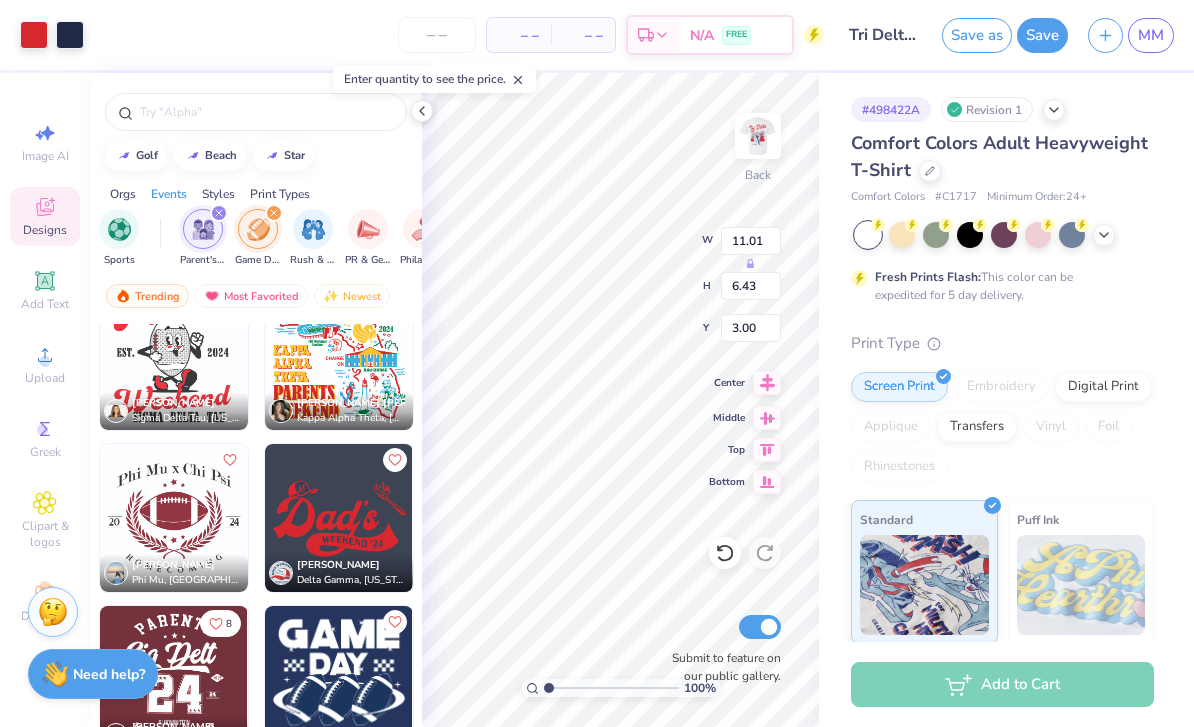 type on "17.05" 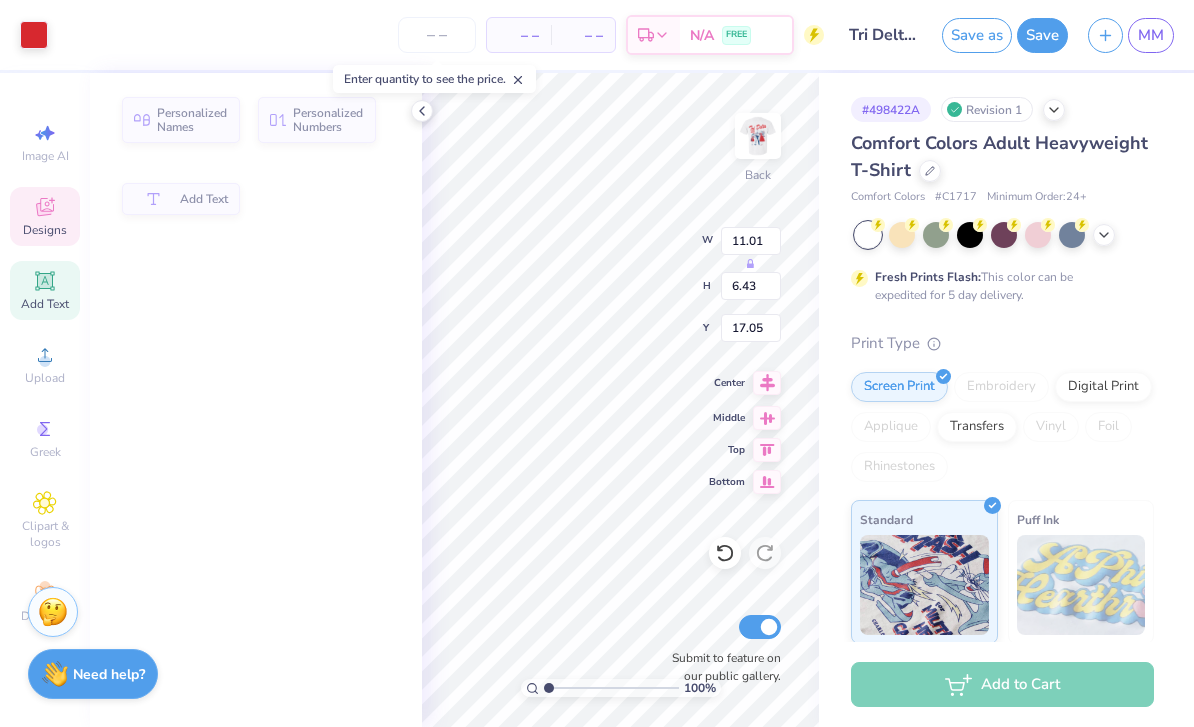 type on "8.84" 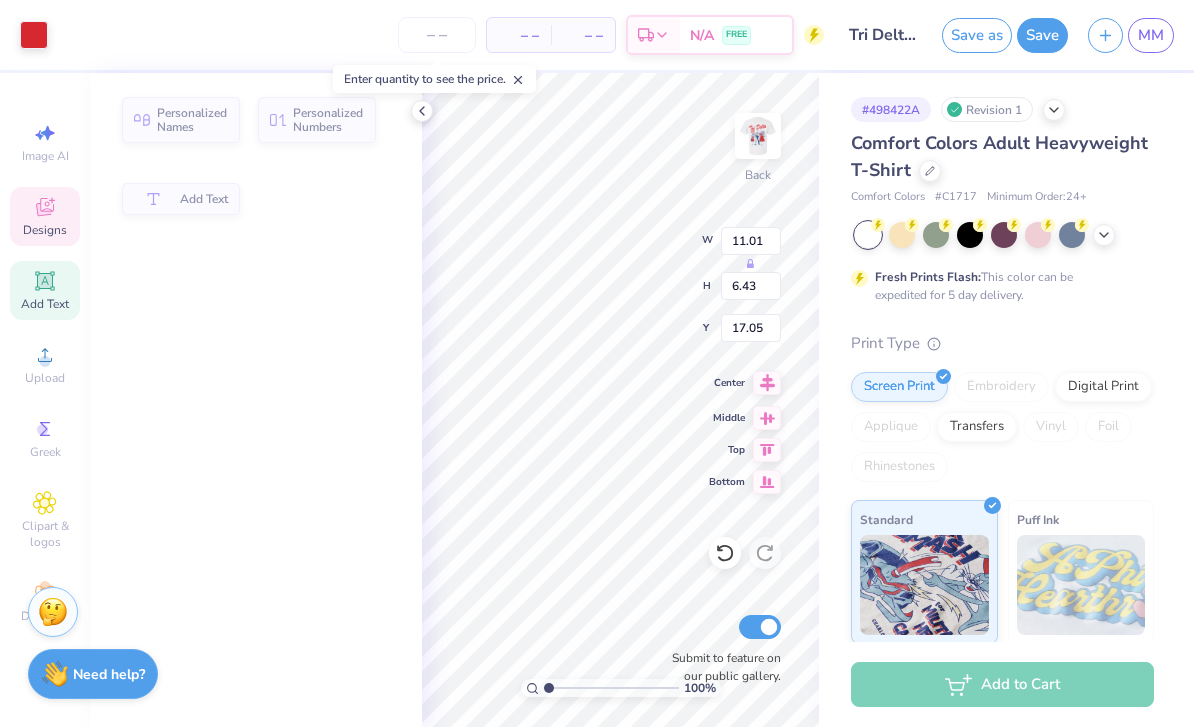 type on "3.49" 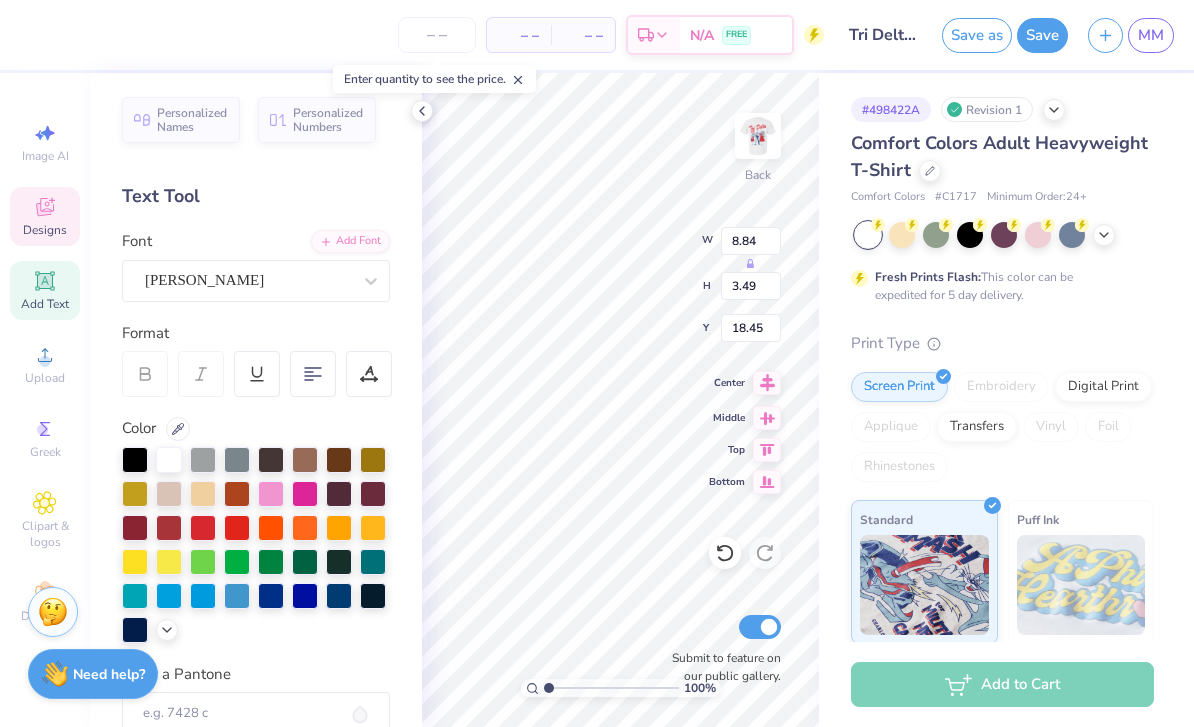 scroll, scrollTop: 0, scrollLeft: 2, axis: horizontal 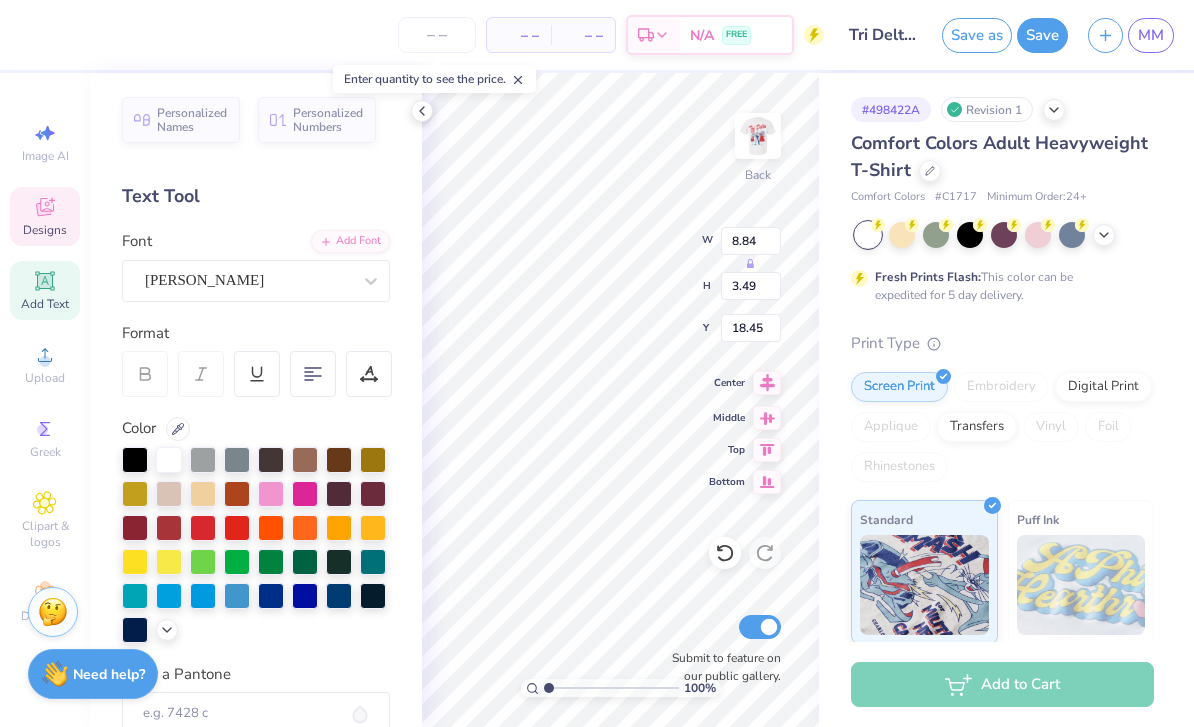 type on "Parents's" 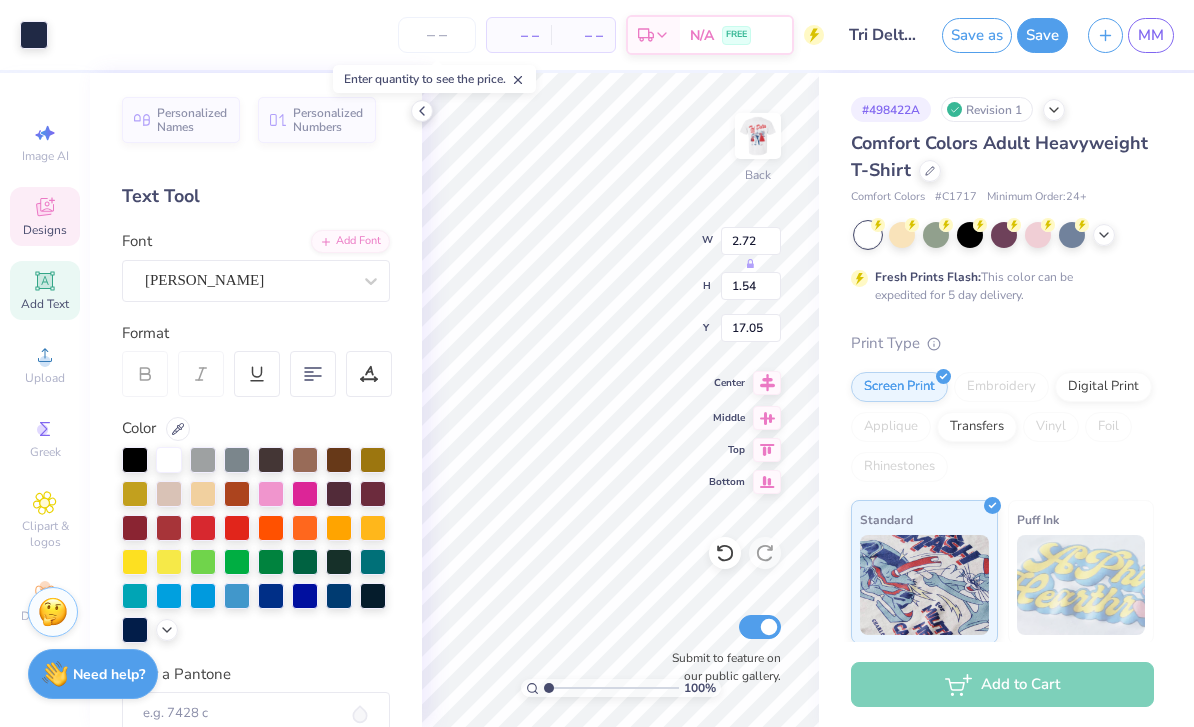 type on "0.53" 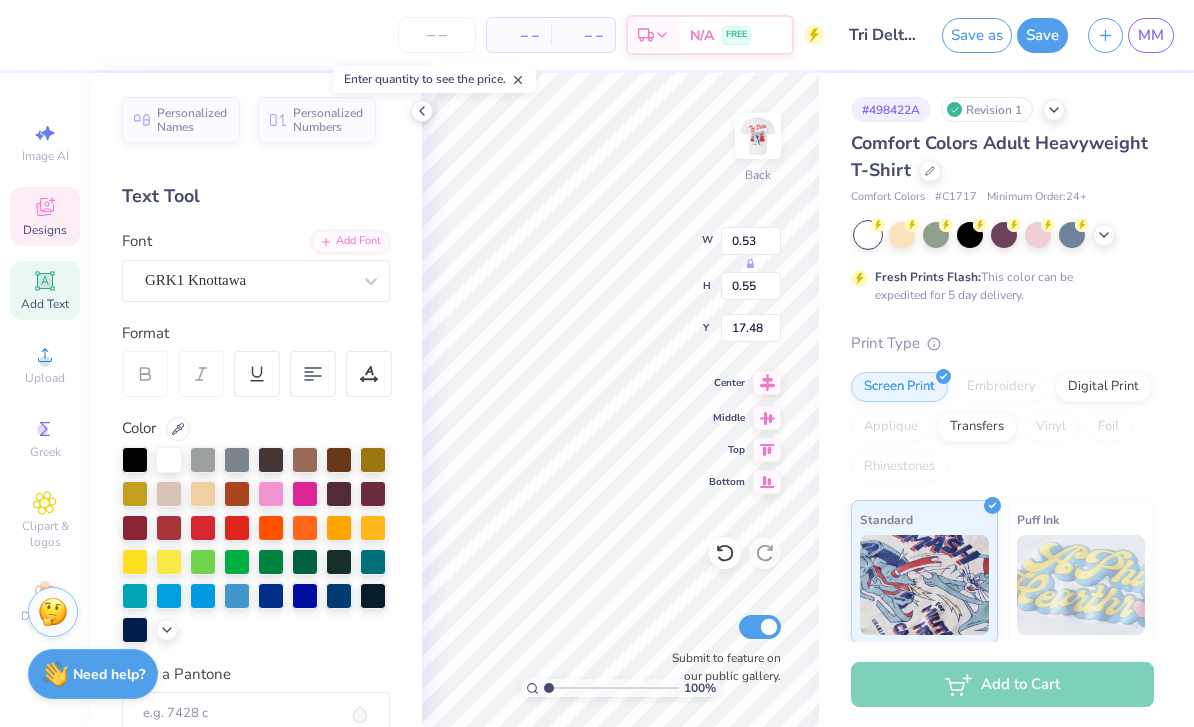 type on "G" 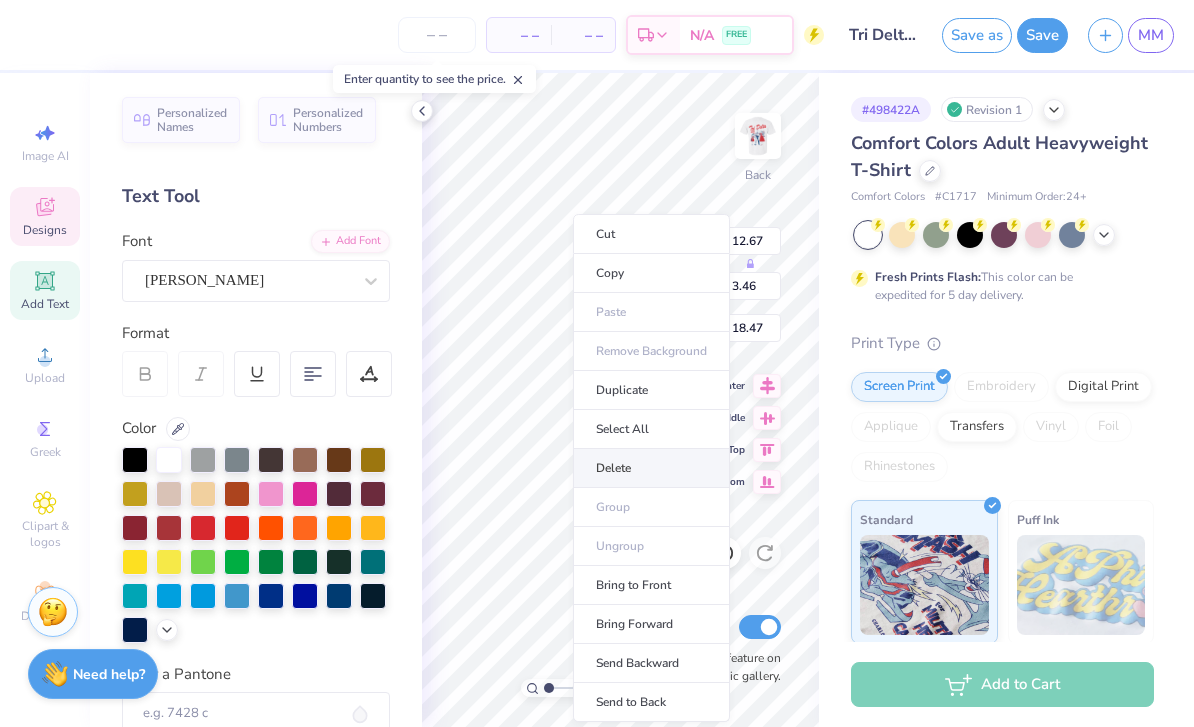 click on "Delete" at bounding box center (651, 468) 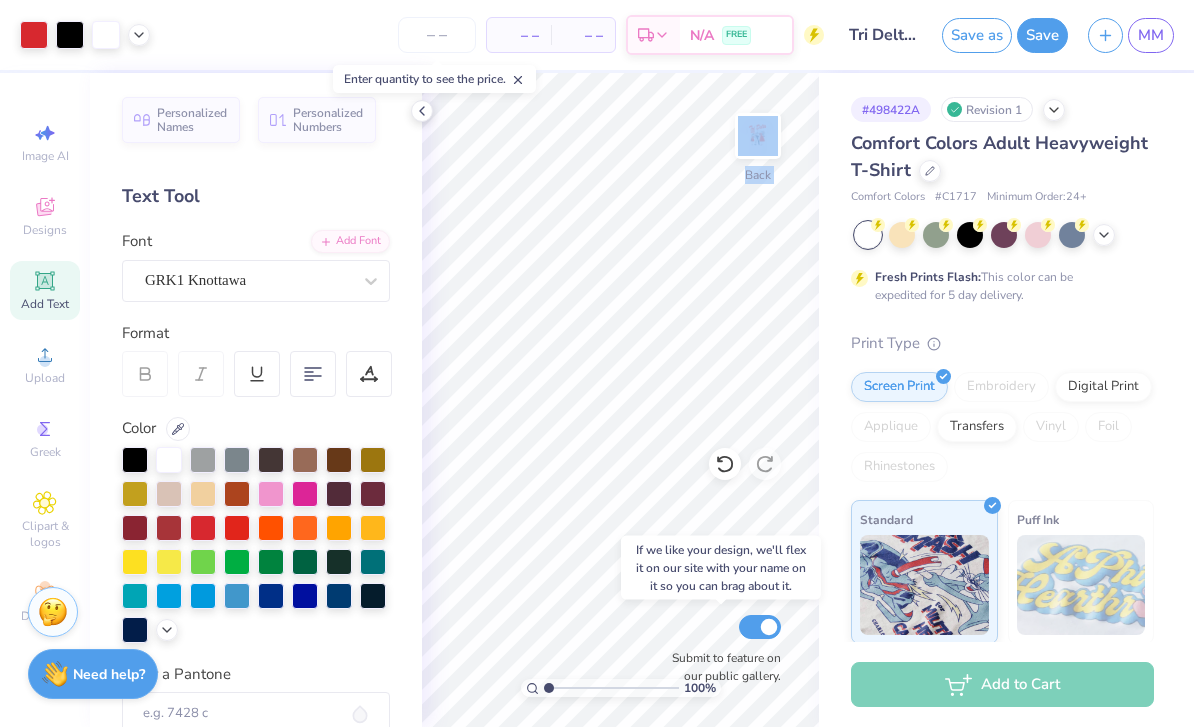 click on "100  % Back Submit to feature on our public gallery." at bounding box center [620, 400] 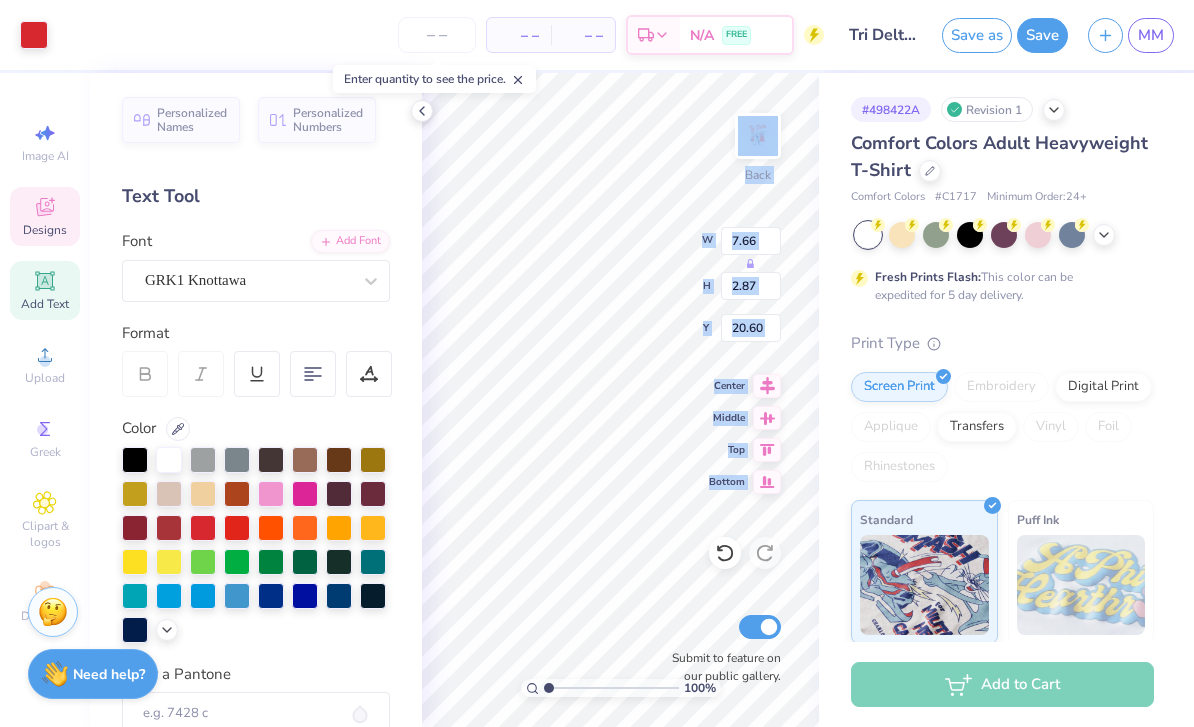 type on "8.51" 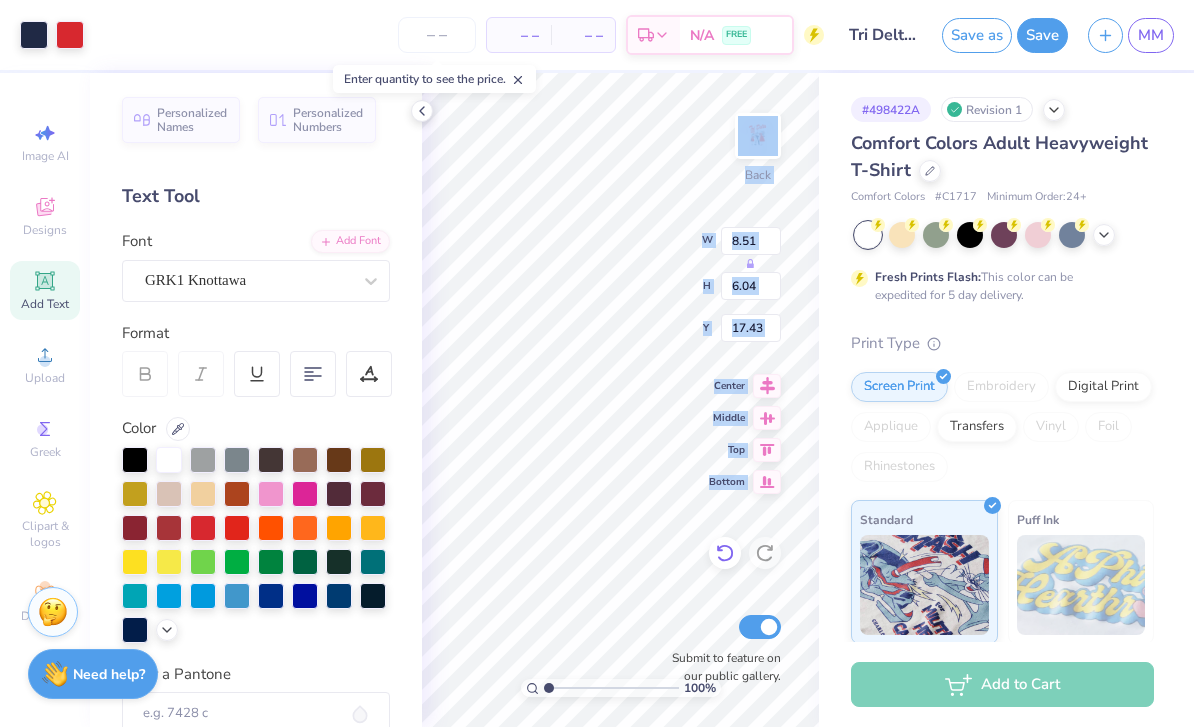 type on "9.27" 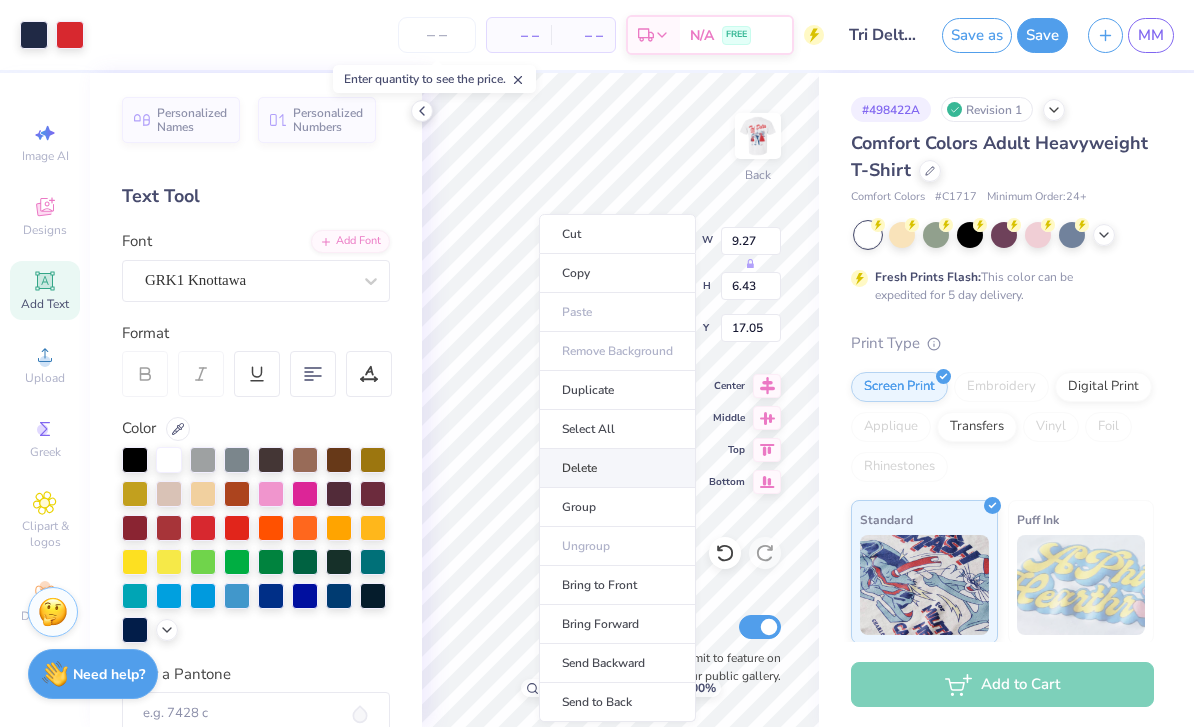 click on "Delete" at bounding box center [617, 468] 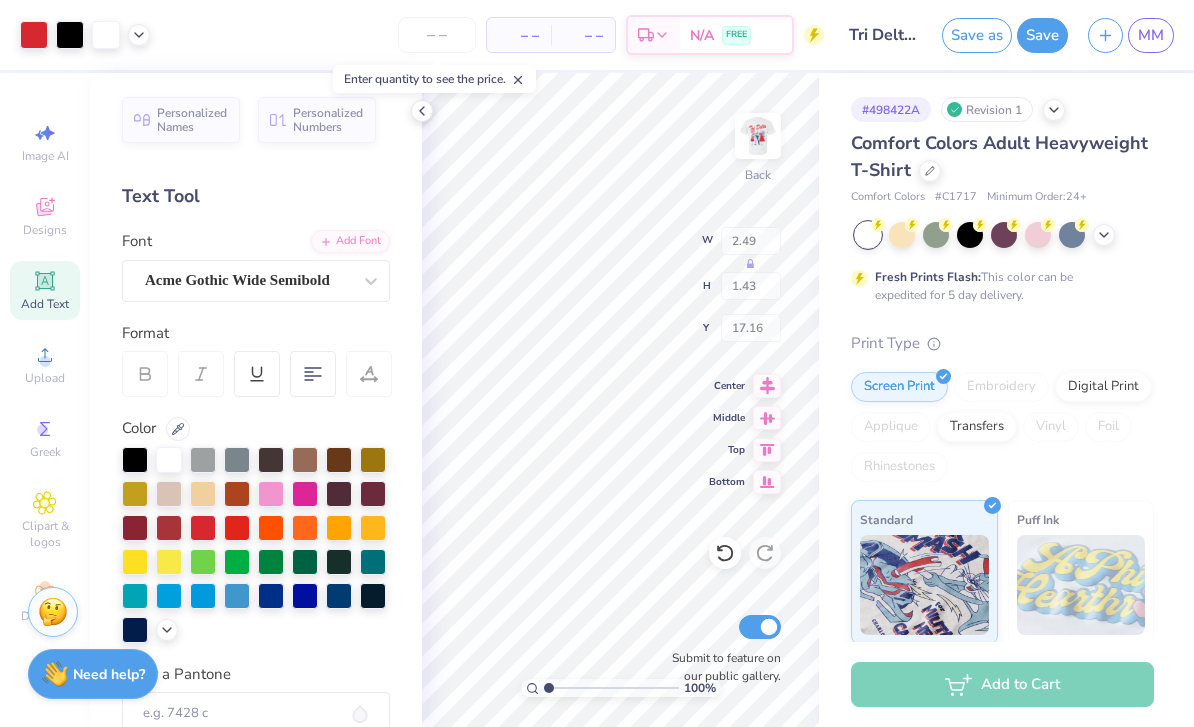 type on "2.60" 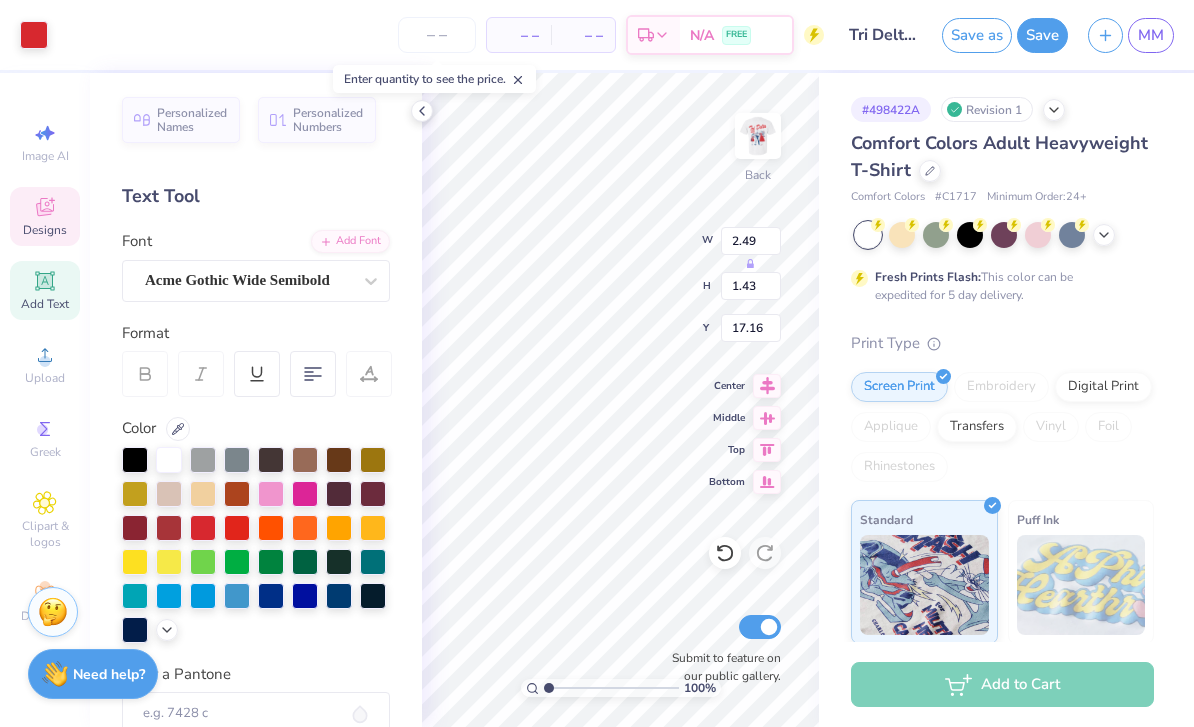 type on "9.72" 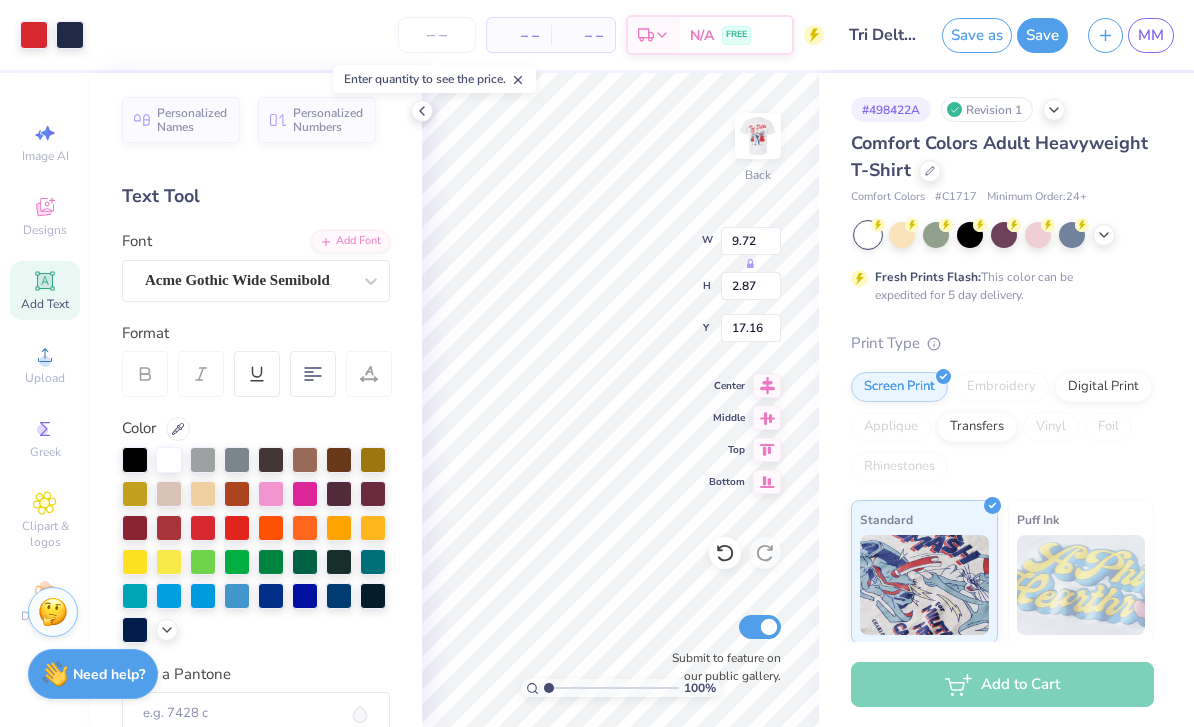 type on "5.56" 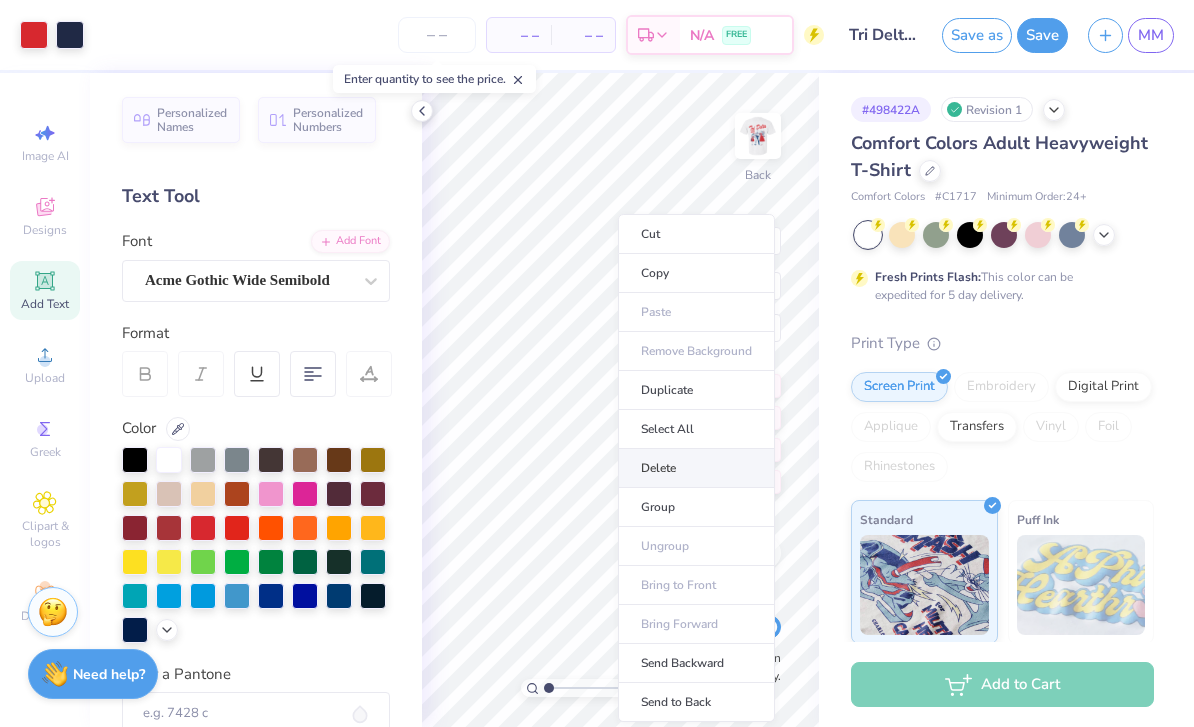 click on "Delete" at bounding box center (696, 468) 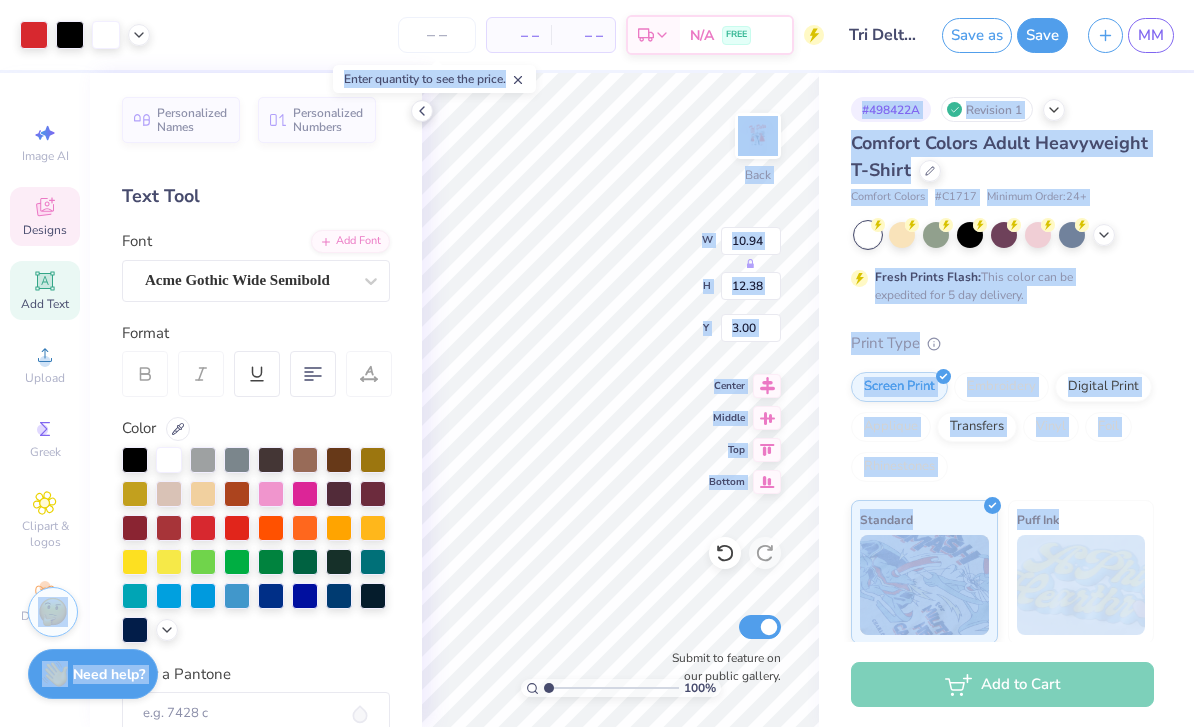 type on "3.00" 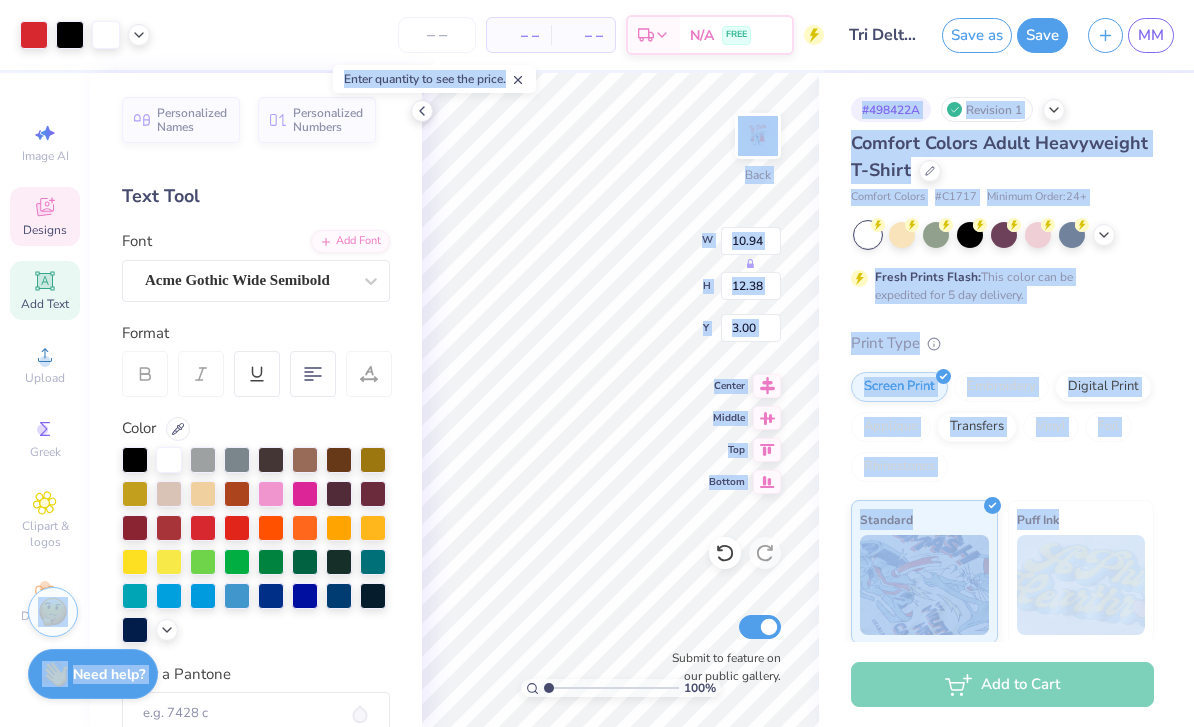 type on "3.39" 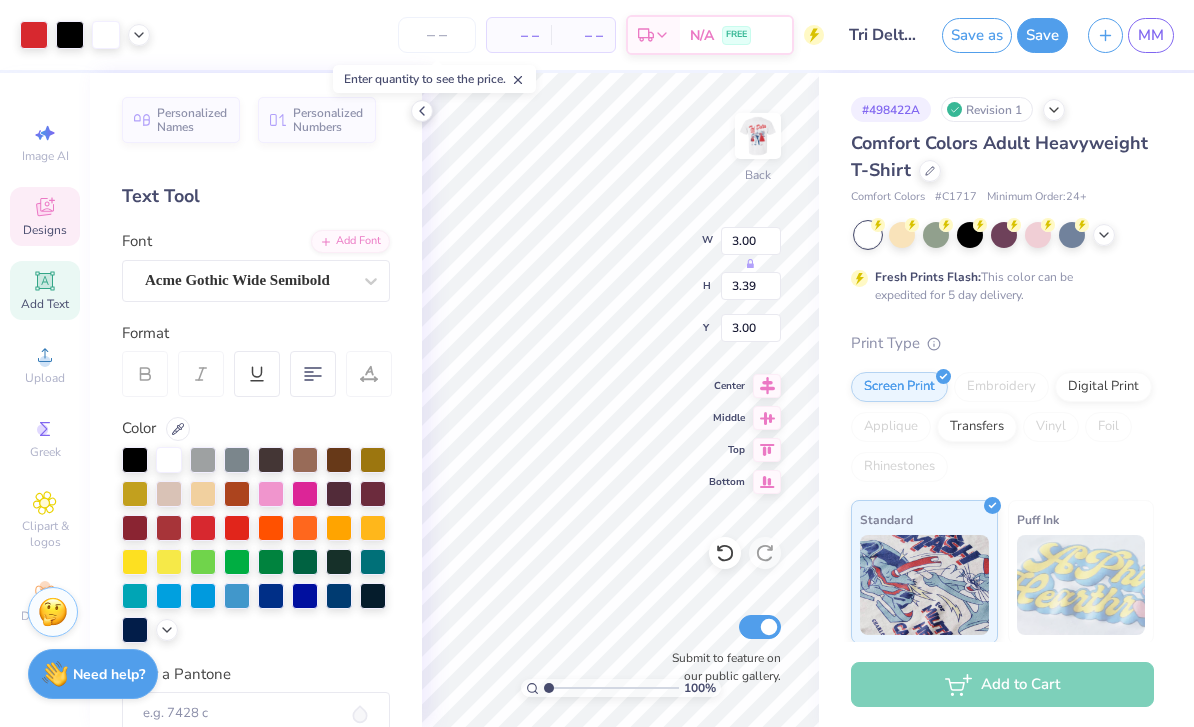 type on "3.76" 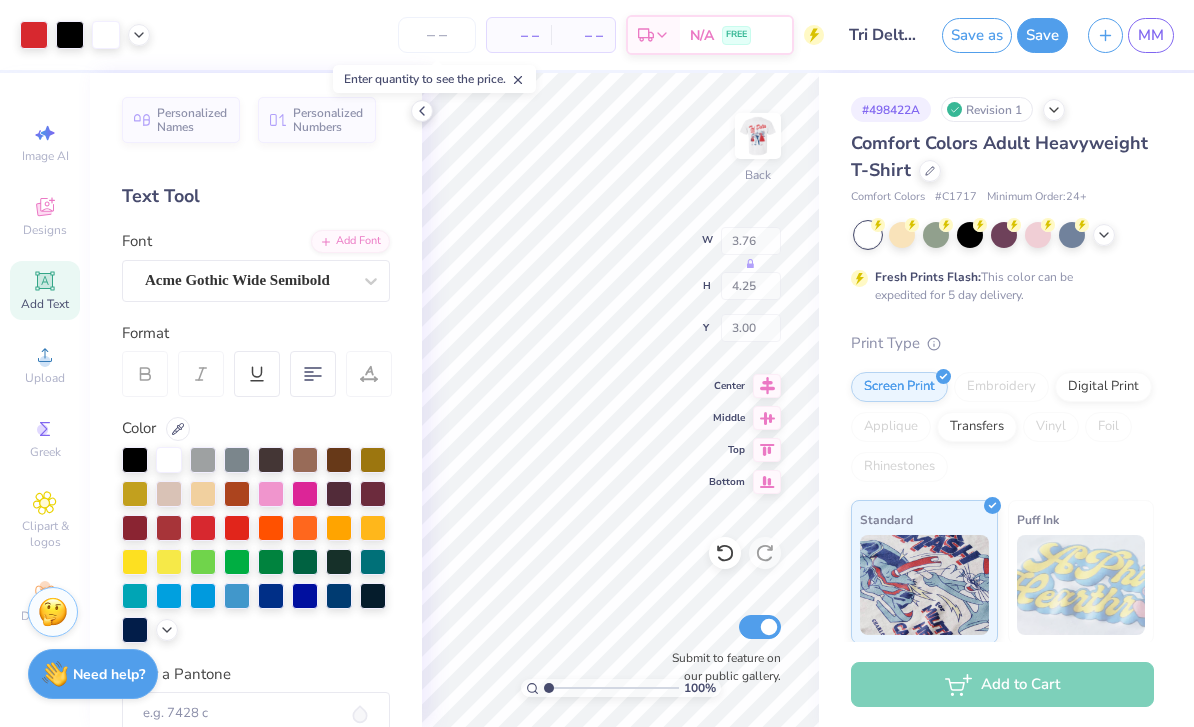 type on "2.50" 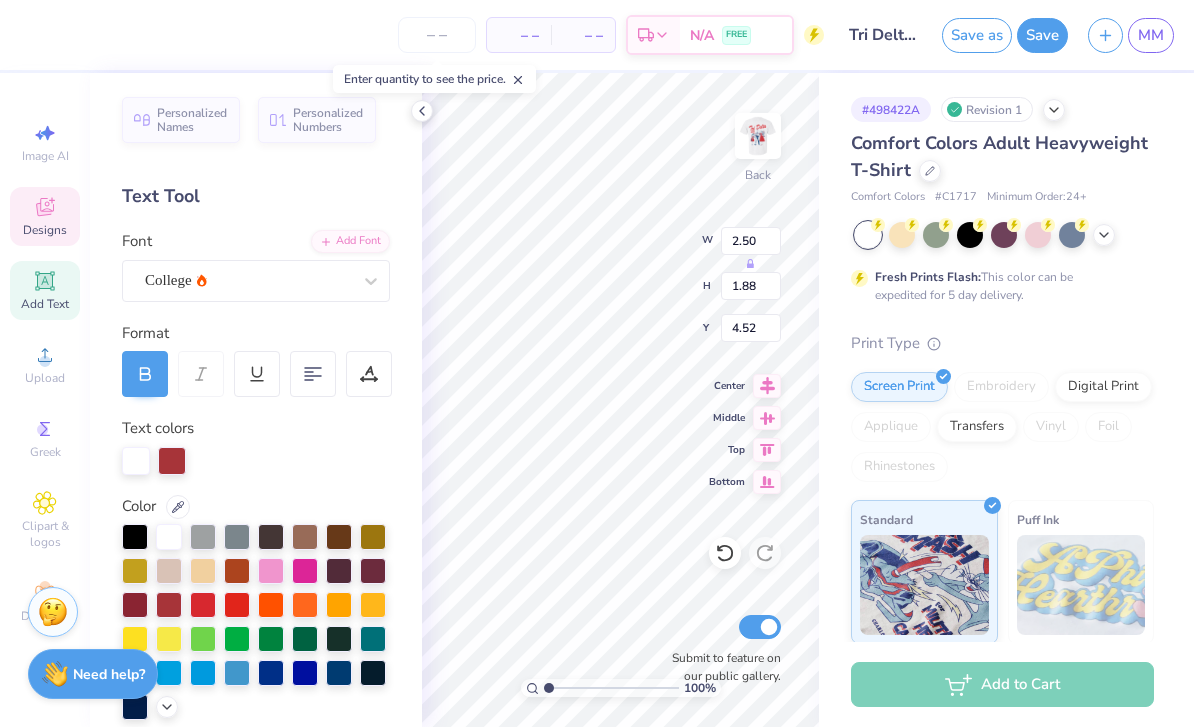 type on "25" 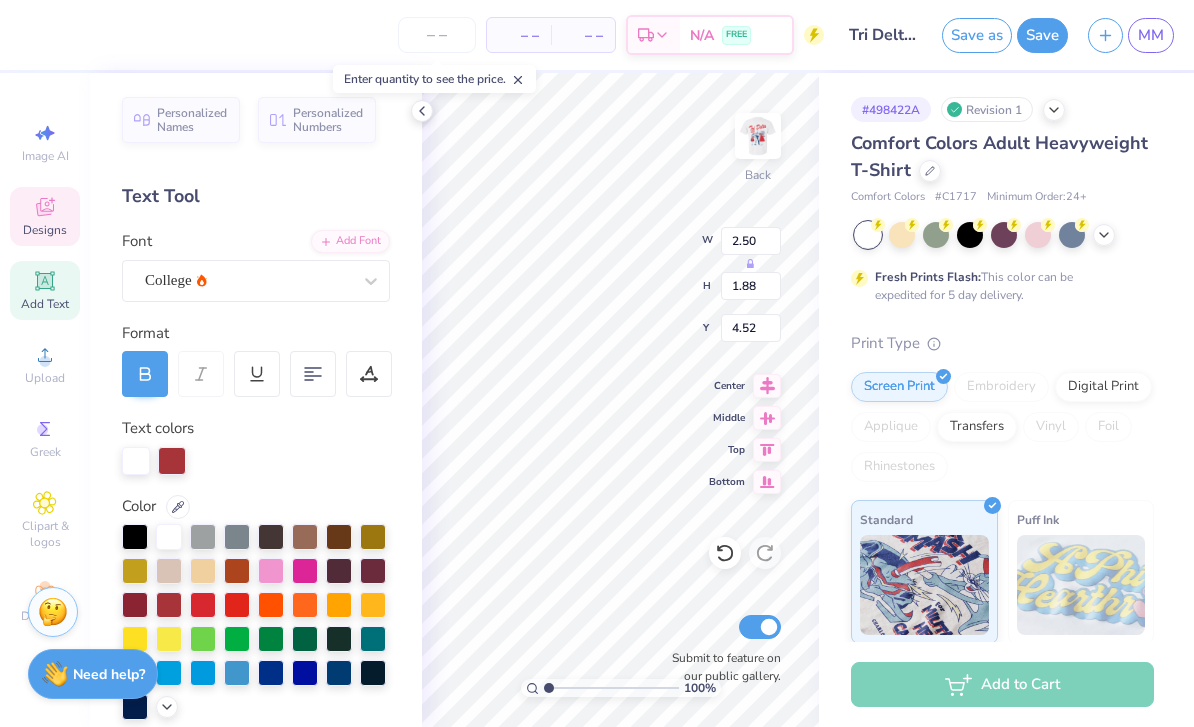 type on "3.57" 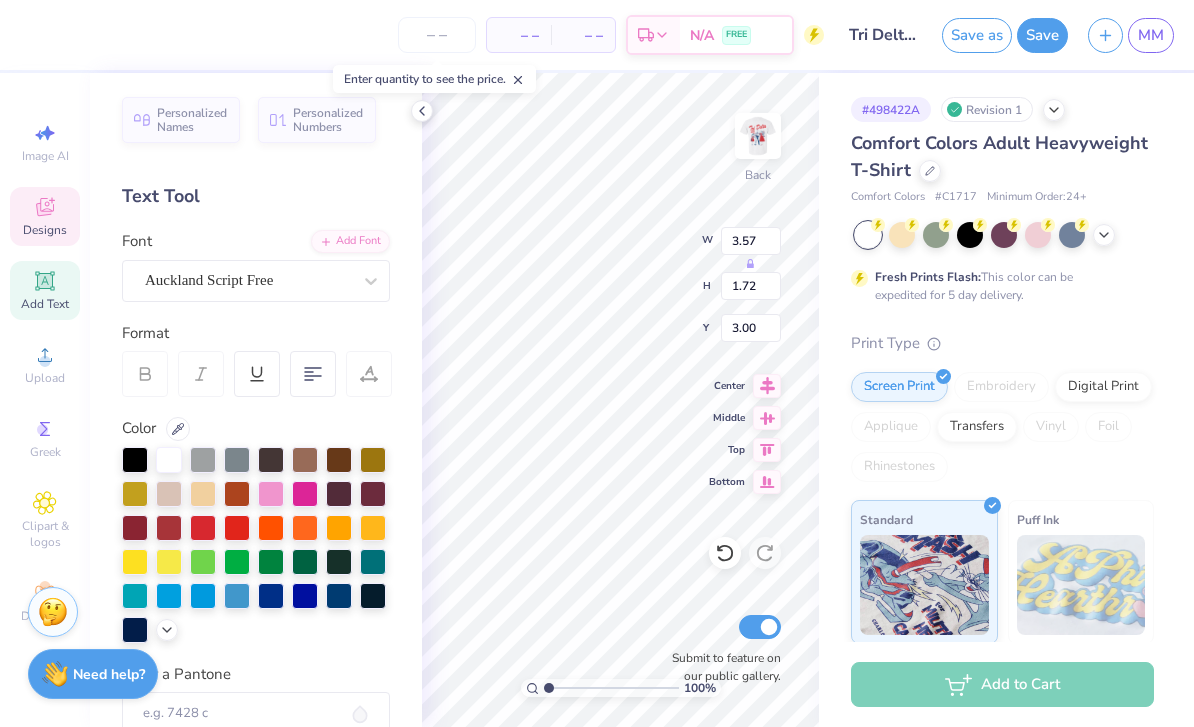 scroll, scrollTop: 1, scrollLeft: 3, axis: both 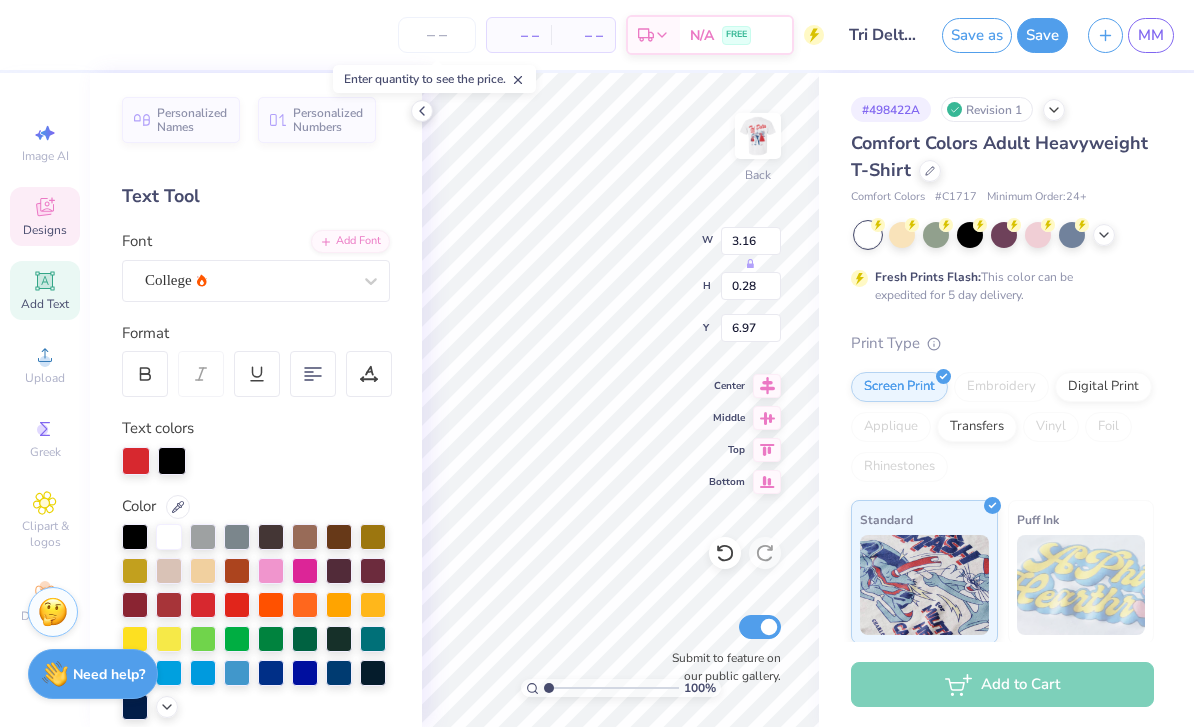 type on "DELTA DELTA DELTA" 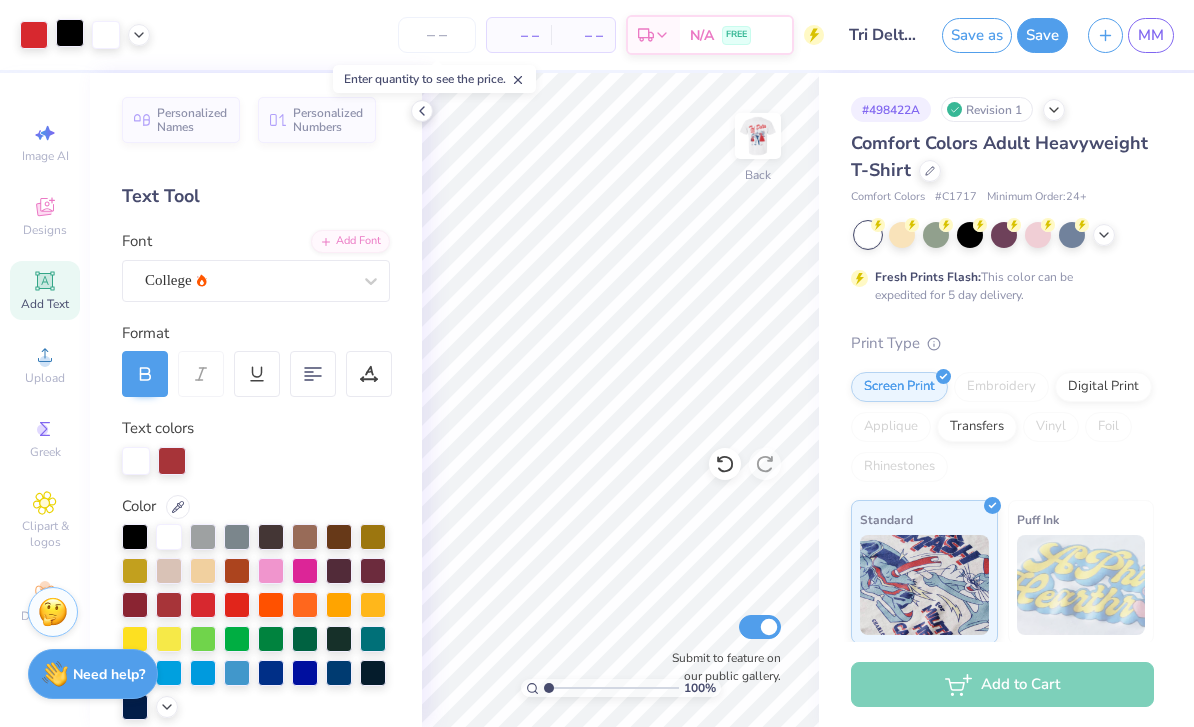 click at bounding box center [70, 33] 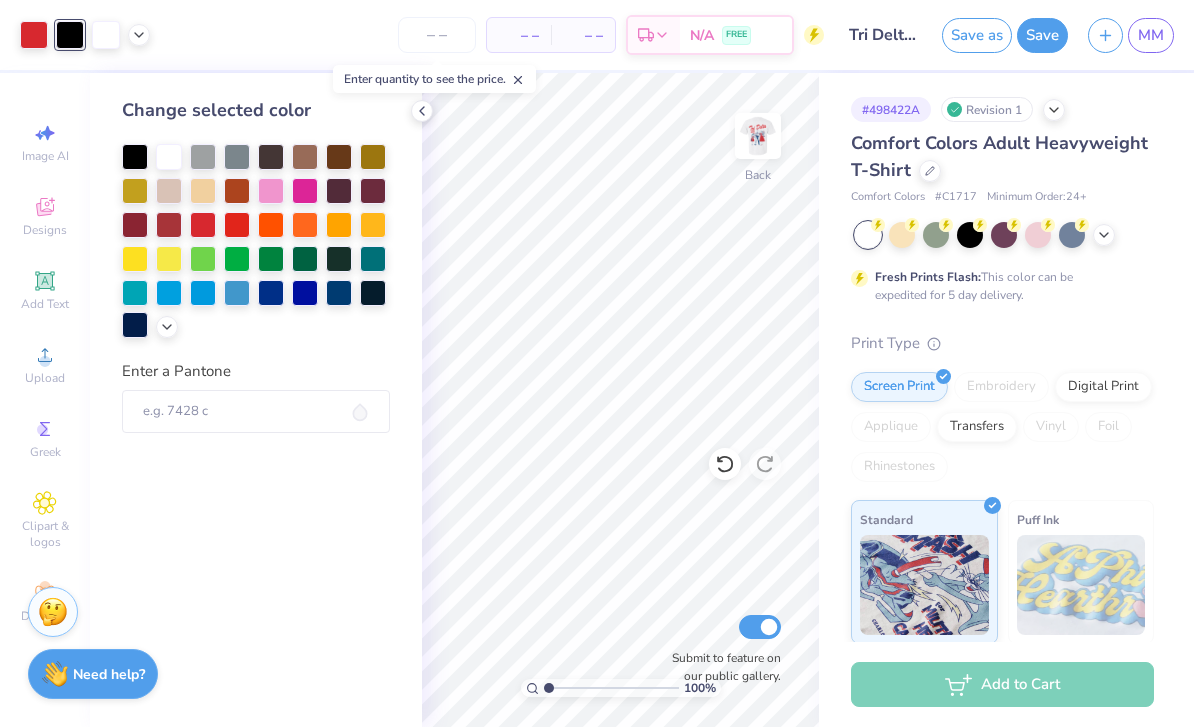 click at bounding box center [135, 325] 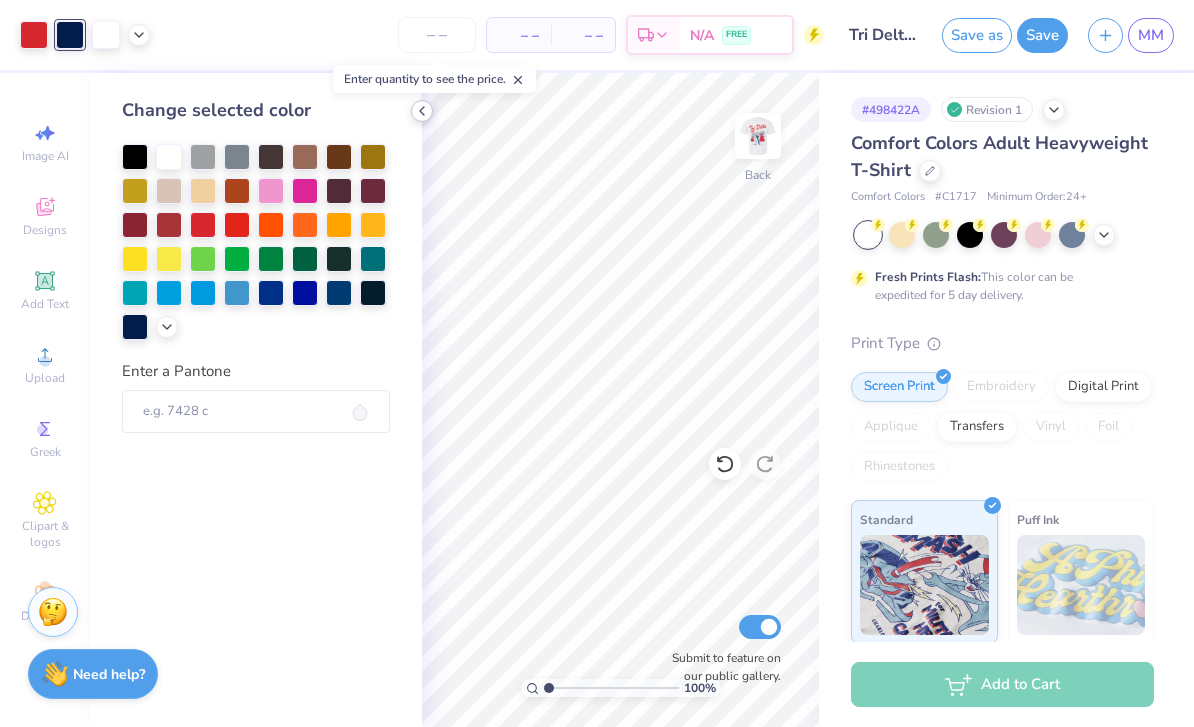 click 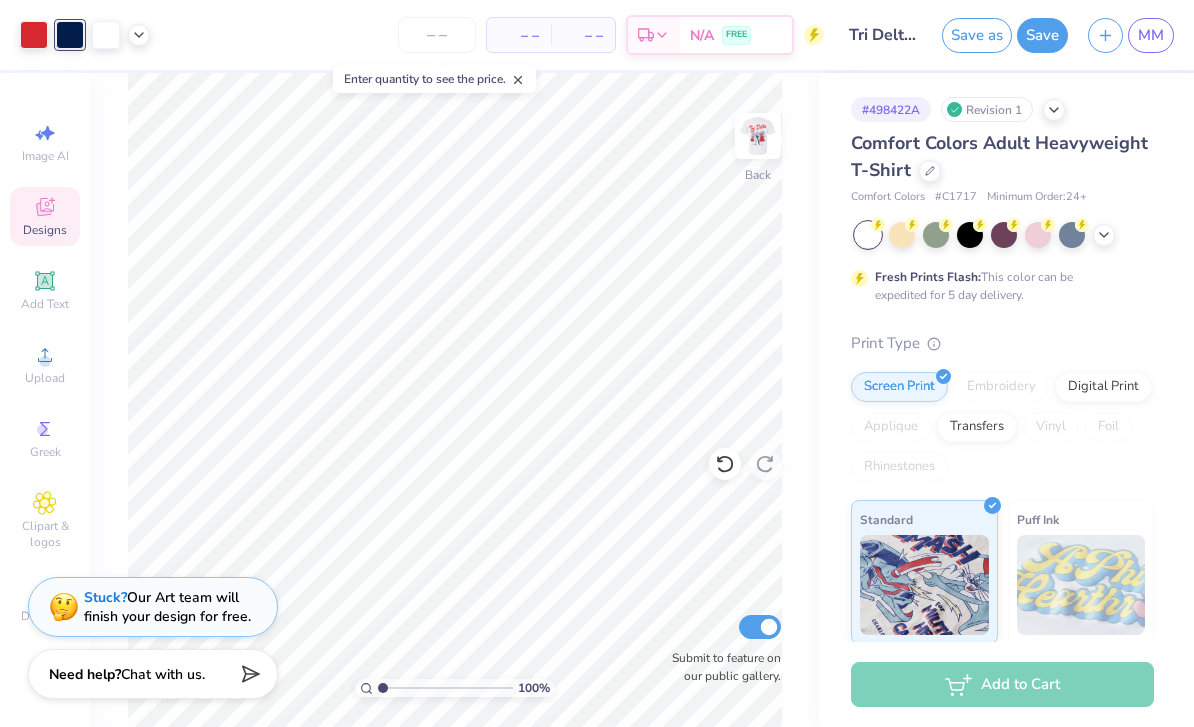 click on "Designs" at bounding box center [45, 216] 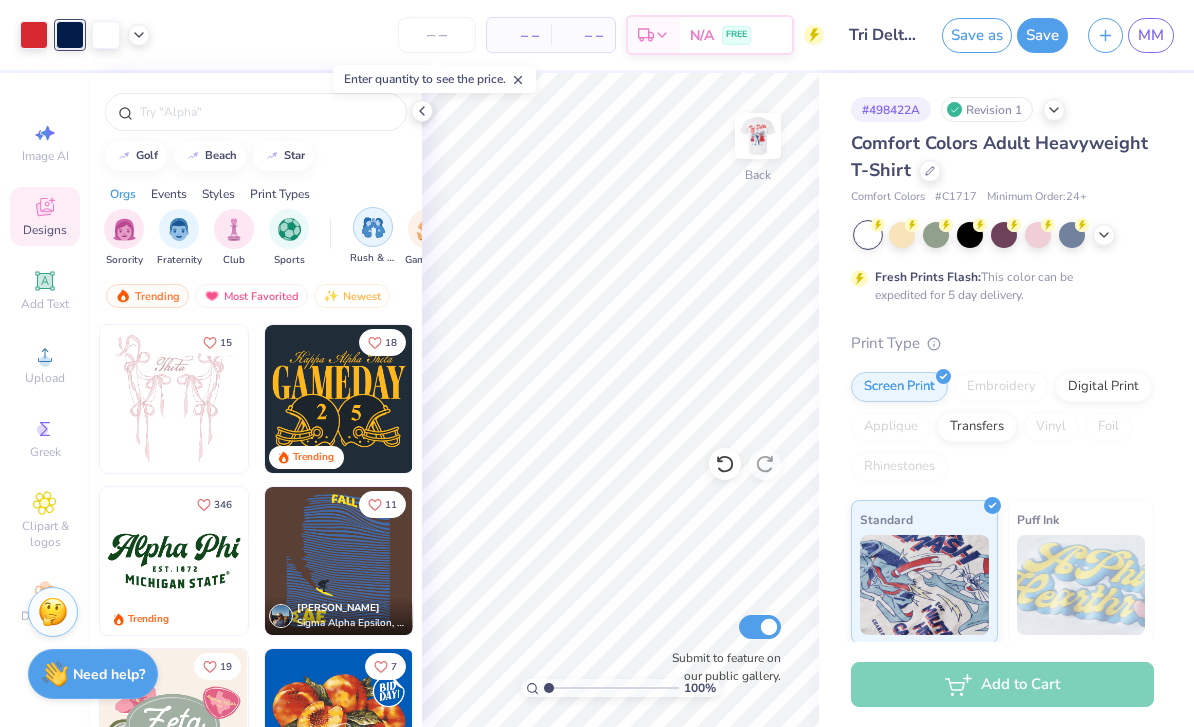 scroll, scrollTop: 0, scrollLeft: 130, axis: horizontal 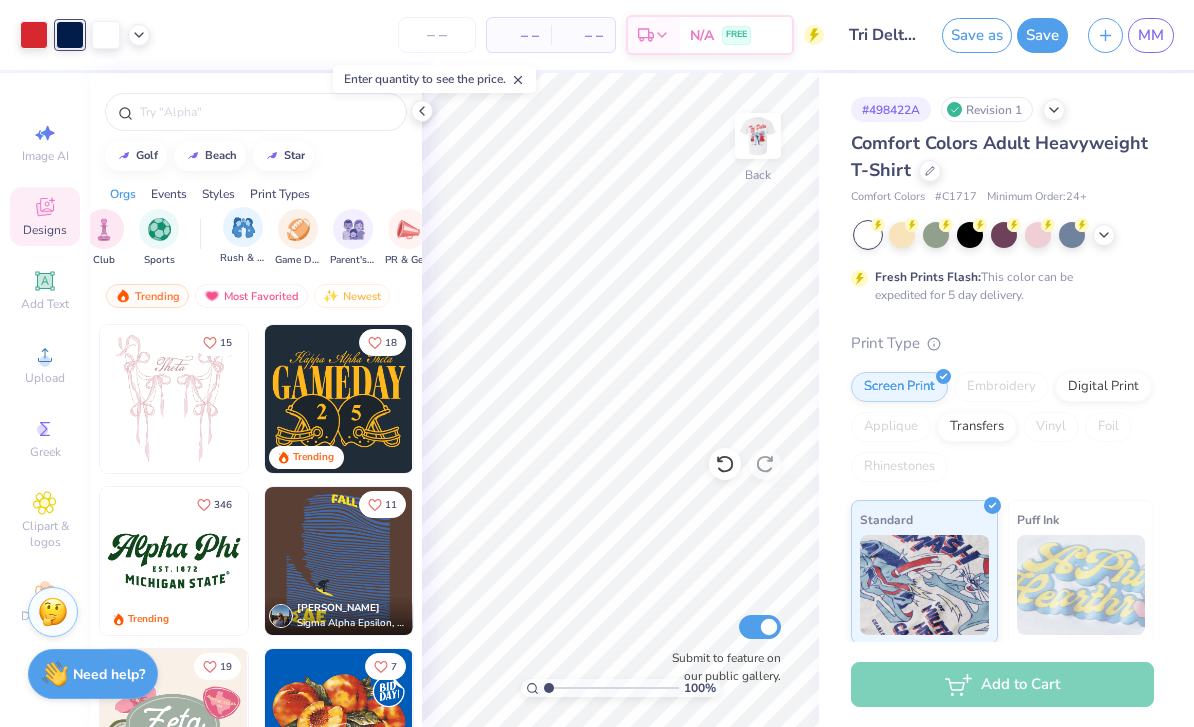 click on "Game Day" at bounding box center [298, 238] 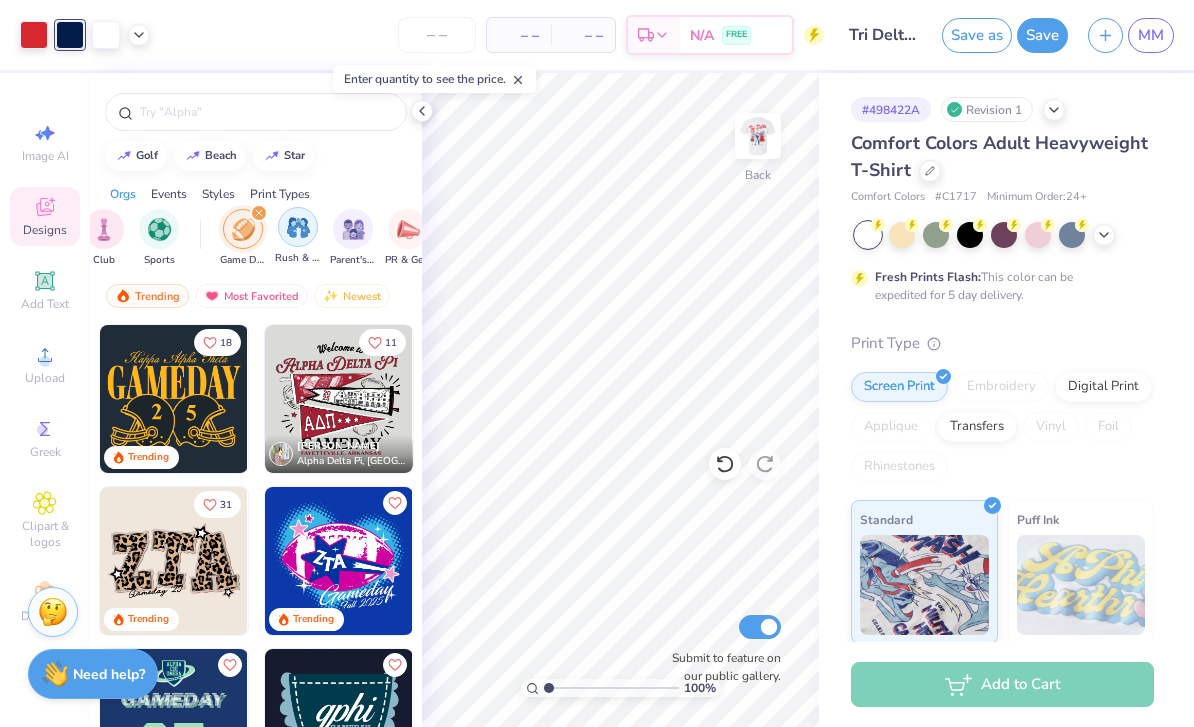 click at bounding box center (353, 229) 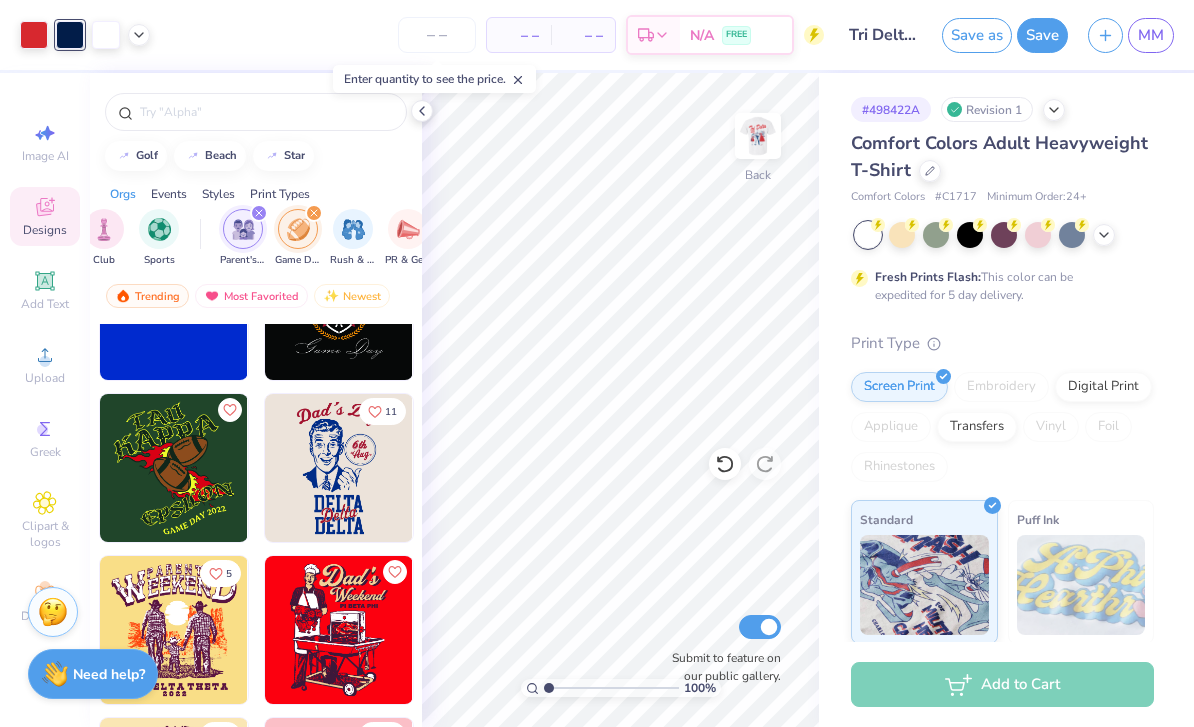 scroll, scrollTop: 30066, scrollLeft: 0, axis: vertical 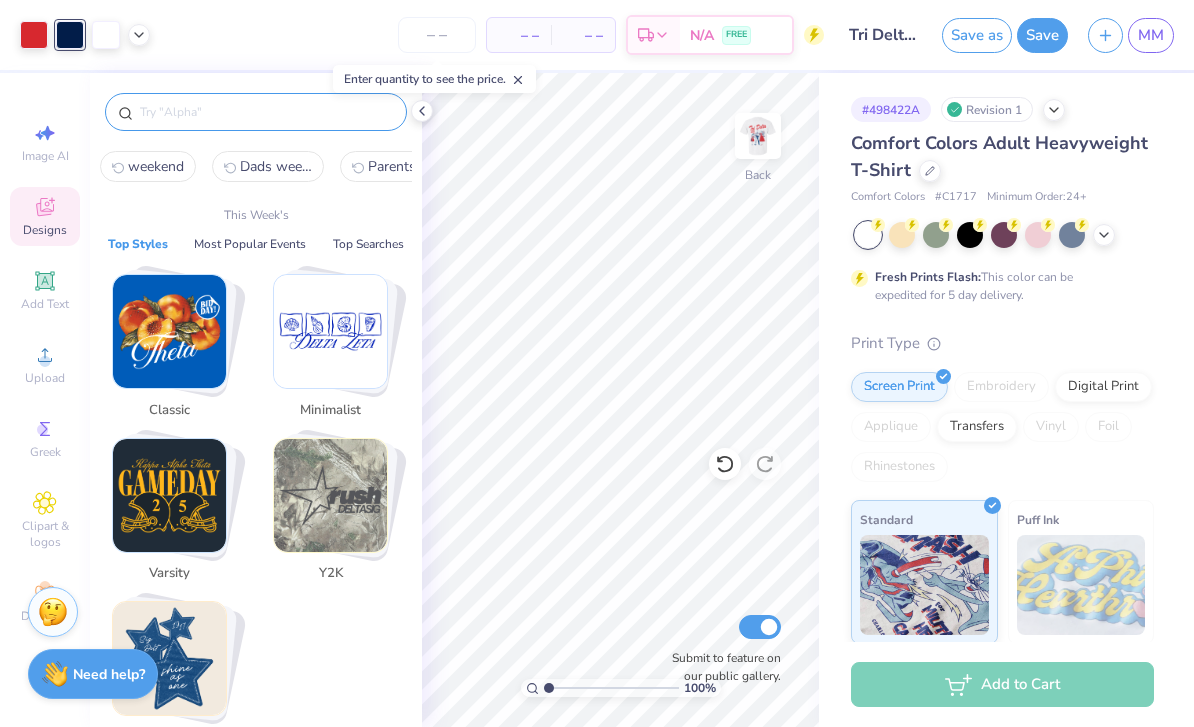 click at bounding box center [266, 112] 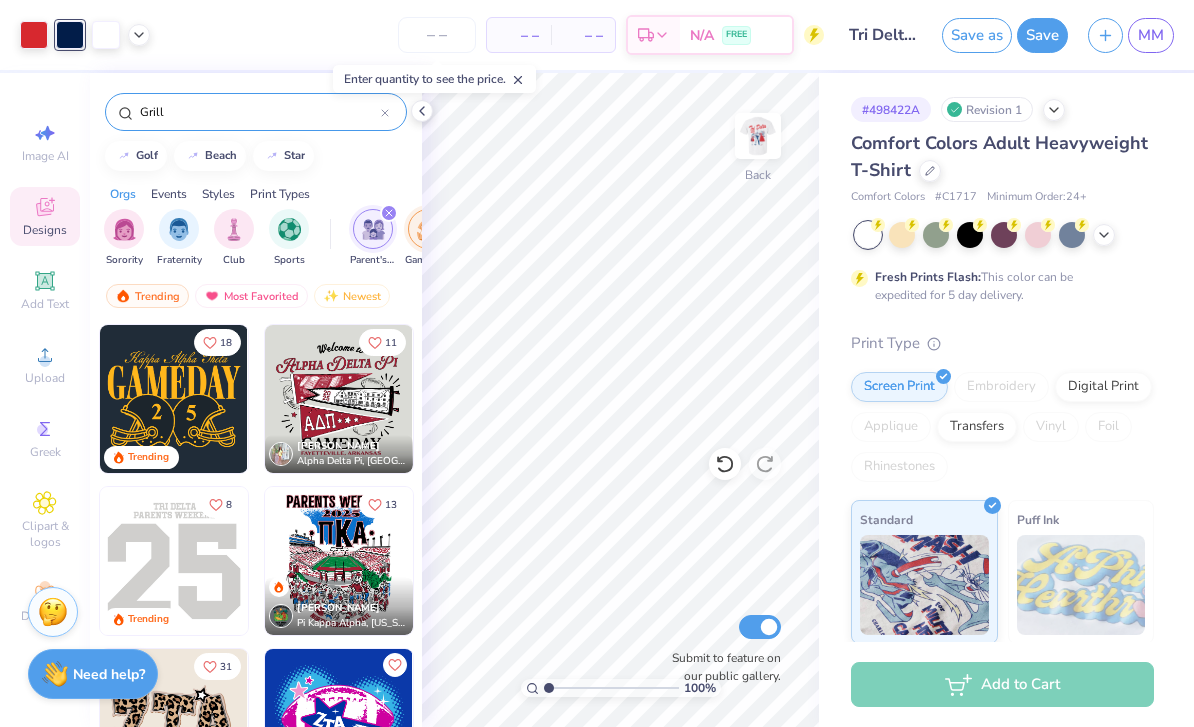 type on "Grill" 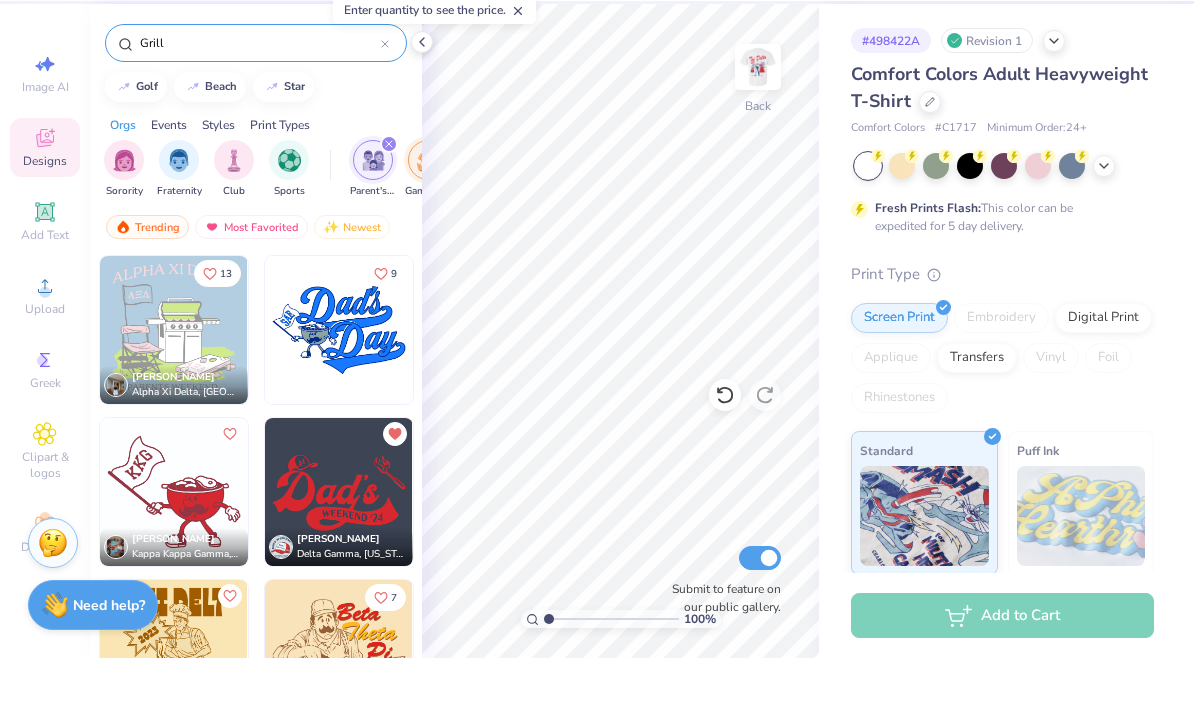 scroll, scrollTop: 0, scrollLeft: 0, axis: both 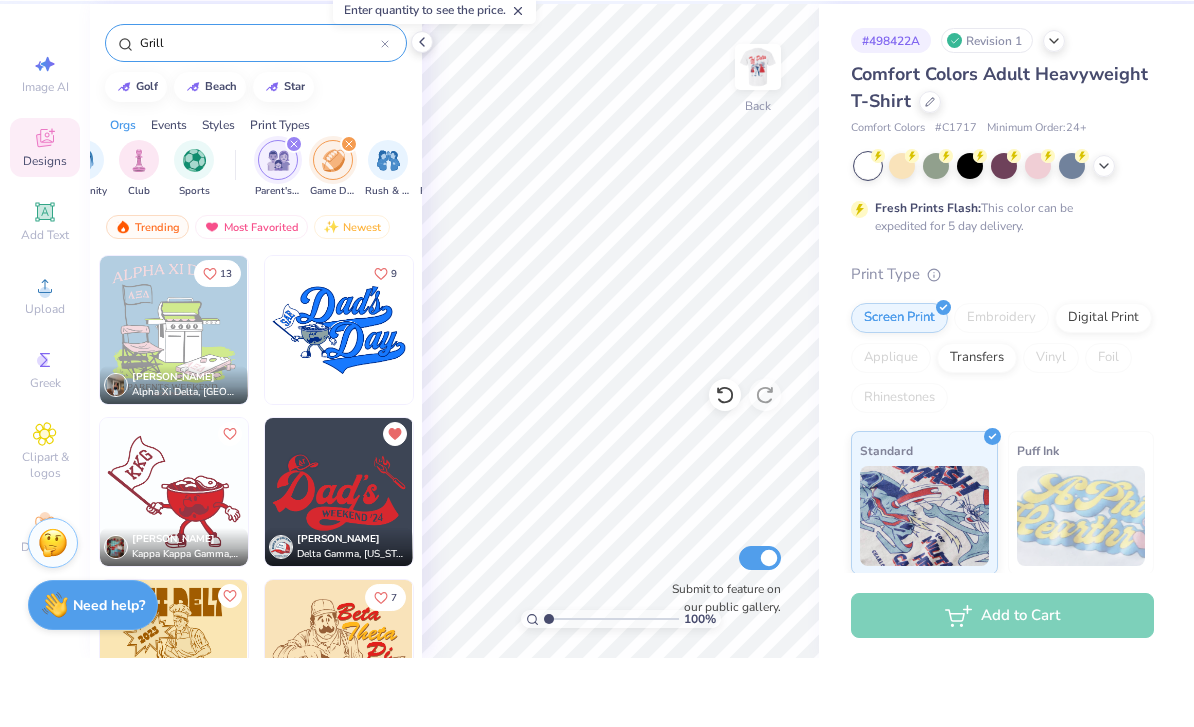 click on "Grill" at bounding box center (256, 112) 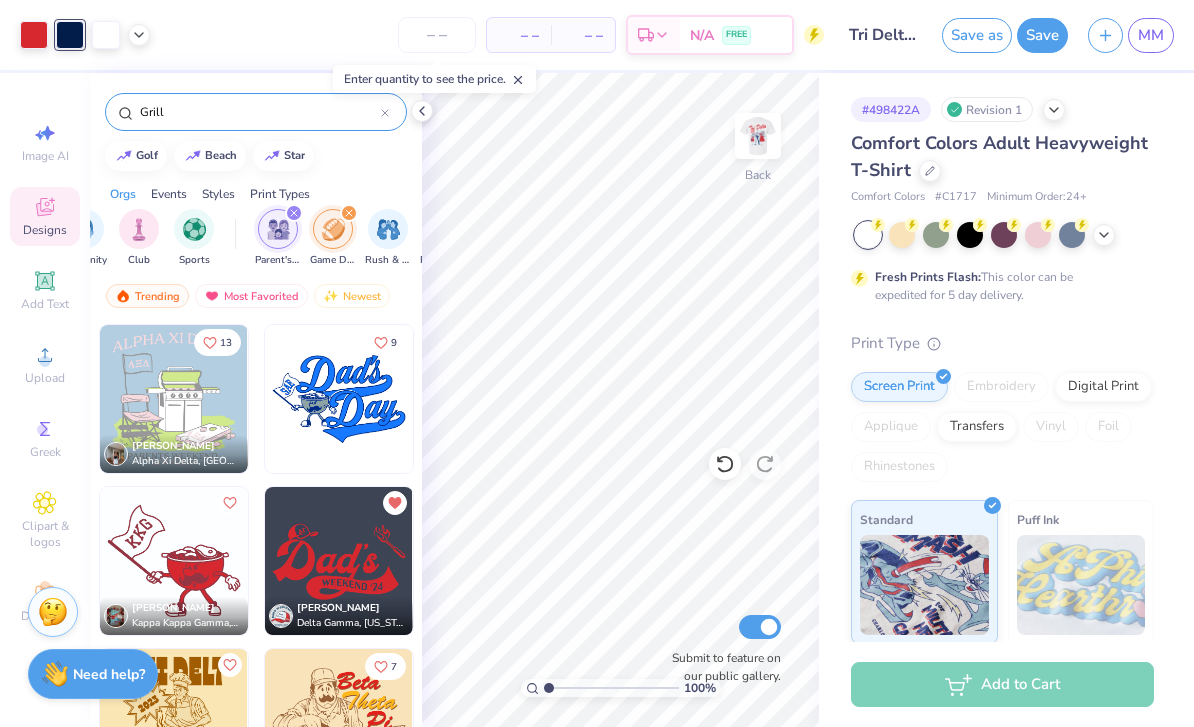 click 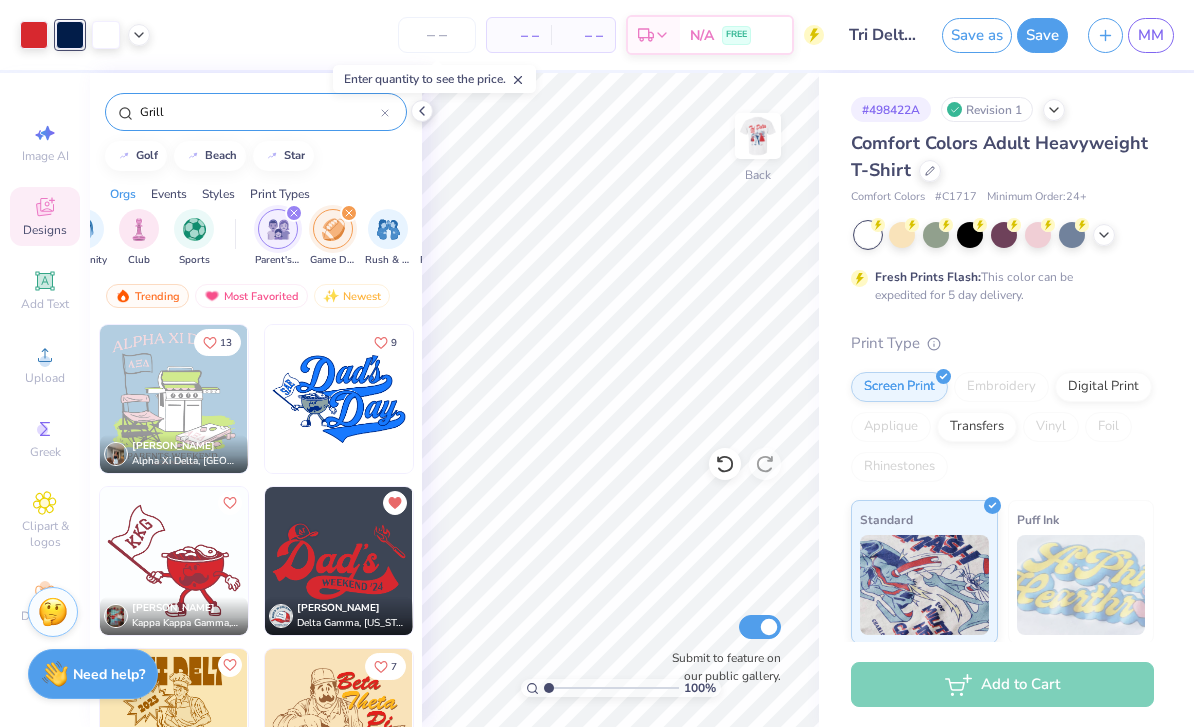 type 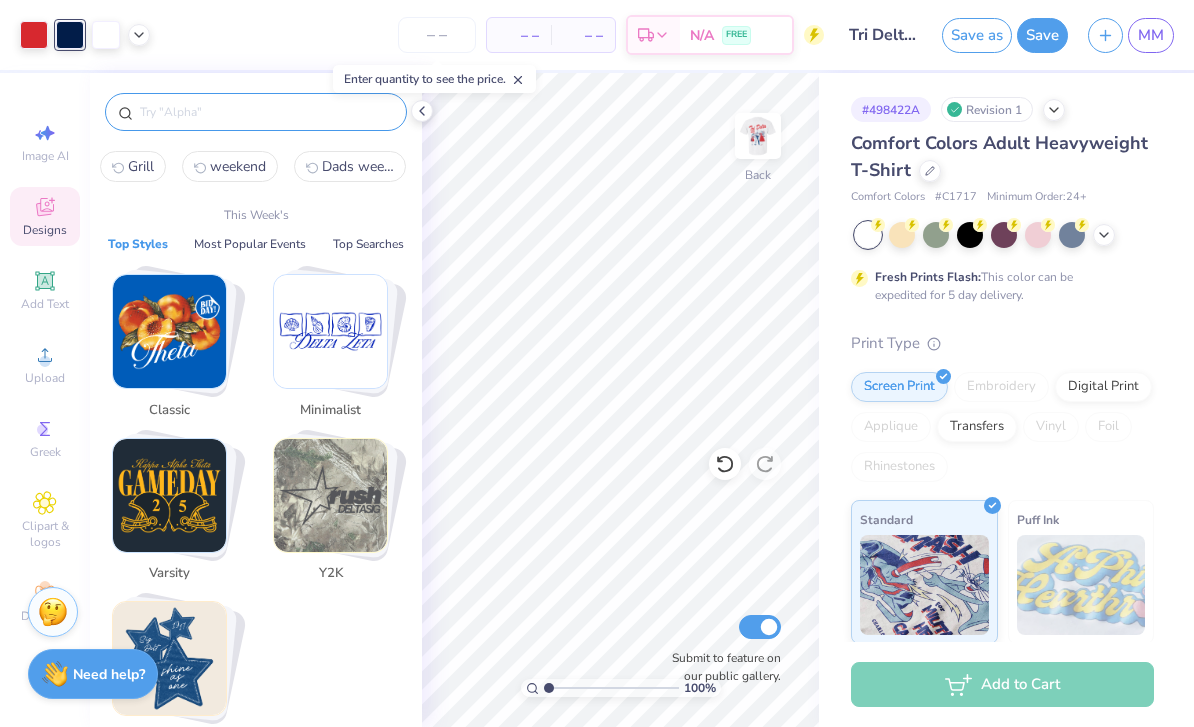 click on "Designs" at bounding box center (45, 230) 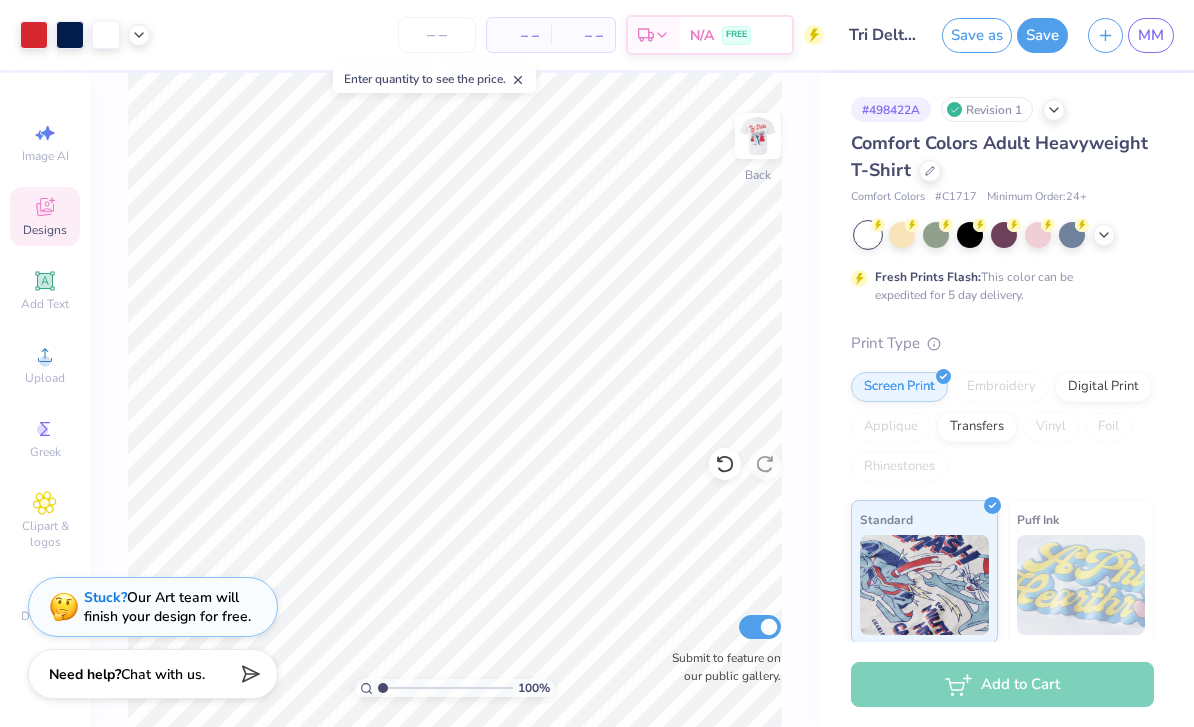 click on "Designs" at bounding box center [45, 230] 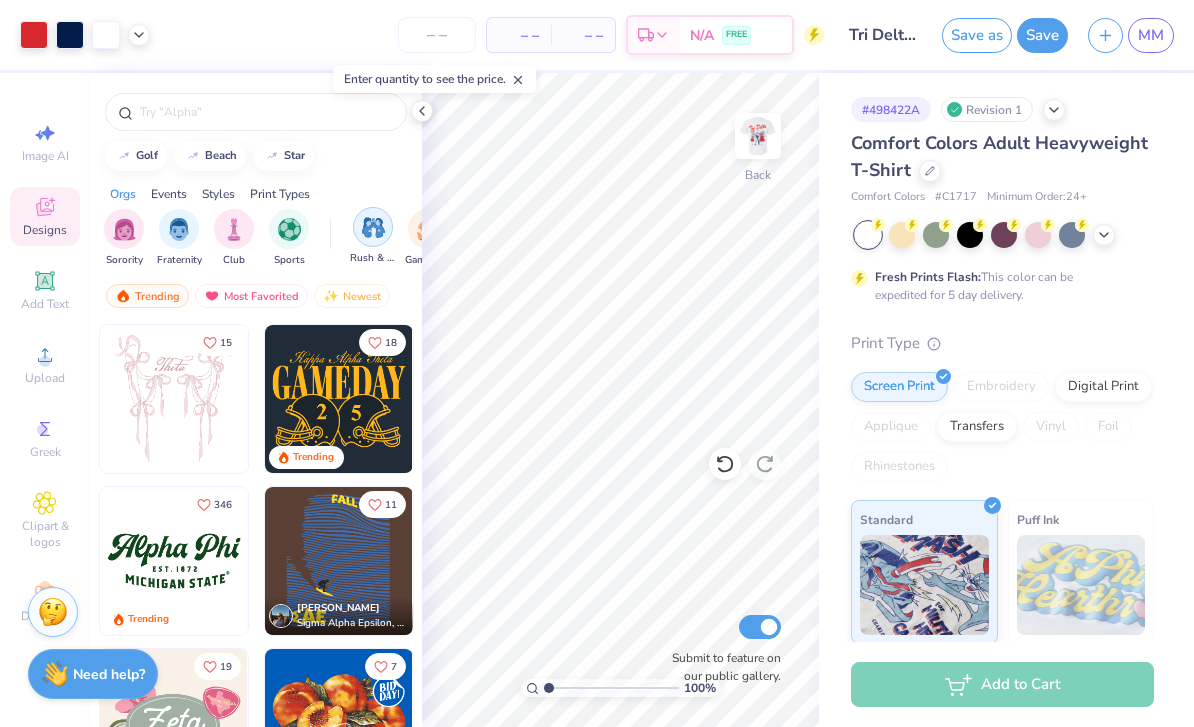 scroll, scrollTop: 0, scrollLeft: 144, axis: horizontal 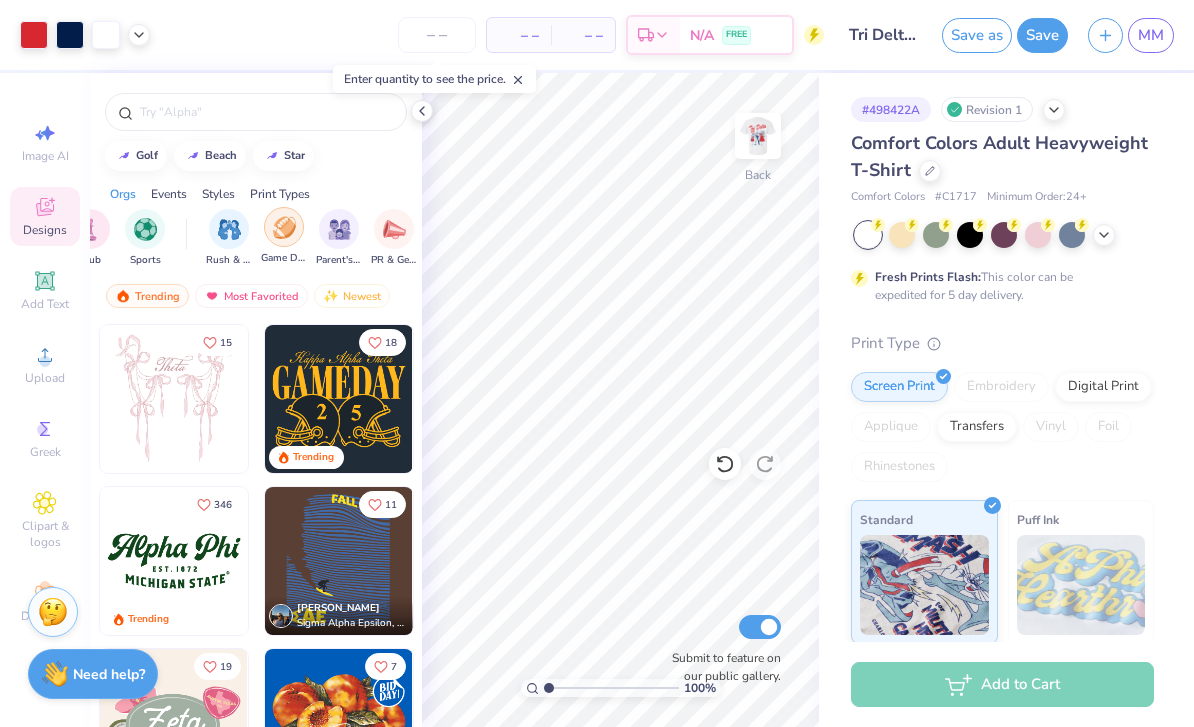 click at bounding box center (284, 227) 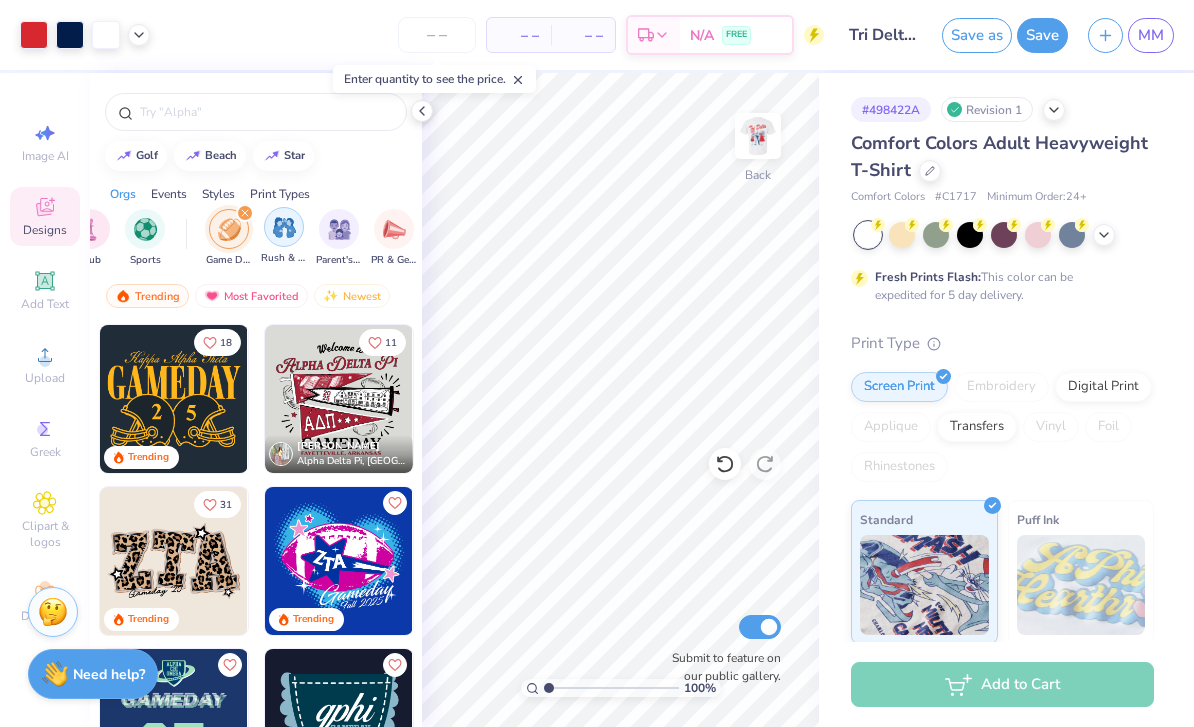 click at bounding box center (339, 229) 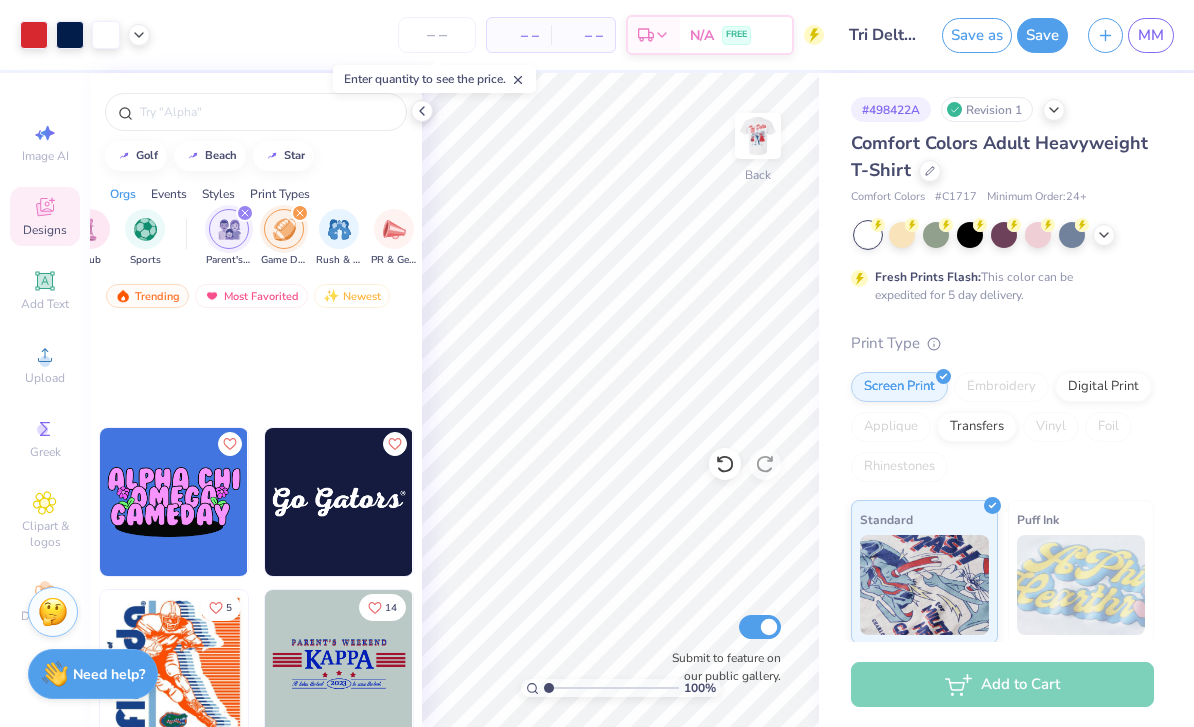 scroll, scrollTop: 42421, scrollLeft: 0, axis: vertical 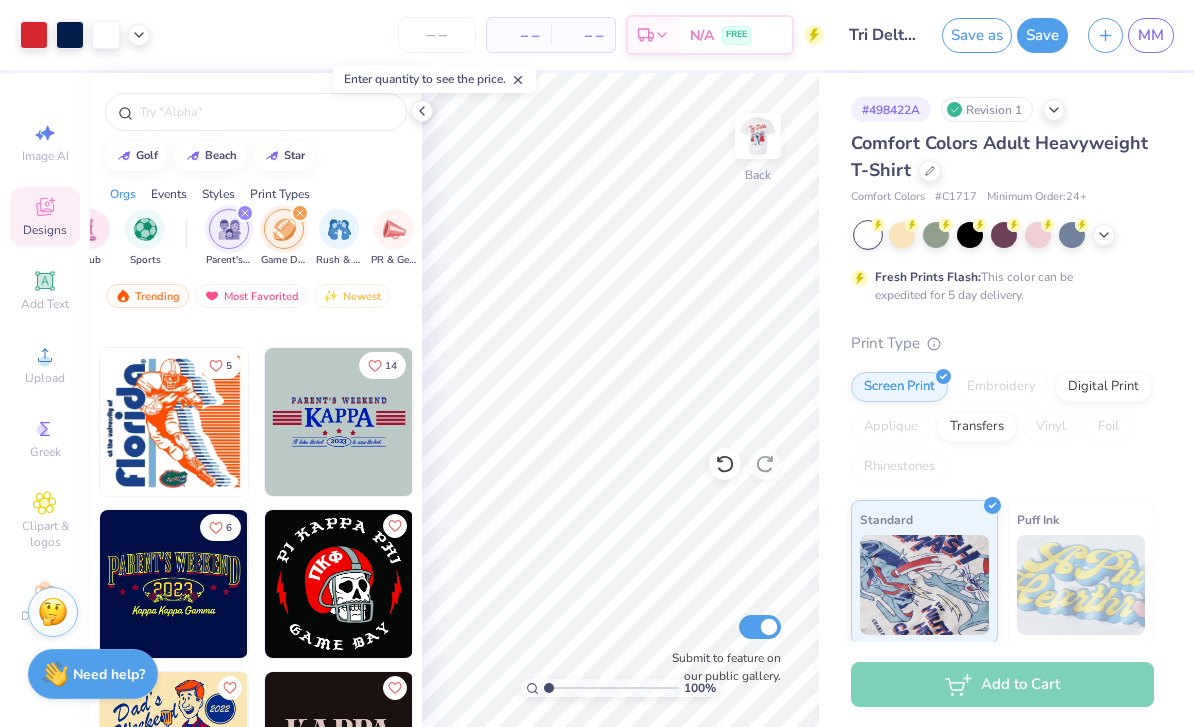 click at bounding box center [339, 422] 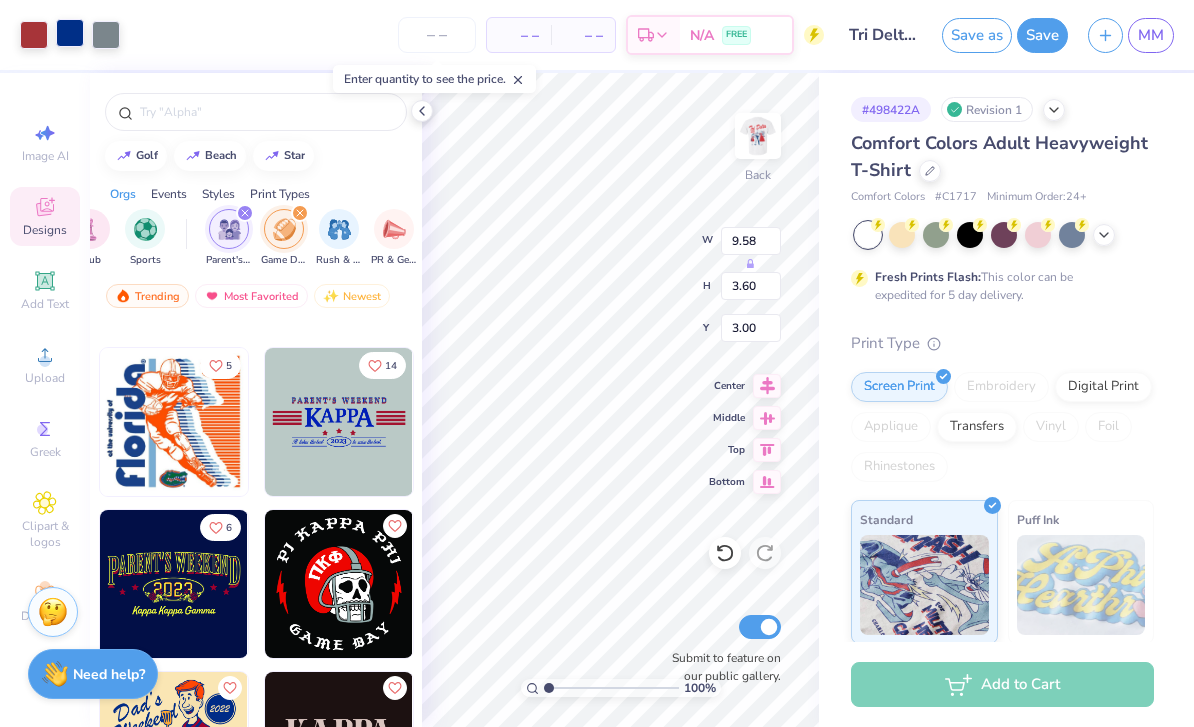 type on "11.79" 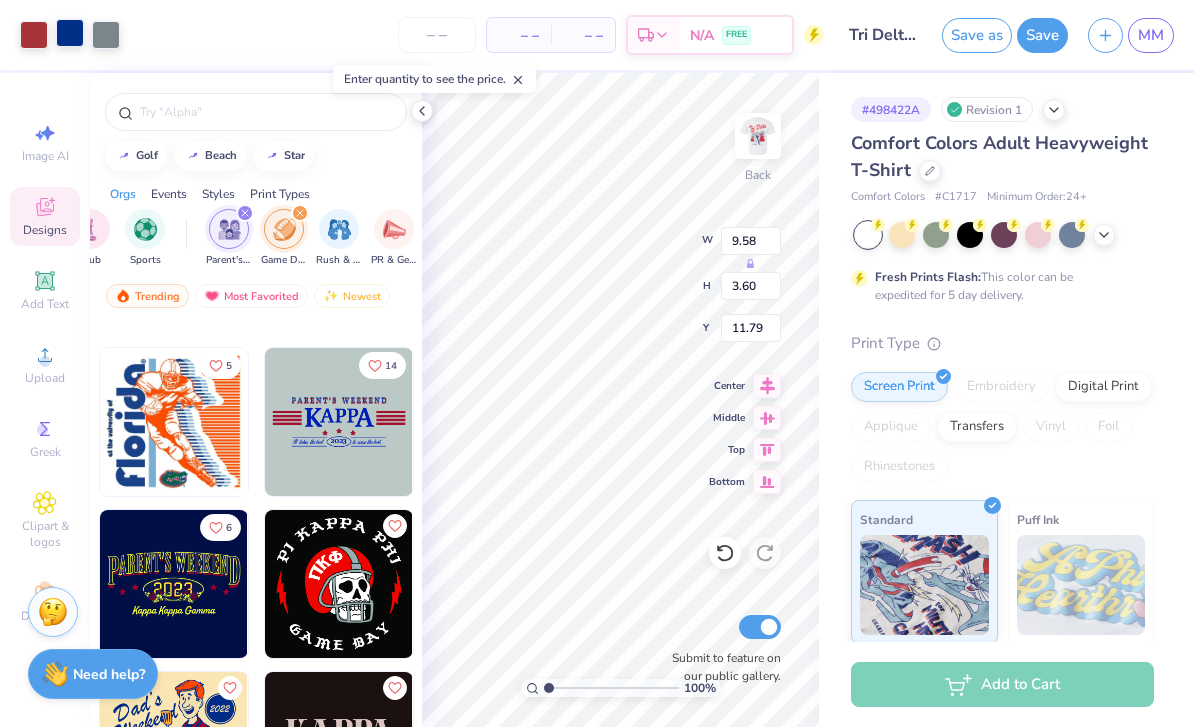 click at bounding box center [70, 33] 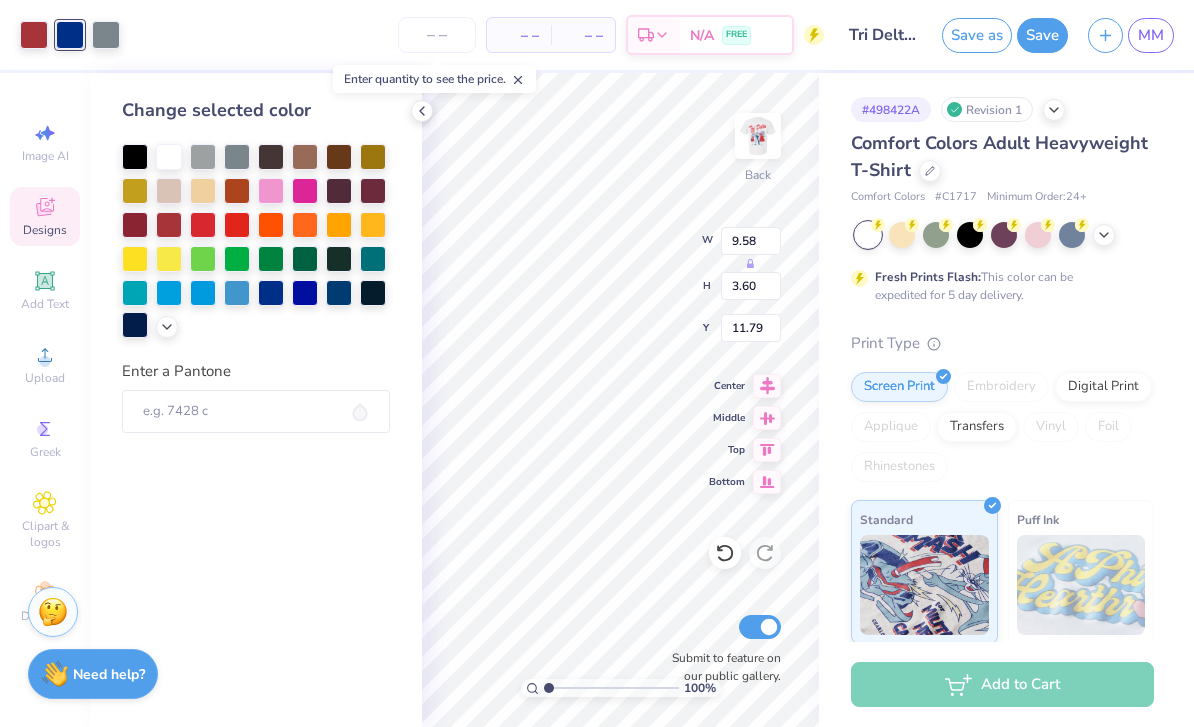 click at bounding box center [135, 325] 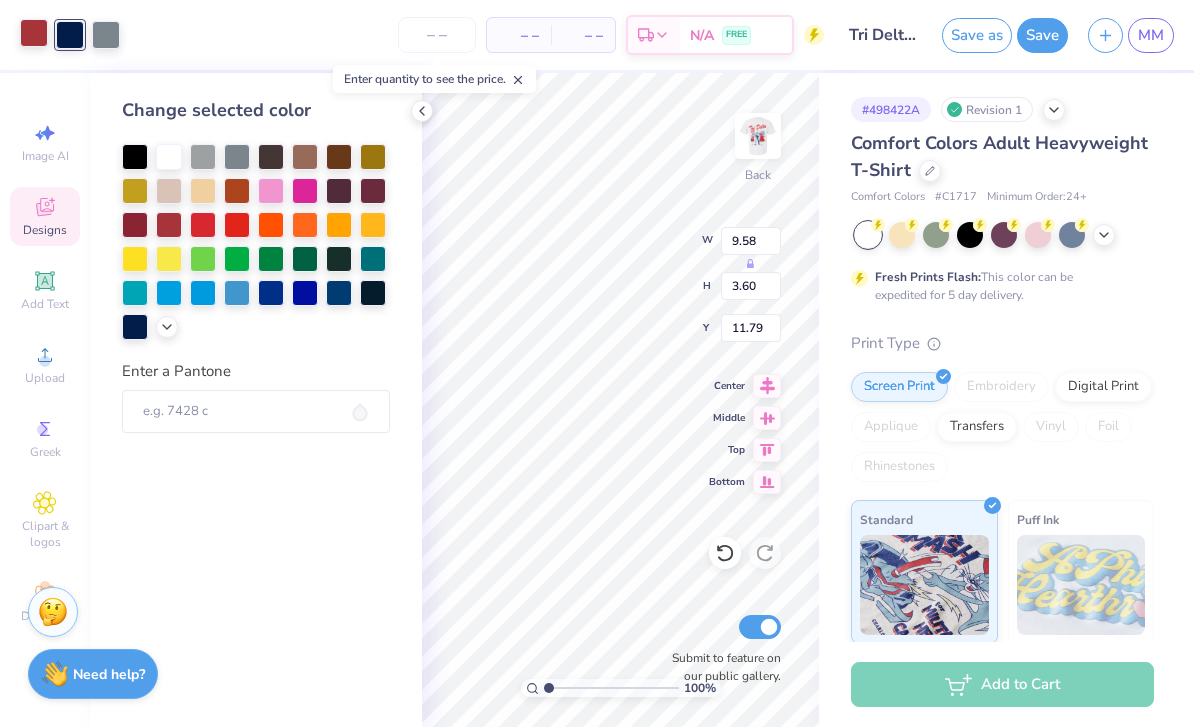 click at bounding box center (34, 33) 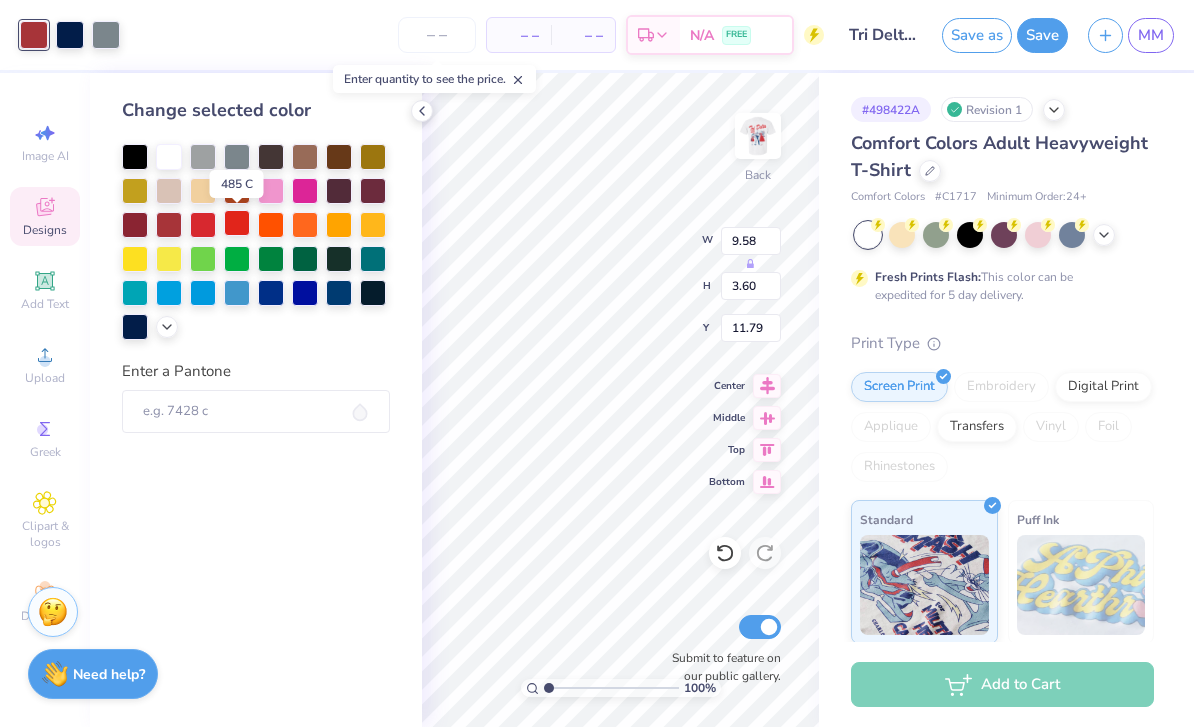 click at bounding box center (237, 223) 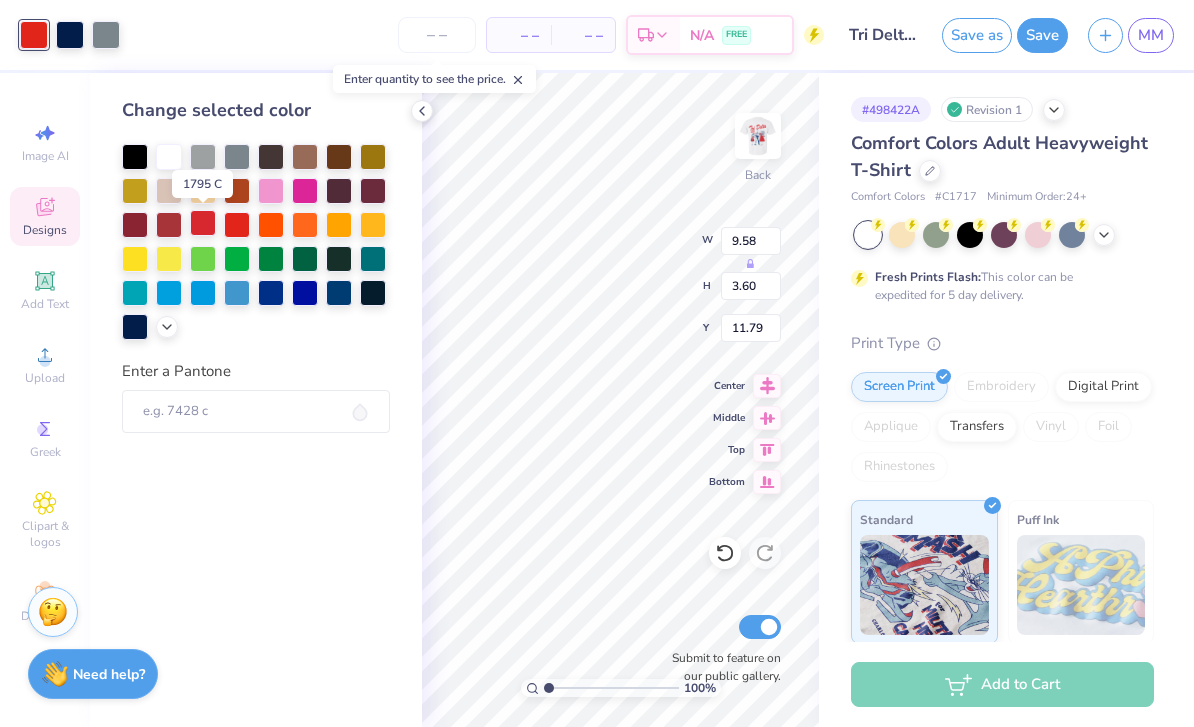 click at bounding box center [203, 223] 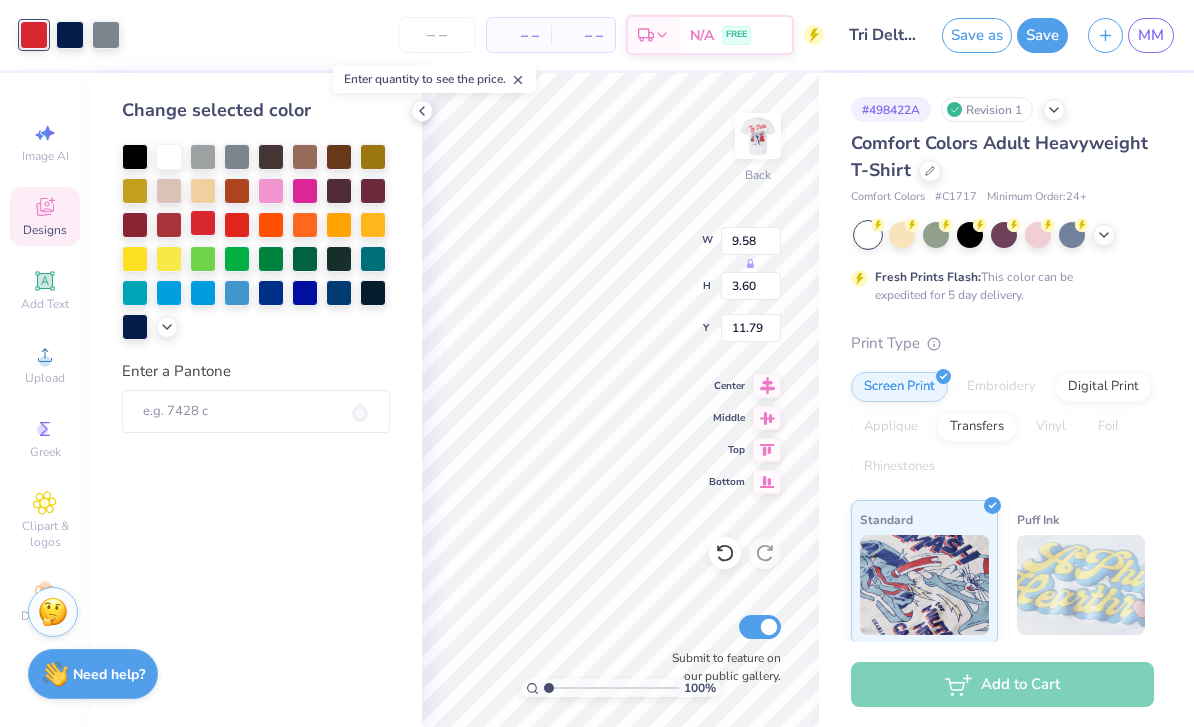 click at bounding box center [203, 223] 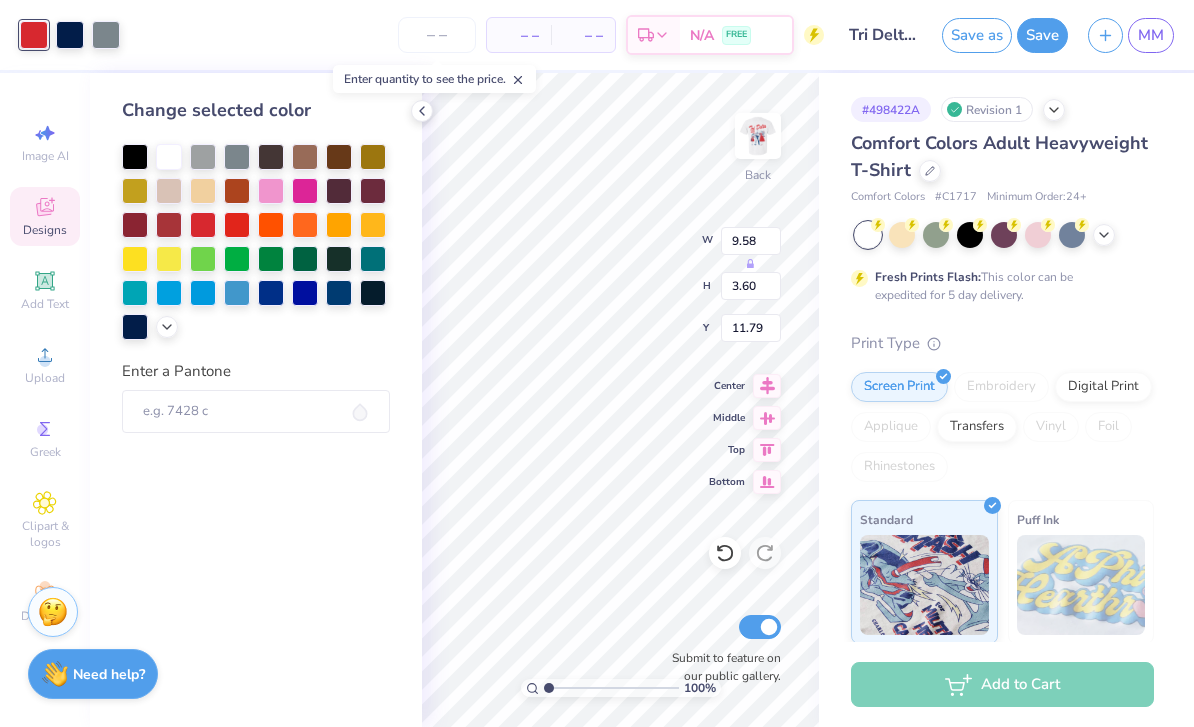 click on "Art colors" at bounding box center [60, 35] 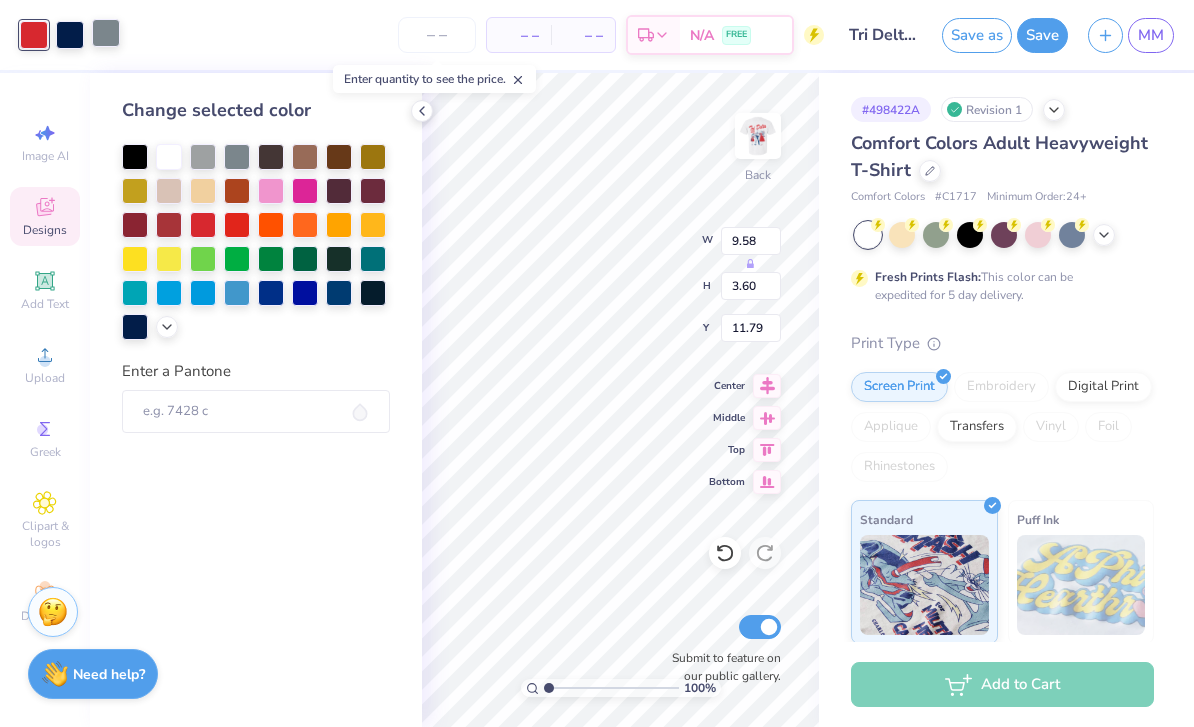 click at bounding box center [106, 33] 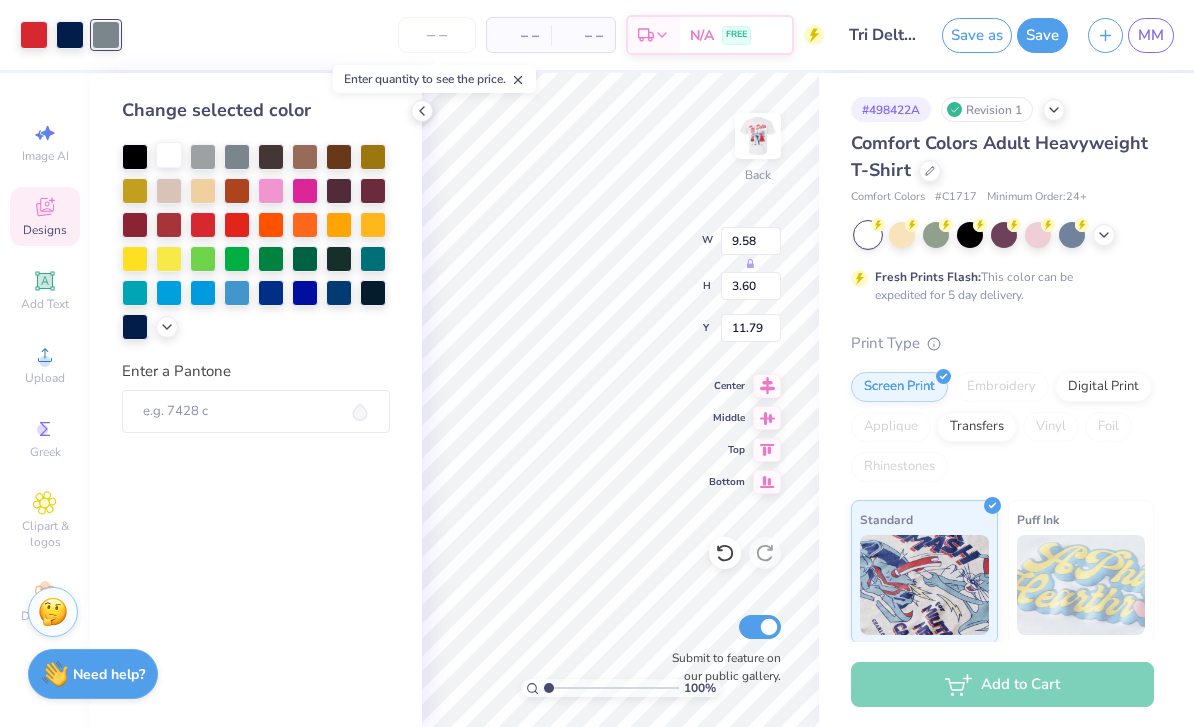 click at bounding box center (169, 155) 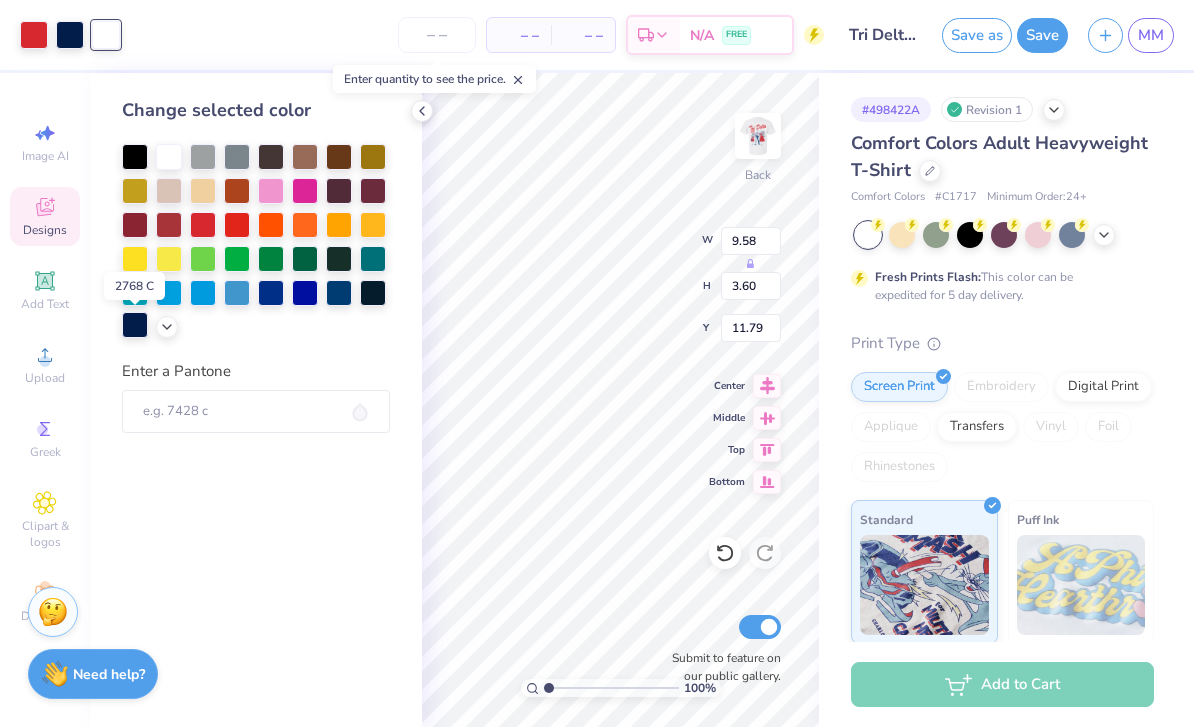 click at bounding box center [135, 325] 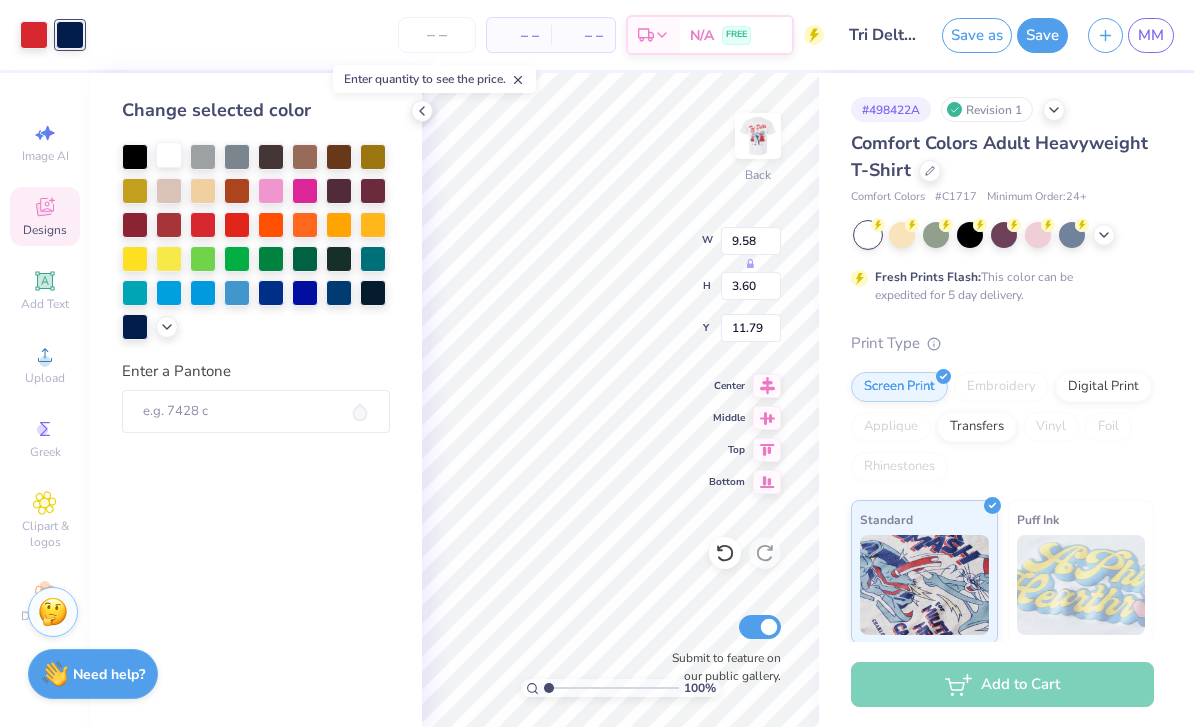 click at bounding box center [169, 155] 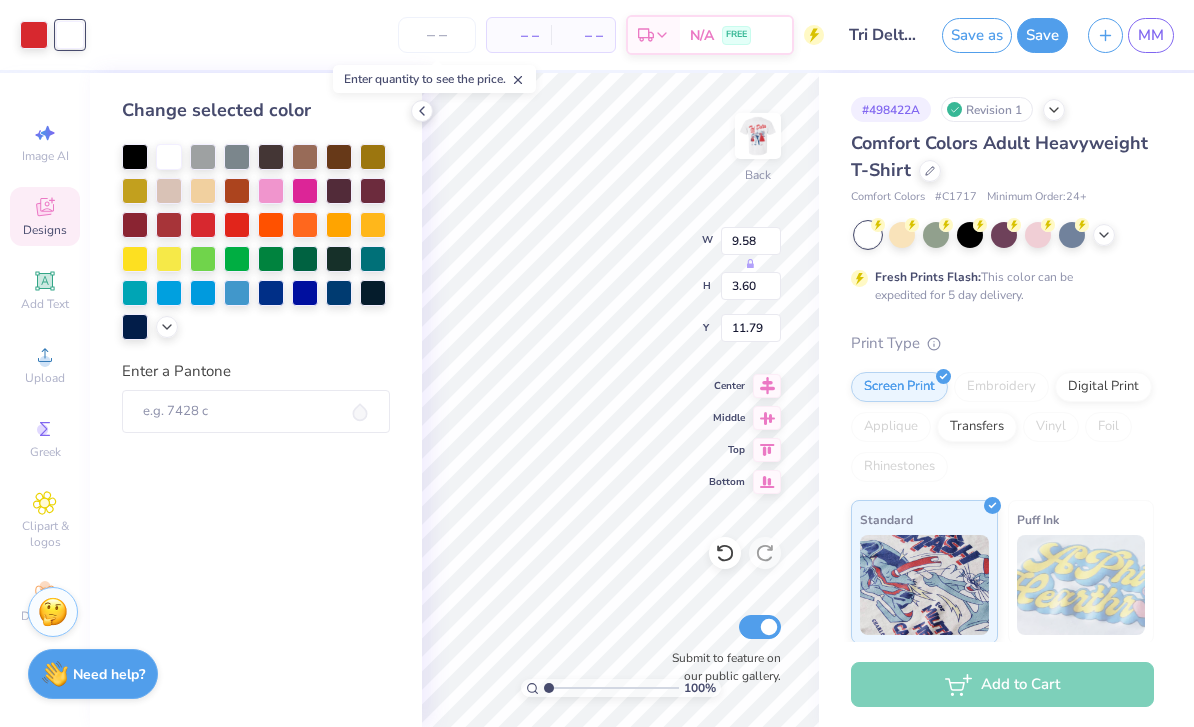 click on "– – Per Item – – Total Est.  Delivery N/A FREE" at bounding box center [459, 35] 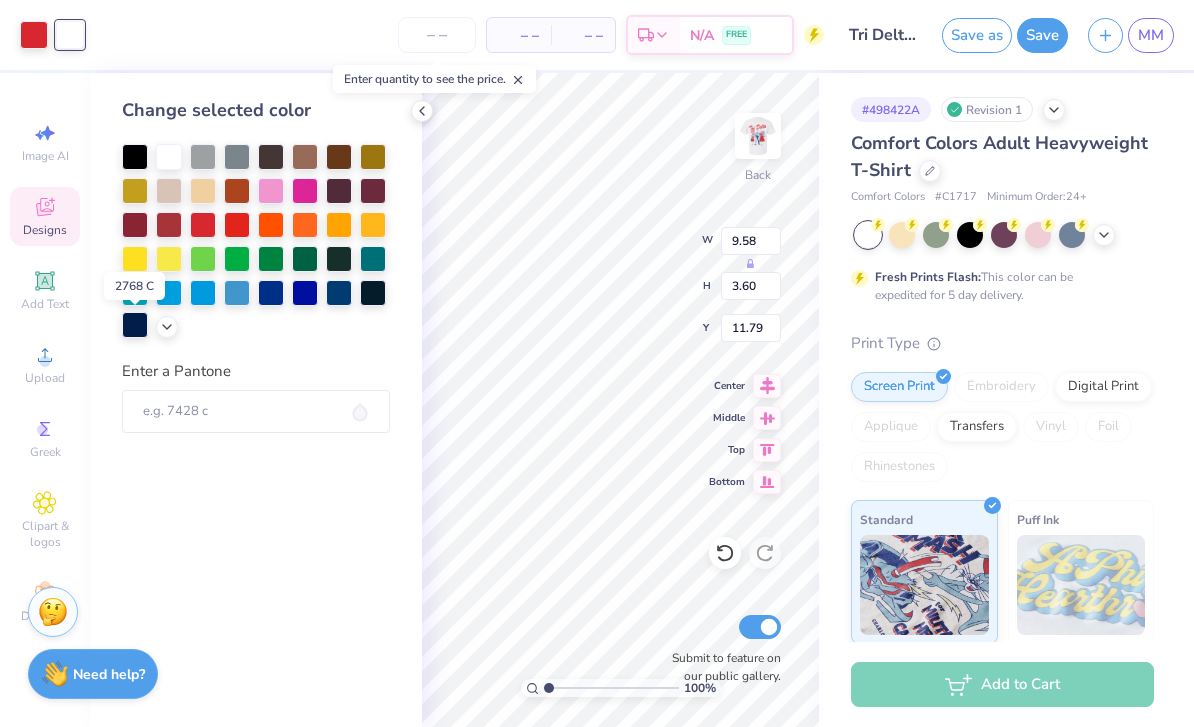 click at bounding box center (135, 325) 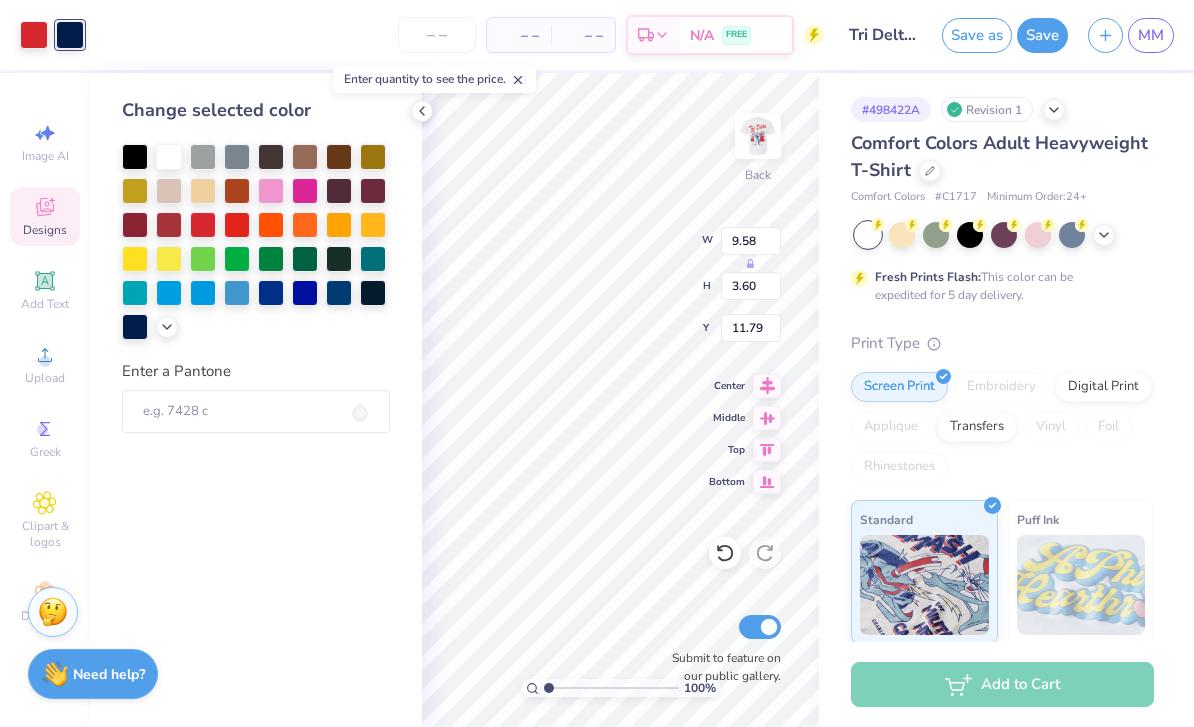 click on "– – Per Item – – Total Est.  Delivery N/A FREE" at bounding box center (459, 35) 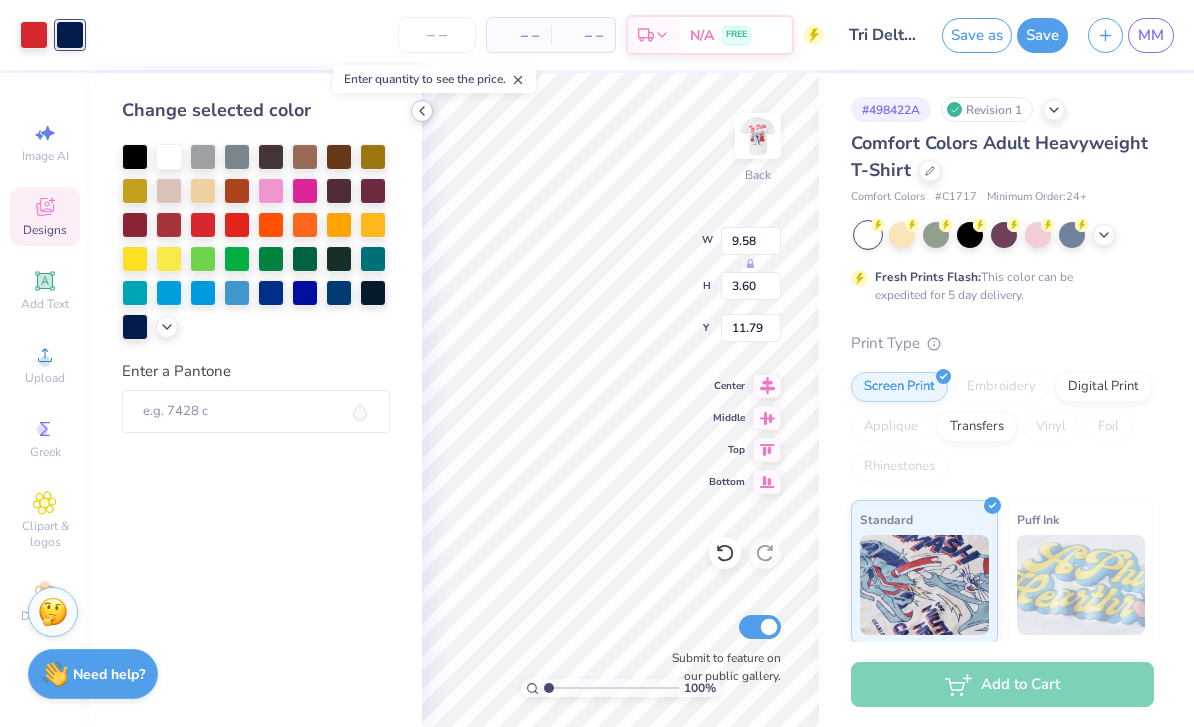 click 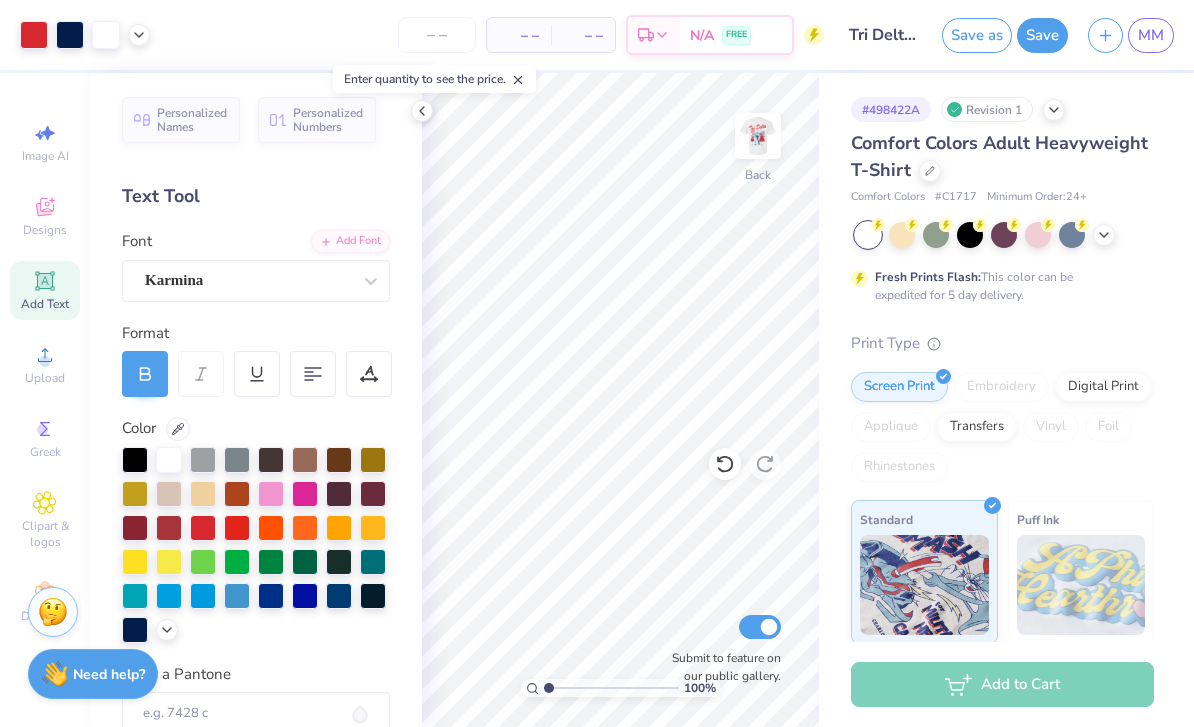 click 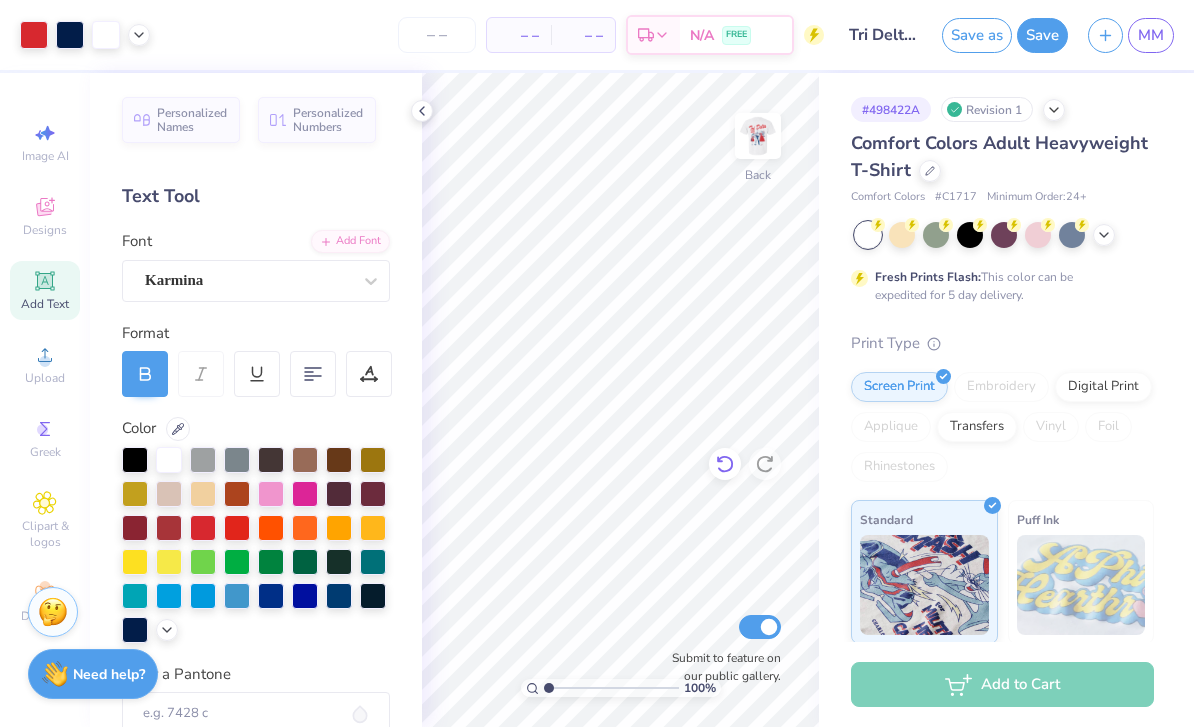 click 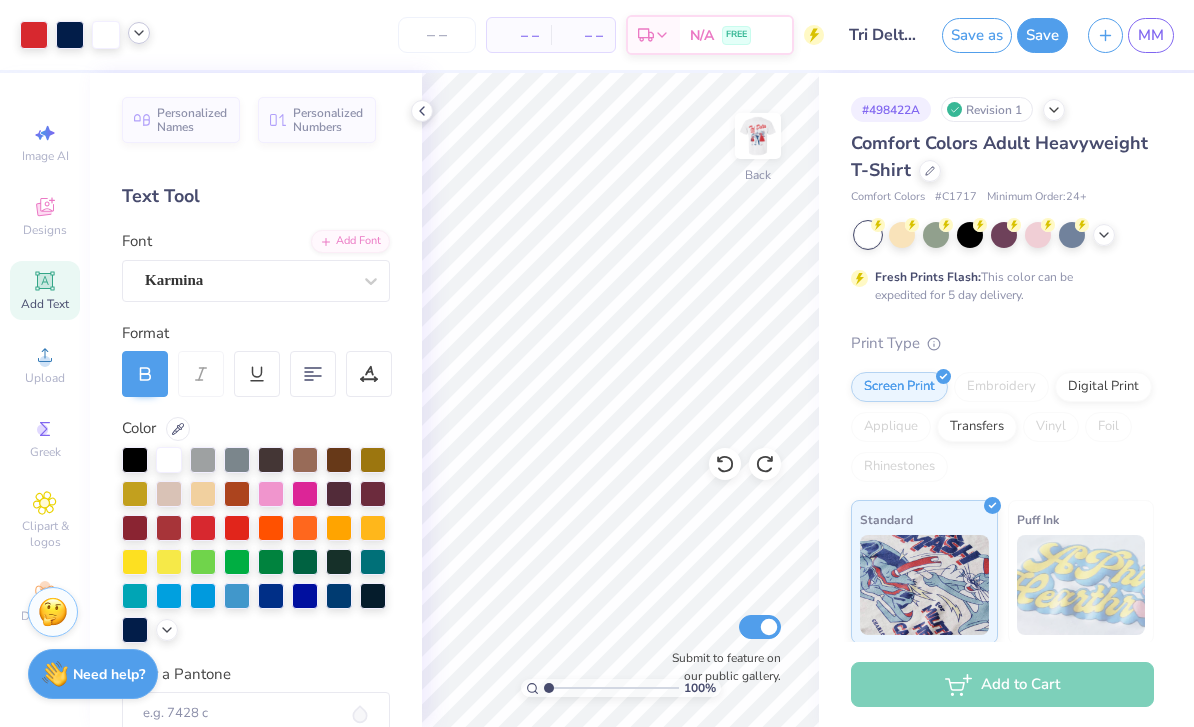 click at bounding box center (139, 33) 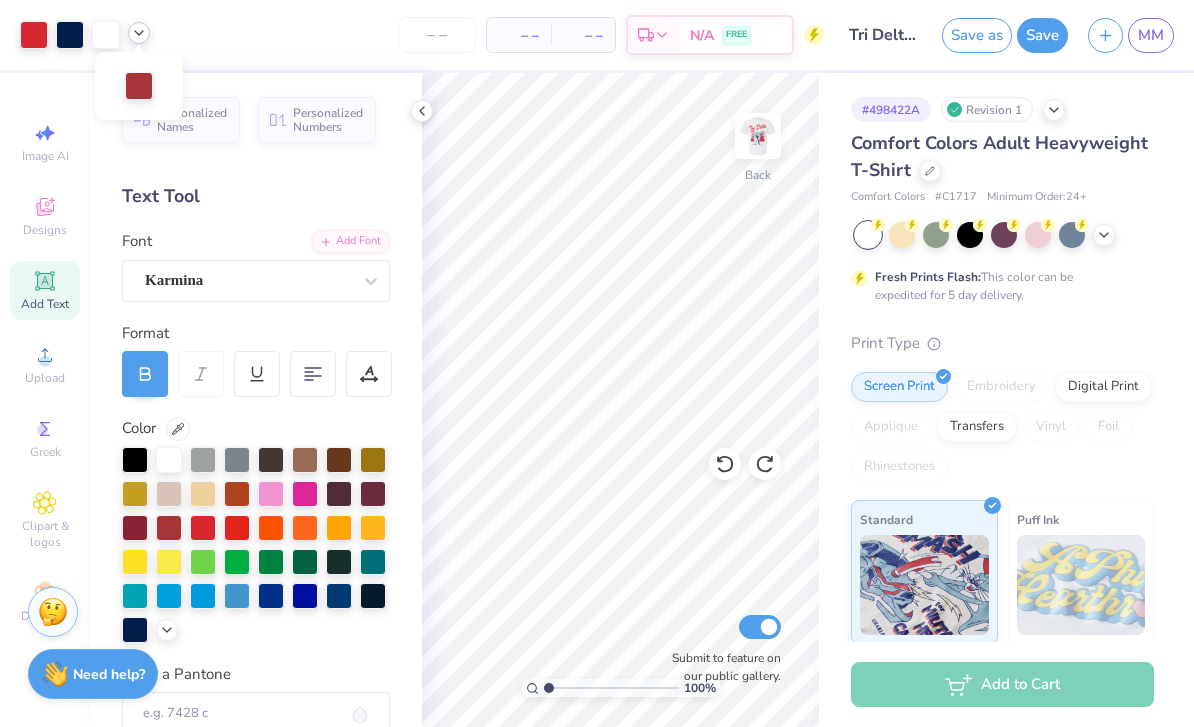 click at bounding box center [139, 33] 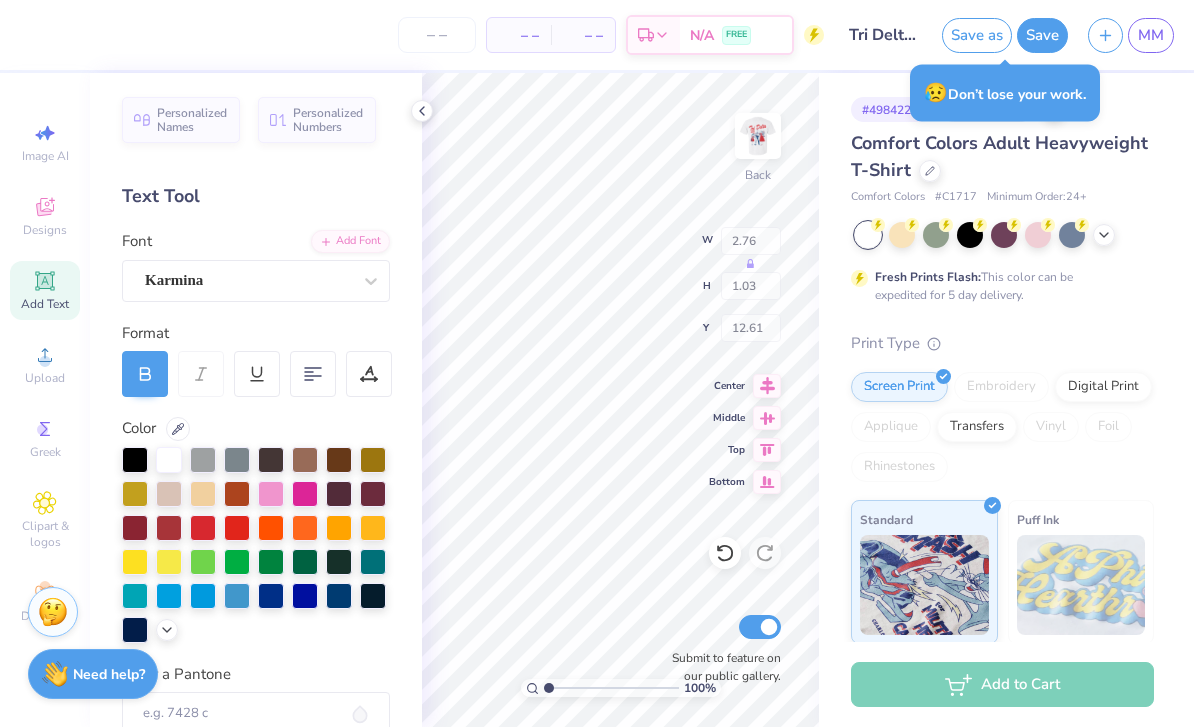 type on "1.38" 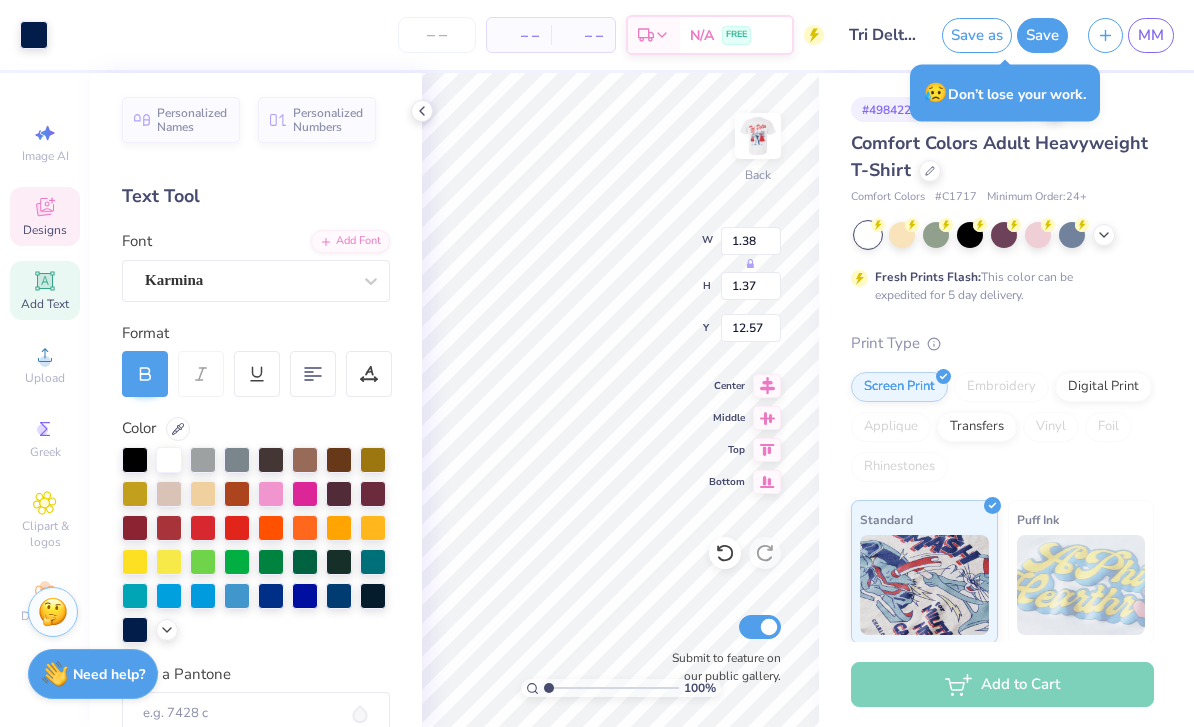 type on "1.26" 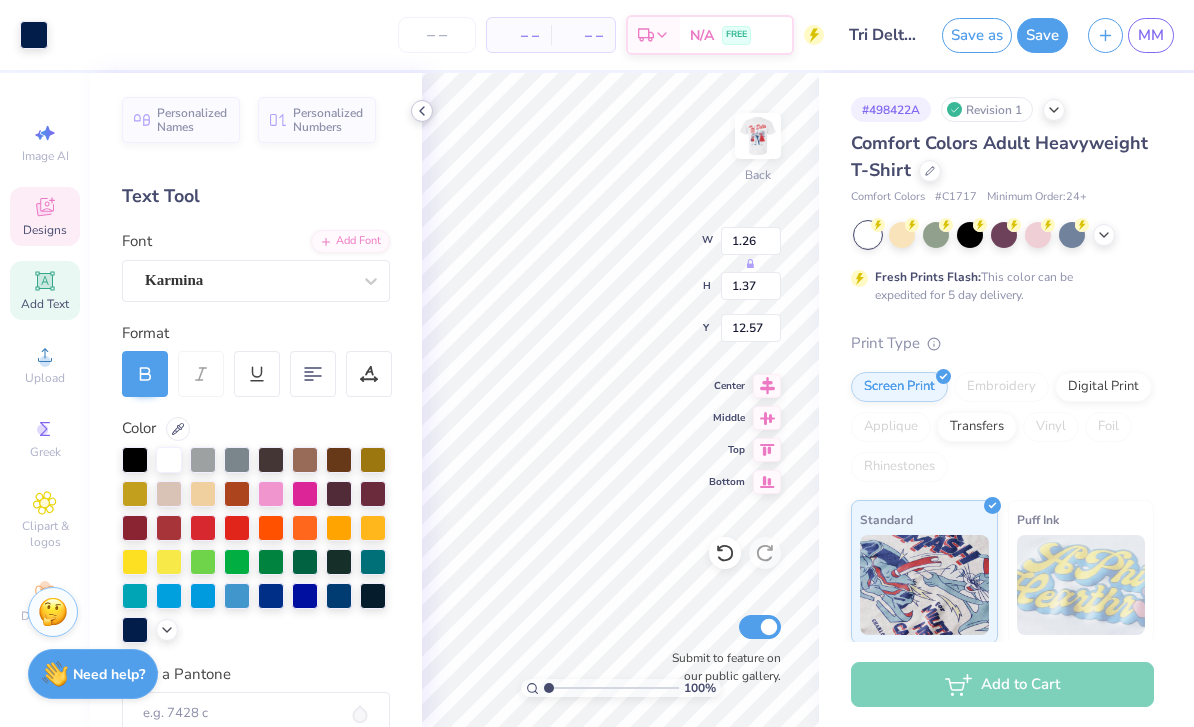 click 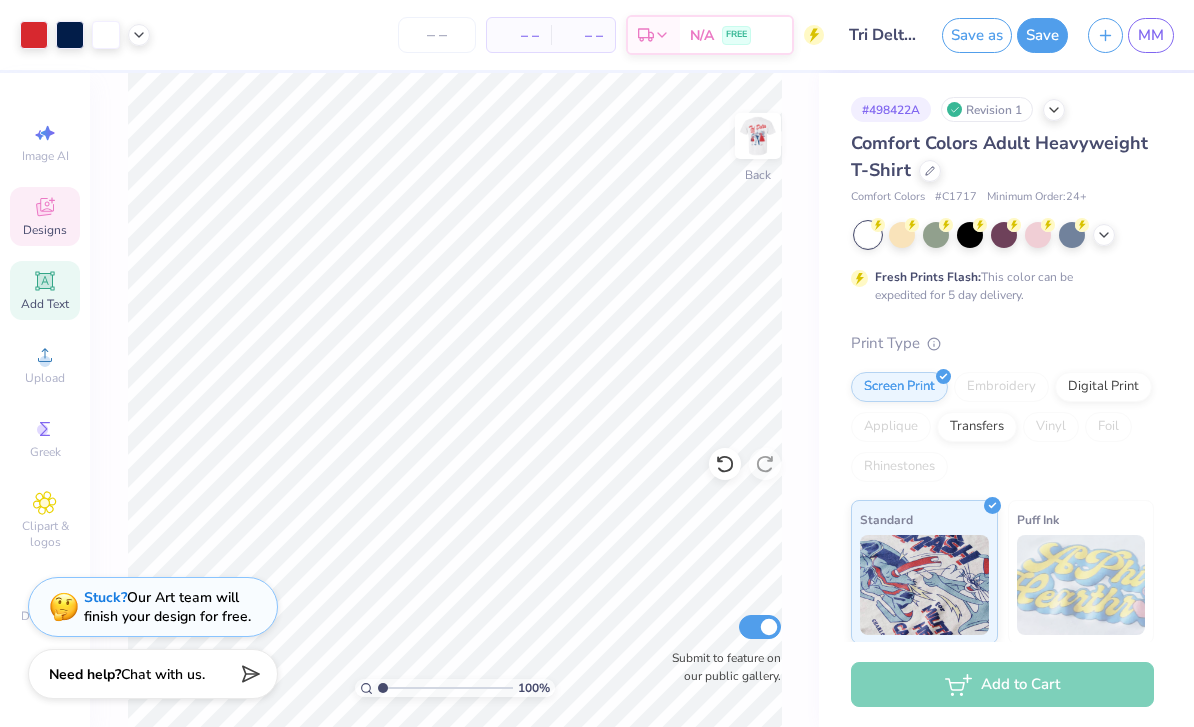 click on "Designs" at bounding box center (45, 230) 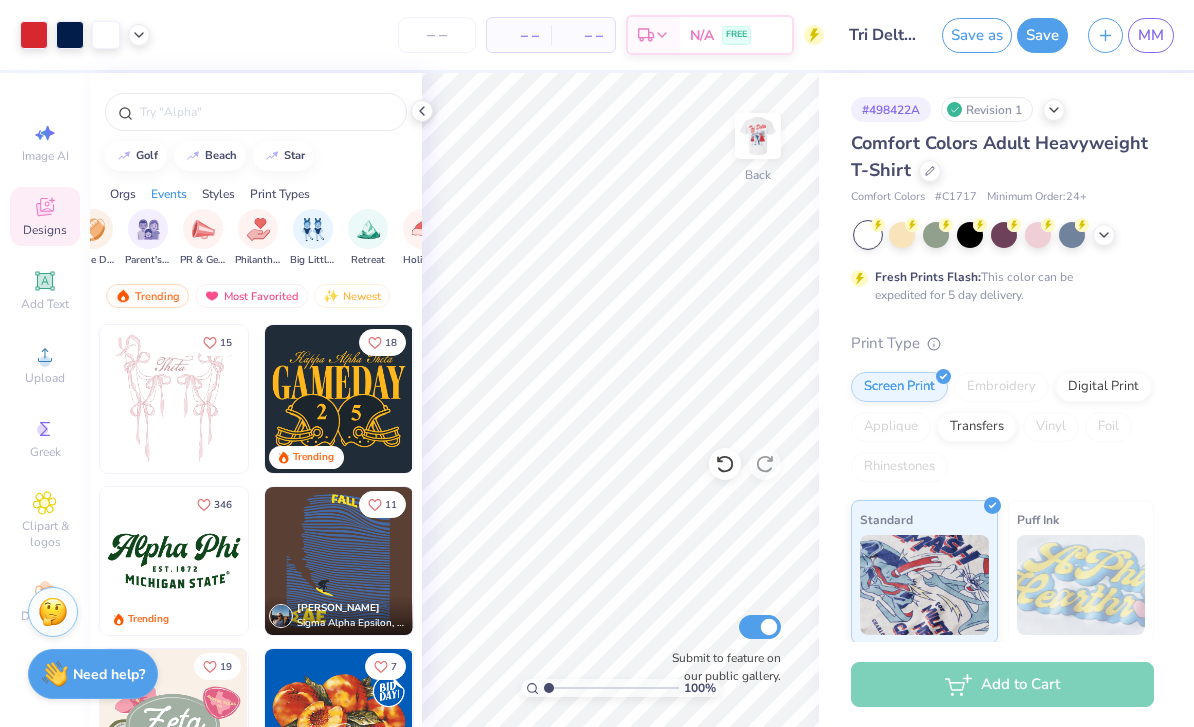 scroll, scrollTop: 0, scrollLeft: 336, axis: horizontal 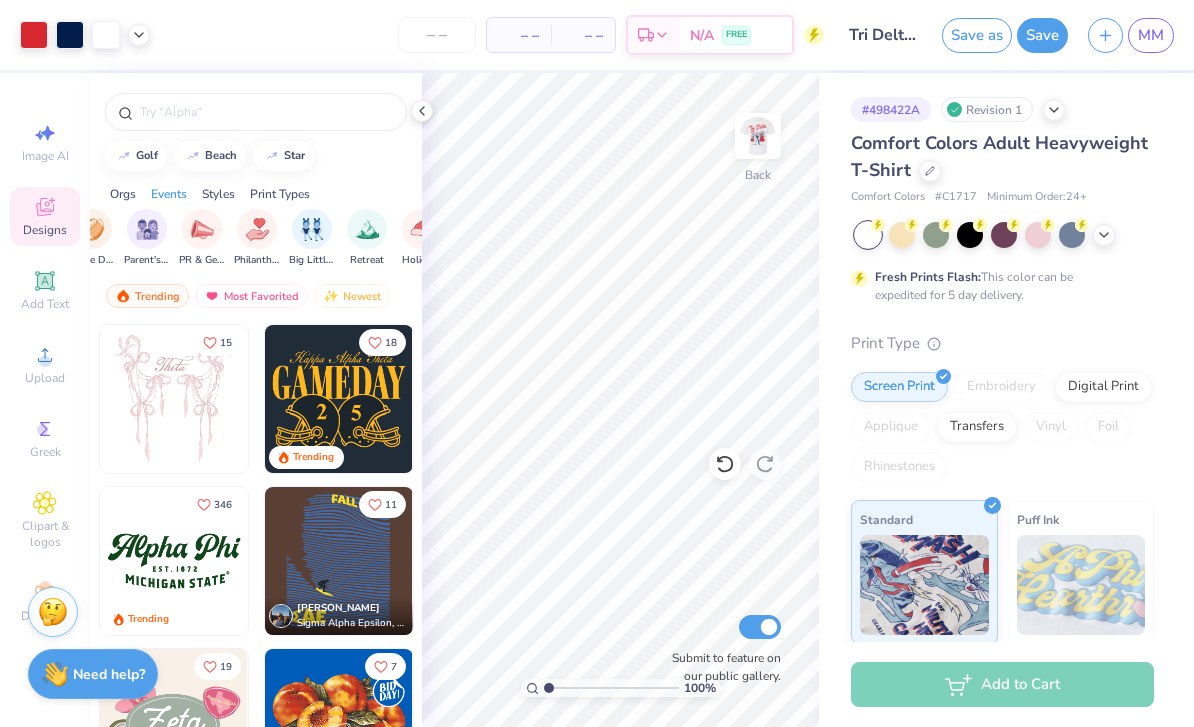 click at bounding box center (92, 229) 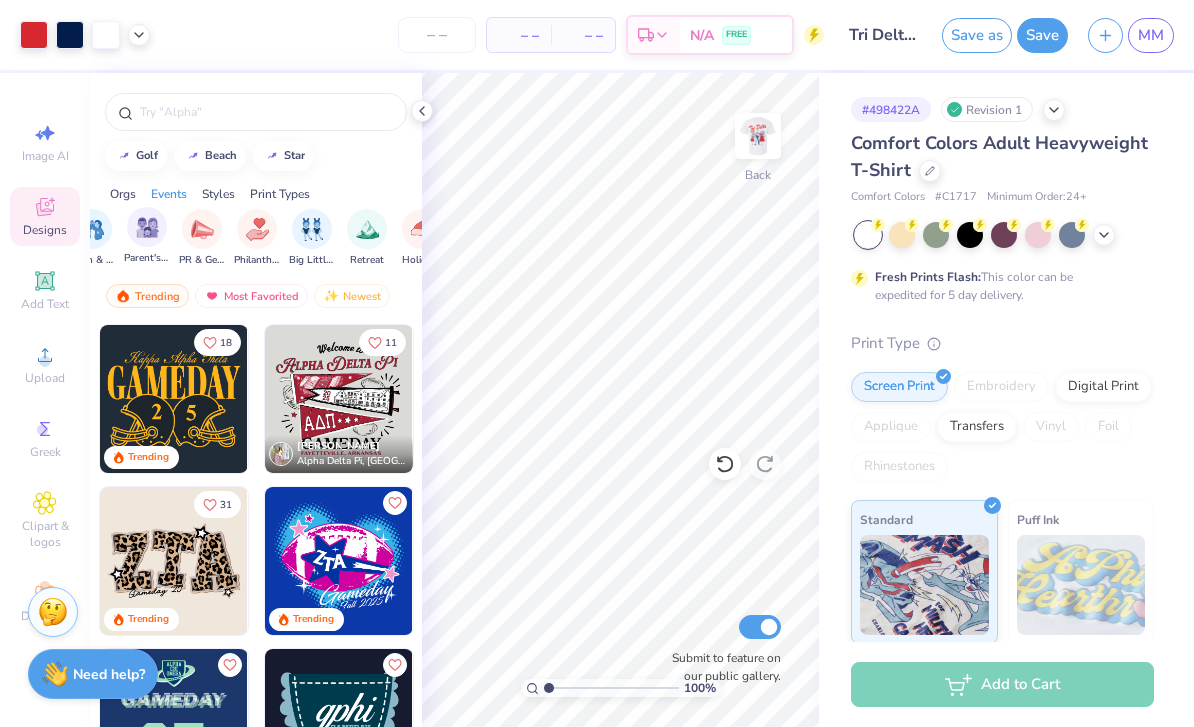 click on "Parent's Weekend" at bounding box center (147, 236) 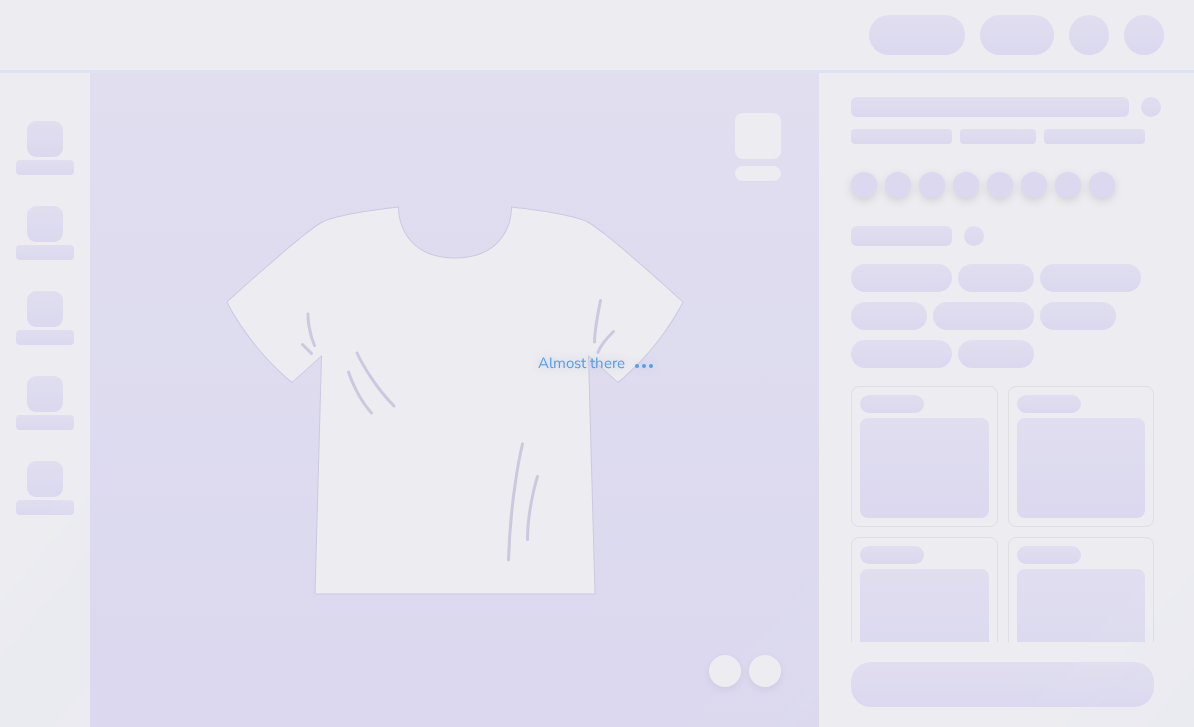scroll, scrollTop: 0, scrollLeft: 0, axis: both 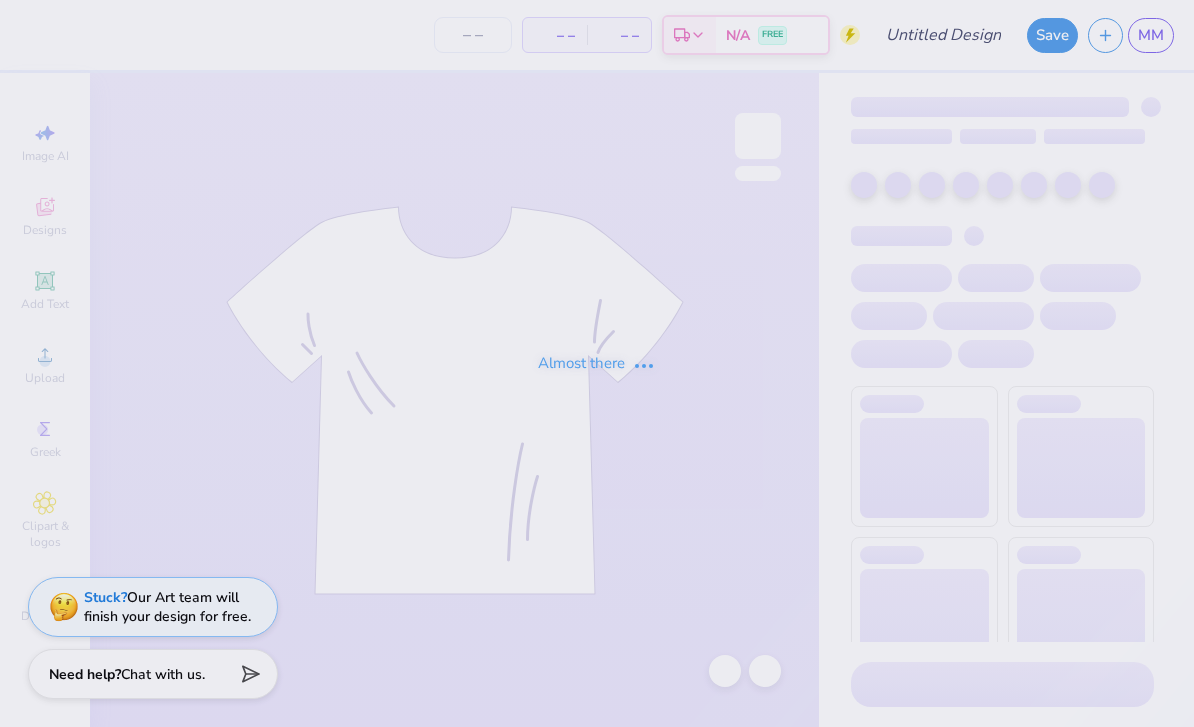 type on "Tri Delta Parents Weekend" 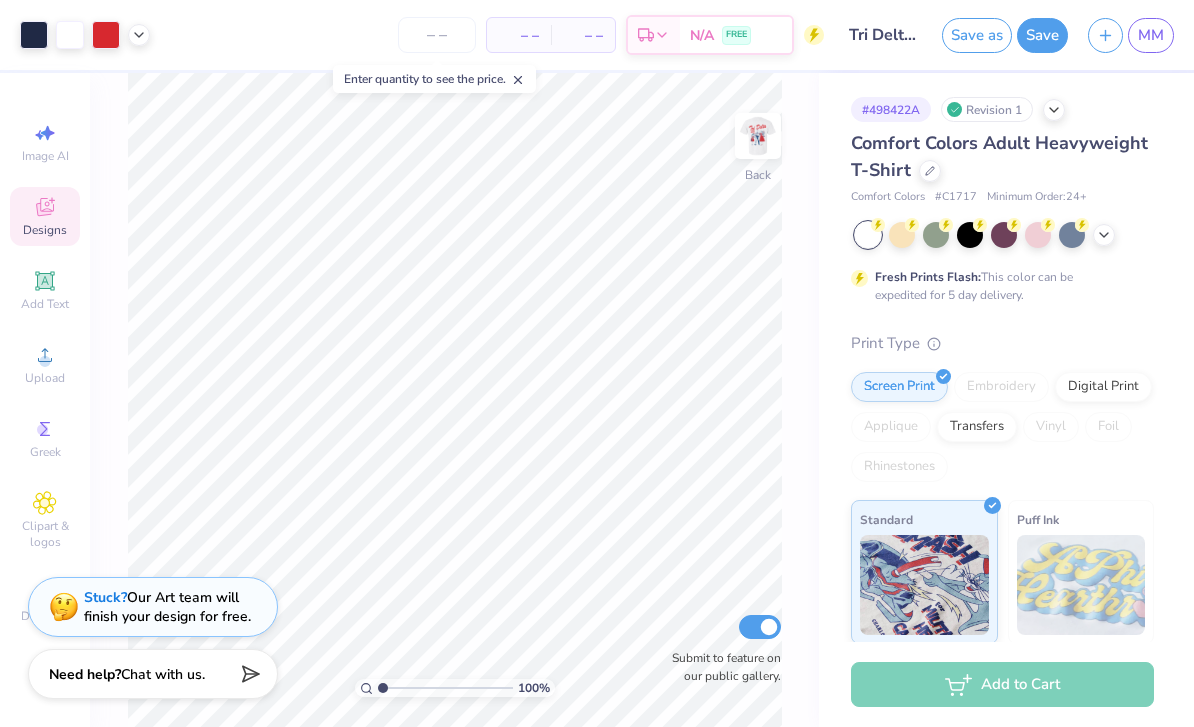 click 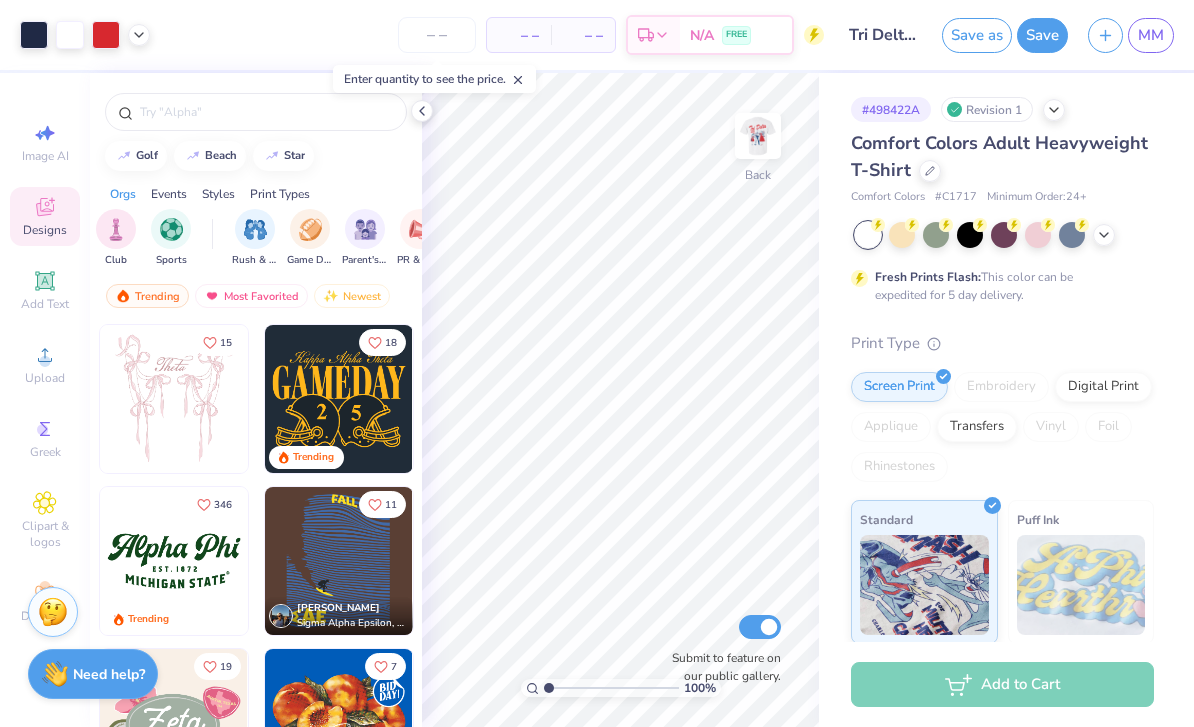 scroll, scrollTop: 0, scrollLeft: 133, axis: horizontal 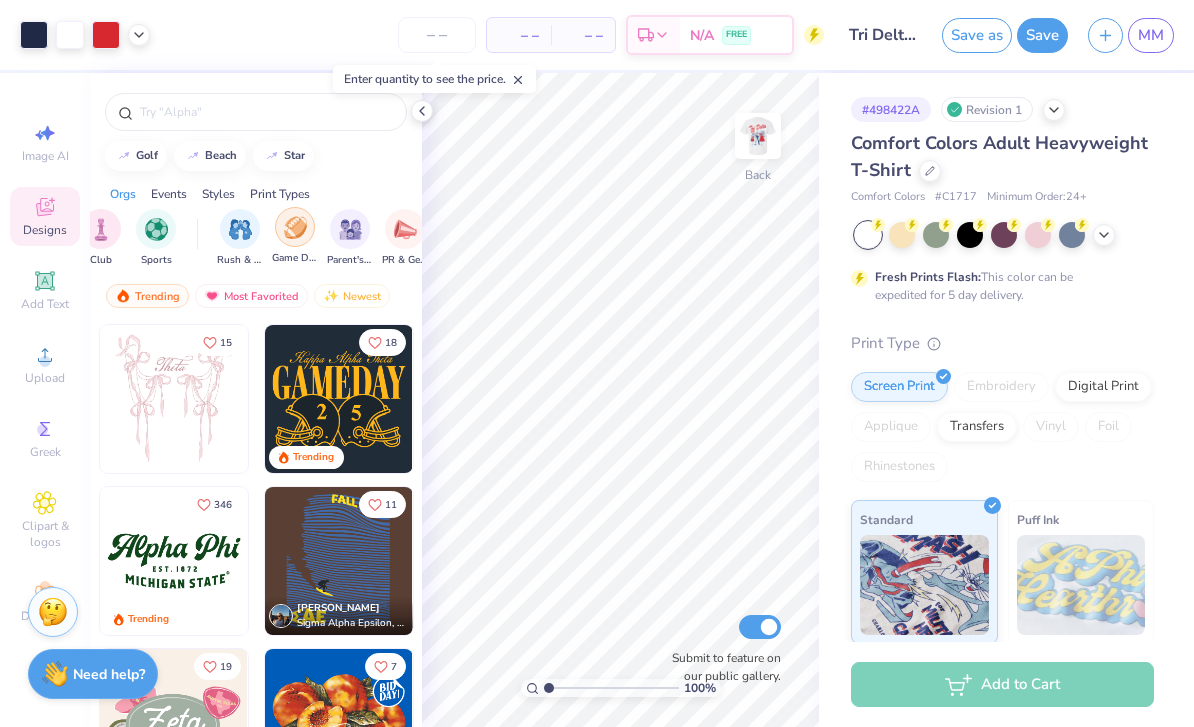 click at bounding box center [295, 227] 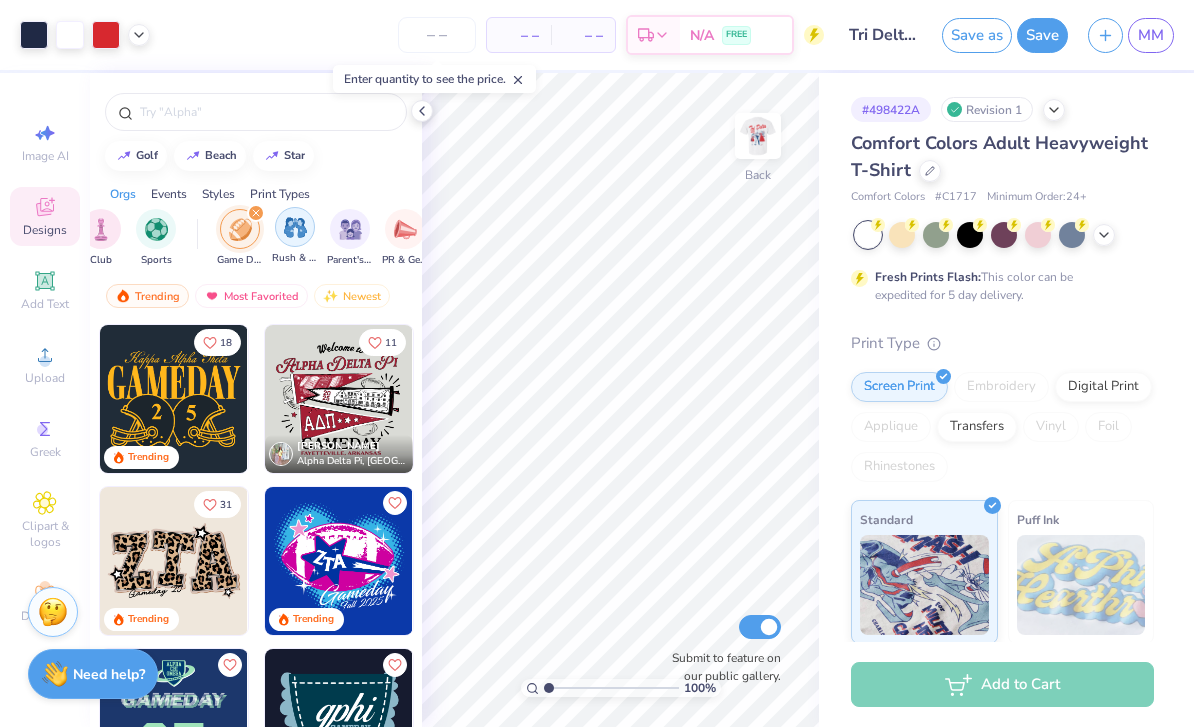 click at bounding box center [350, 229] 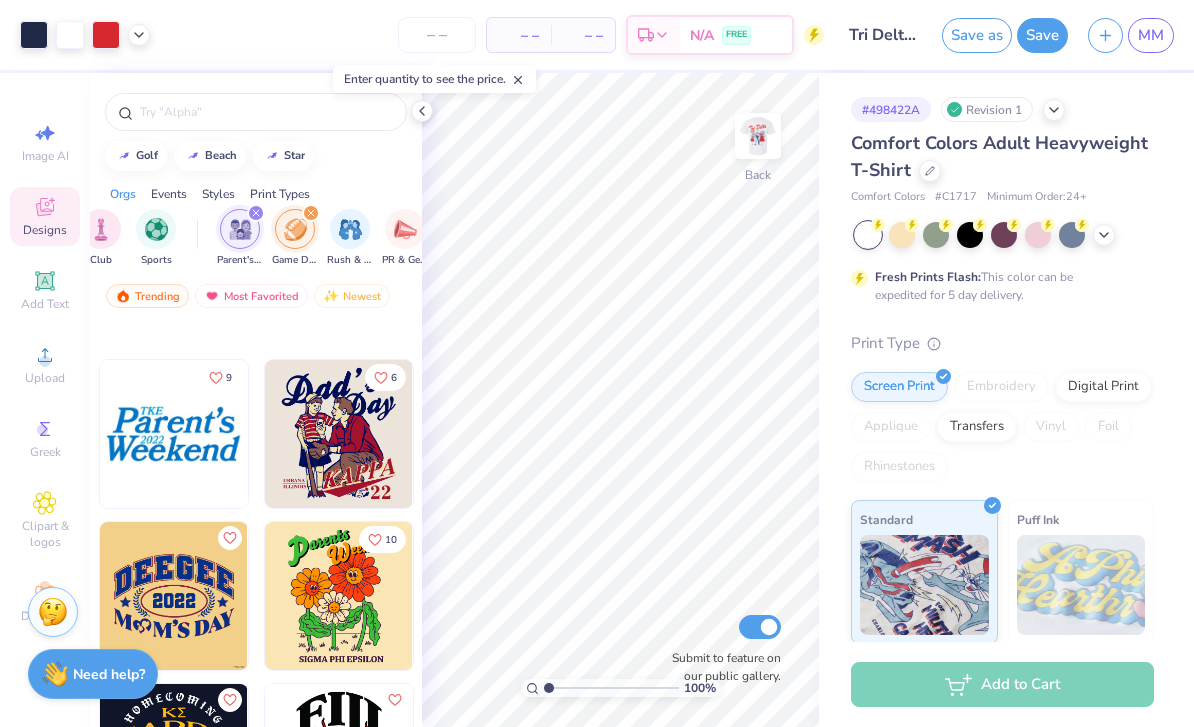 scroll, scrollTop: 43708, scrollLeft: 0, axis: vertical 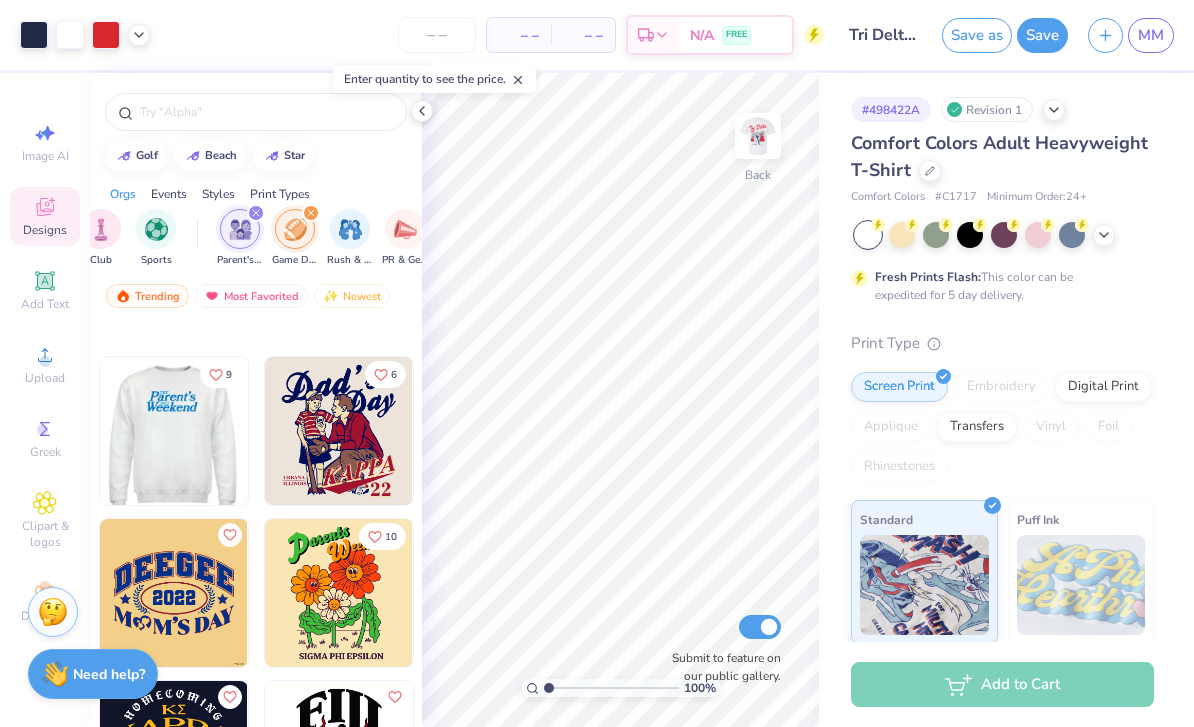 click at bounding box center (174, 431) 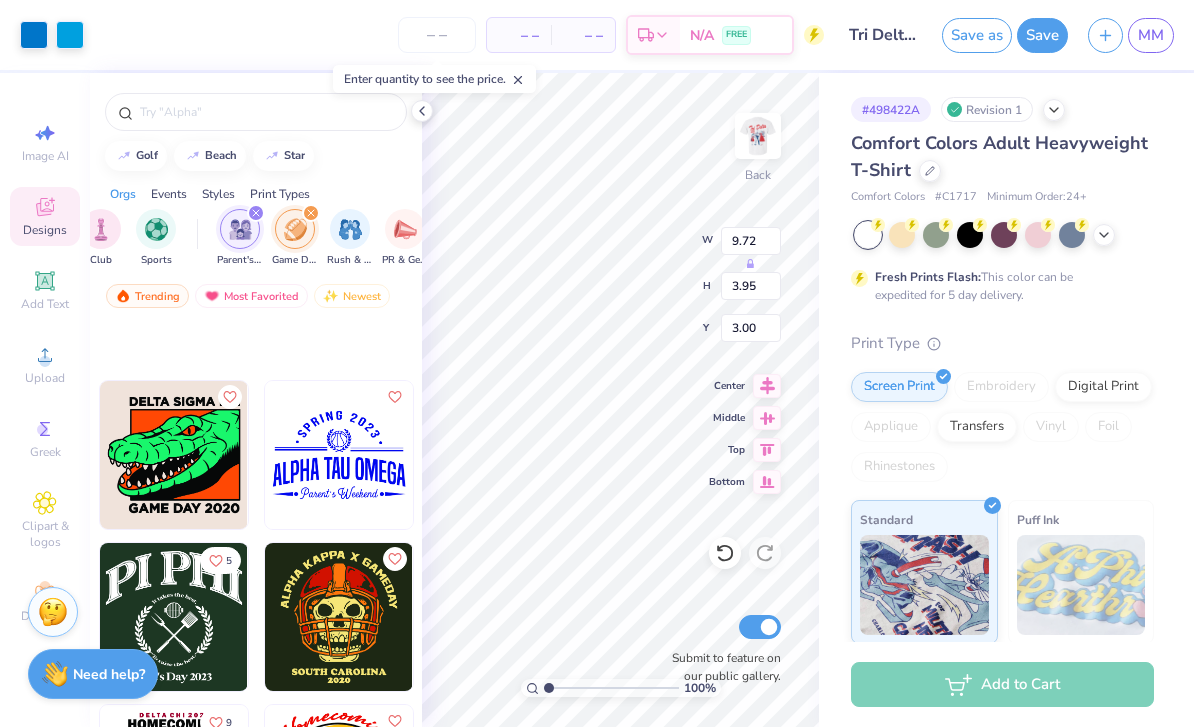 scroll, scrollTop: 47248, scrollLeft: 0, axis: vertical 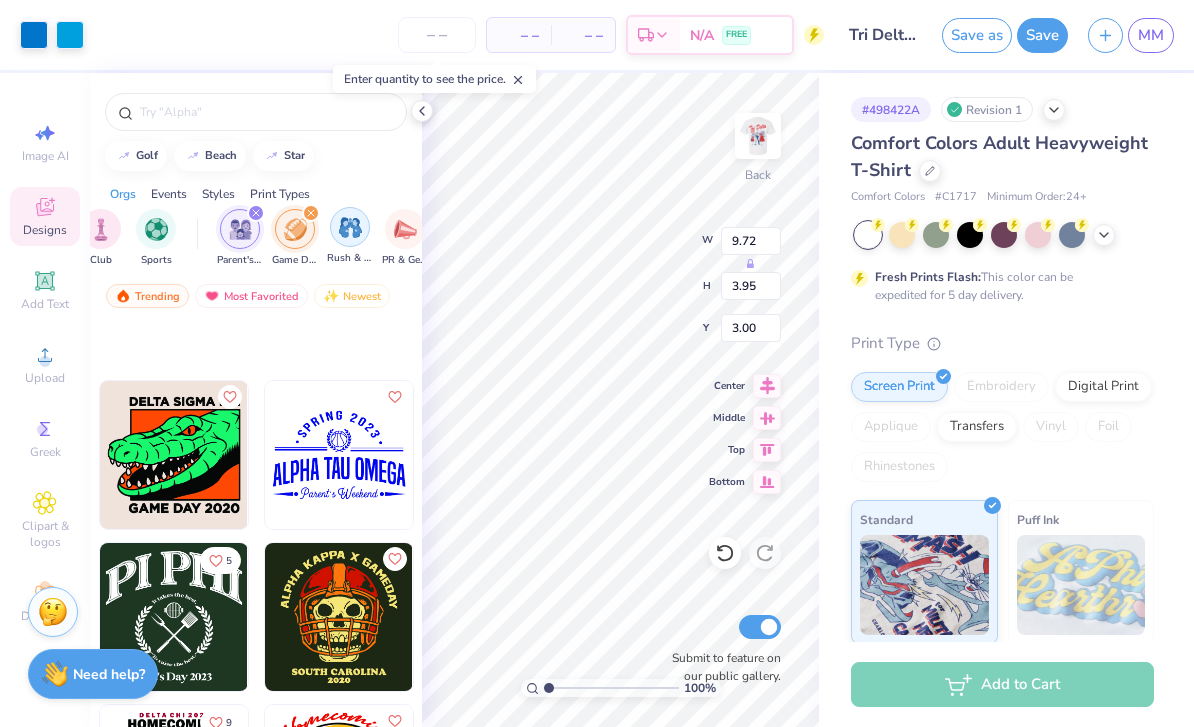 click at bounding box center (311, 213) 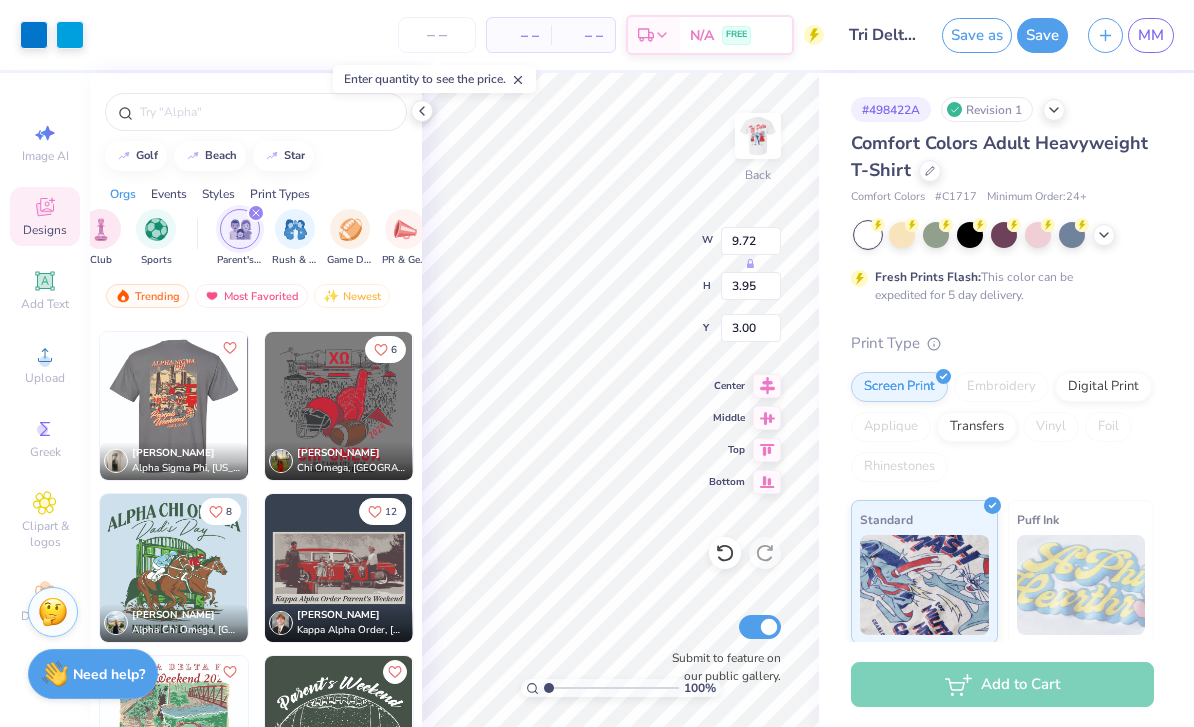 scroll, scrollTop: 14526, scrollLeft: 0, axis: vertical 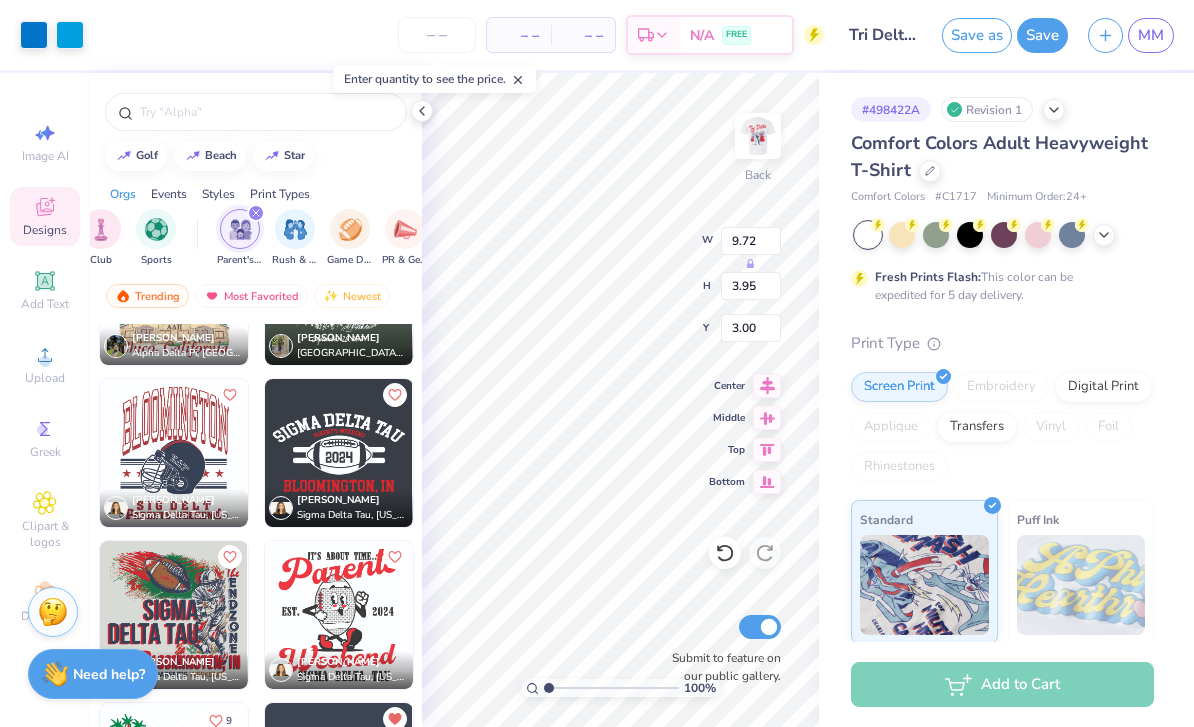 click at bounding box center (339, 453) 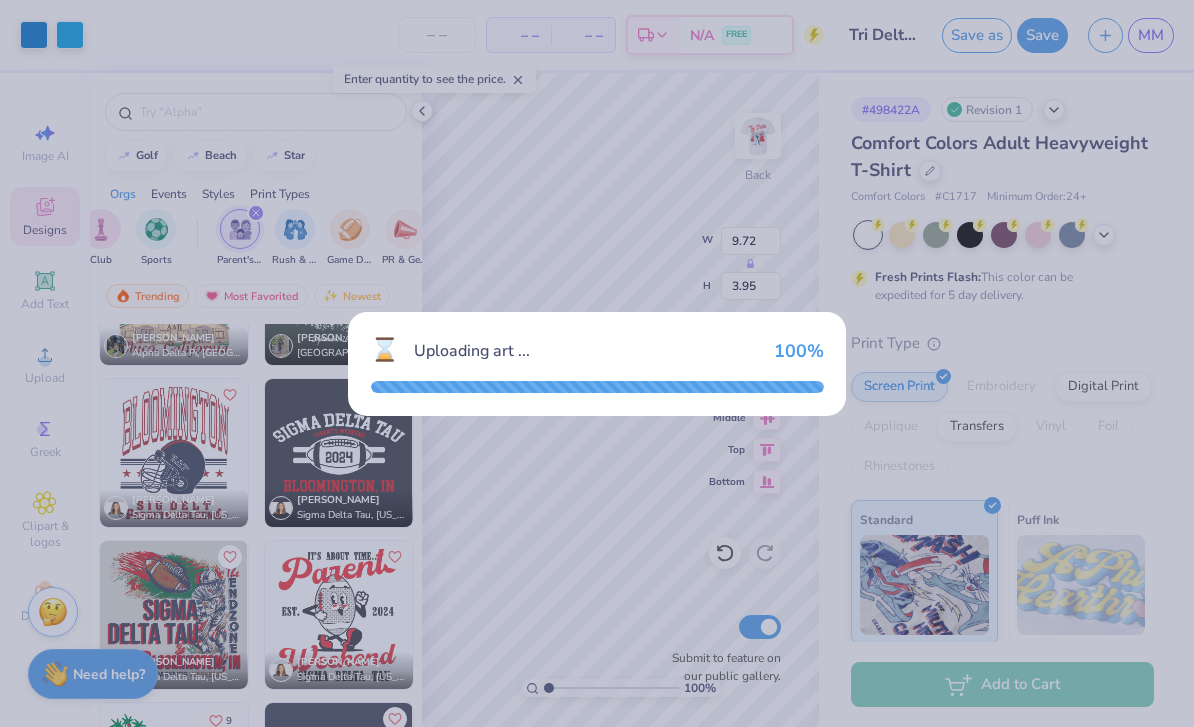 type on "11.18" 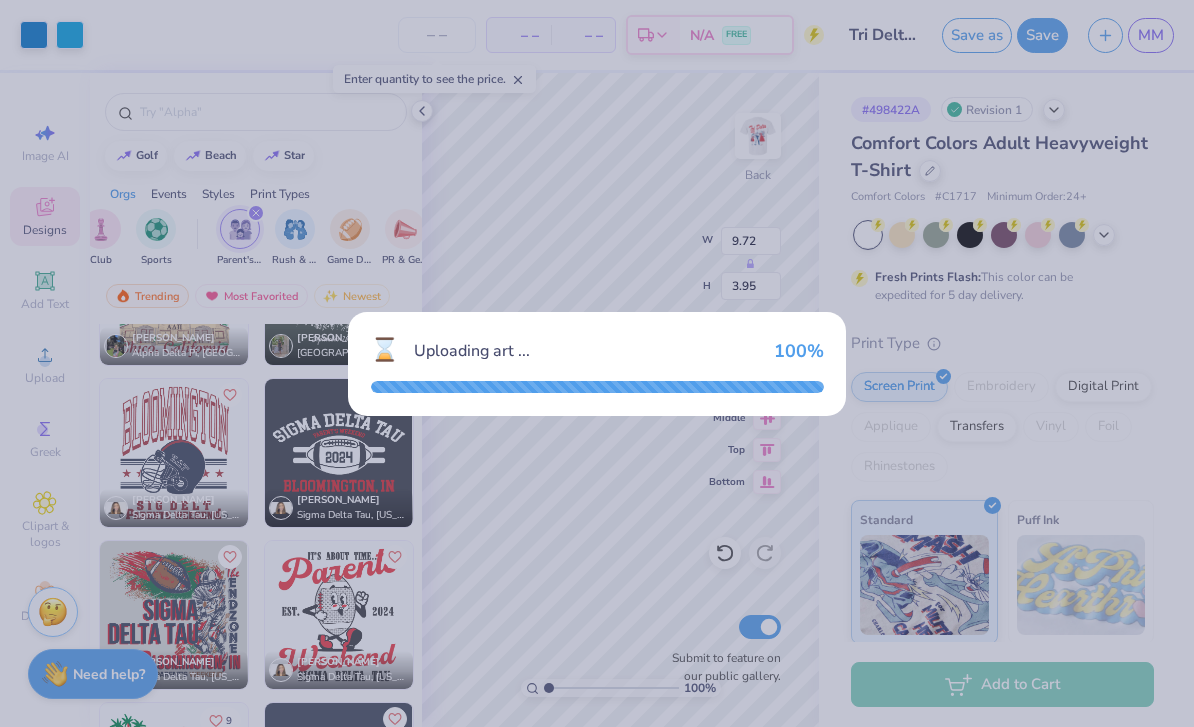 type on "6.70" 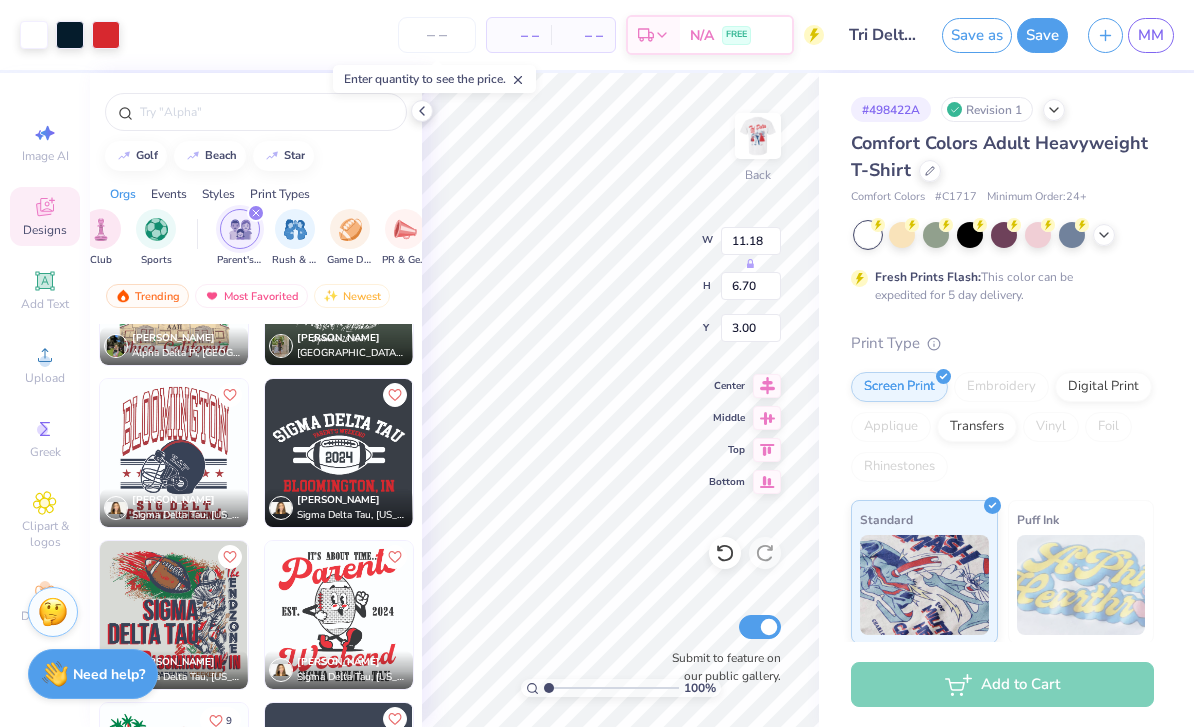 type on "11.00" 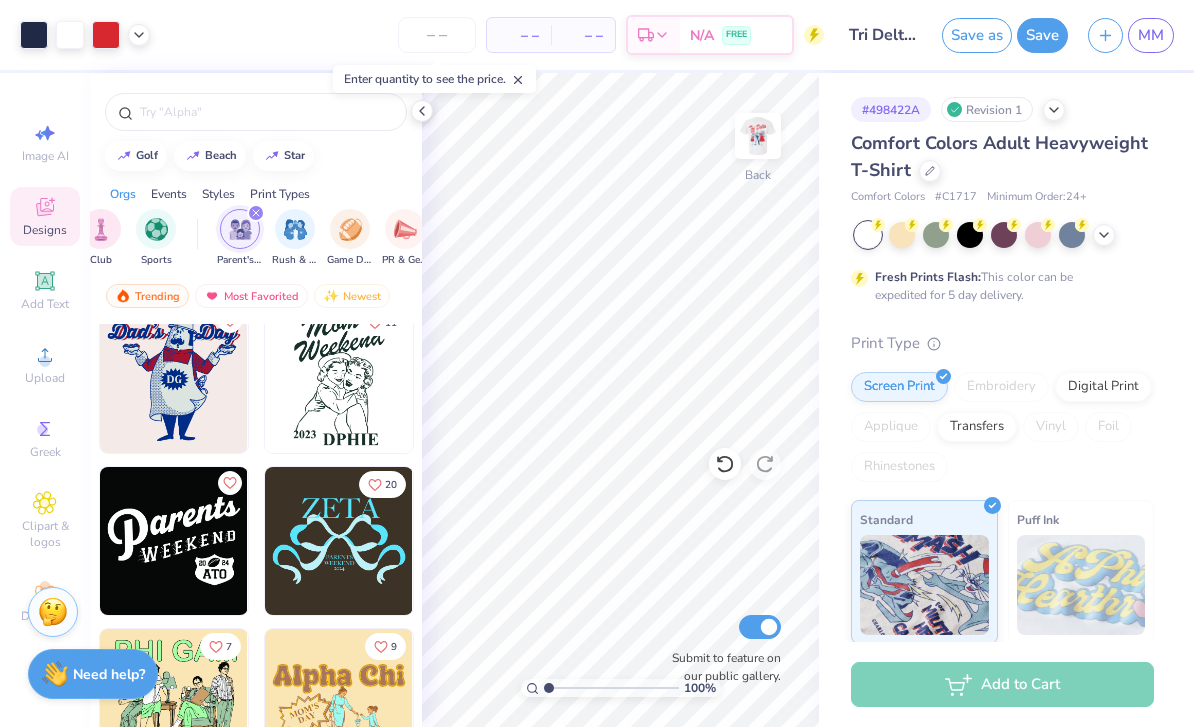 scroll, scrollTop: 26731, scrollLeft: 0, axis: vertical 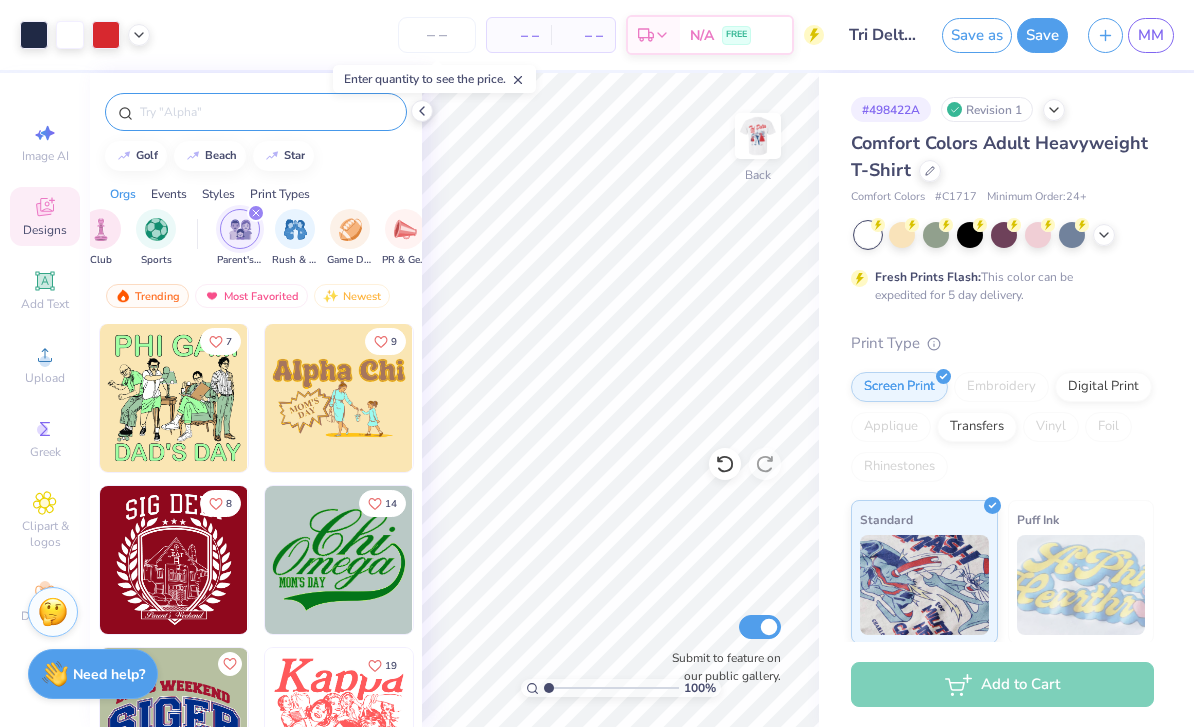 click at bounding box center (256, 112) 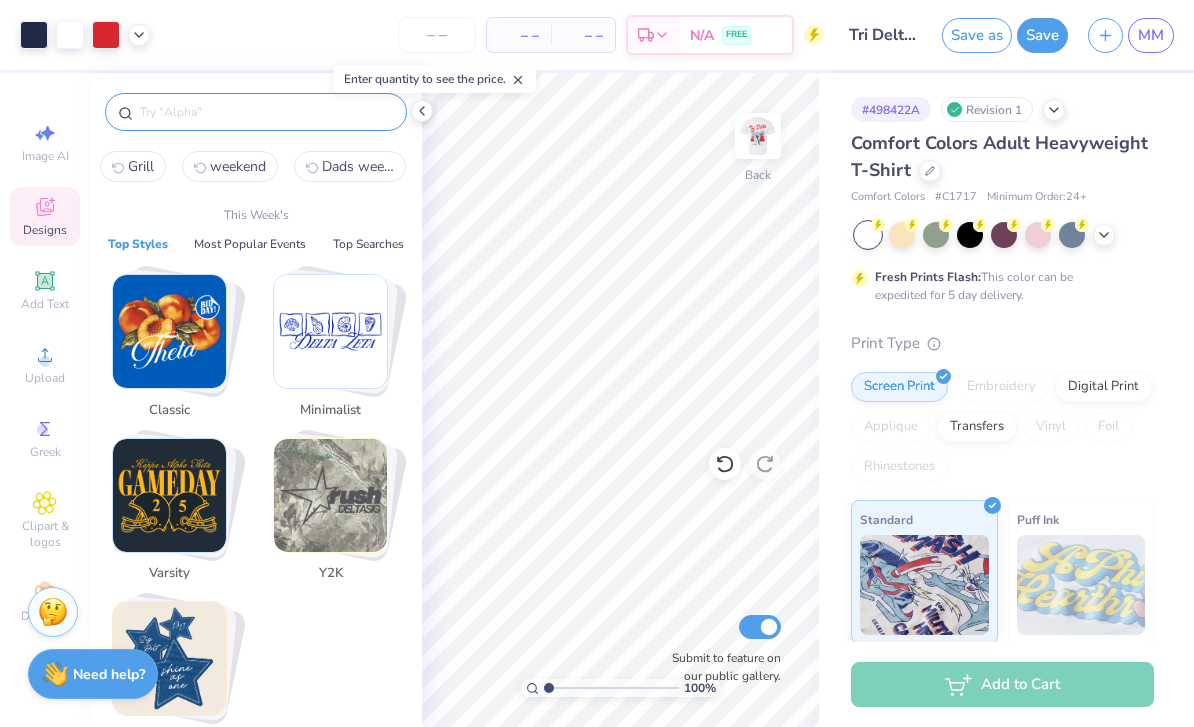 click at bounding box center [266, 112] 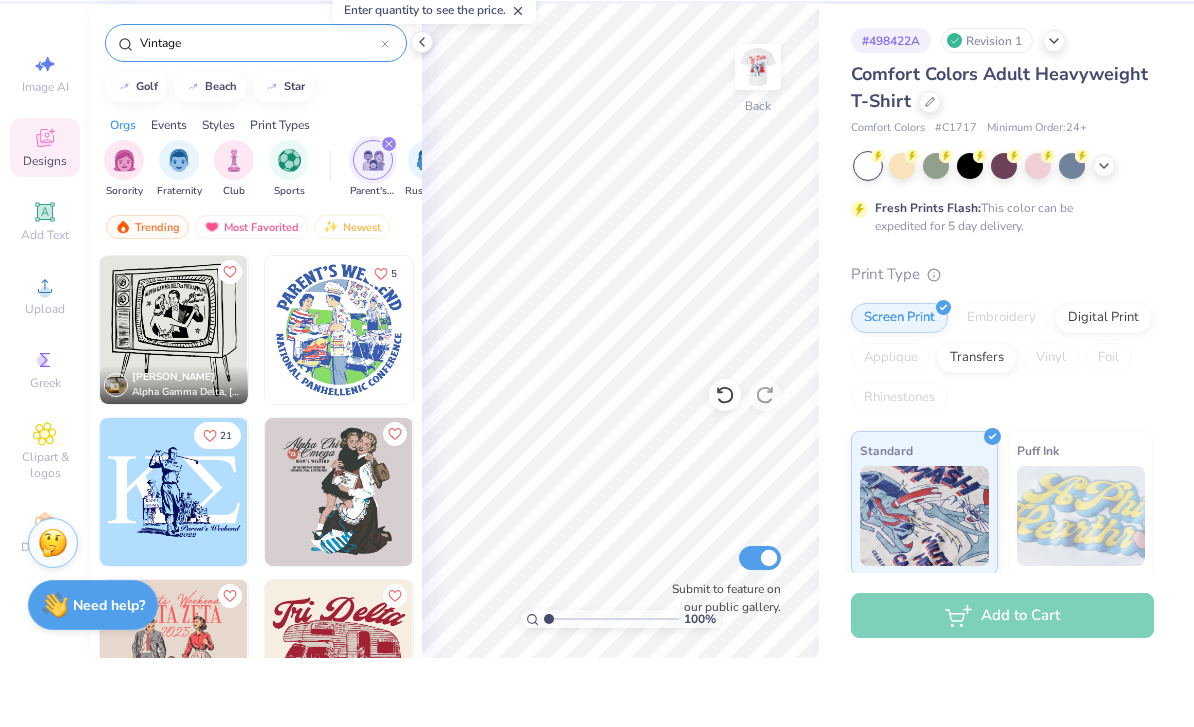 scroll, scrollTop: 0, scrollLeft: 0, axis: both 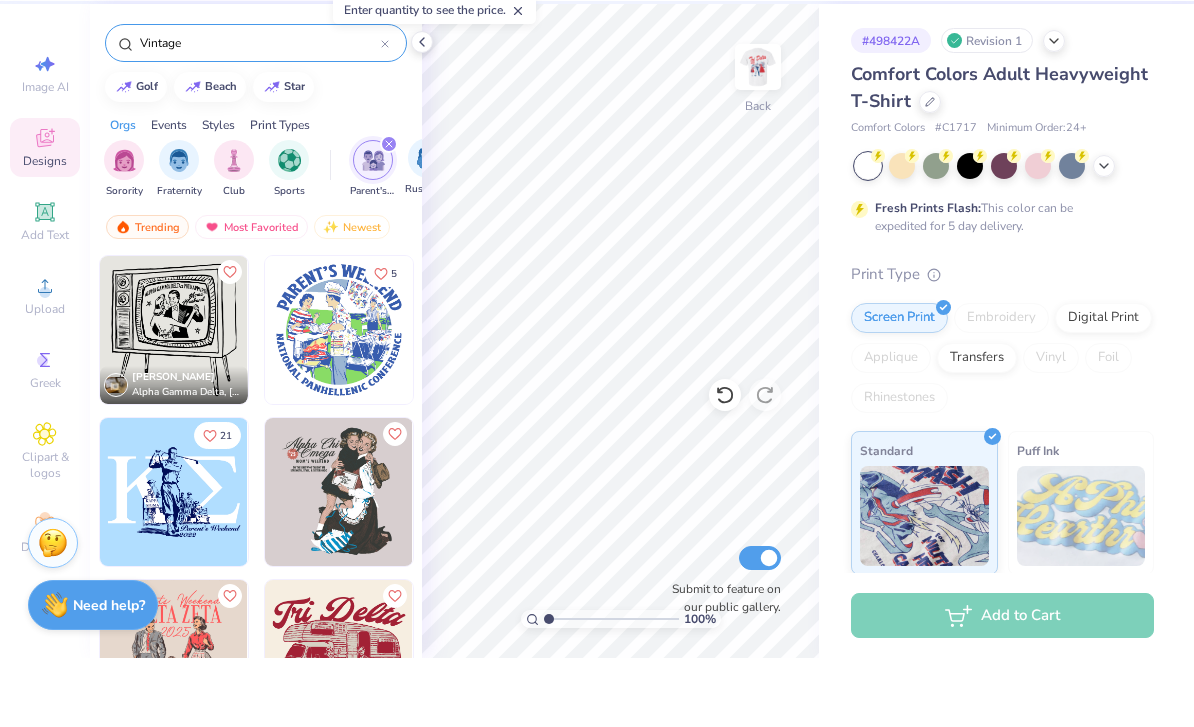 click 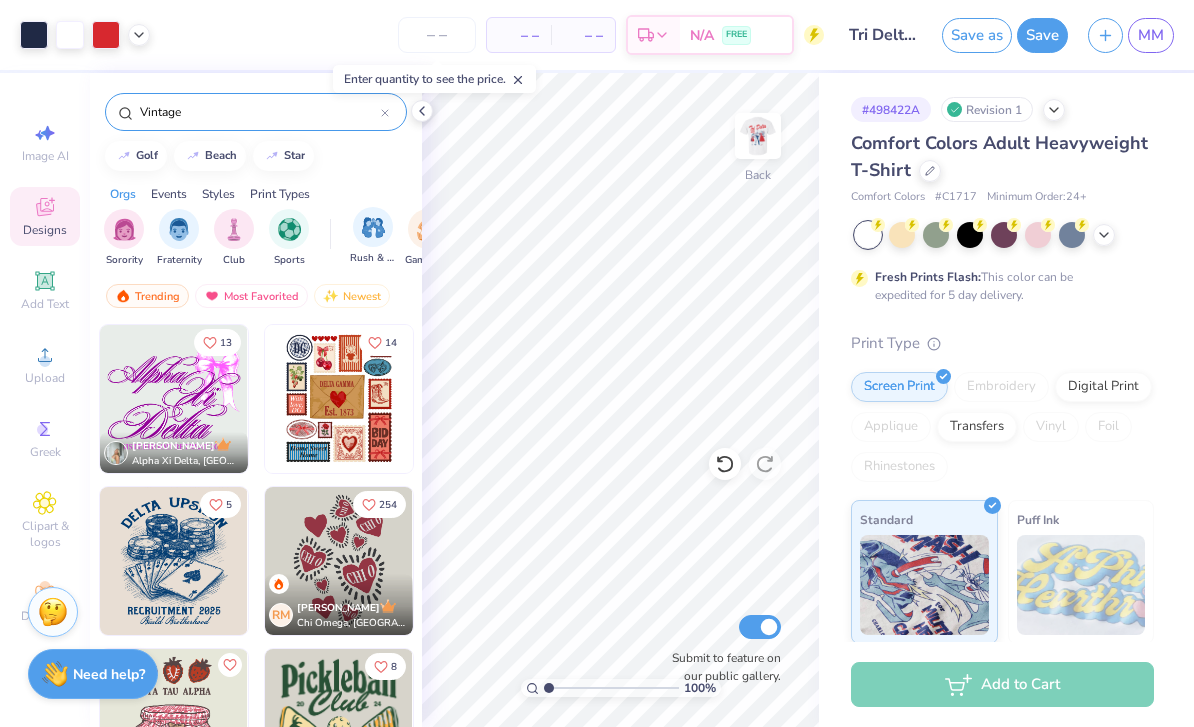 scroll, scrollTop: 0, scrollLeft: 180, axis: horizontal 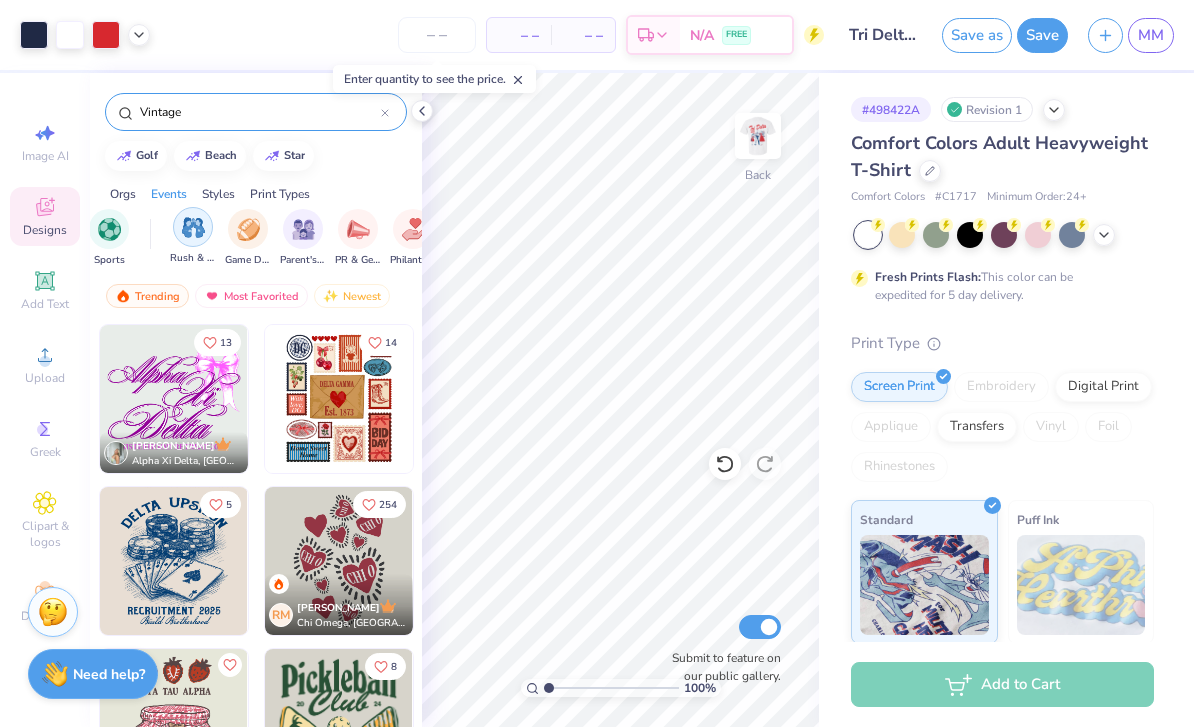 click at bounding box center (248, 229) 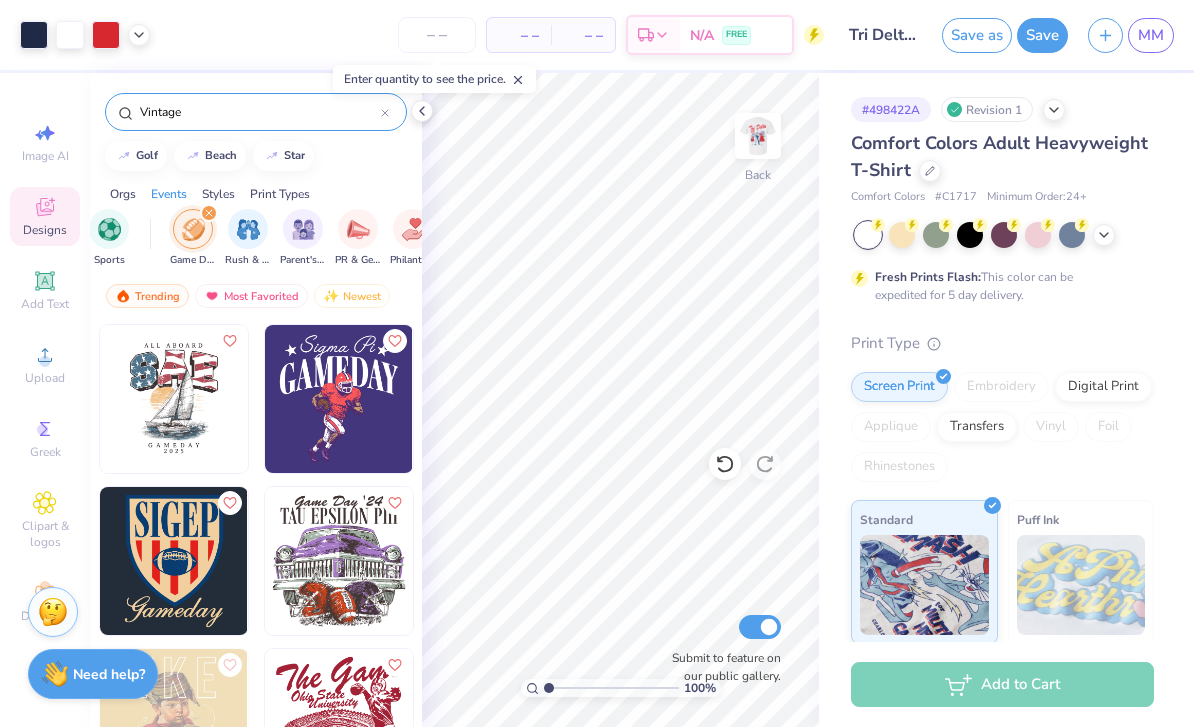 scroll, scrollTop: 0, scrollLeft: 0, axis: both 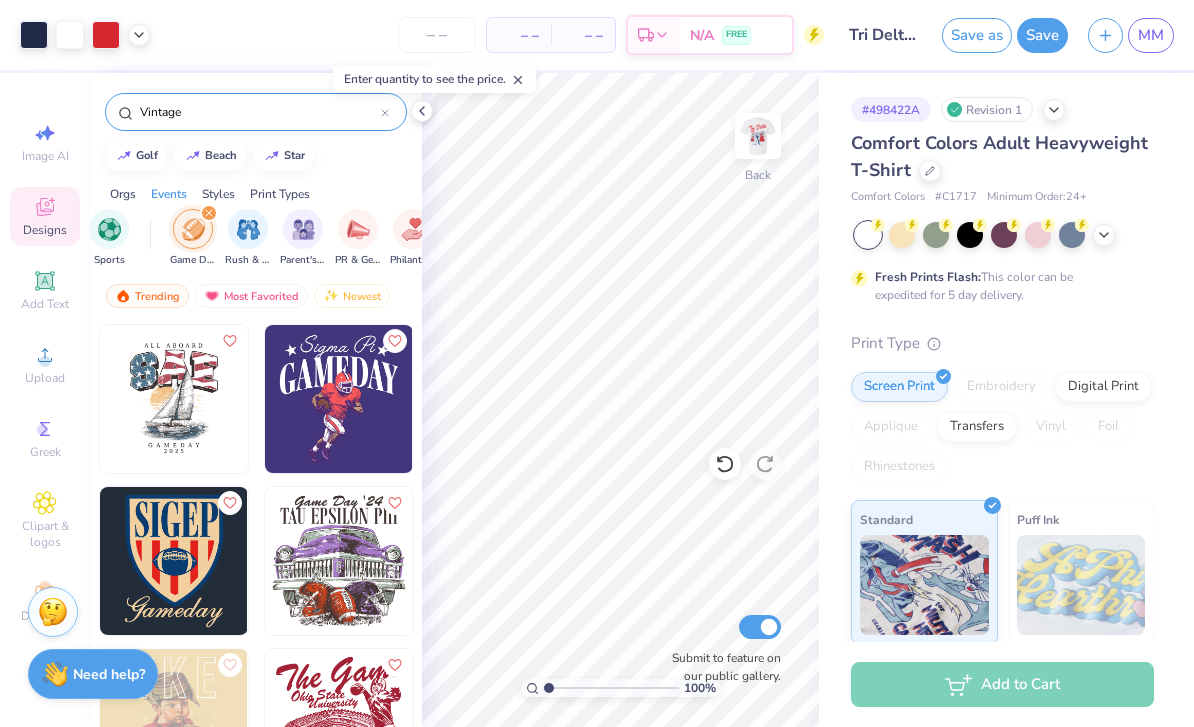 click on "Vintage" at bounding box center [259, 112] 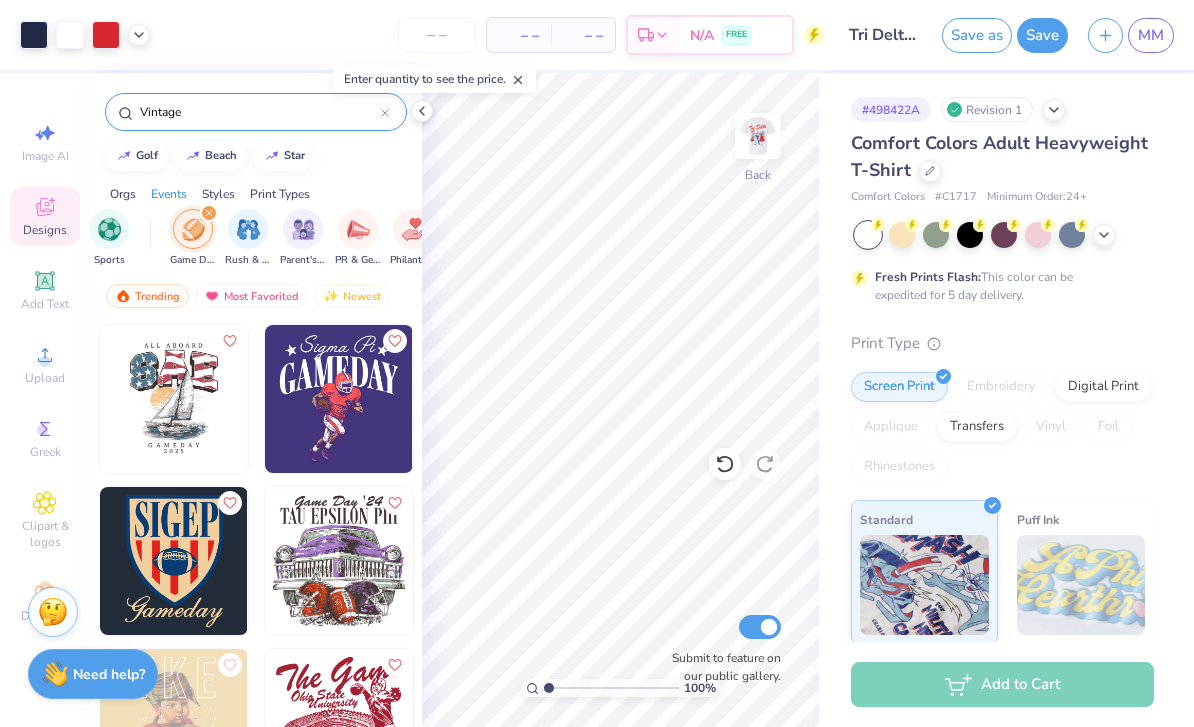 click on "Vintage" at bounding box center (259, 112) 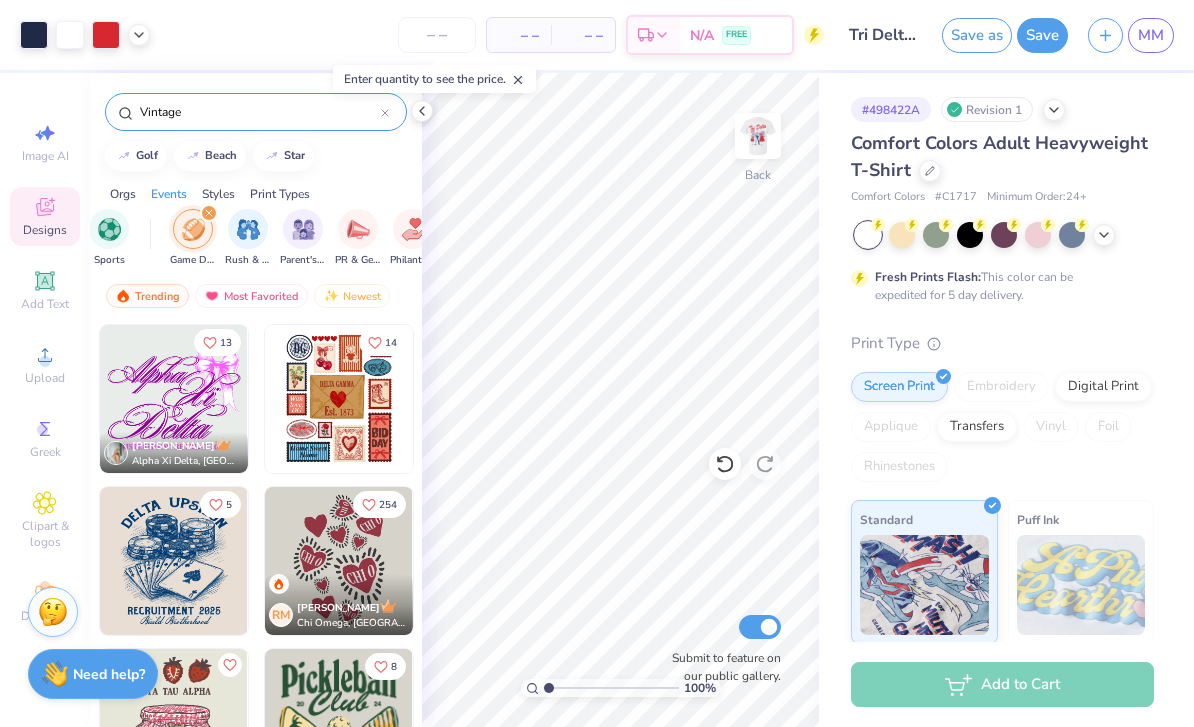 click on "Vintage" at bounding box center (256, 112) 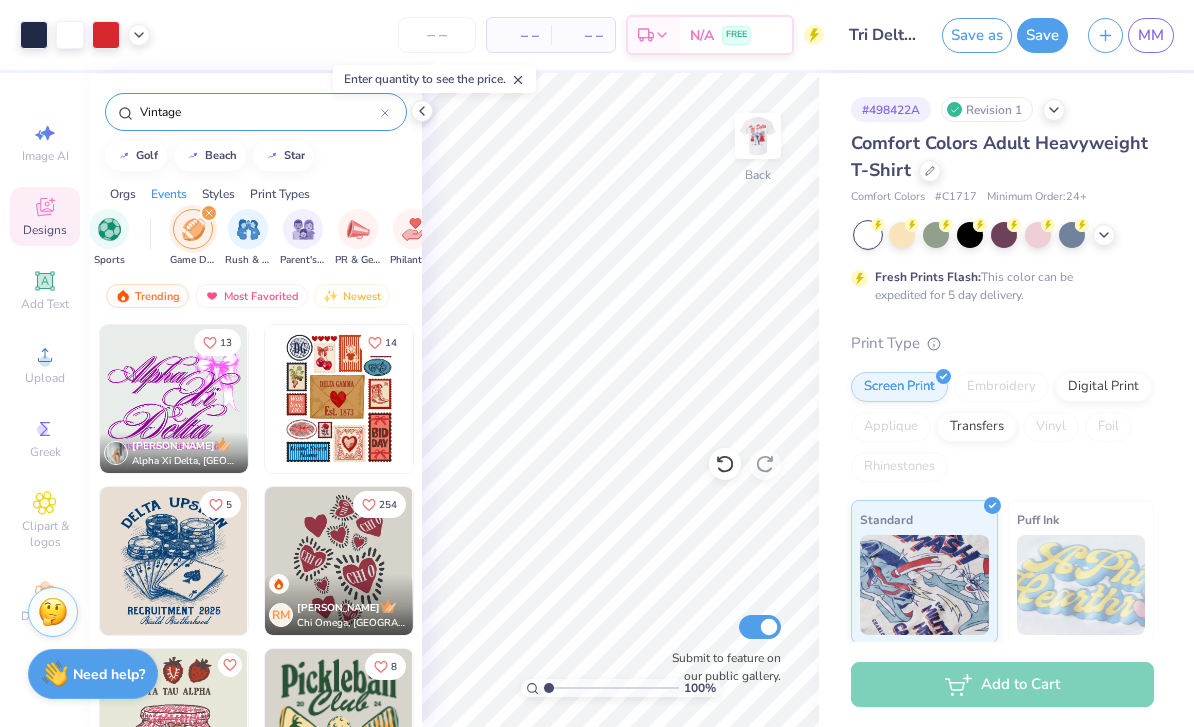 click on "Vintage" at bounding box center (256, 112) 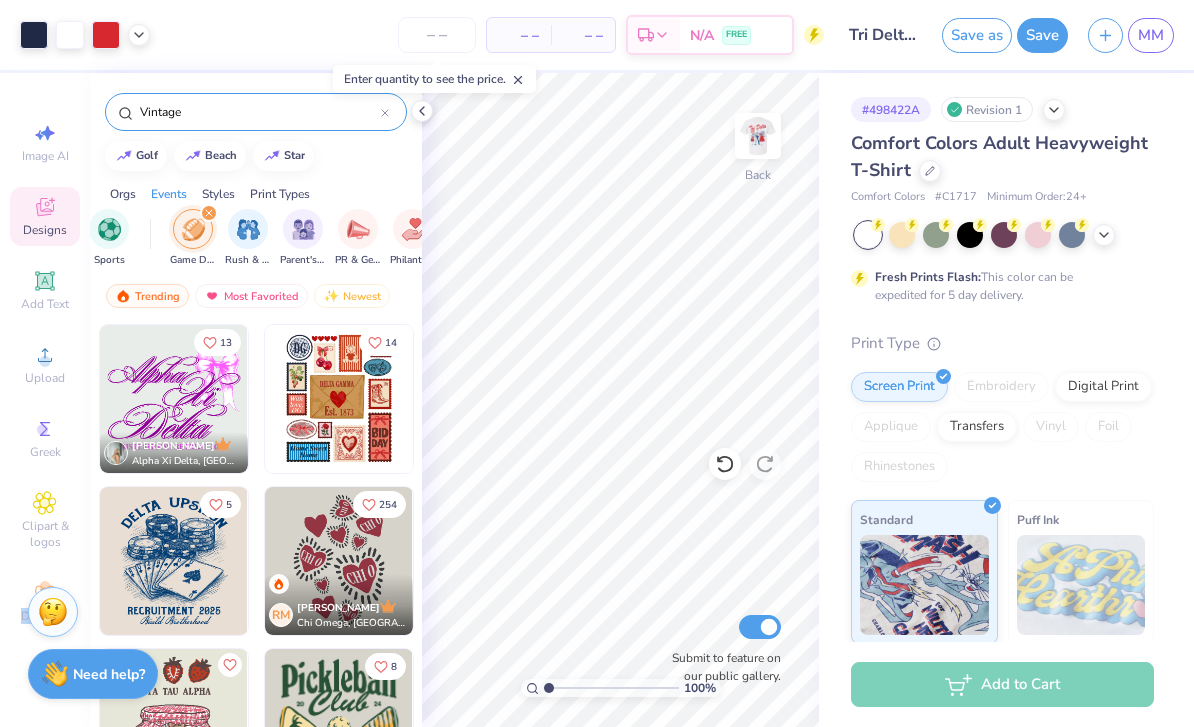 click on "Vintage" at bounding box center (256, 112) 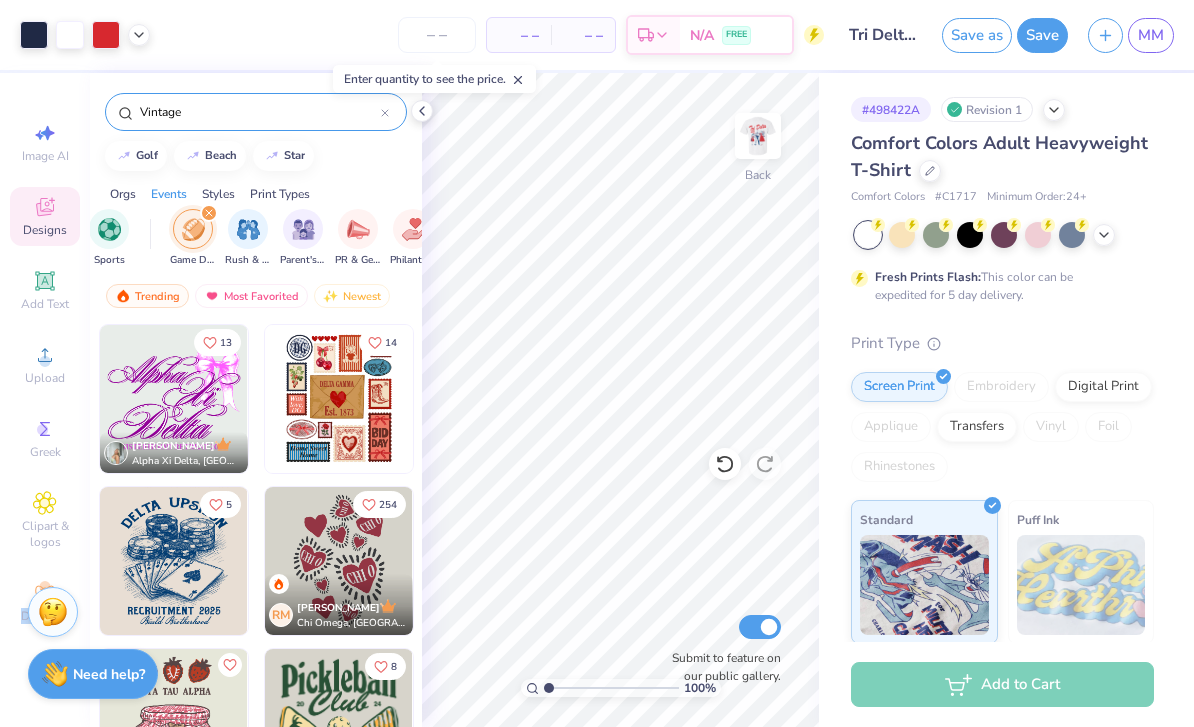 click on "Vintage" at bounding box center (259, 112) 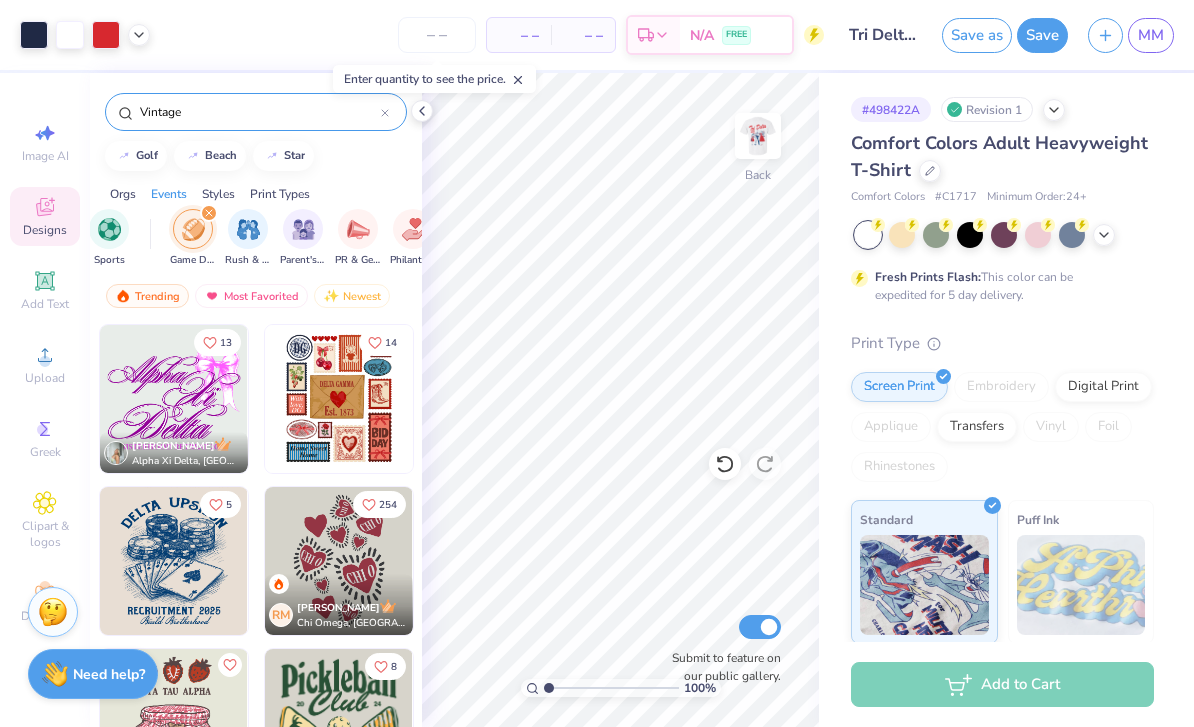 click on "Vintage" at bounding box center (259, 112) 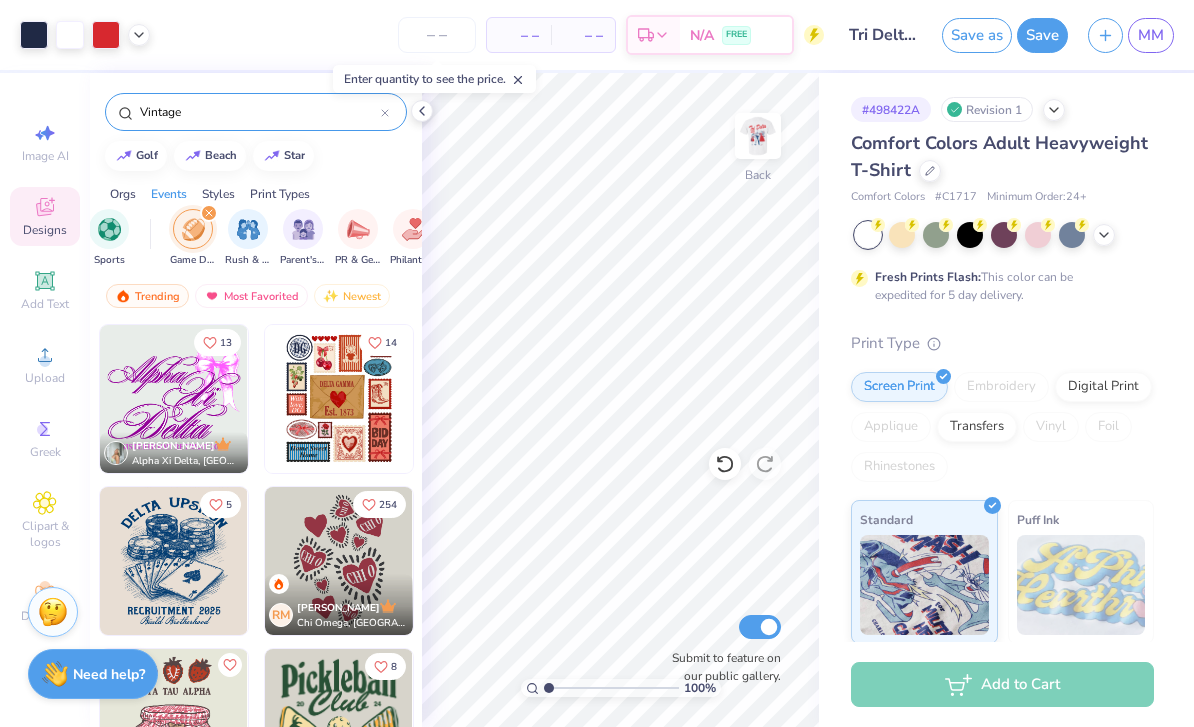 click on "Vintage" at bounding box center [259, 112] 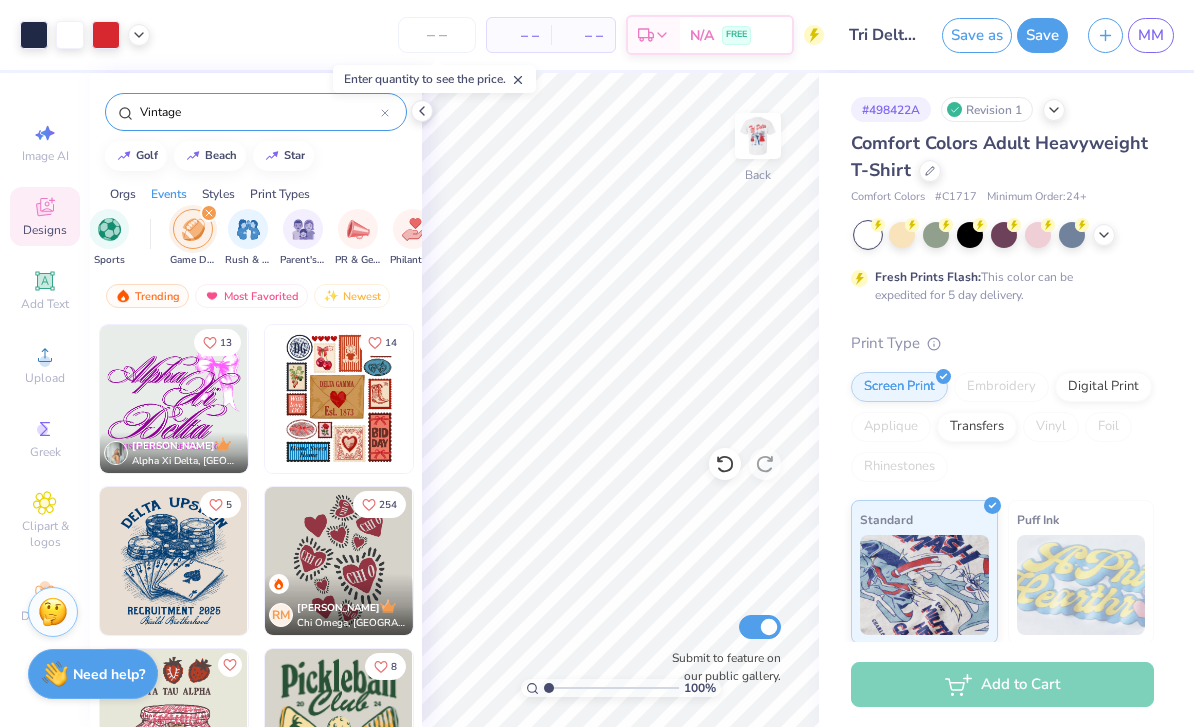 click on "Vintage" at bounding box center [259, 112] 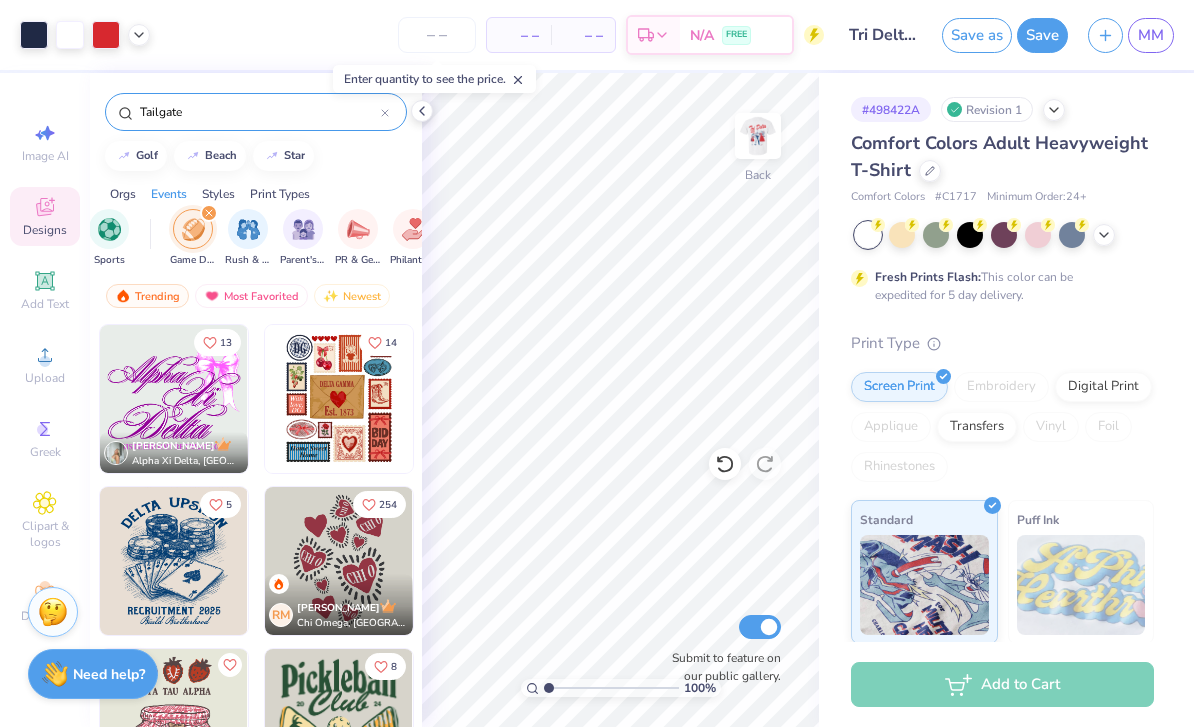 type on "Tailgate" 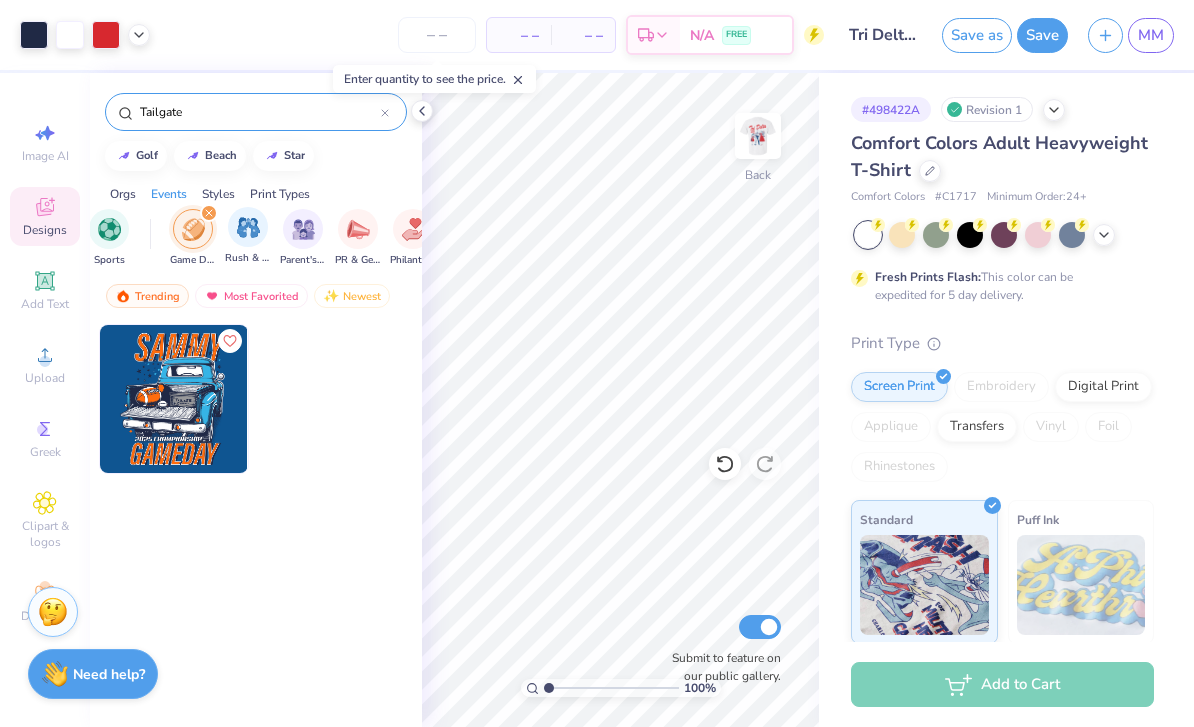 click 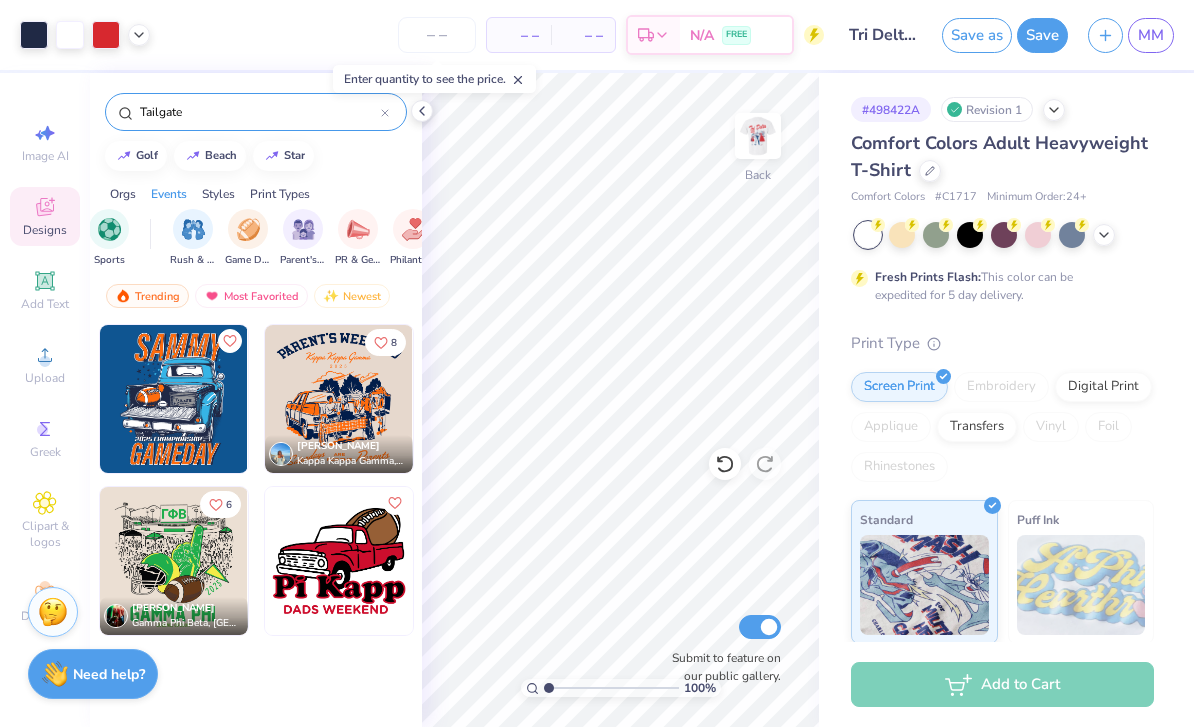 click at bounding box center [339, 399] 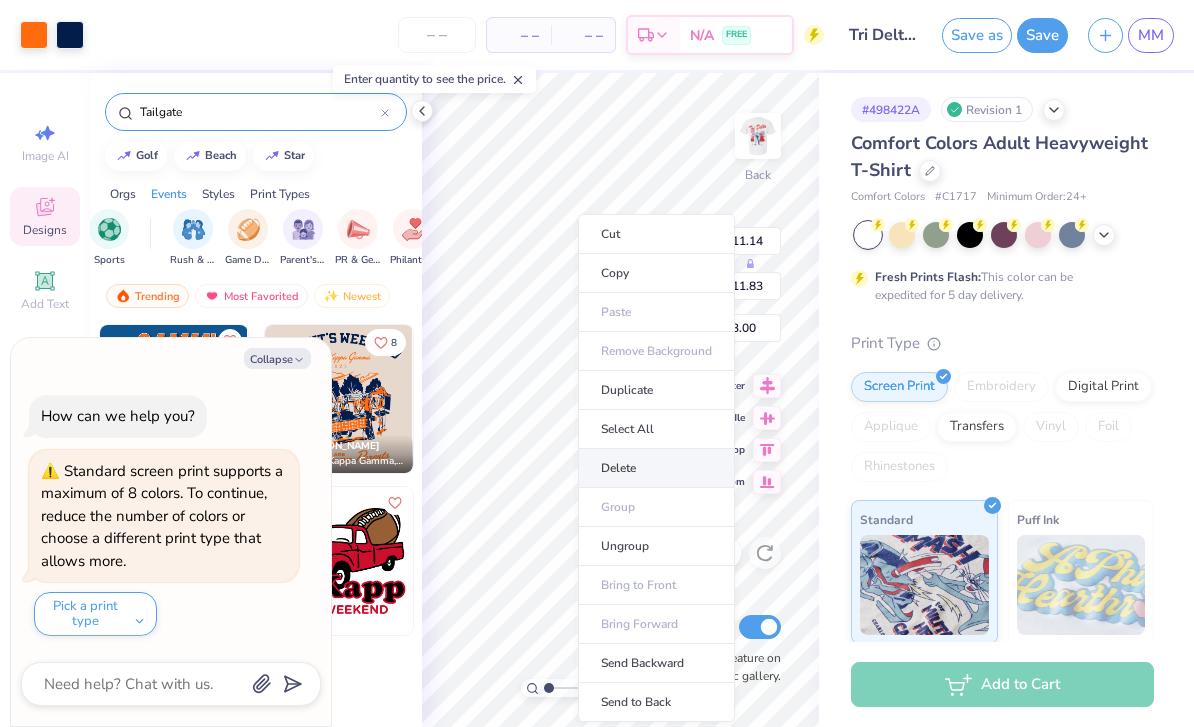 click on "Delete" at bounding box center (656, 468) 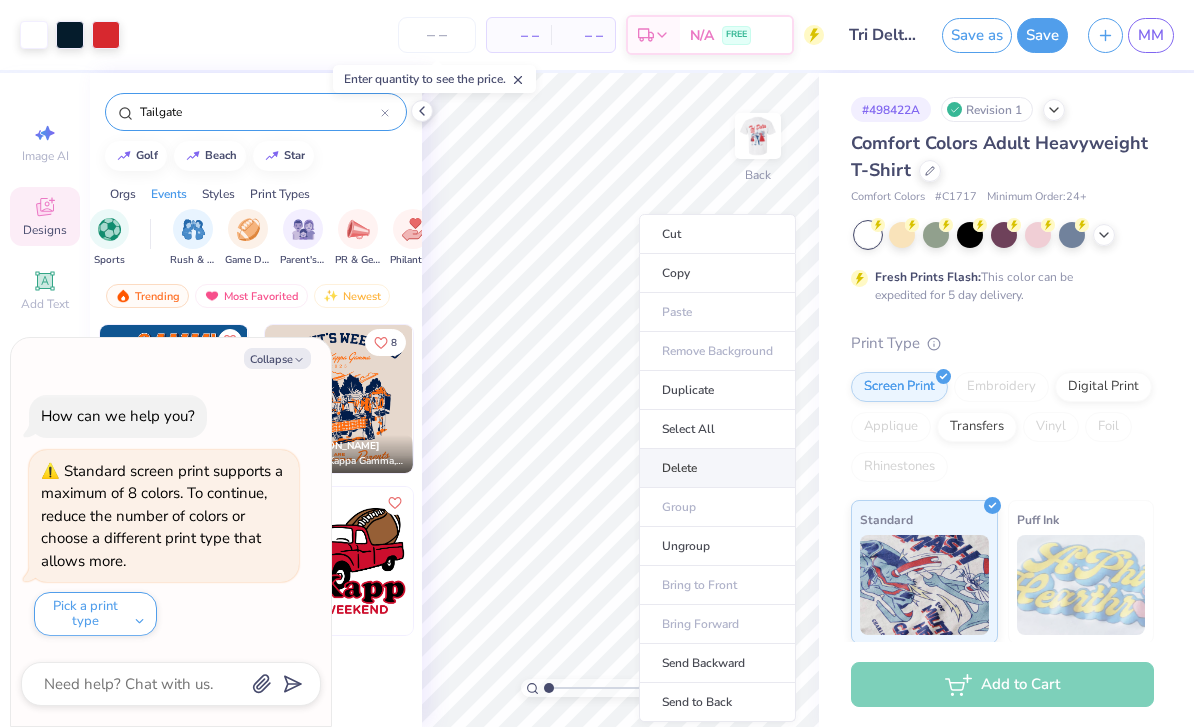 click on "Delete" at bounding box center (717, 468) 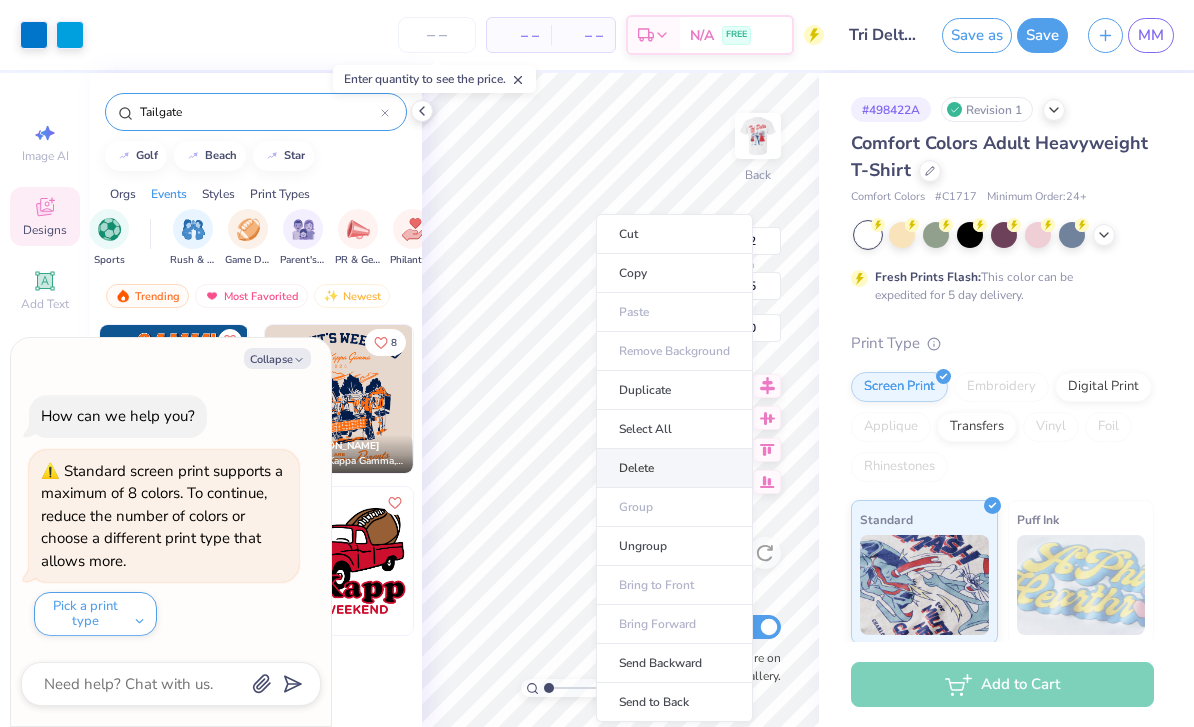 click on "Delete" at bounding box center (674, 468) 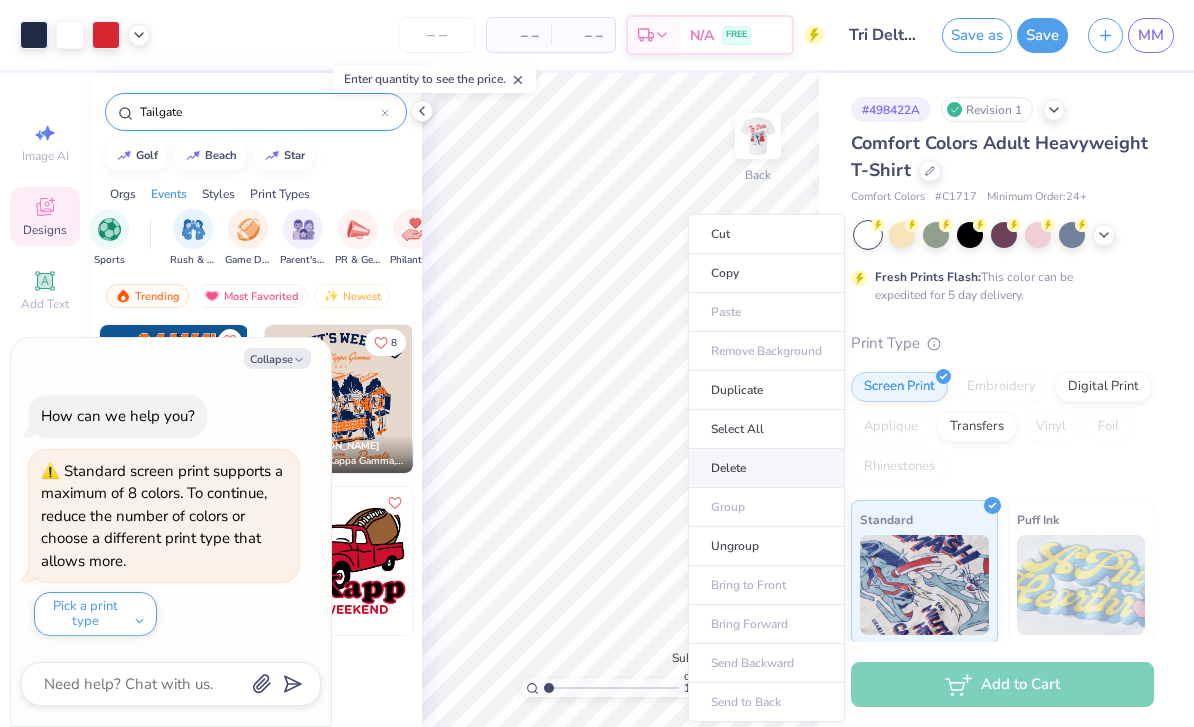 click on "Delete" at bounding box center (766, 468) 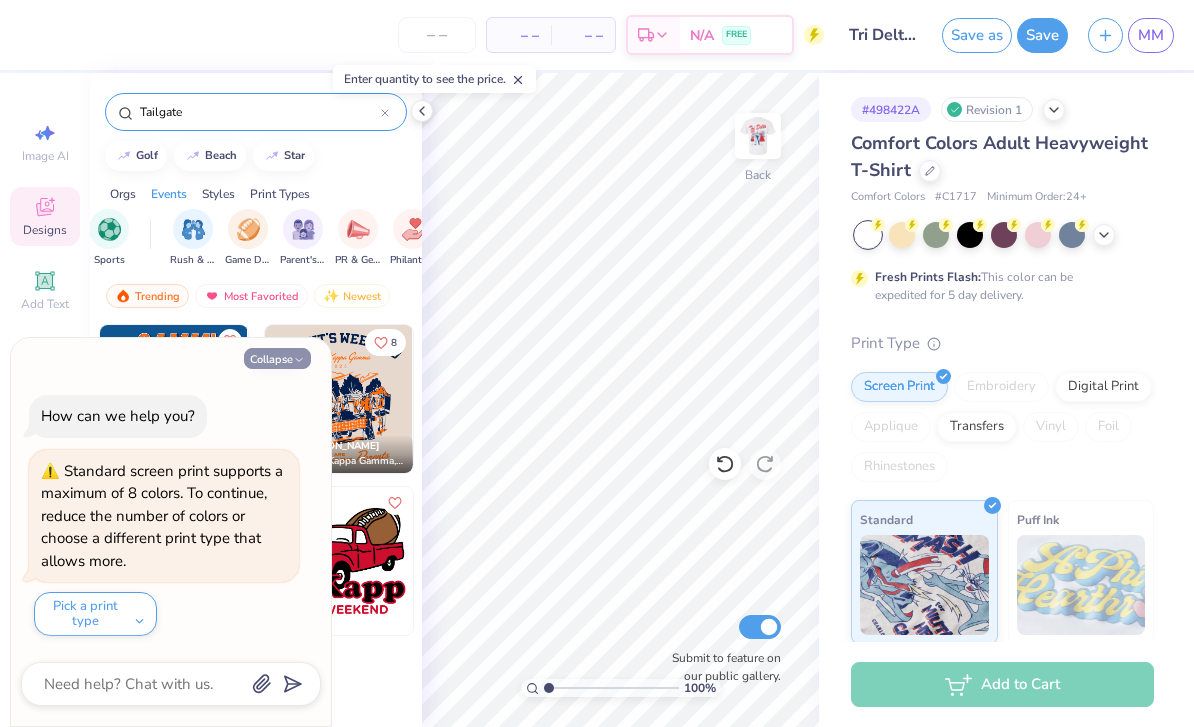 click 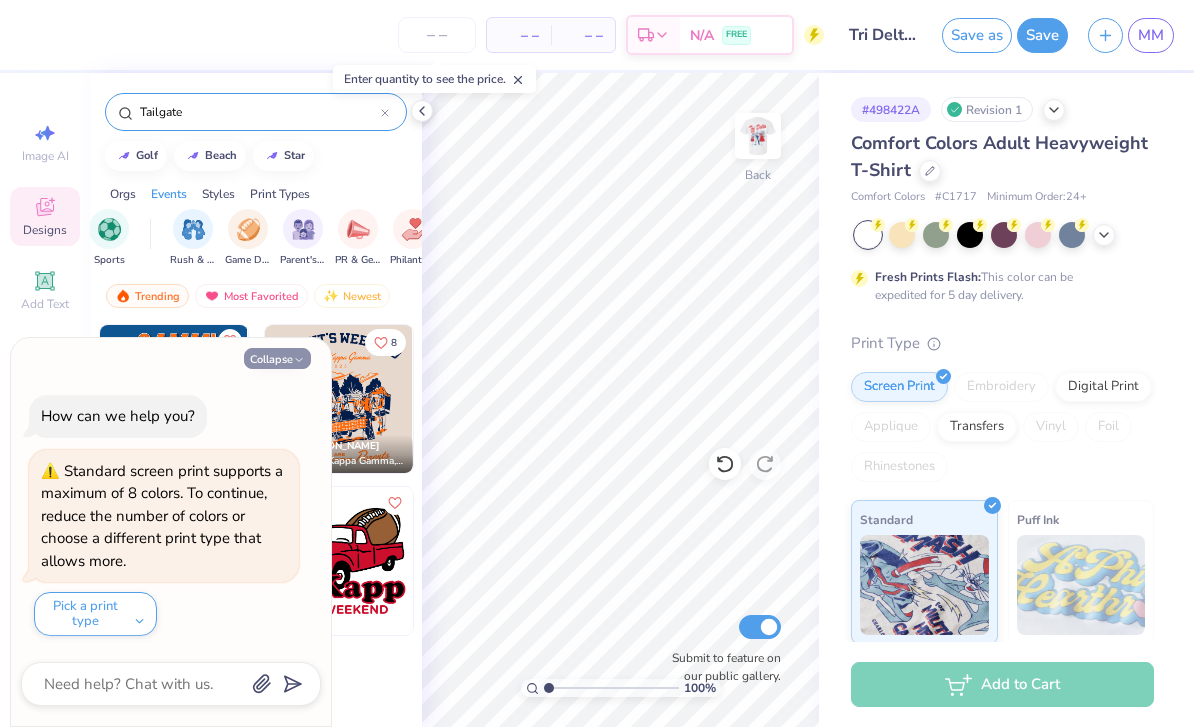 type on "x" 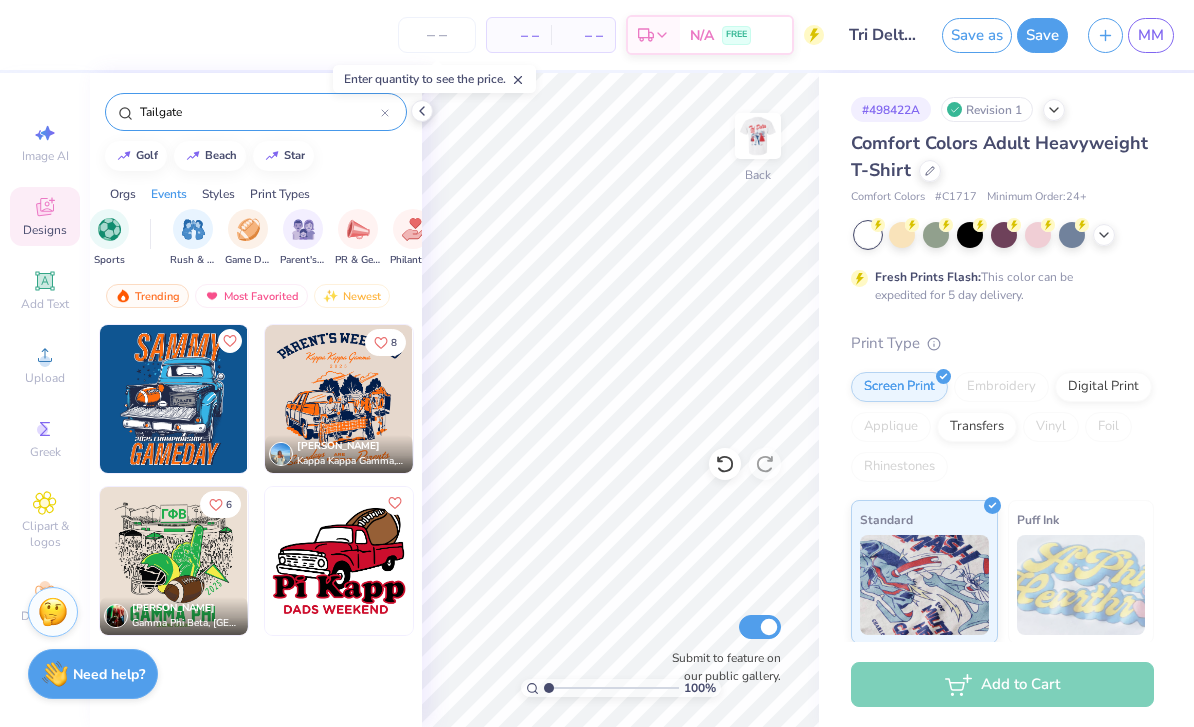 click at bounding box center (339, 399) 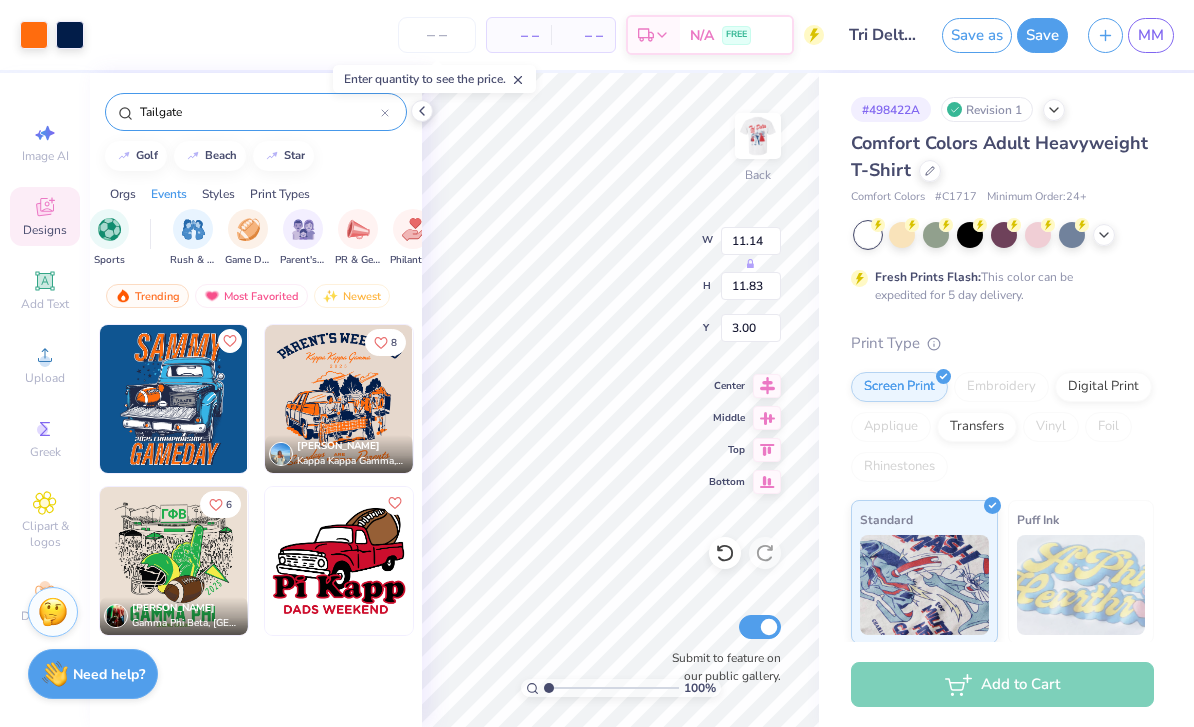 click at bounding box center (174, 561) 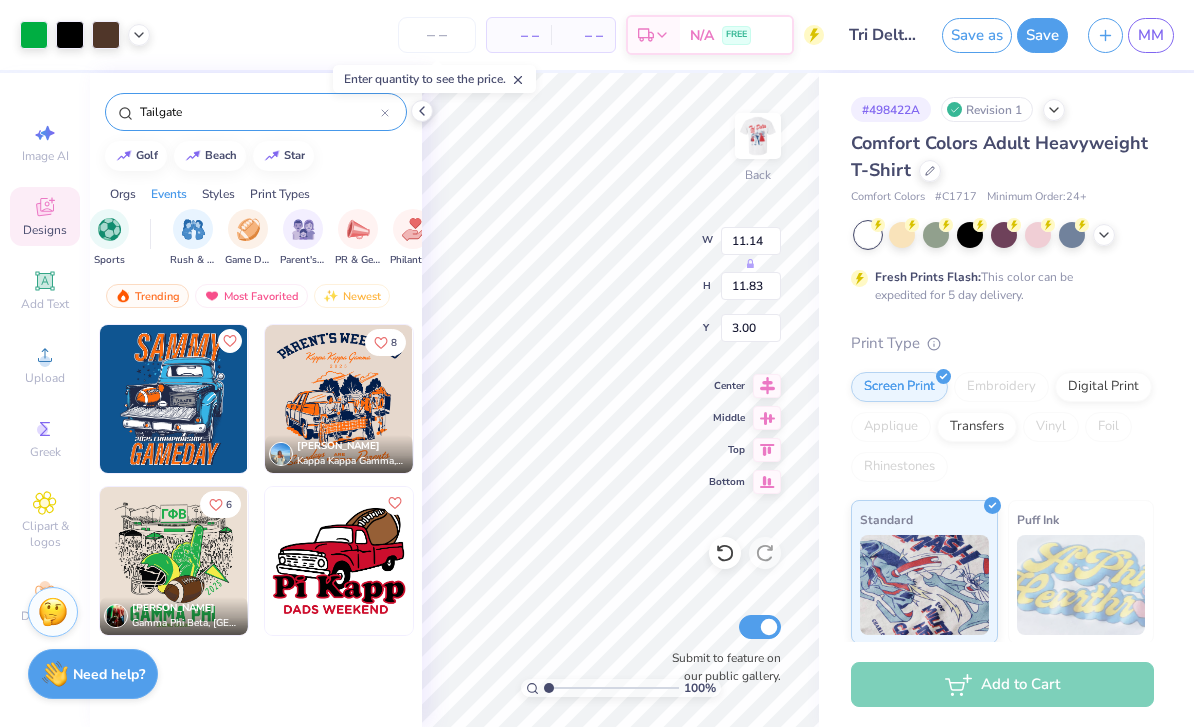 type on "11.61" 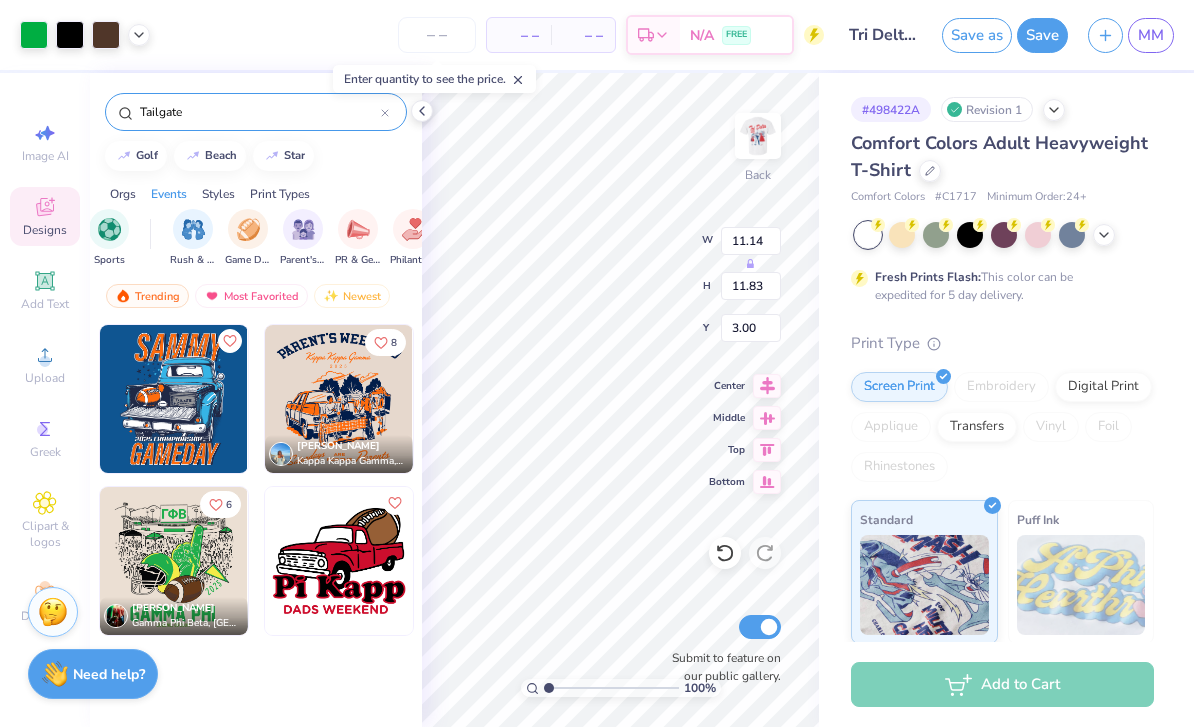 type on "13.00" 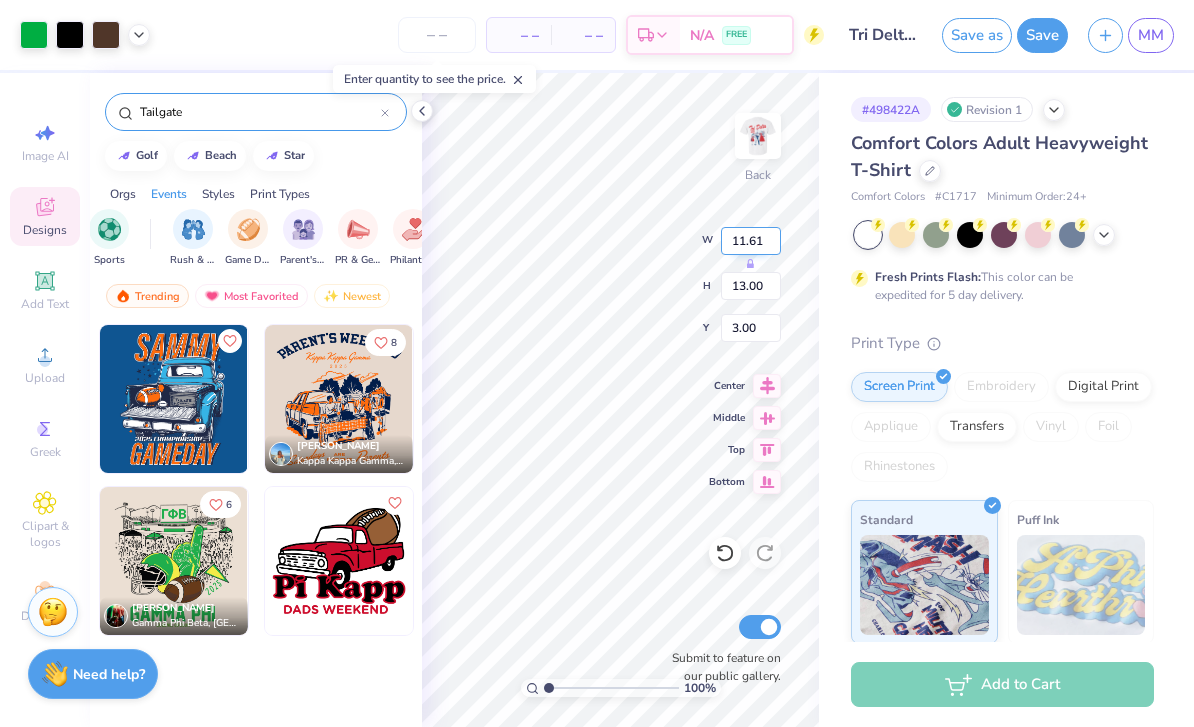 type on "4.72" 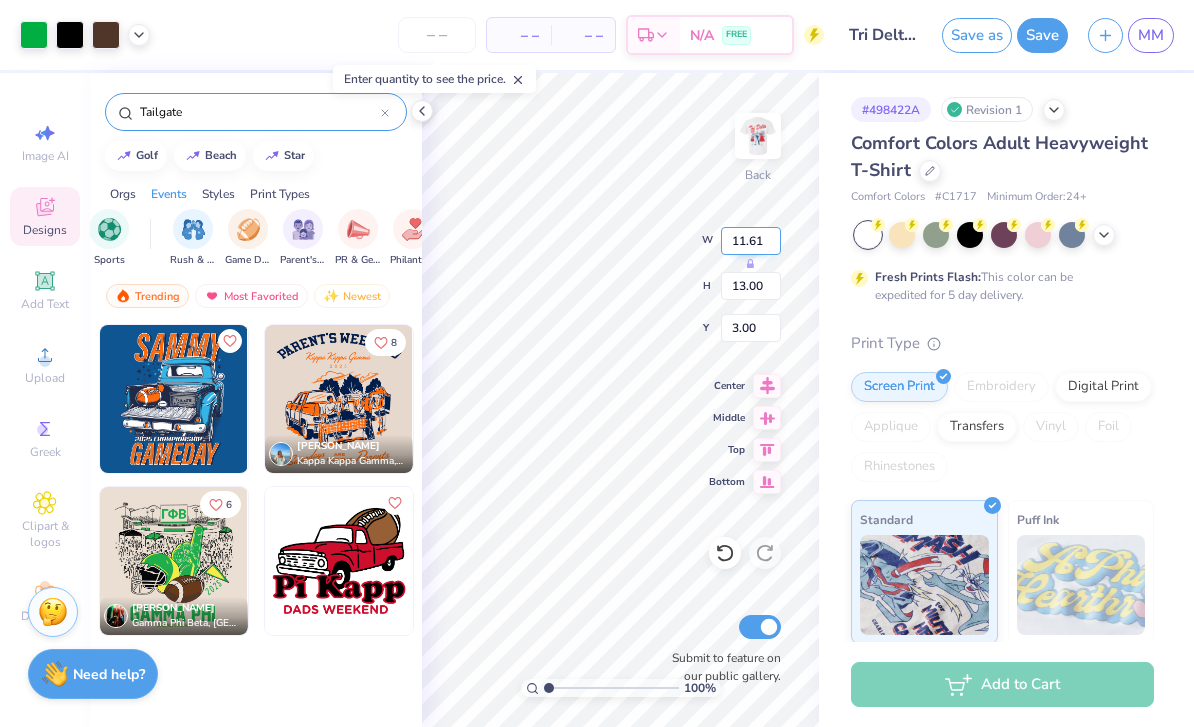 type on "5.29" 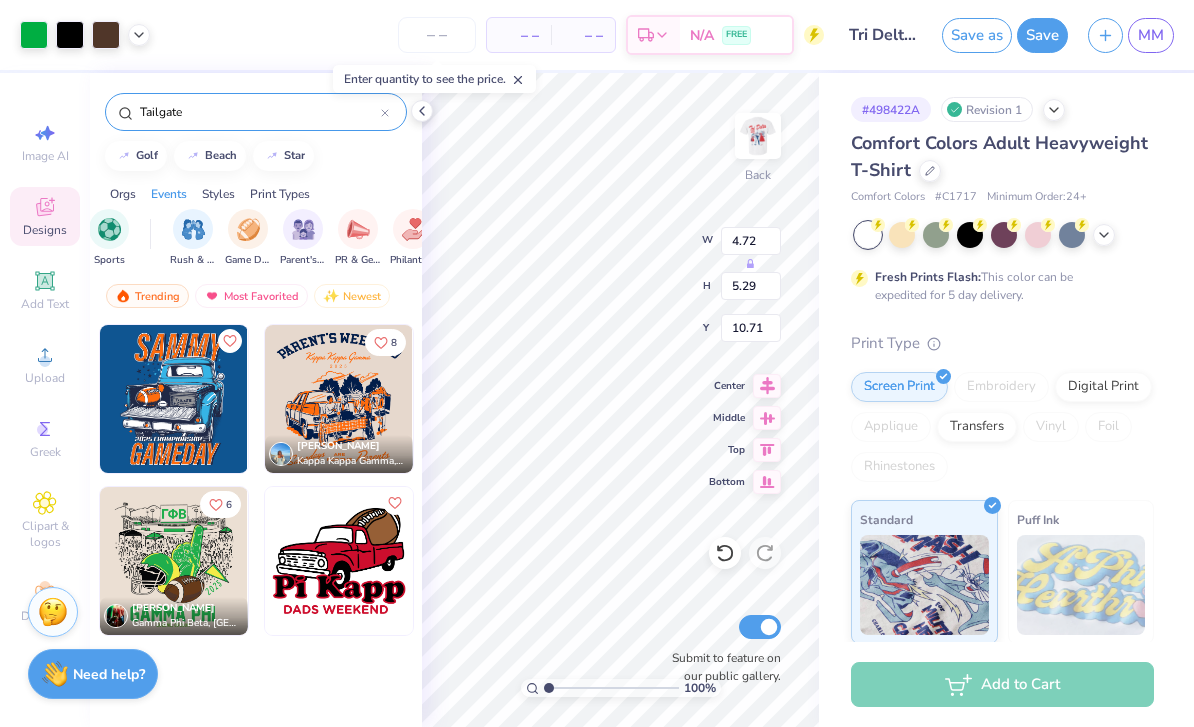 type on "18.39" 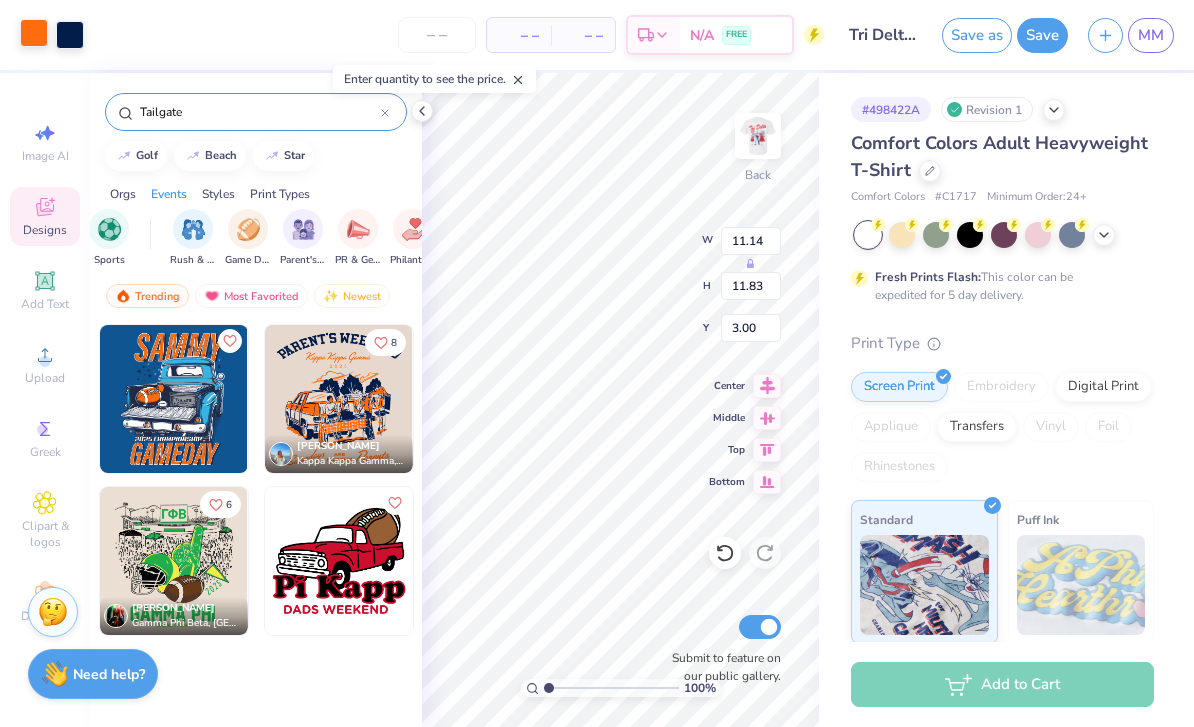 click at bounding box center (34, 33) 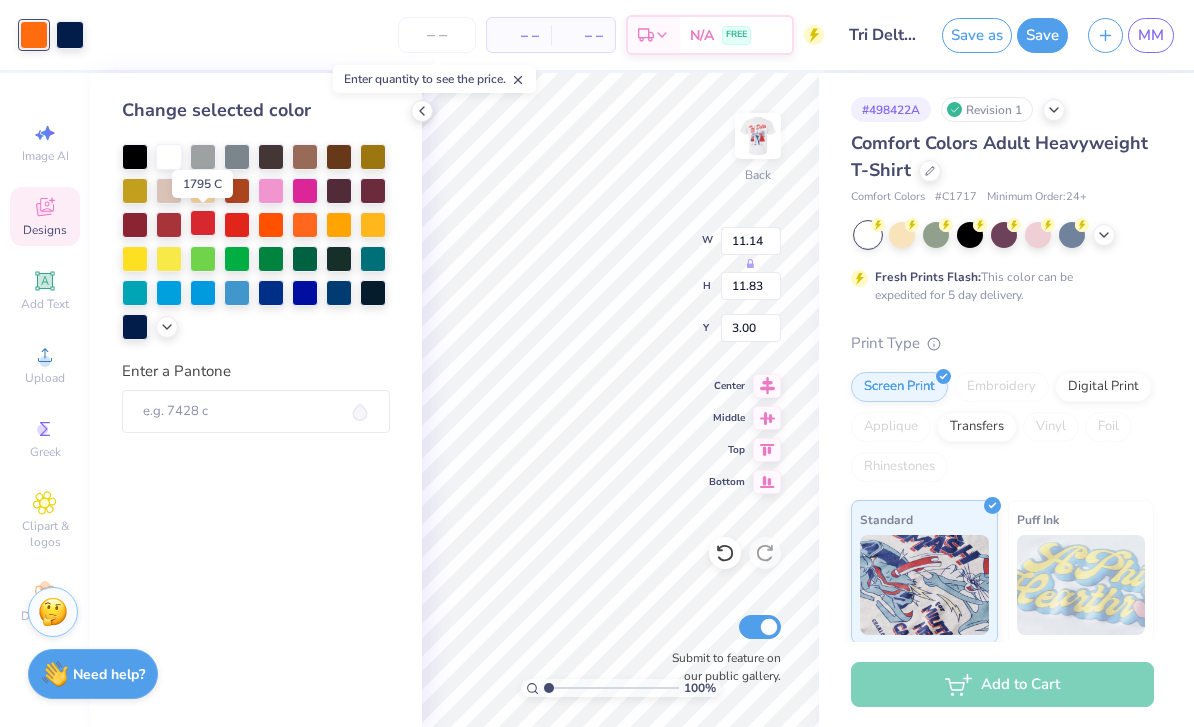 click at bounding box center [203, 223] 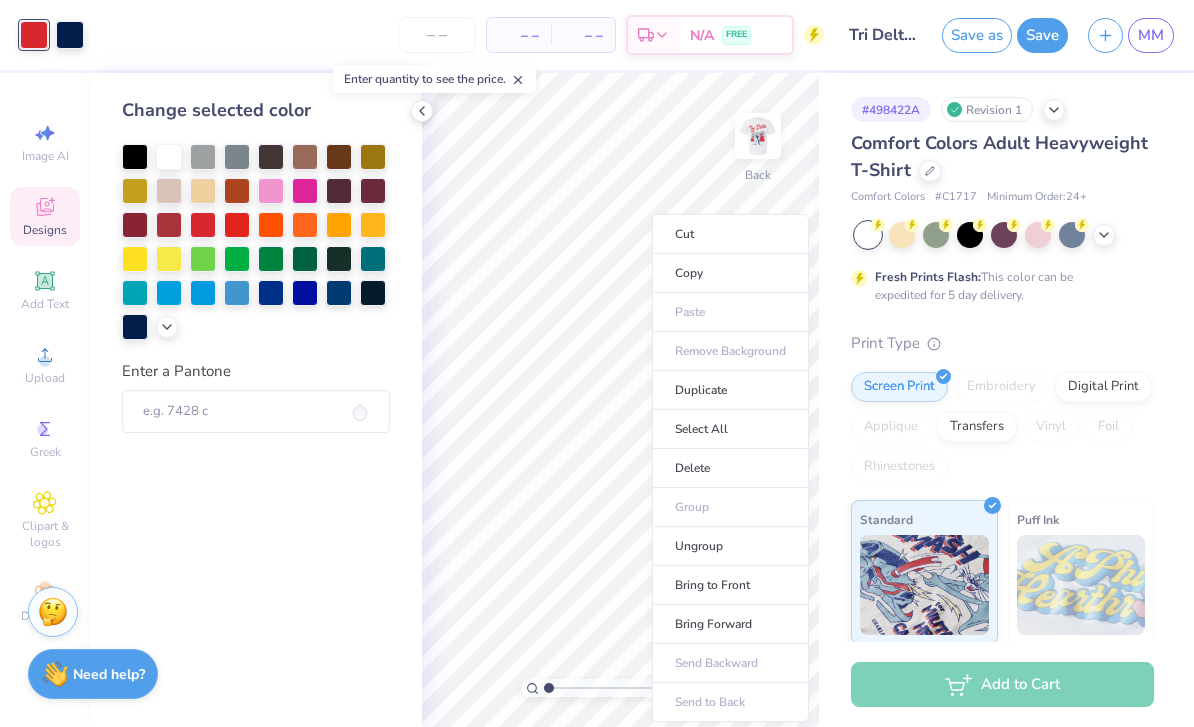 click on "Cut Copy Paste Remove Background Duplicate Select All Delete Group Ungroup Bring to Front Bring Forward Send Backward Send to Back" at bounding box center [730, 468] 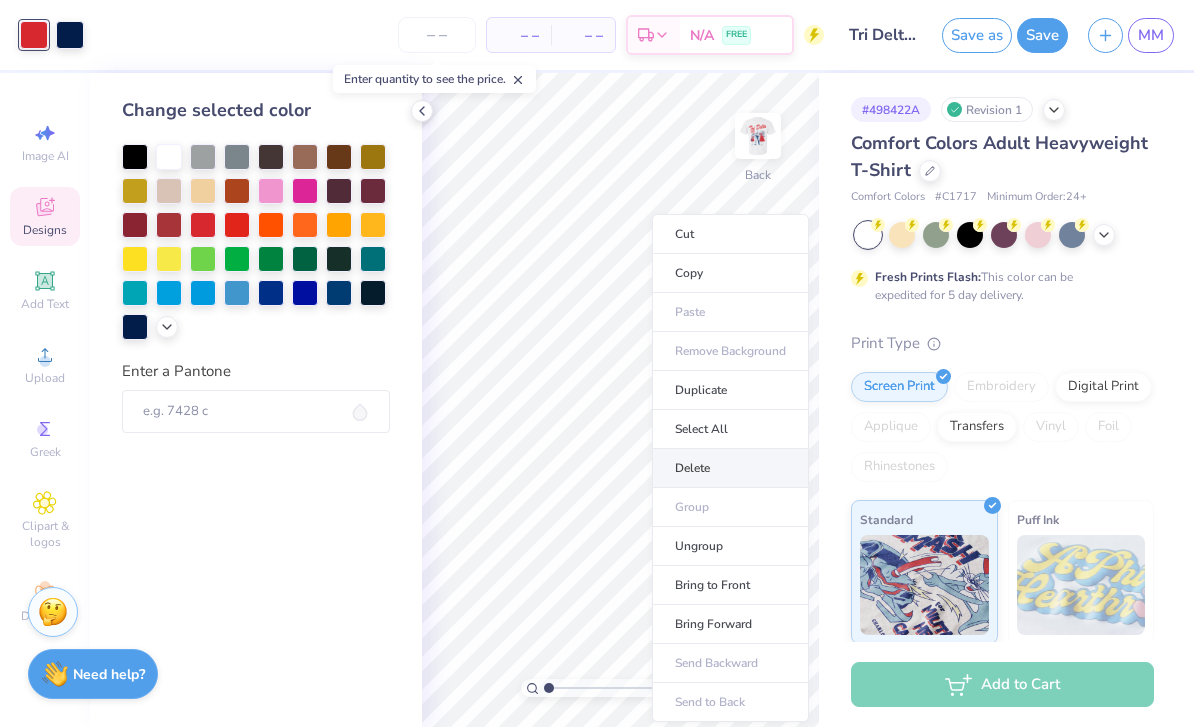 click on "Delete" at bounding box center [730, 468] 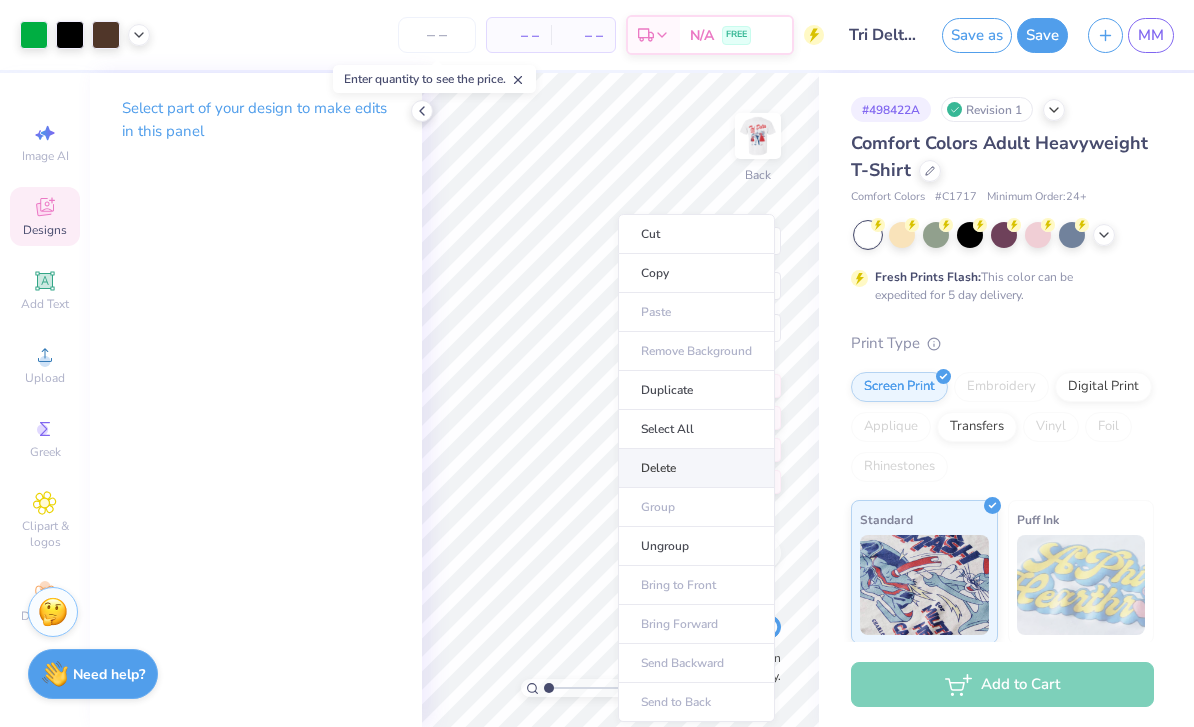 click on "Delete" at bounding box center [696, 468] 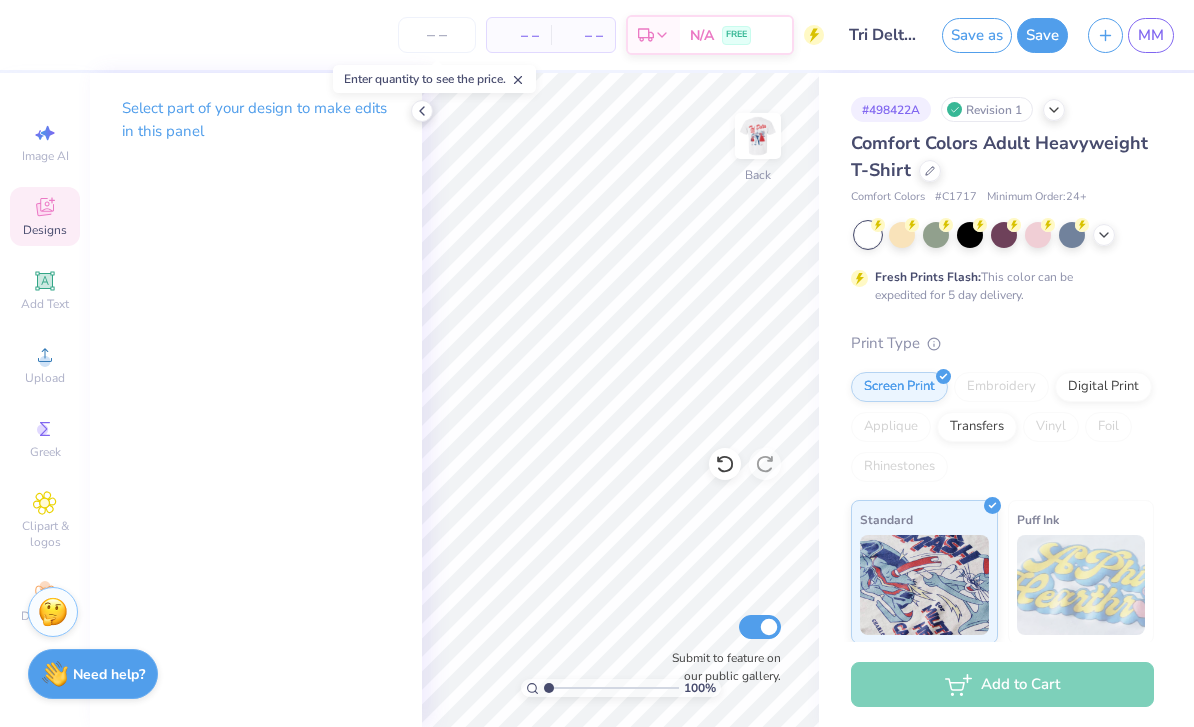 click on "Designs" at bounding box center [45, 230] 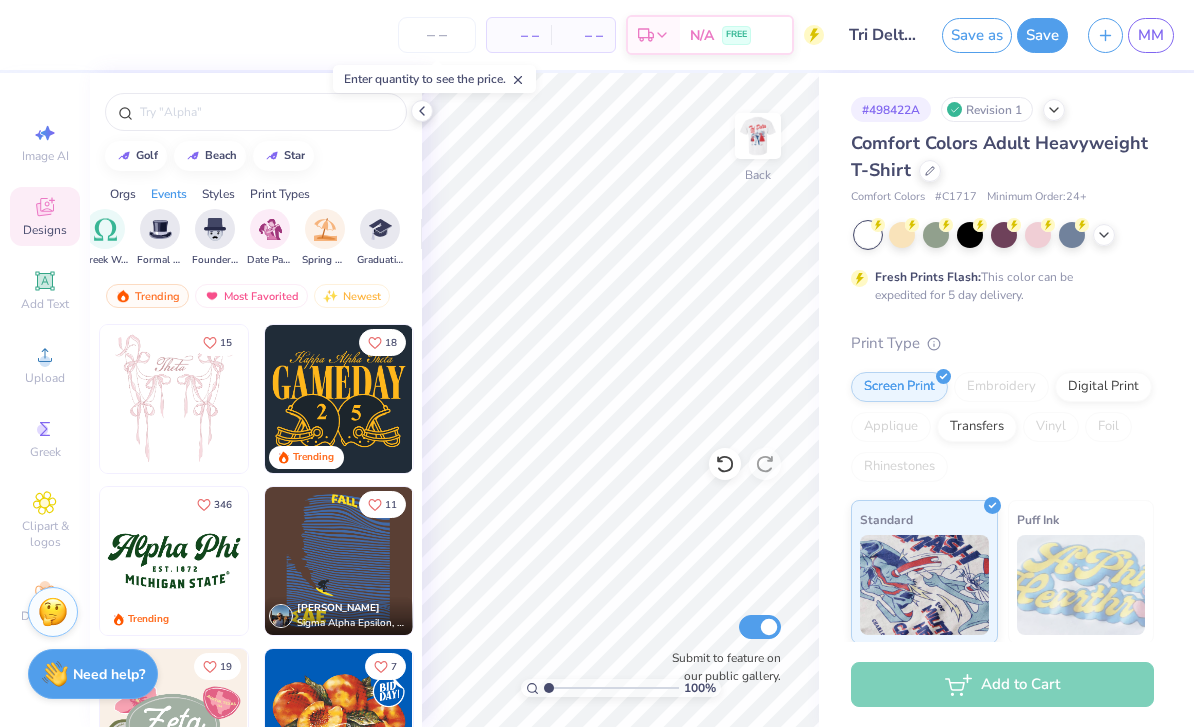 scroll, scrollTop: 0, scrollLeft: 772, axis: horizontal 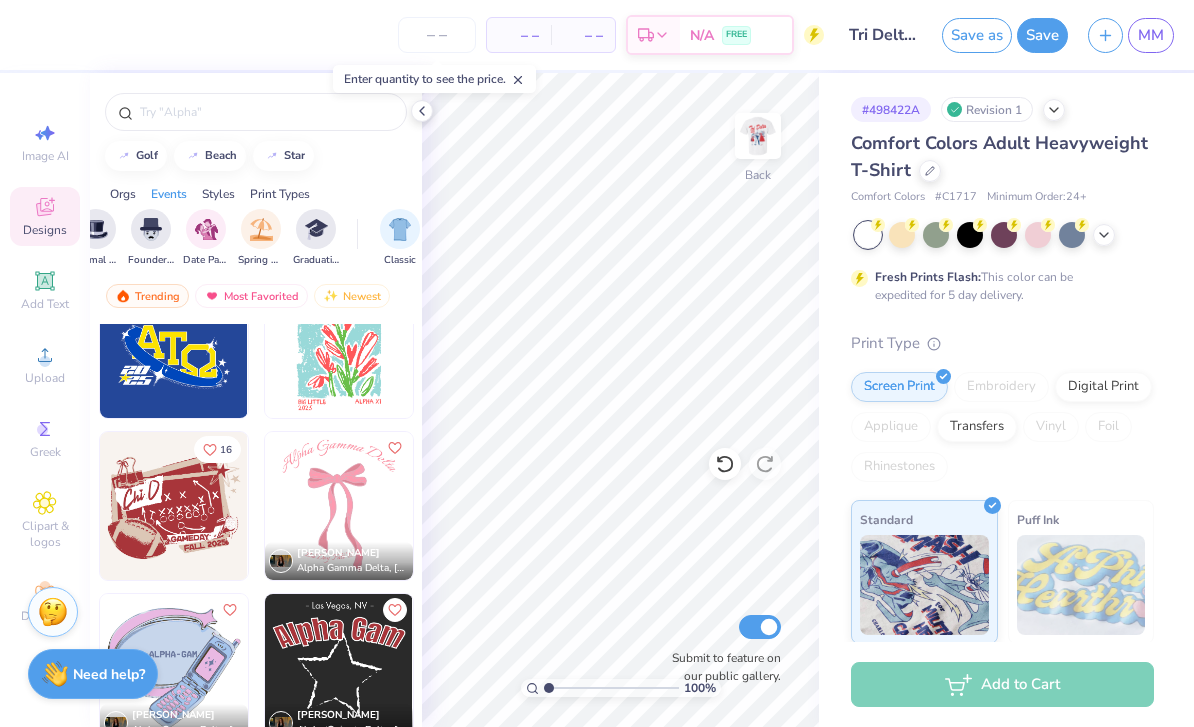 click at bounding box center [174, 506] 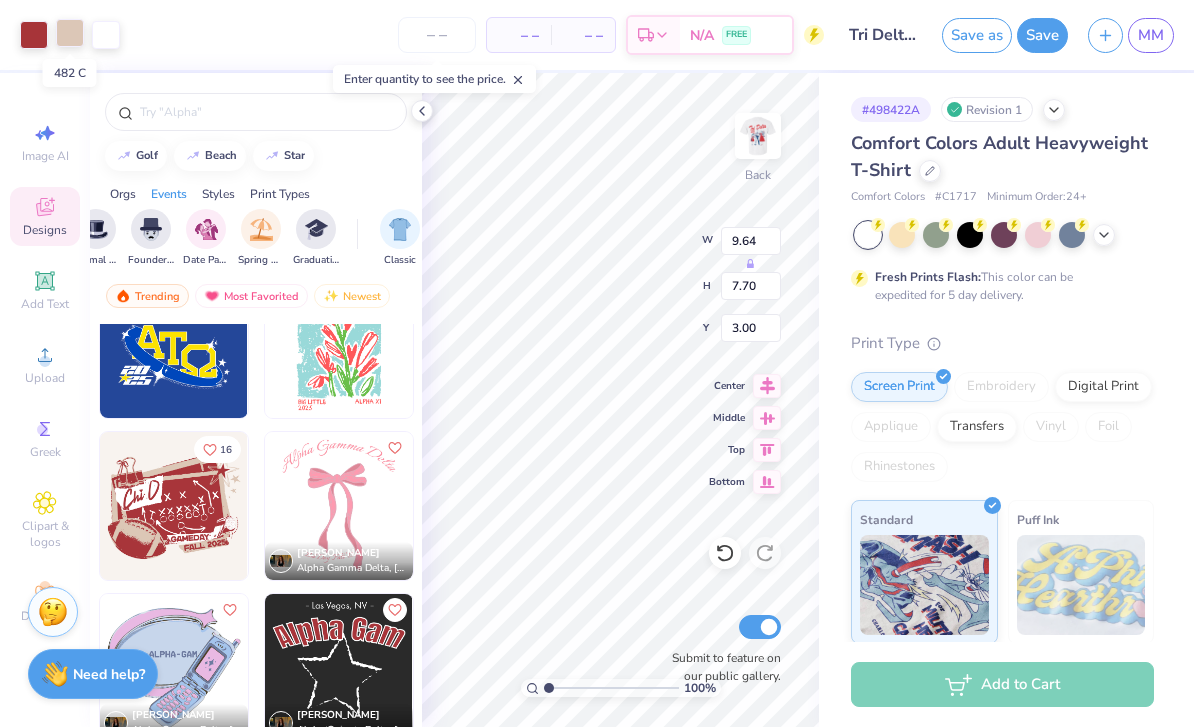 click at bounding box center [70, 33] 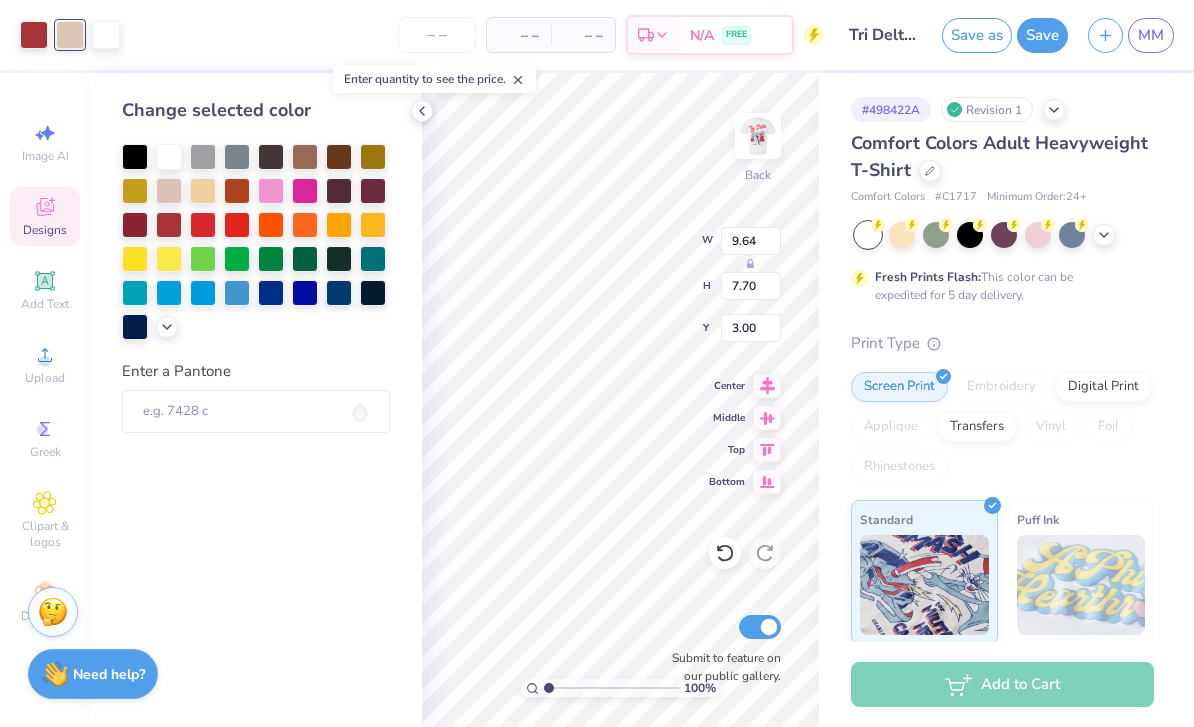 drag, startPoint x: 170, startPoint y: 161, endPoint x: 295, endPoint y: 314, distance: 197.57024 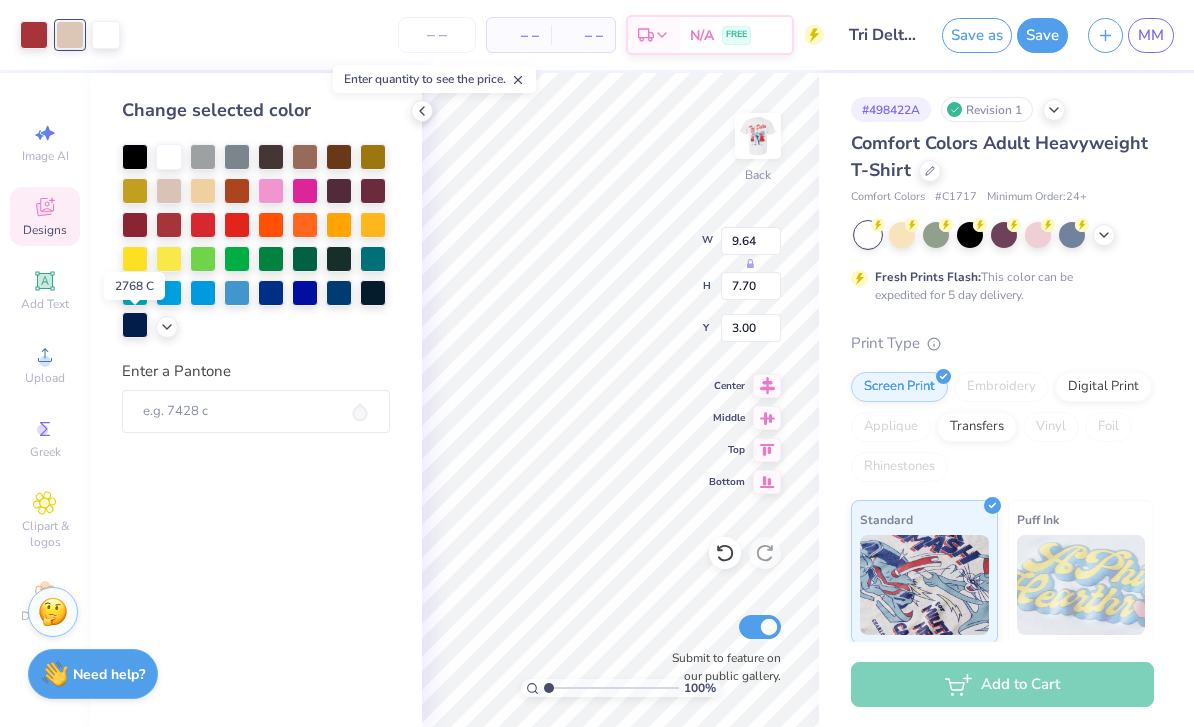 click at bounding box center (135, 325) 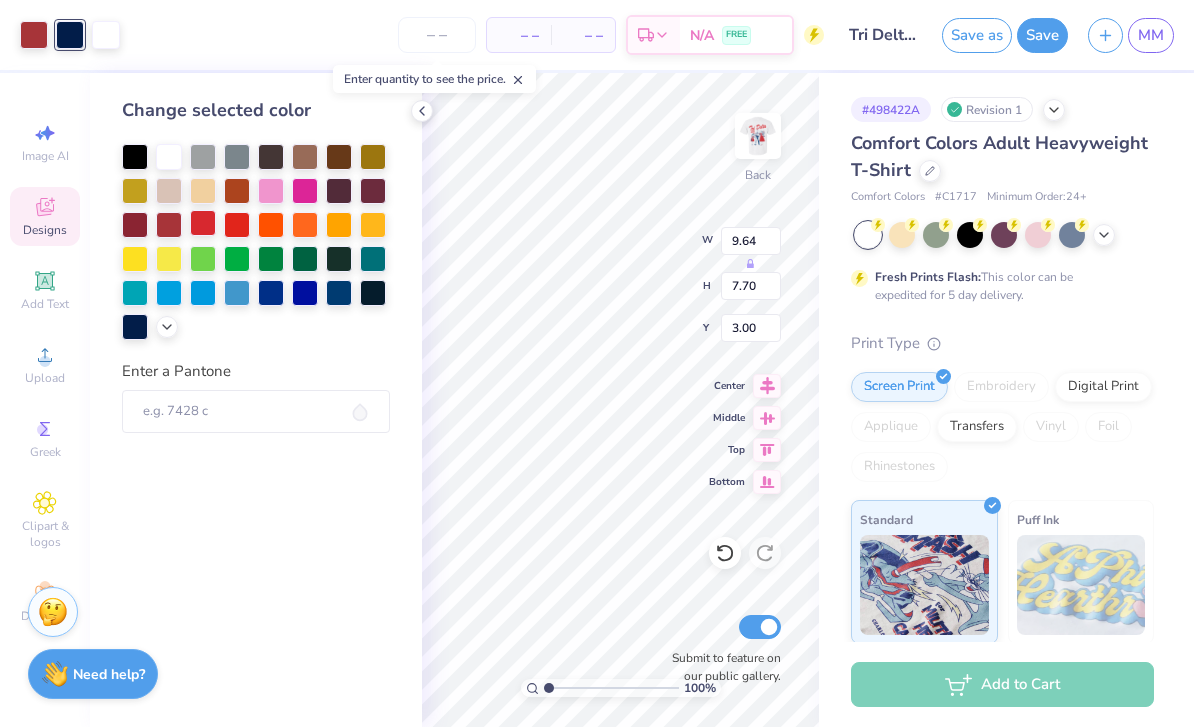 click at bounding box center [203, 223] 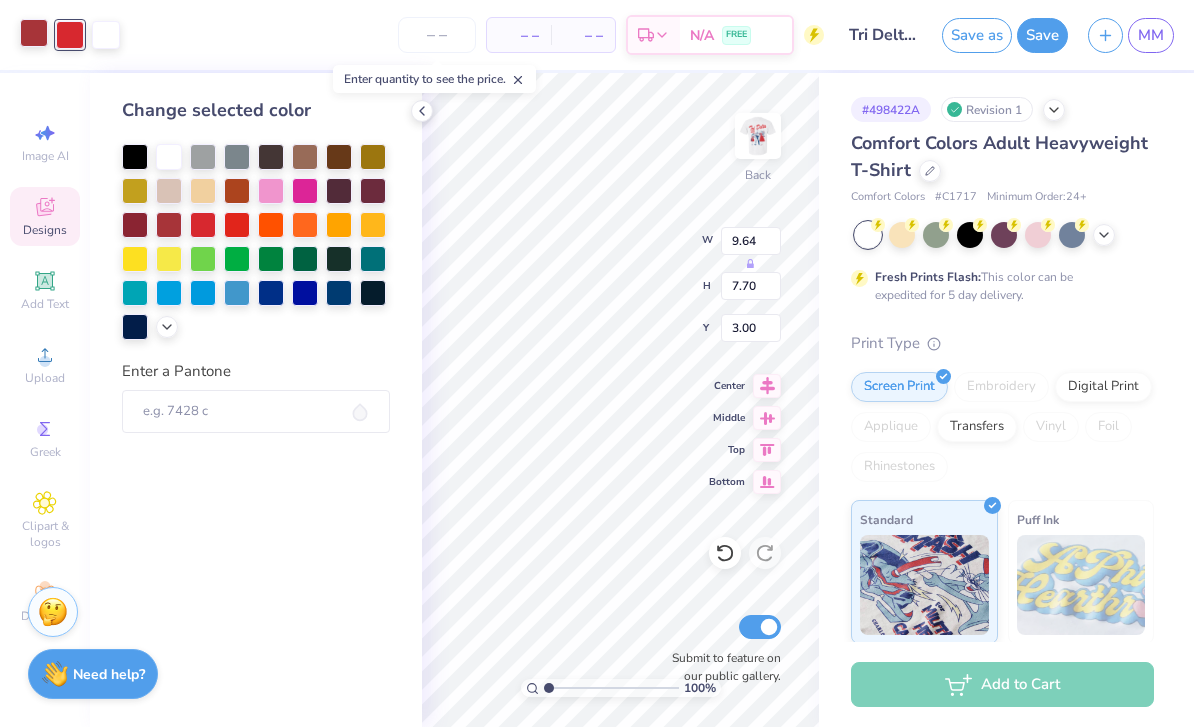 click at bounding box center [34, 33] 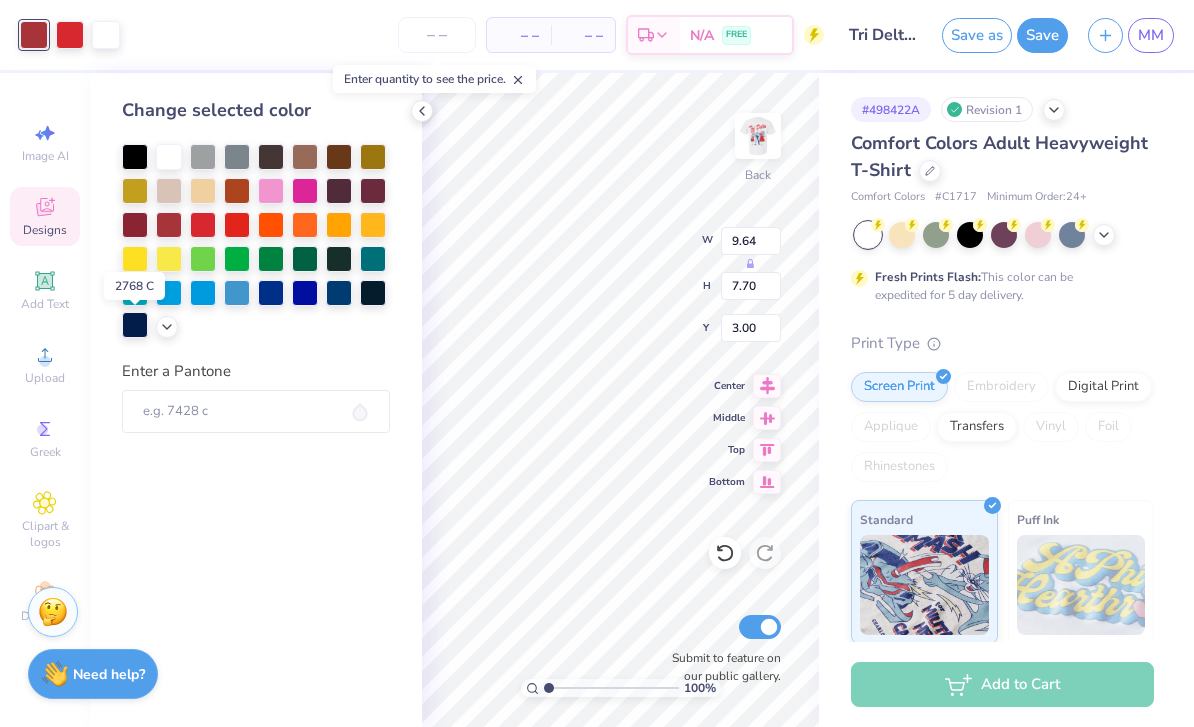 click at bounding box center (135, 325) 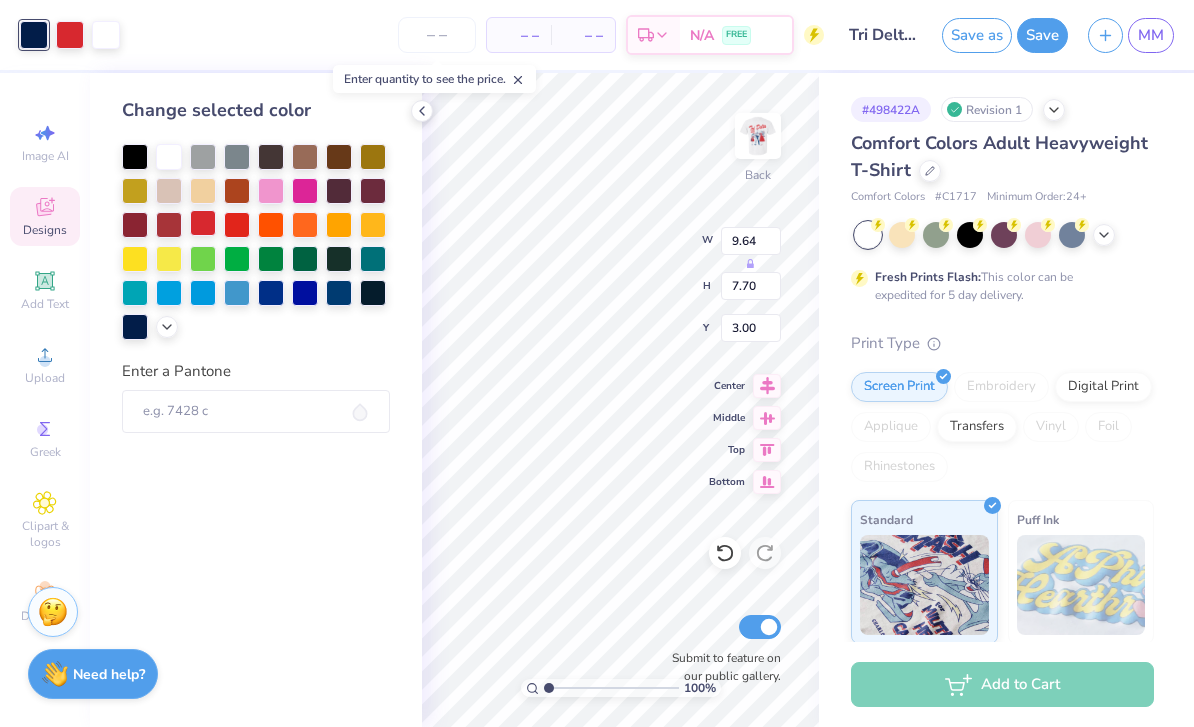 click at bounding box center [203, 223] 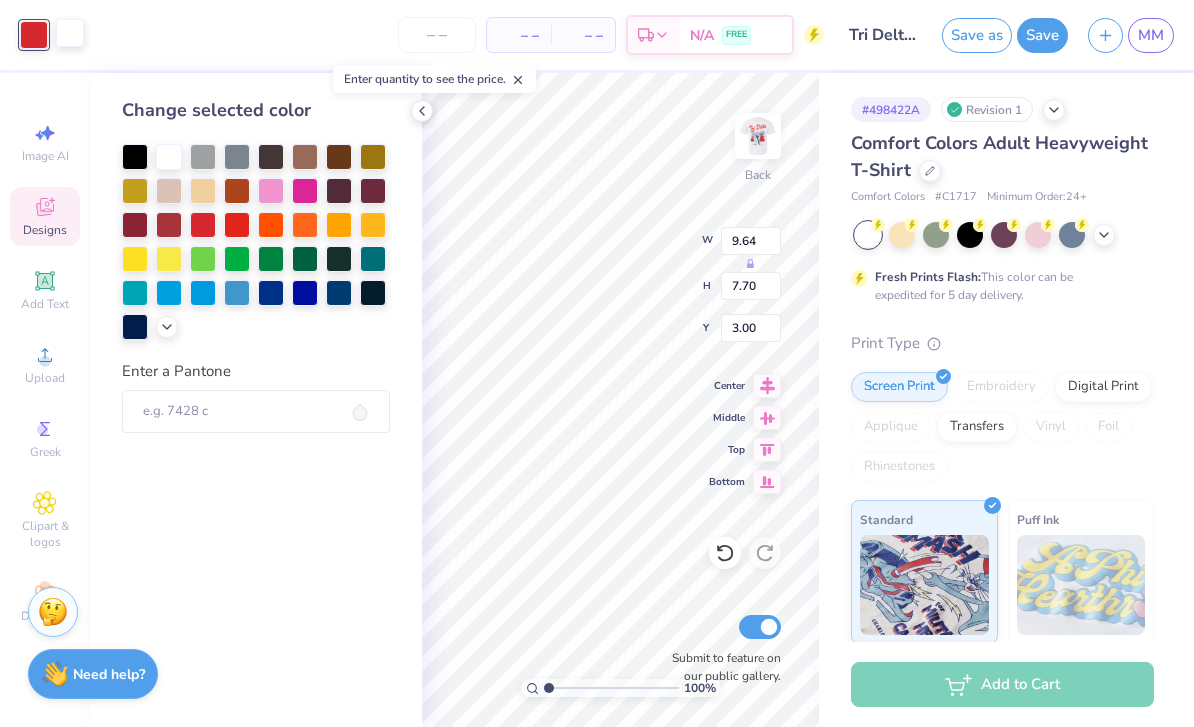 click at bounding box center (70, 33) 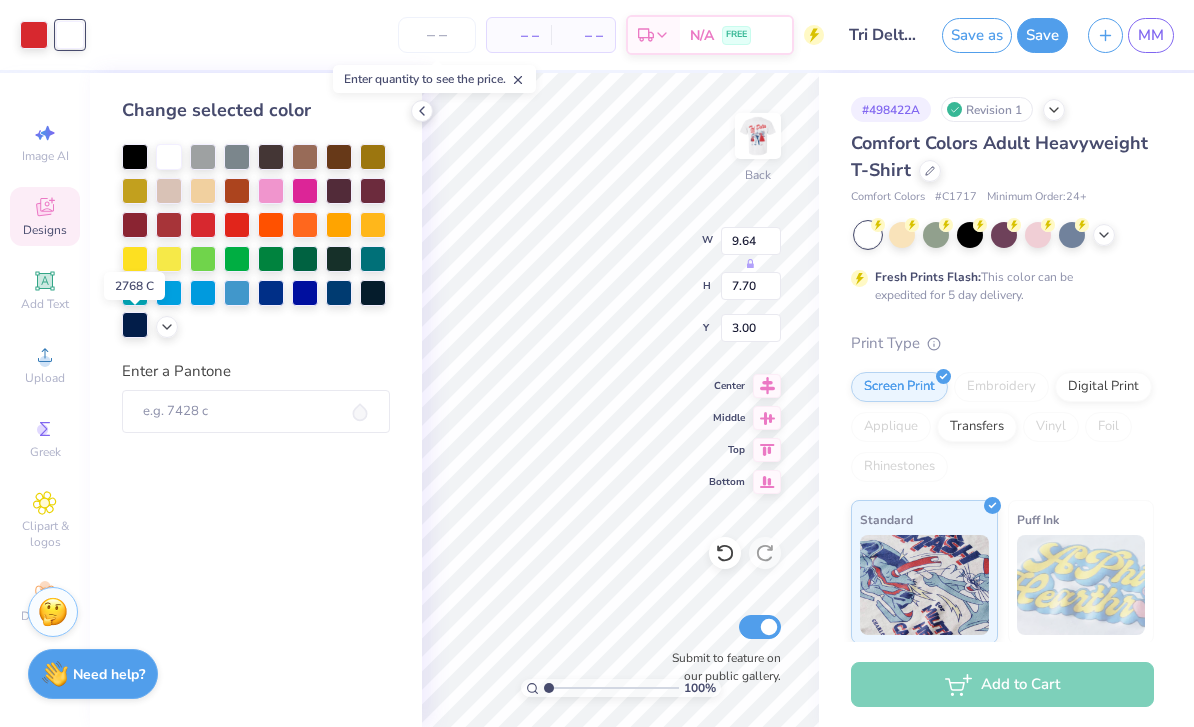 click at bounding box center [135, 325] 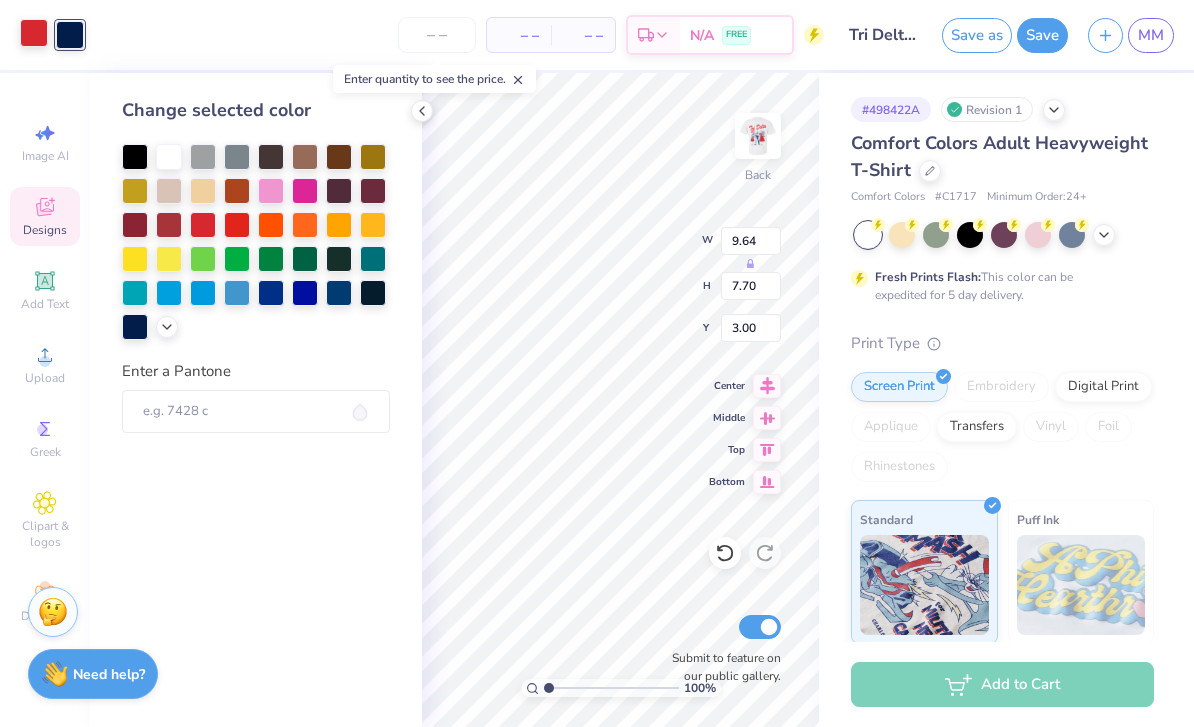 click at bounding box center (34, 33) 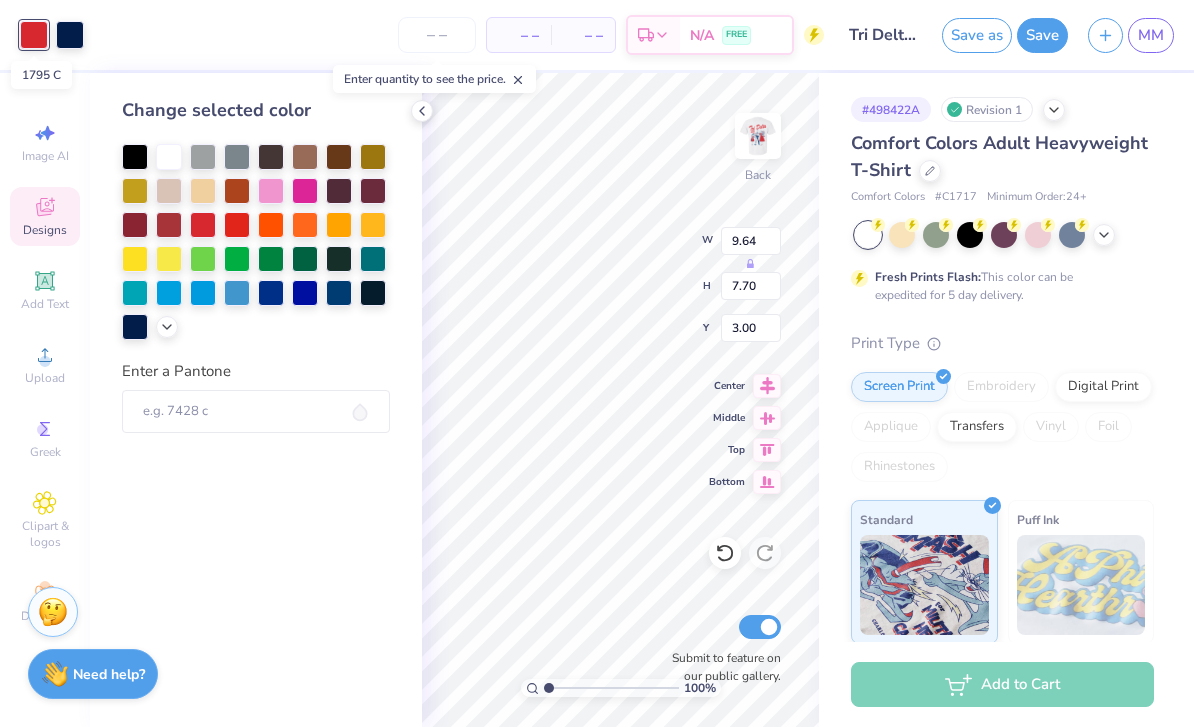 click at bounding box center [34, 35] 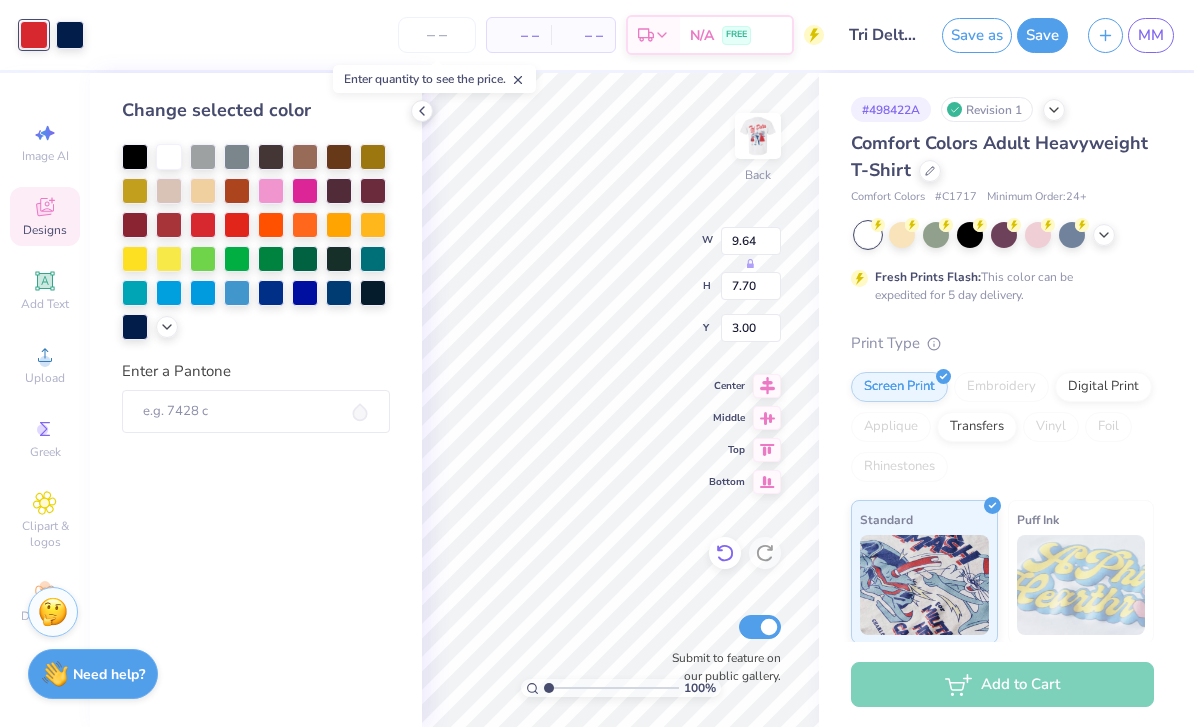 click 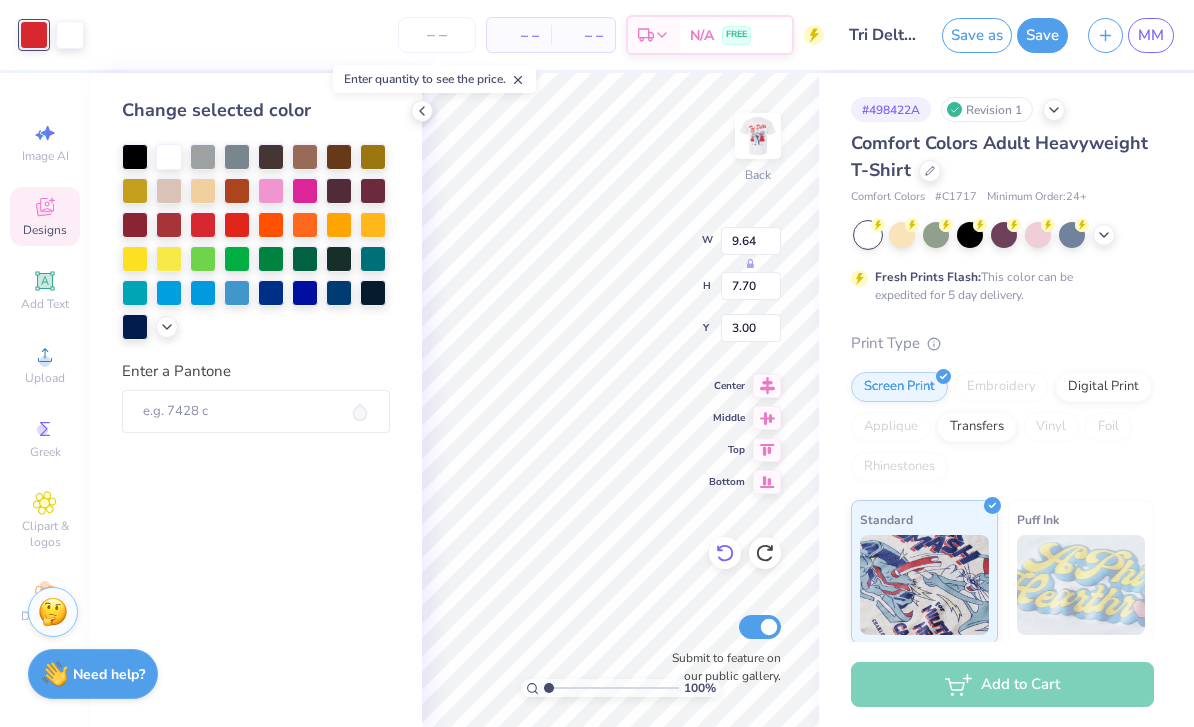 click 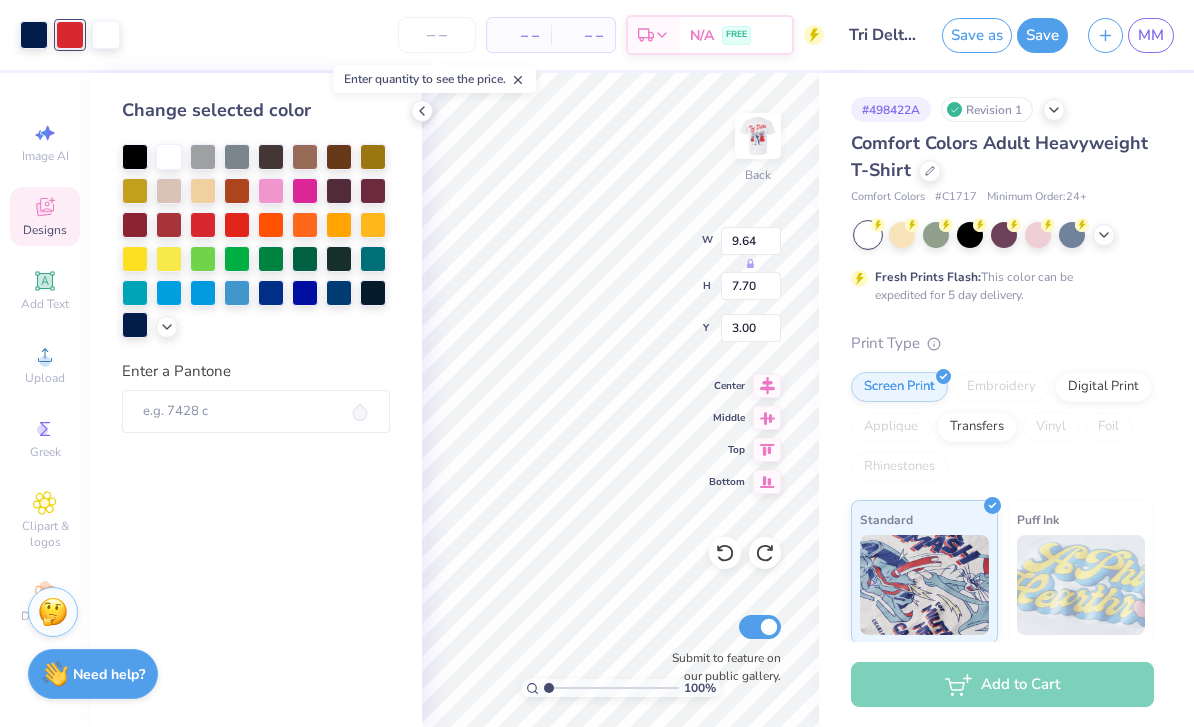 click at bounding box center [135, 325] 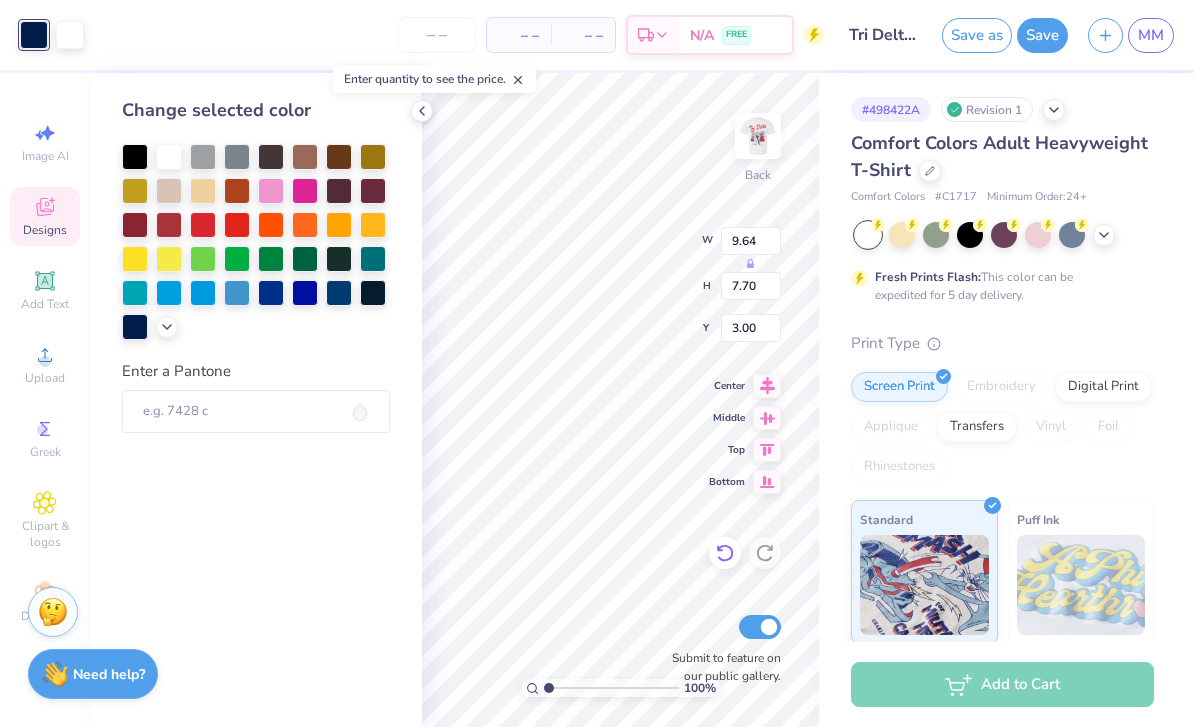 click 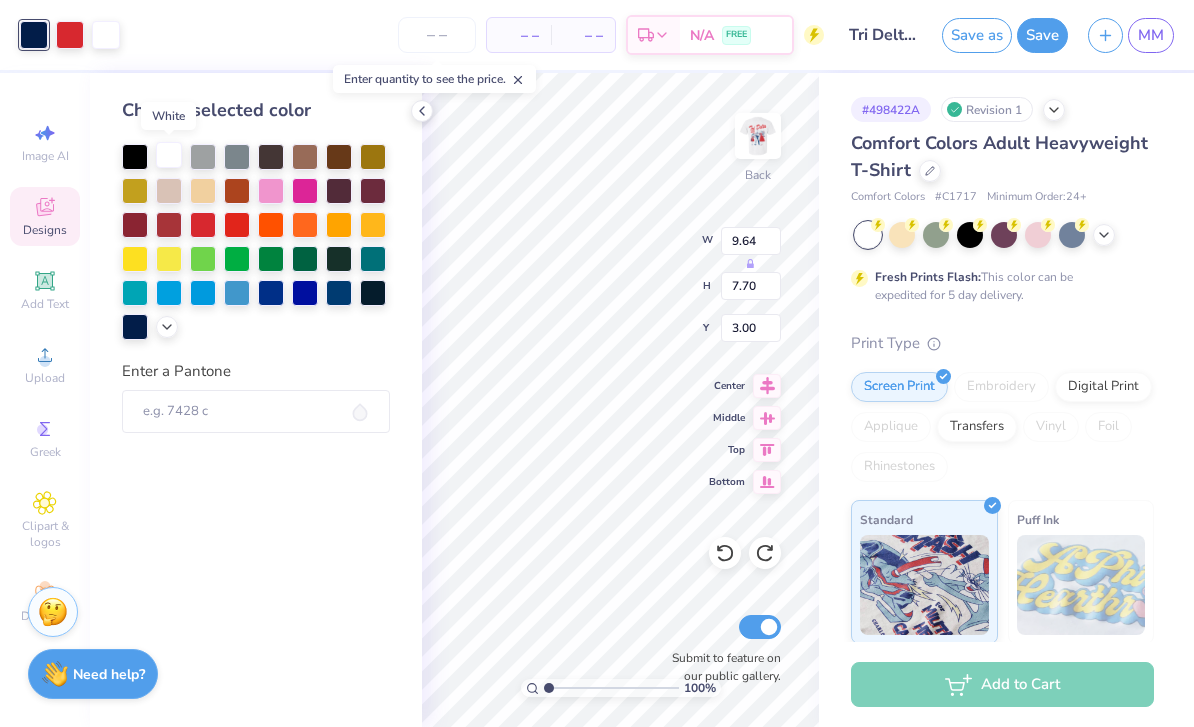 click at bounding box center (169, 155) 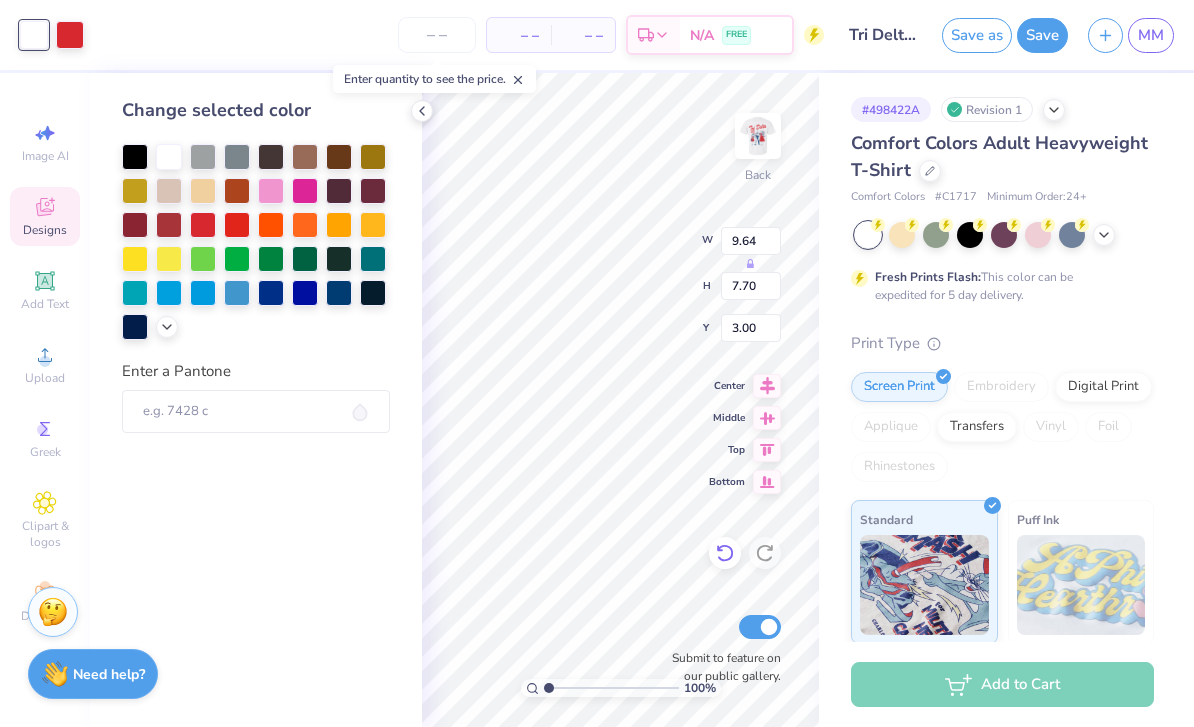 click 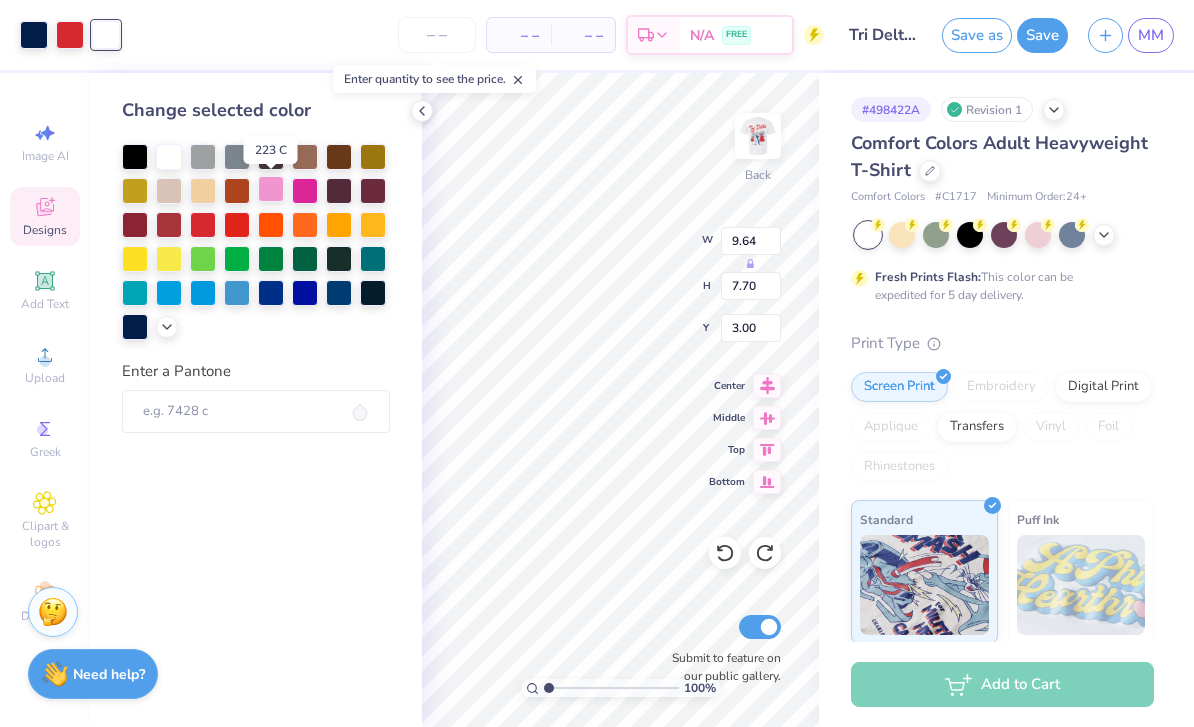 click at bounding box center [271, 189] 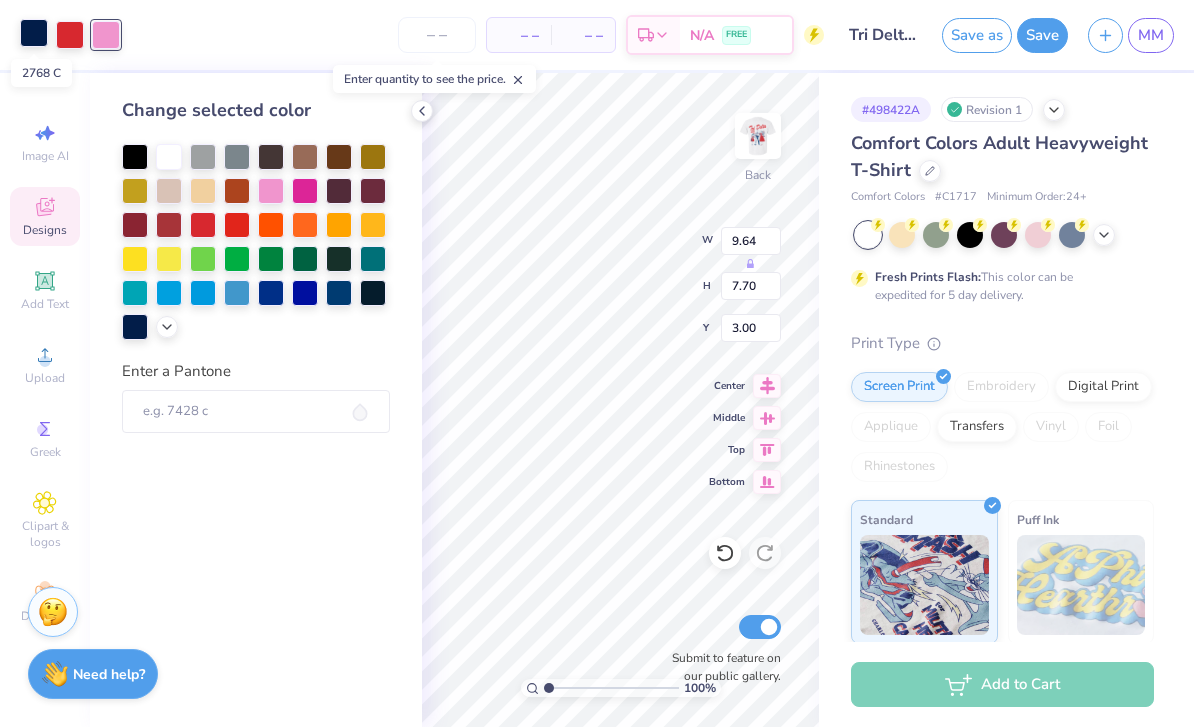 click at bounding box center (34, 33) 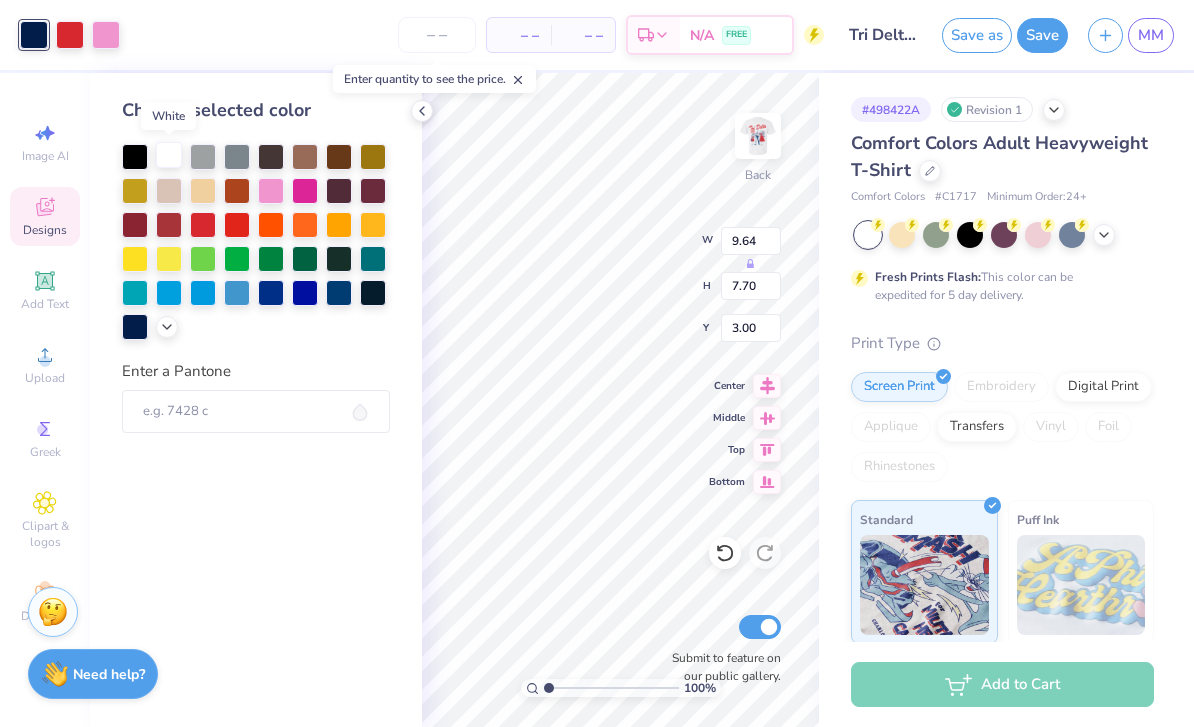 click at bounding box center [169, 155] 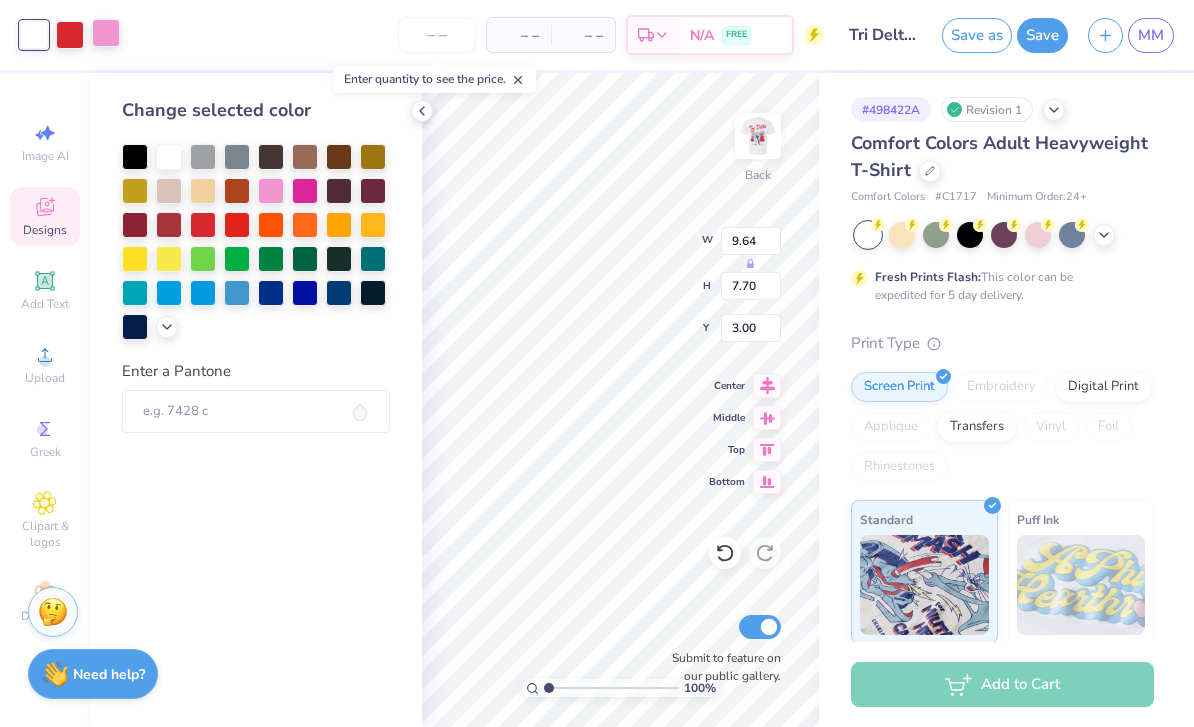 click at bounding box center [106, 33] 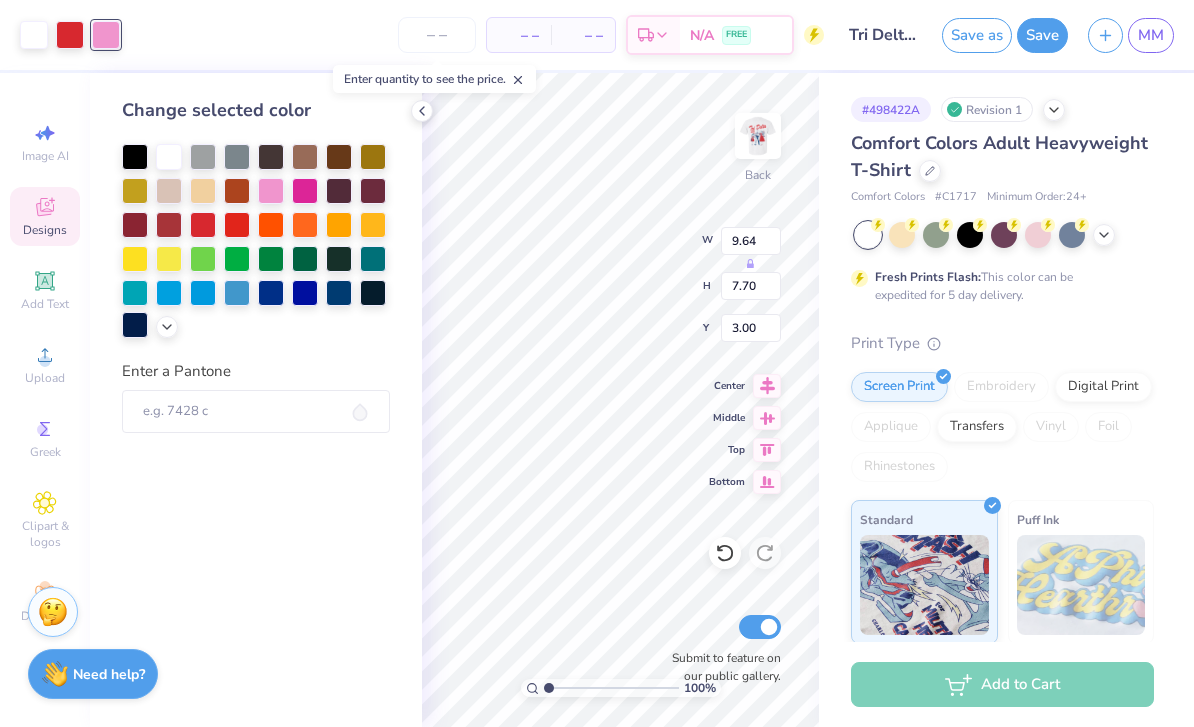 click at bounding box center (135, 325) 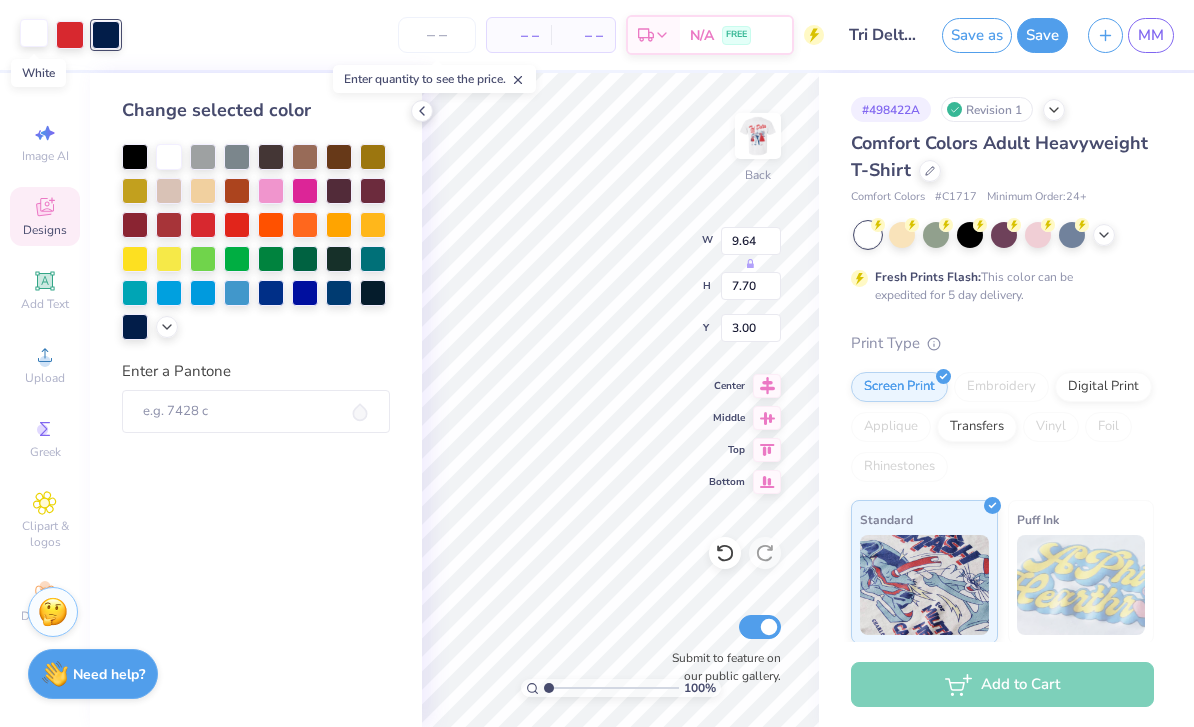 click at bounding box center (34, 33) 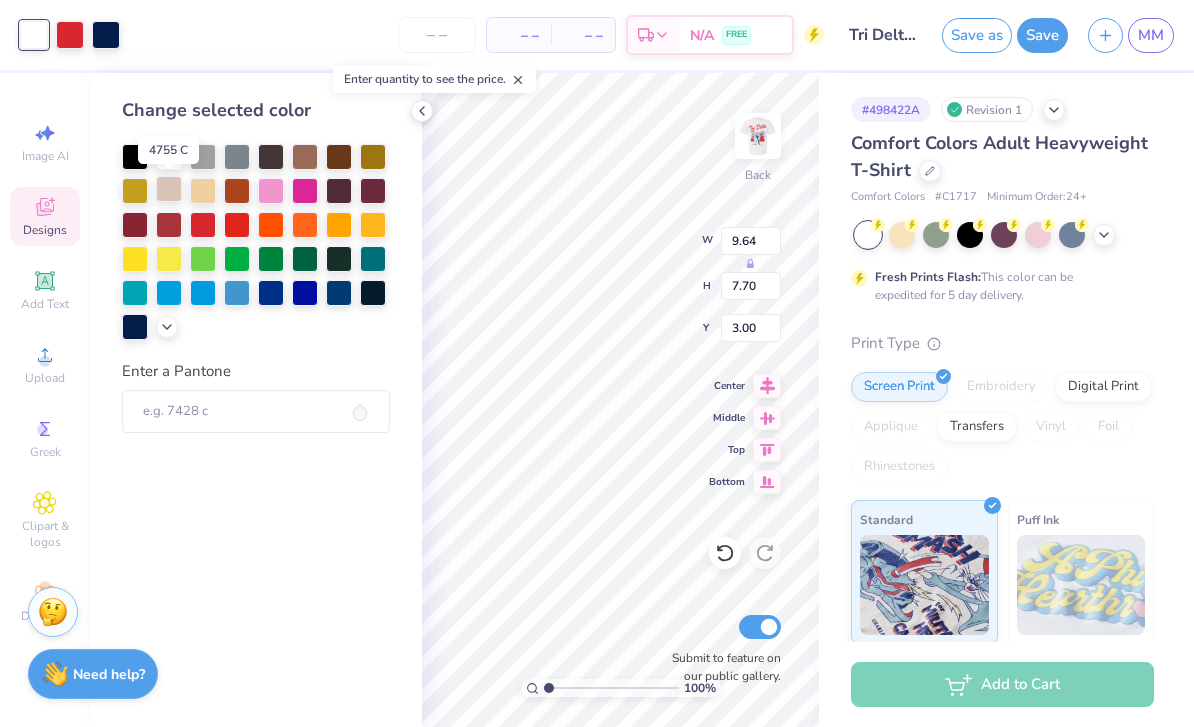 click at bounding box center [169, 189] 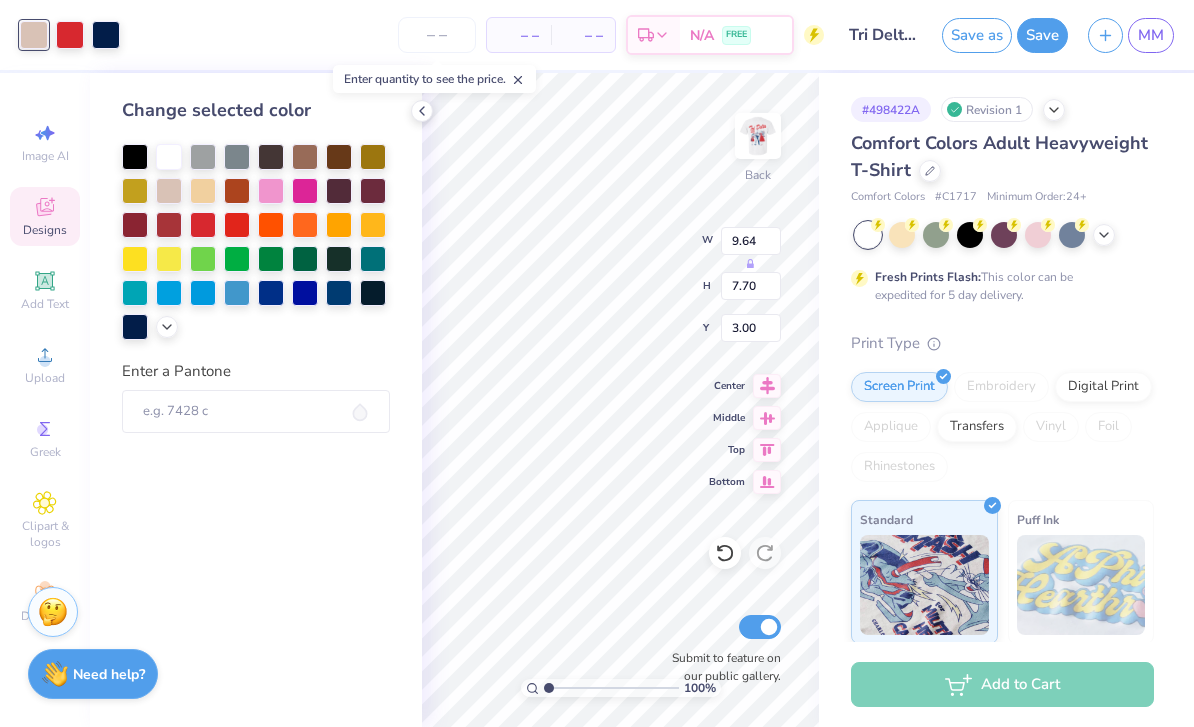 click on "Designs" at bounding box center [45, 230] 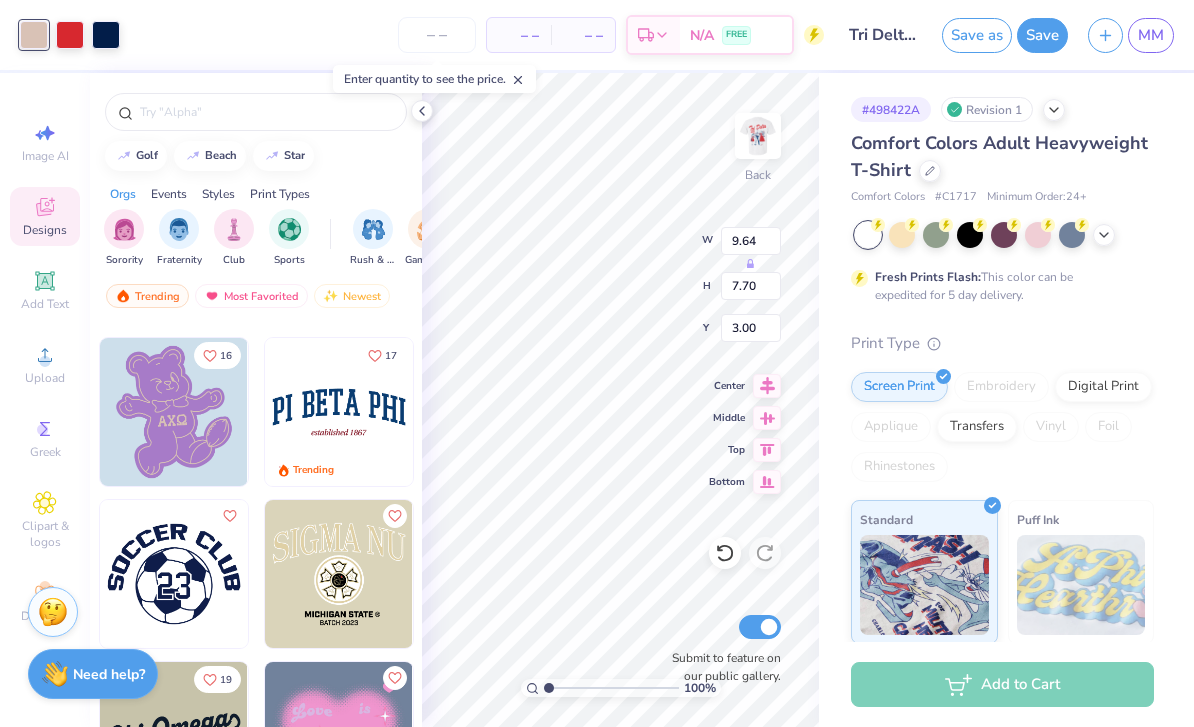 scroll, scrollTop: 31731, scrollLeft: 0, axis: vertical 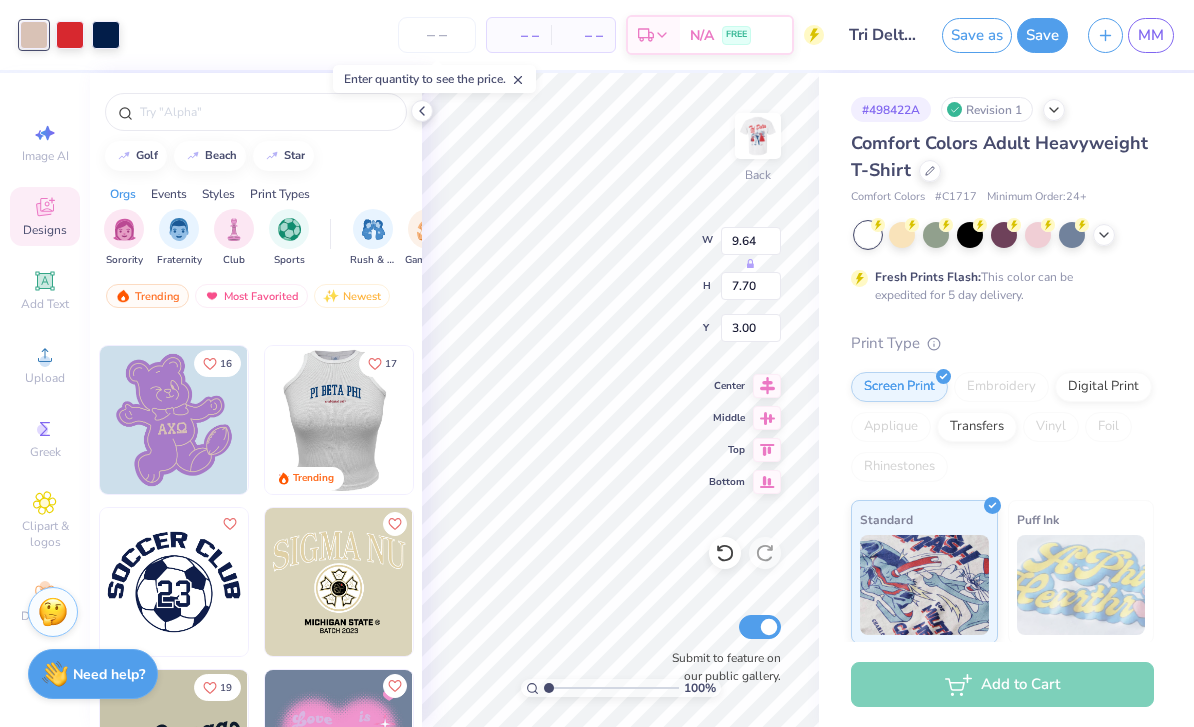 click at bounding box center [339, 420] 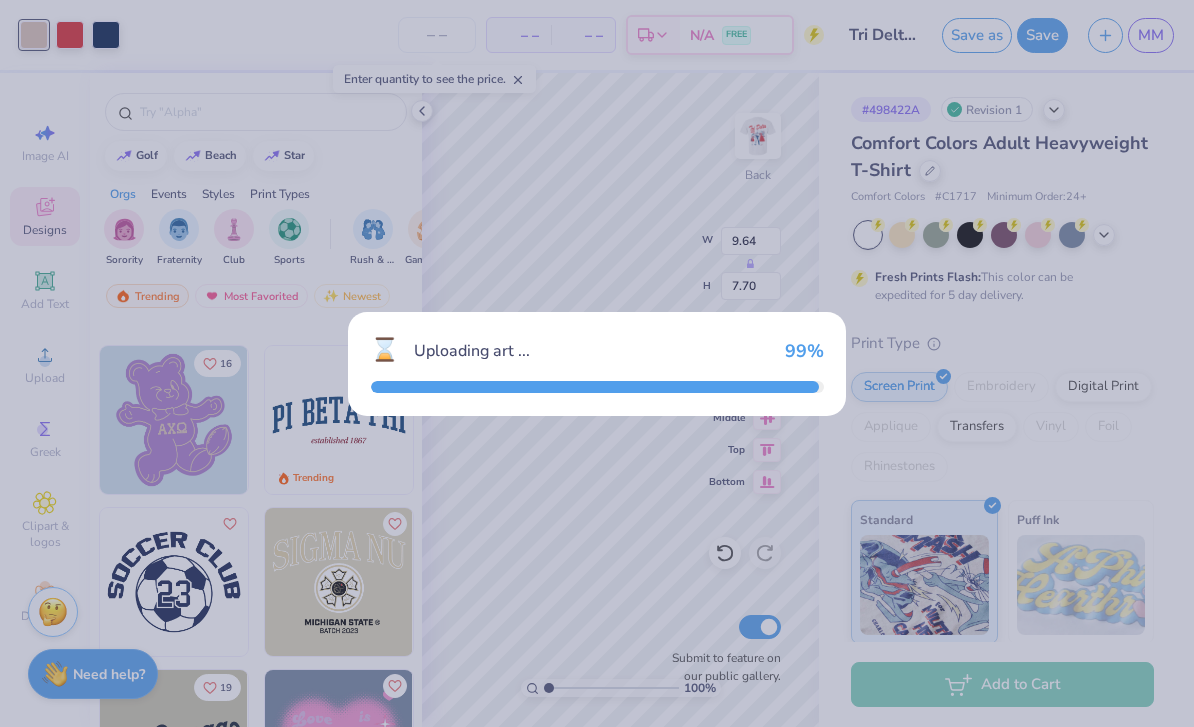 type on "10.37" 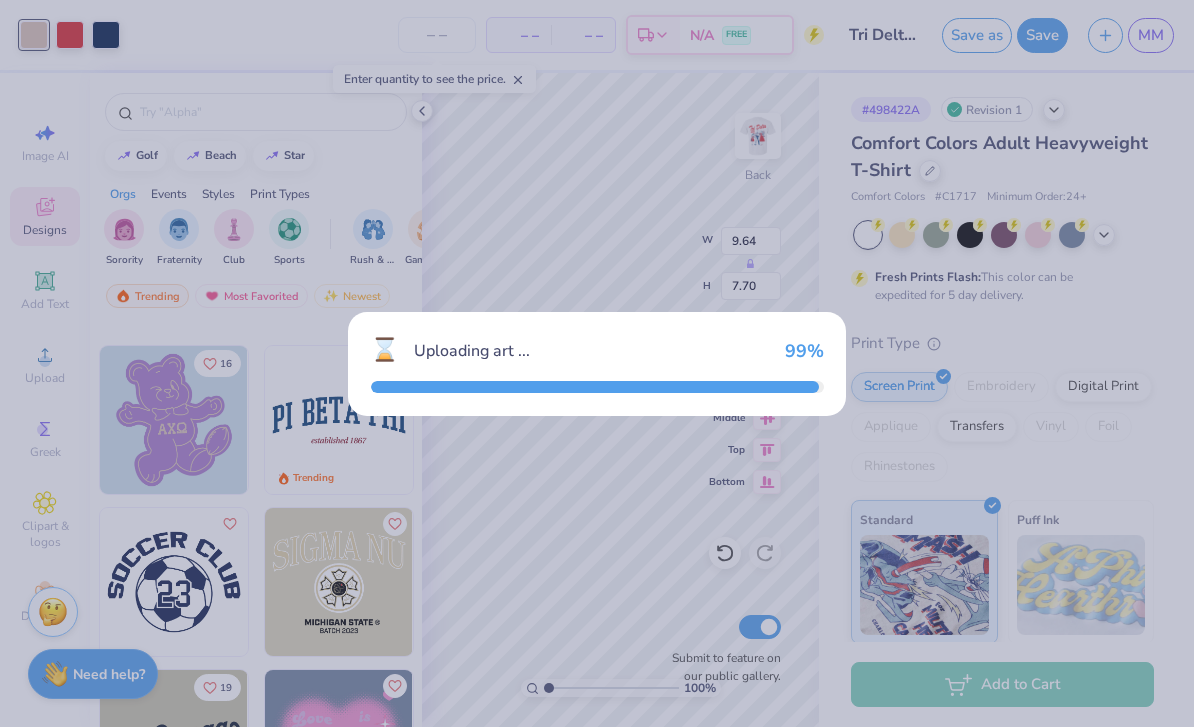 type on "3.31" 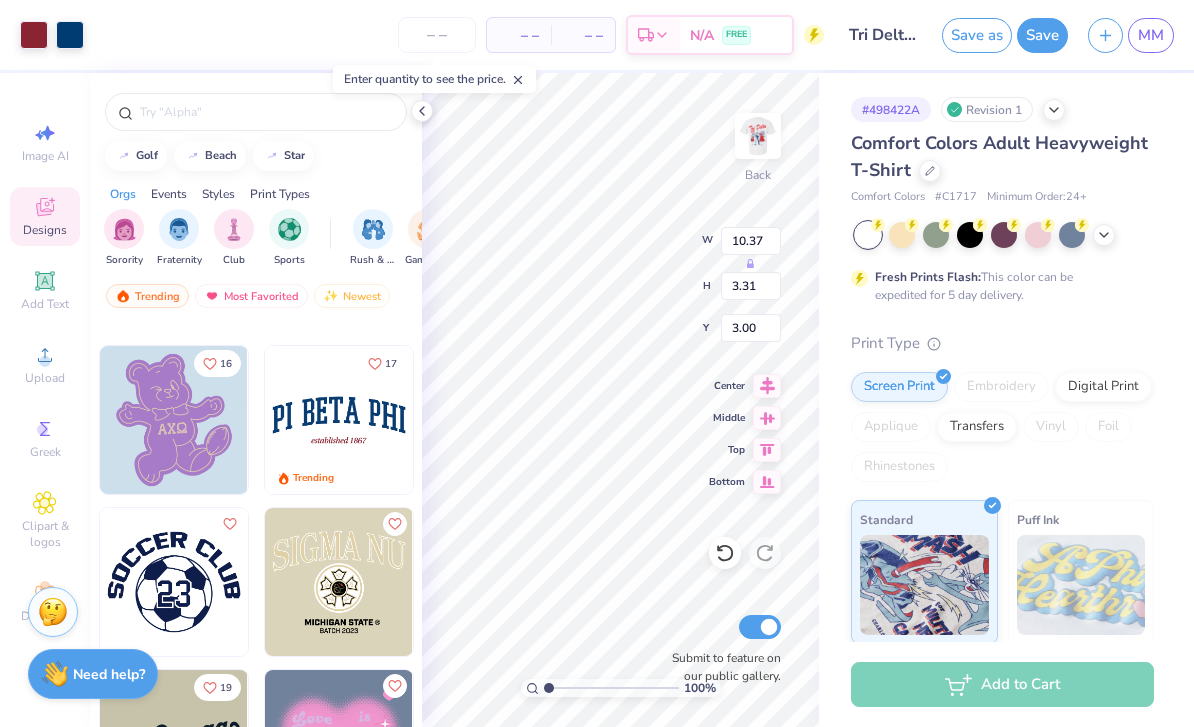 type on "13.33" 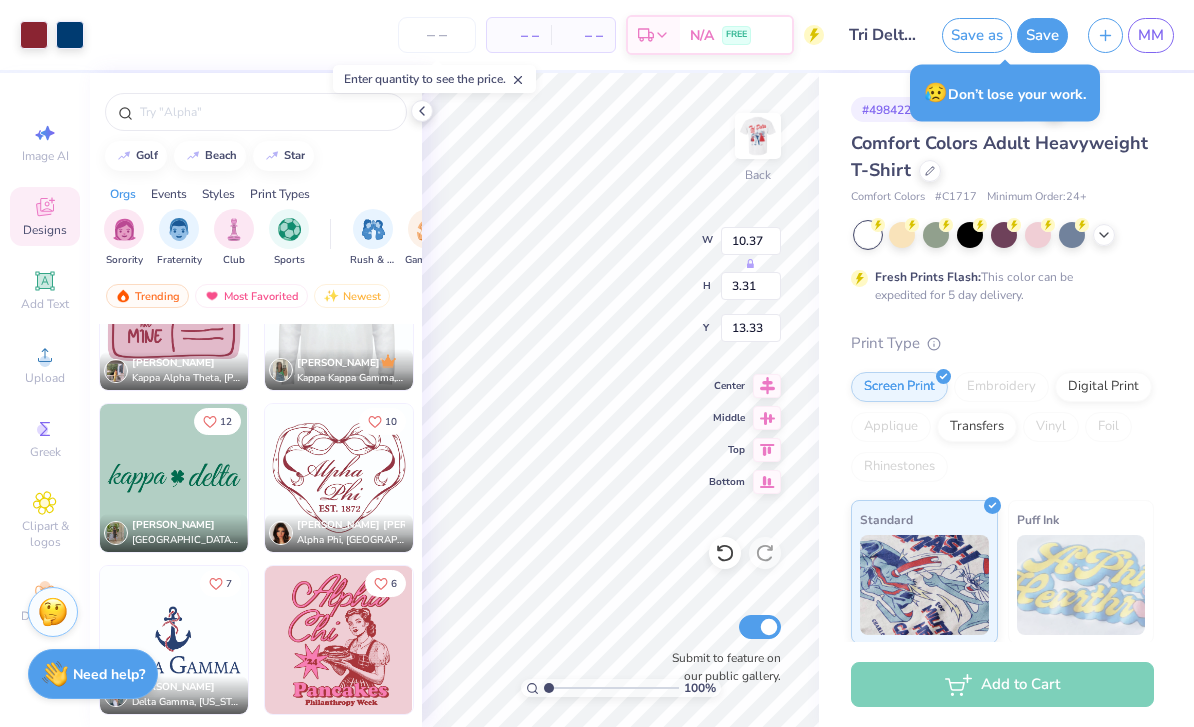 scroll, scrollTop: 36544, scrollLeft: 0, axis: vertical 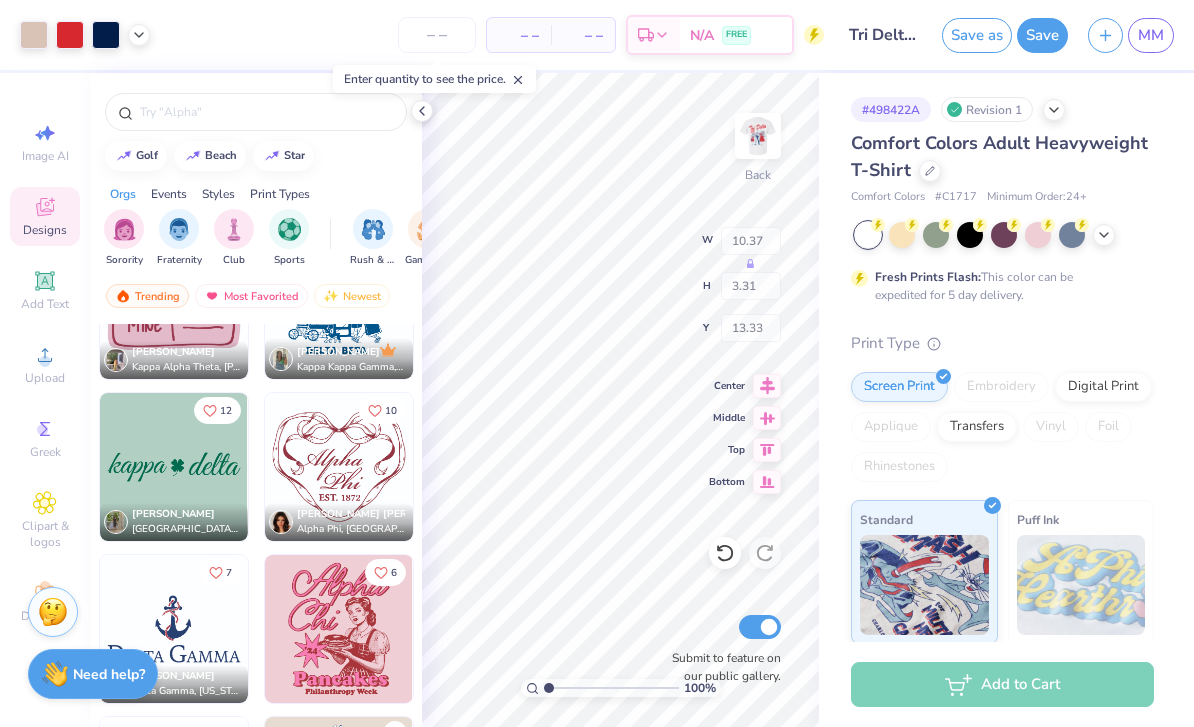 type on "1.81" 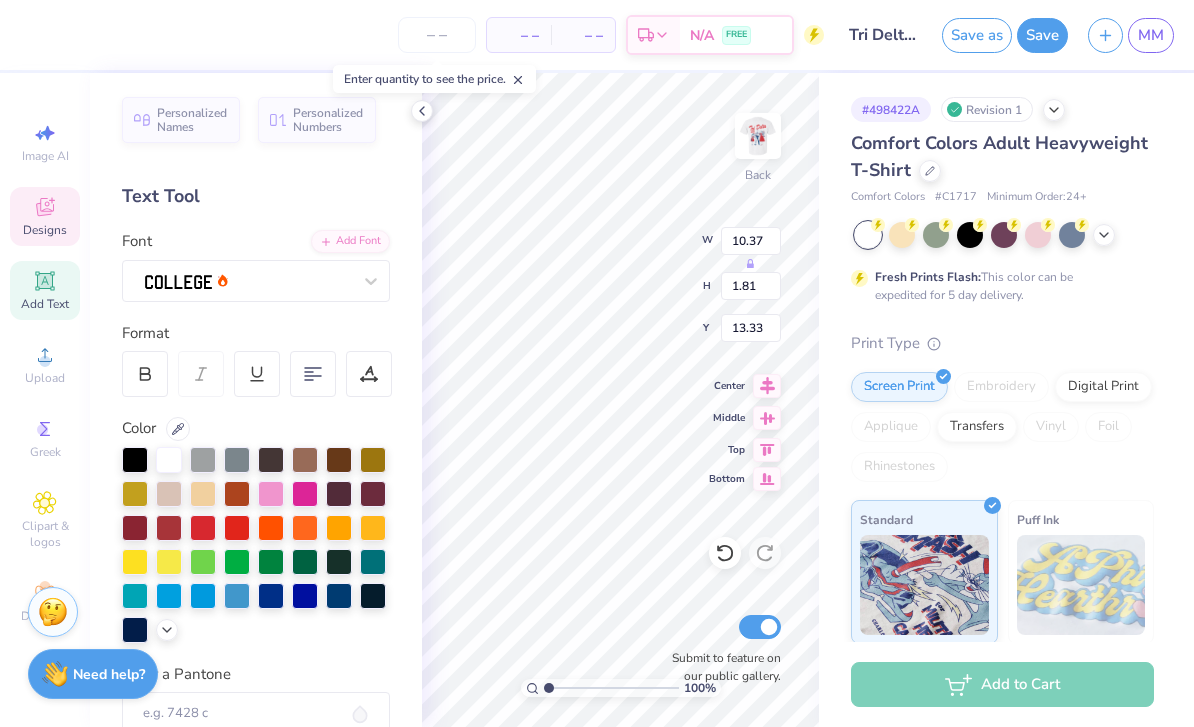 scroll, scrollTop: 0, scrollLeft: 3, axis: horizontal 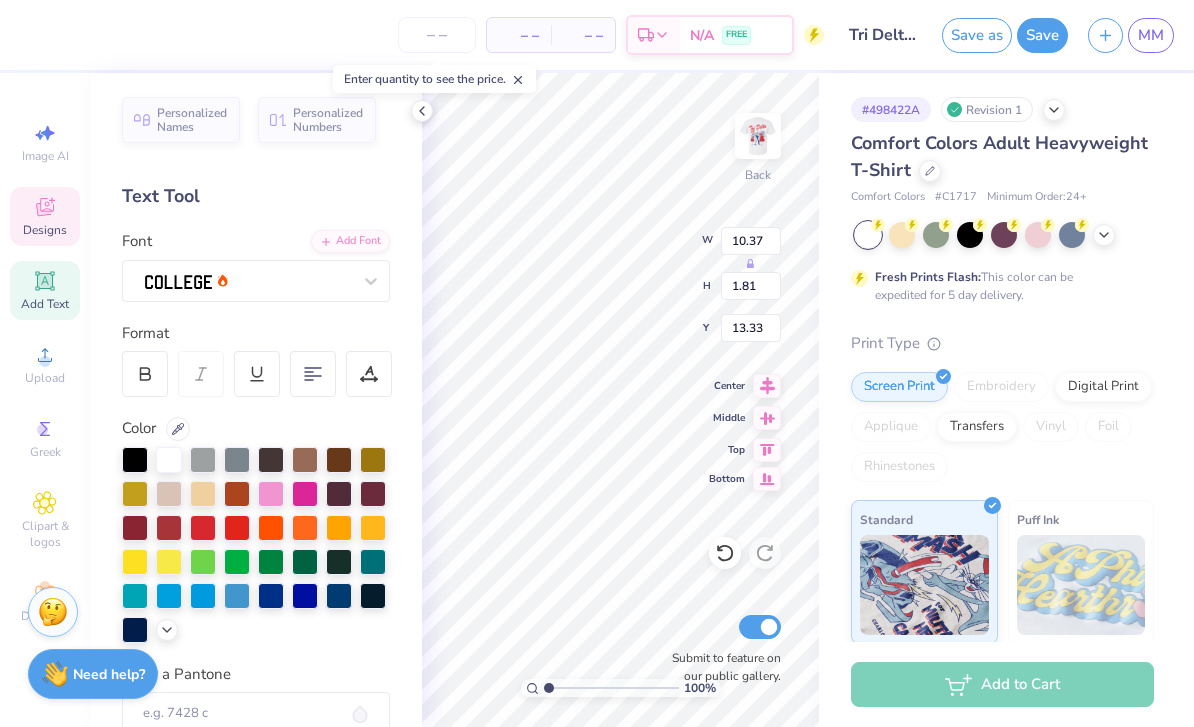 type on "P" 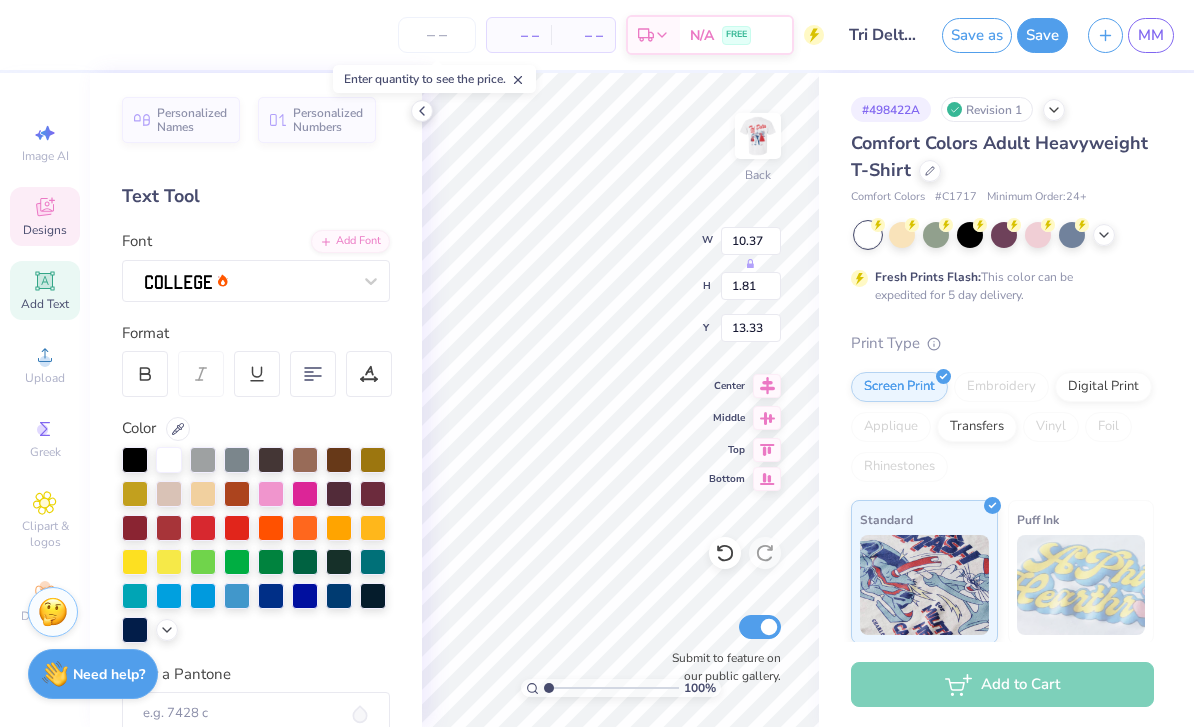 type on "D" 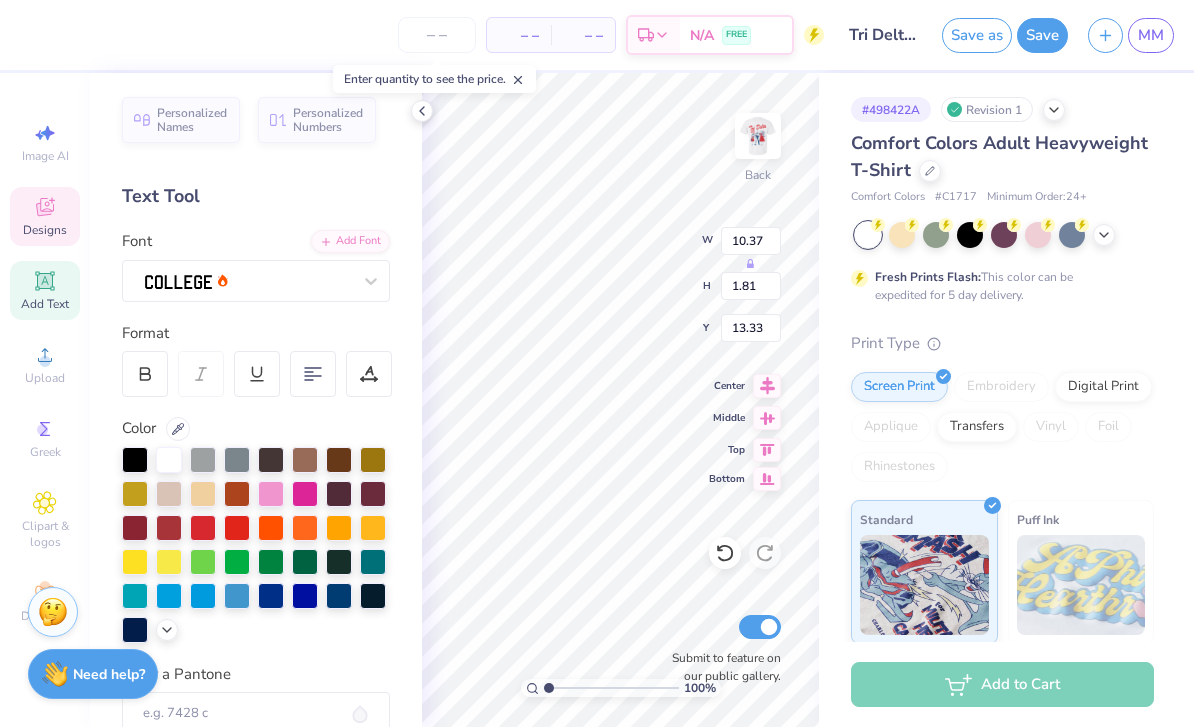 type on "0.50" 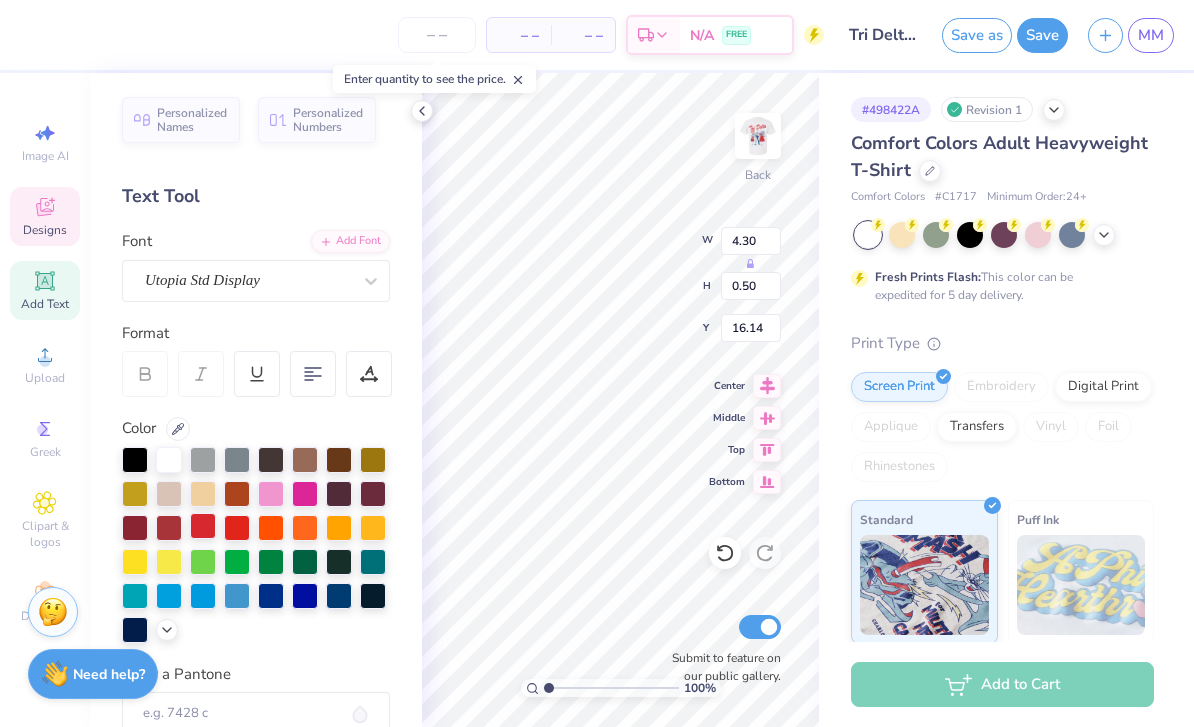 click at bounding box center (203, 526) 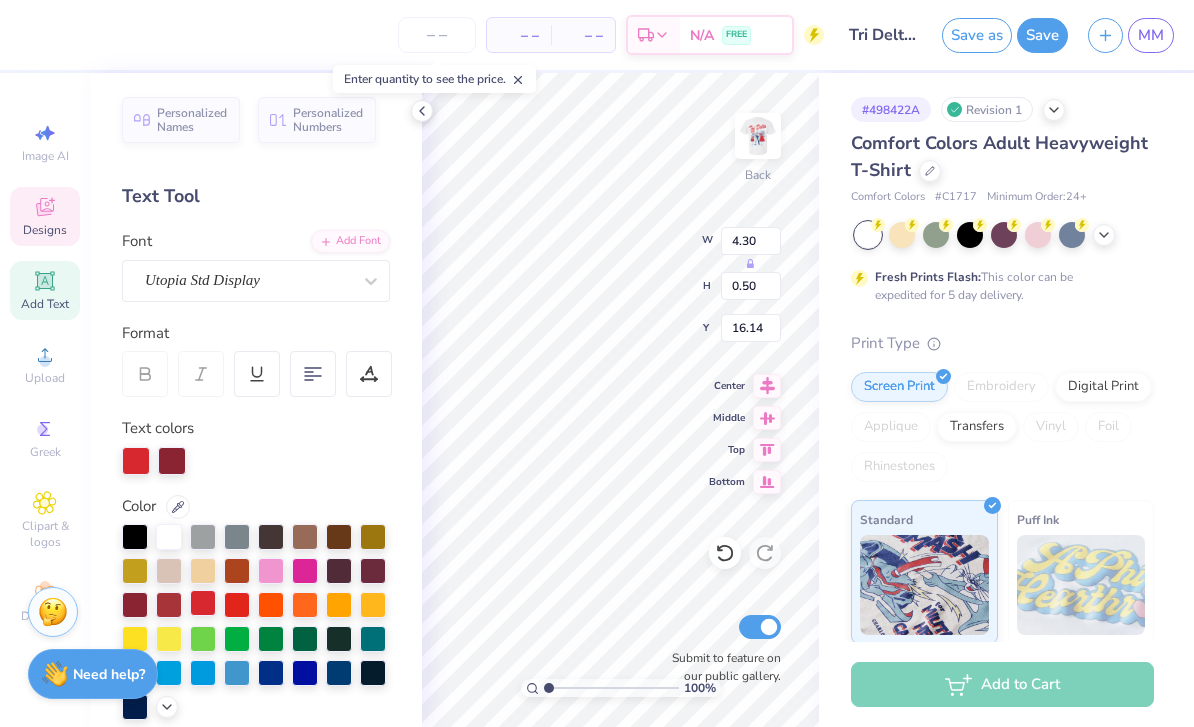 scroll, scrollTop: 0, scrollLeft: 3, axis: horizontal 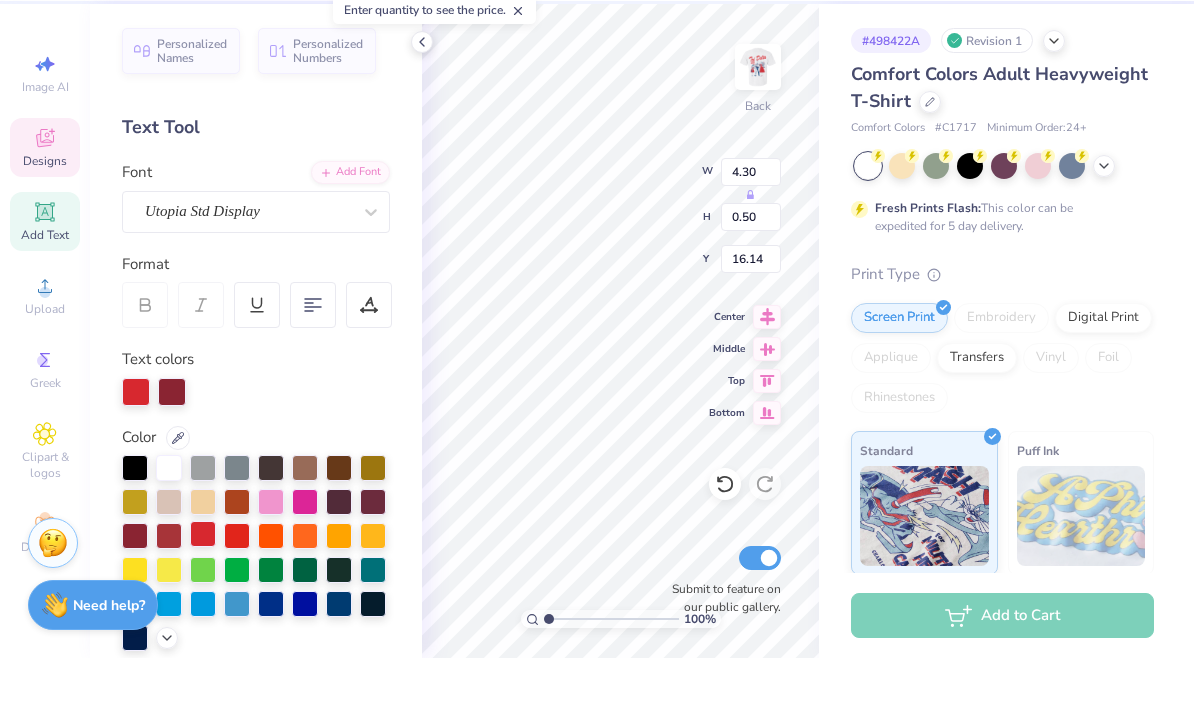 type on "I" 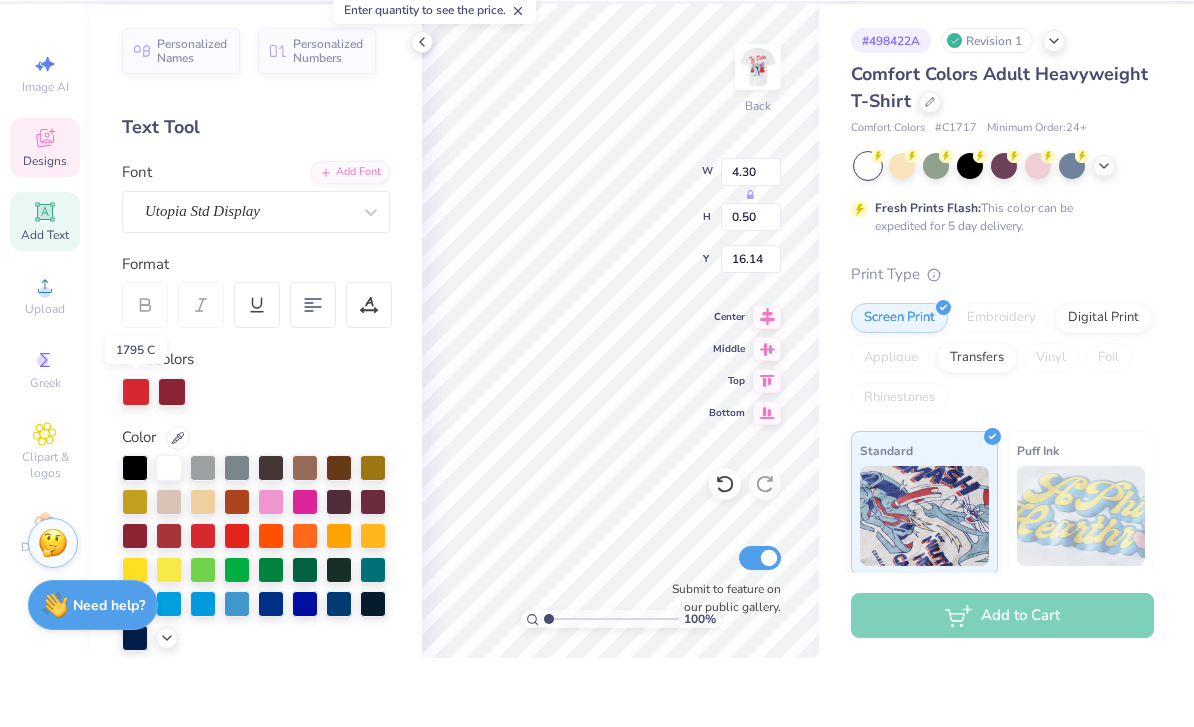 type on "it takes the best to raise the best" 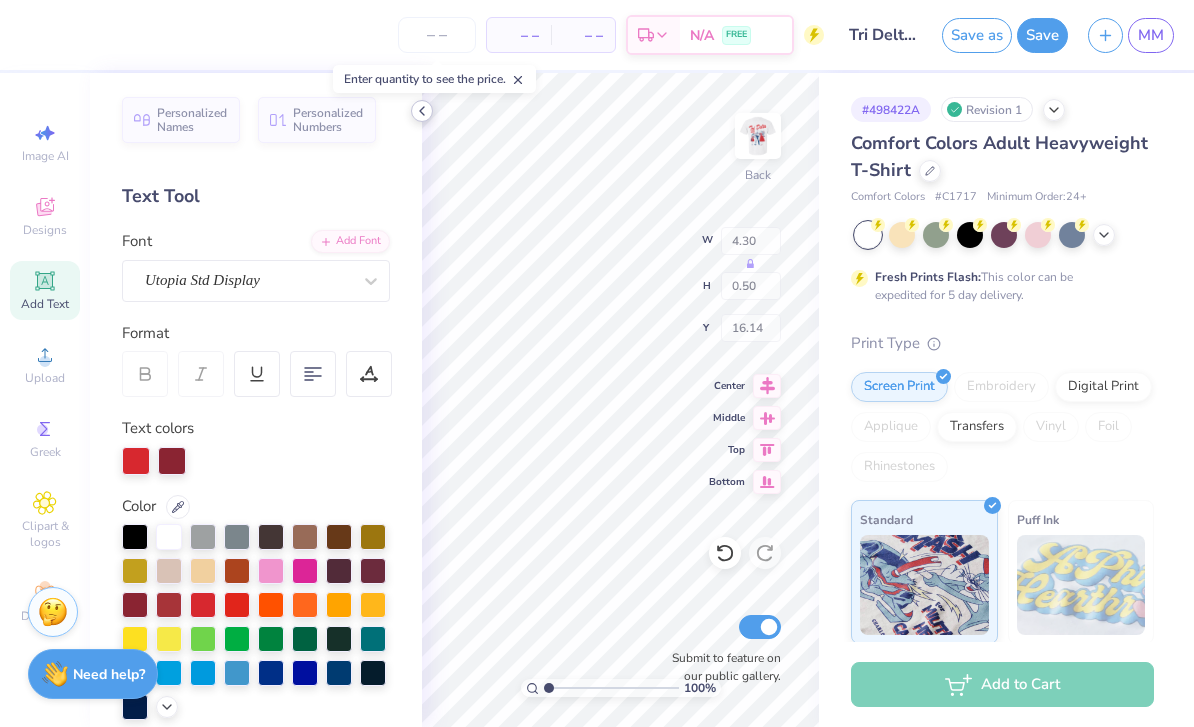 click at bounding box center (422, 111) 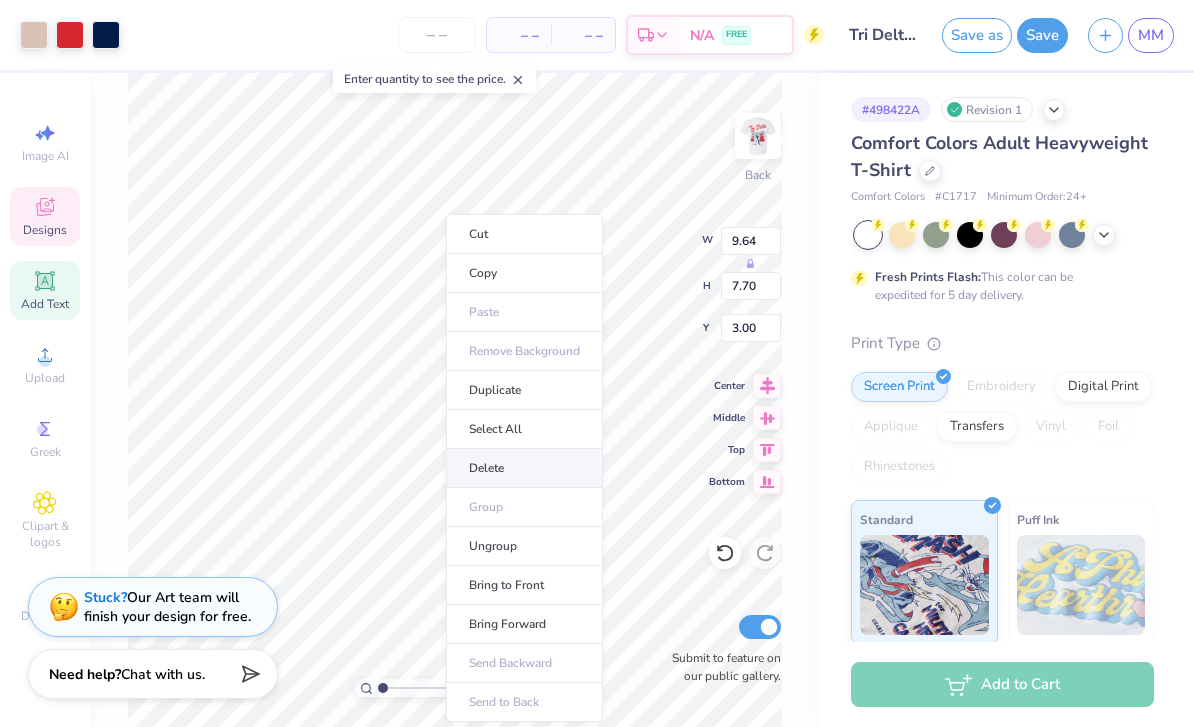 click on "Delete" at bounding box center (524, 468) 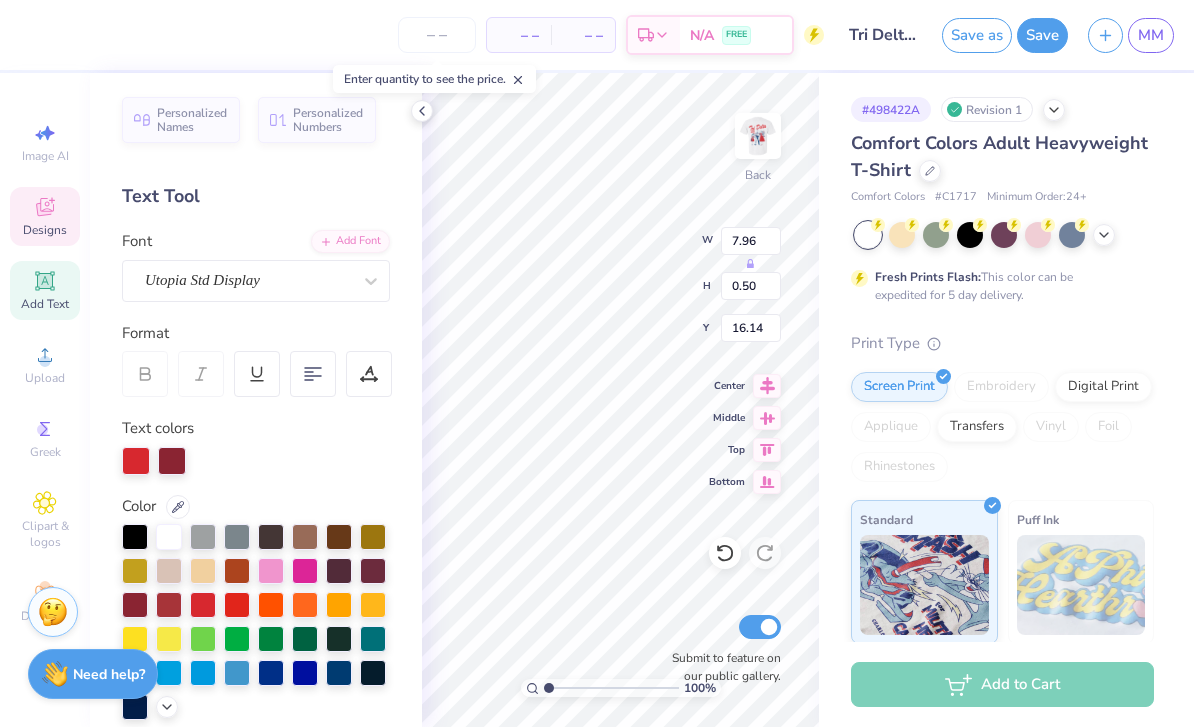 type on "16.05" 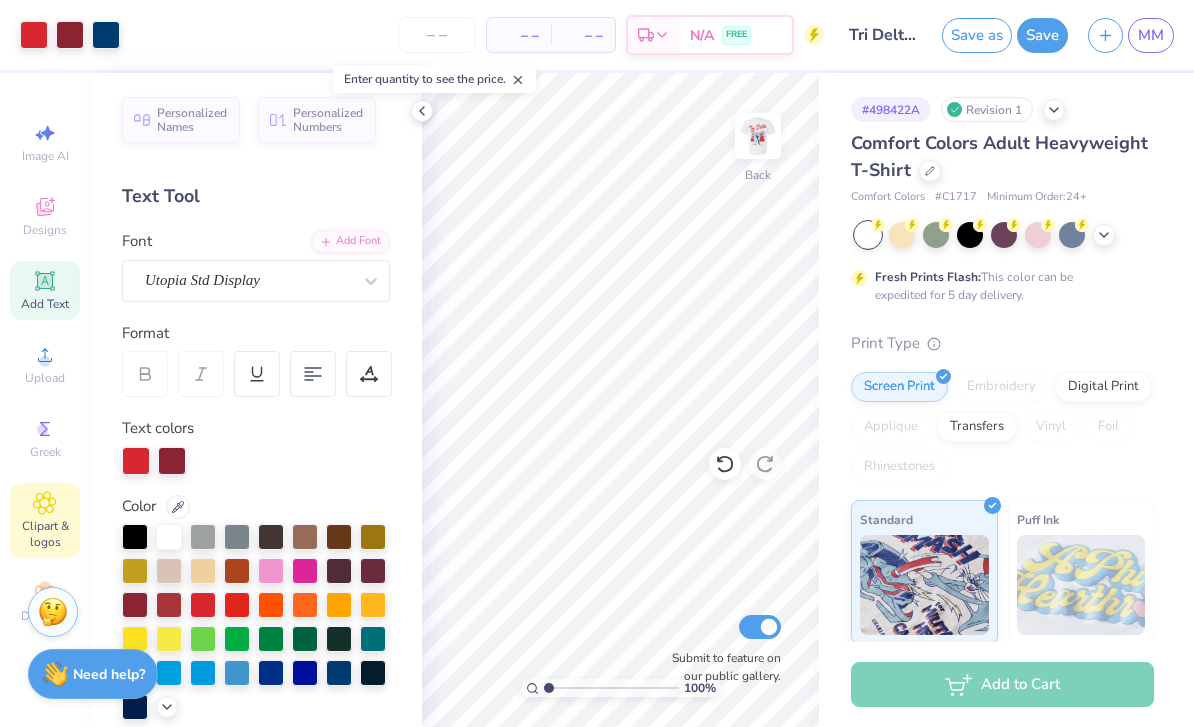 click 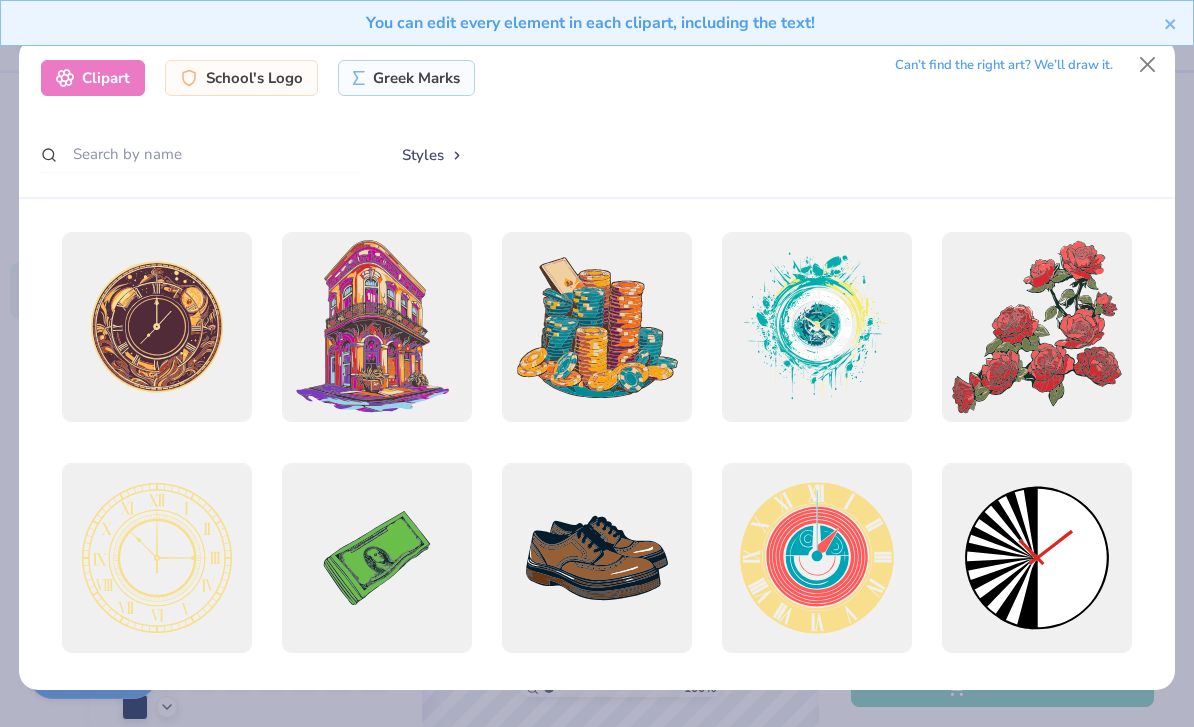 scroll, scrollTop: 0, scrollLeft: 0, axis: both 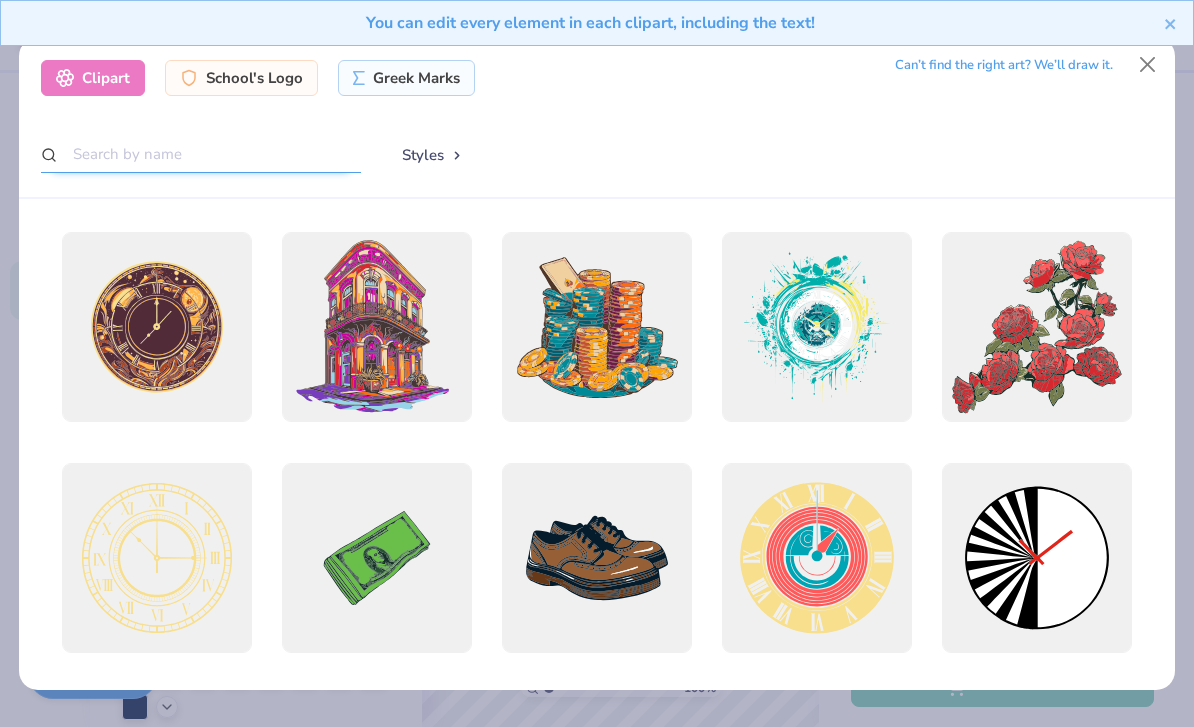 click at bounding box center (201, 154) 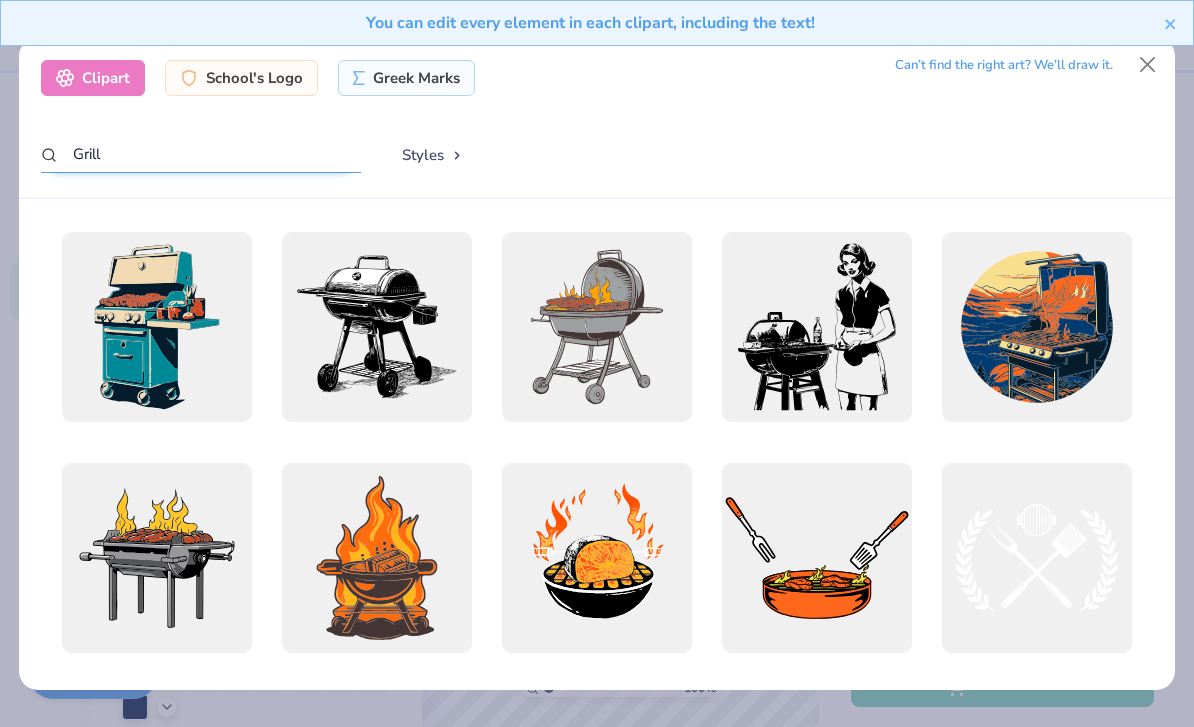 scroll, scrollTop: 0, scrollLeft: 0, axis: both 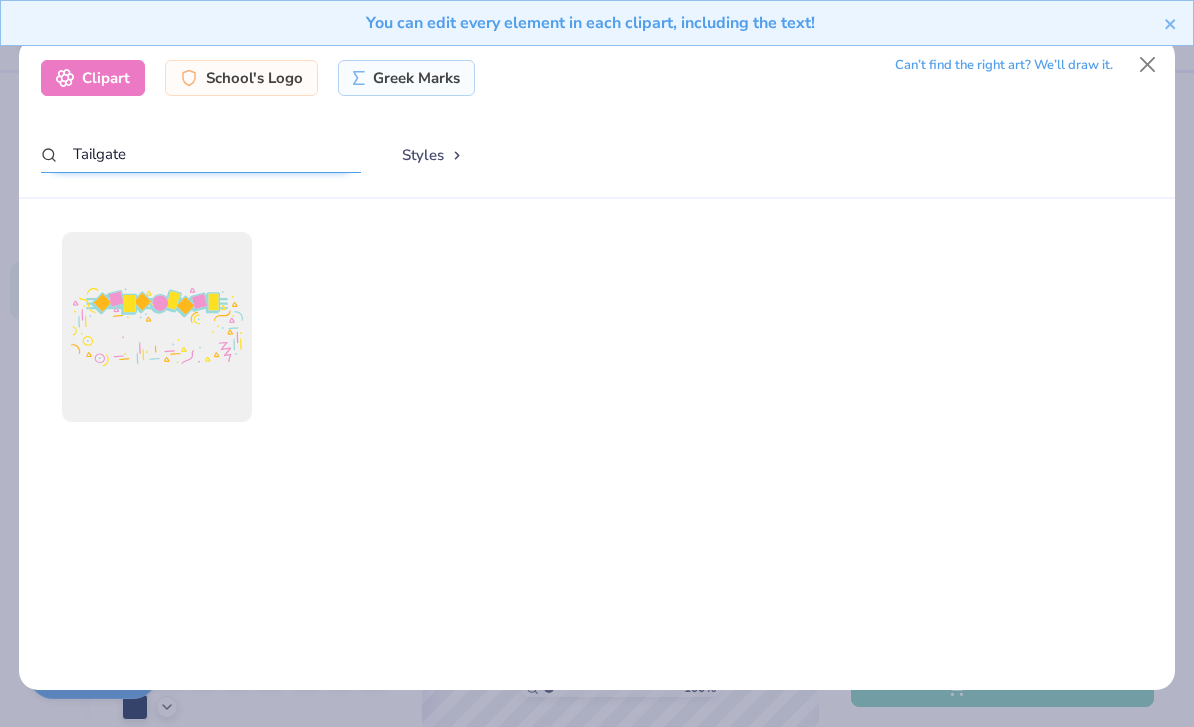 drag, startPoint x: 225, startPoint y: 143, endPoint x: 75, endPoint y: 143, distance: 150 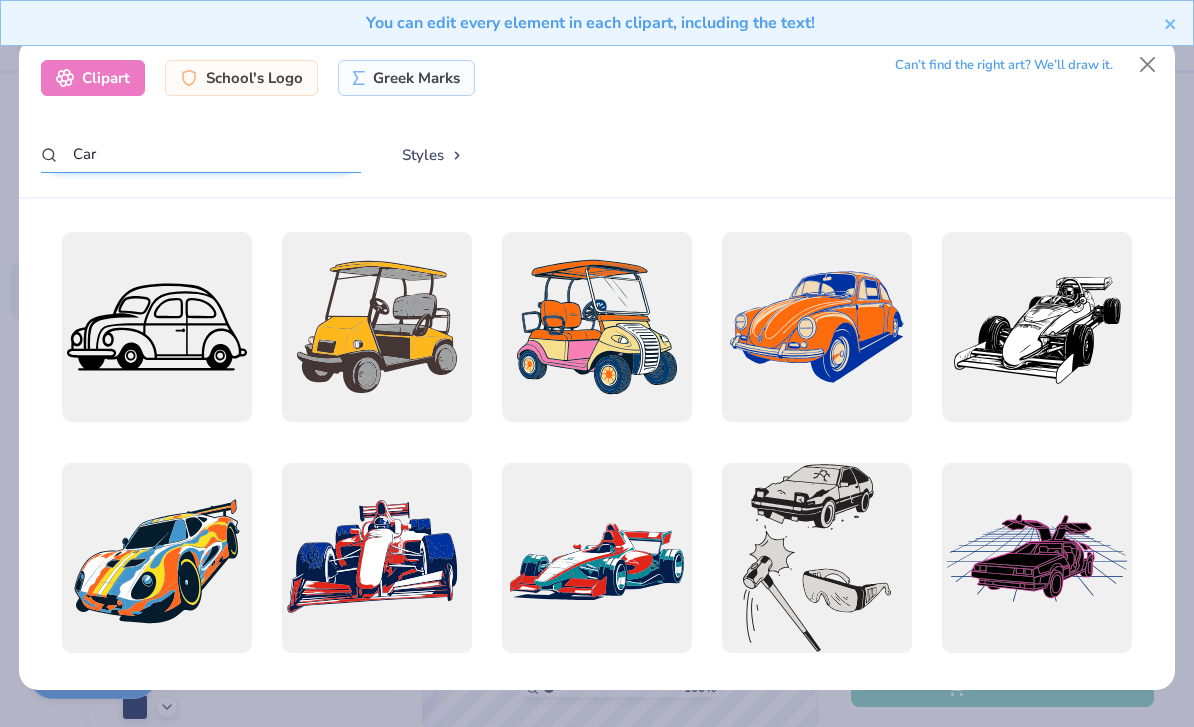 scroll, scrollTop: 37, scrollLeft: 0, axis: vertical 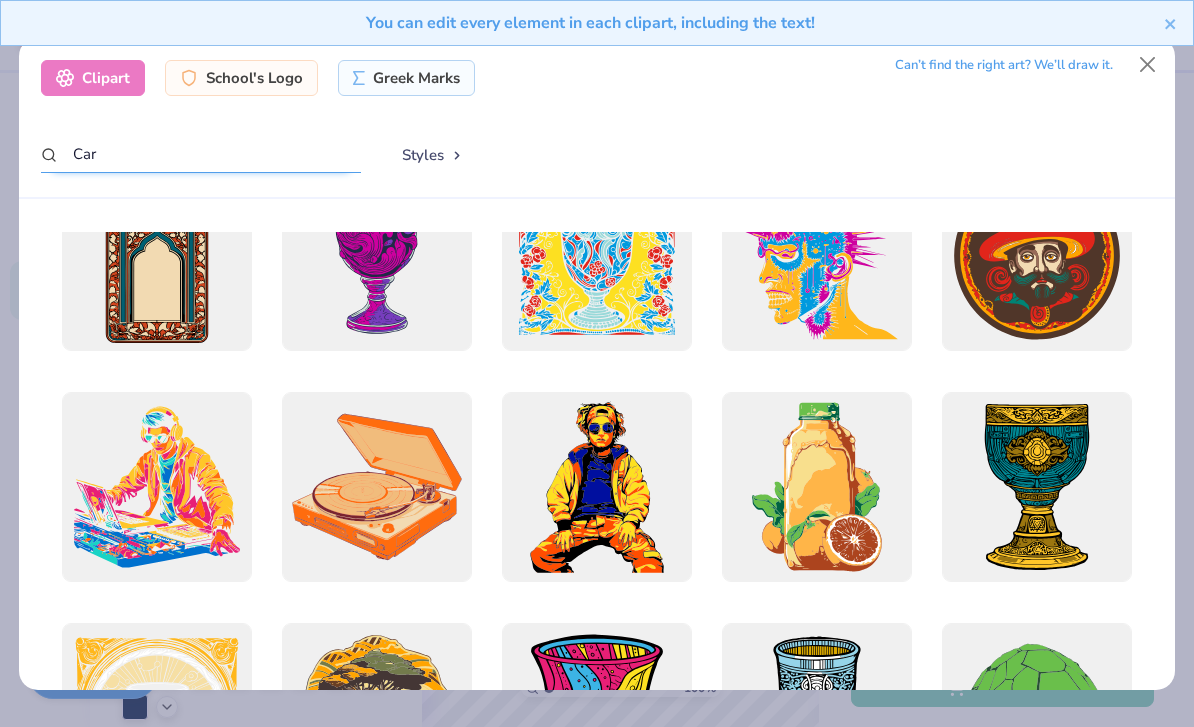 click on "Car" at bounding box center (201, 154) 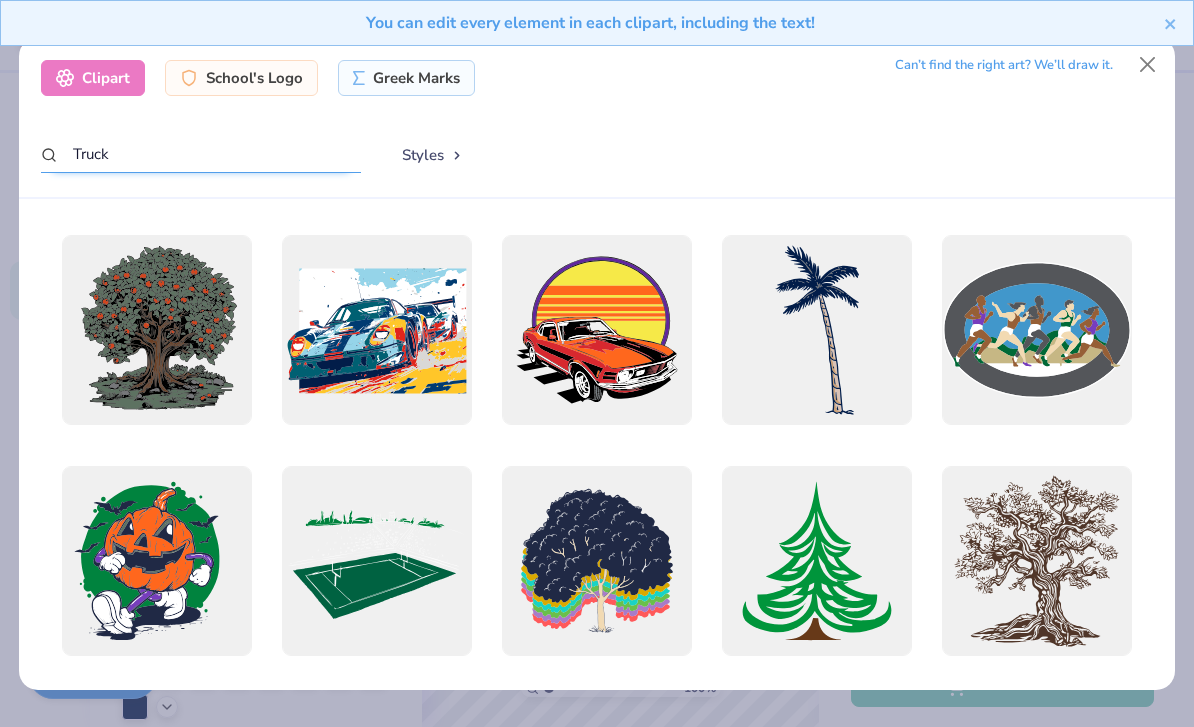 scroll, scrollTop: 1345, scrollLeft: 0, axis: vertical 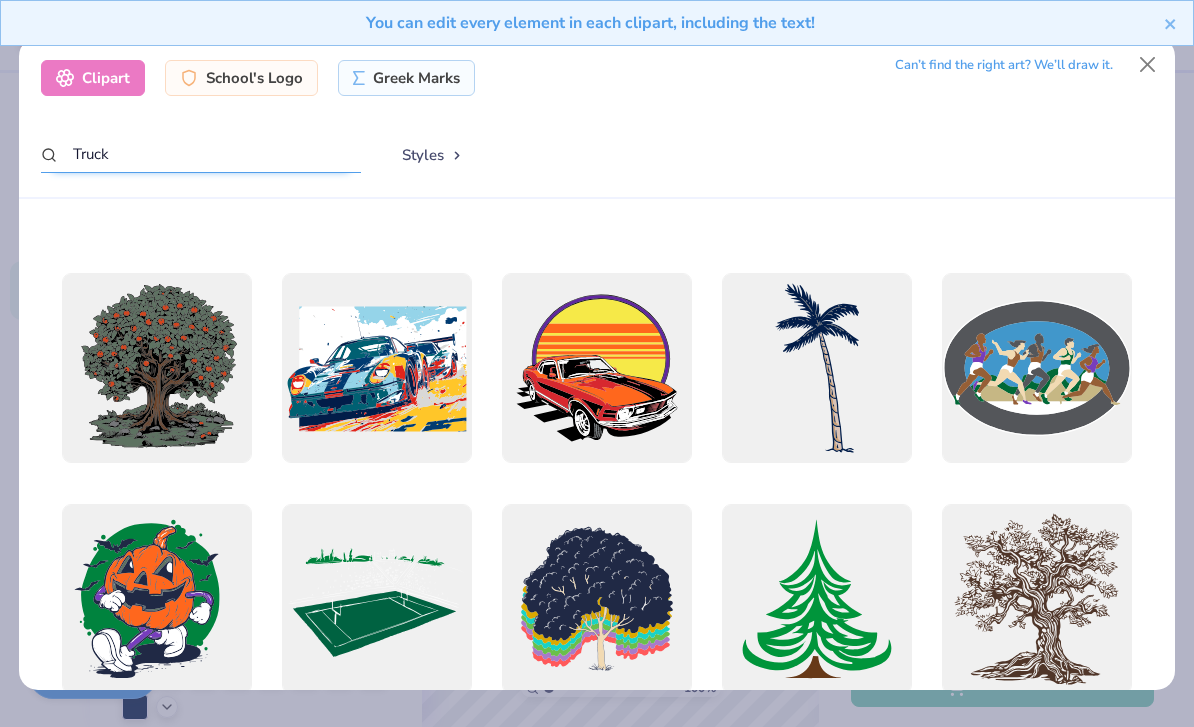 click on "Truck" at bounding box center (201, 154) 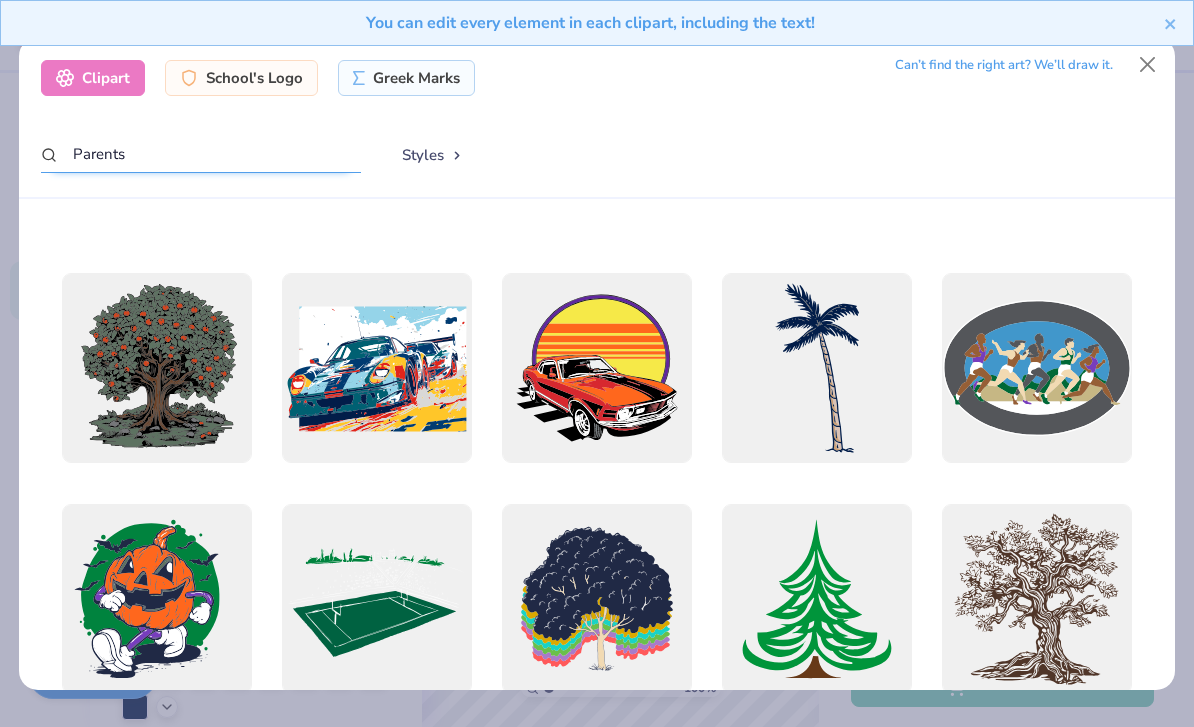 type on "Parents" 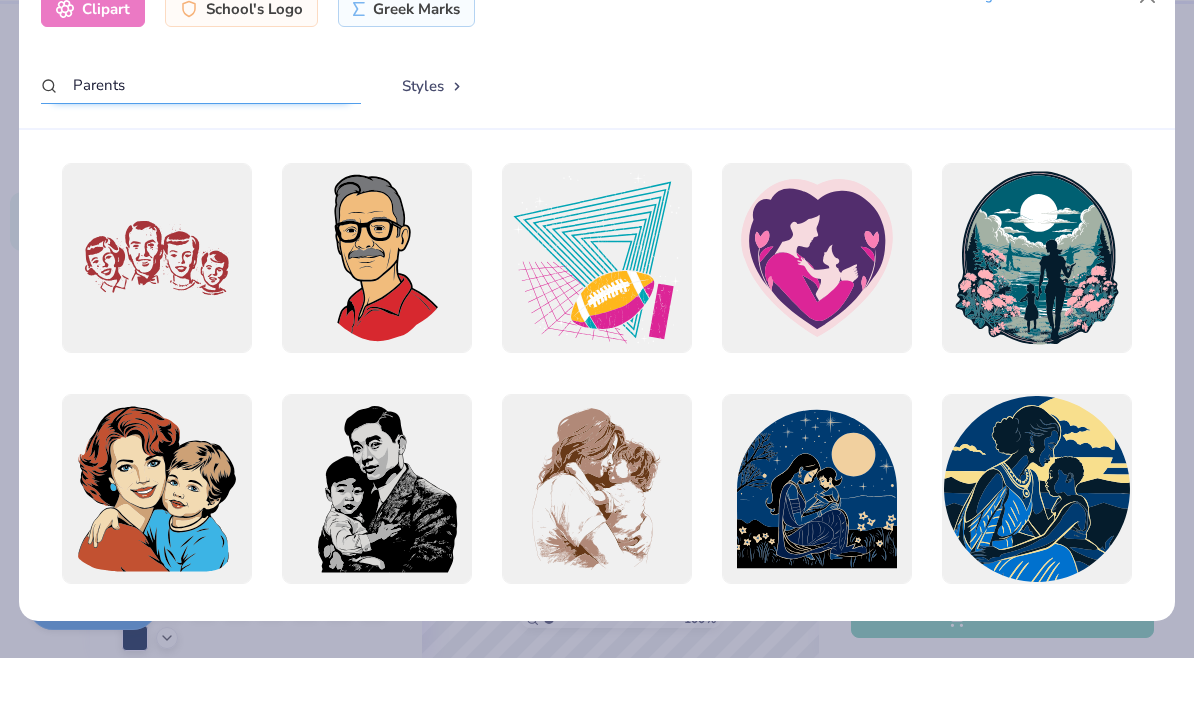 scroll, scrollTop: 0, scrollLeft: 0, axis: both 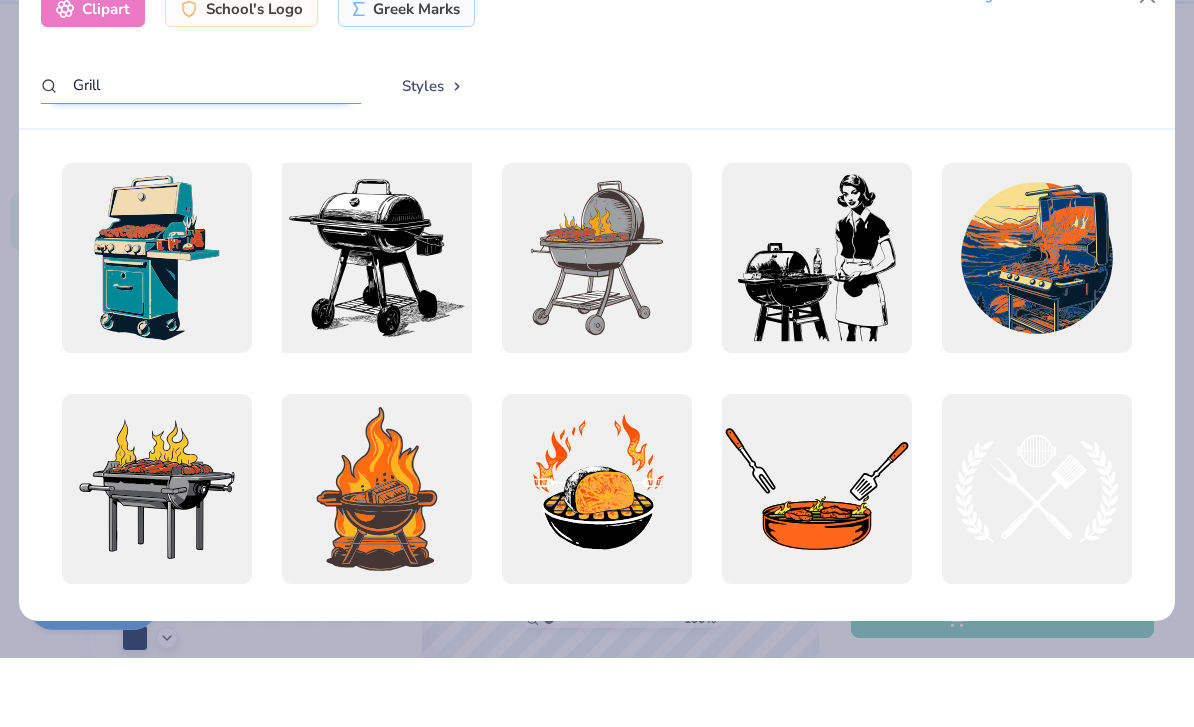 type on "Grill" 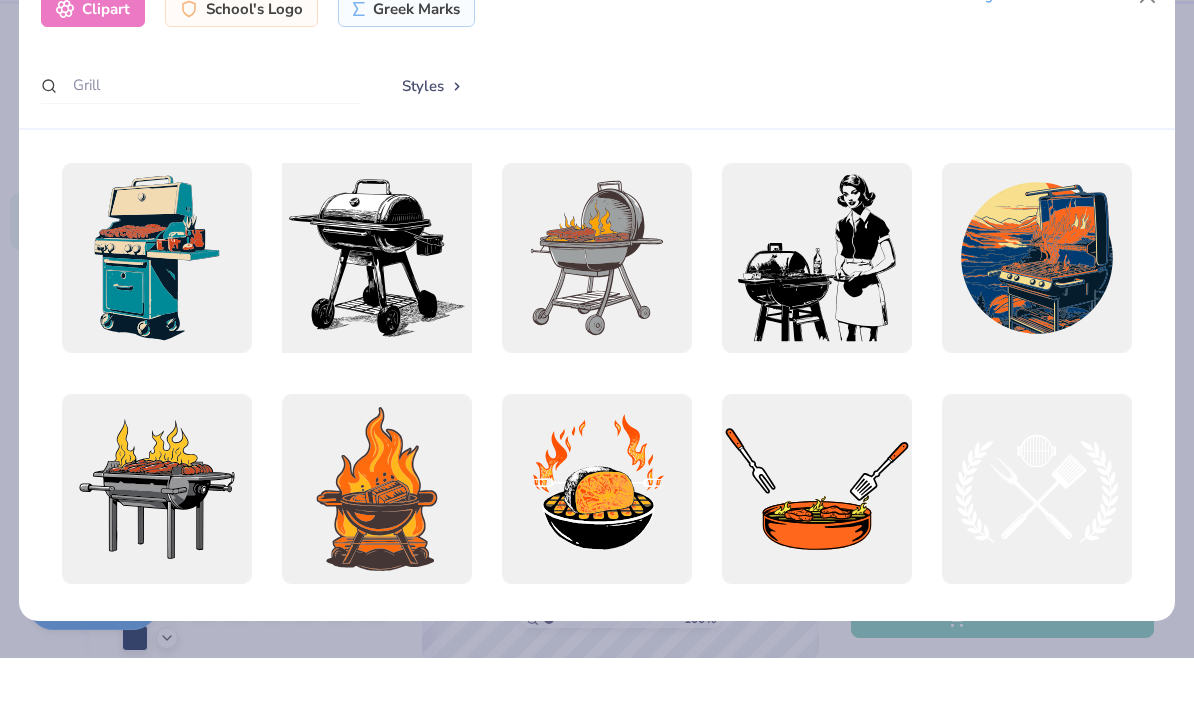 click at bounding box center (376, 326) 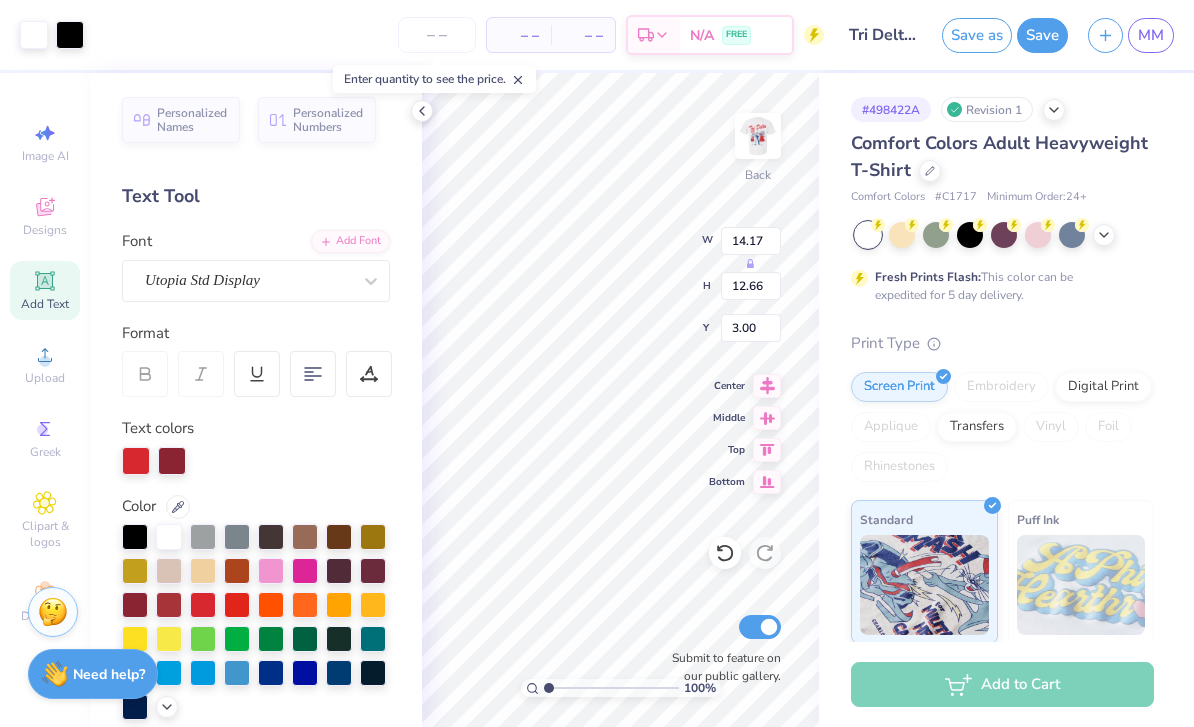 type on "5.42" 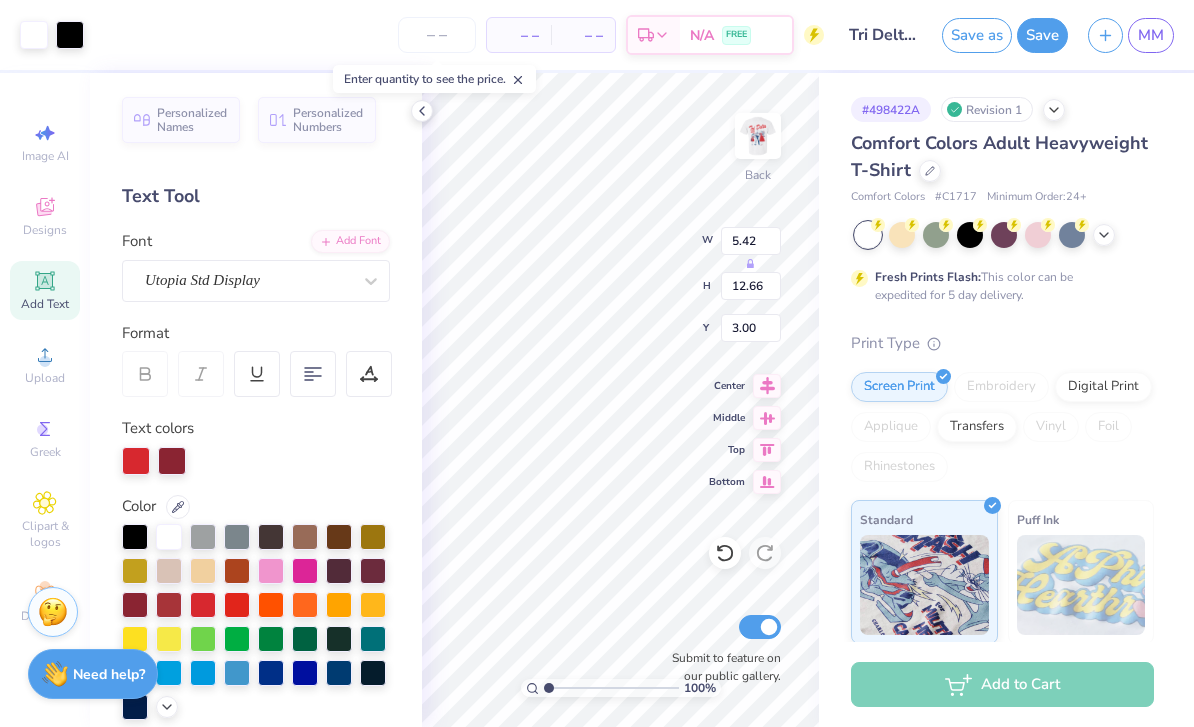 type on "4.84" 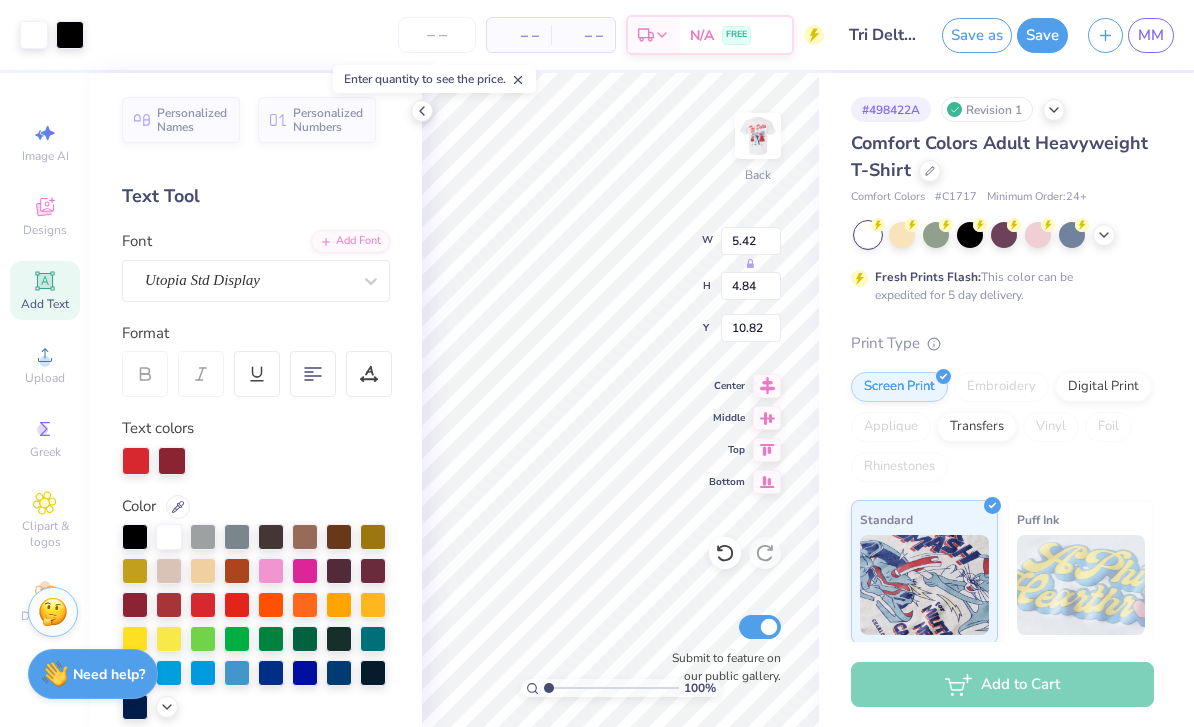 type on "9.18" 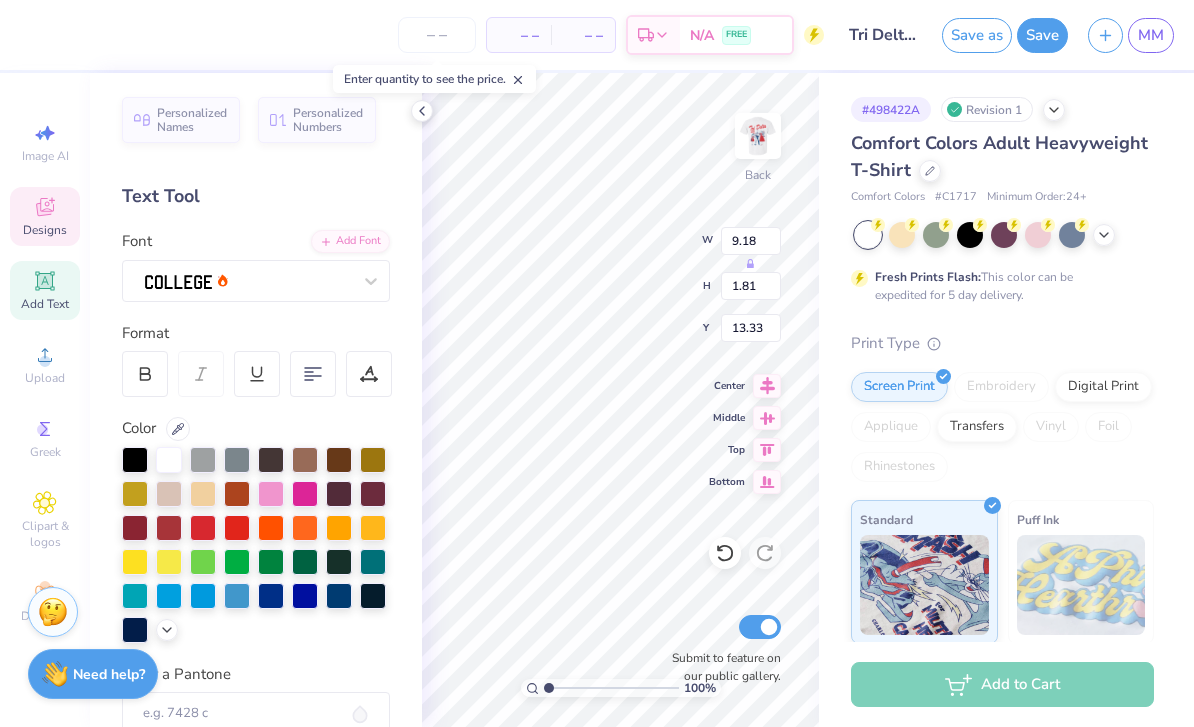 scroll, scrollTop: 0, scrollLeft: 2, axis: horizontal 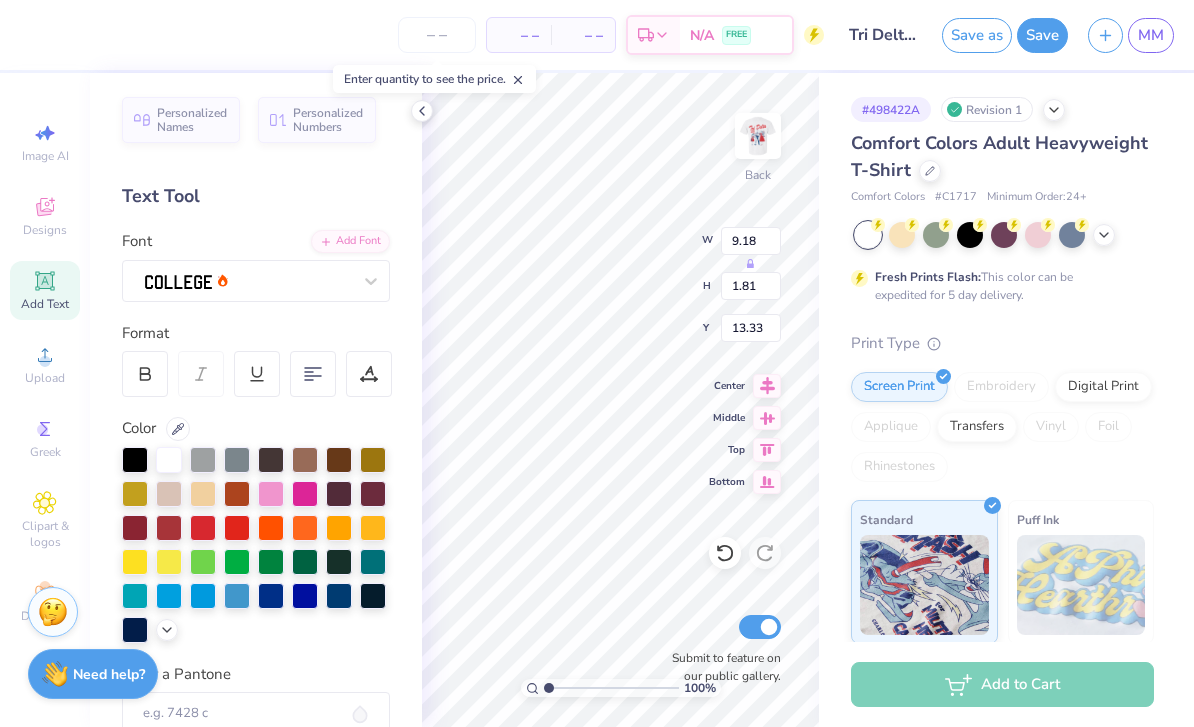 type on "5.42" 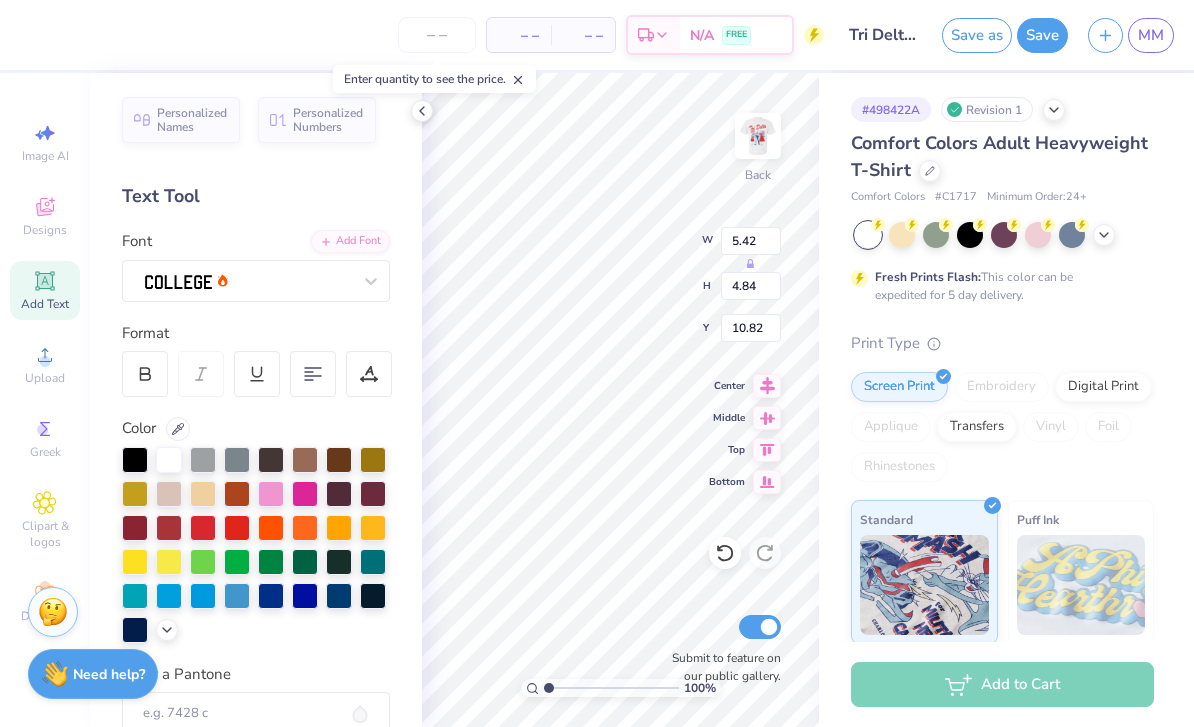 type on "5.45" 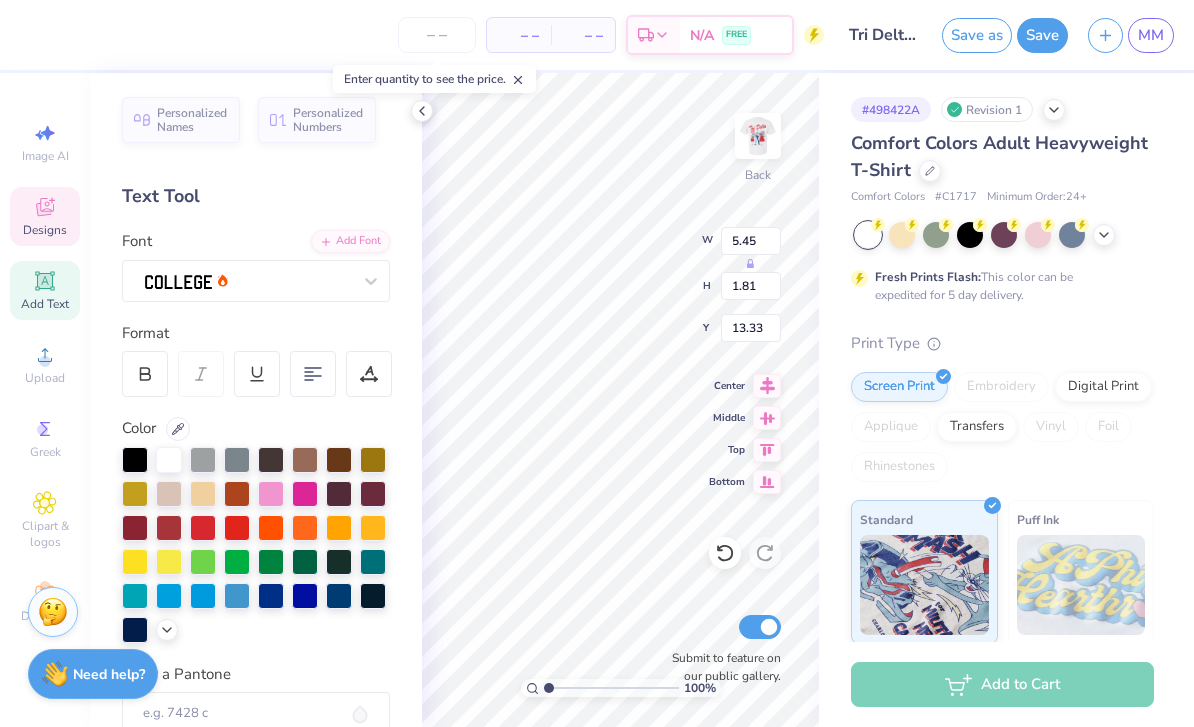 scroll, scrollTop: 3, scrollLeft: 2, axis: both 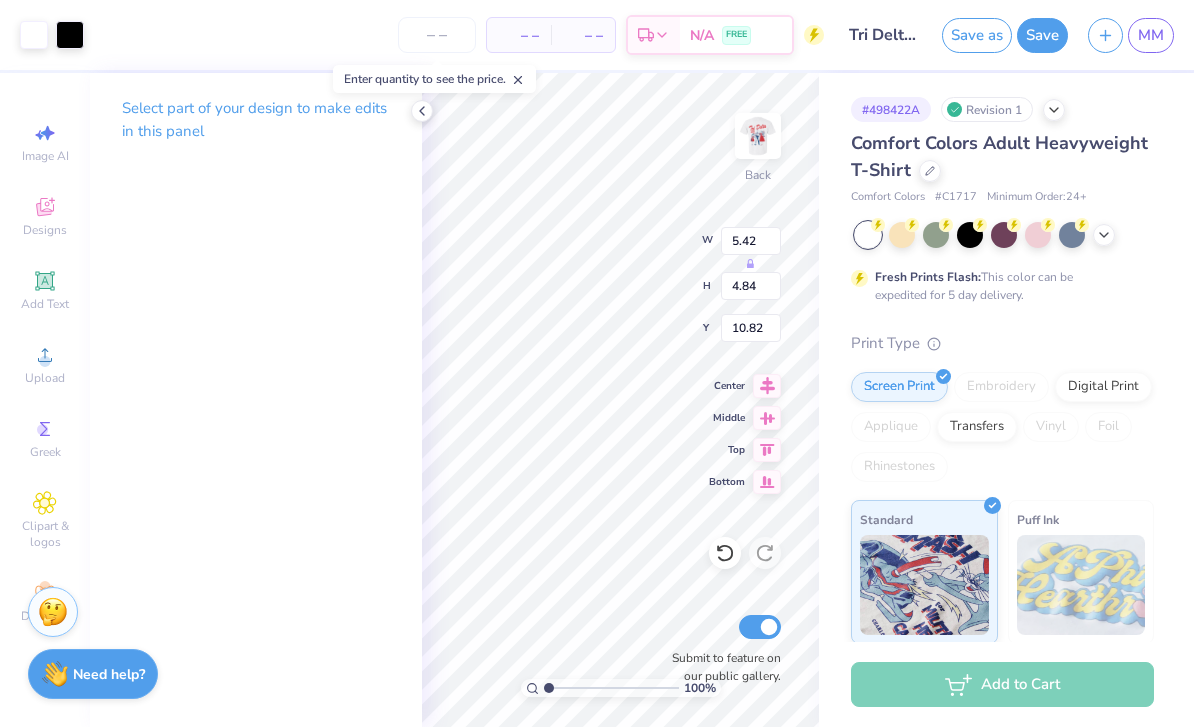 type on "5.45" 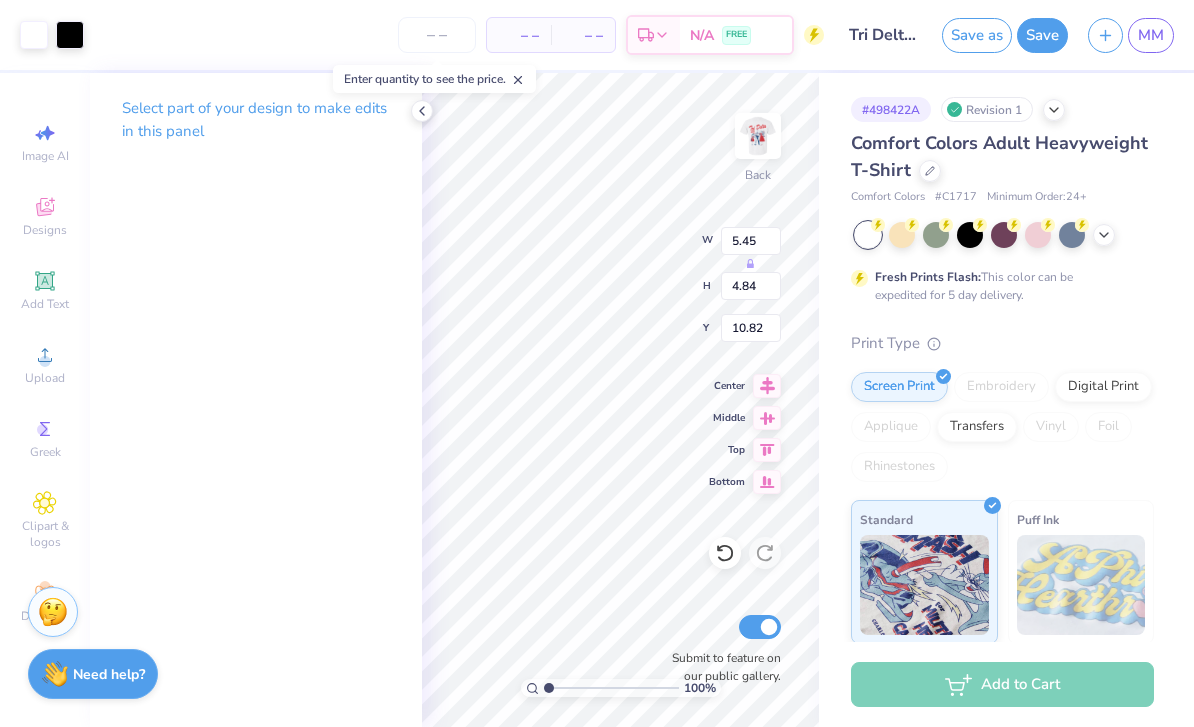 type on "7.11" 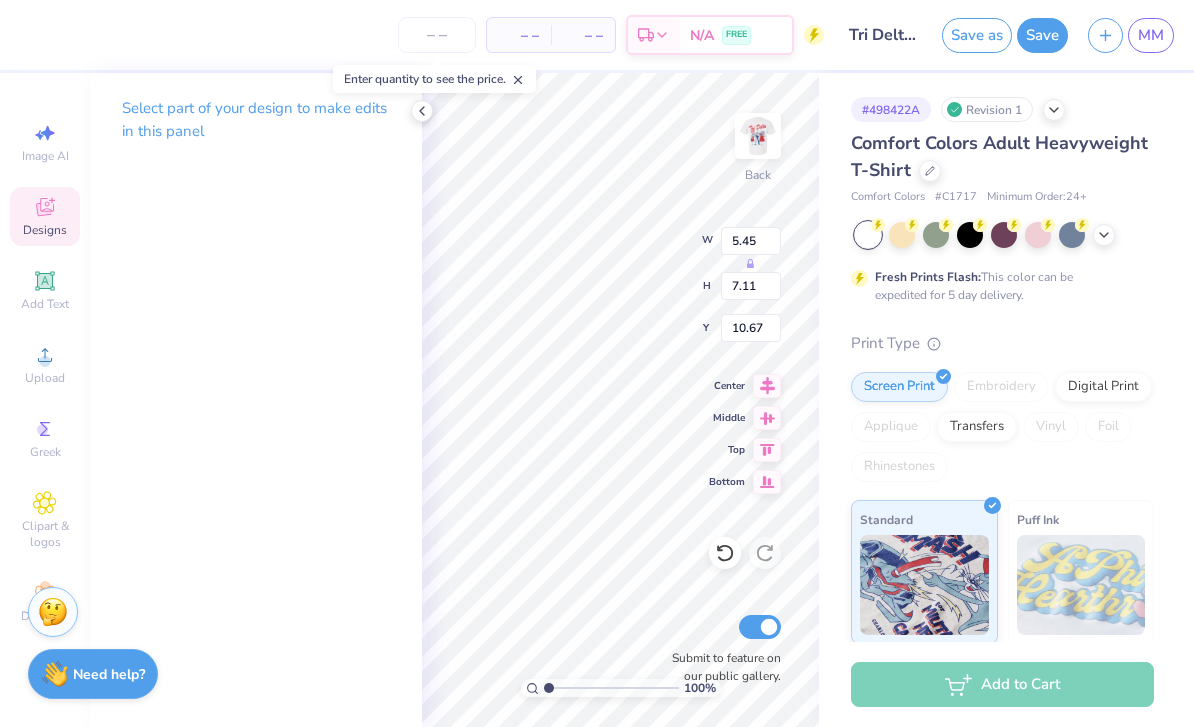 type on "3.36" 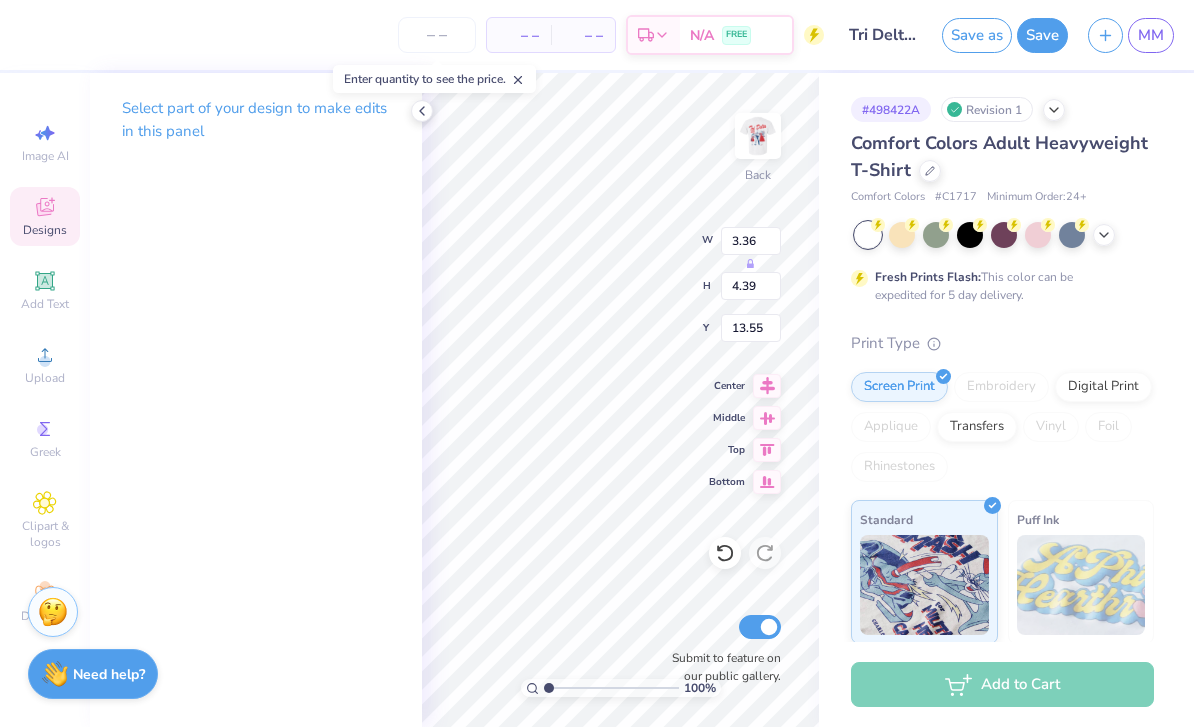 type on "11.05" 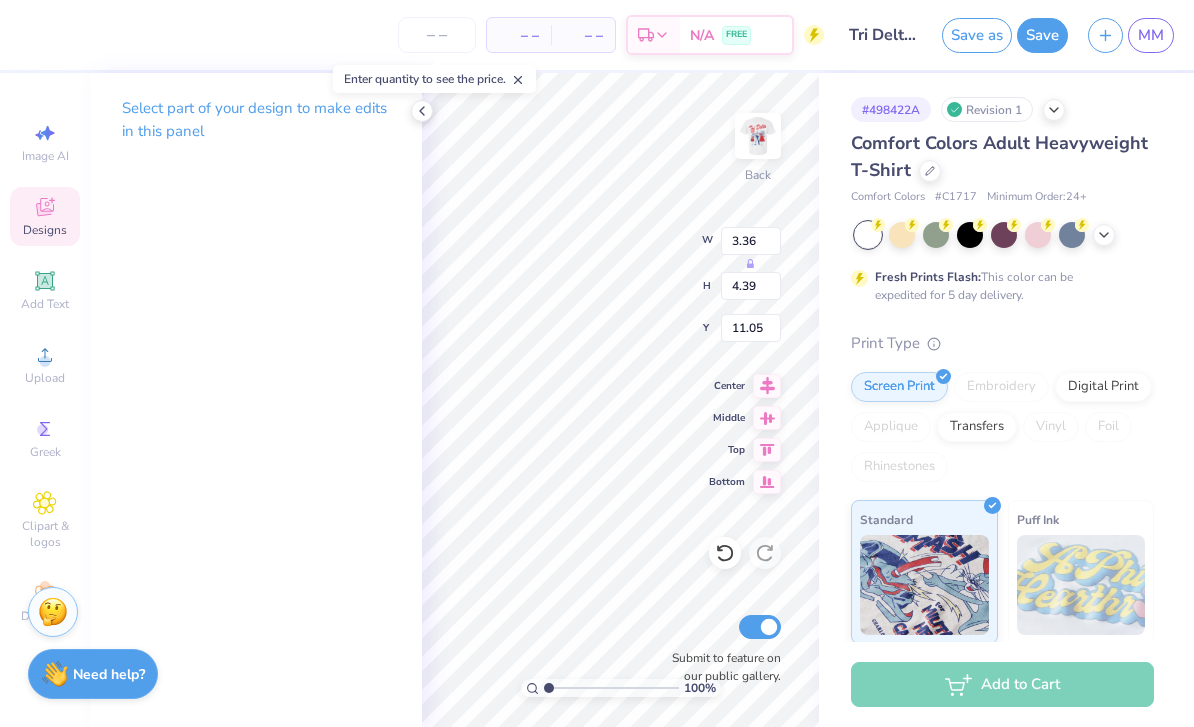 type on "5.42" 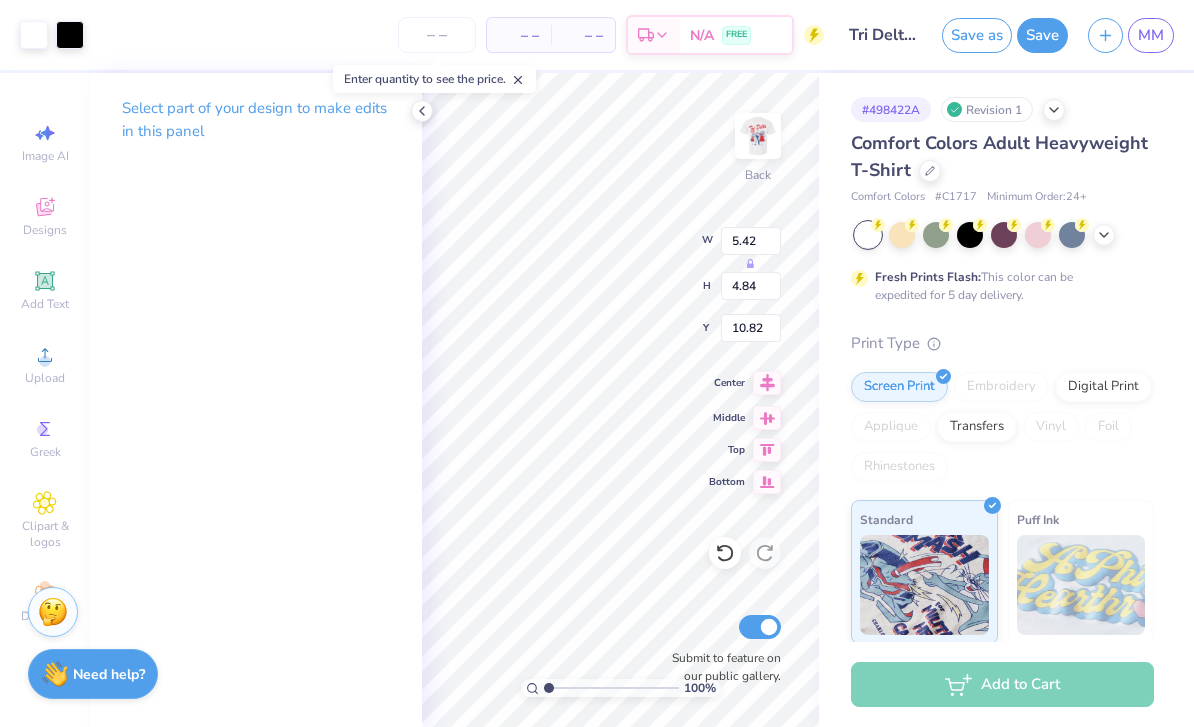 type on "4.78" 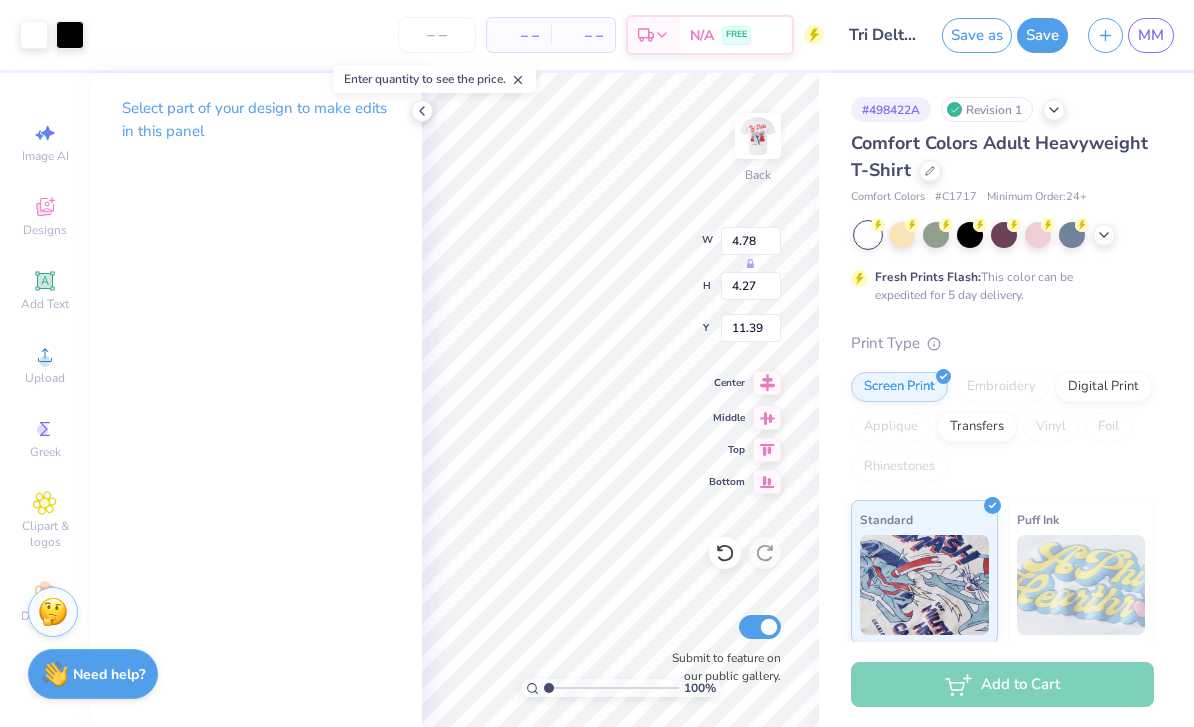 type on "11.17" 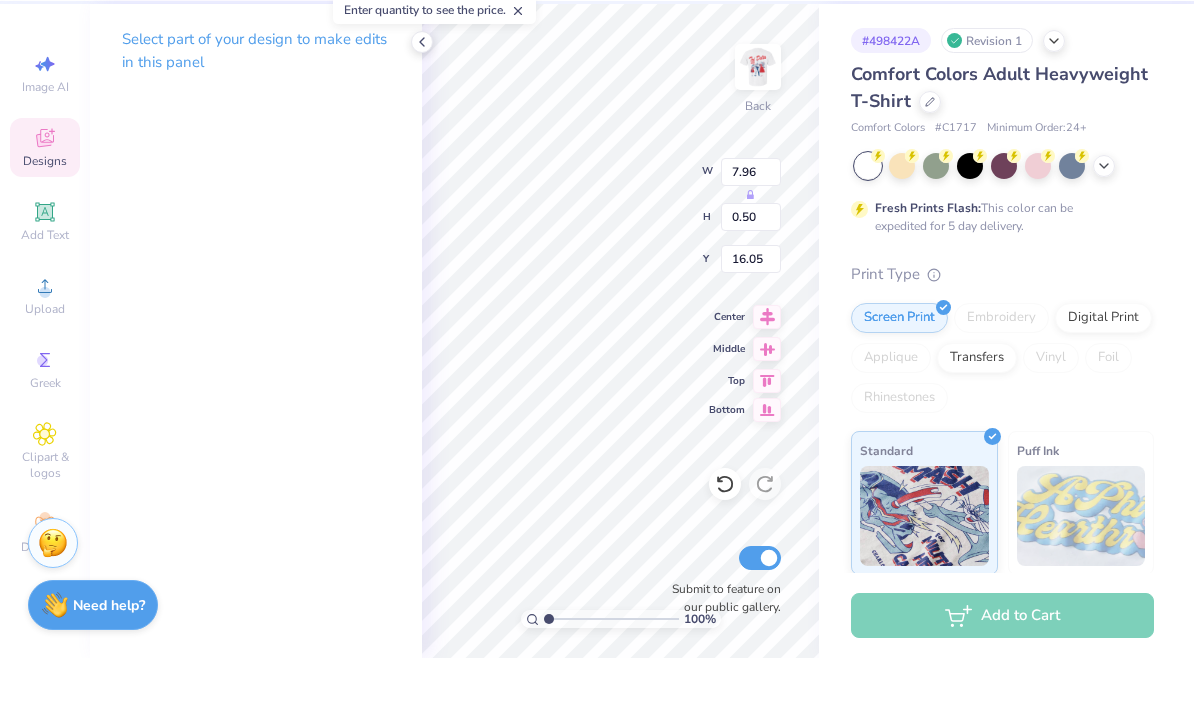 scroll, scrollTop: 0, scrollLeft: 5, axis: horizontal 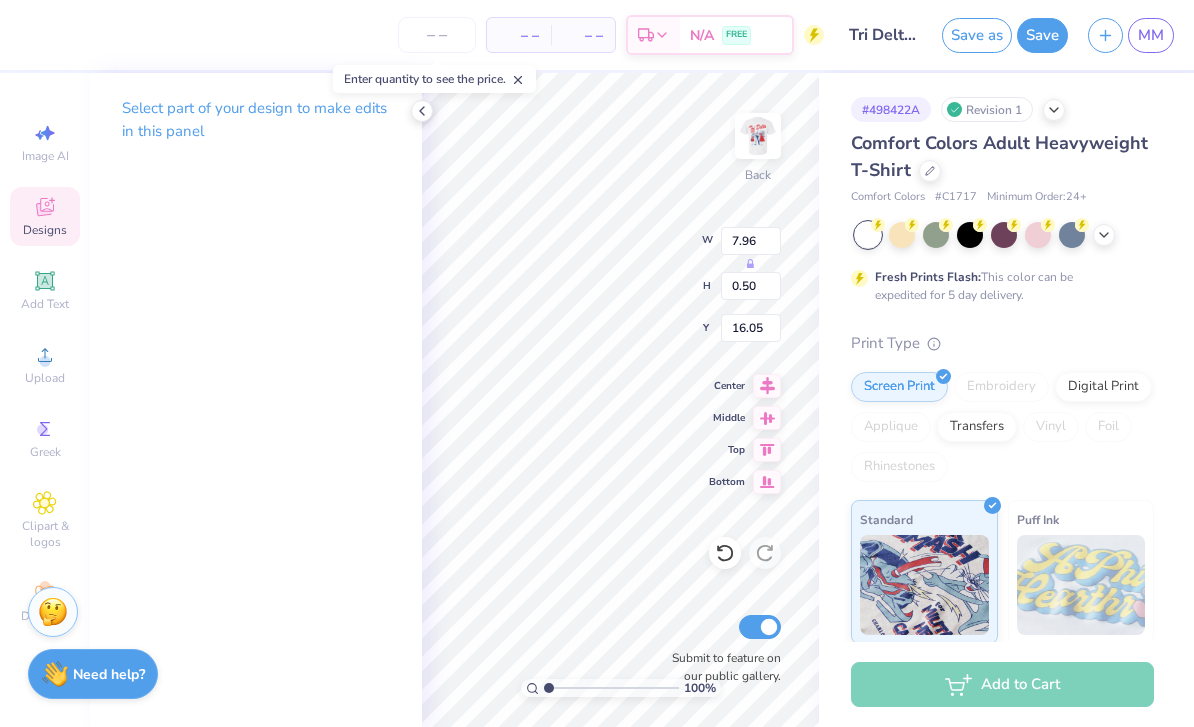 drag, startPoint x: 420, startPoint y: 107, endPoint x: 524, endPoint y: 81, distance: 107.200745 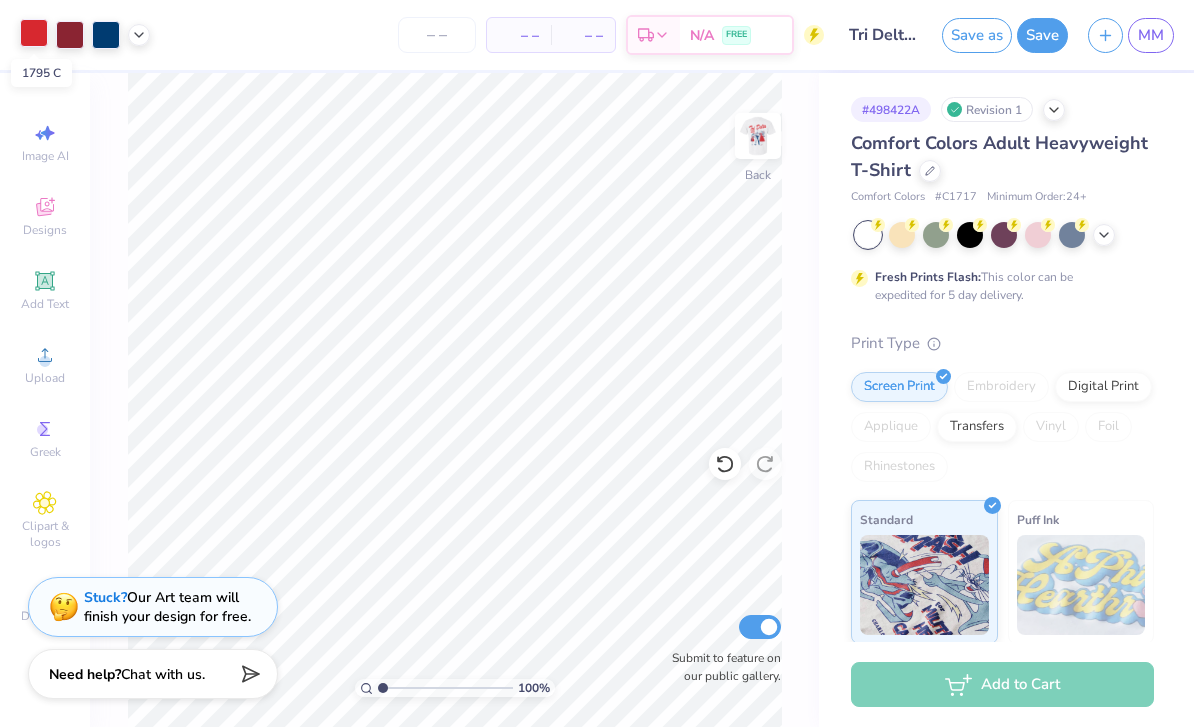 click at bounding box center [34, 33] 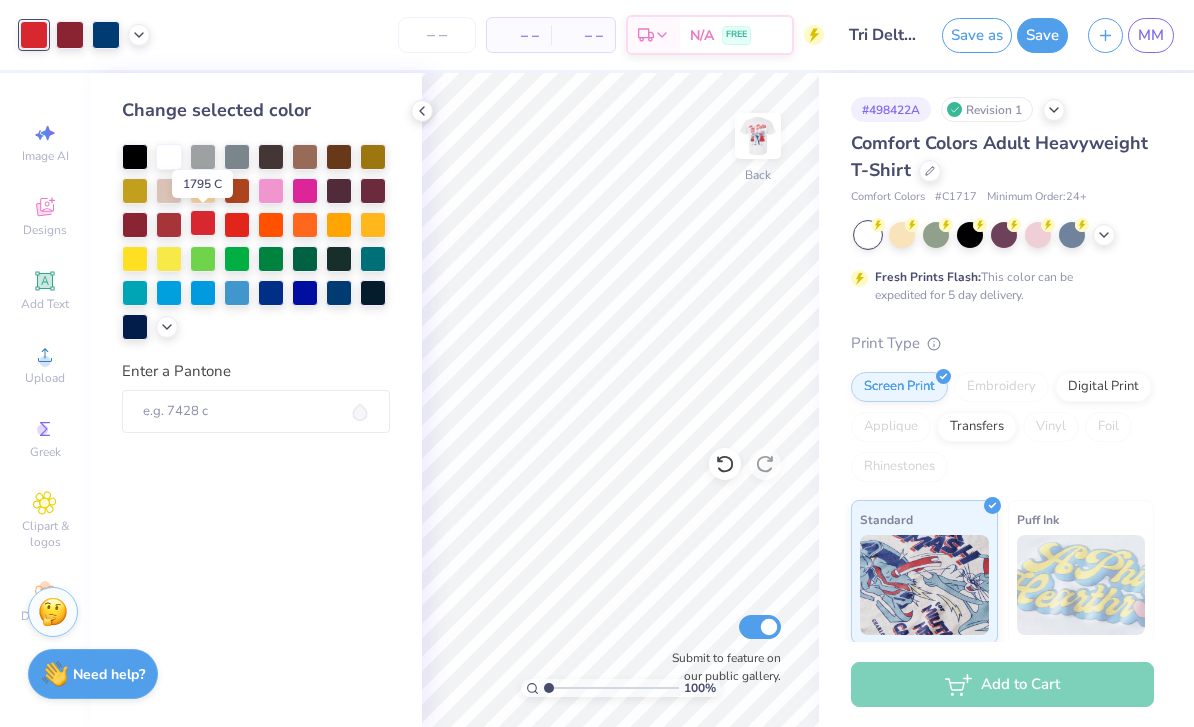 click at bounding box center (203, 223) 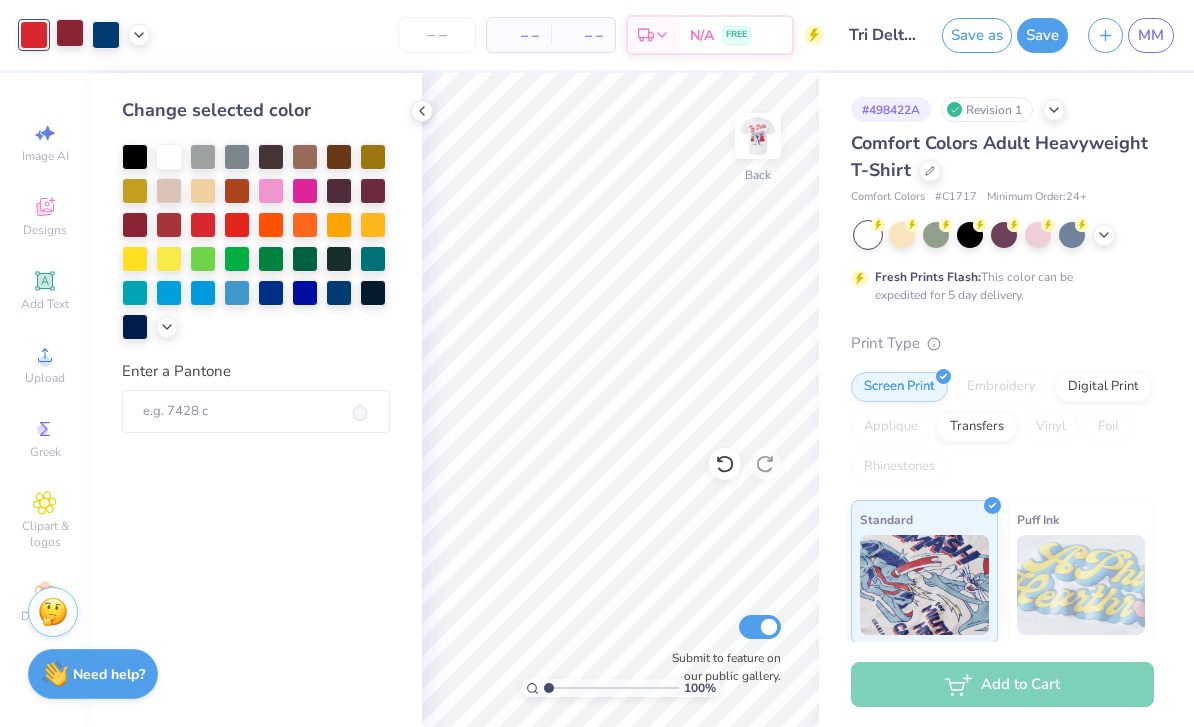 click at bounding box center [70, 33] 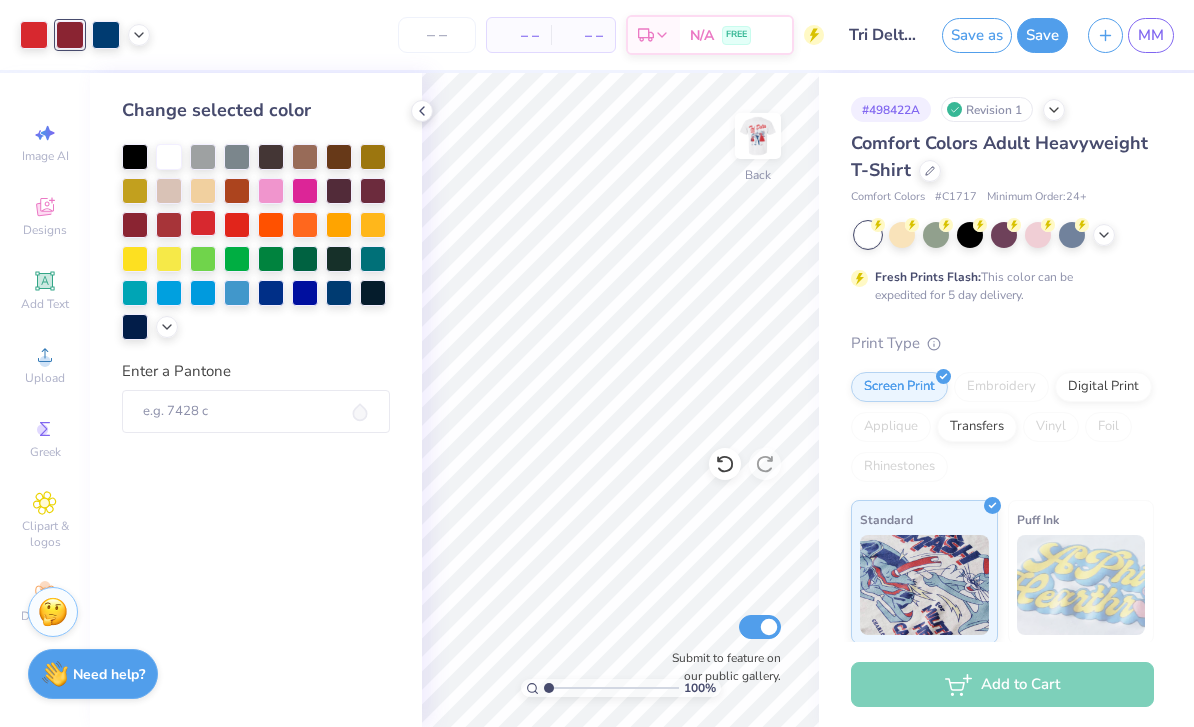 click at bounding box center (203, 223) 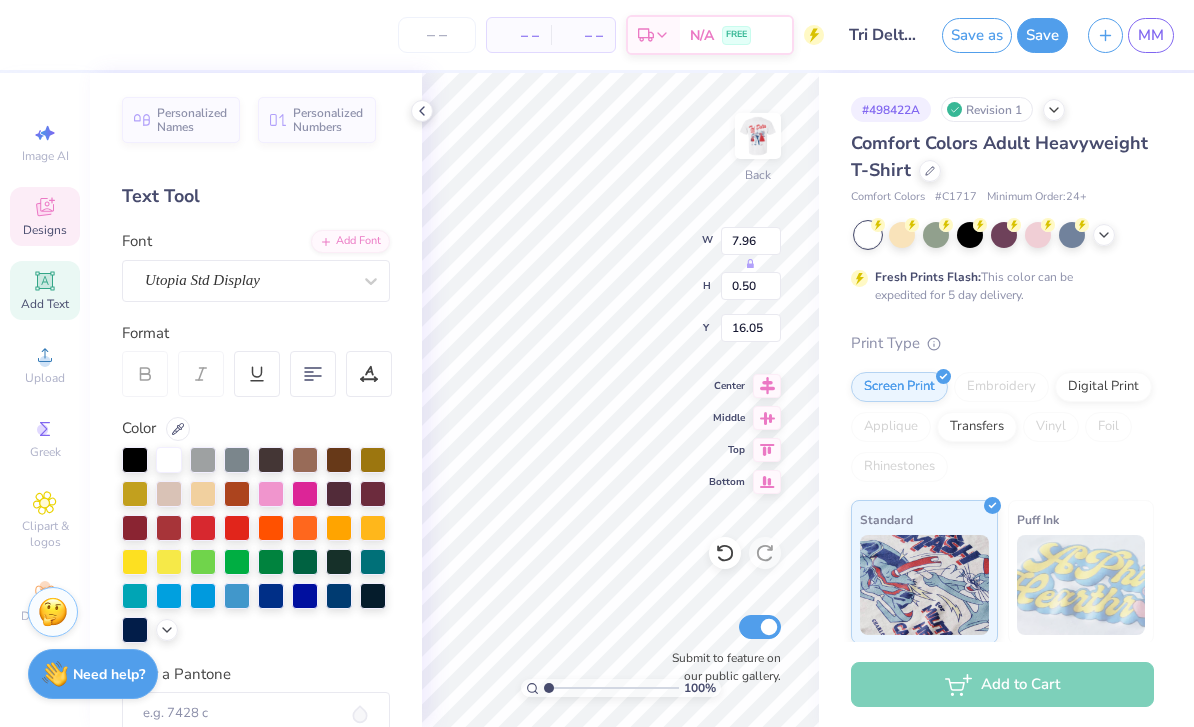 type on "15.86" 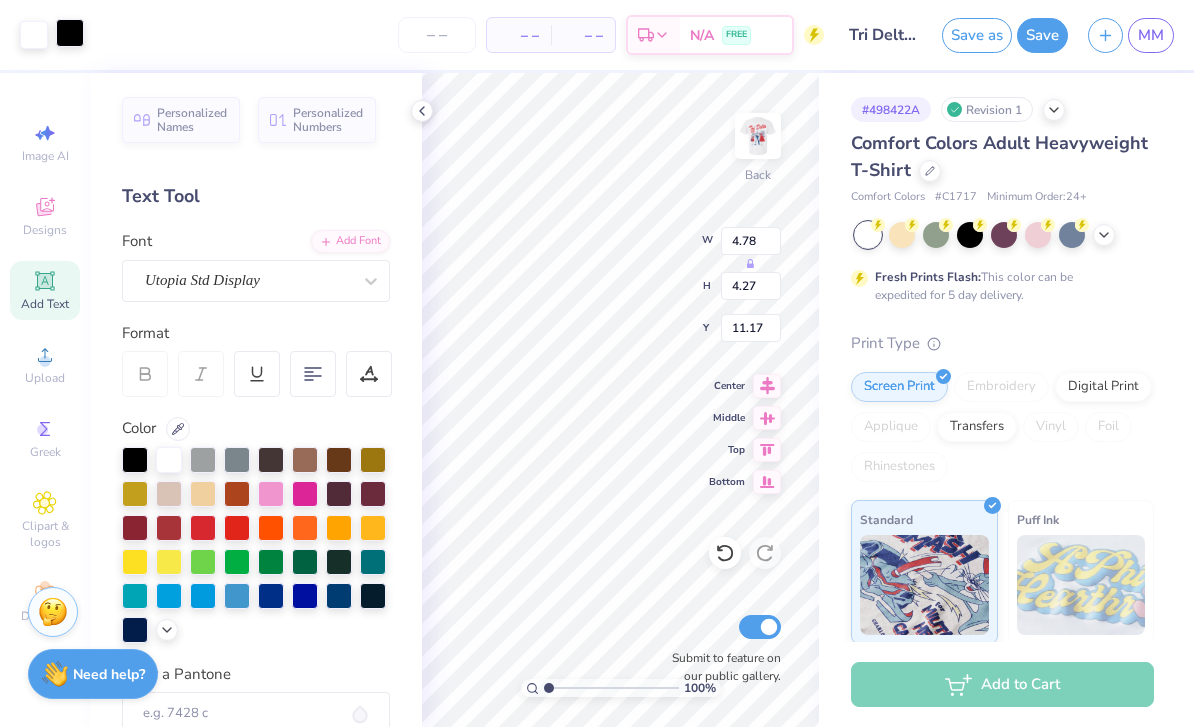click at bounding box center (70, 33) 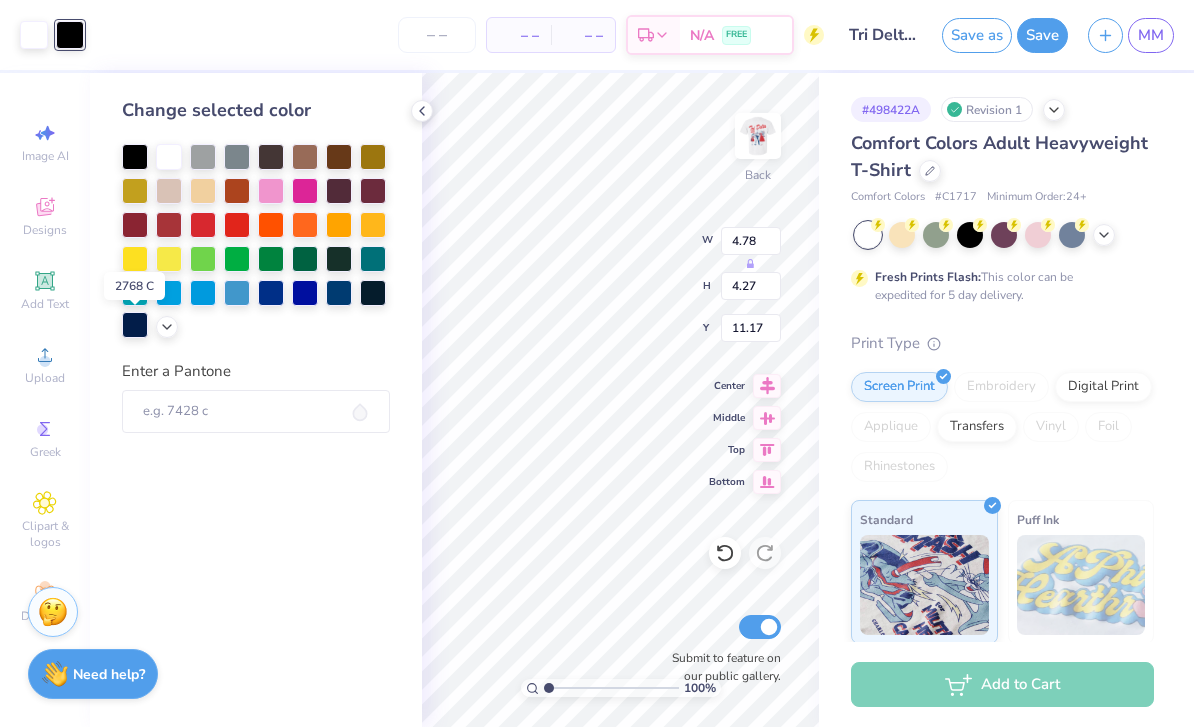 click at bounding box center (135, 325) 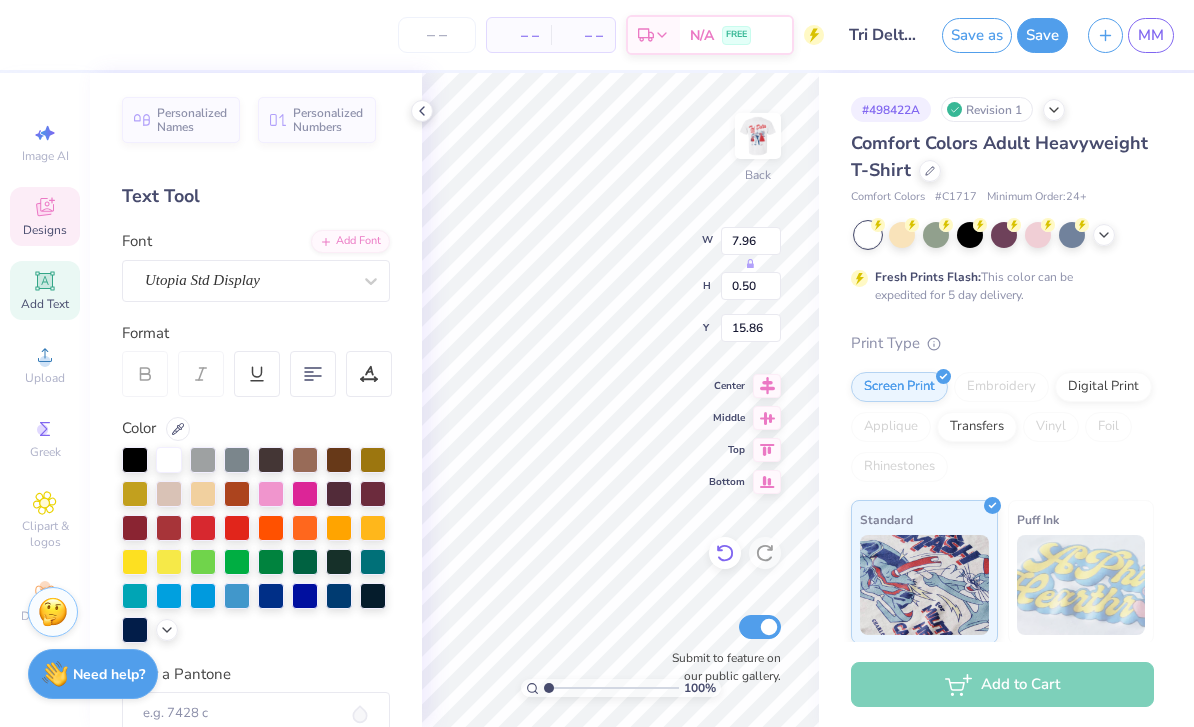 type on "it takes the best
to raise the best" 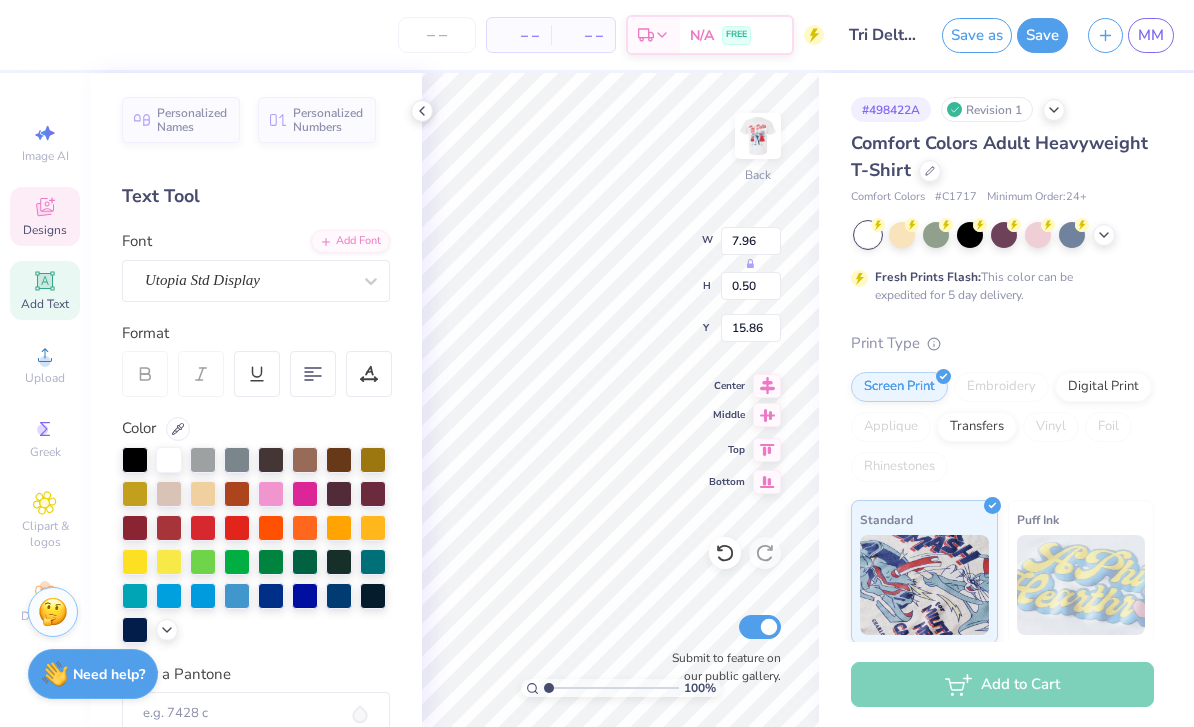 type on "3.36" 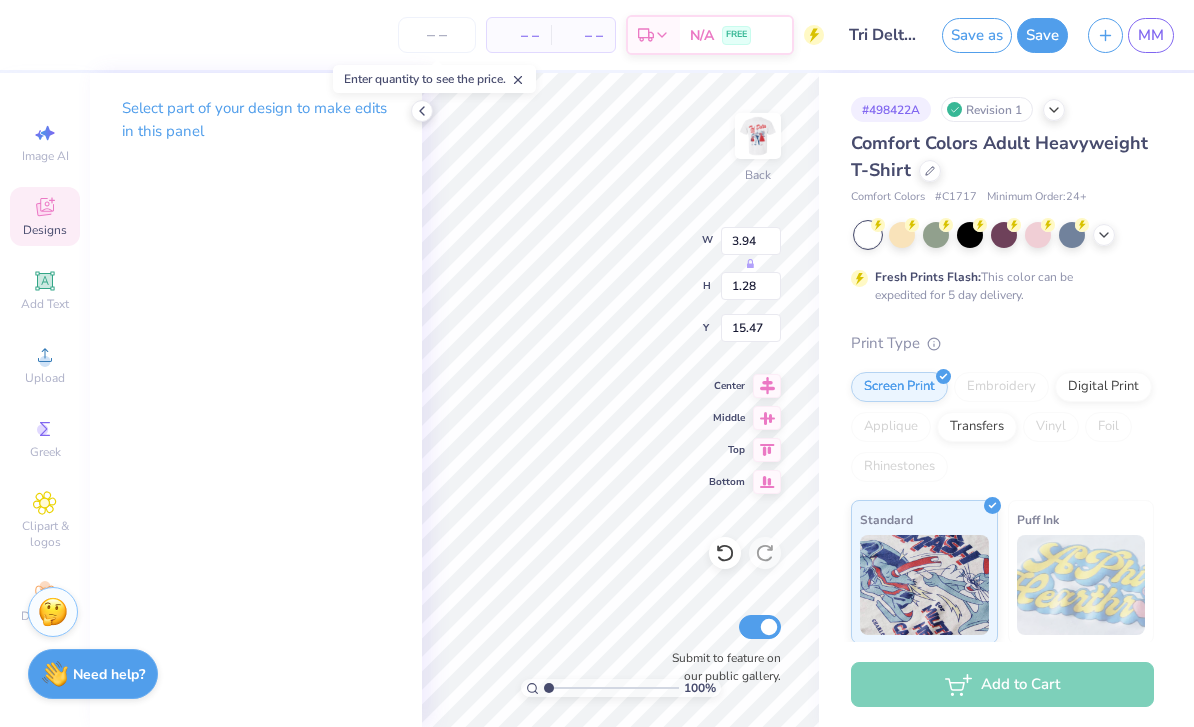 type on "16.03" 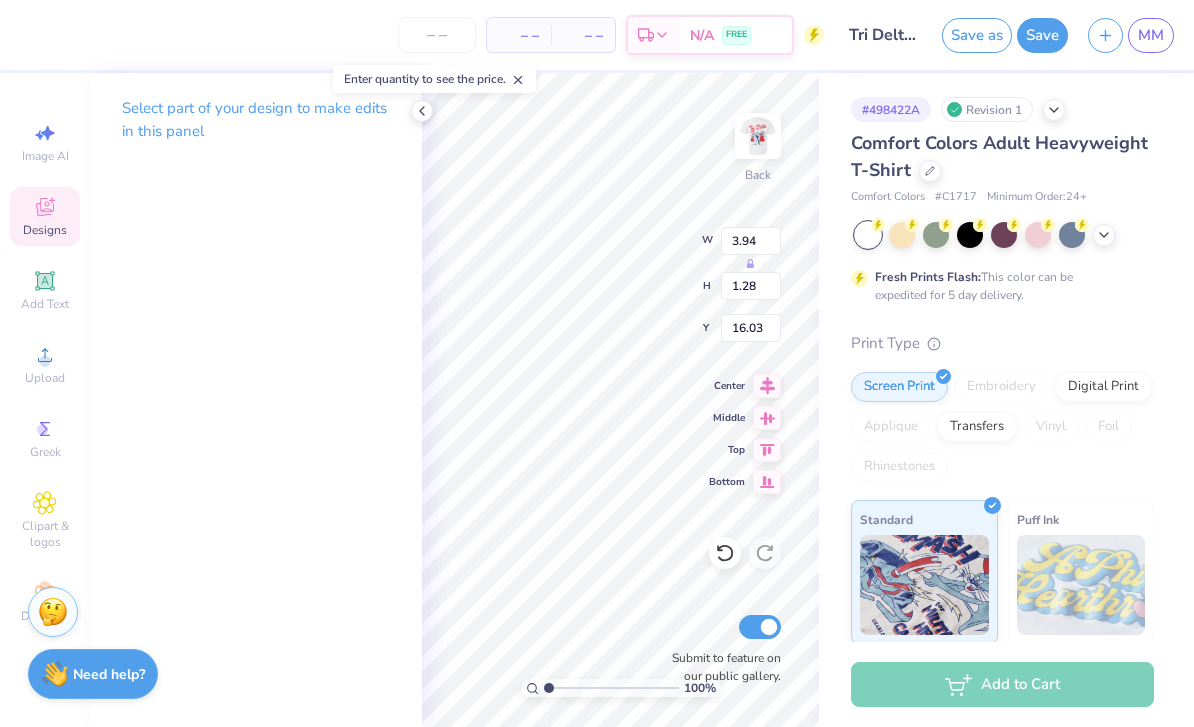 type on "3.36" 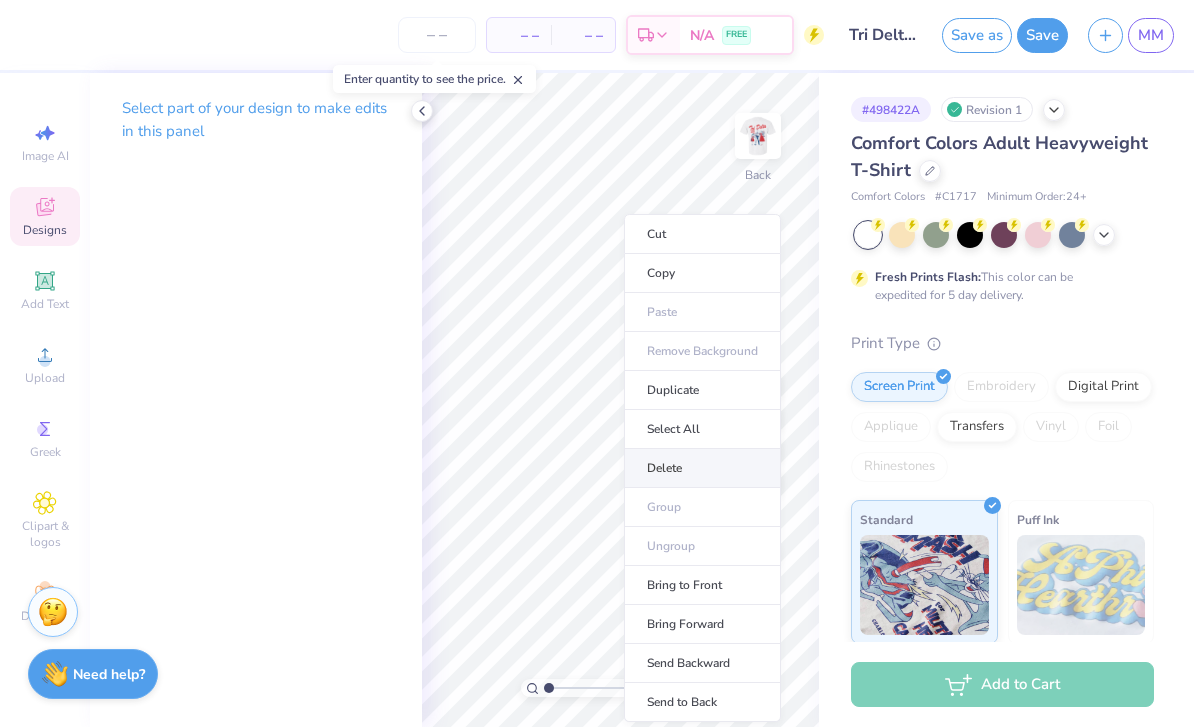 click on "Delete" at bounding box center [702, 468] 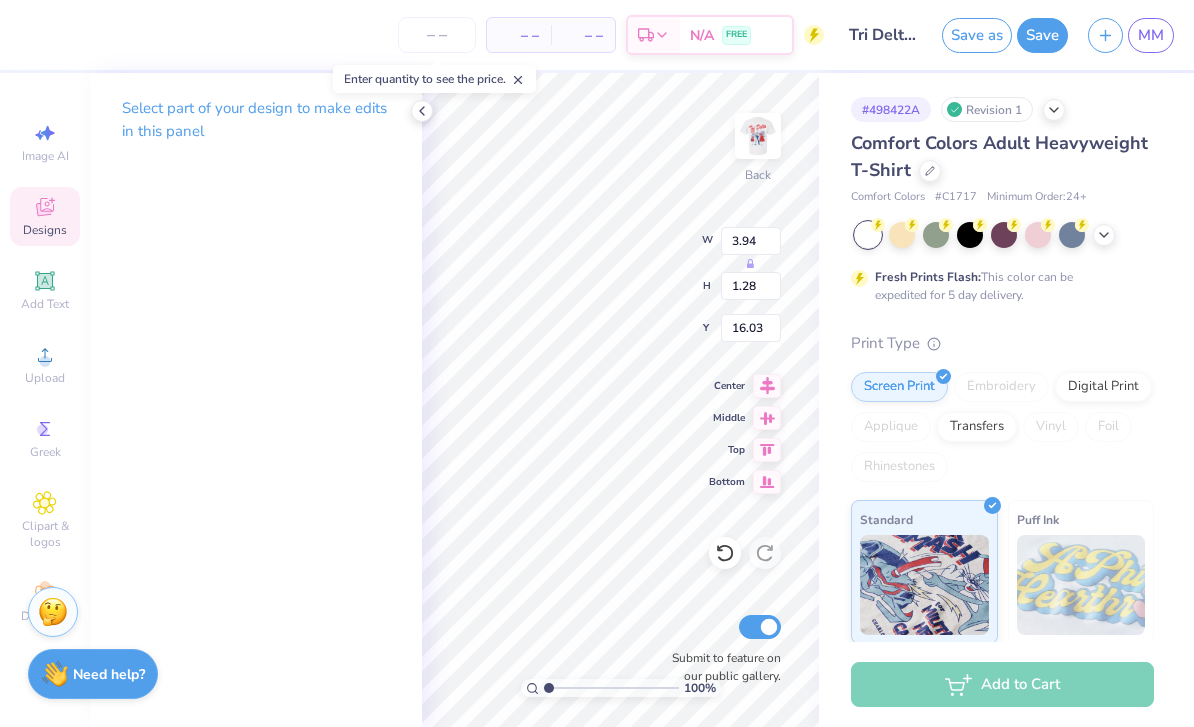 type on "13.30" 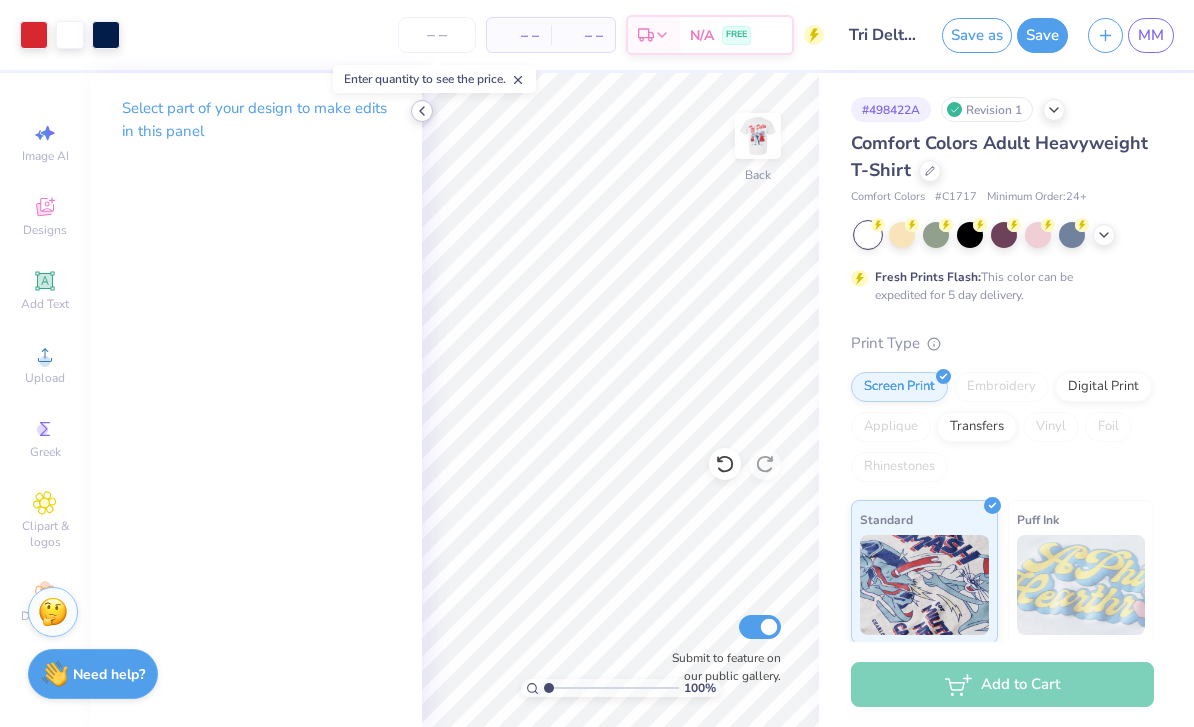 click 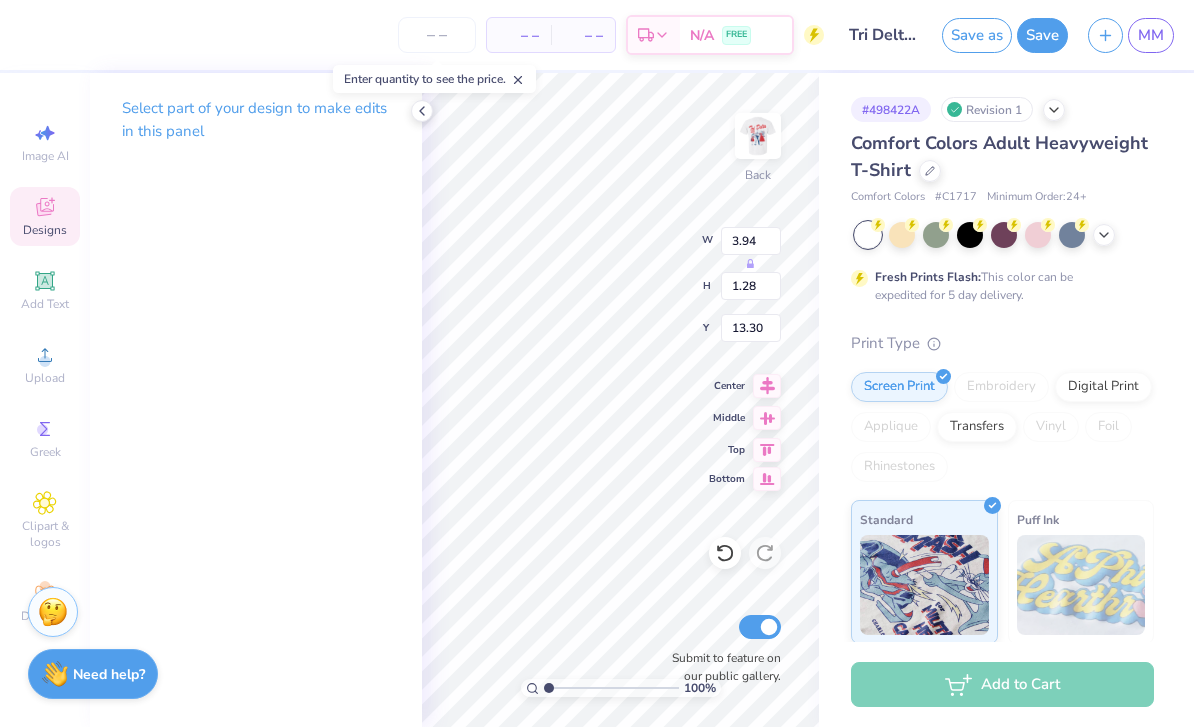 type on "13.54" 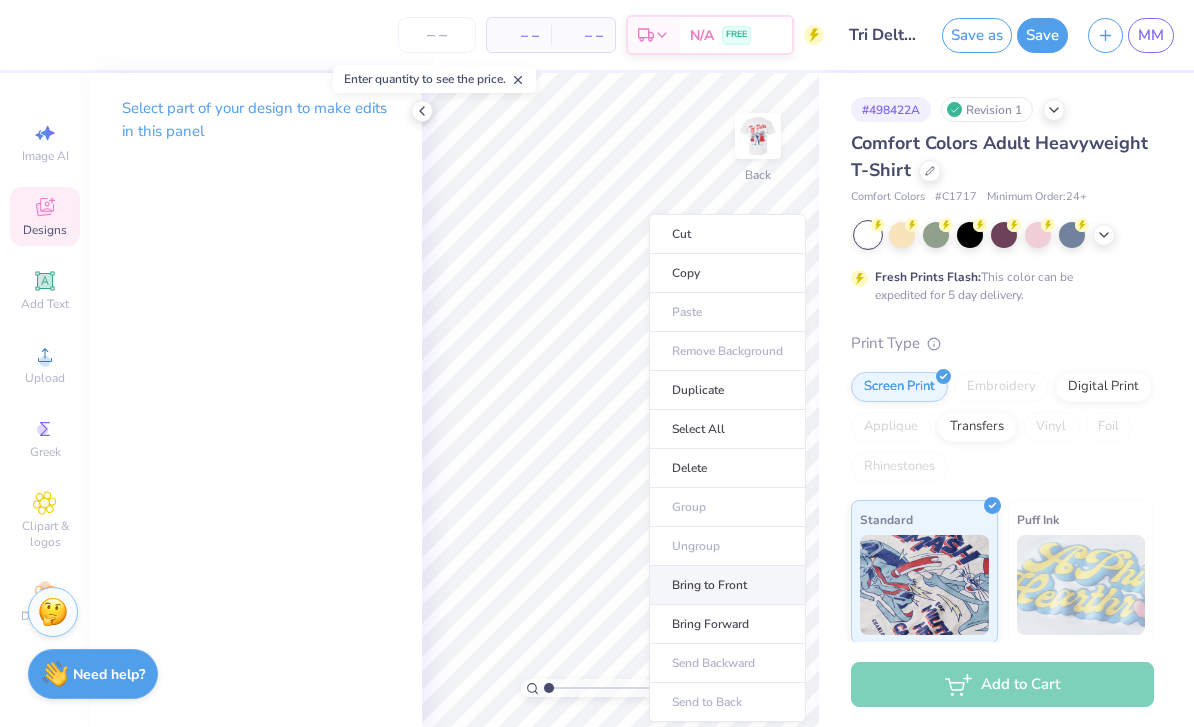 click on "Bring to Front" at bounding box center [727, 585] 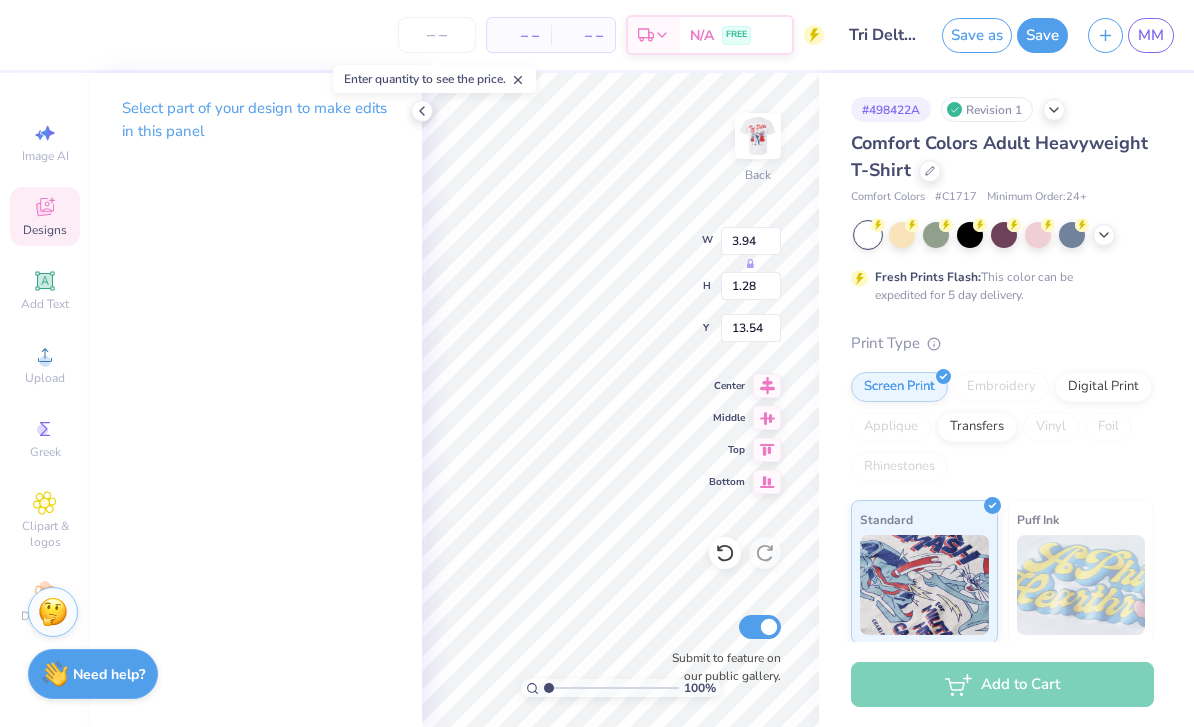 type on "12.98" 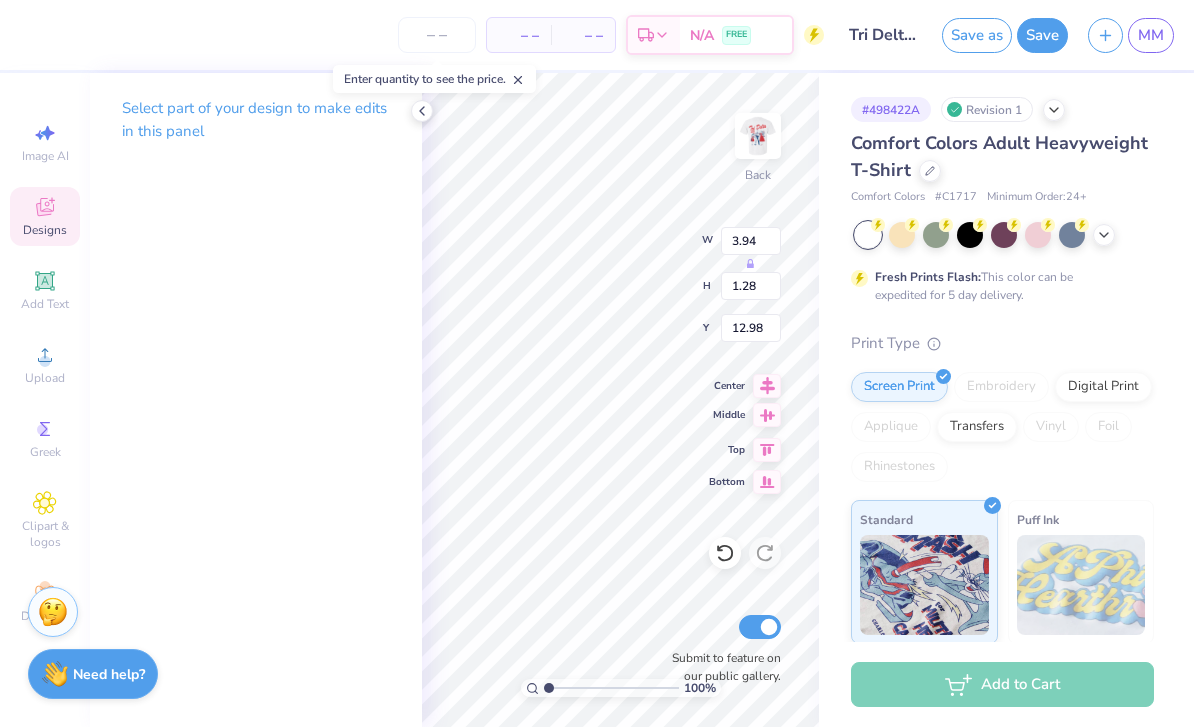 type on "8.04" 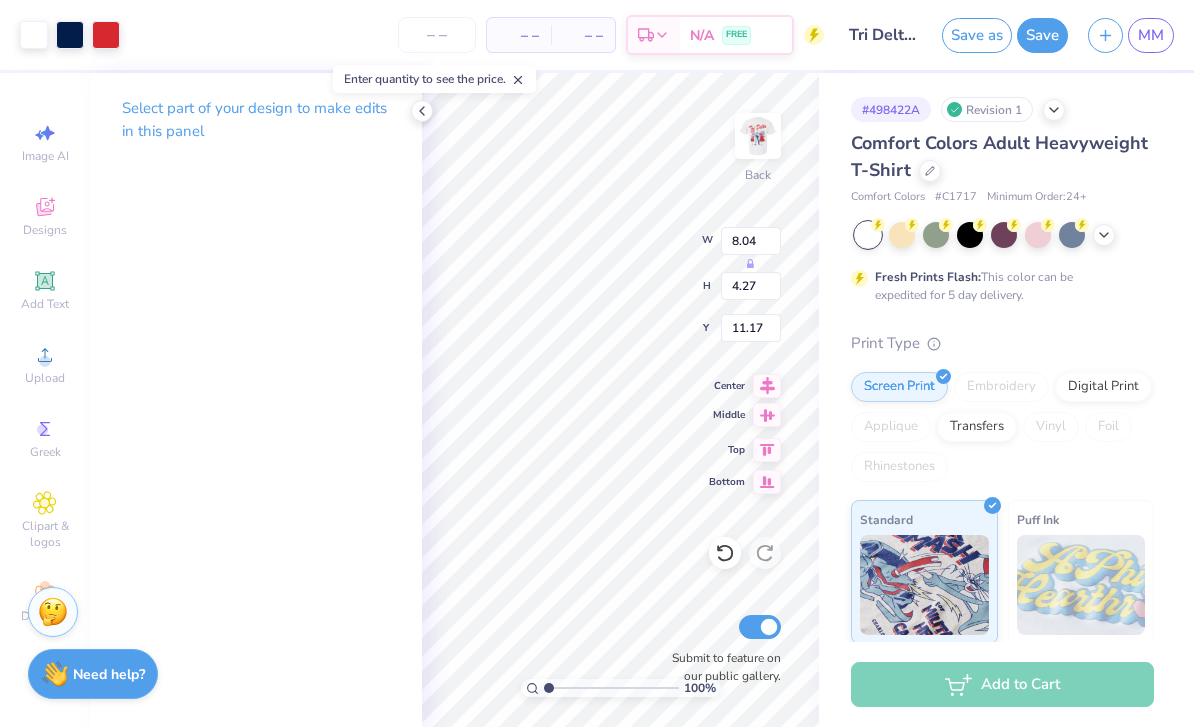 type on "3.00" 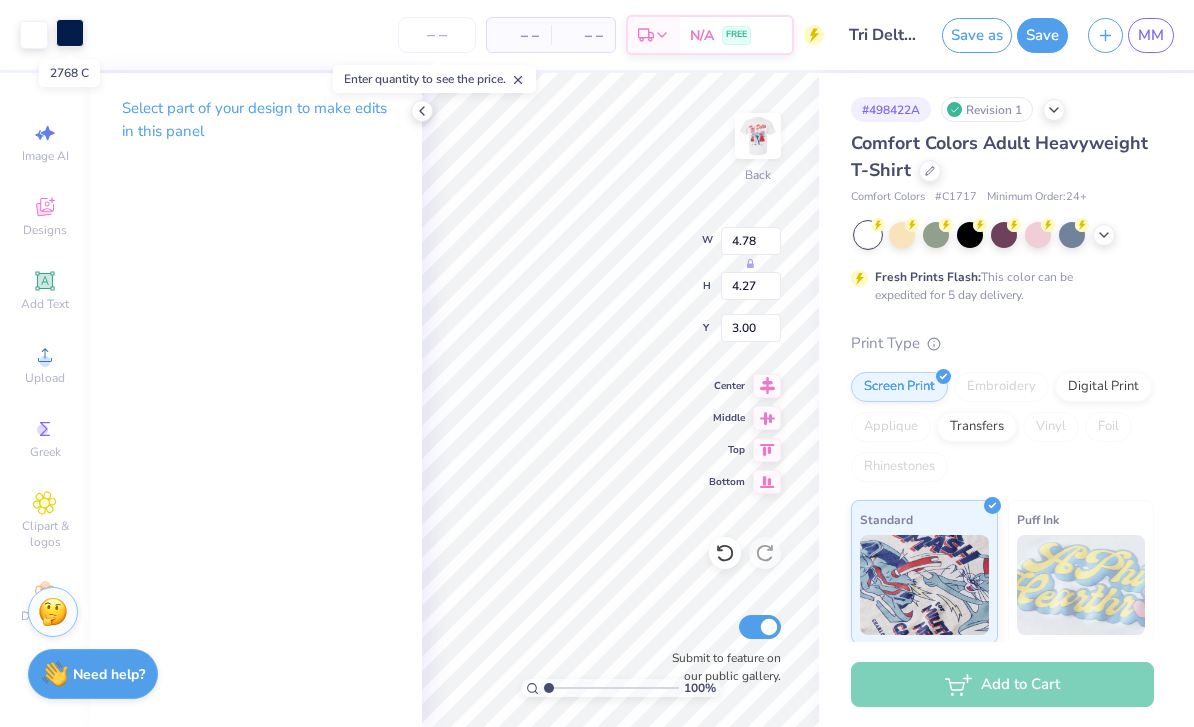 click at bounding box center [70, 33] 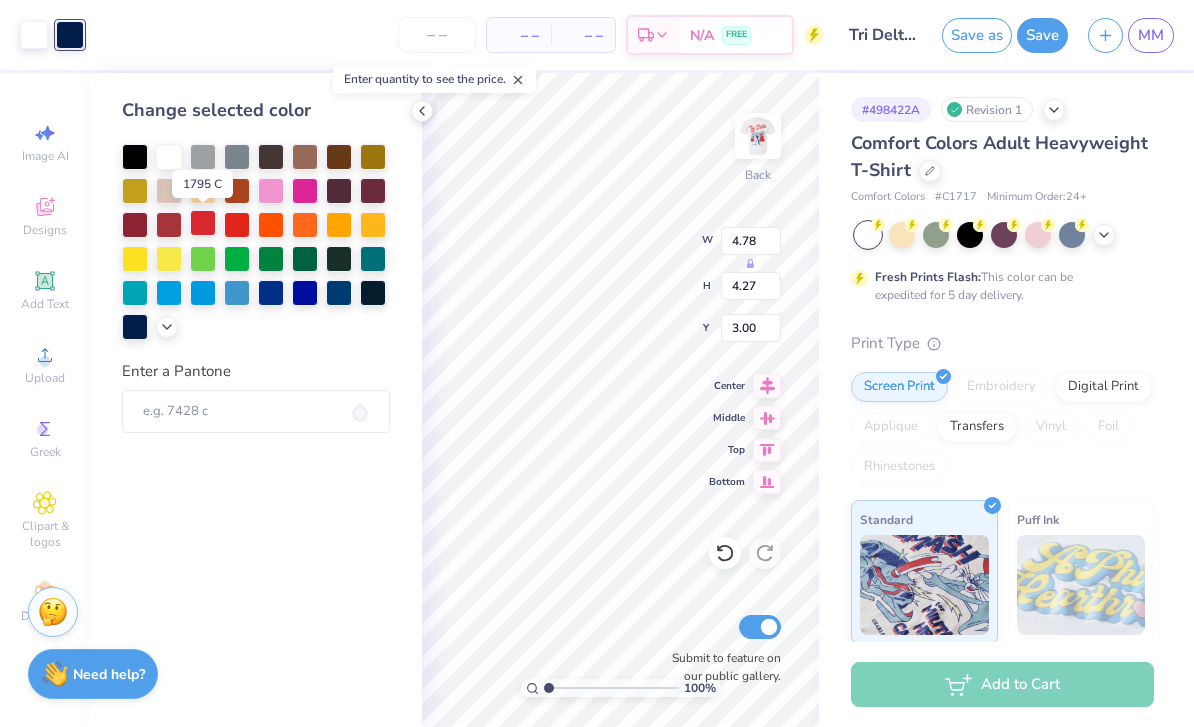 click at bounding box center [203, 223] 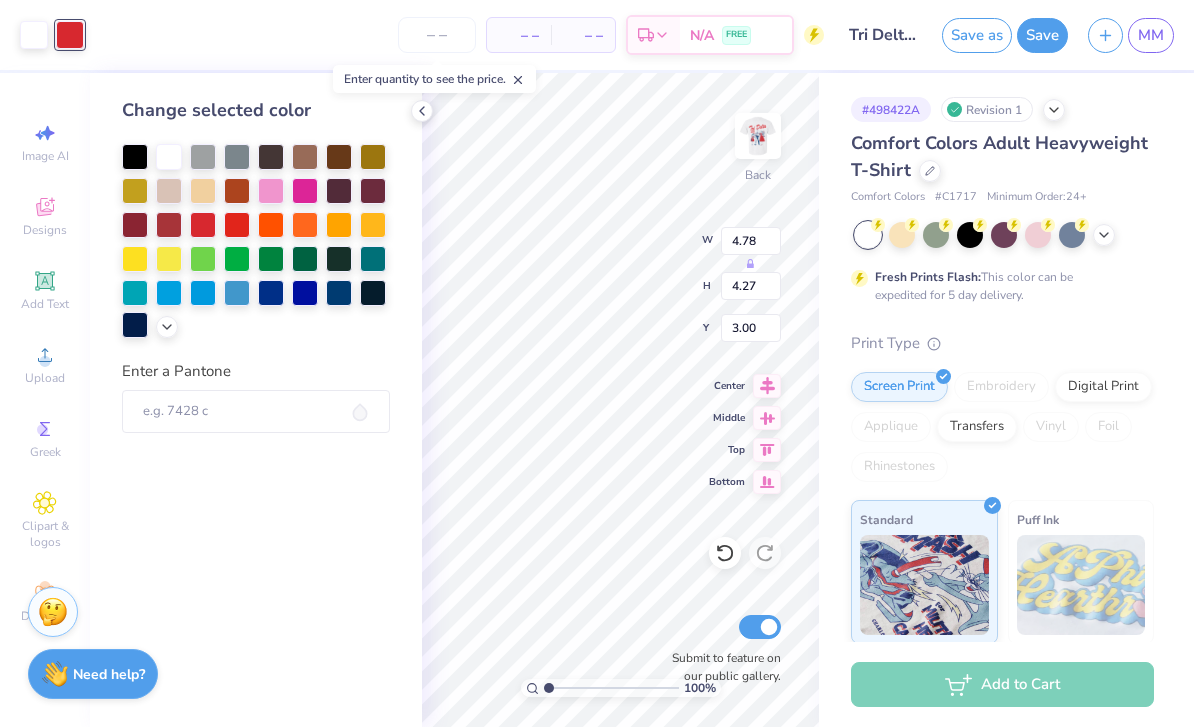 click at bounding box center (135, 325) 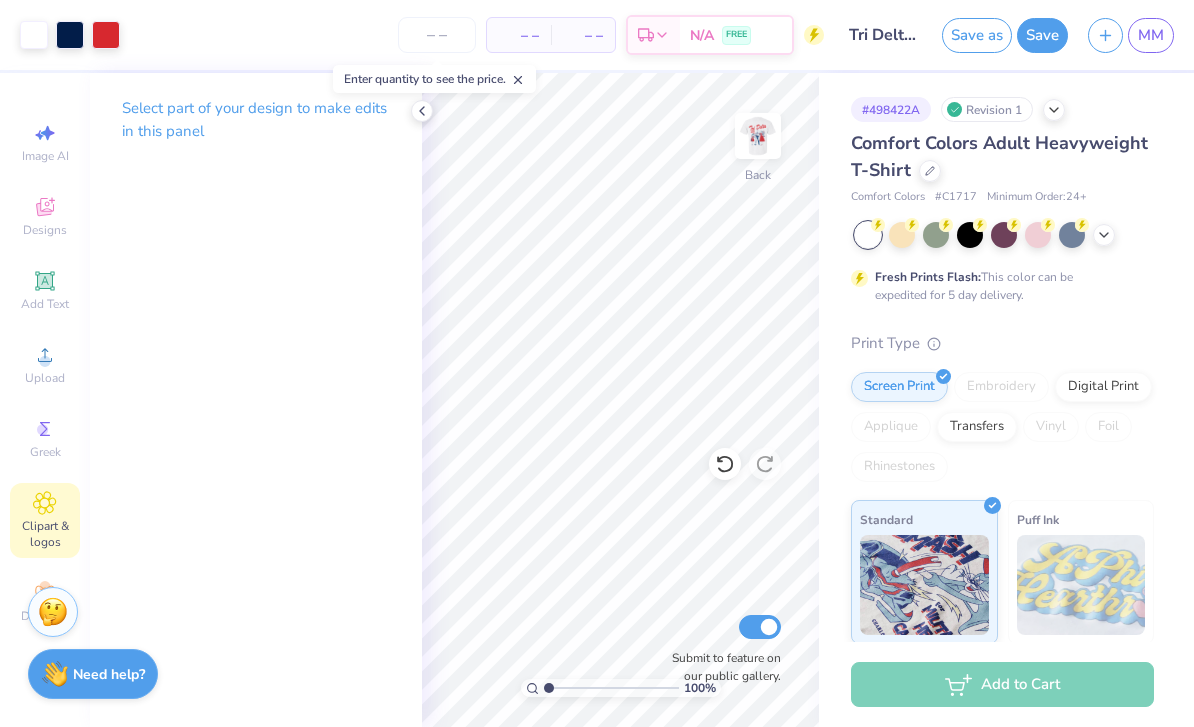 click on "Clipart & logos" at bounding box center [45, 534] 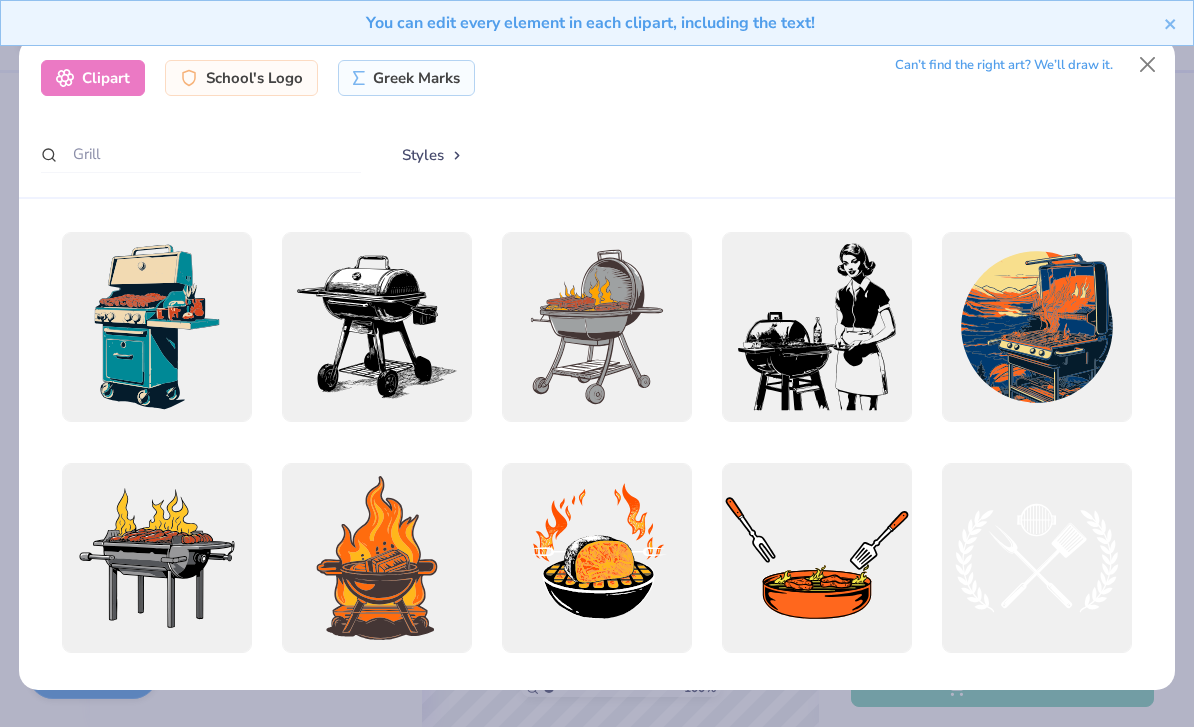 scroll, scrollTop: 0, scrollLeft: 0, axis: both 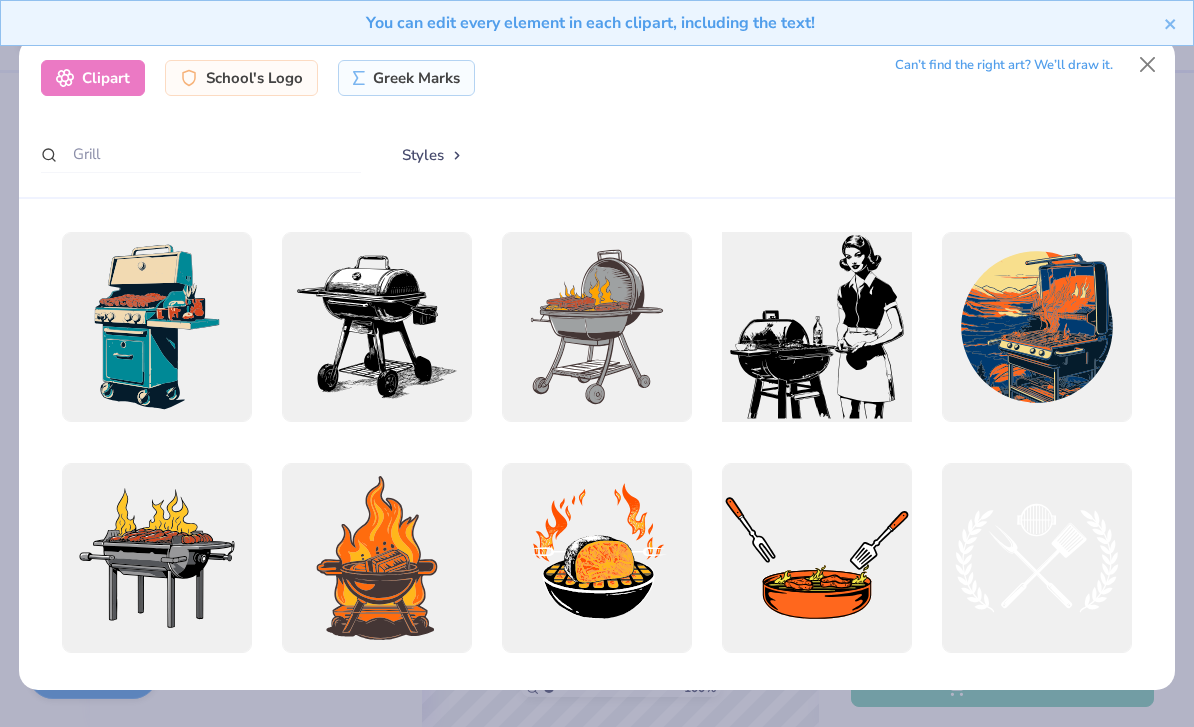 click at bounding box center [816, 326] 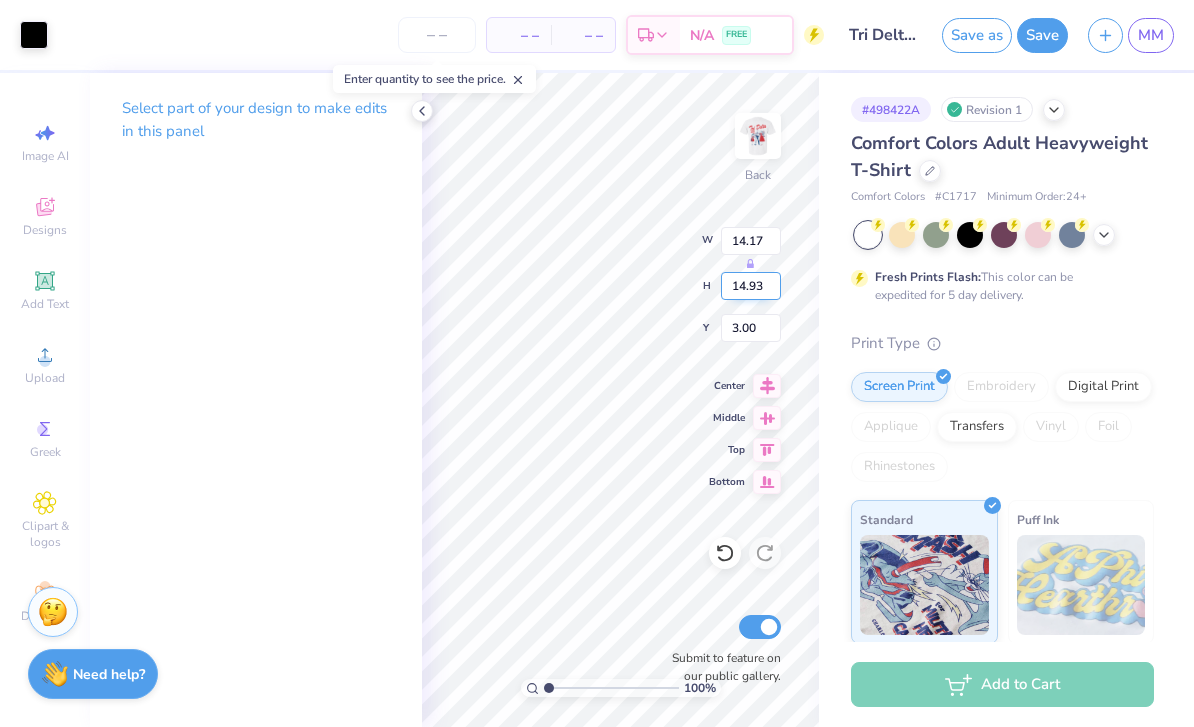 type on "4.20" 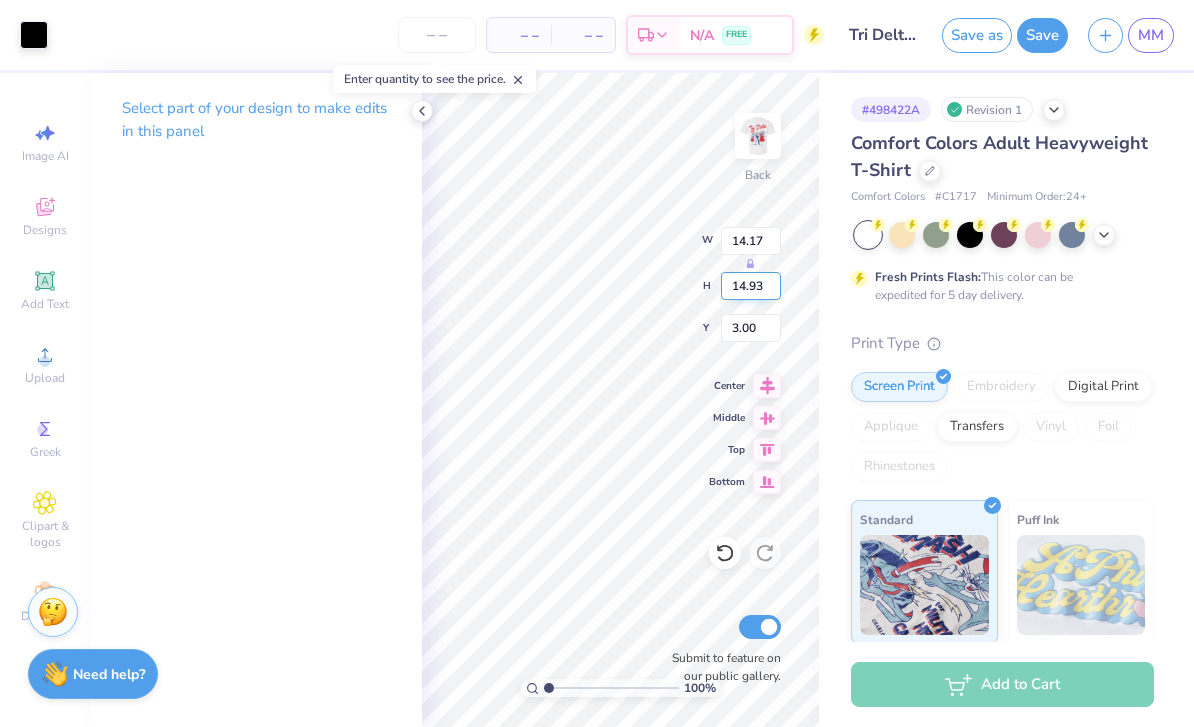 type on "4.42" 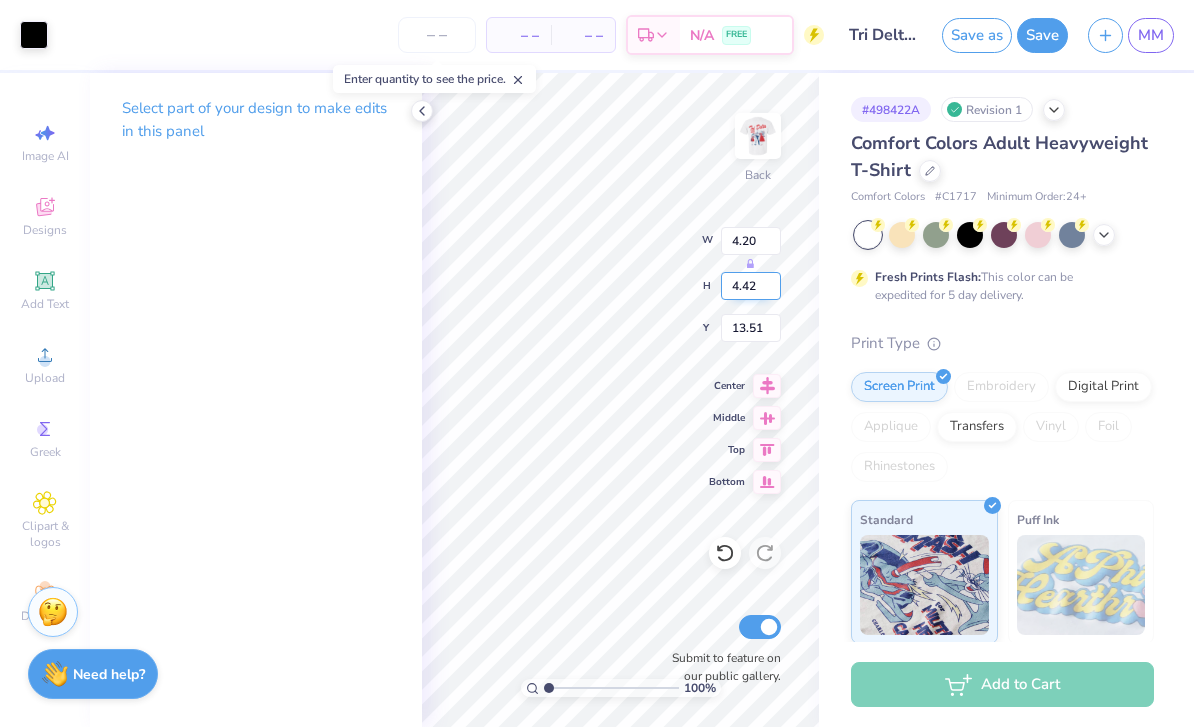 type on "7.70" 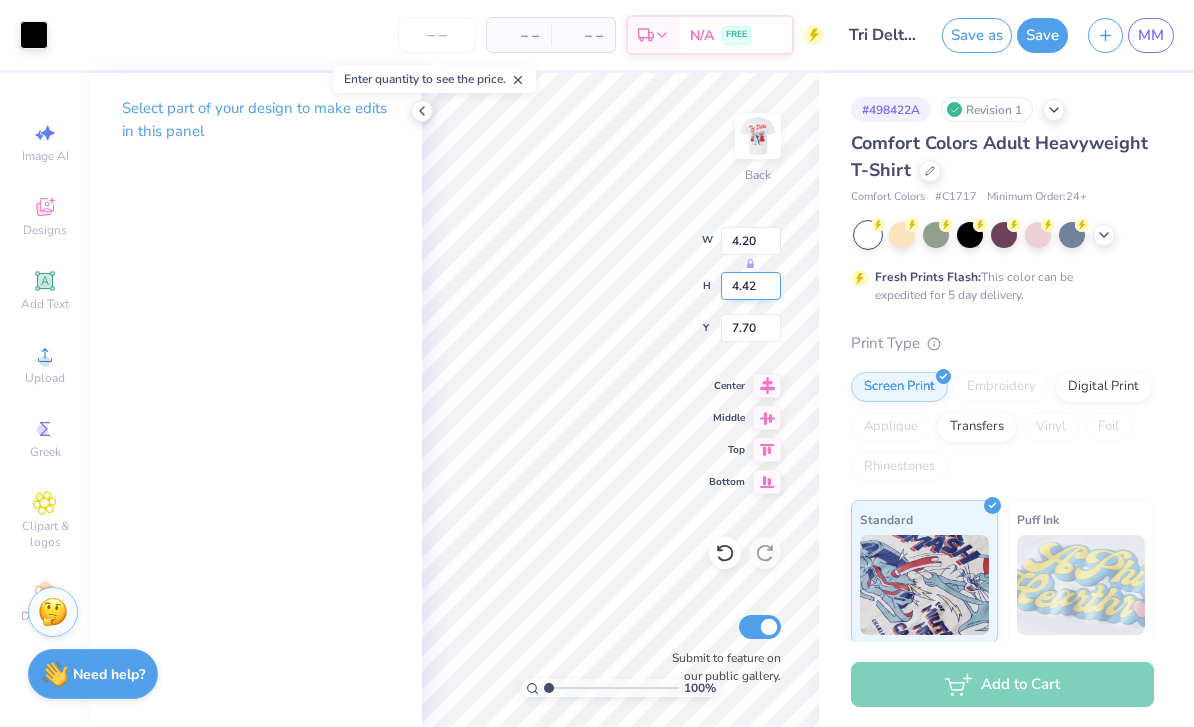 type on "5.03" 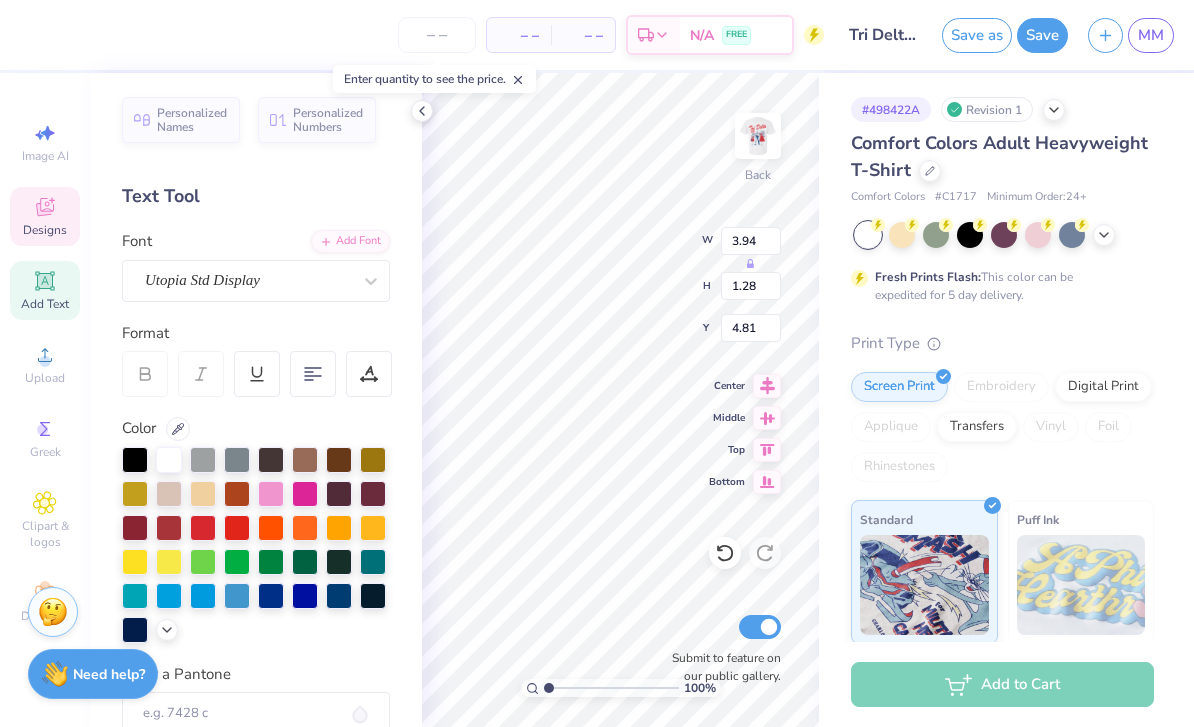 type on "8.25" 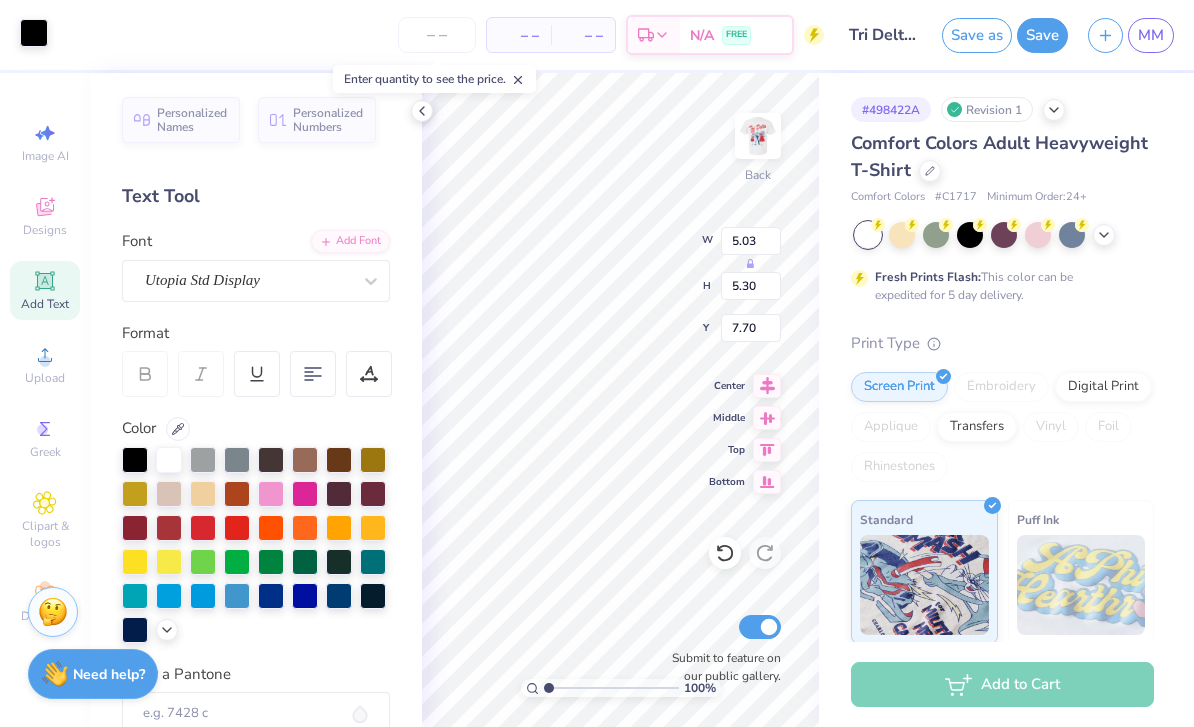 click at bounding box center (34, 33) 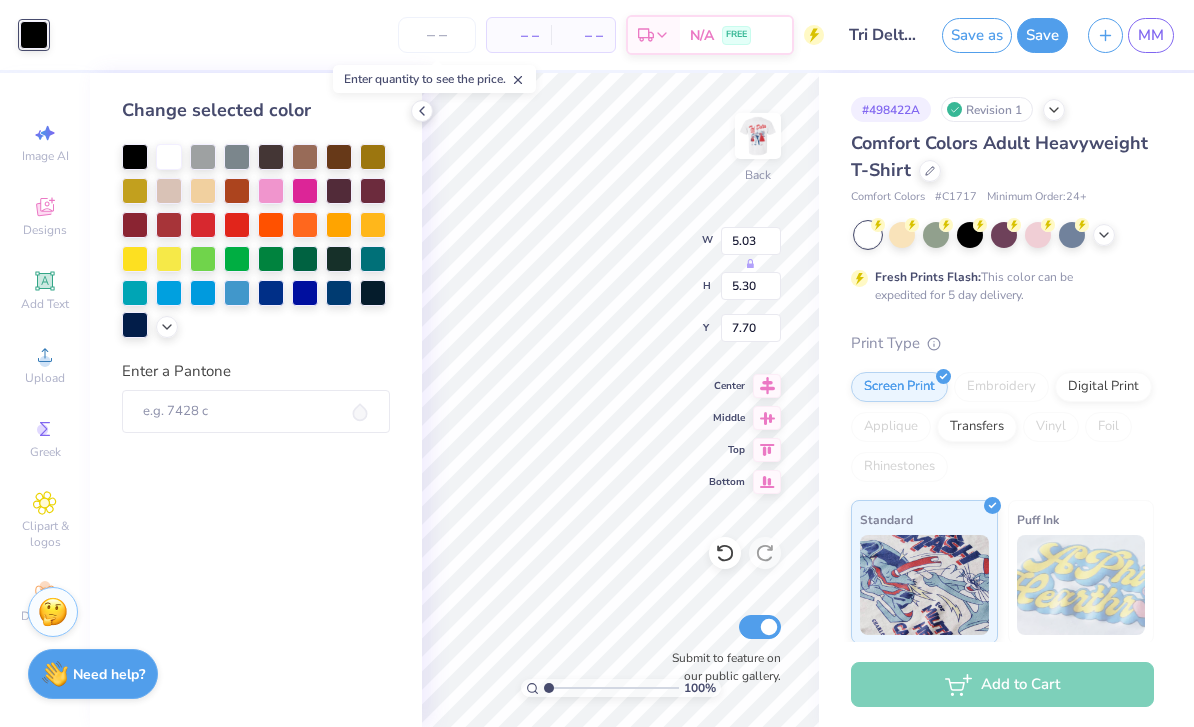 click at bounding box center (135, 325) 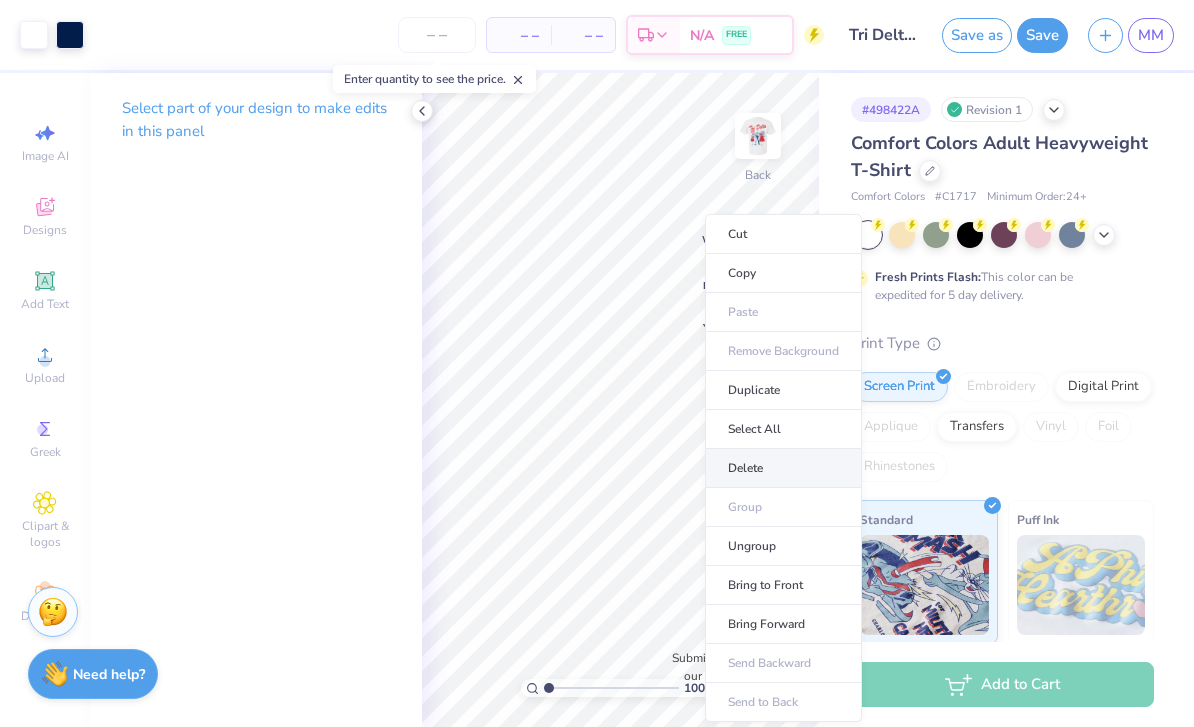 click on "Delete" at bounding box center [783, 468] 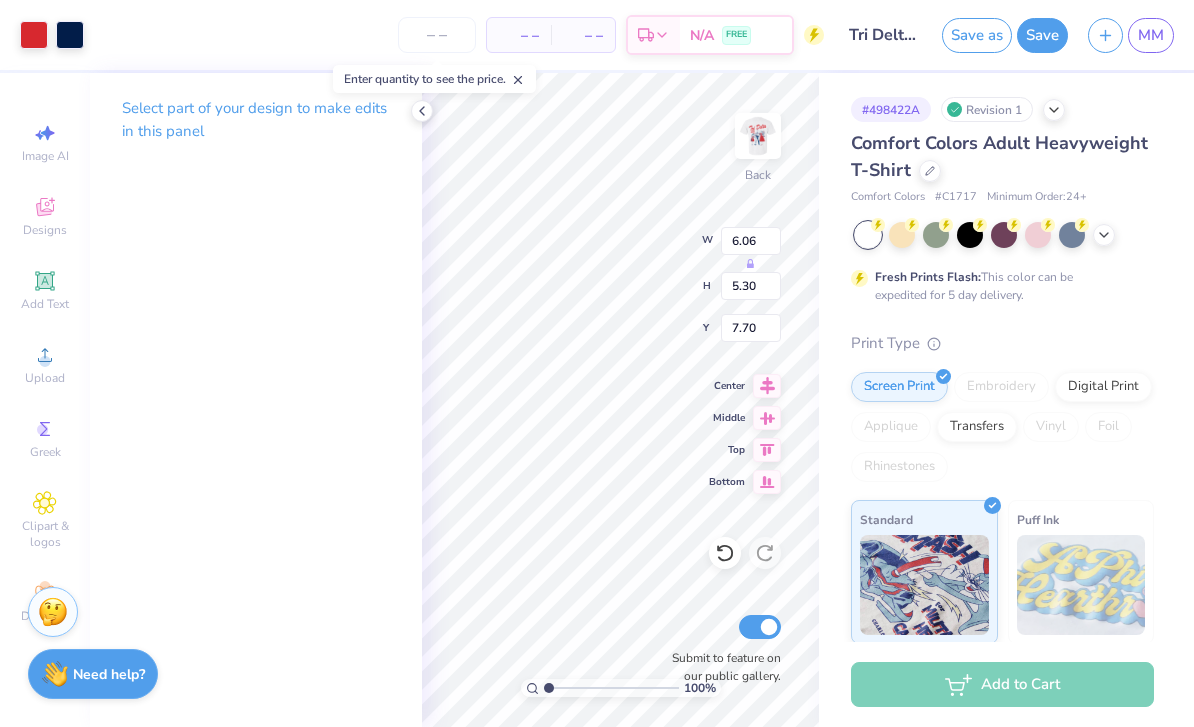 type on "4.85" 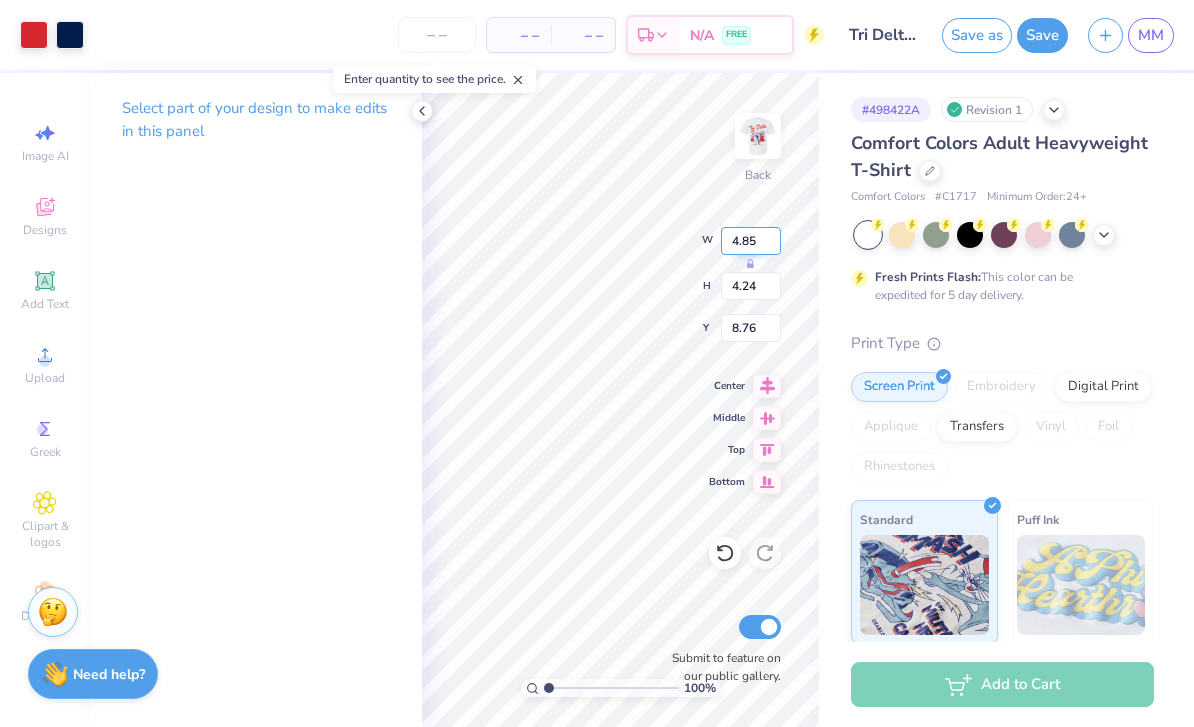 type on "3.00" 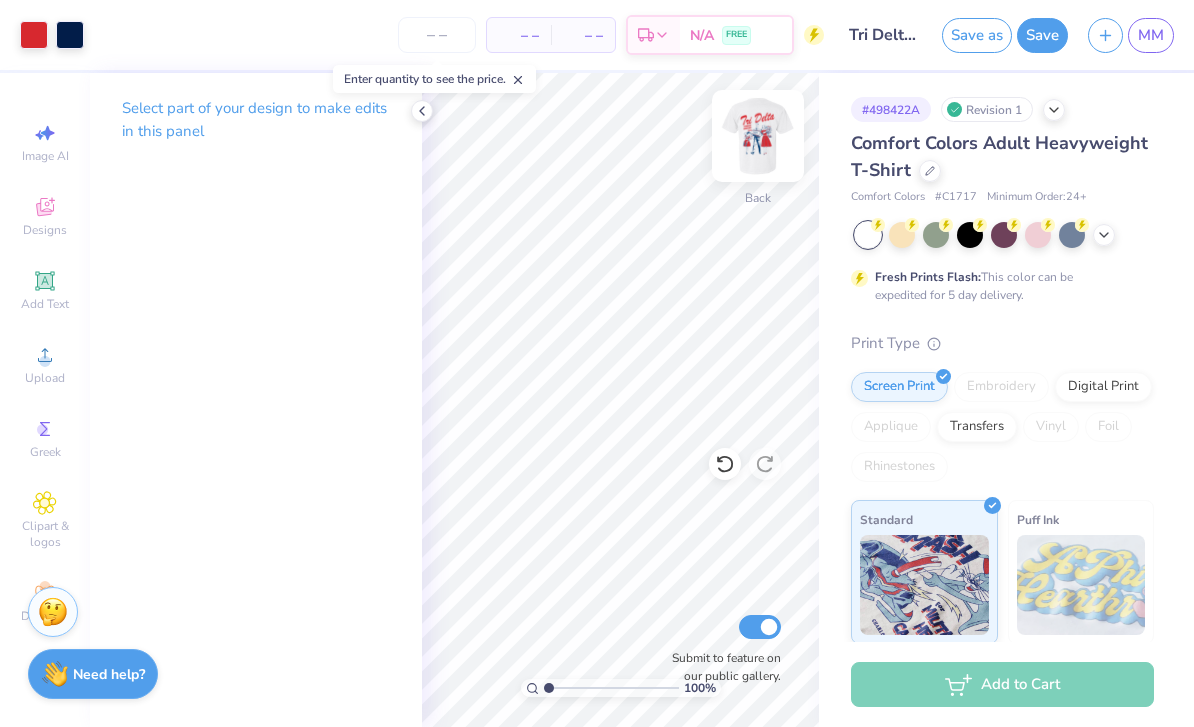 click at bounding box center (758, 136) 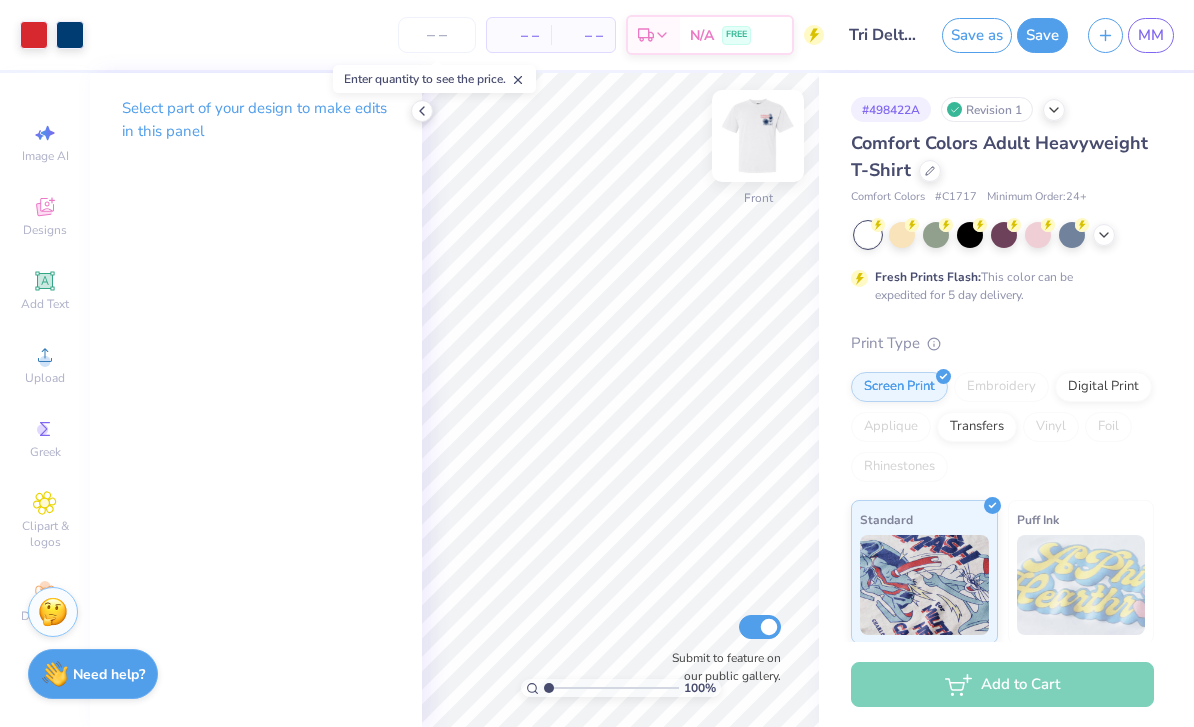 click at bounding box center [758, 136] 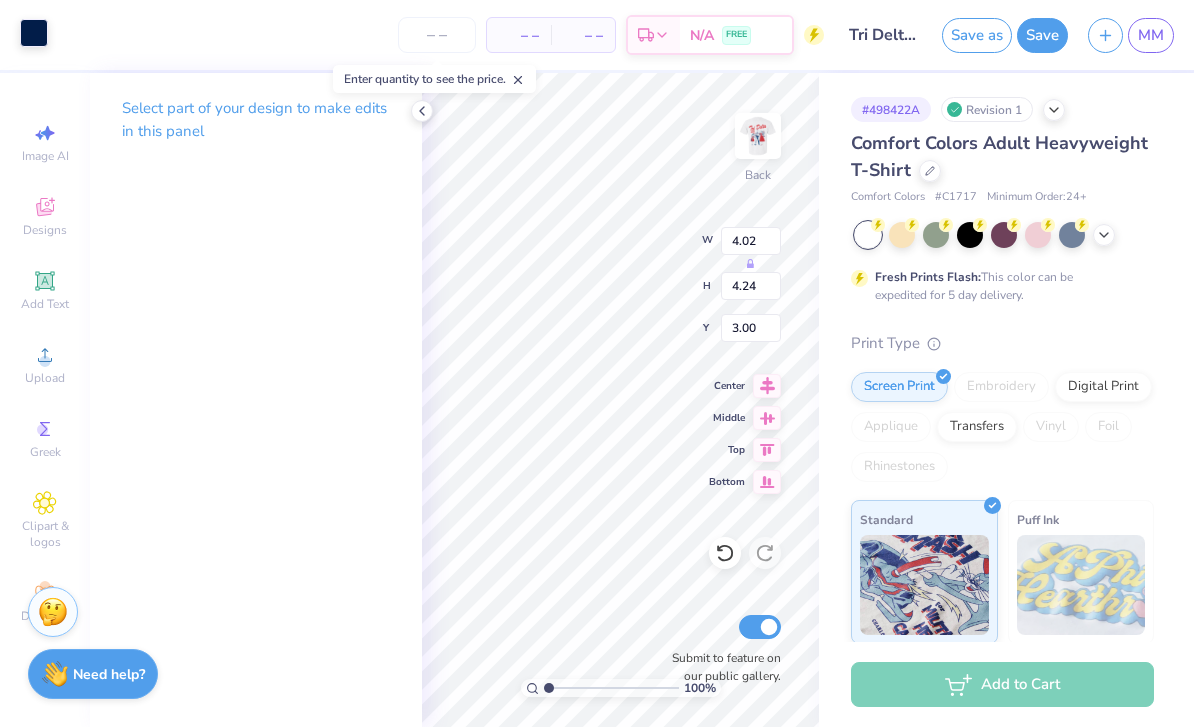click at bounding box center [34, 33] 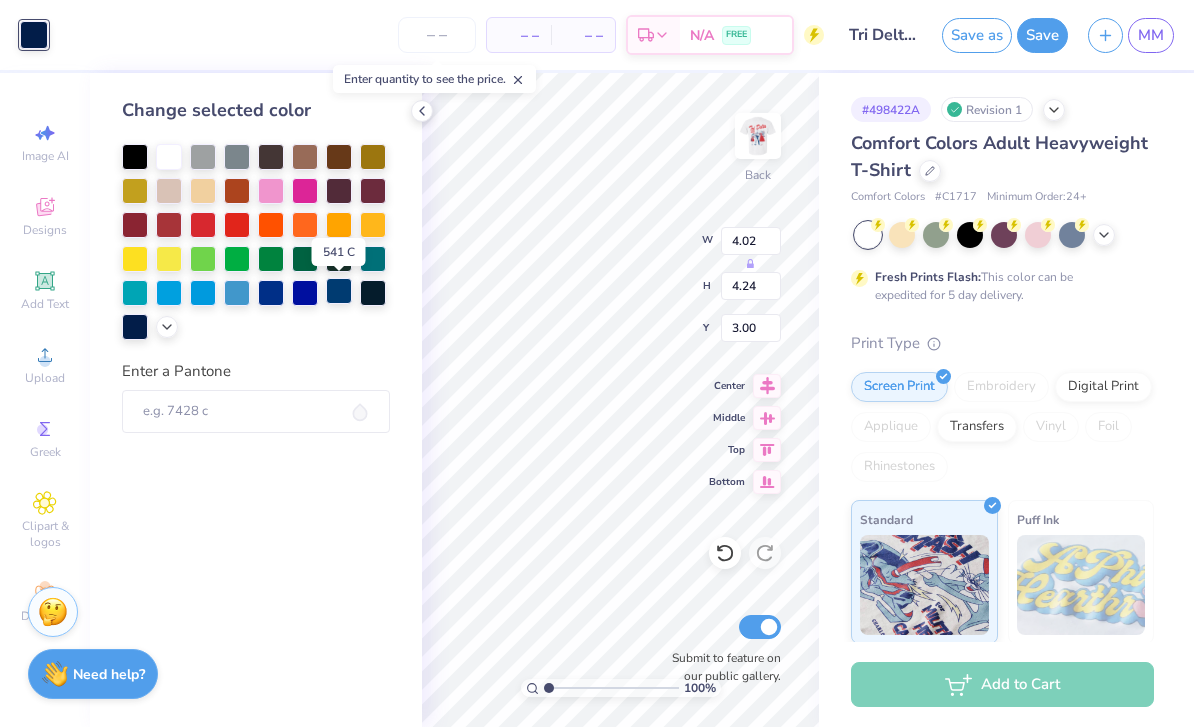 click at bounding box center (339, 291) 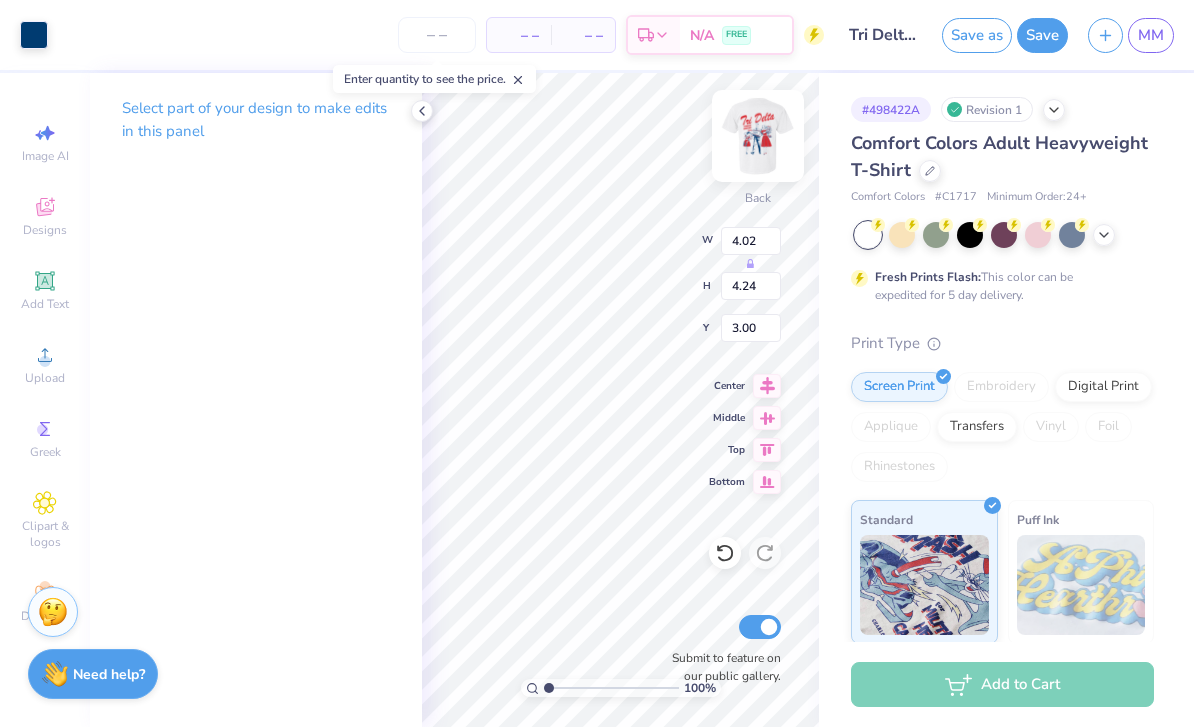 type on "3.16" 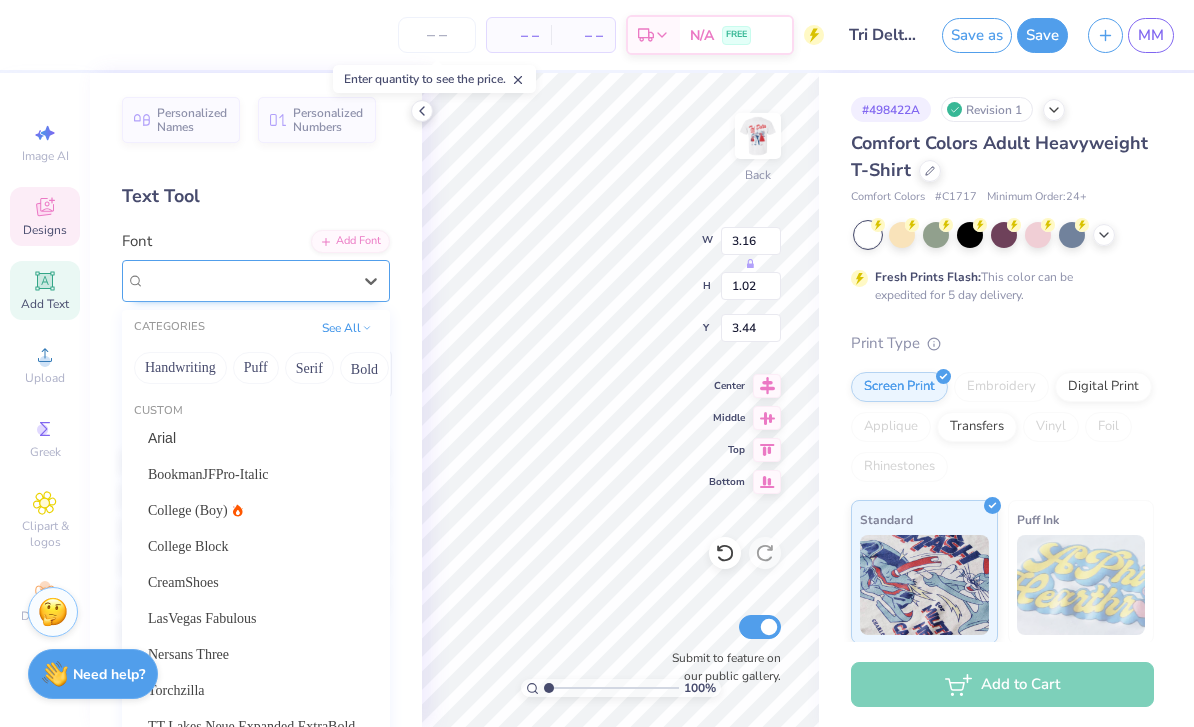 click on "Utopia Std Display" at bounding box center [248, 280] 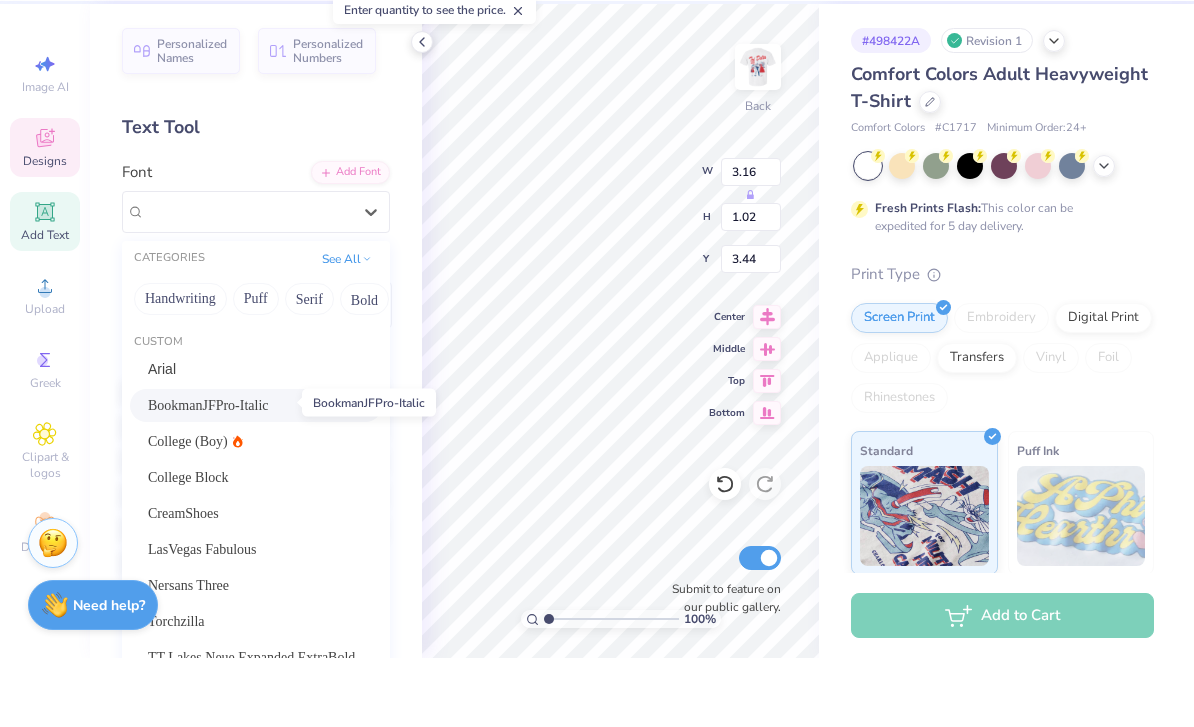 click on "BookmanJFPro-Italic" at bounding box center (208, 474) 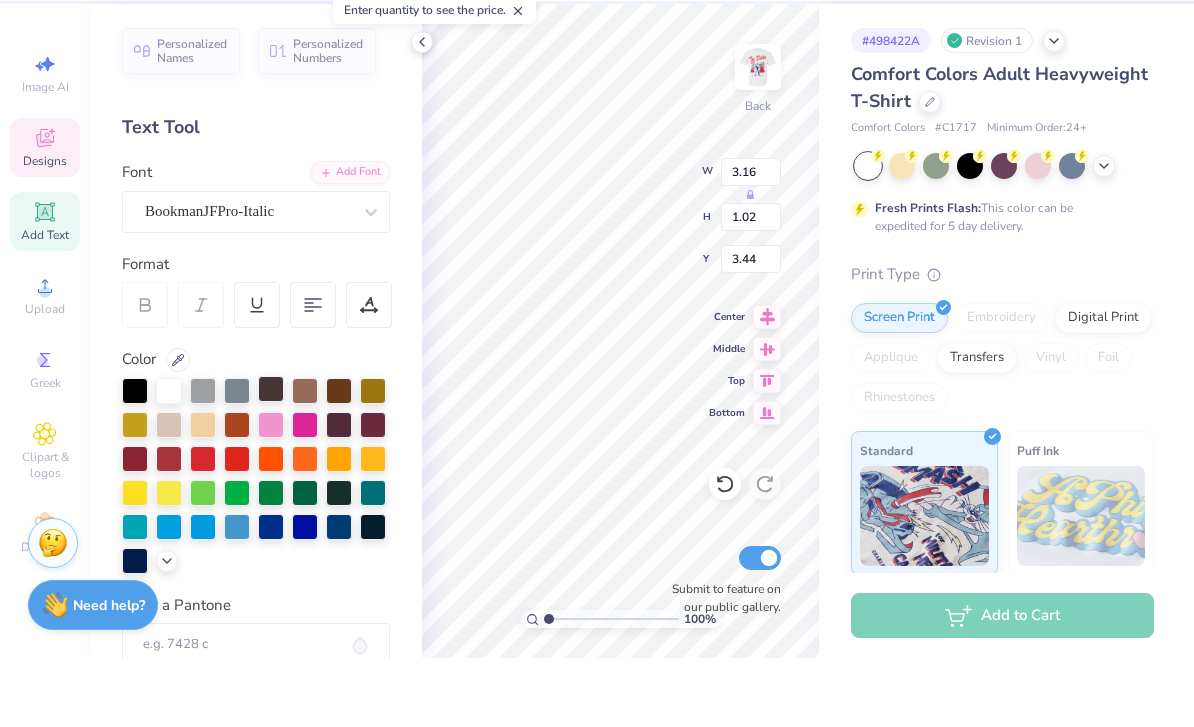 type on "3.99" 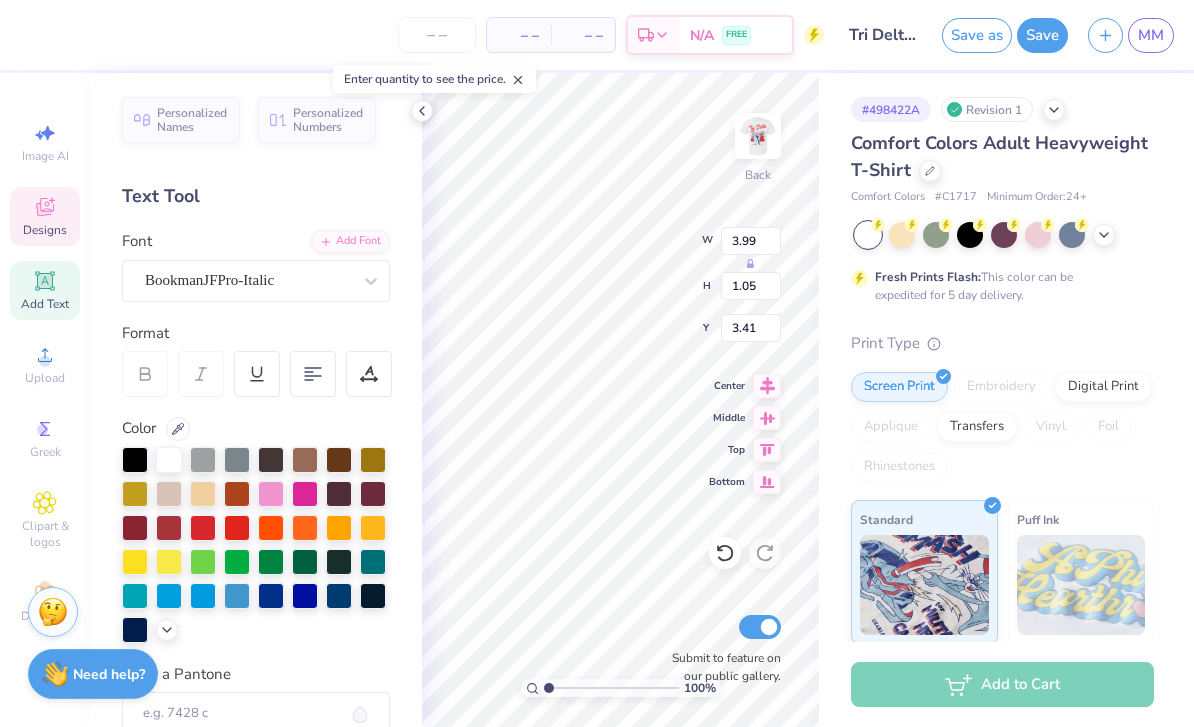 click on "Personalized Names Personalized Numbers Text Tool  Add Font Font BookmanJFPro-Italic Format Color Enter a Pantone Styles Text Shape" at bounding box center (256, 400) 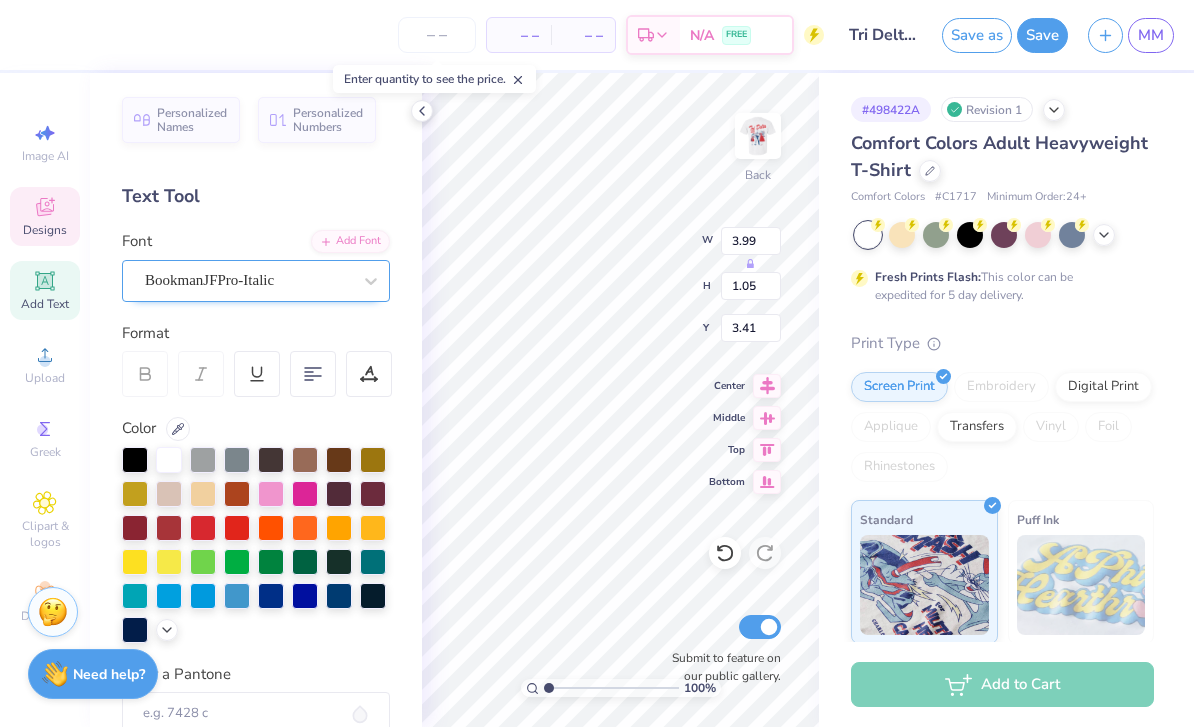 click on "BookmanJFPro-Italic" at bounding box center [209, 280] 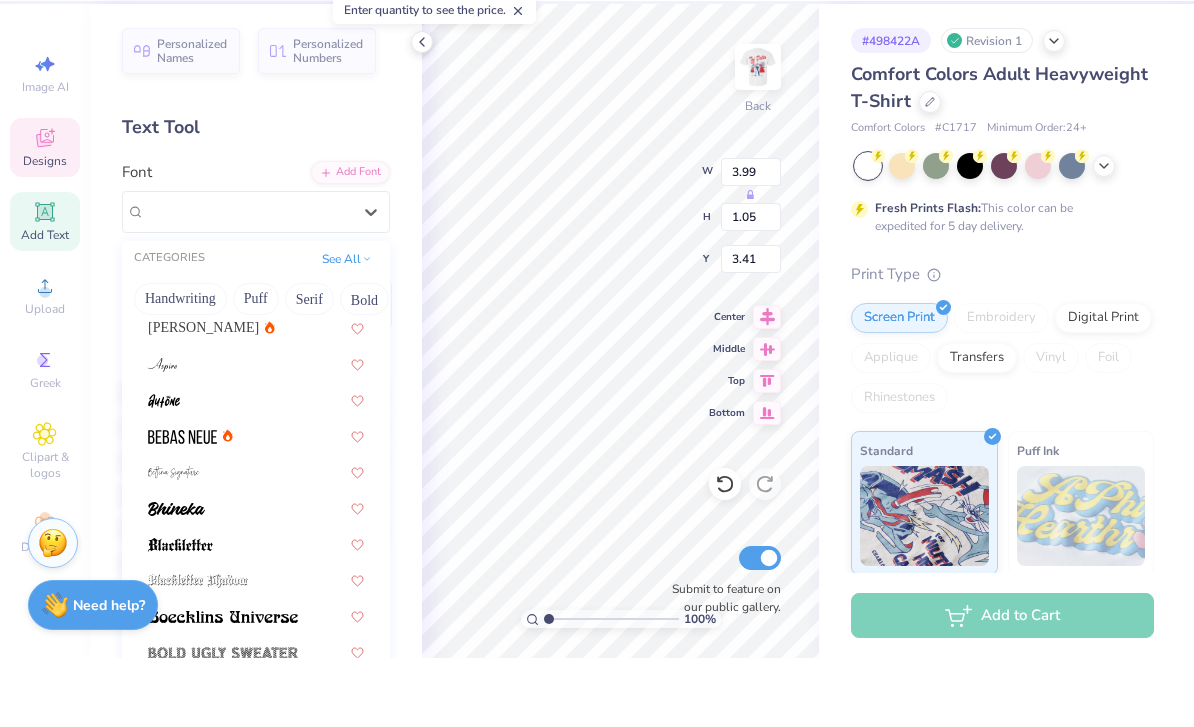scroll, scrollTop: 1234, scrollLeft: 0, axis: vertical 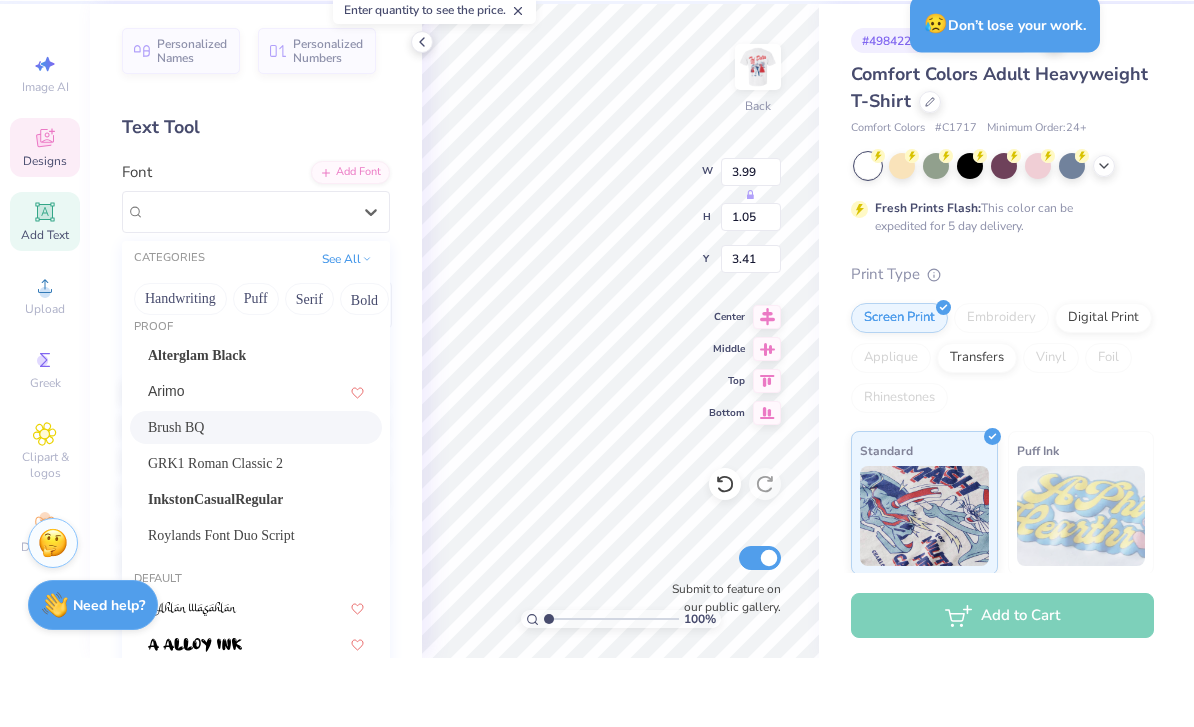 click on "Brush BQ" at bounding box center (176, 496) 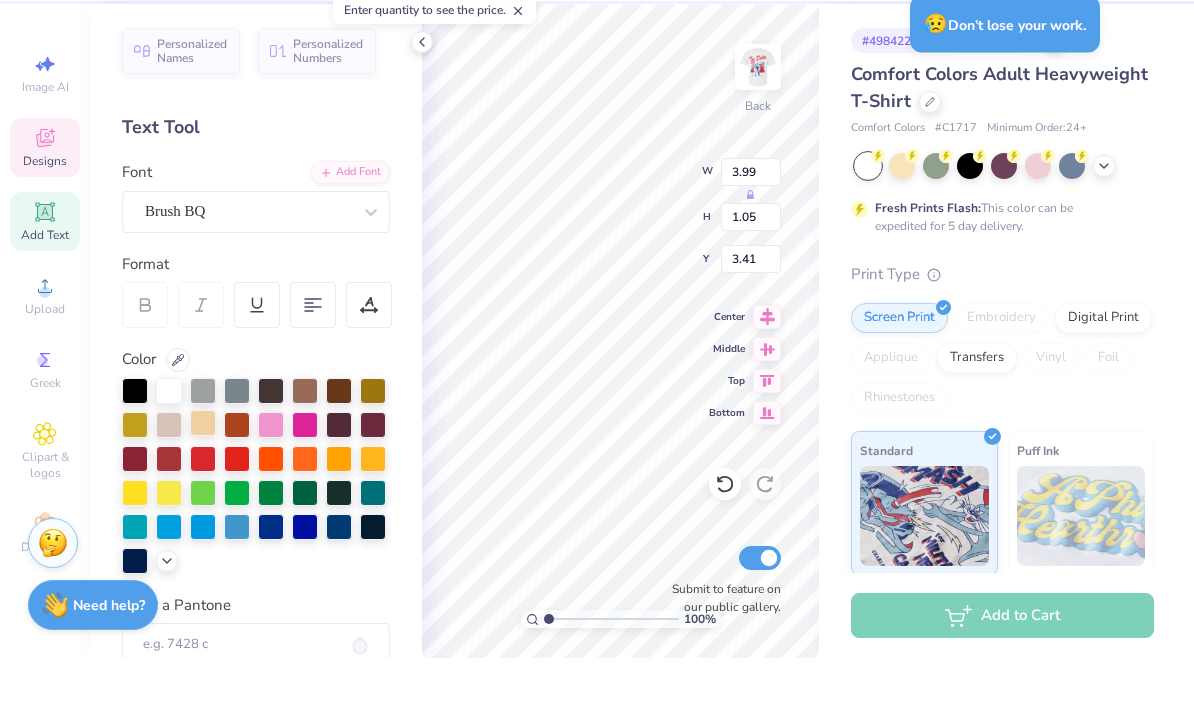 type on "2.89" 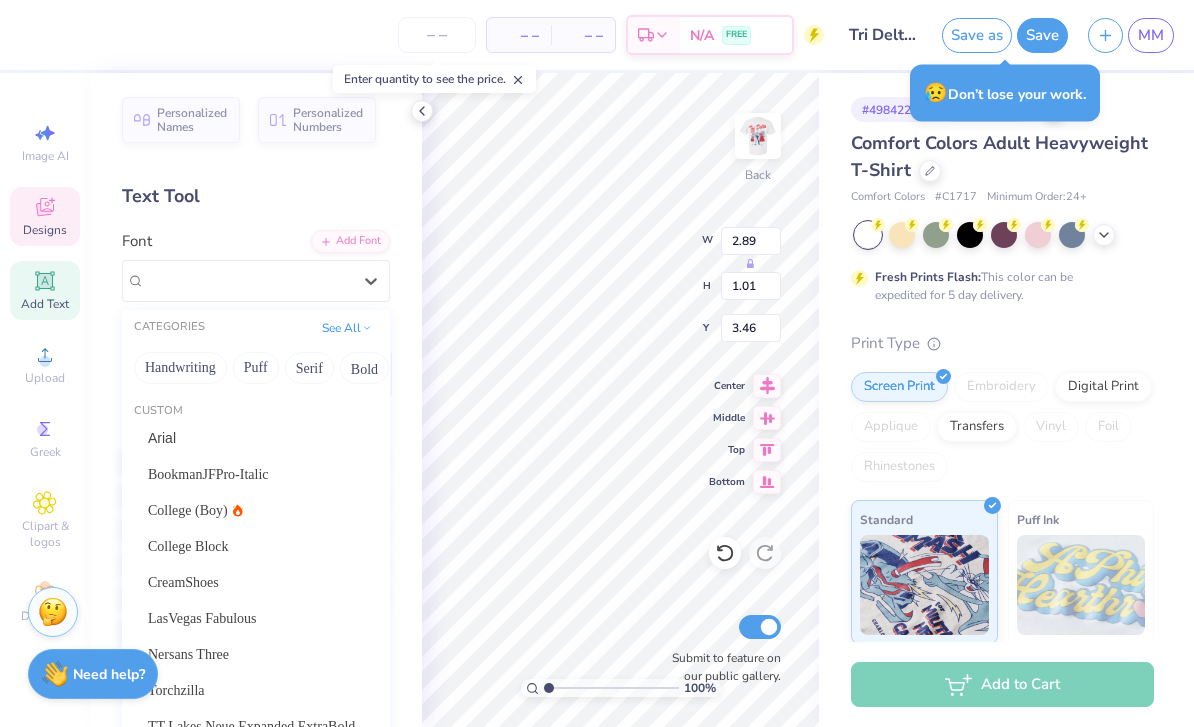 drag, startPoint x: 248, startPoint y: 269, endPoint x: 248, endPoint y: 306, distance: 37 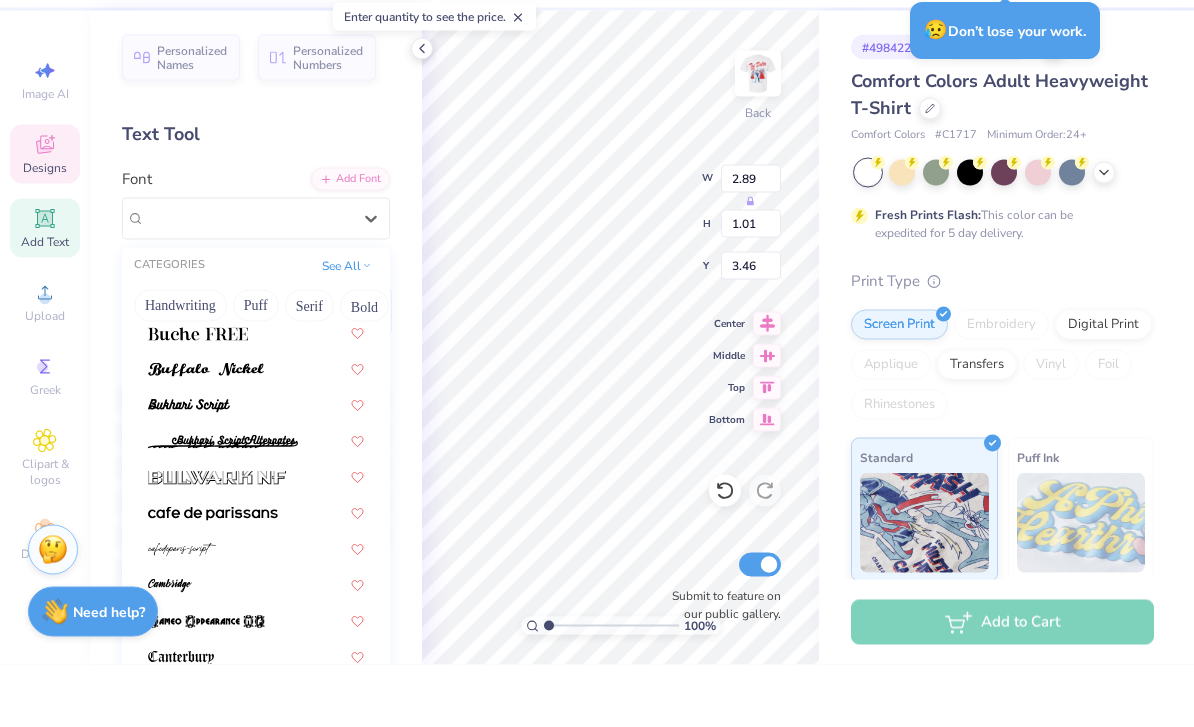 scroll, scrollTop: 2231, scrollLeft: 0, axis: vertical 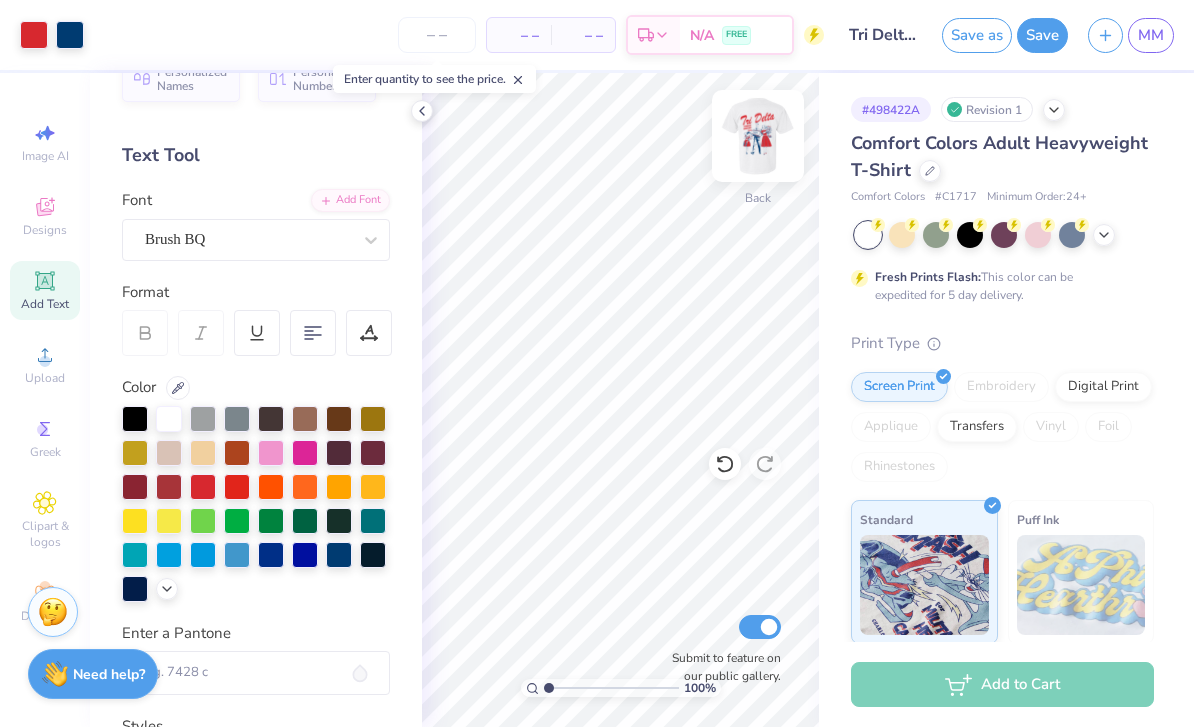 click at bounding box center (758, 136) 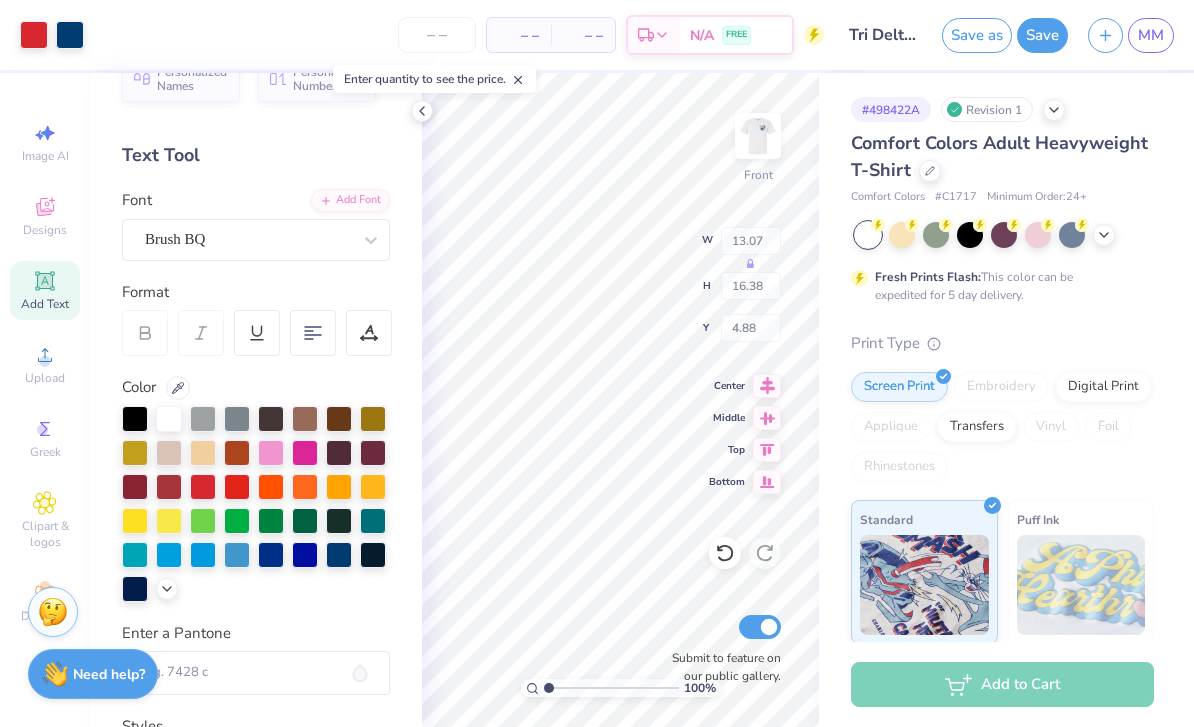 type on "2.84" 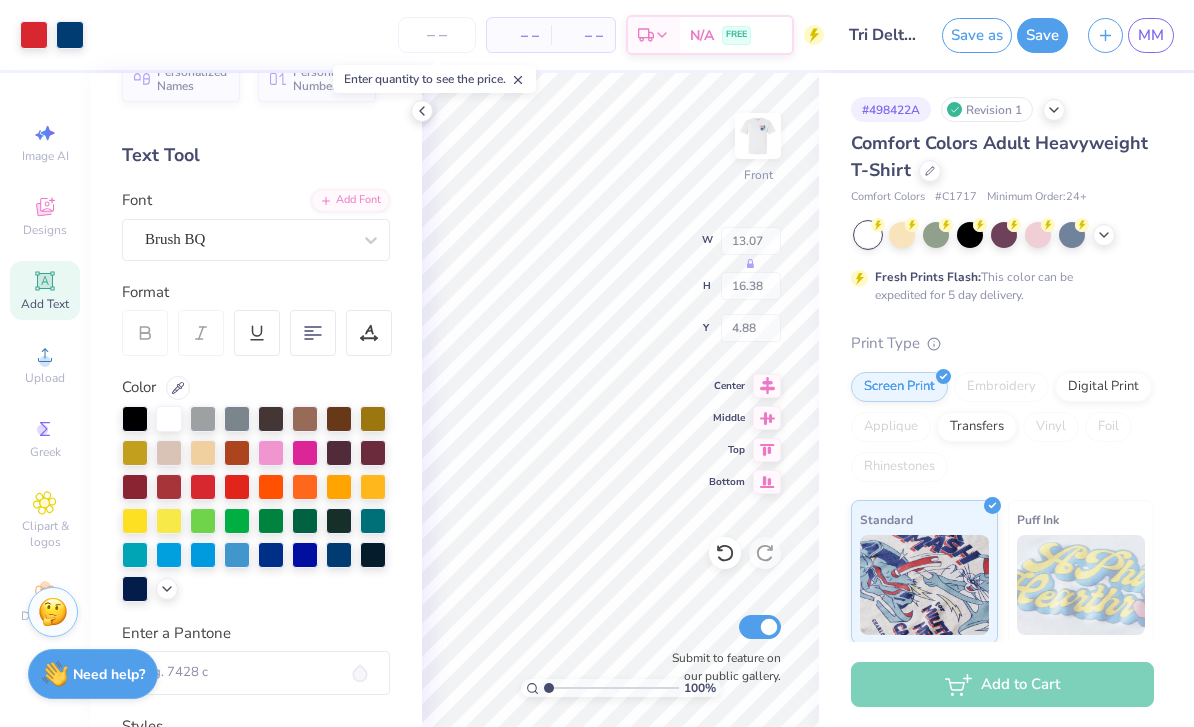 type on "1.11" 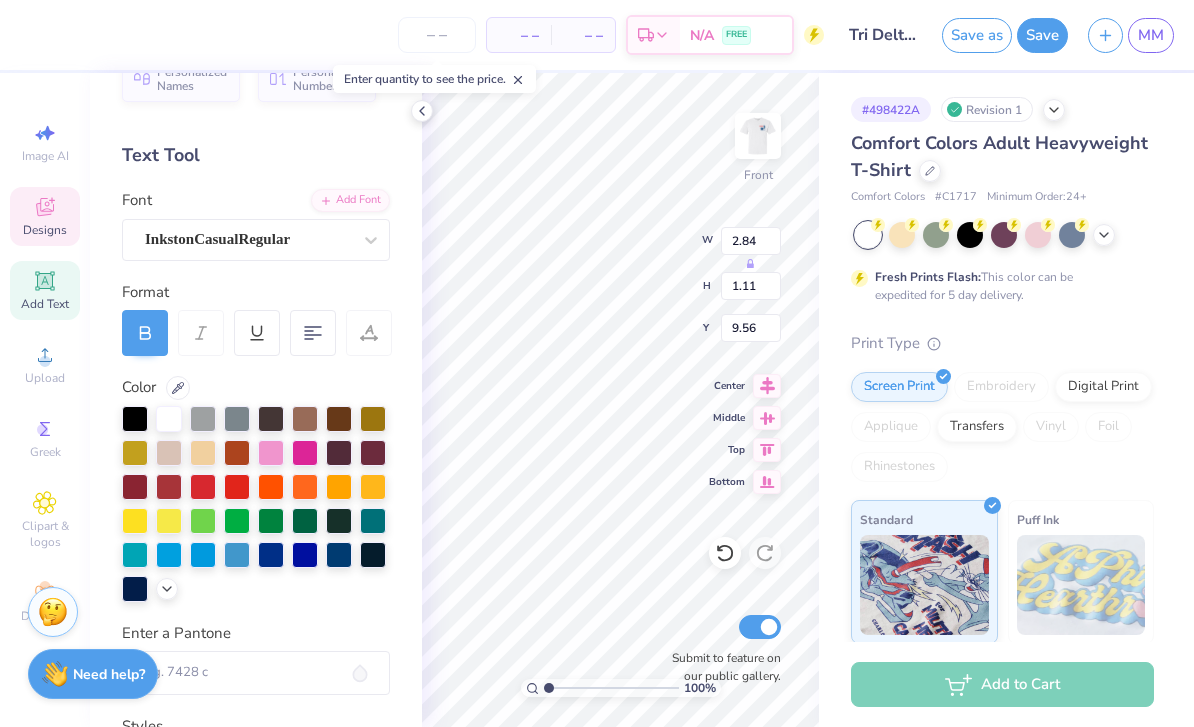 type on "3.00" 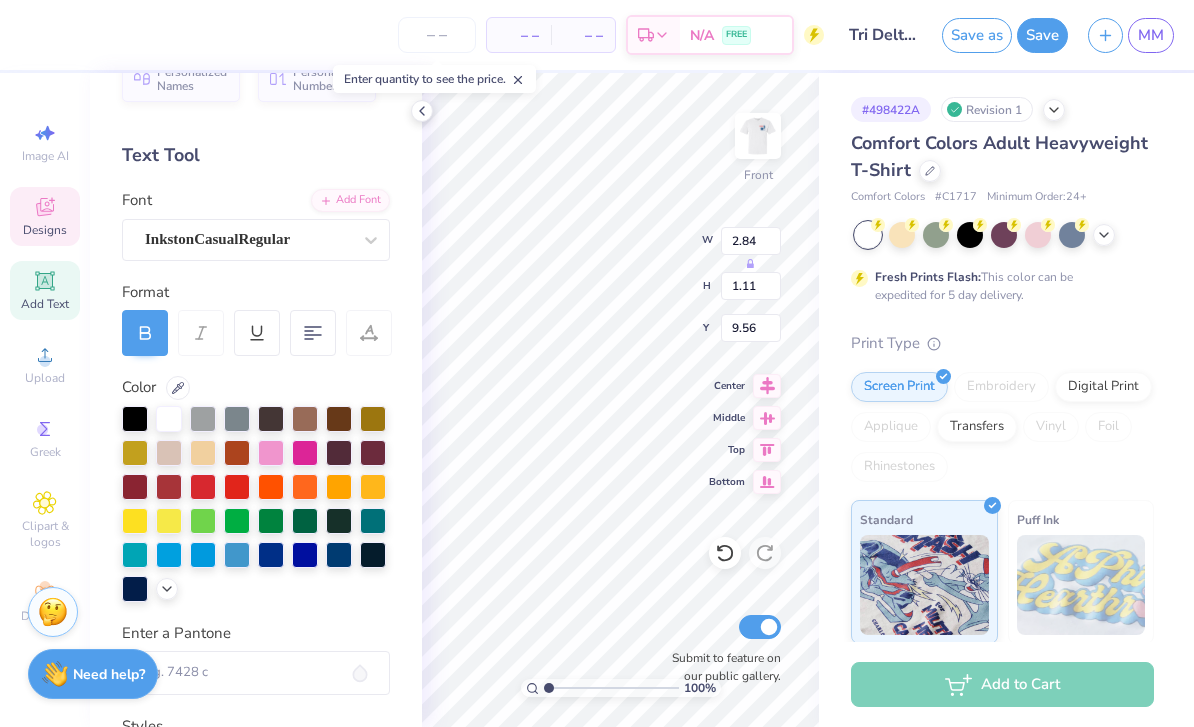 type on "1.97" 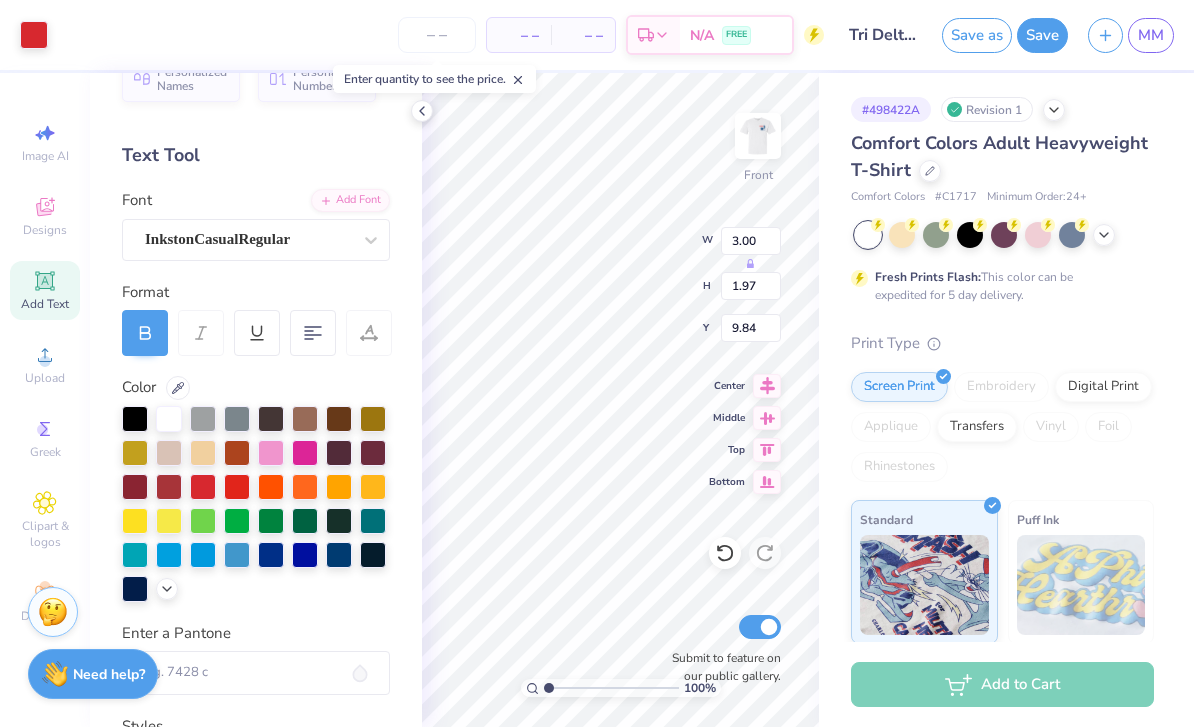 type on "3.01" 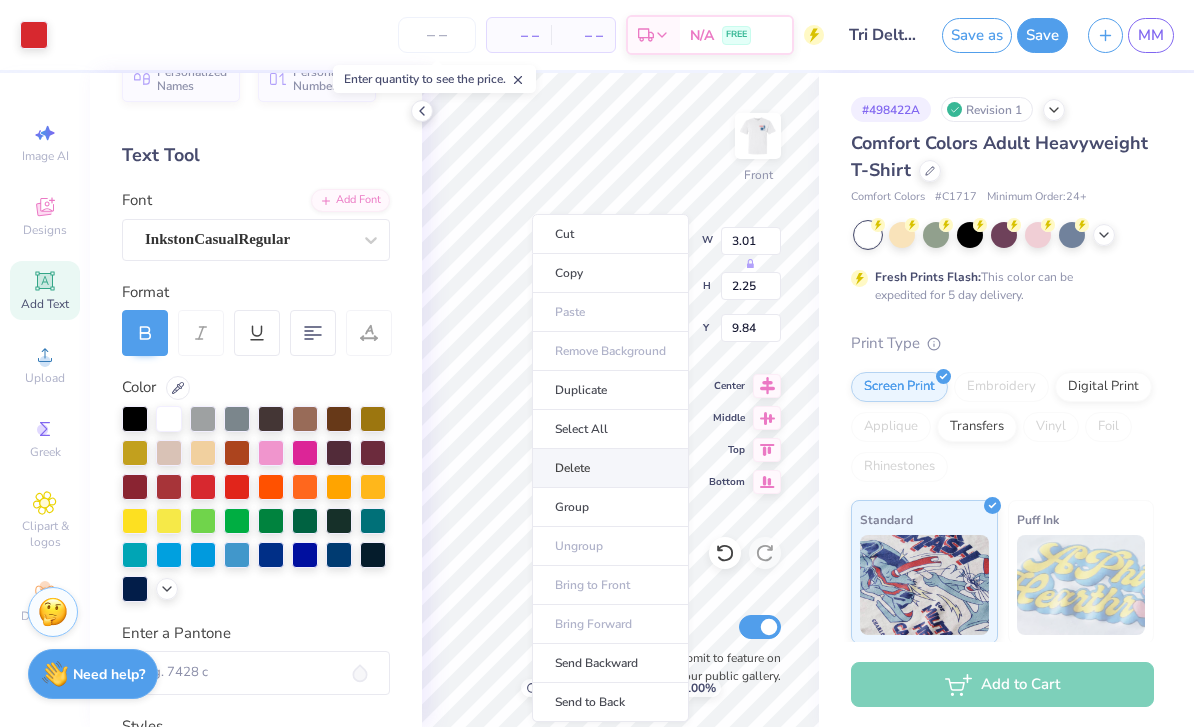 click on "Delete" at bounding box center [610, 468] 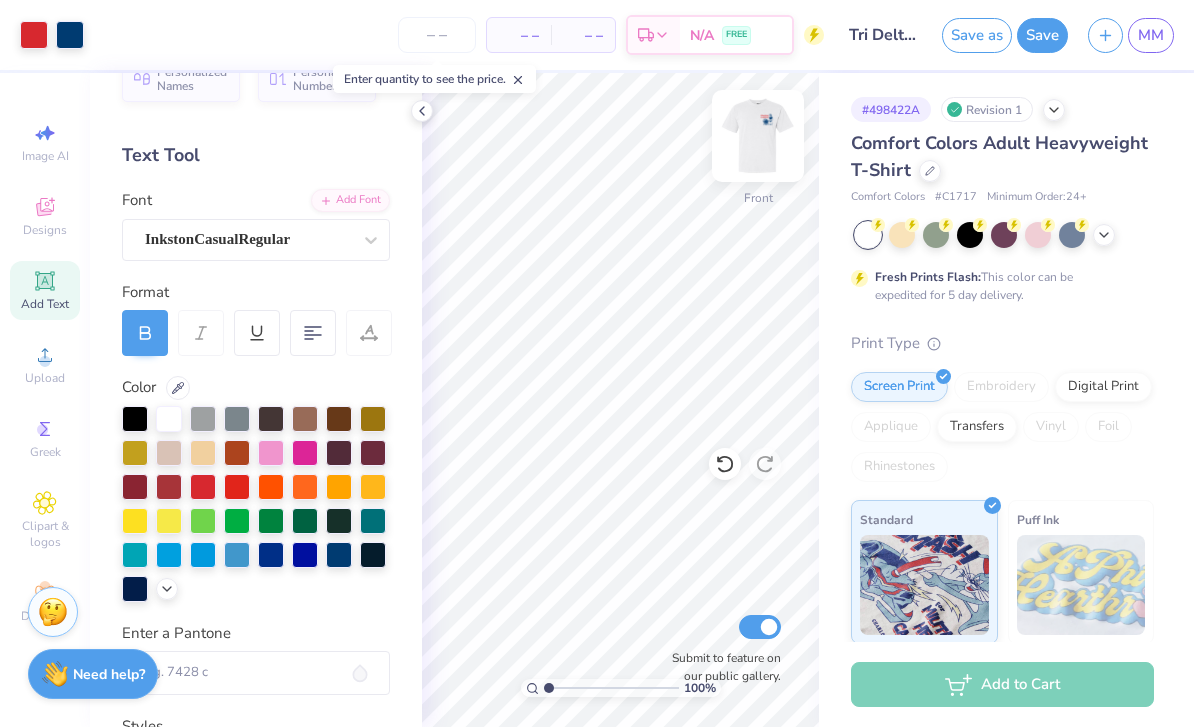 click at bounding box center [758, 136] 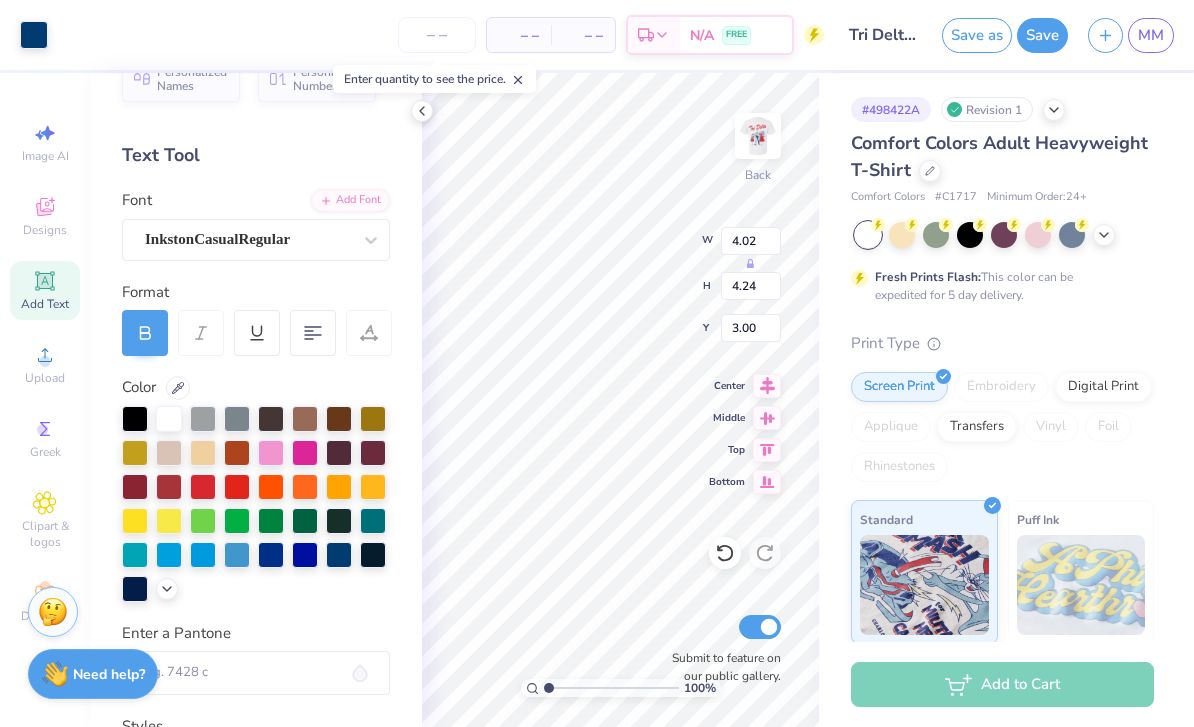 type on "2.89" 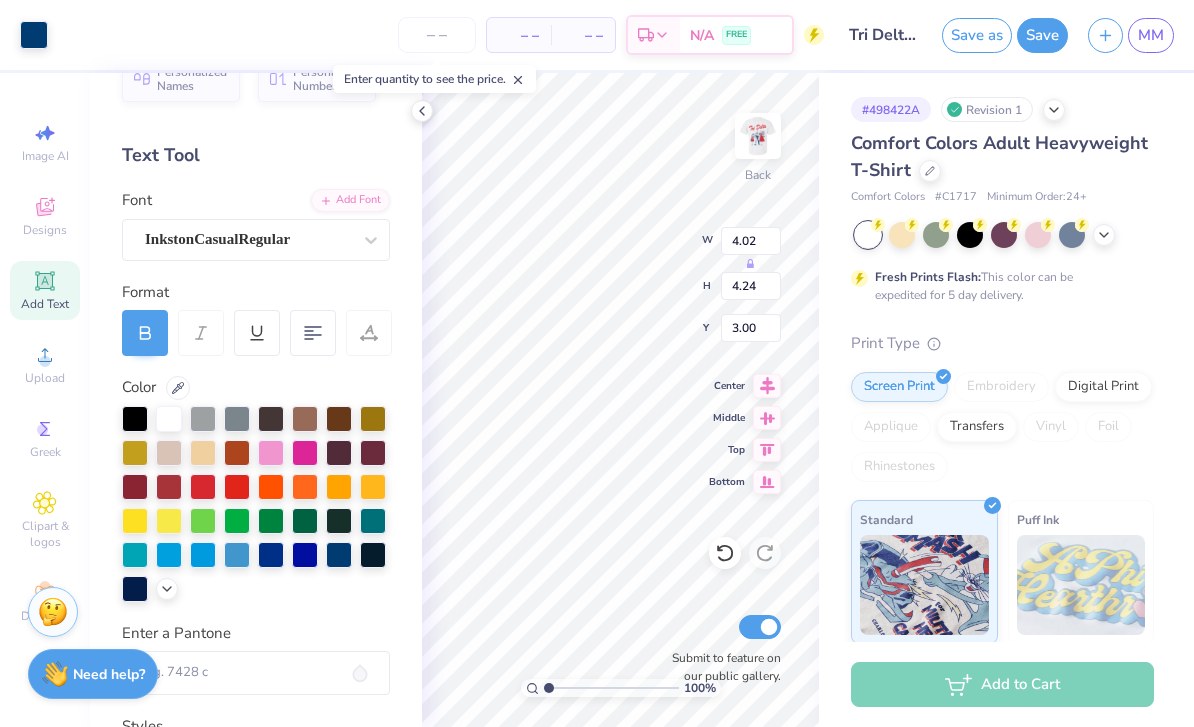 type on "1.01" 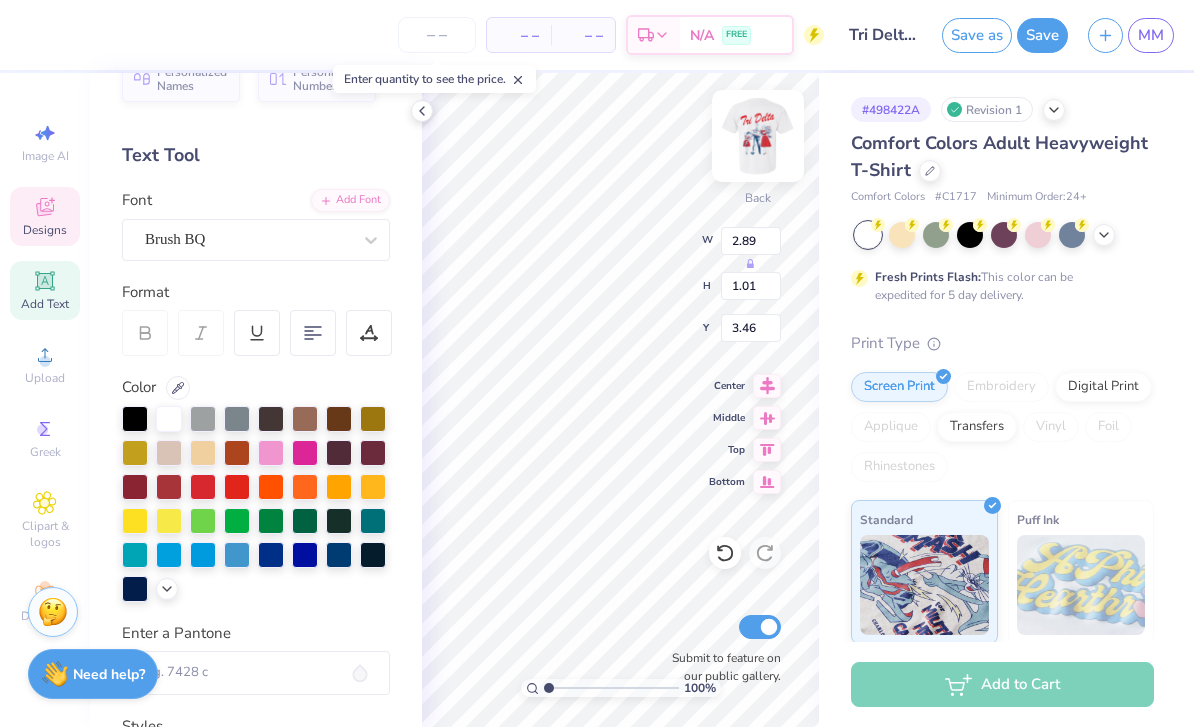 click at bounding box center (758, 136) 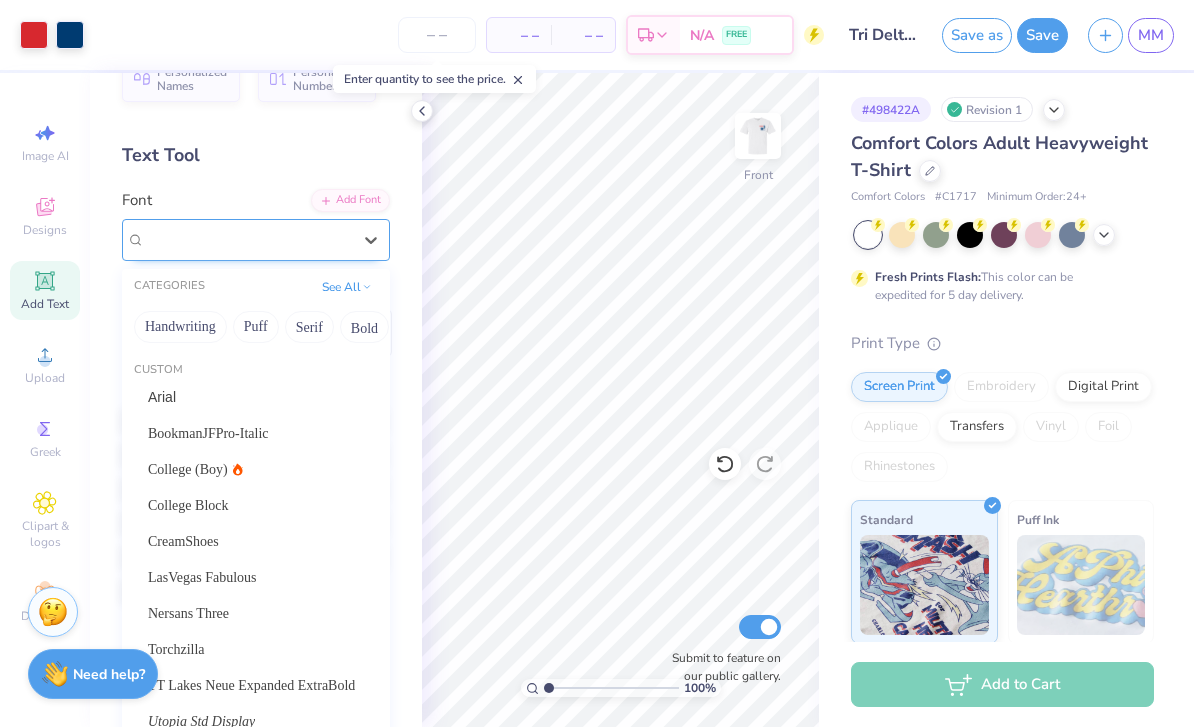 click on "Brush BQ" at bounding box center [248, 239] 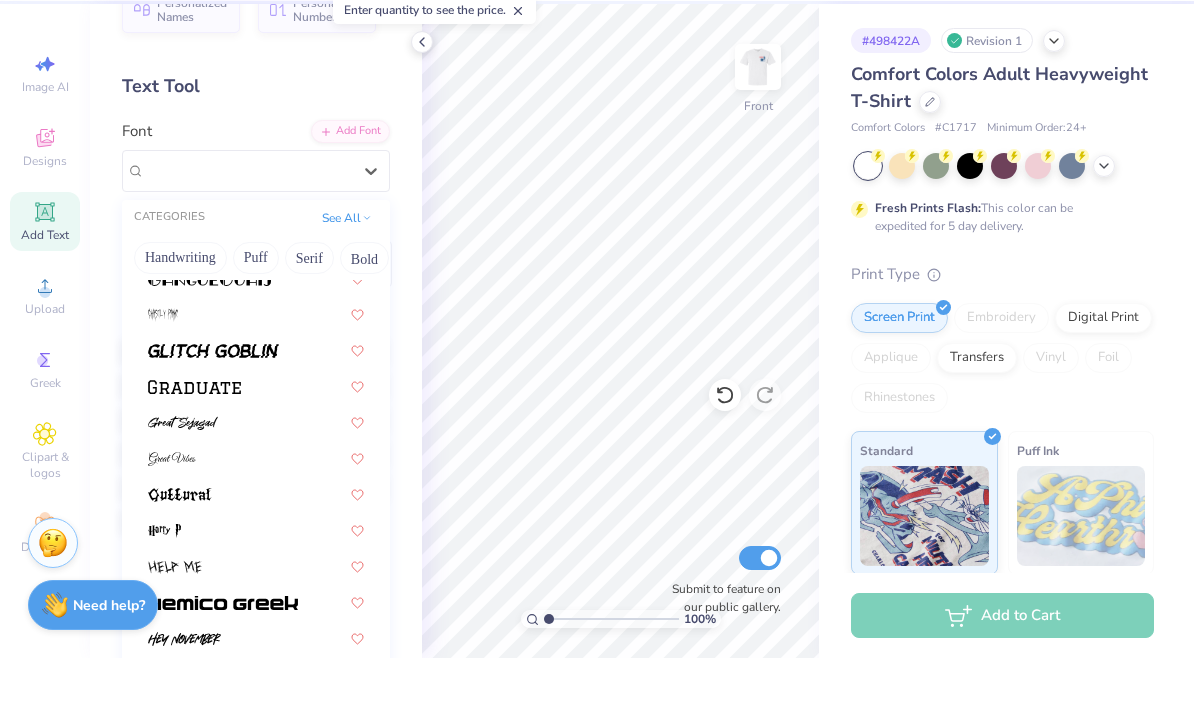 scroll, scrollTop: 4604, scrollLeft: 0, axis: vertical 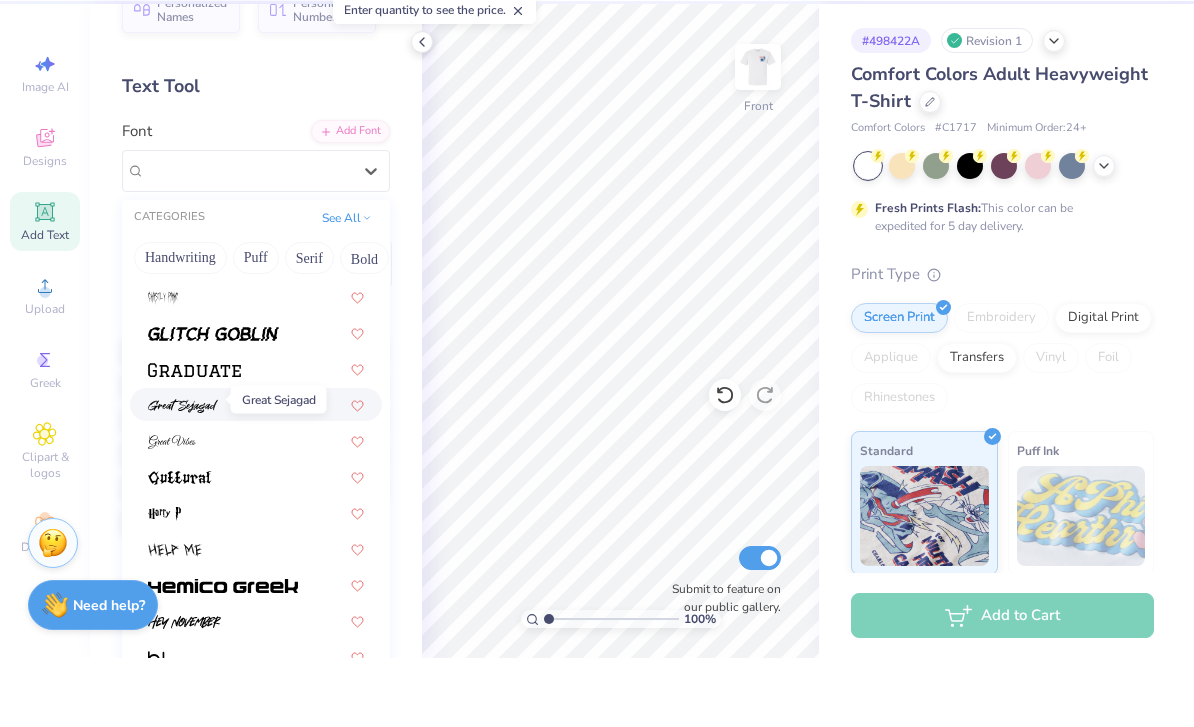 click at bounding box center (183, 475) 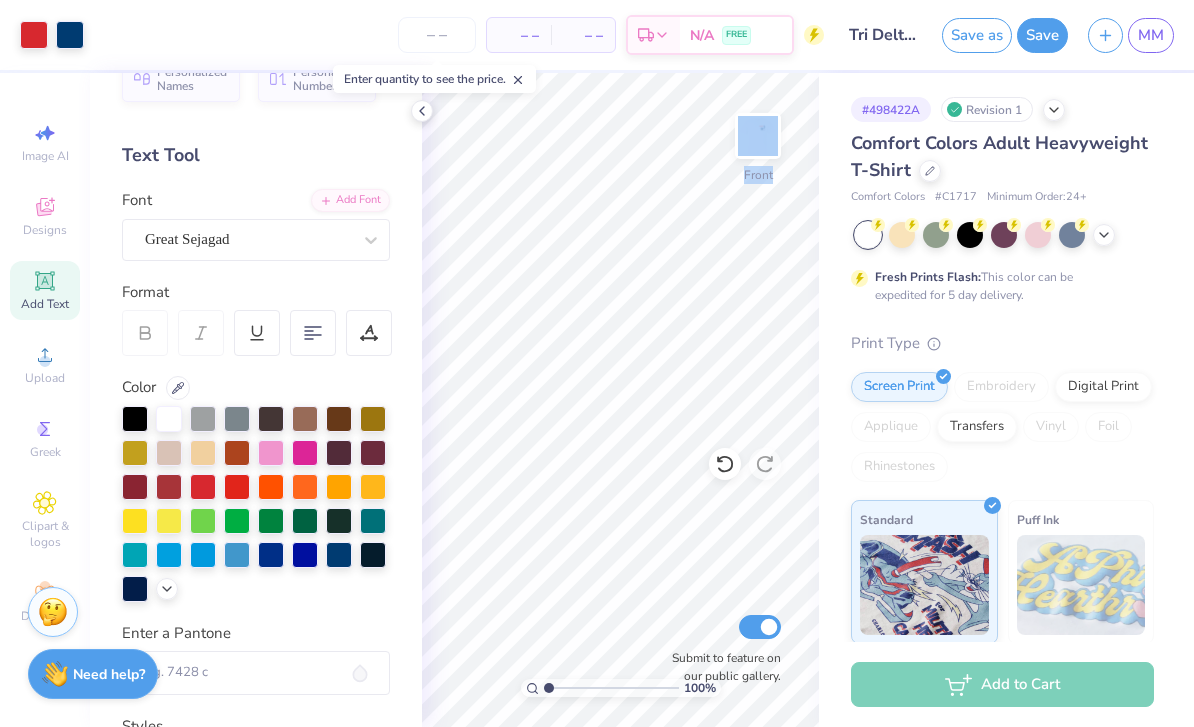 click on "100  % Front Submit to feature on our public gallery." at bounding box center (620, 400) 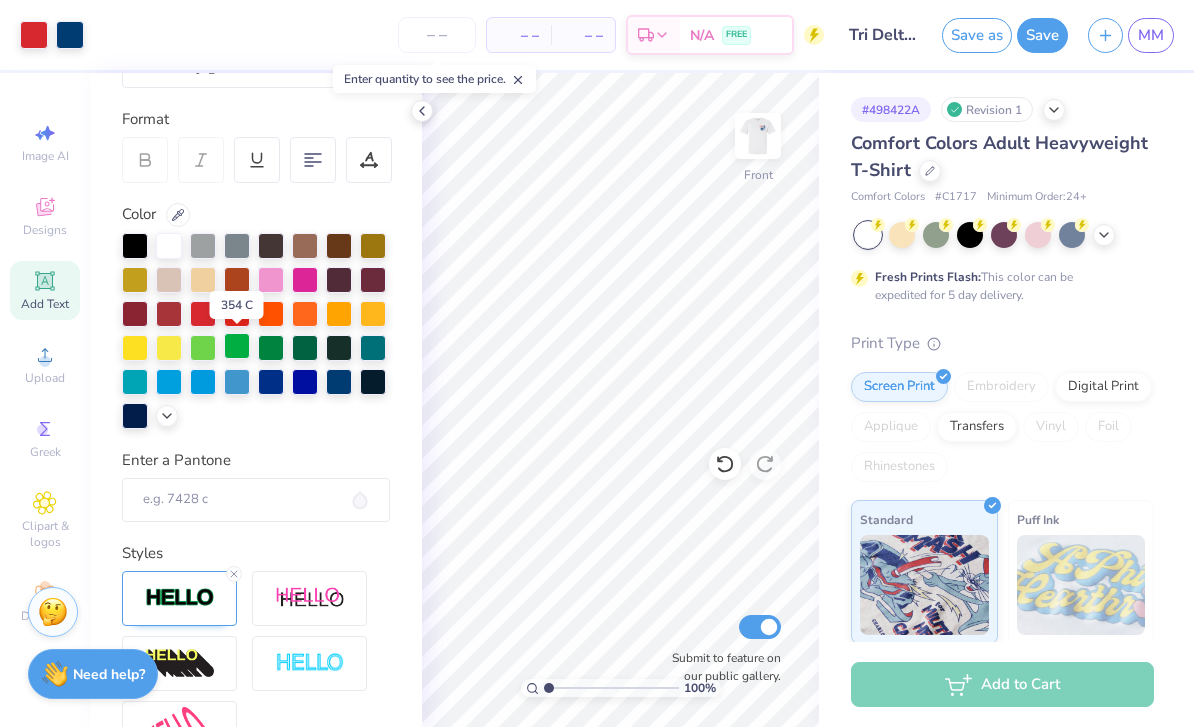 scroll, scrollTop: 16, scrollLeft: 0, axis: vertical 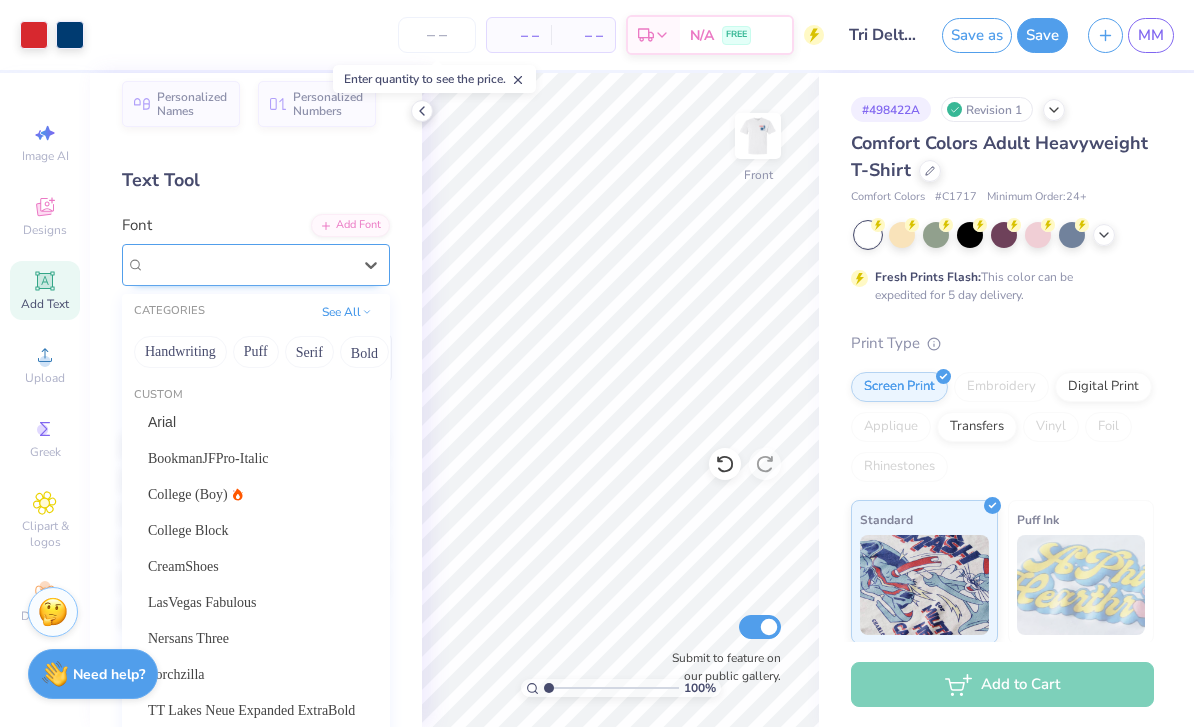 click on "Great Sejagad" at bounding box center (187, 264) 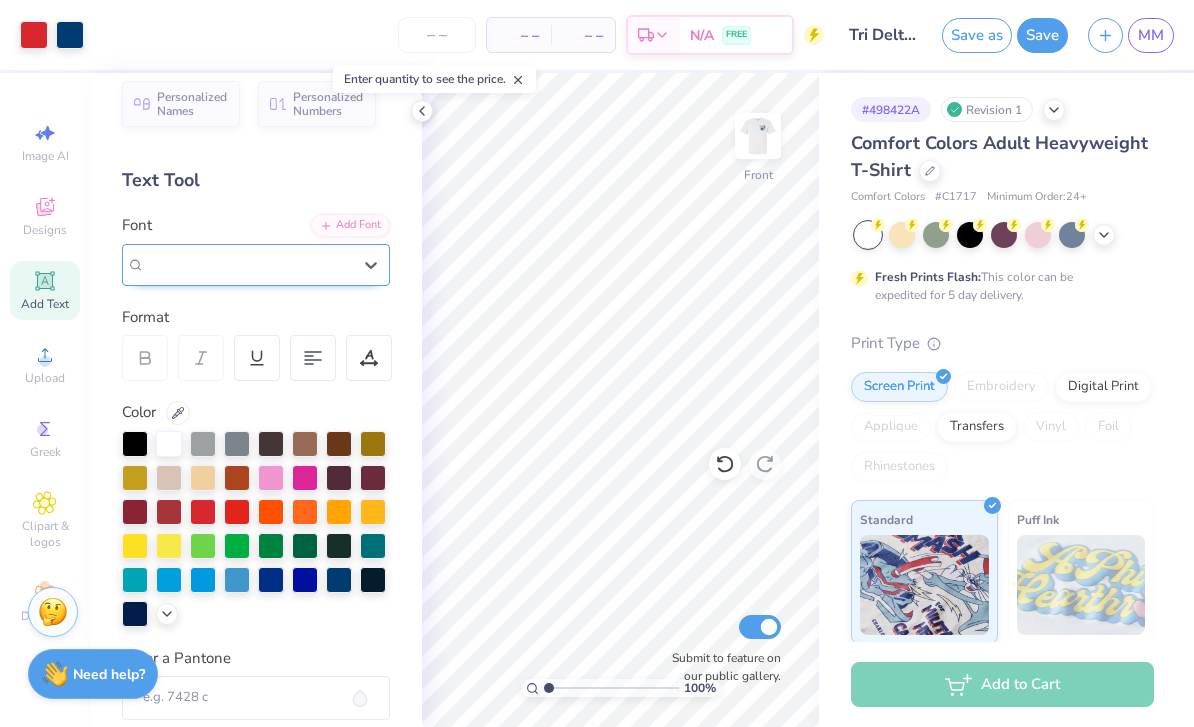 drag, startPoint x: 213, startPoint y: 266, endPoint x: 166, endPoint y: 266, distance: 47 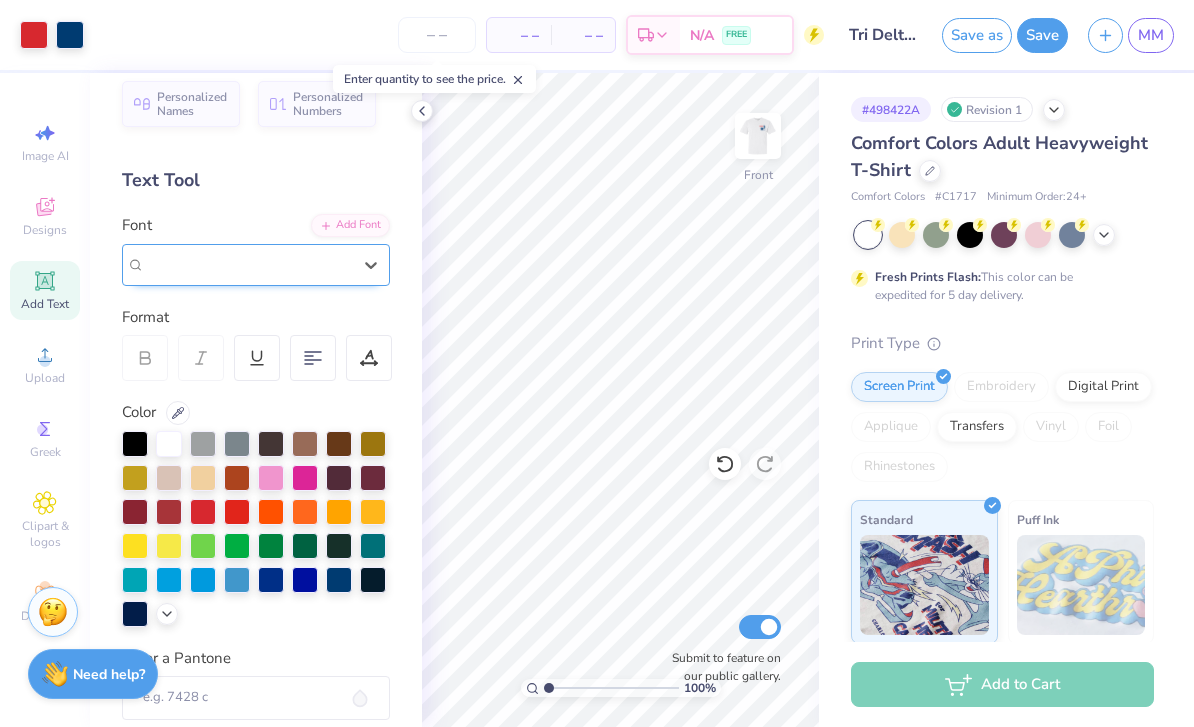 click on "Great Sejagad" at bounding box center (187, 264) 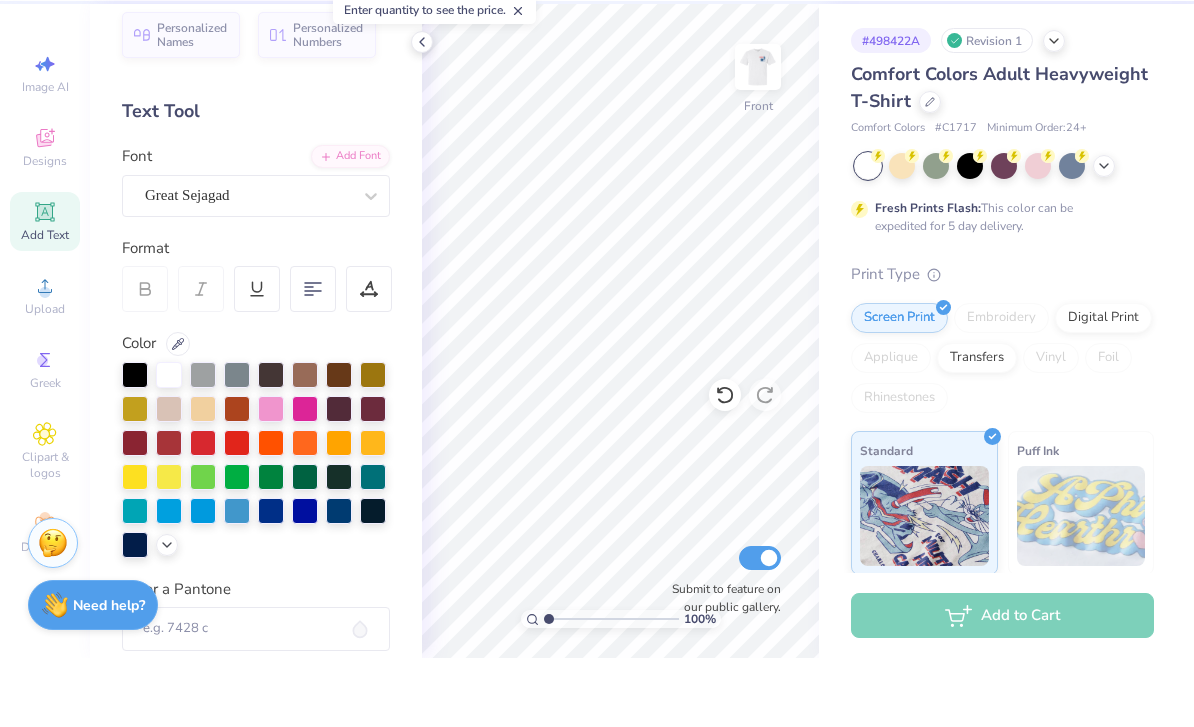 click 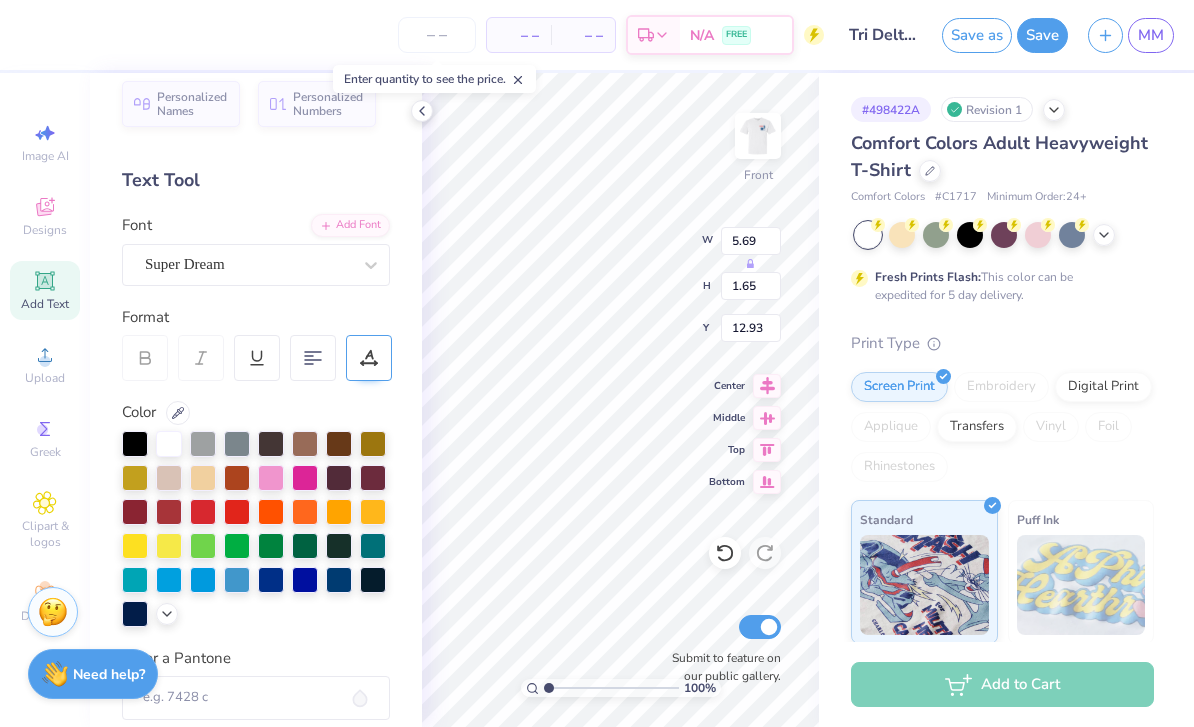 type on "22.71" 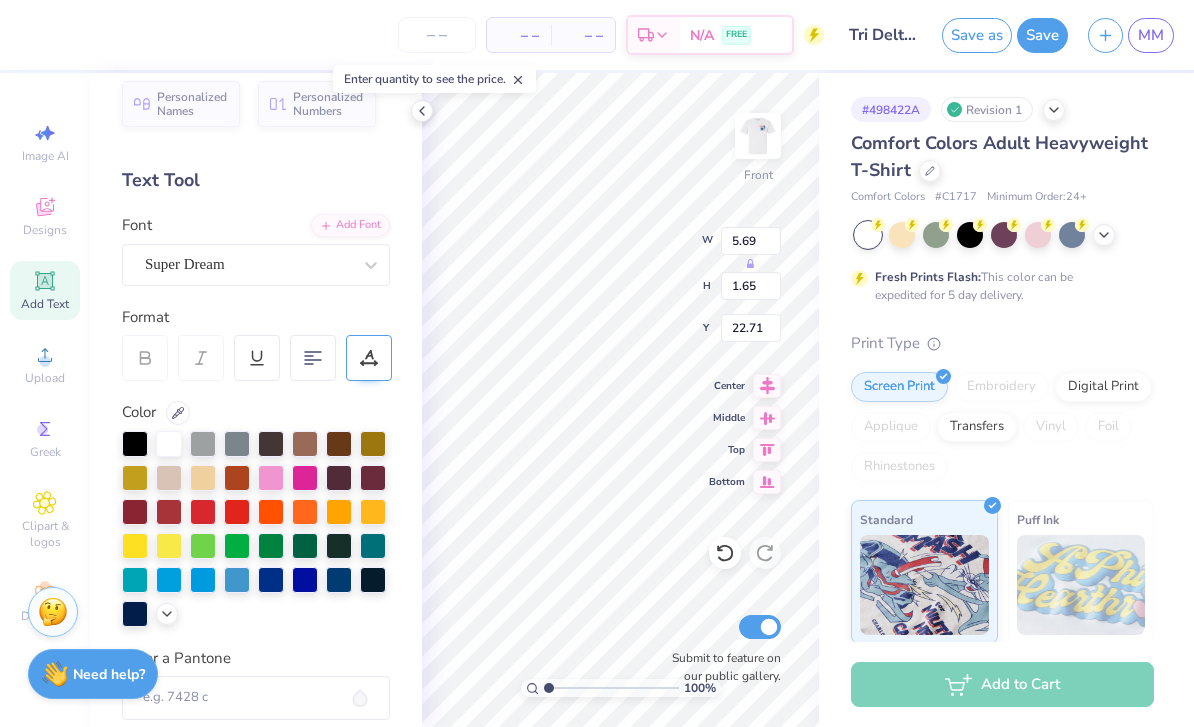 paste on "i" 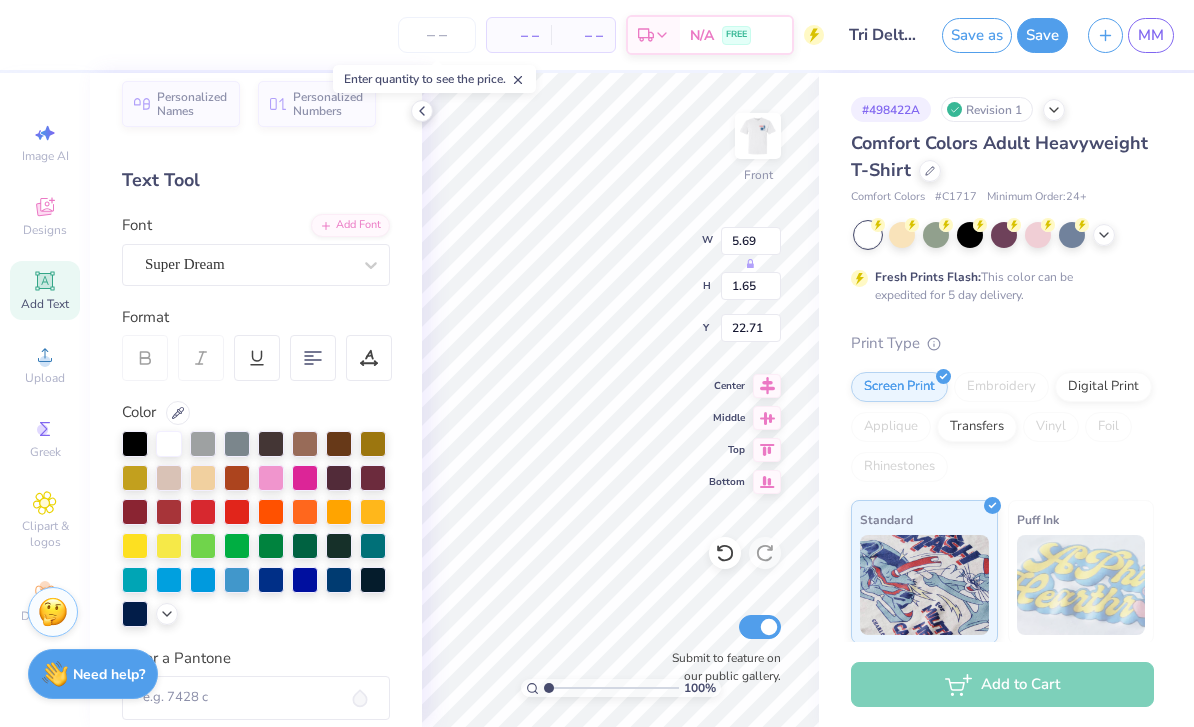 scroll, scrollTop: 0, scrollLeft: 13, axis: horizontal 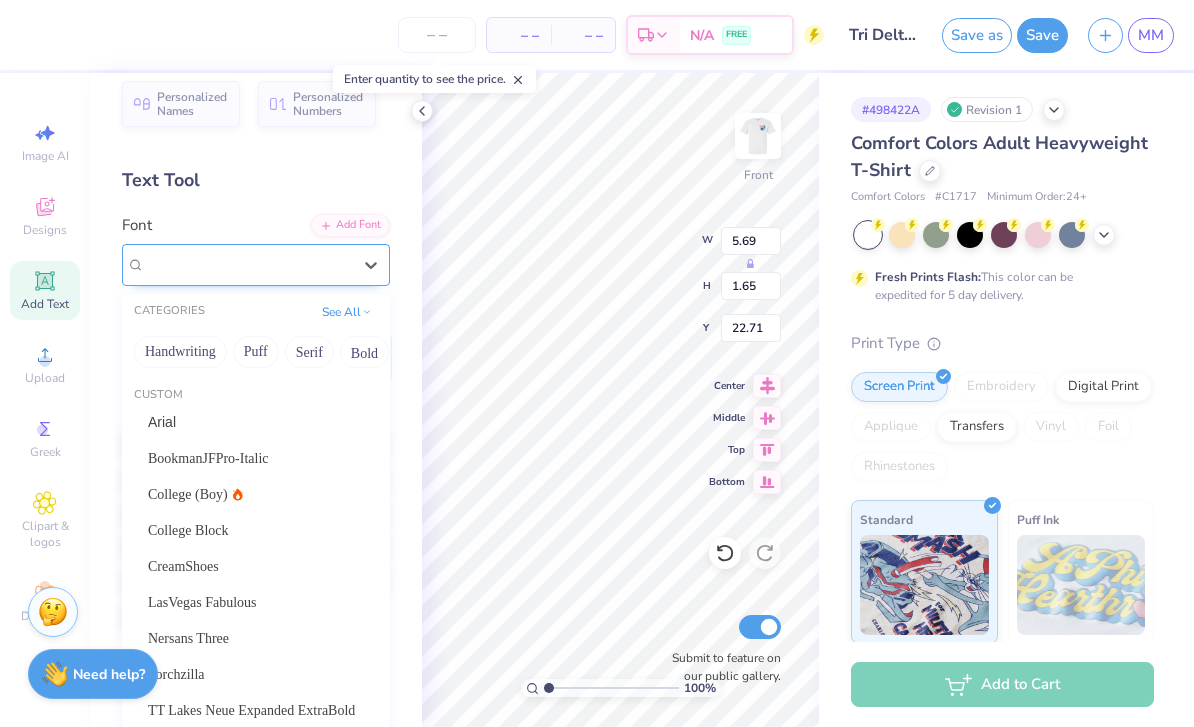 click on "Super Dream" at bounding box center (248, 264) 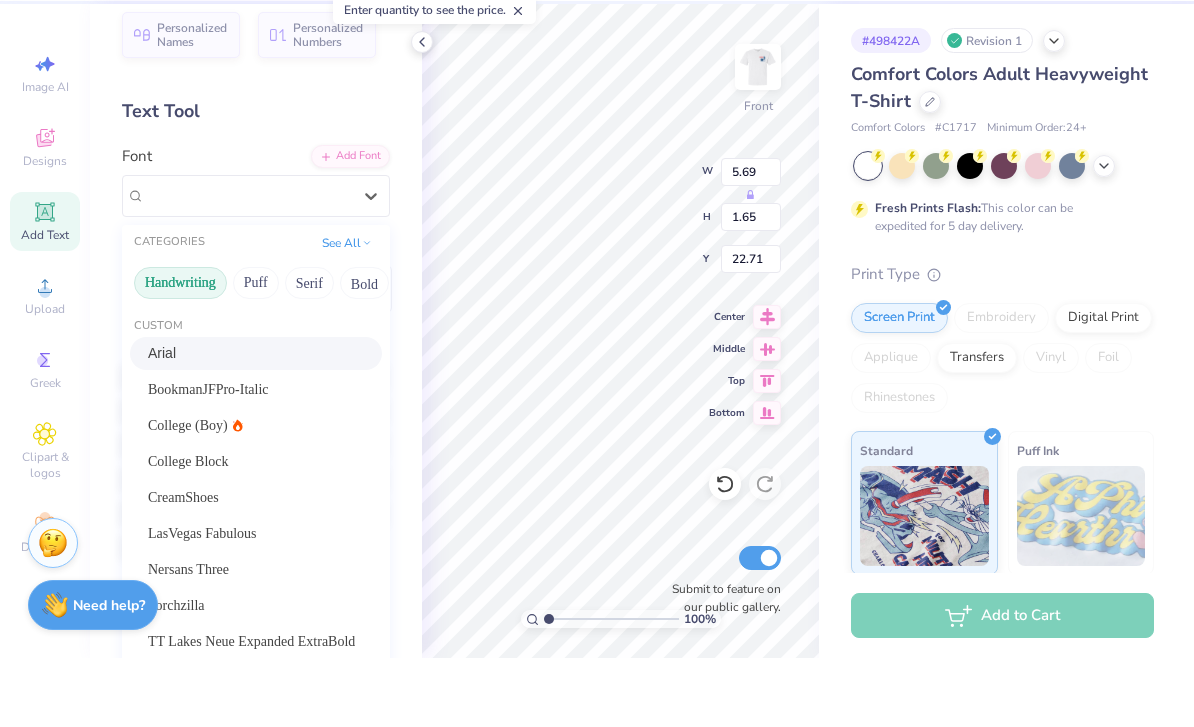 click on "Handwriting" at bounding box center [180, 352] 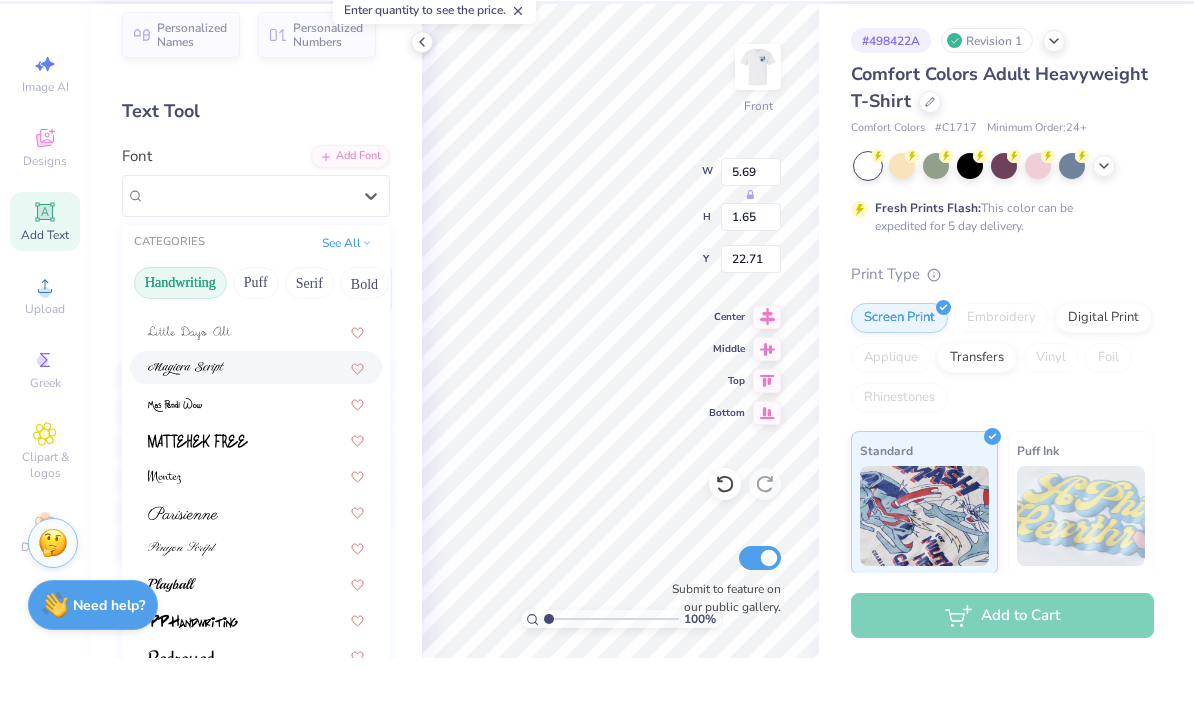 scroll, scrollTop: 453, scrollLeft: 0, axis: vertical 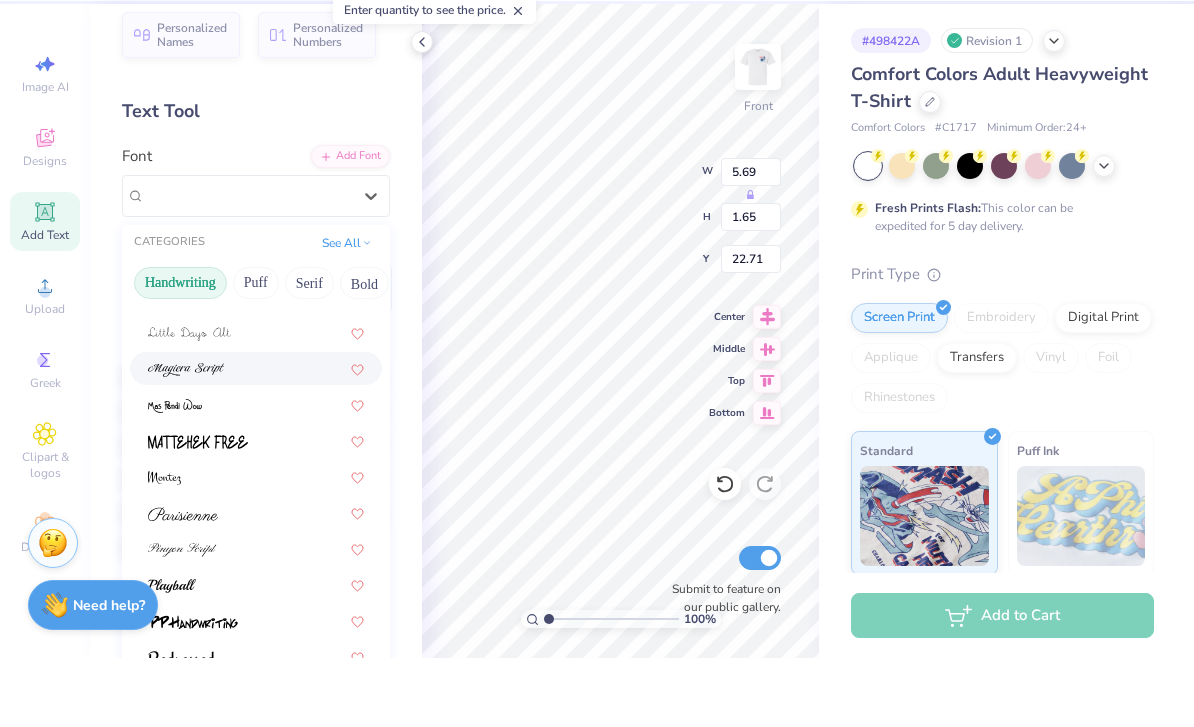 click at bounding box center (256, 437) 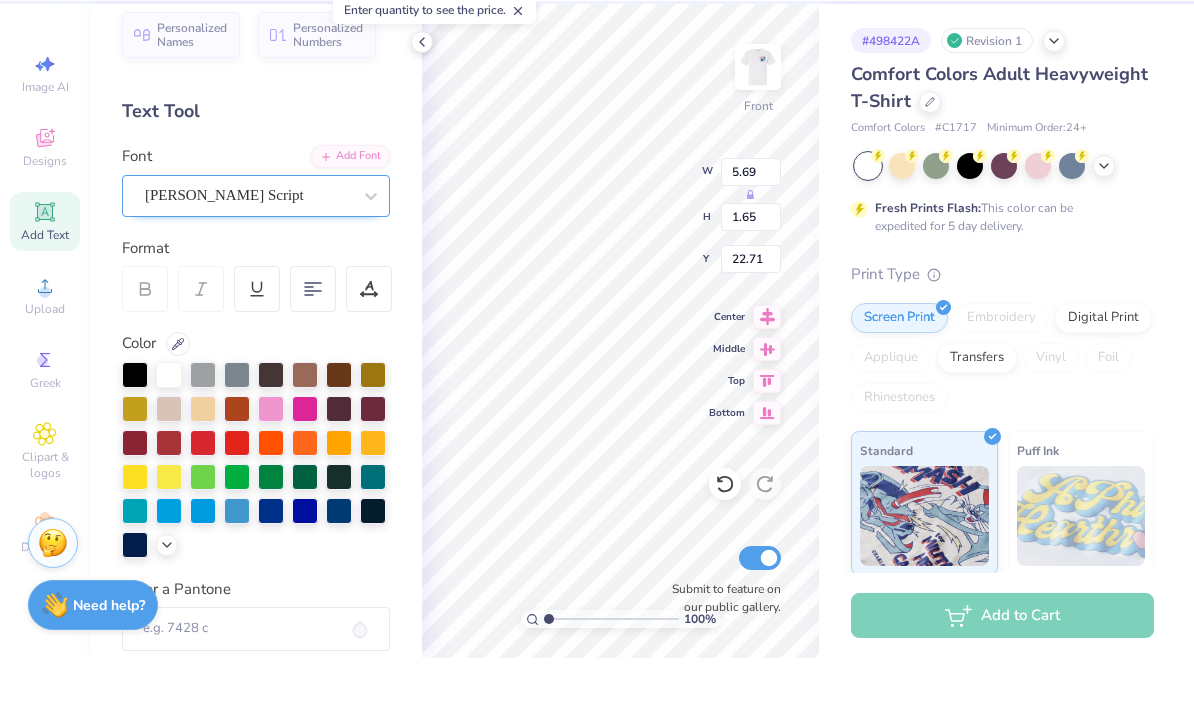 click on "Magiera Script" at bounding box center [224, 264] 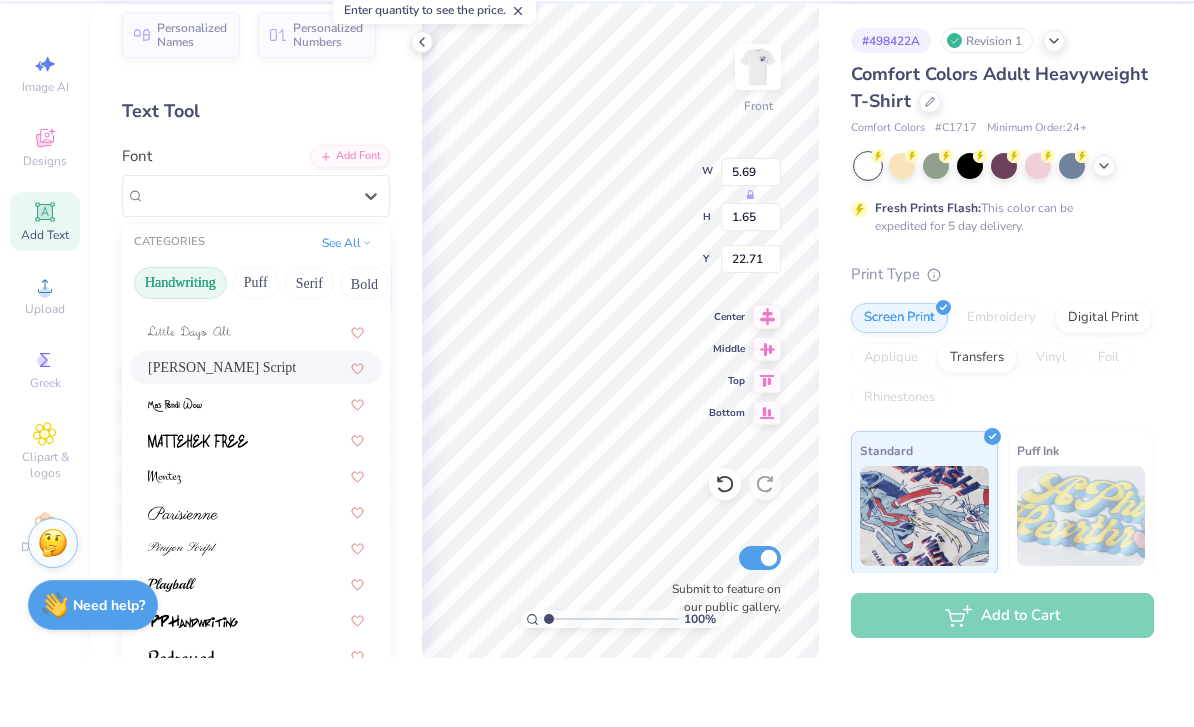scroll, scrollTop: 453, scrollLeft: 0, axis: vertical 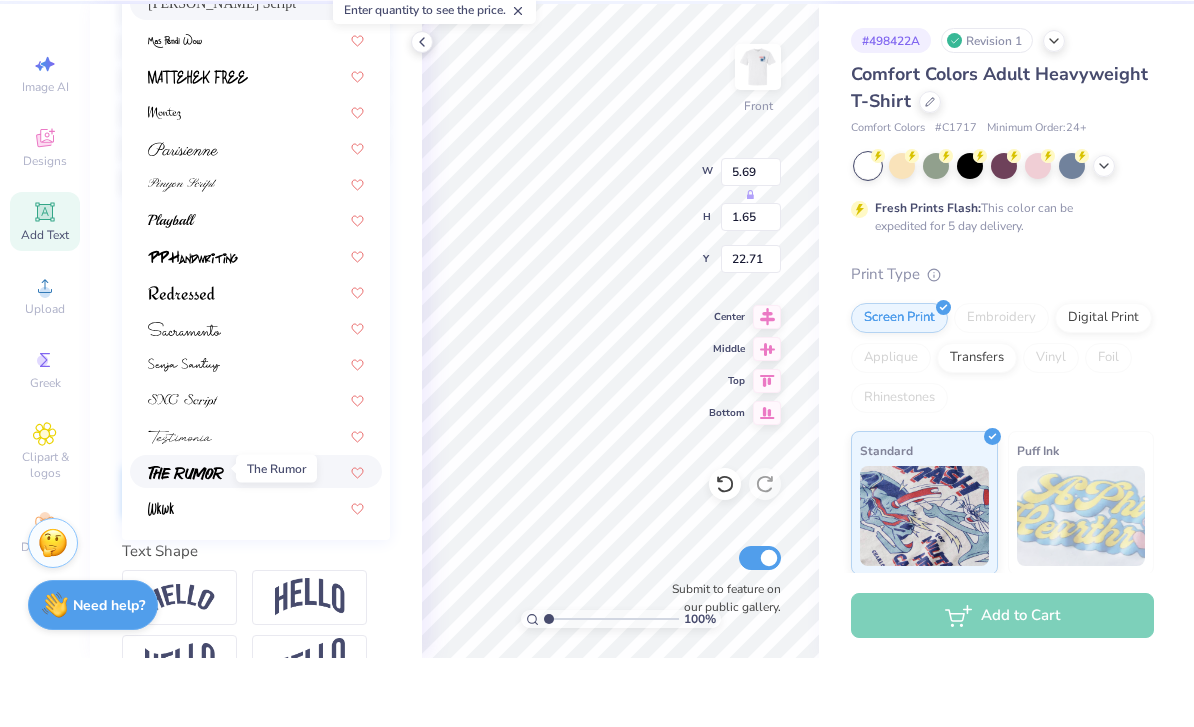 click at bounding box center [186, 542] 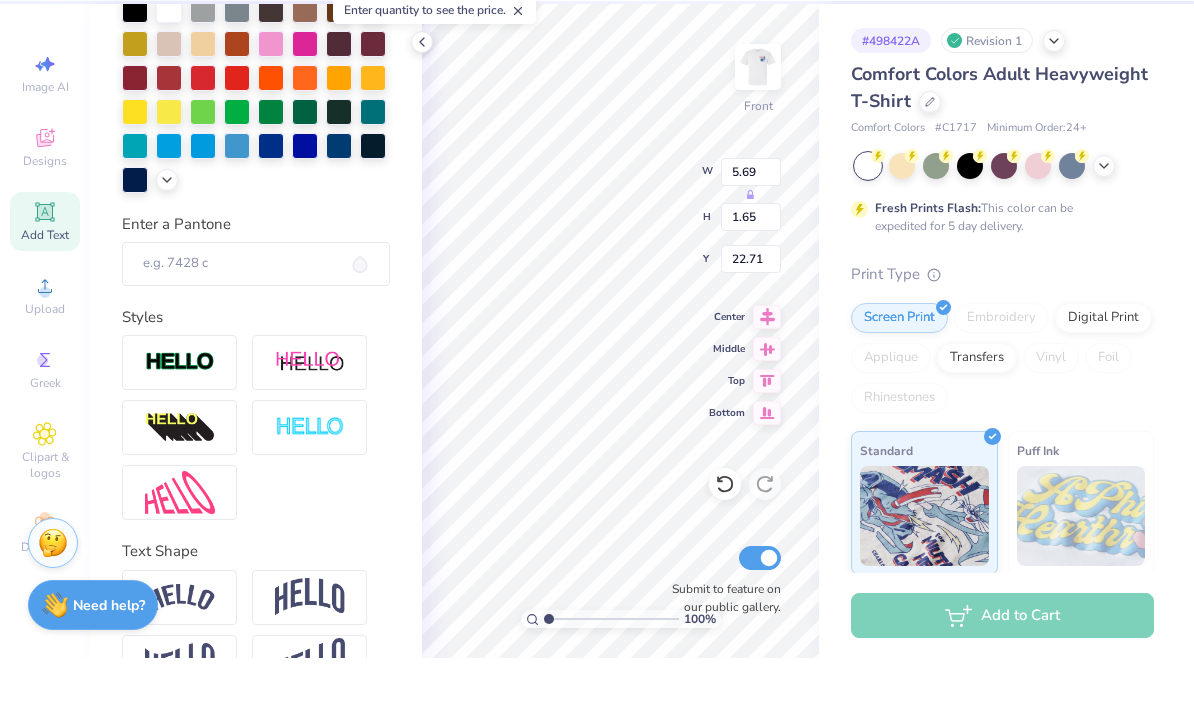 scroll, scrollTop: 1, scrollLeft: 1, axis: both 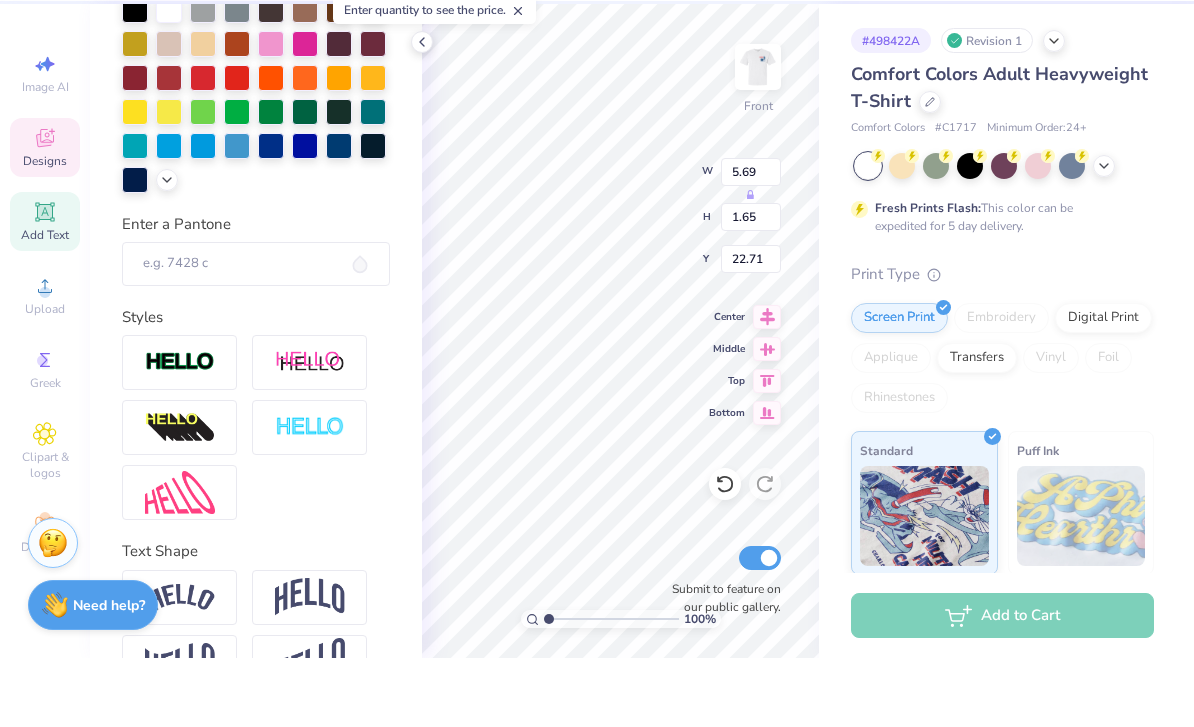 type on "11.13" 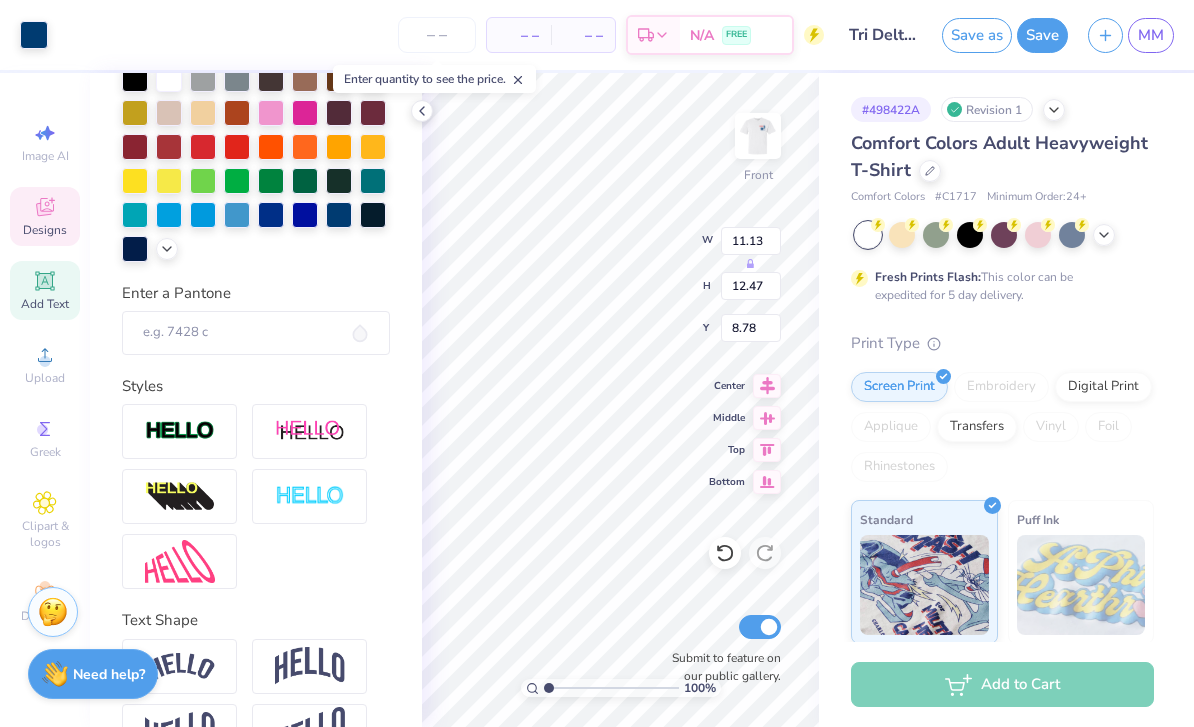 type on "14.53" 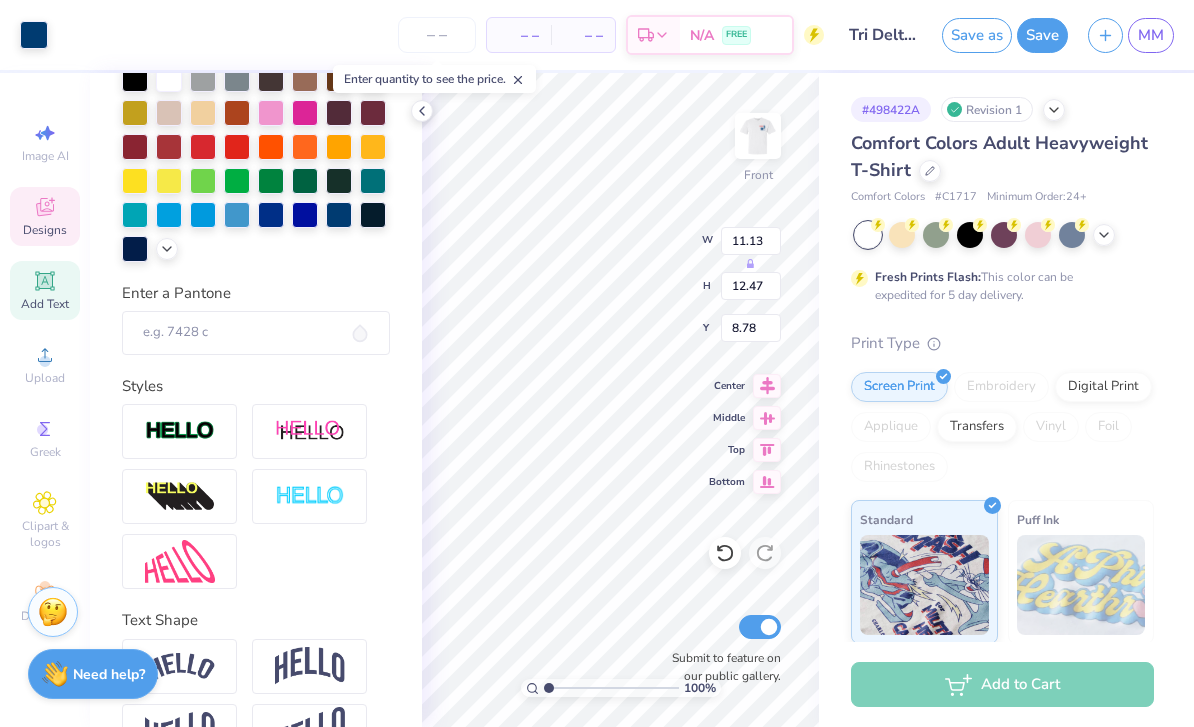 type on "3.86" 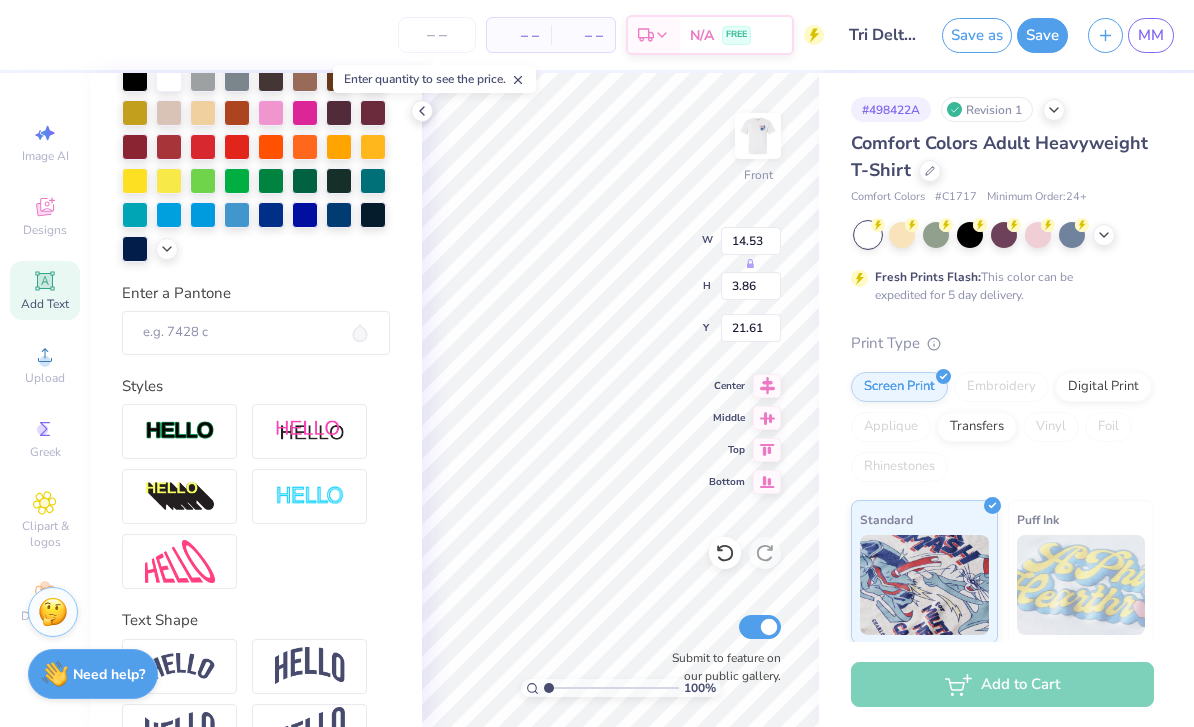 type on "8.37" 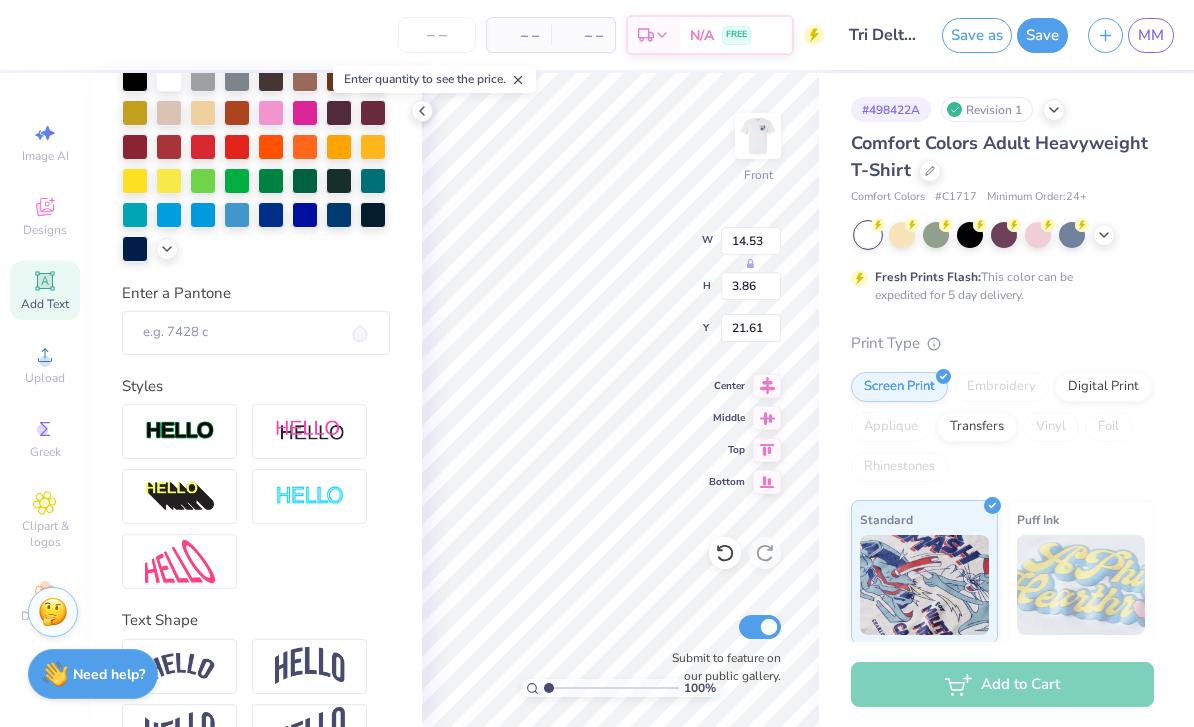 type on "2.22" 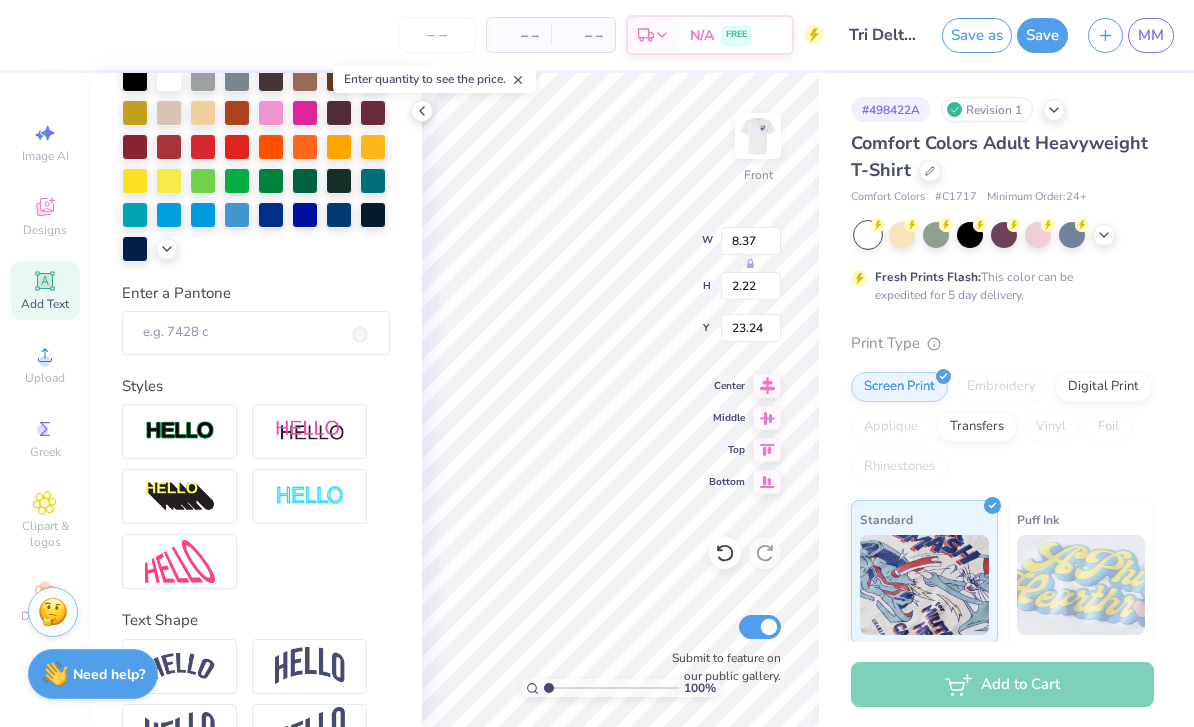 scroll, scrollTop: 1, scrollLeft: 7, axis: both 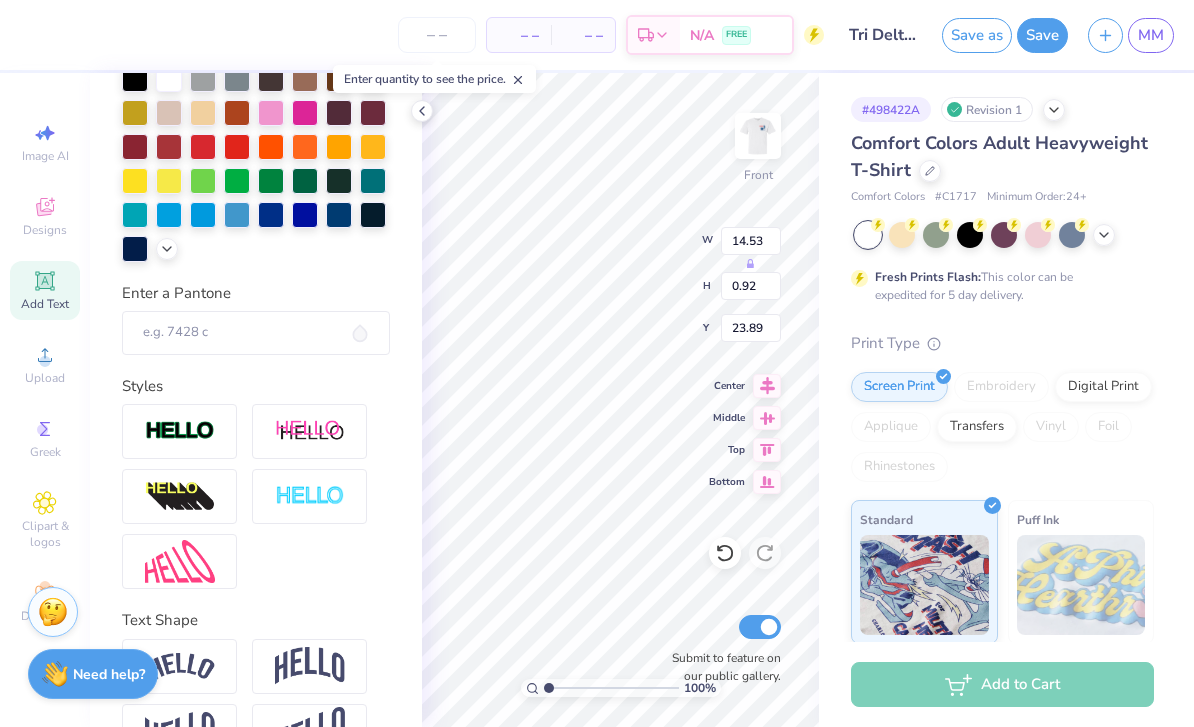 type on "11.40" 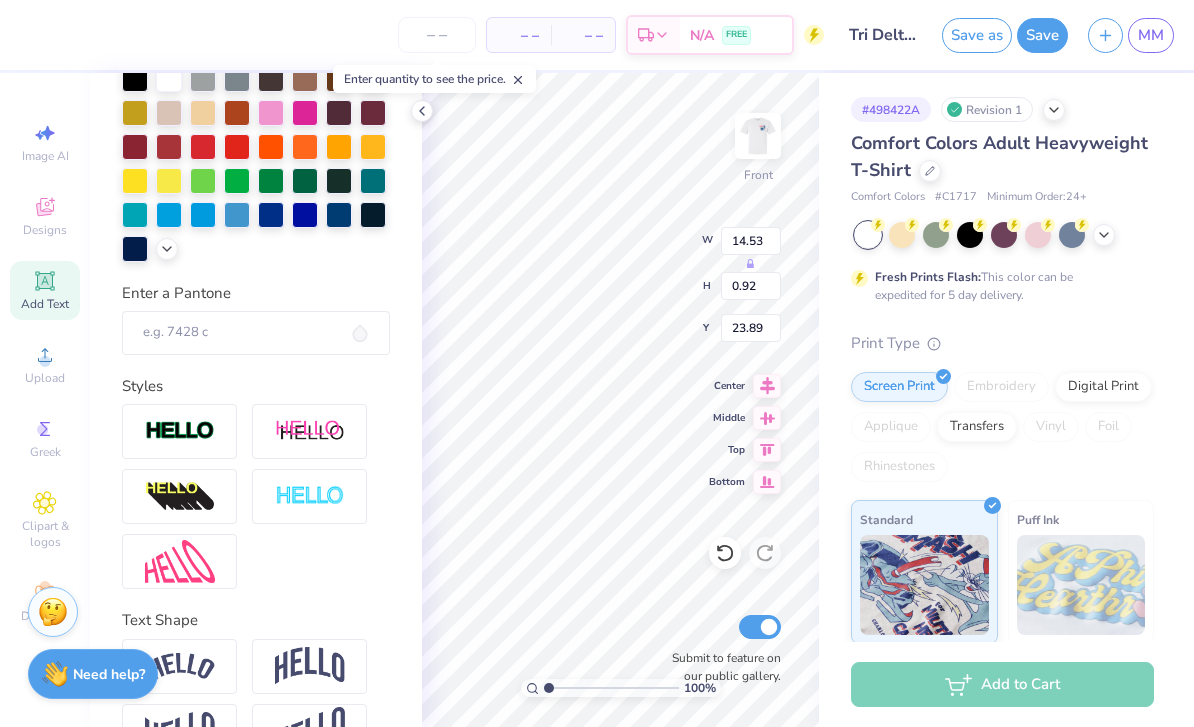 type on "0.72" 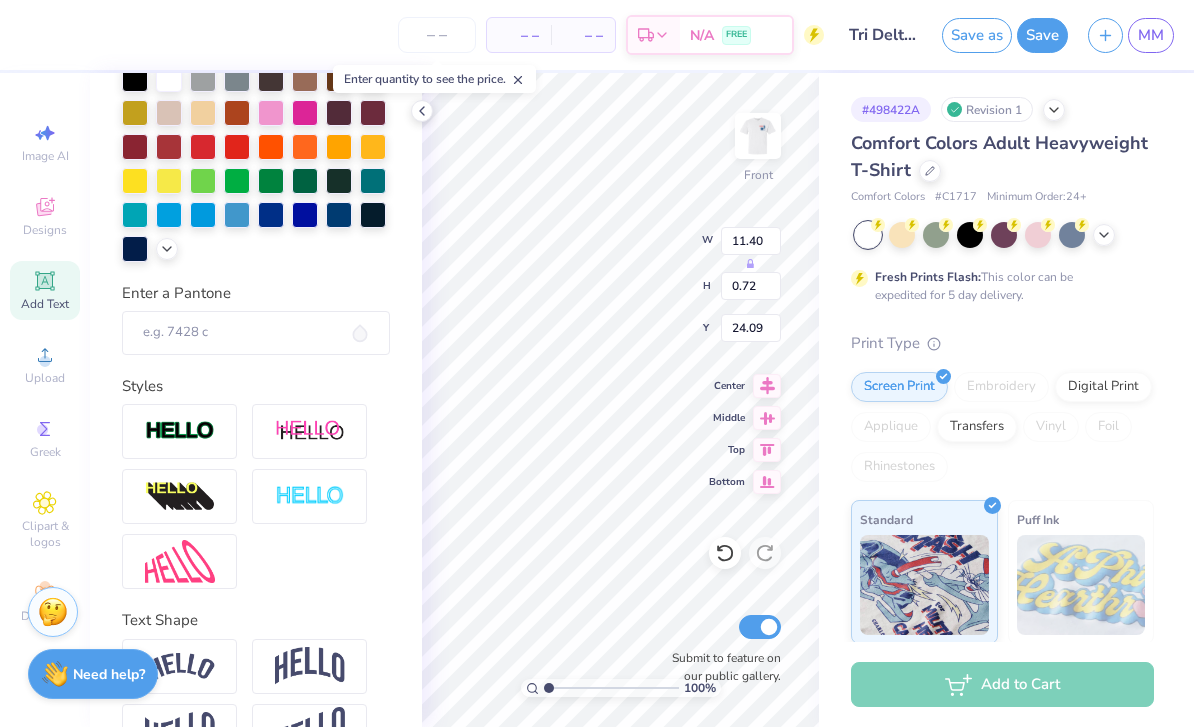type on "21.73" 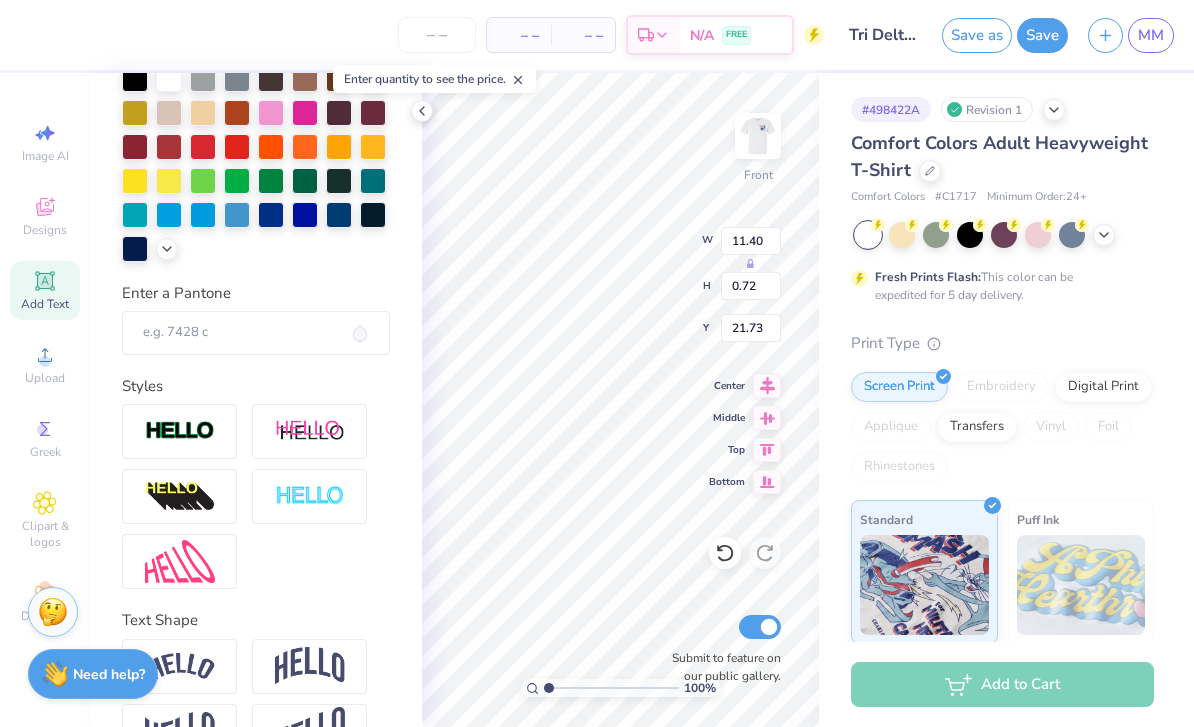 type on "1.71" 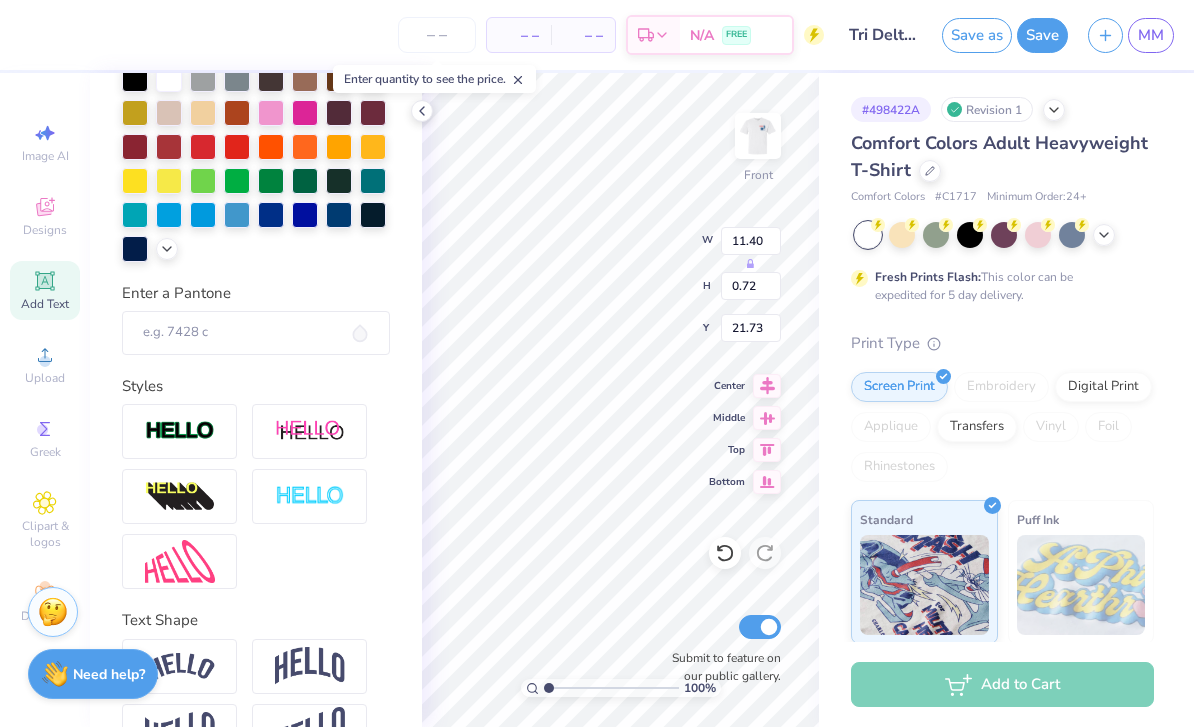 type on "0.74" 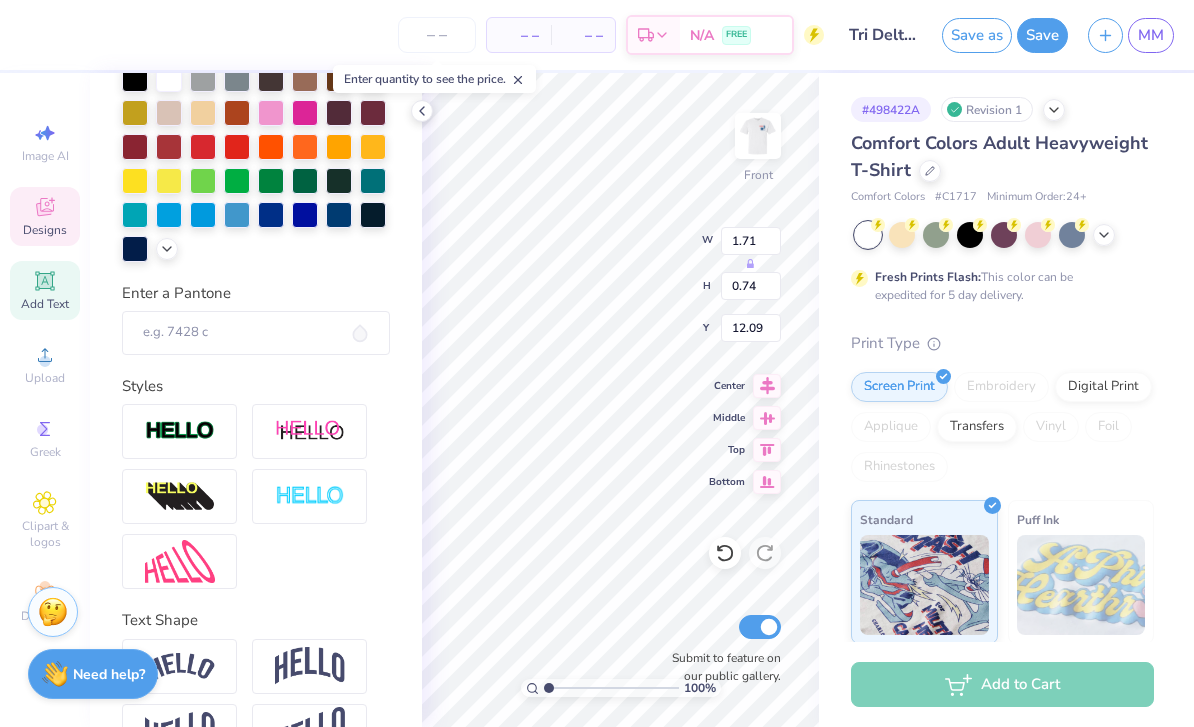 type on "11.40" 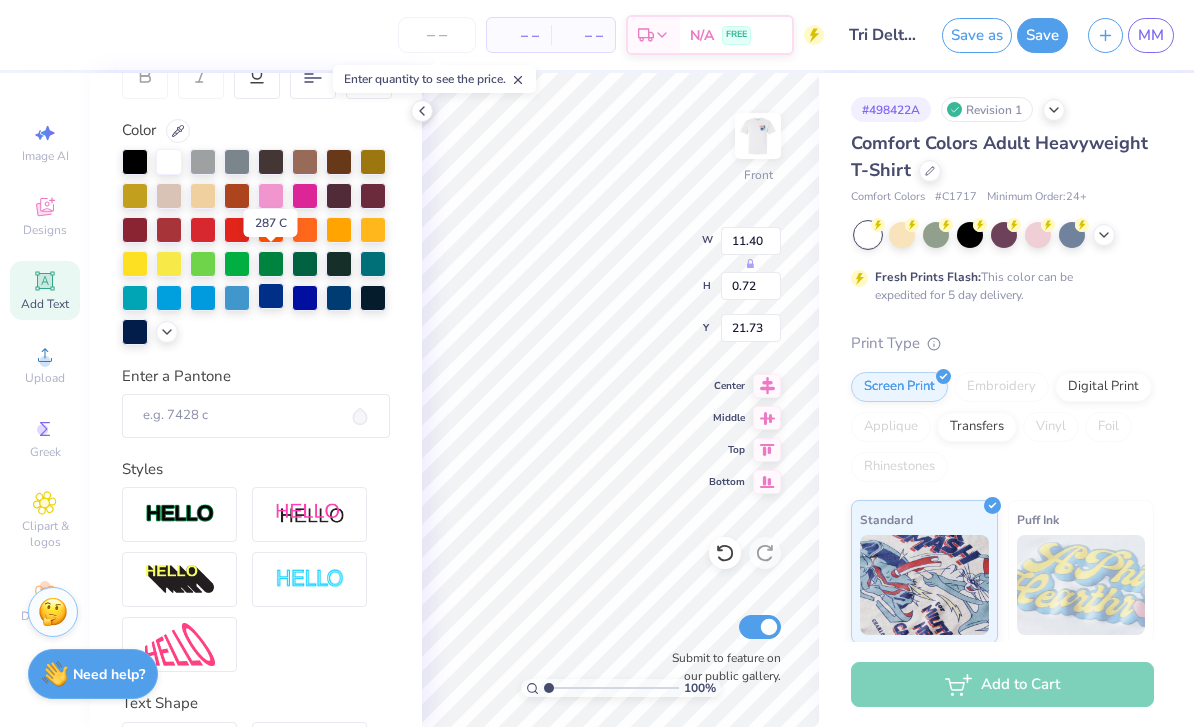 scroll, scrollTop: 287, scrollLeft: 0, axis: vertical 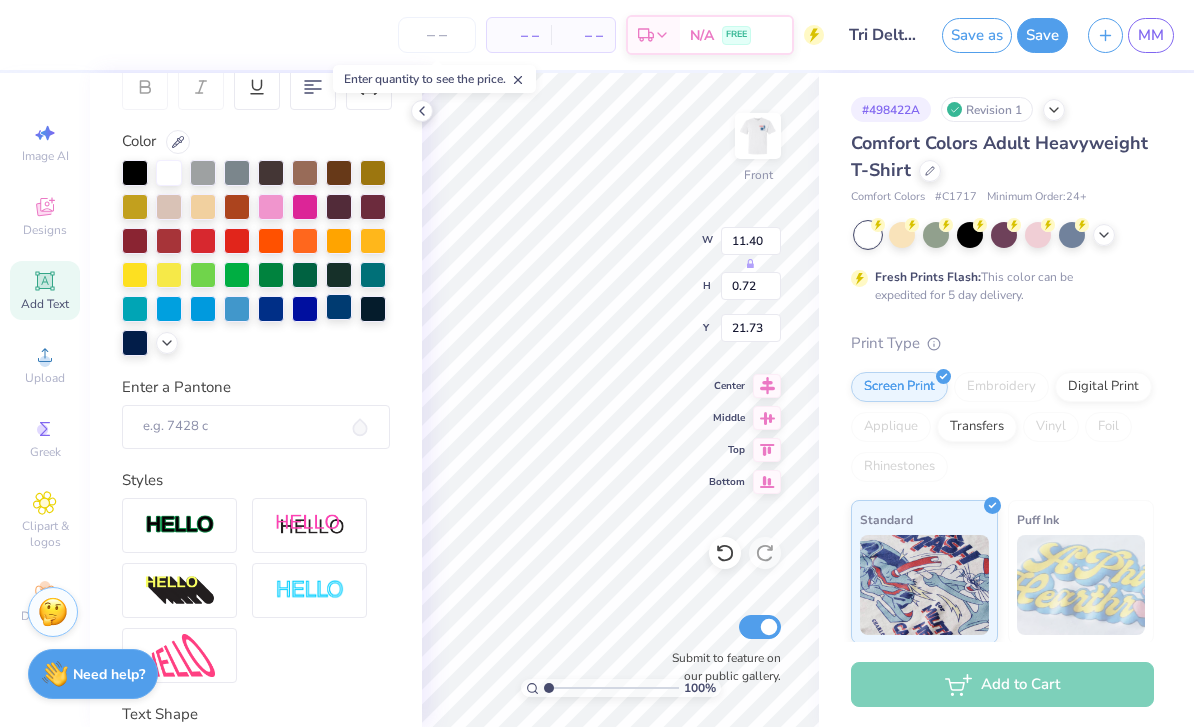 click at bounding box center (339, 307) 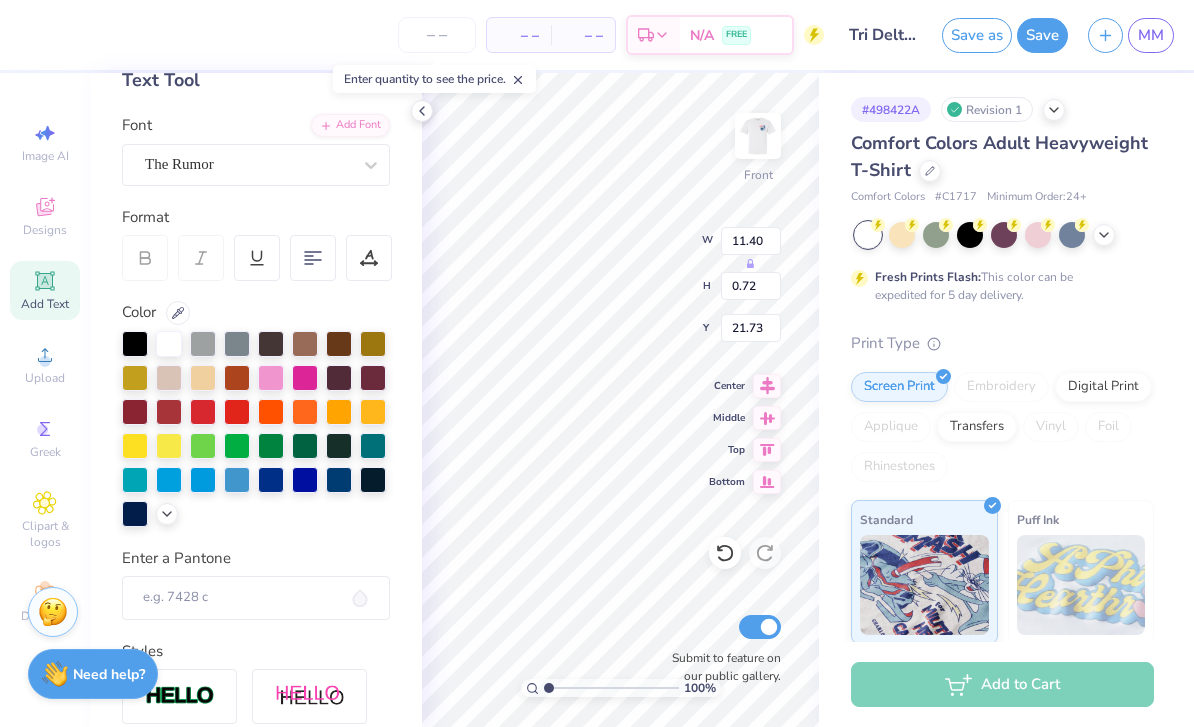 scroll, scrollTop: 115, scrollLeft: 0, axis: vertical 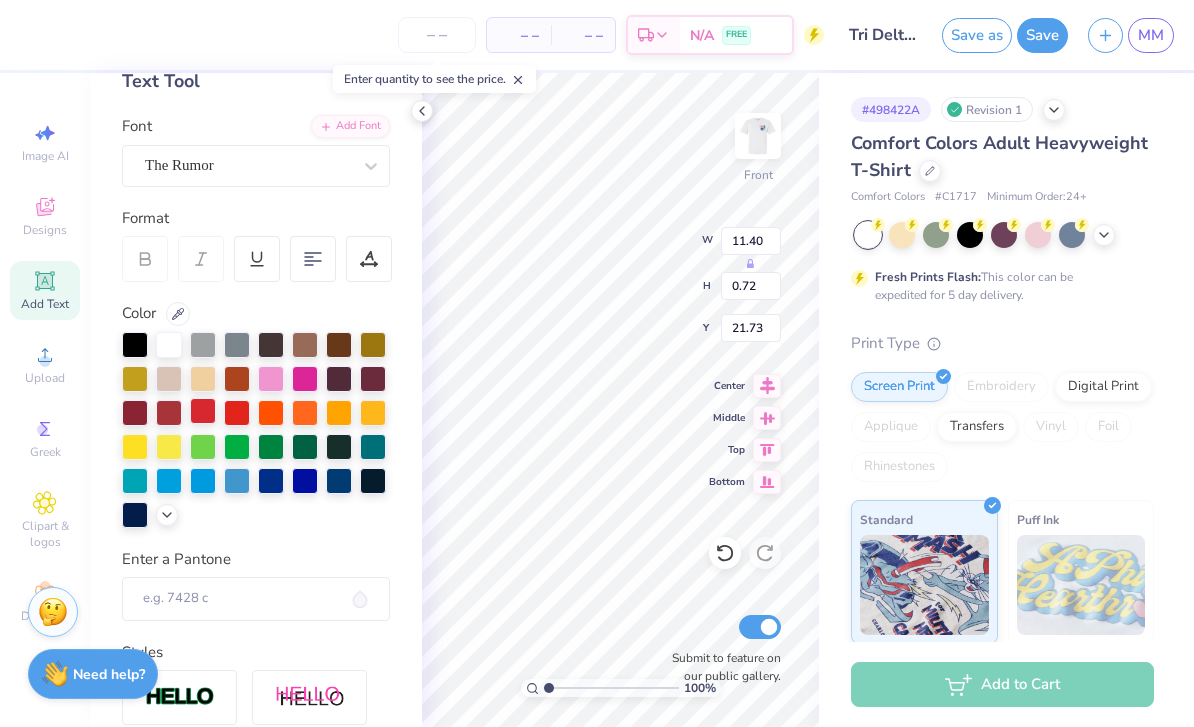 click at bounding box center [203, 411] 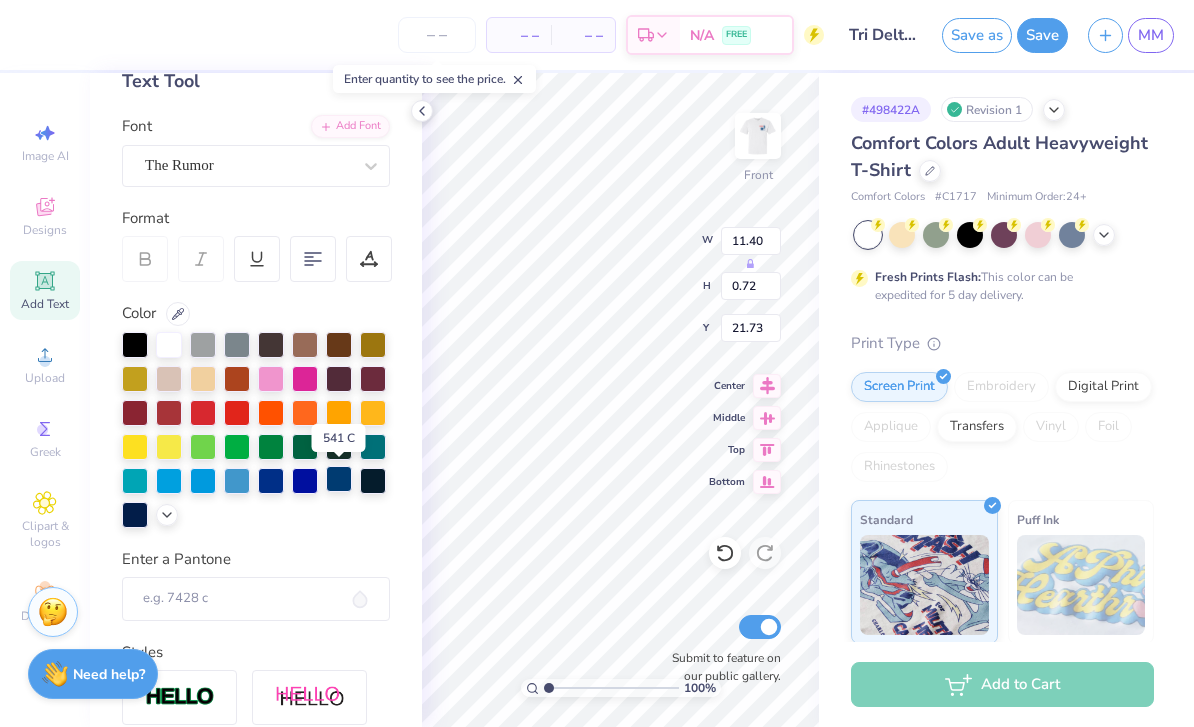 click at bounding box center (339, 479) 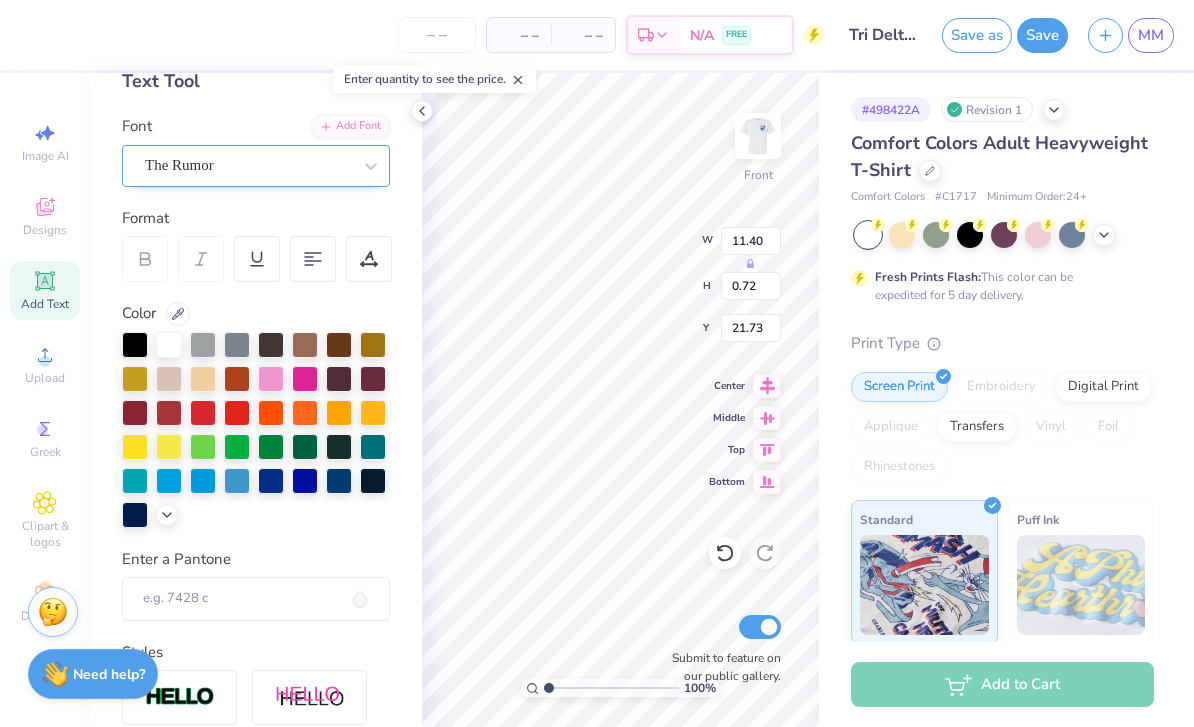 click on "The Rumor" at bounding box center (256, 166) 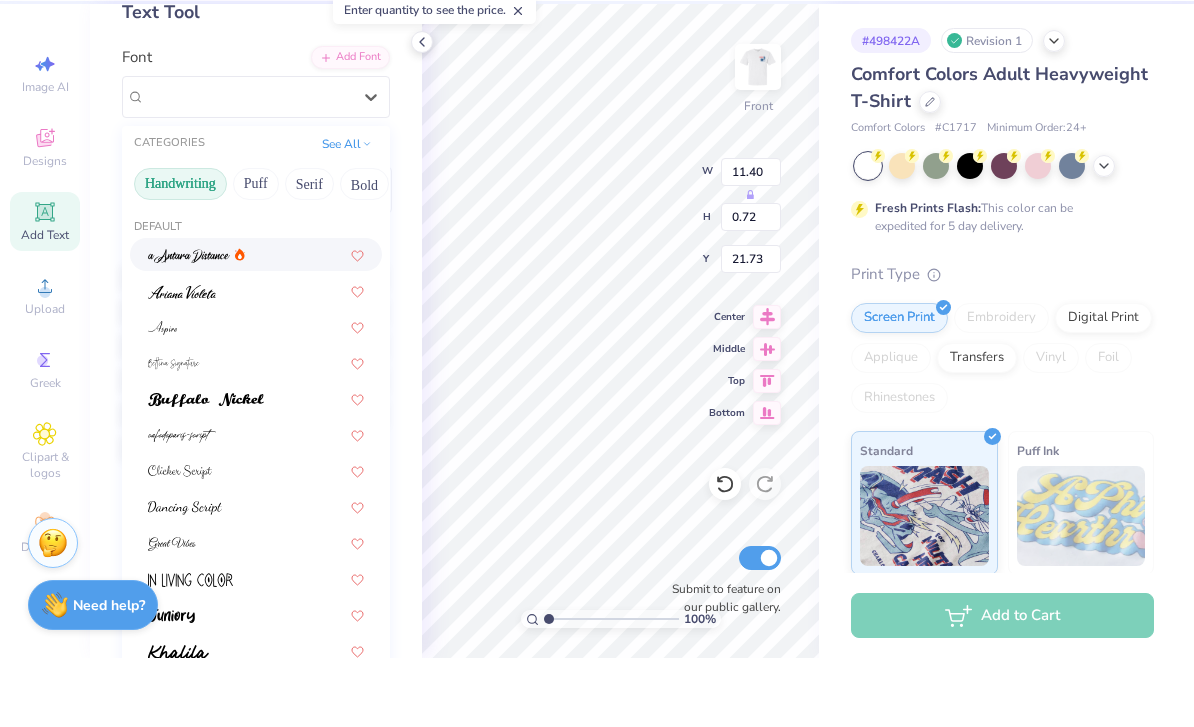 click on "Handwriting" at bounding box center [180, 253] 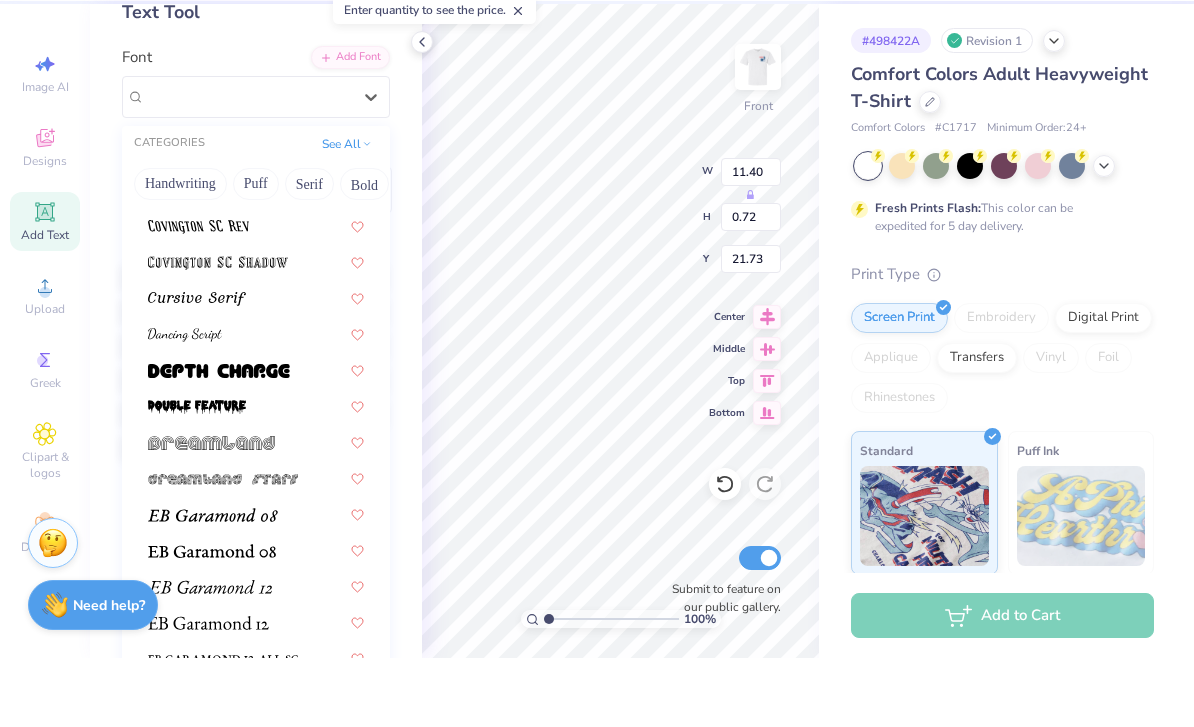 scroll, scrollTop: 3414, scrollLeft: 0, axis: vertical 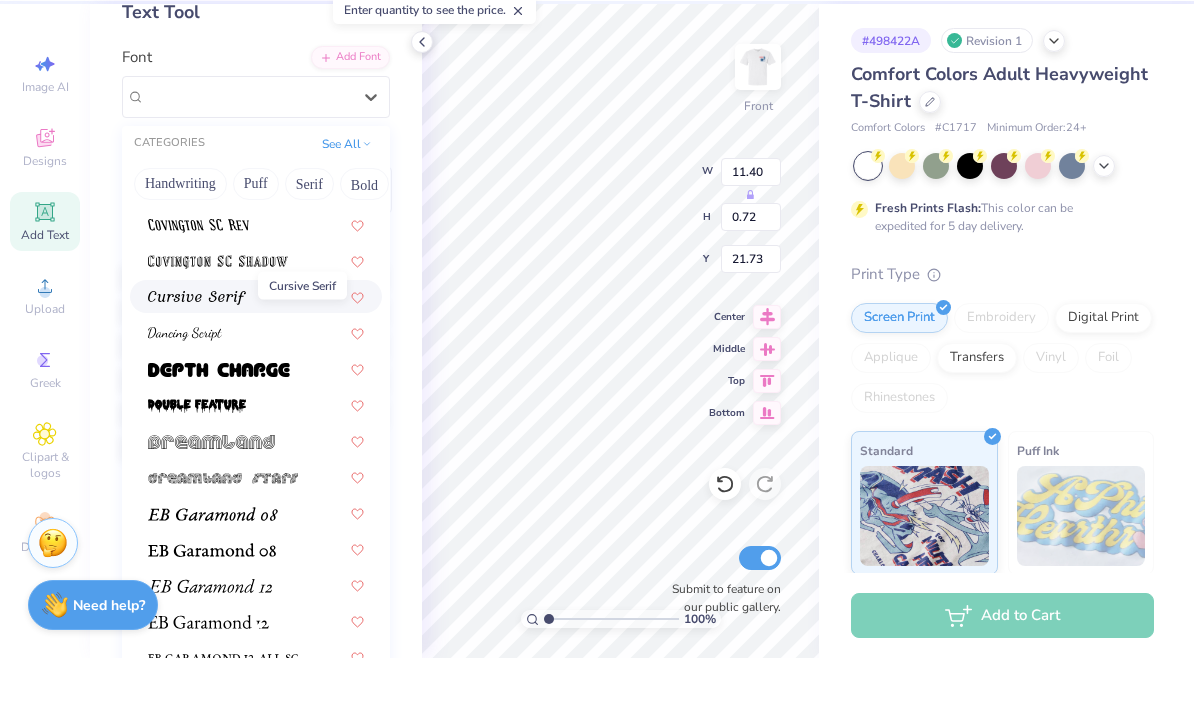 click at bounding box center (197, 367) 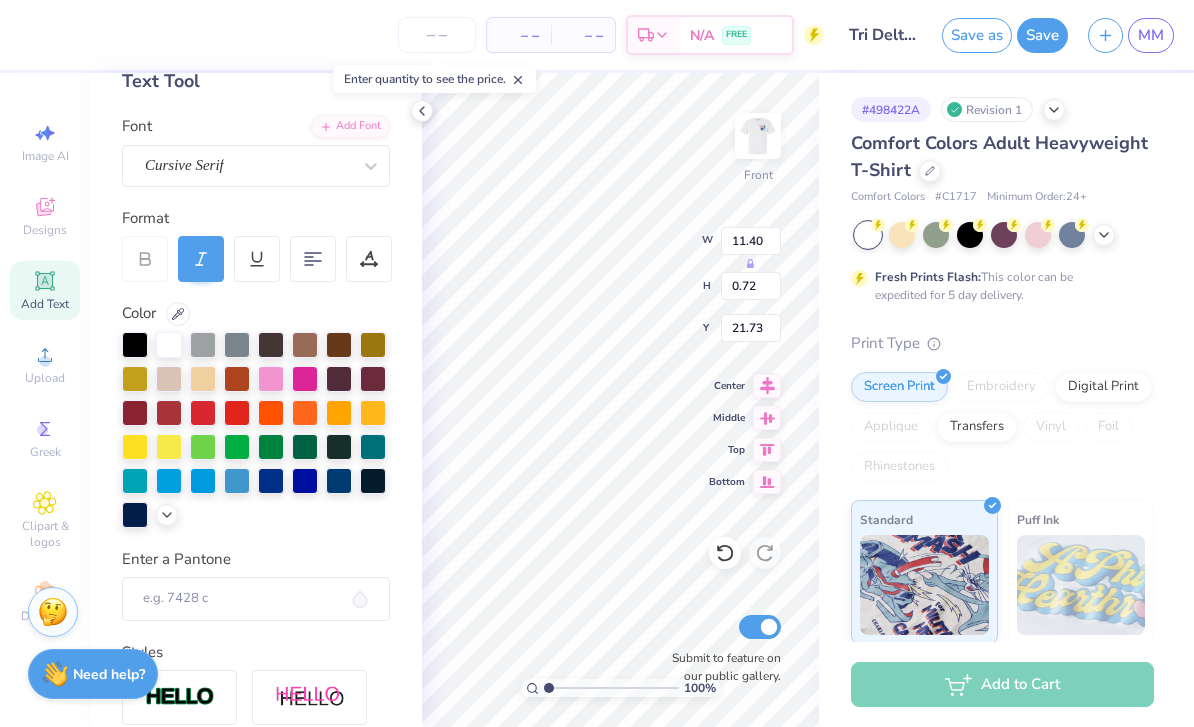 type on "12.64" 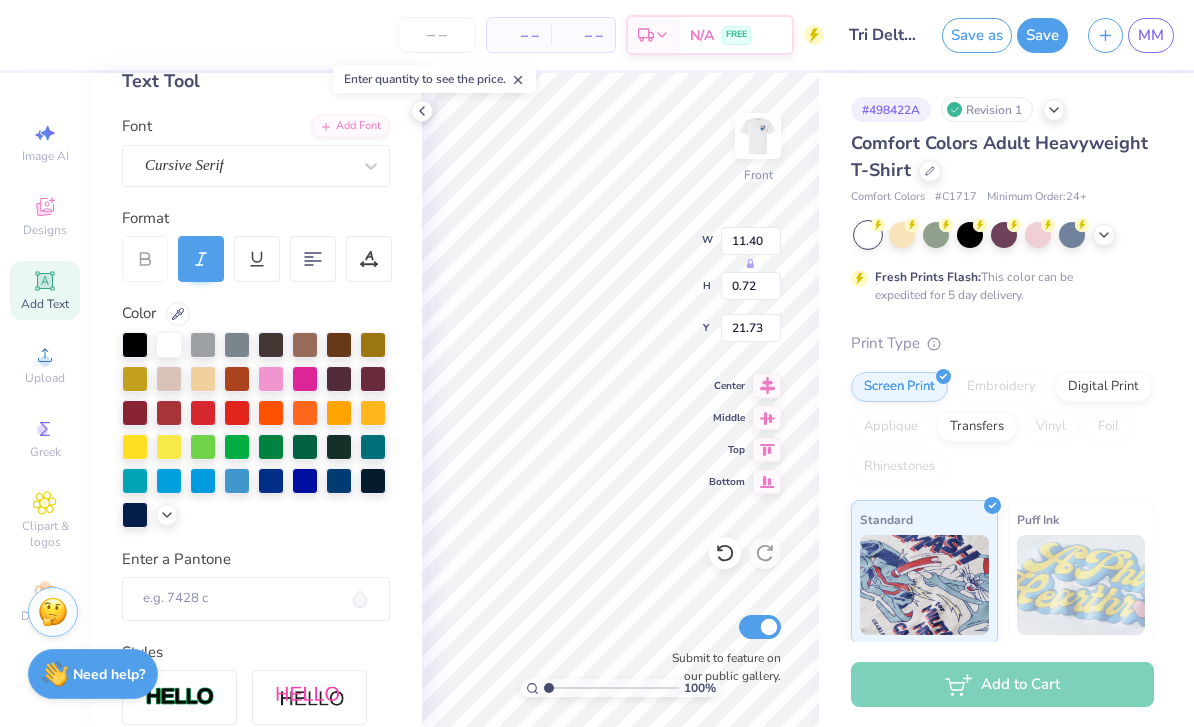 type on "0.57" 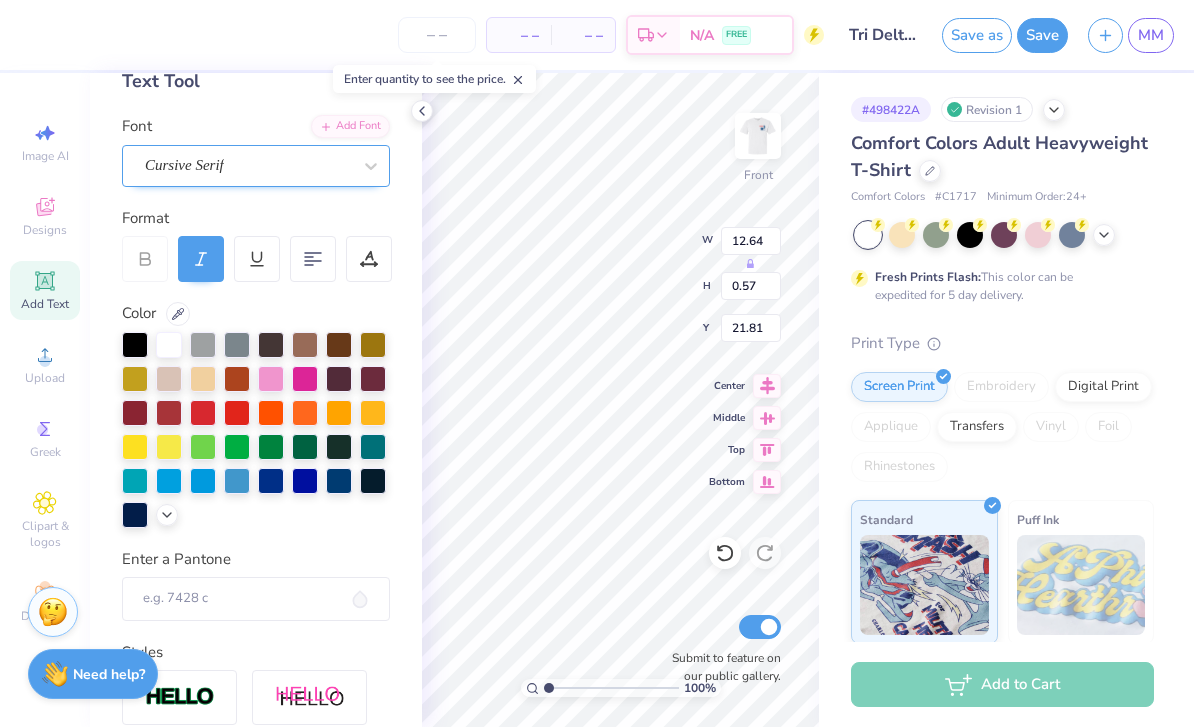 click on "Cursive Serif" at bounding box center [248, 165] 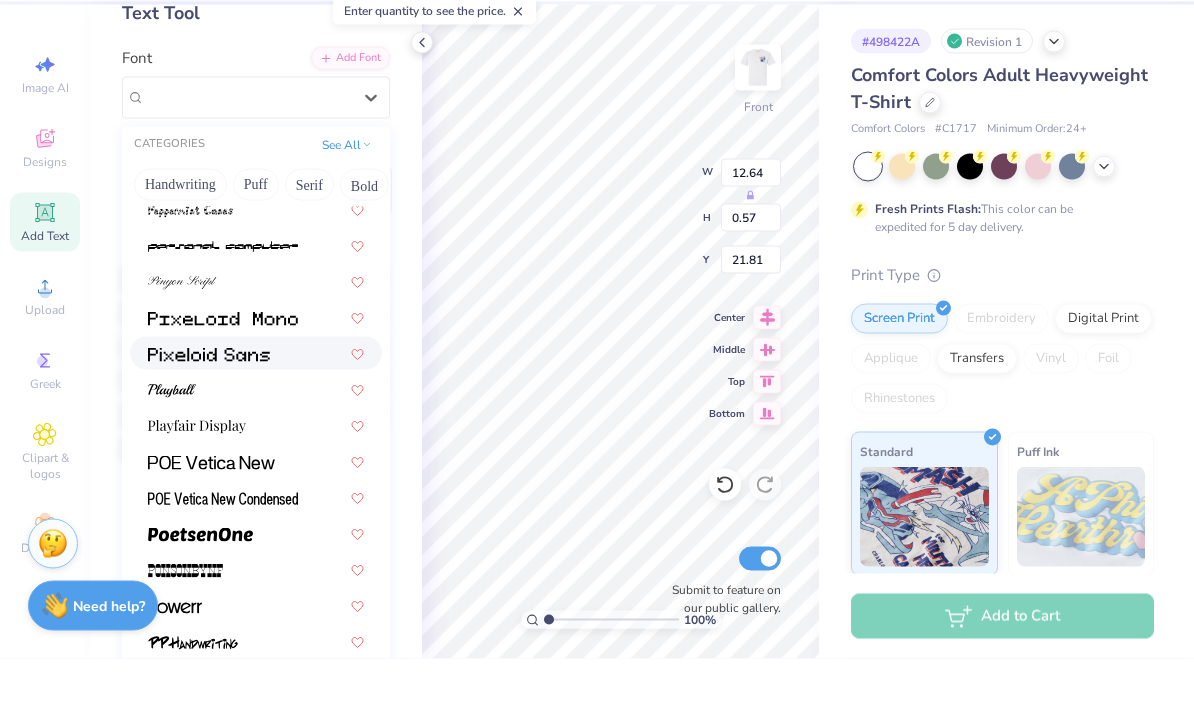 scroll, scrollTop: 7787, scrollLeft: 0, axis: vertical 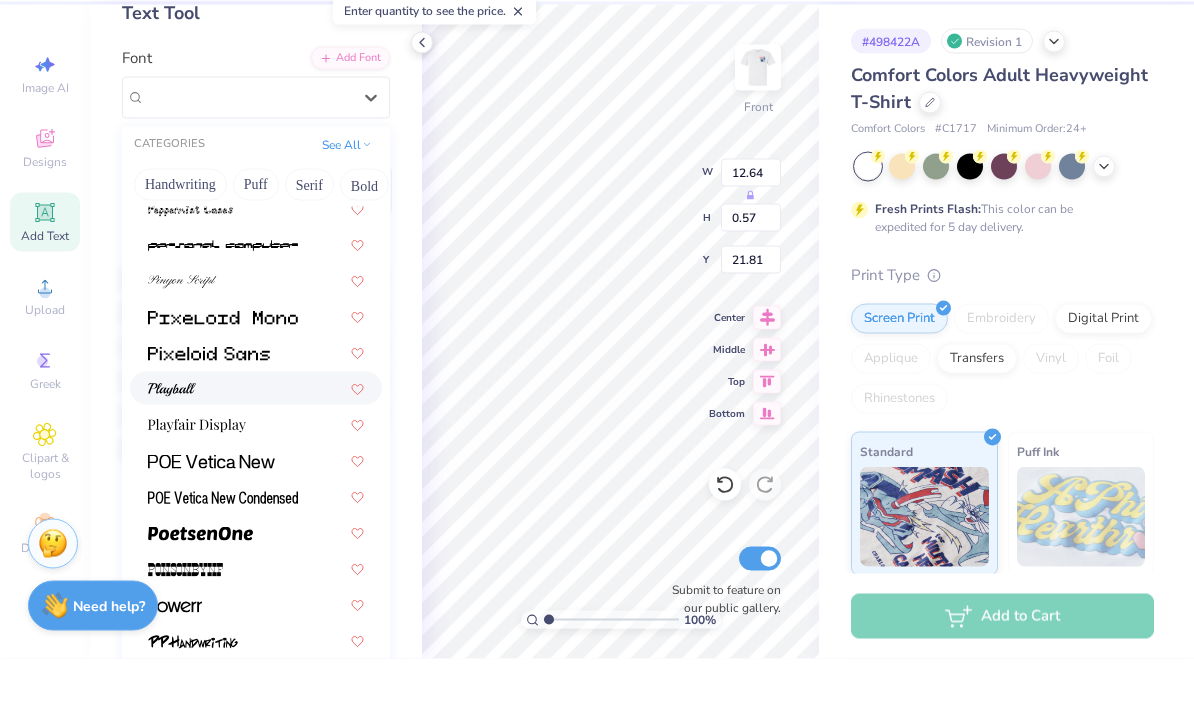 click at bounding box center [256, 456] 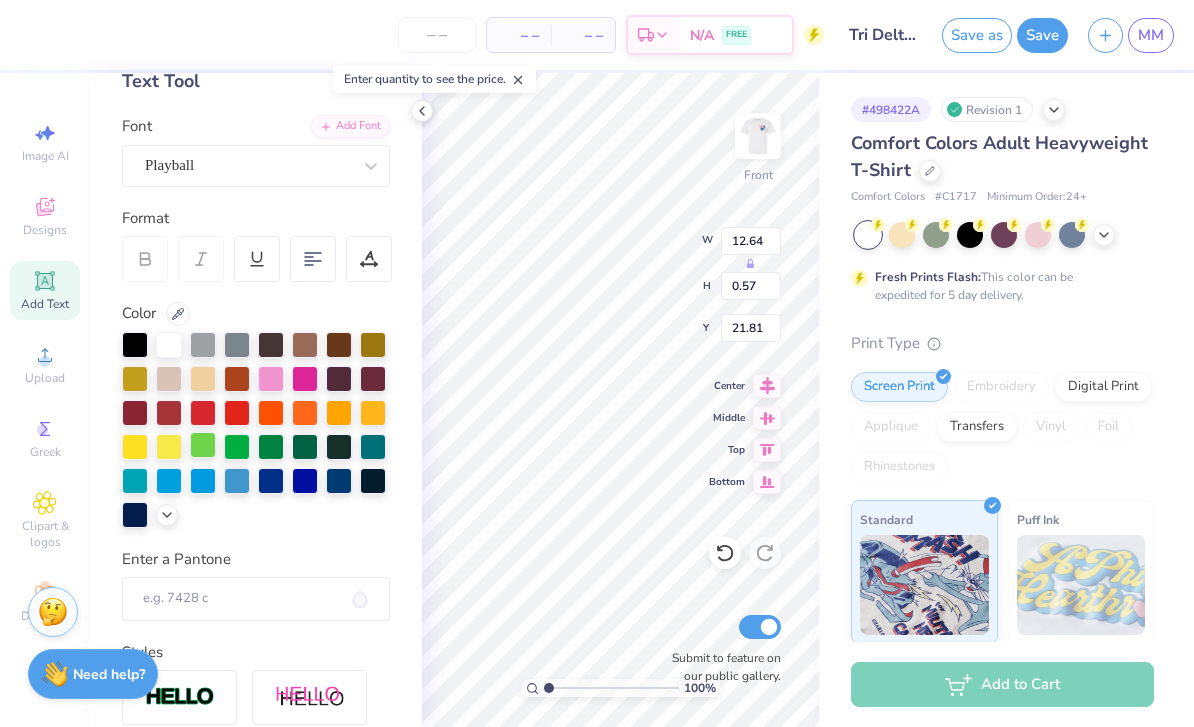 type on "8.89" 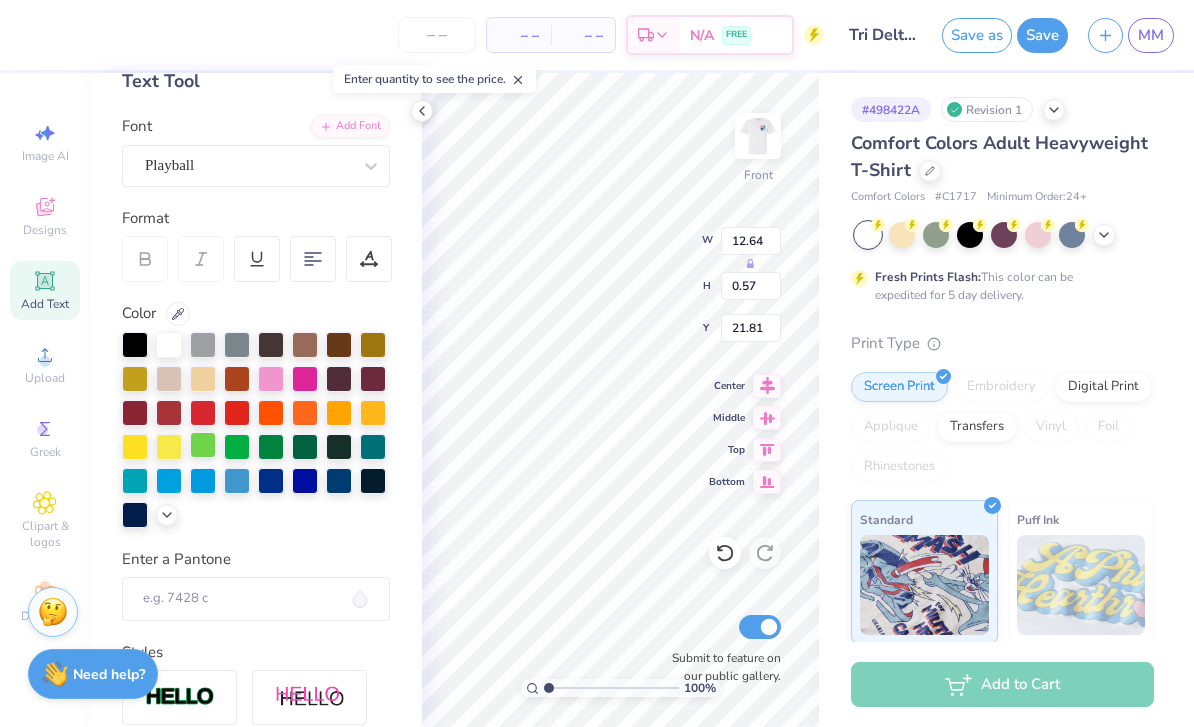type on "21.80" 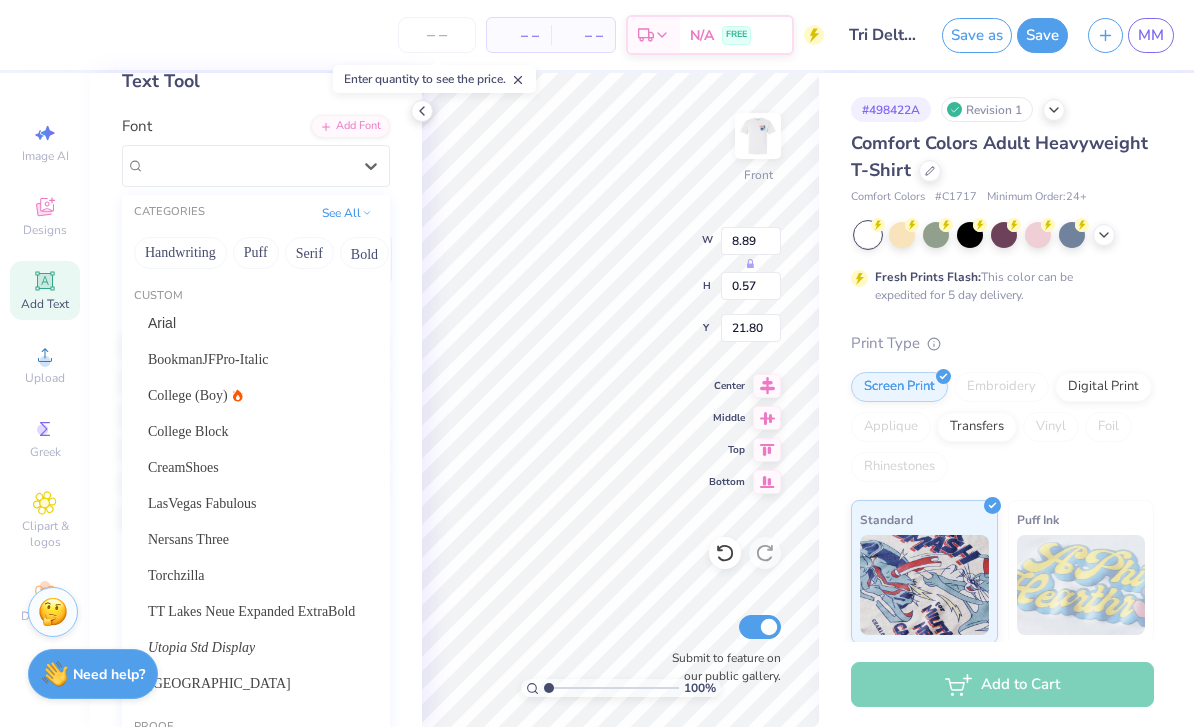 click on "Playball" at bounding box center [256, 166] 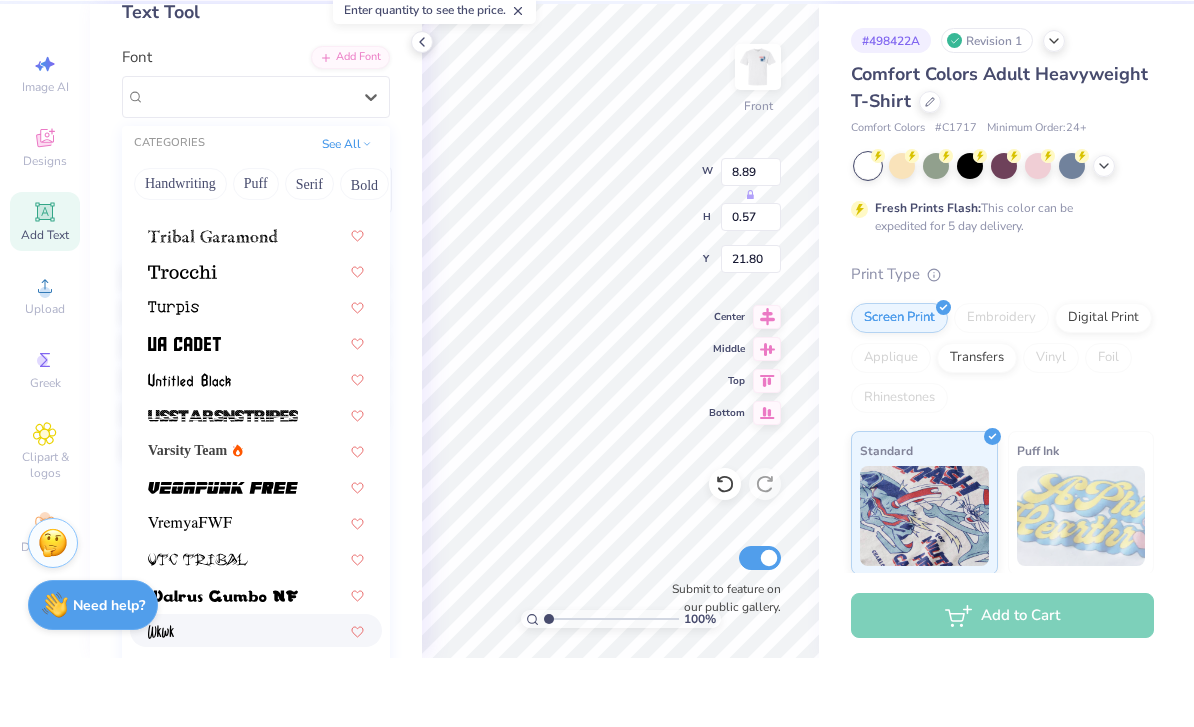 scroll, scrollTop: 9595, scrollLeft: 0, axis: vertical 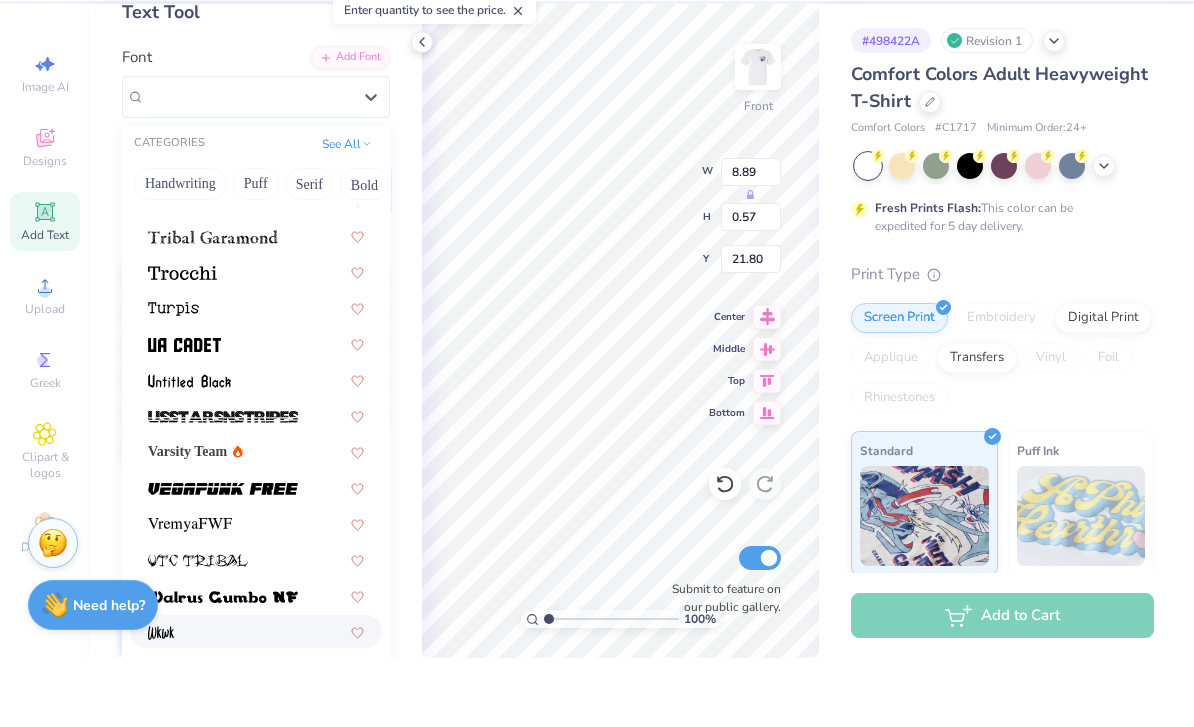 click at bounding box center (256, 700) 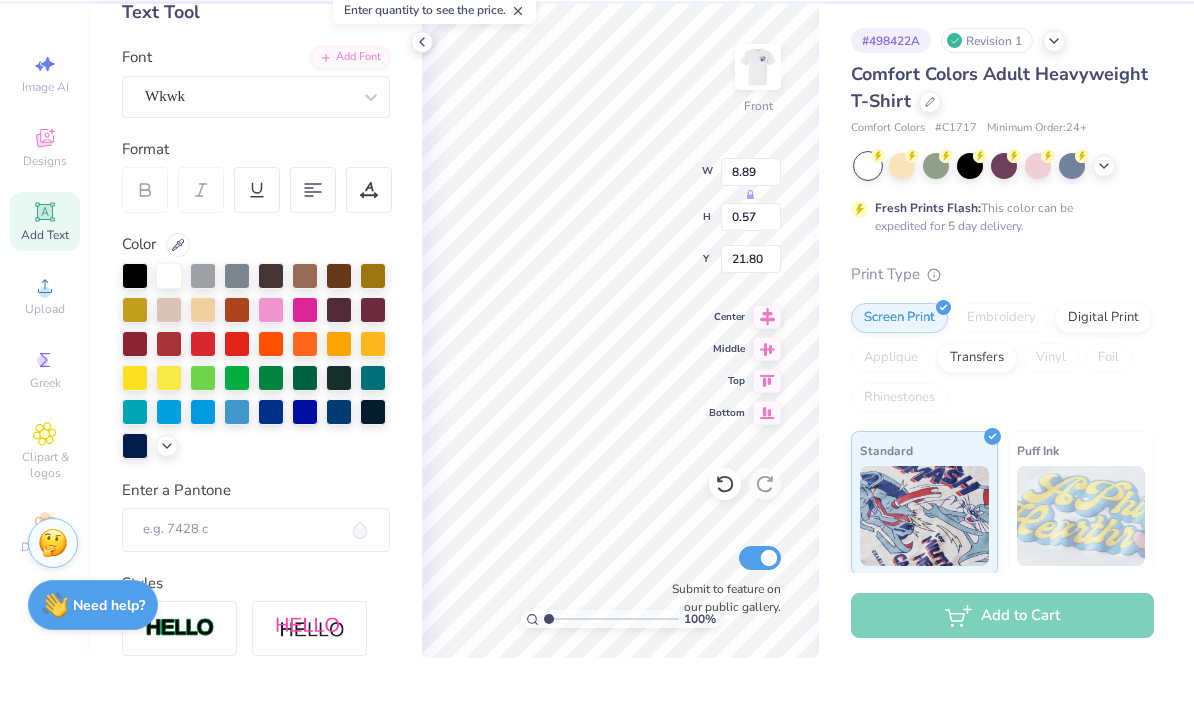 type on "7.14" 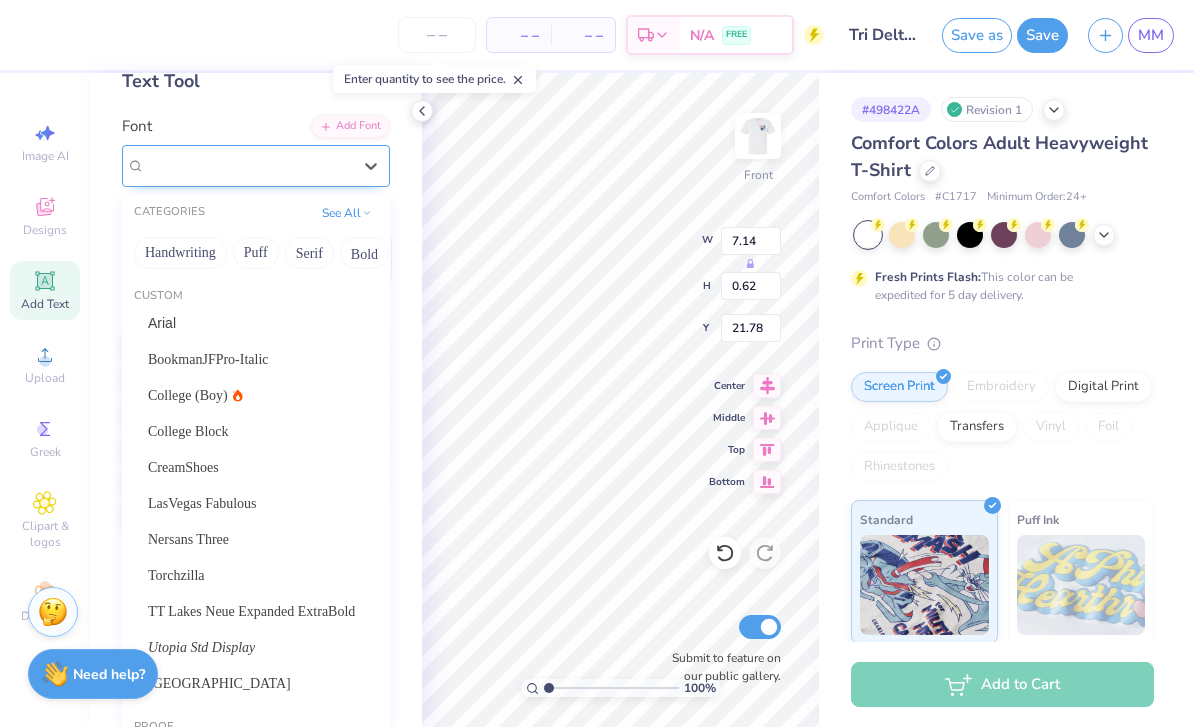 click on "Wkwk" at bounding box center [248, 165] 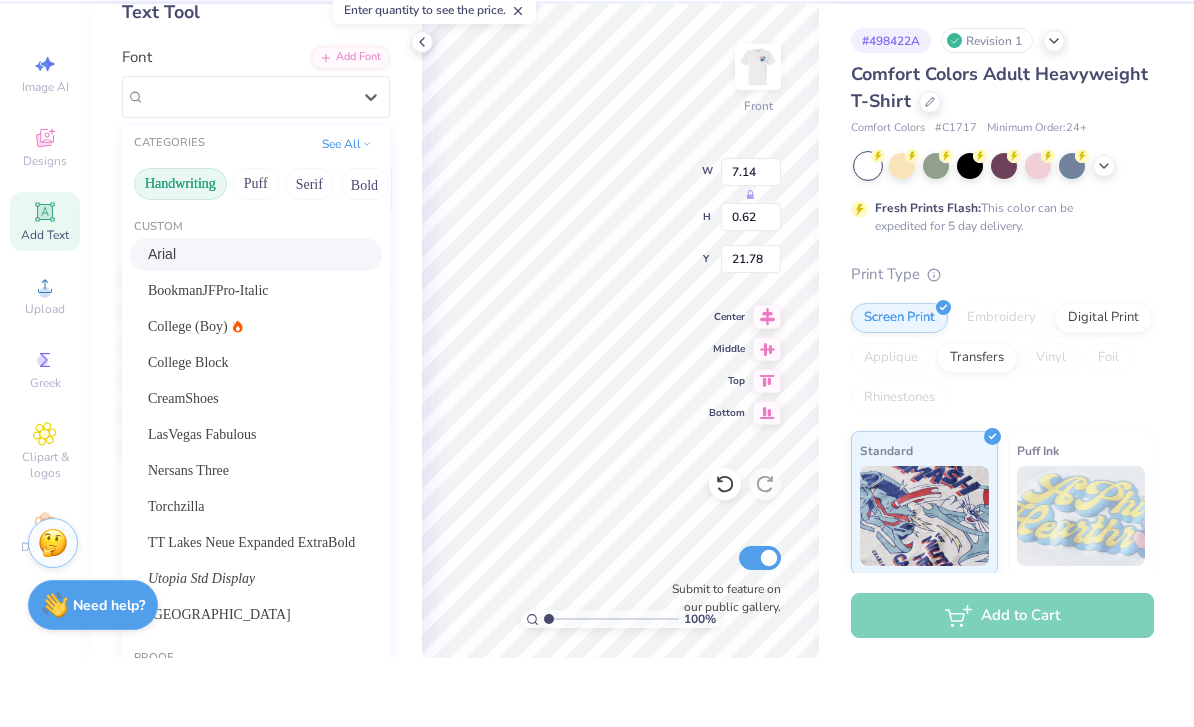 click on "Handwriting" at bounding box center [180, 253] 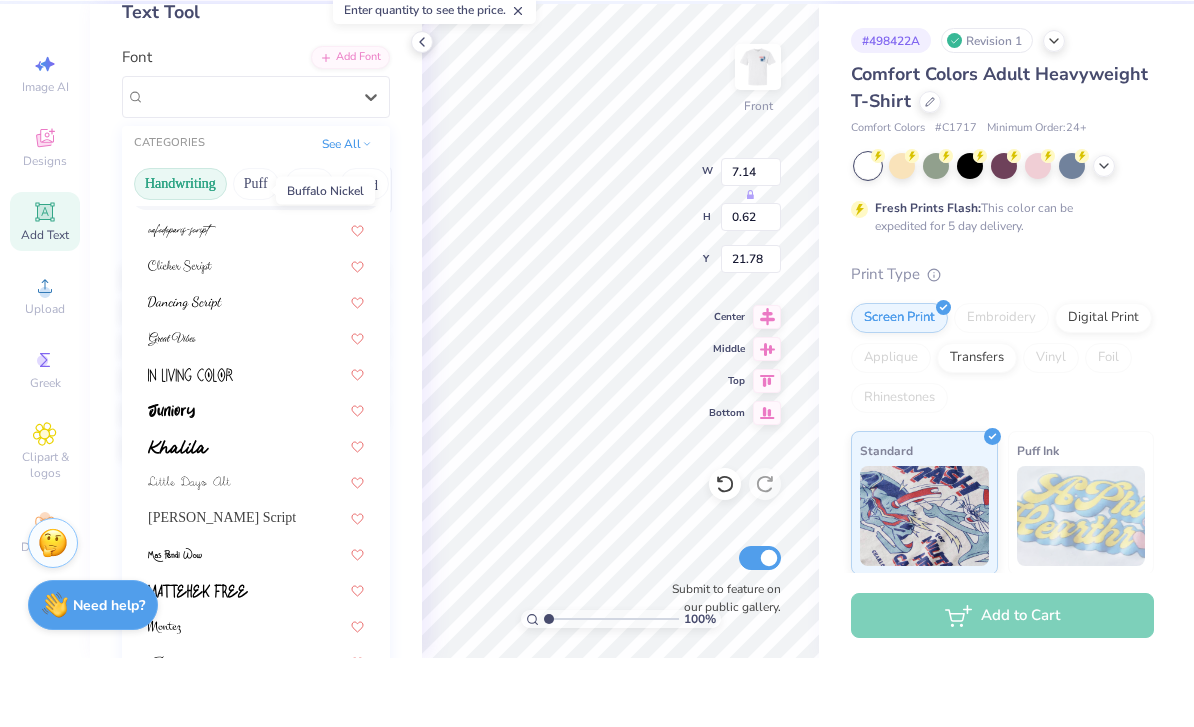 scroll, scrollTop: 376, scrollLeft: 0, axis: vertical 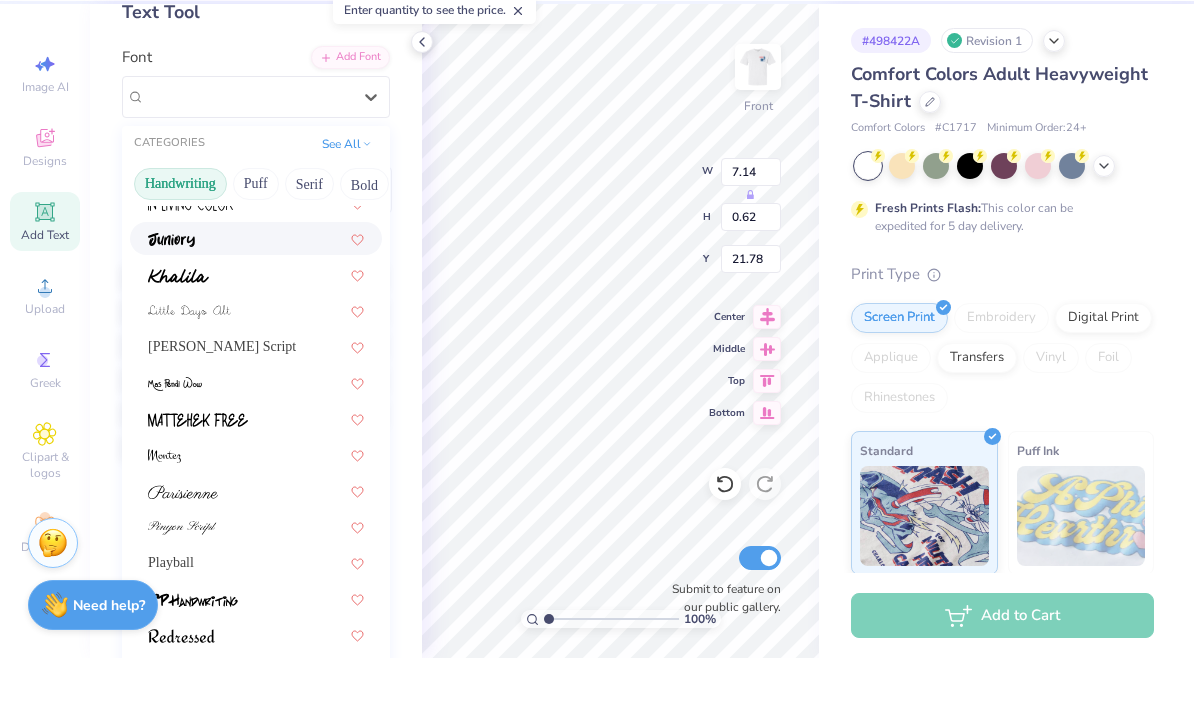 click at bounding box center [256, 307] 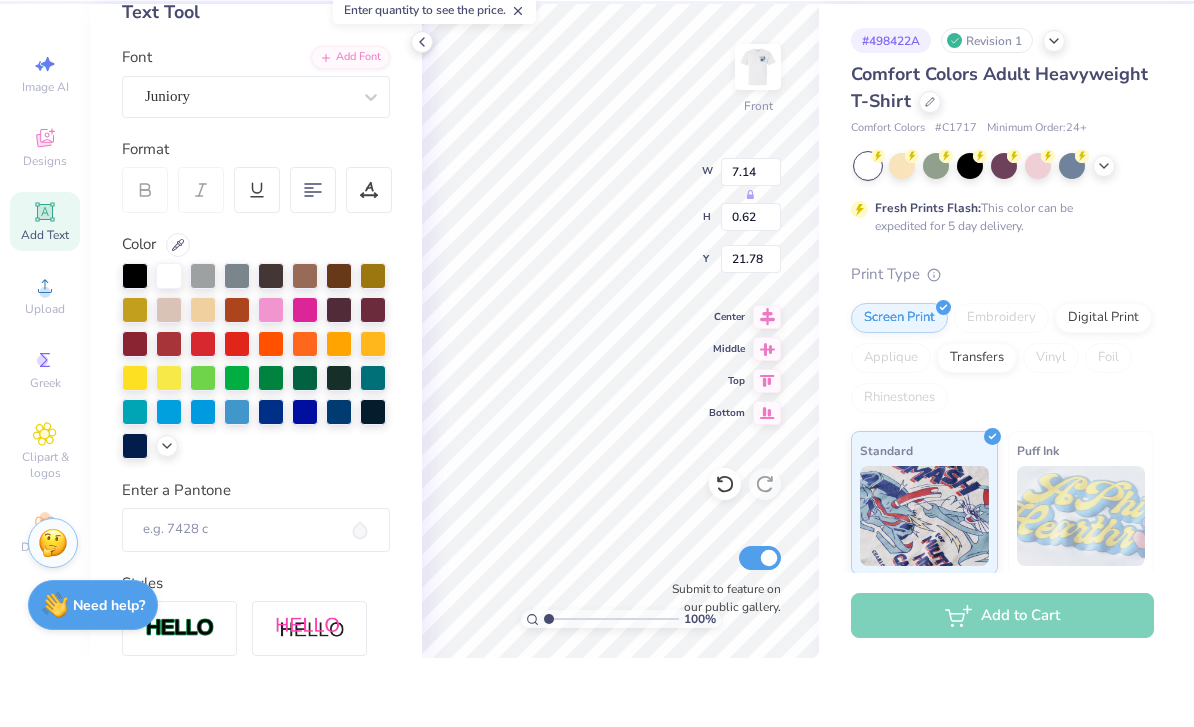 type on "10.89" 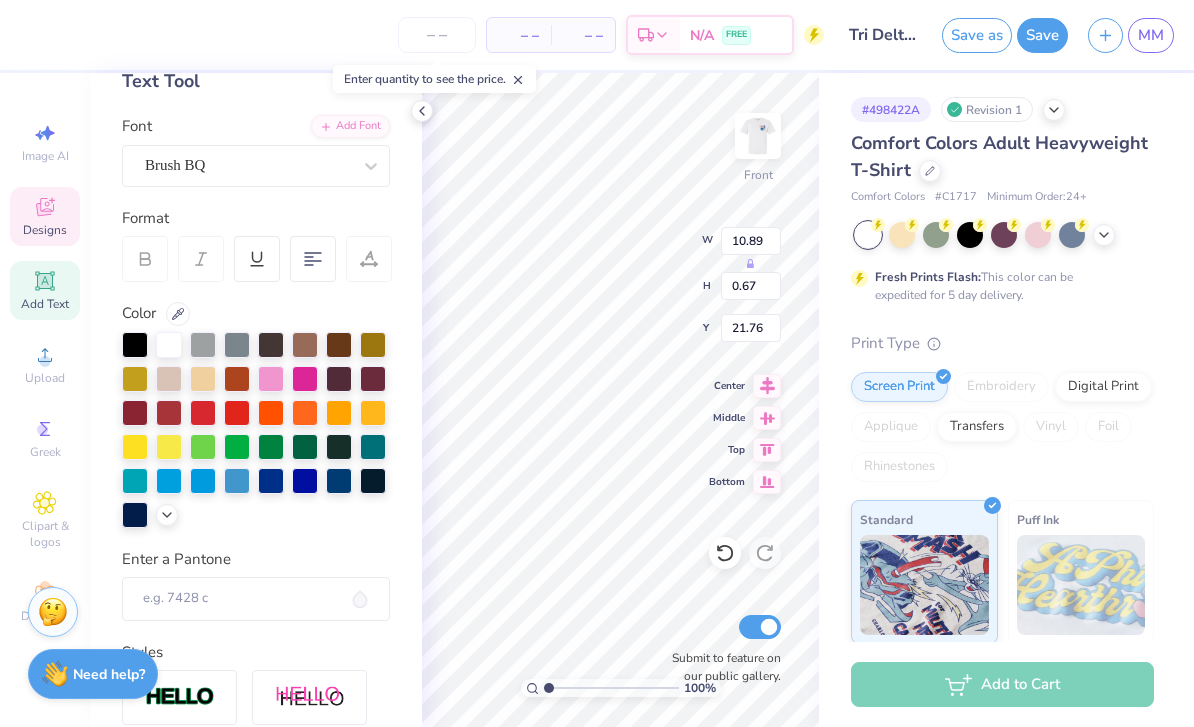 type on "13.07" 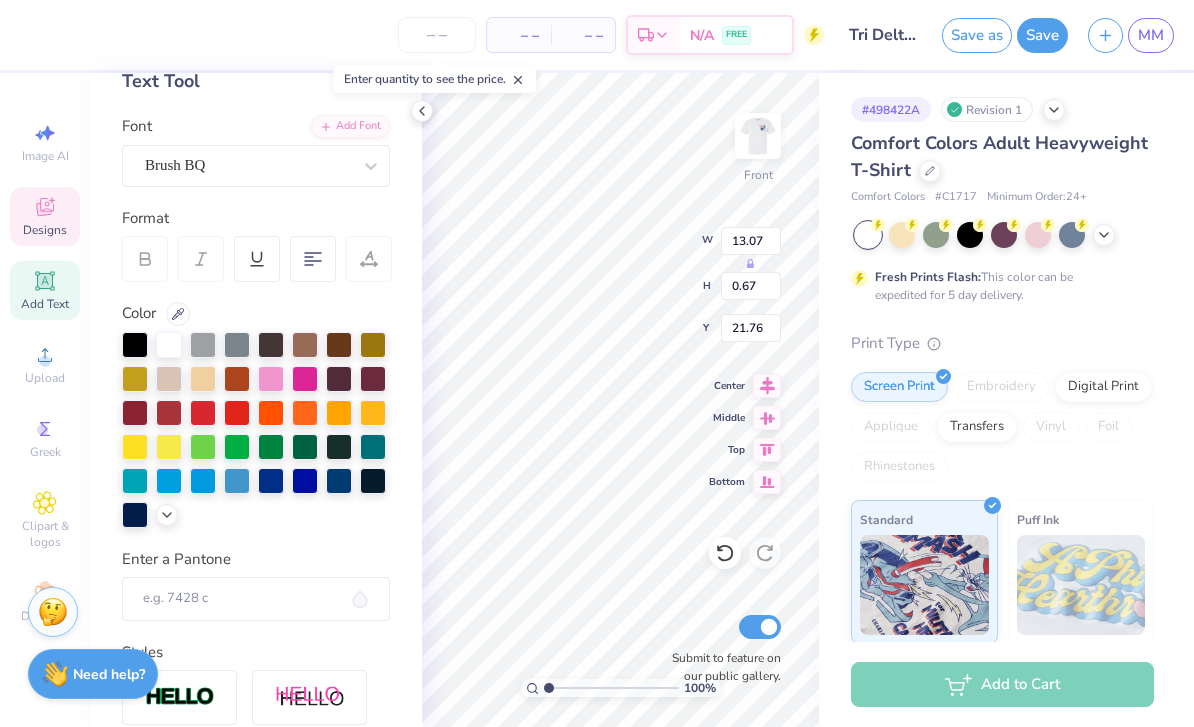 type on "4.98" 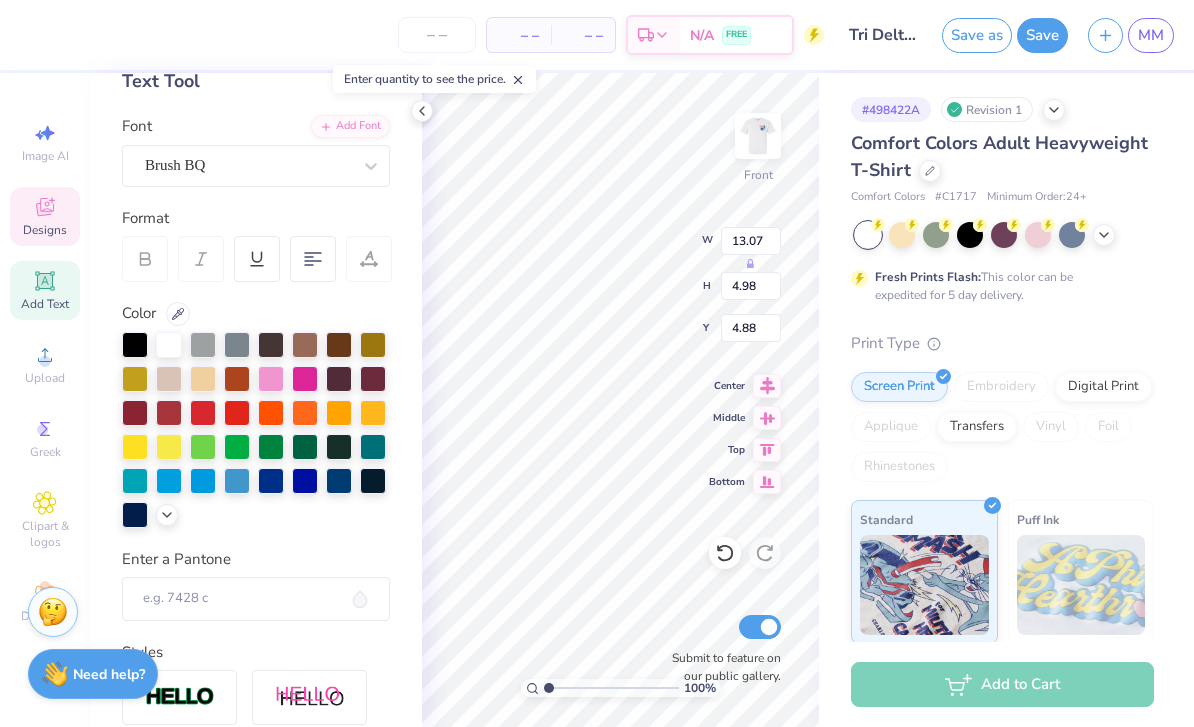 type on "10.89" 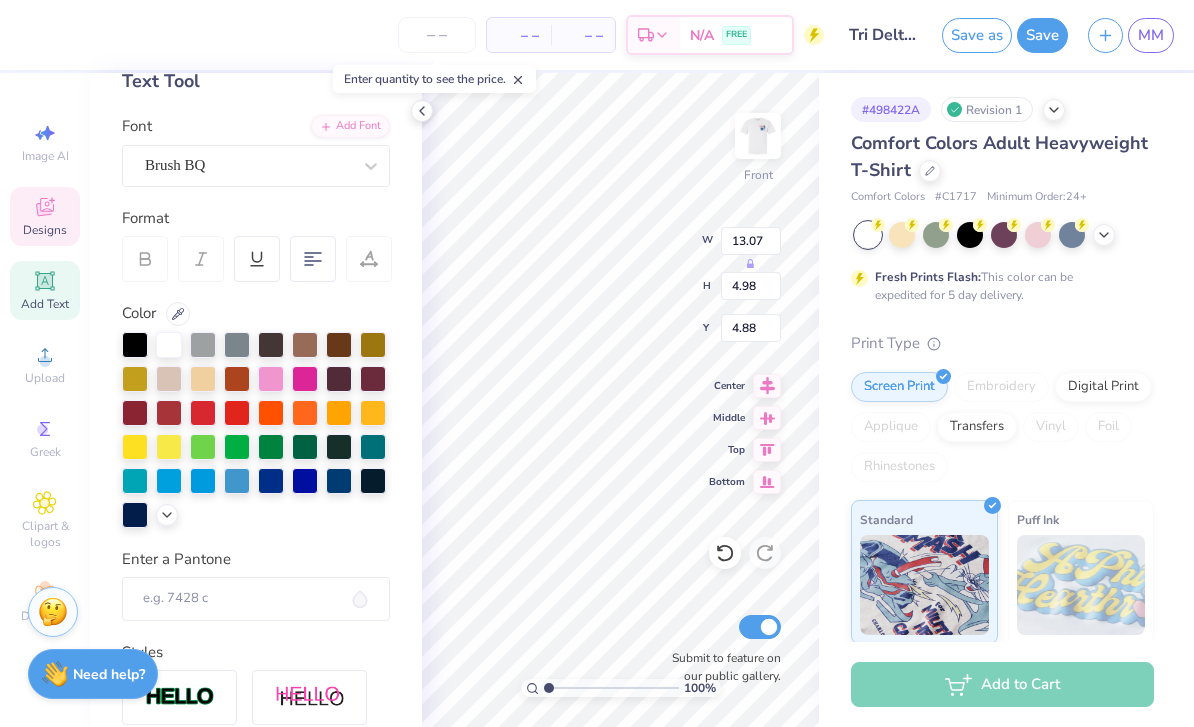 type on "0.67" 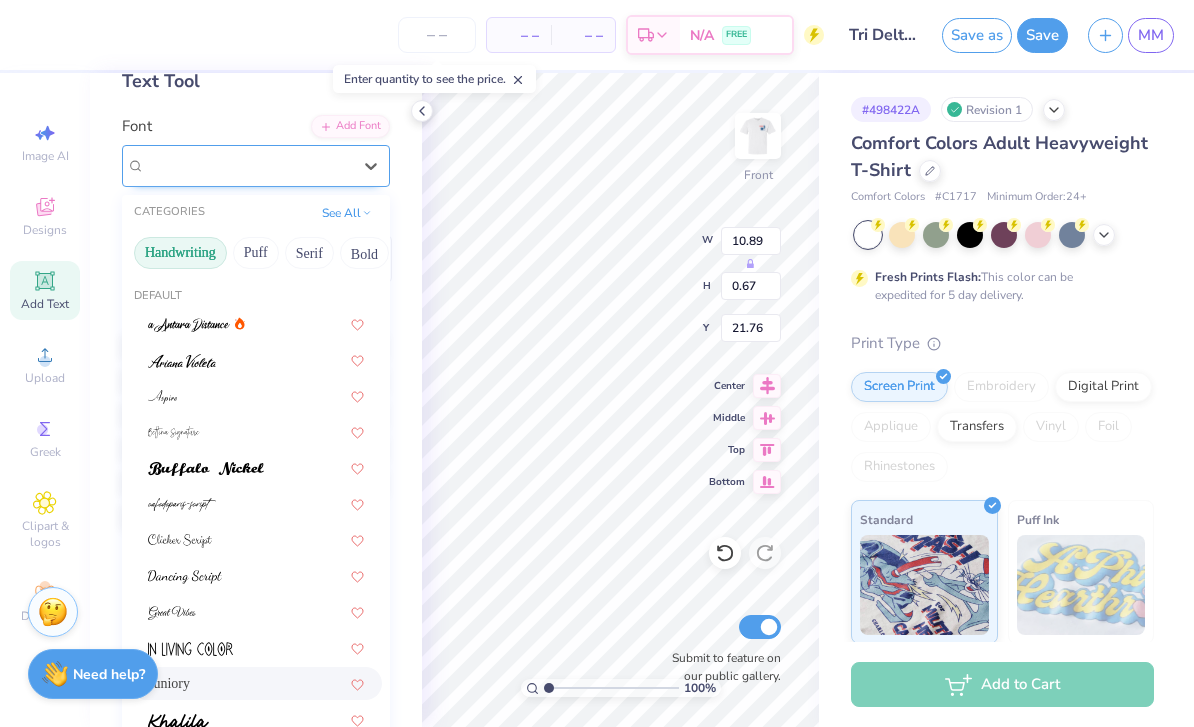 click on "Juniory" at bounding box center (248, 165) 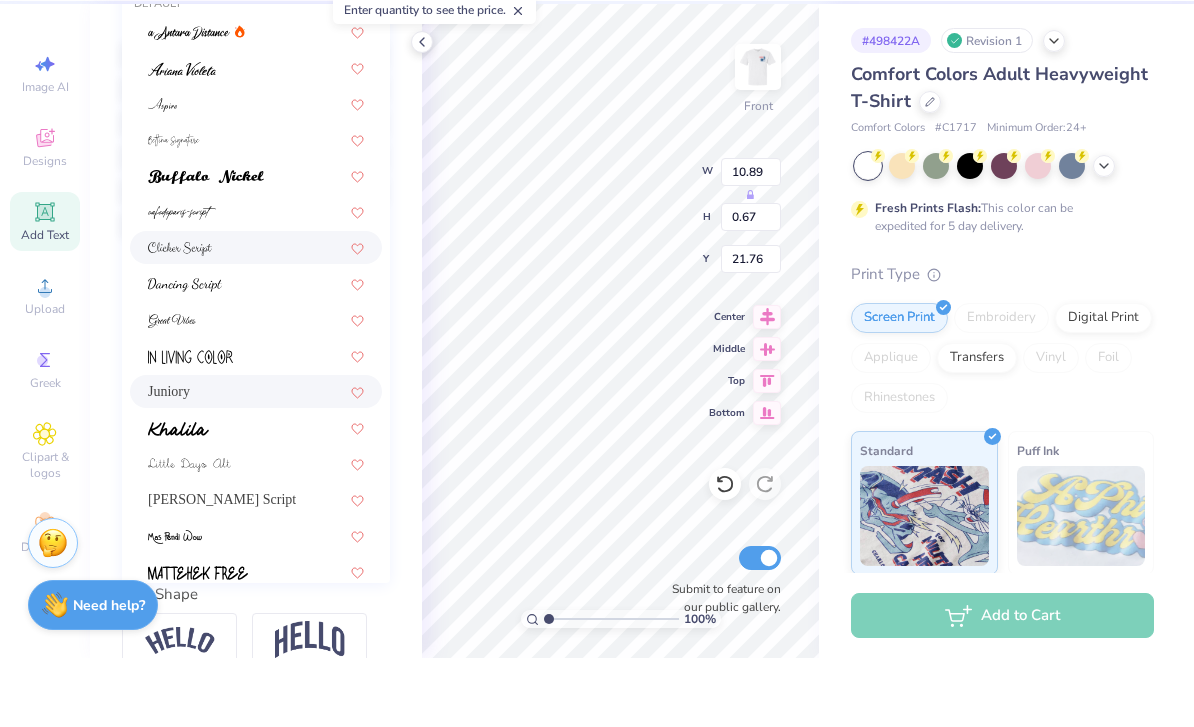 scroll, scrollTop: 425, scrollLeft: 0, axis: vertical 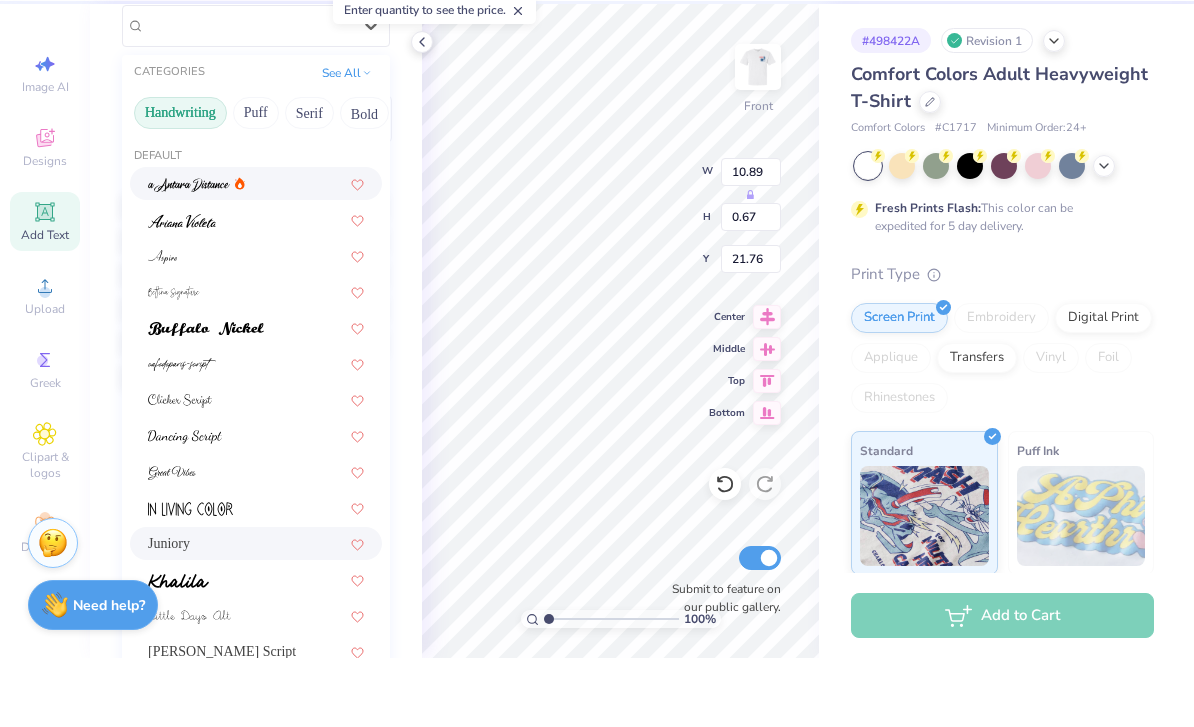 click on "Handwriting" at bounding box center (180, 182) 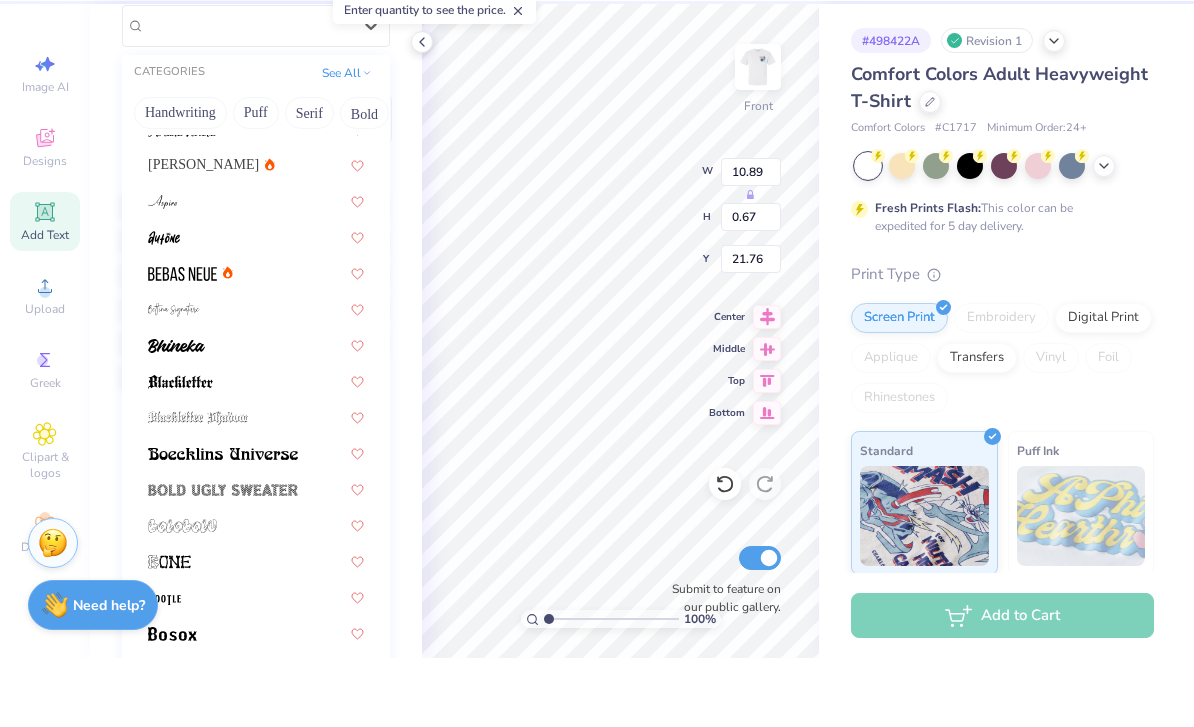scroll, scrollTop: 1407, scrollLeft: 0, axis: vertical 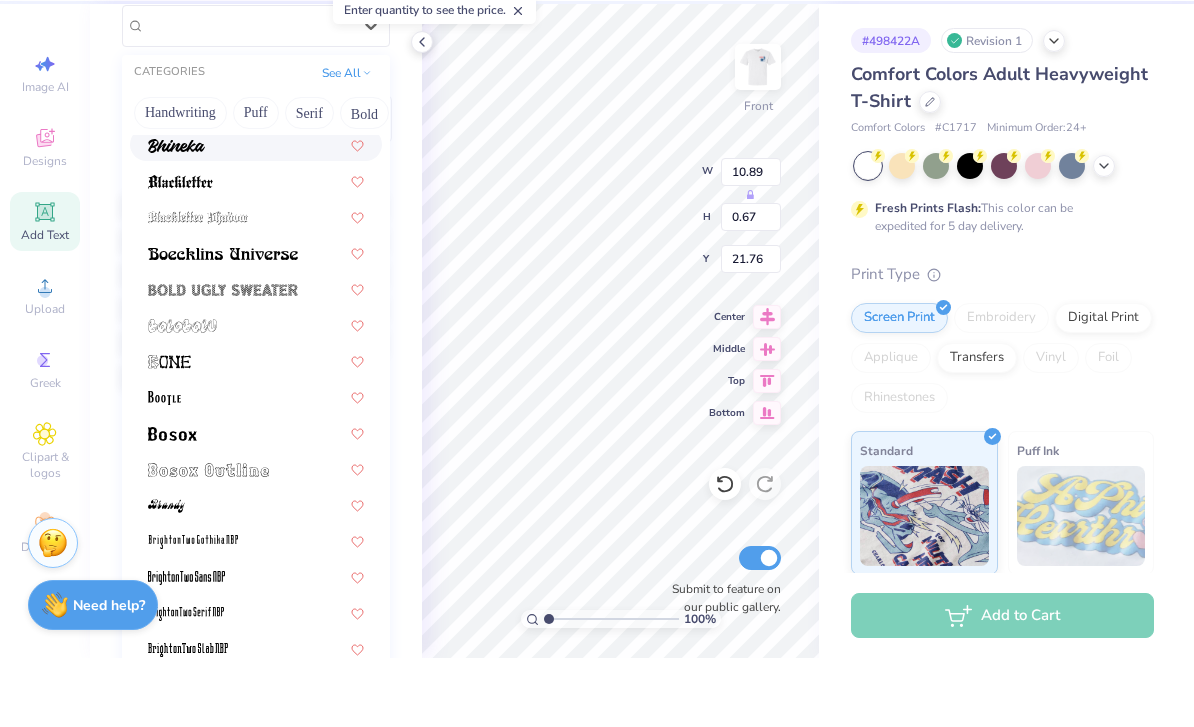 click at bounding box center (256, 213) 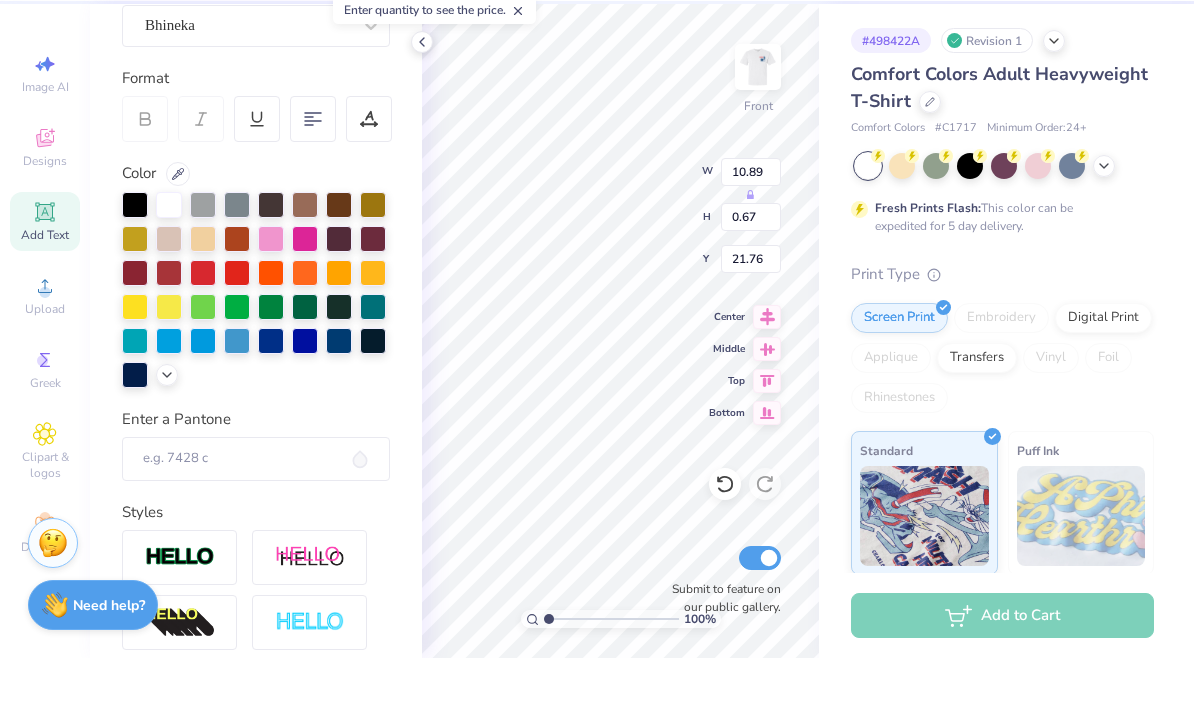 type on "7.98" 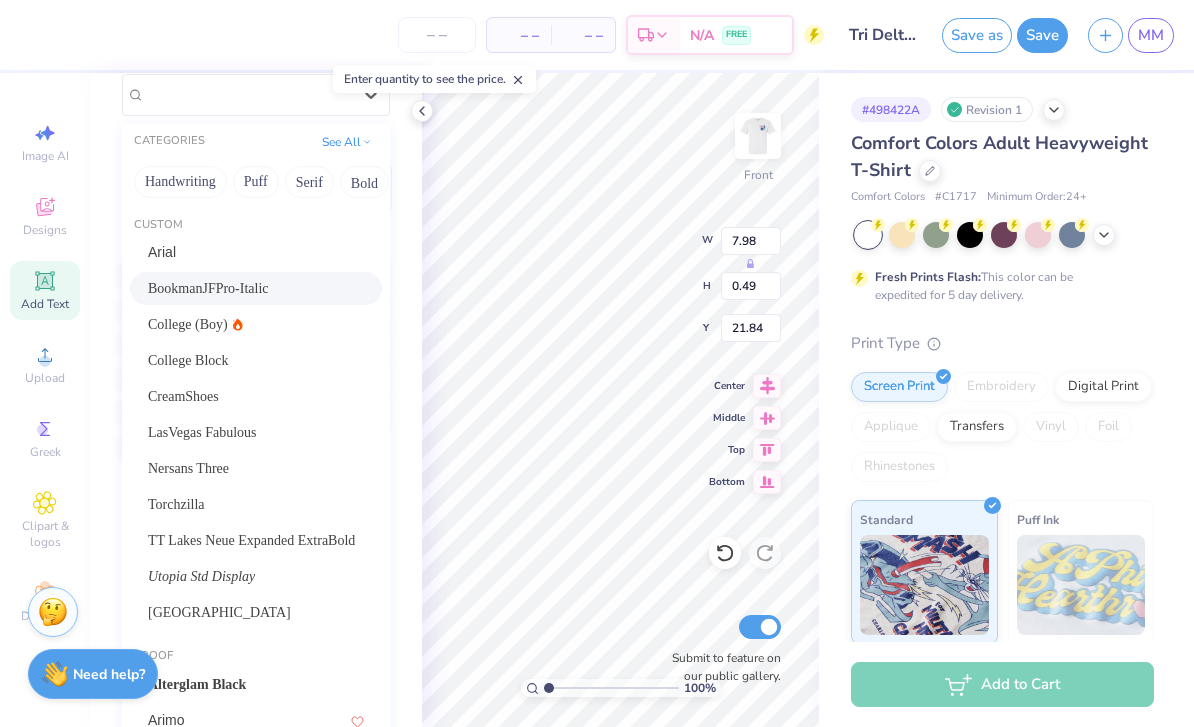 drag, startPoint x: 251, startPoint y: 107, endPoint x: 251, endPoint y: 291, distance: 184 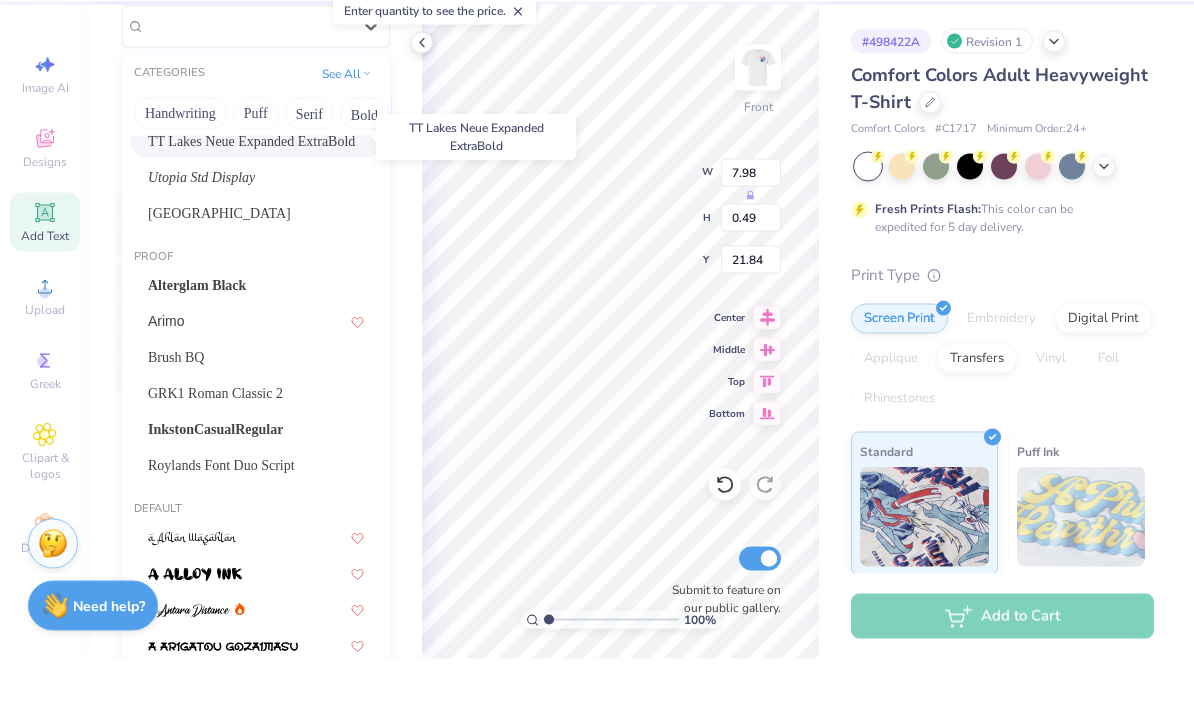 scroll, scrollTop: 332, scrollLeft: 0, axis: vertical 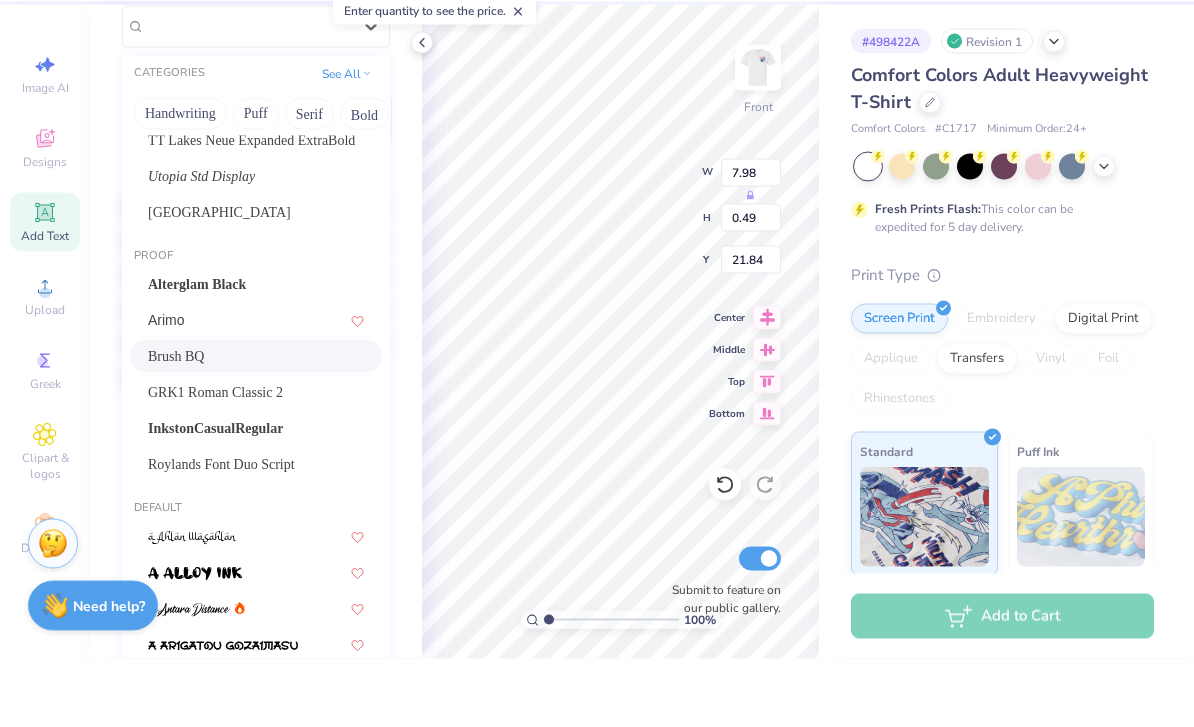 click on "Brush BQ" at bounding box center [256, 424] 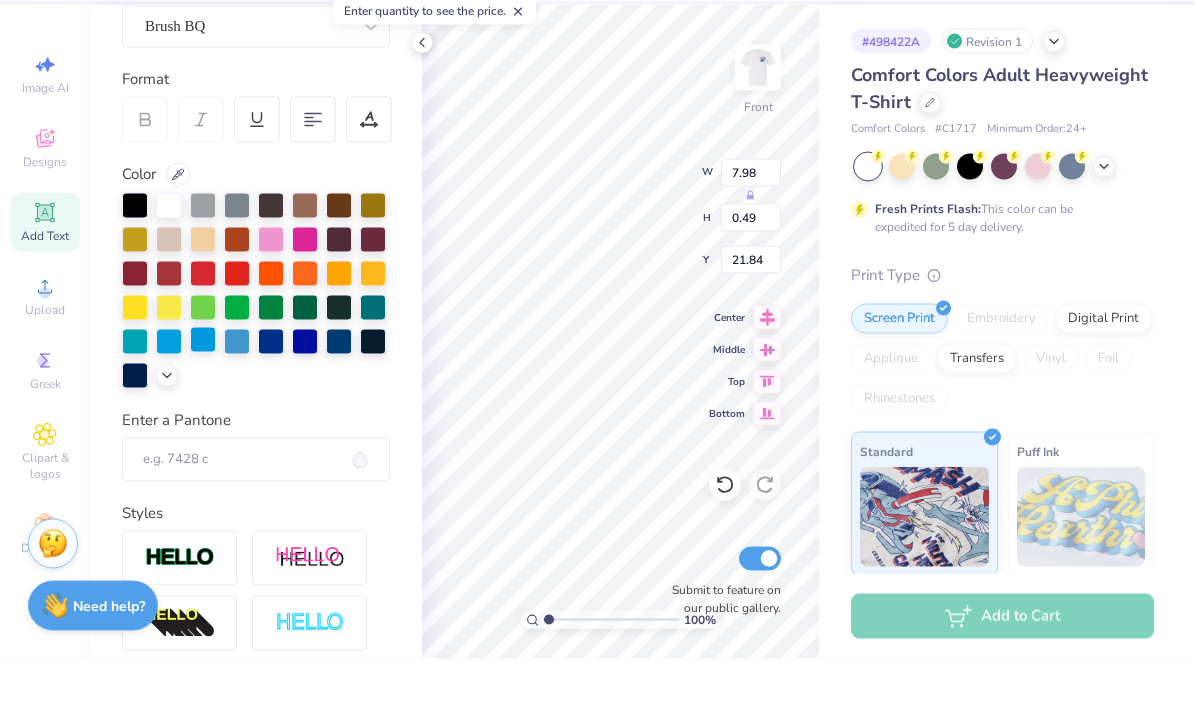 type on "8.36" 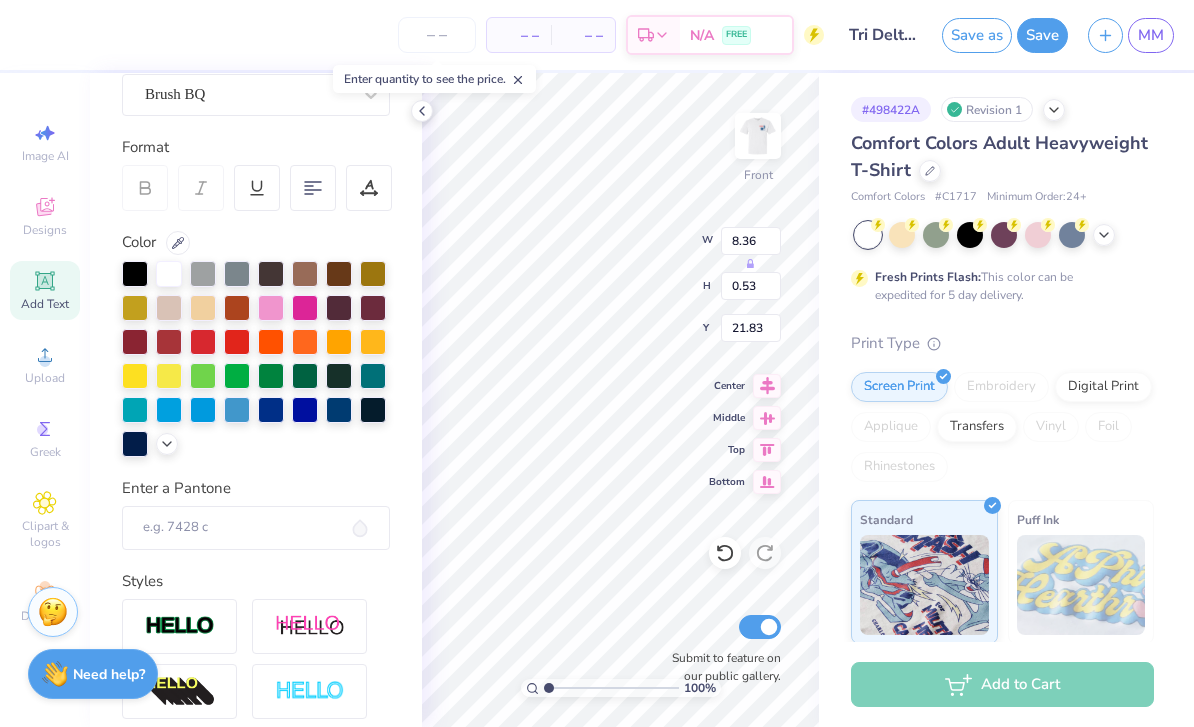 type on "10.64" 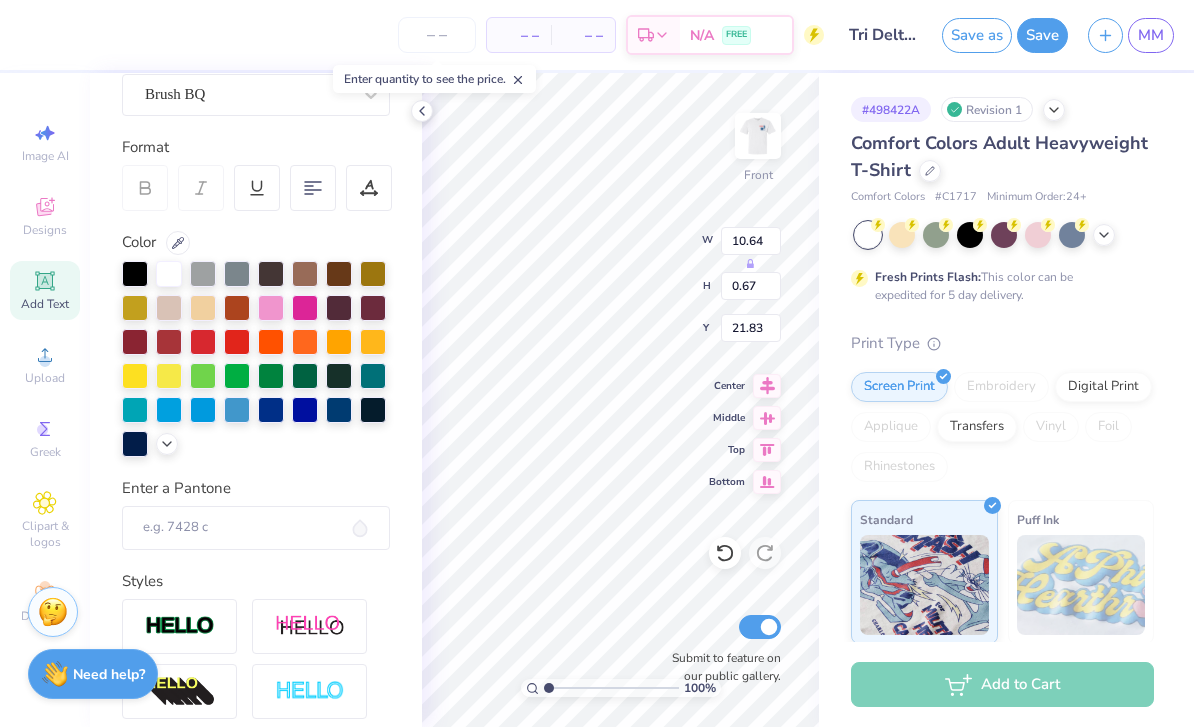 type on "21.25" 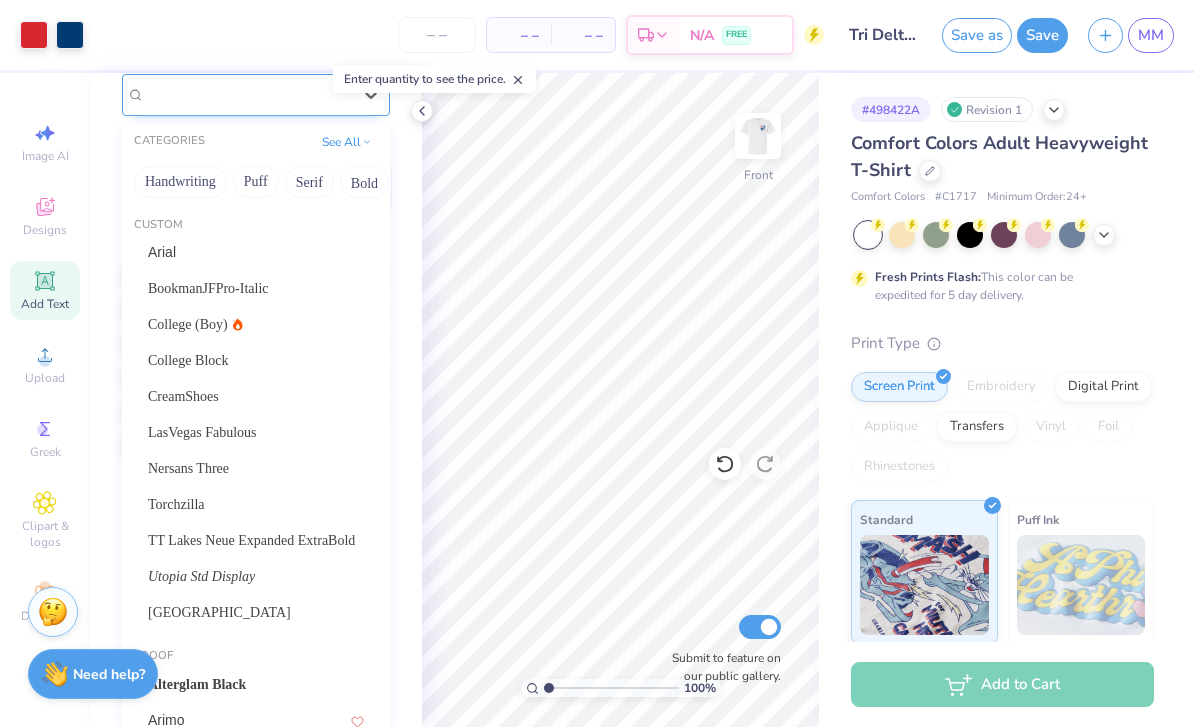 click at bounding box center [248, 94] 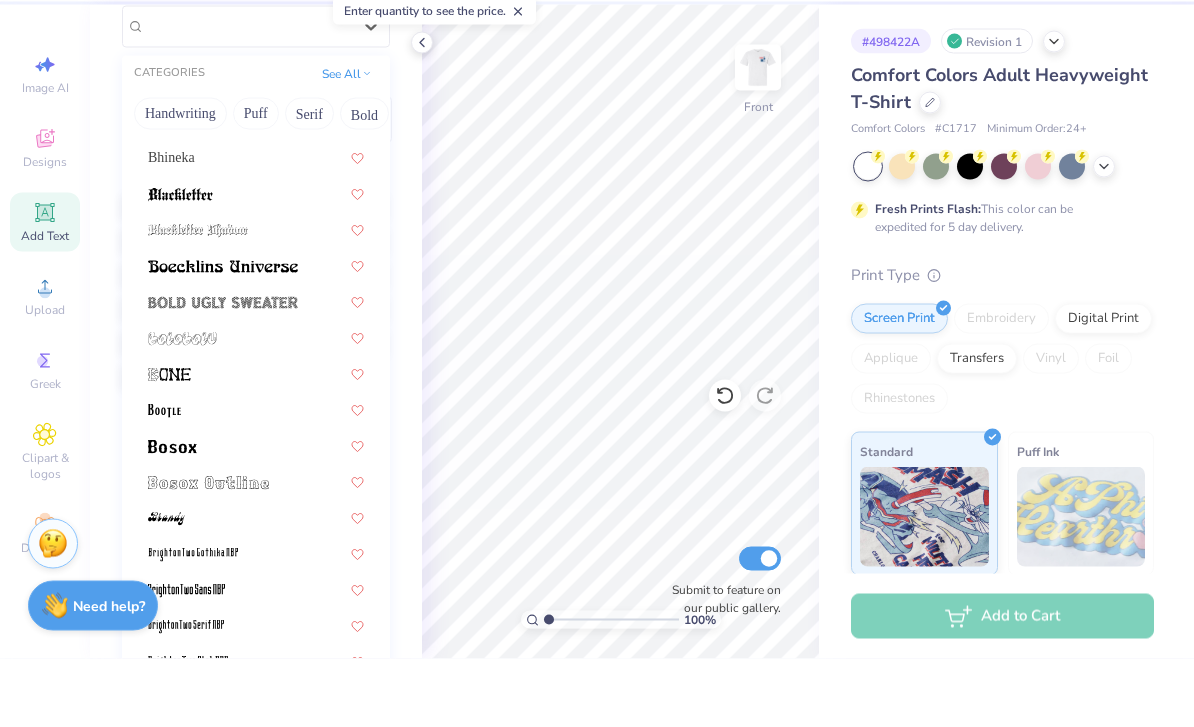 scroll, scrollTop: 1642, scrollLeft: 0, axis: vertical 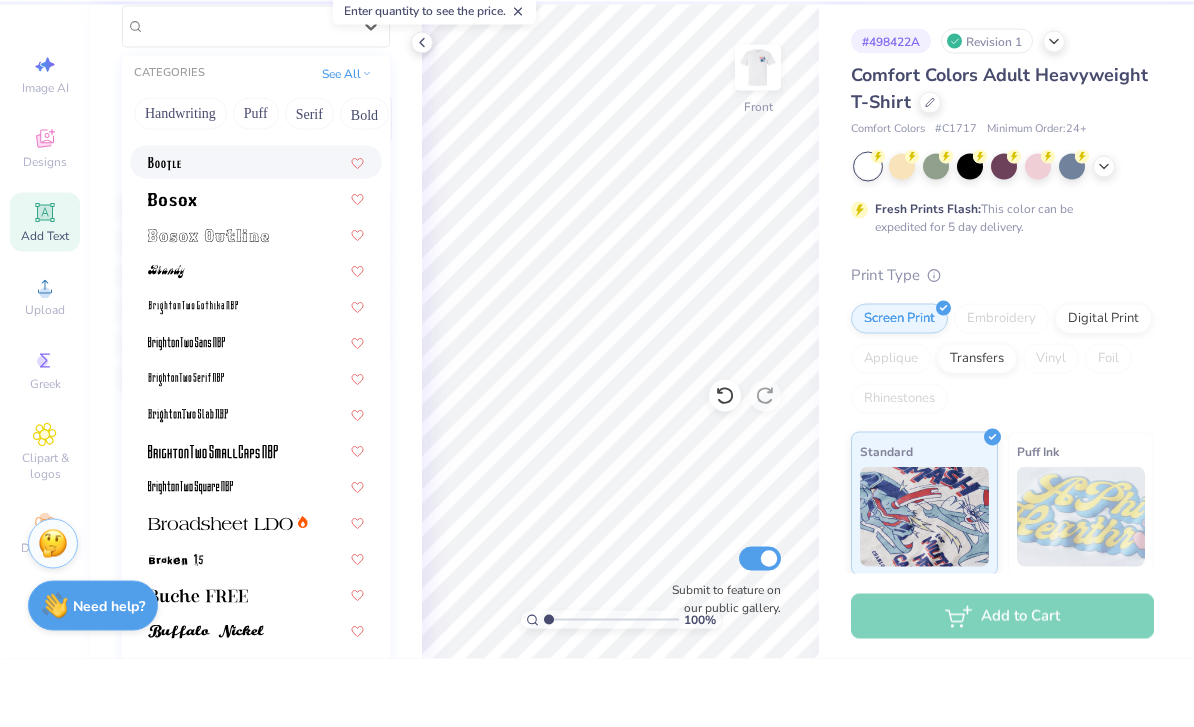 click at bounding box center (256, 230) 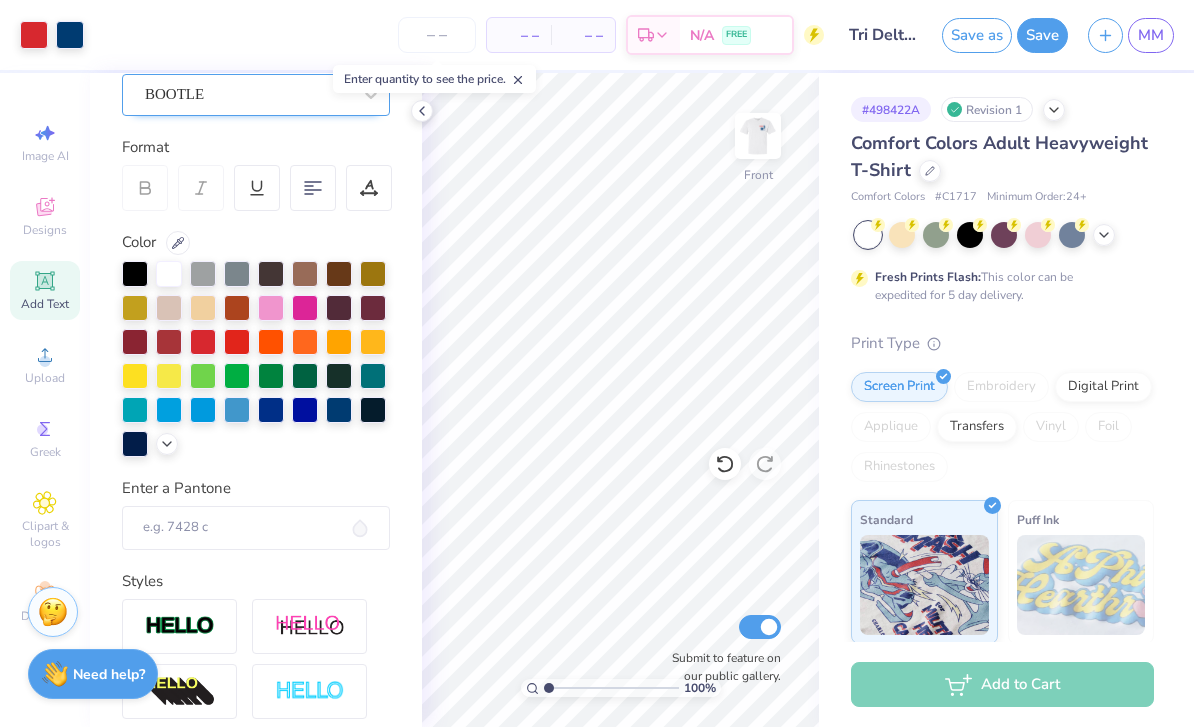 click on "BOOTLE" at bounding box center (248, 94) 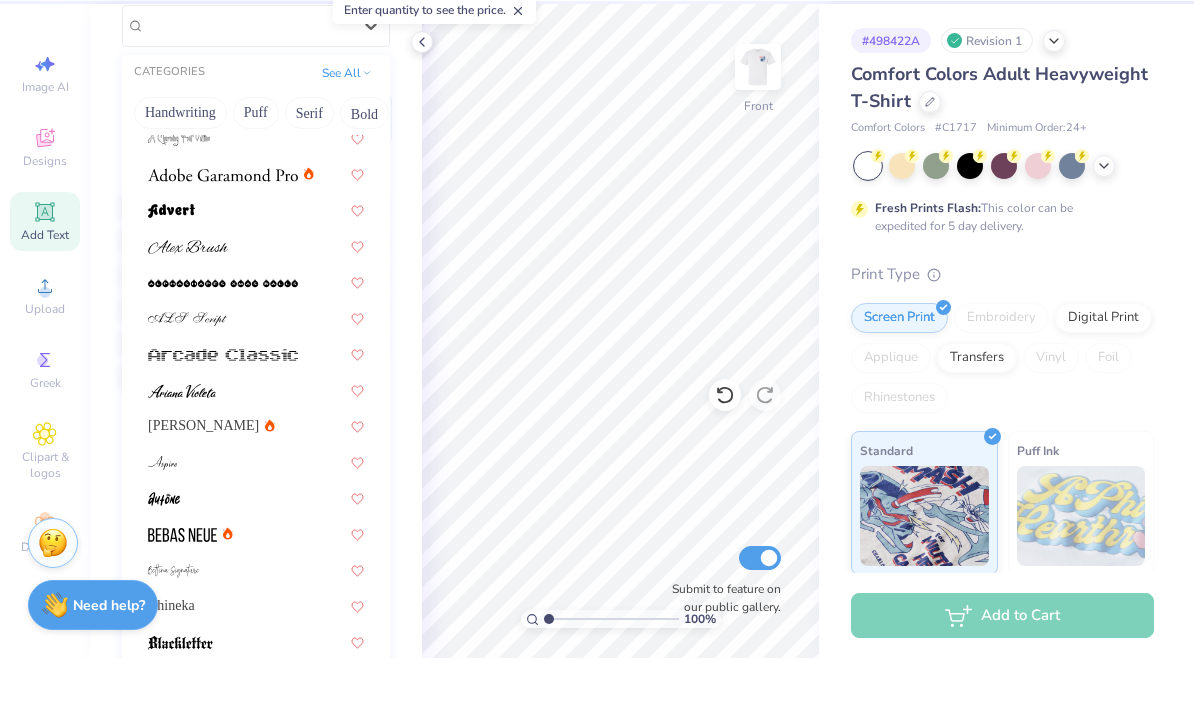 scroll, scrollTop: 1248, scrollLeft: 0, axis: vertical 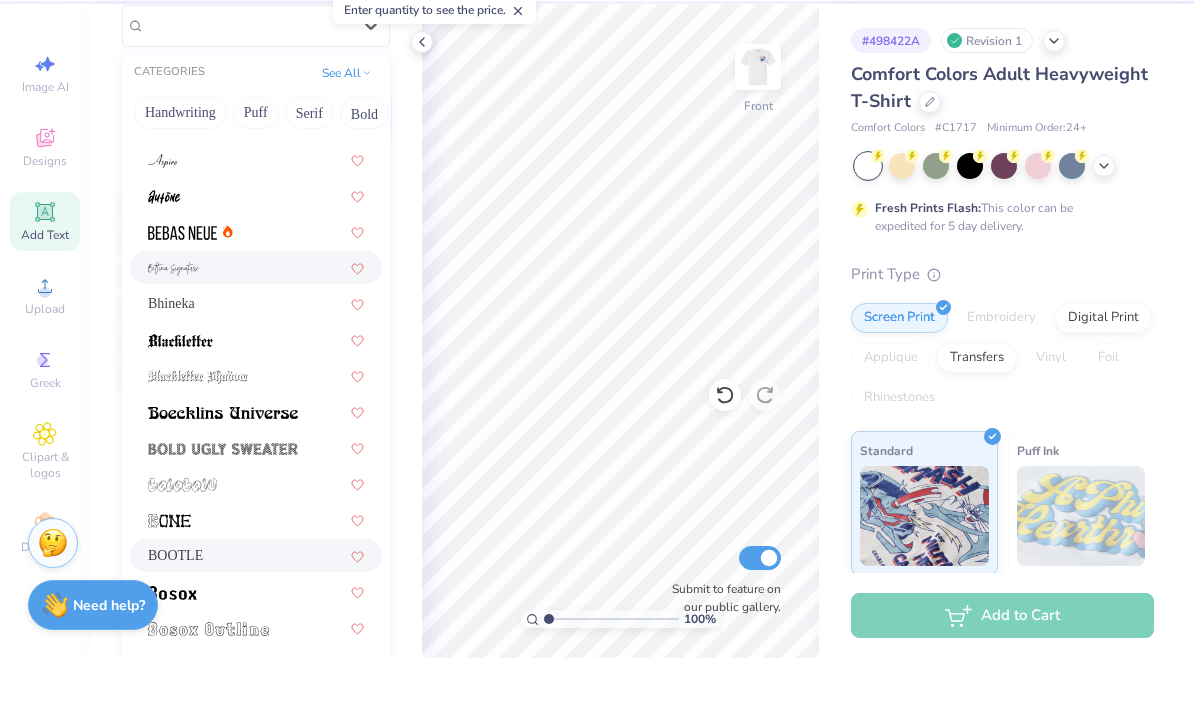 click at bounding box center [256, 336] 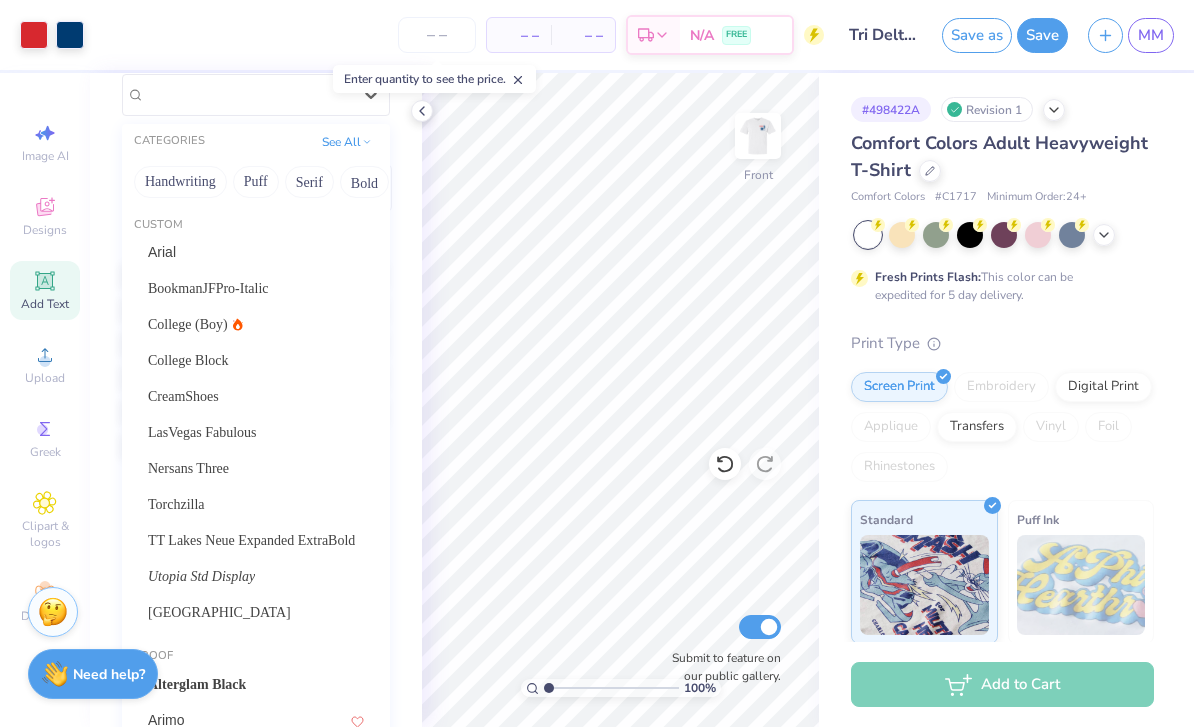 drag, startPoint x: 267, startPoint y: 104, endPoint x: 267, endPoint y: 148, distance: 44 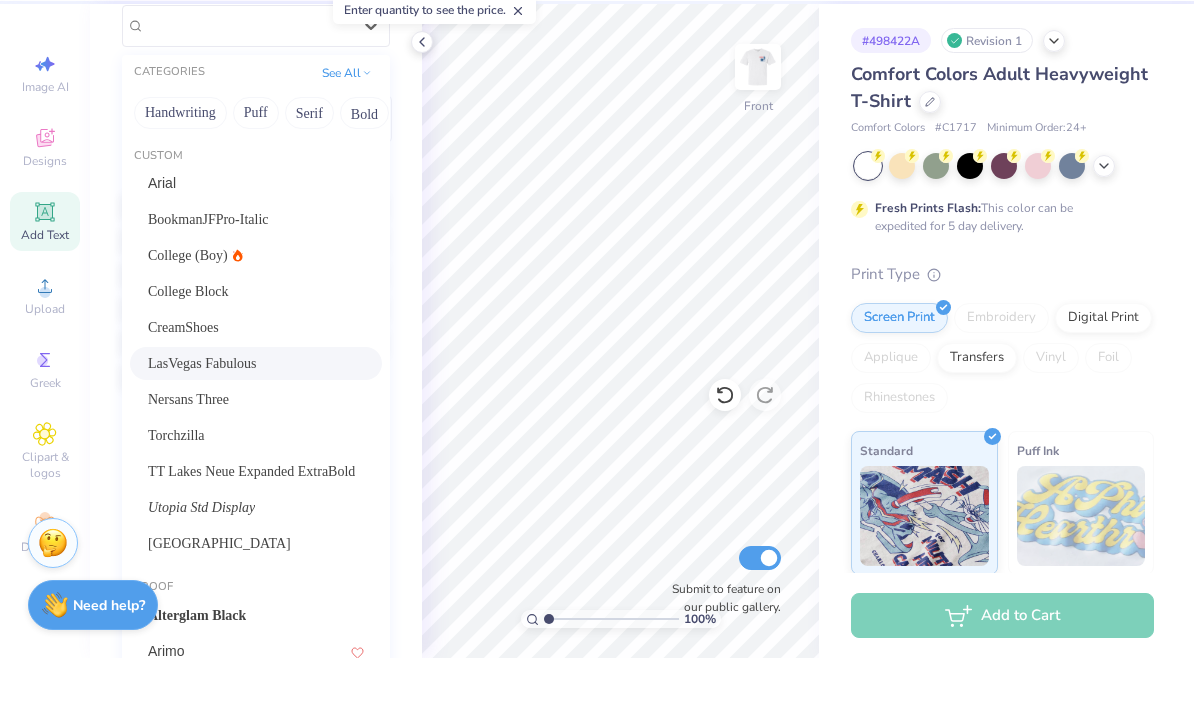 click on "LasVegas Fabulous" at bounding box center [256, 432] 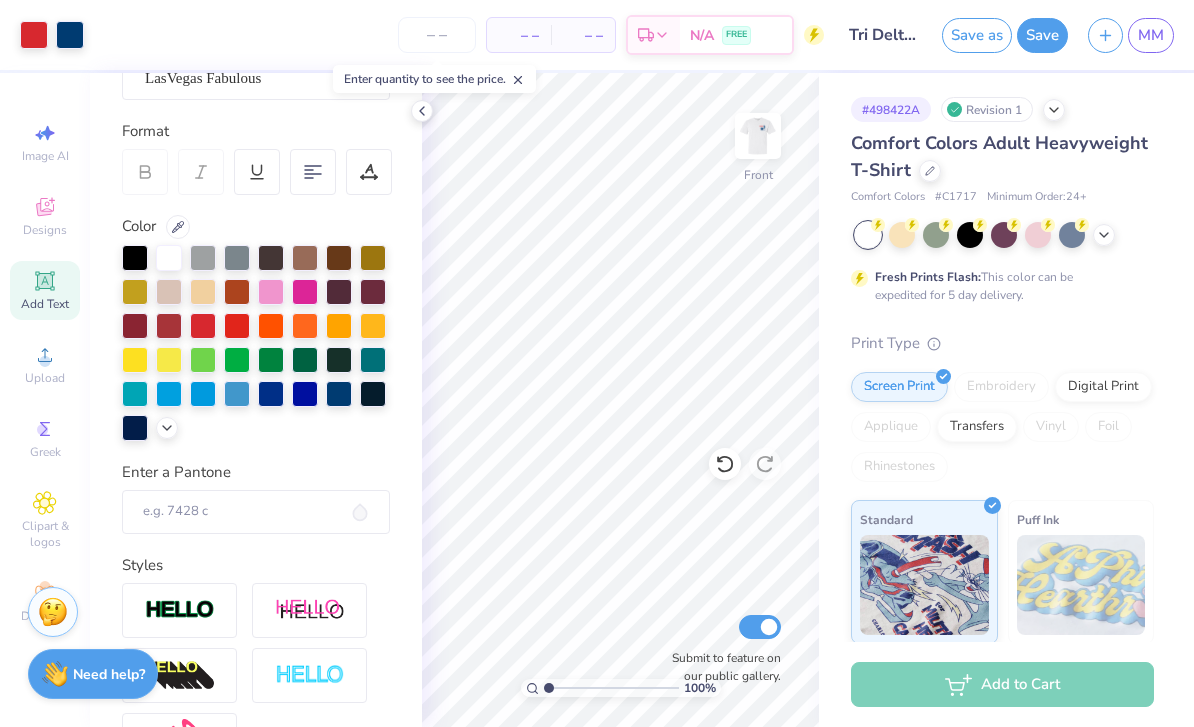 scroll, scrollTop: 203, scrollLeft: 0, axis: vertical 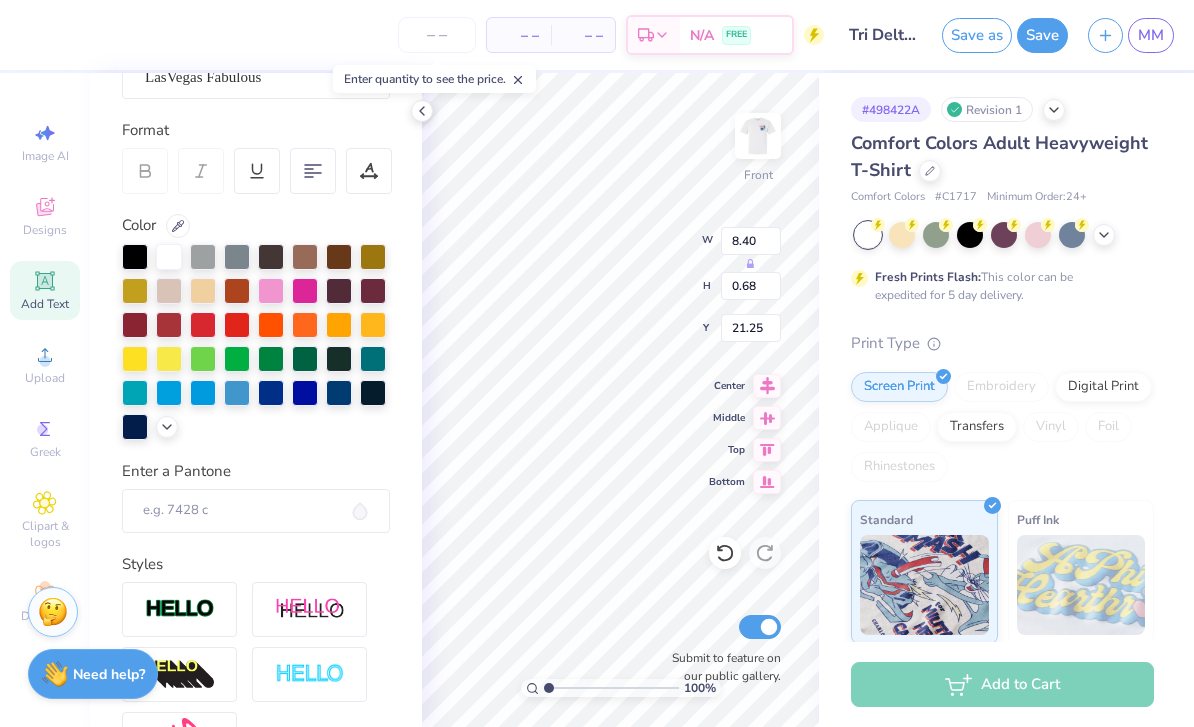 type on "9.89" 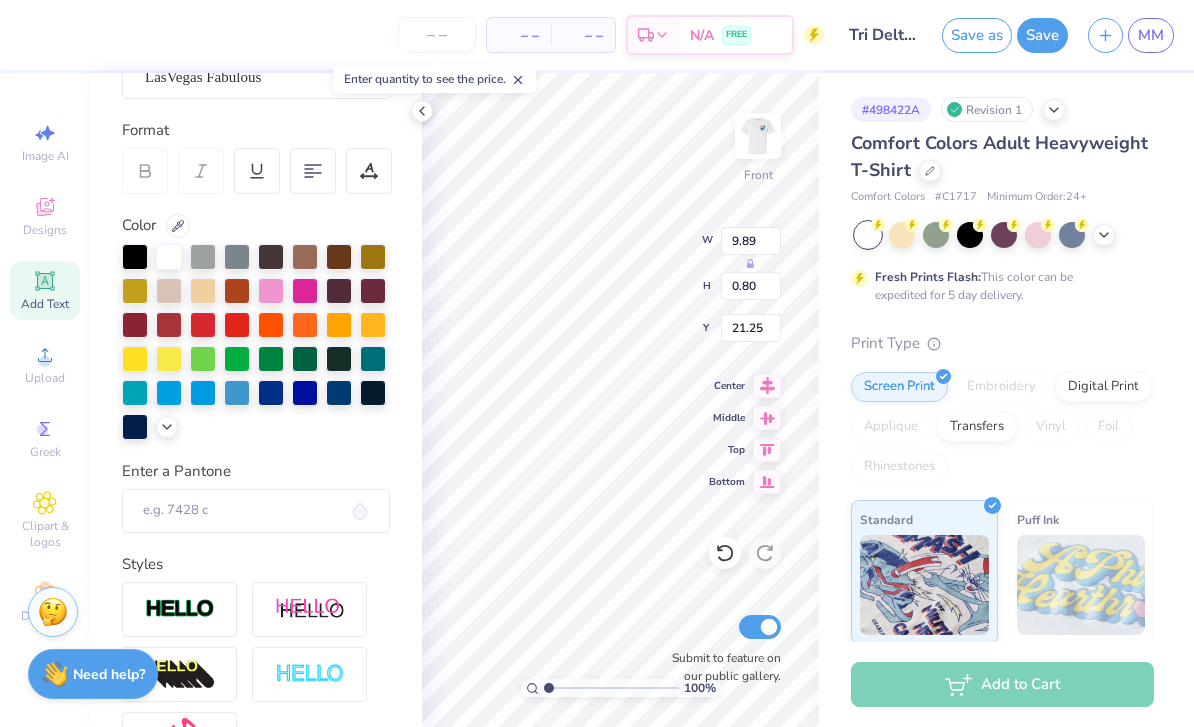 scroll, scrollTop: 1, scrollLeft: 13, axis: both 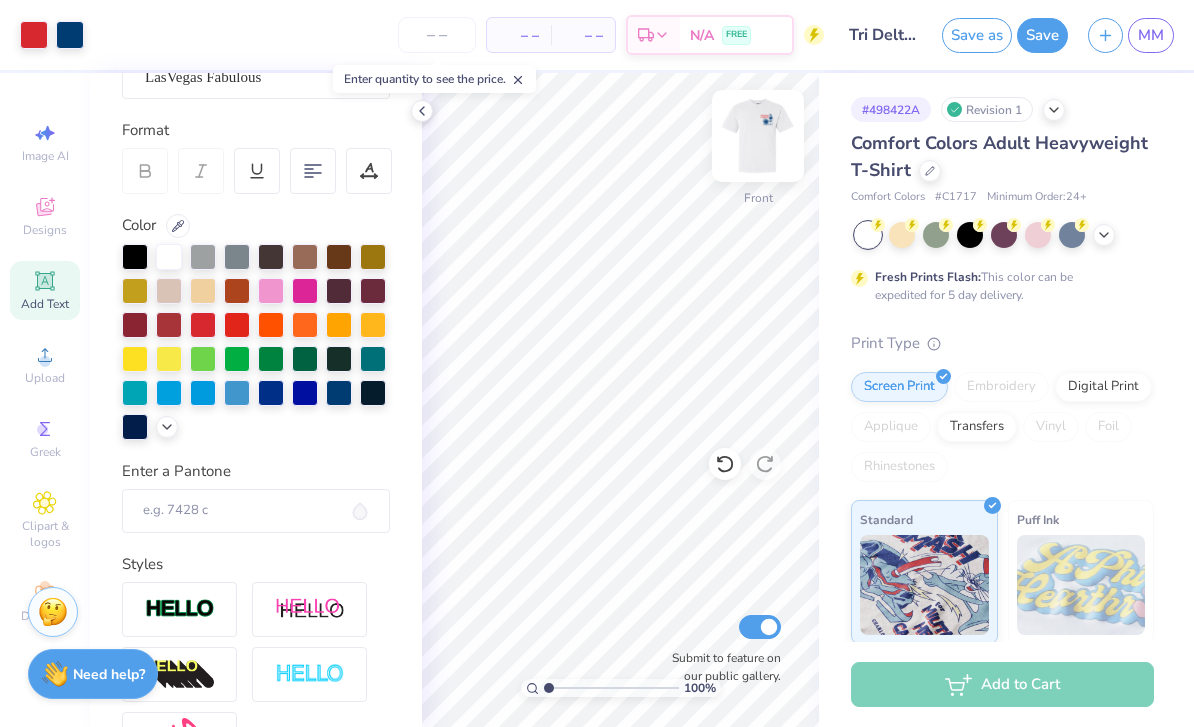 click at bounding box center (758, 136) 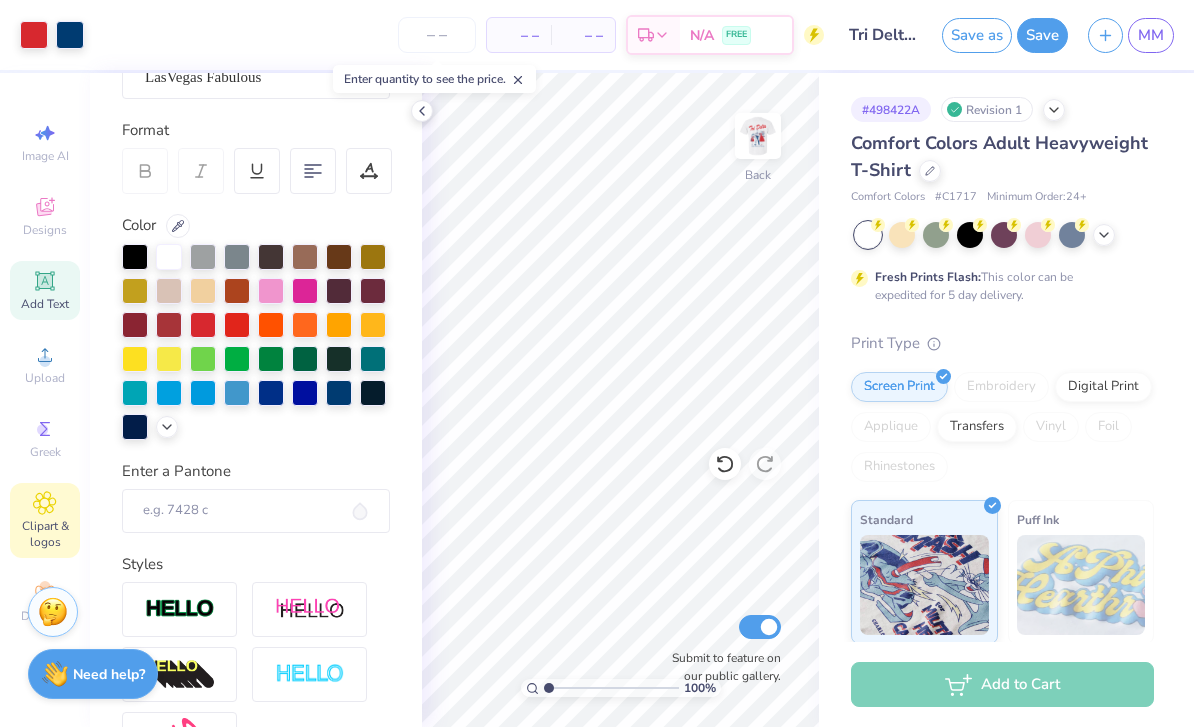 click on "Clipart & logos" at bounding box center [45, 520] 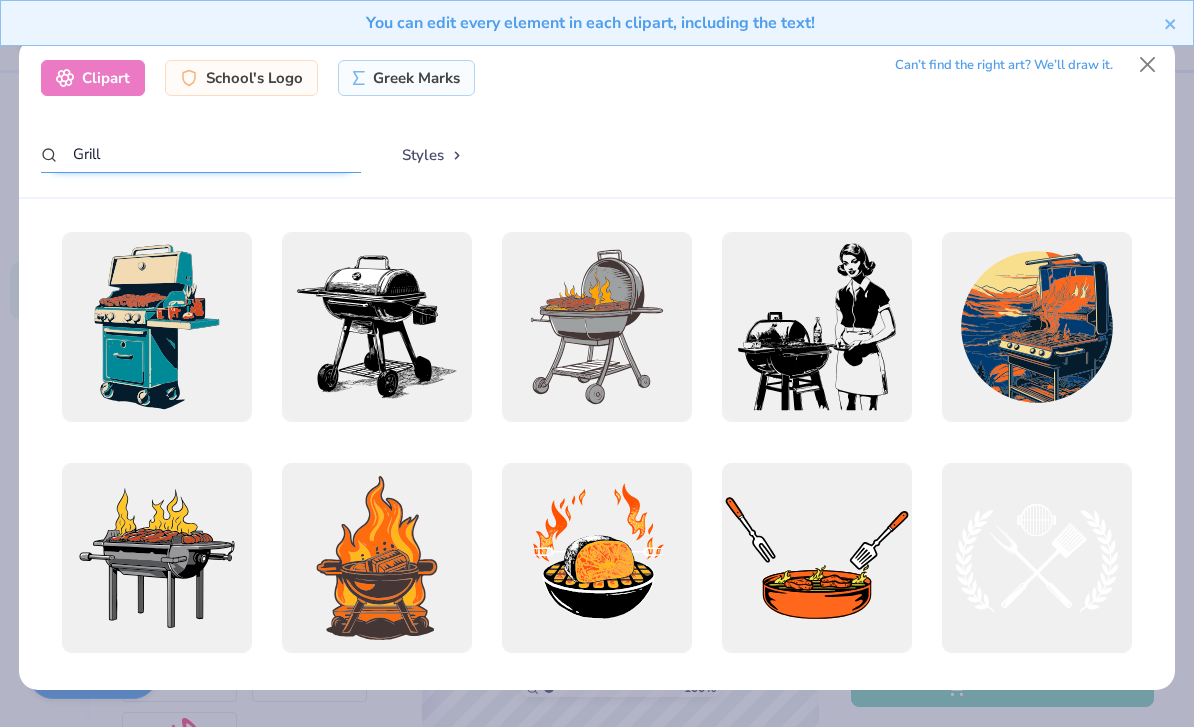click on "Grill" at bounding box center [201, 154] 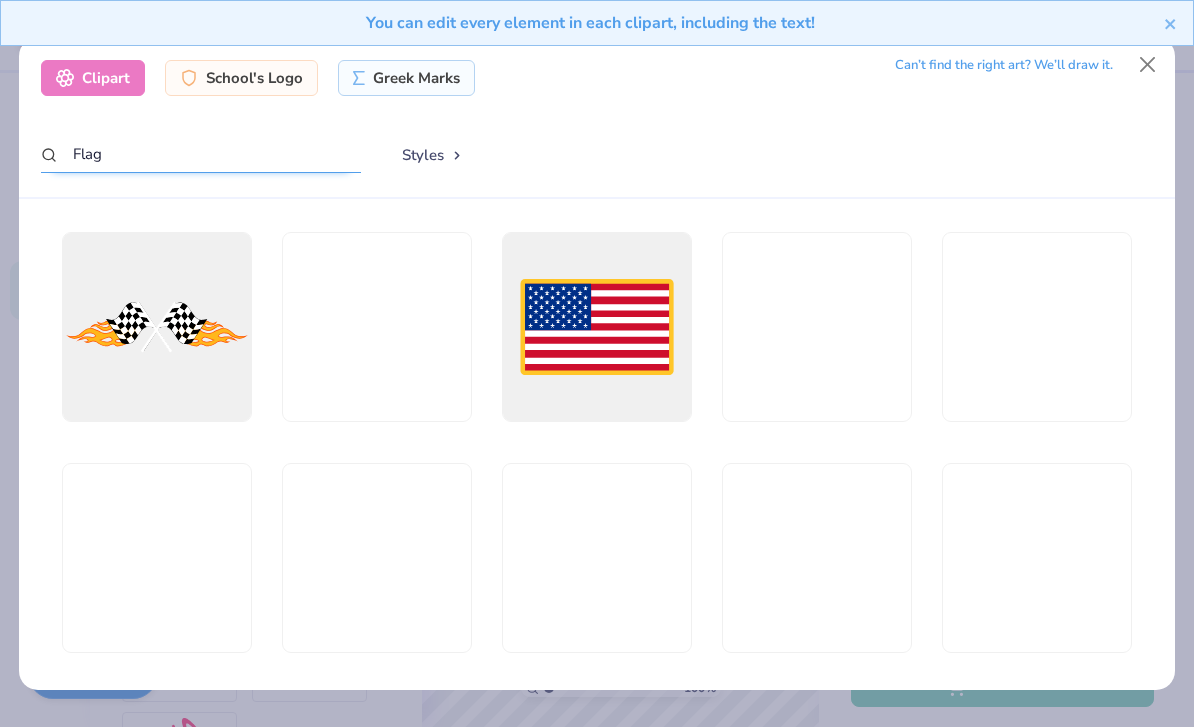 type on "Flag" 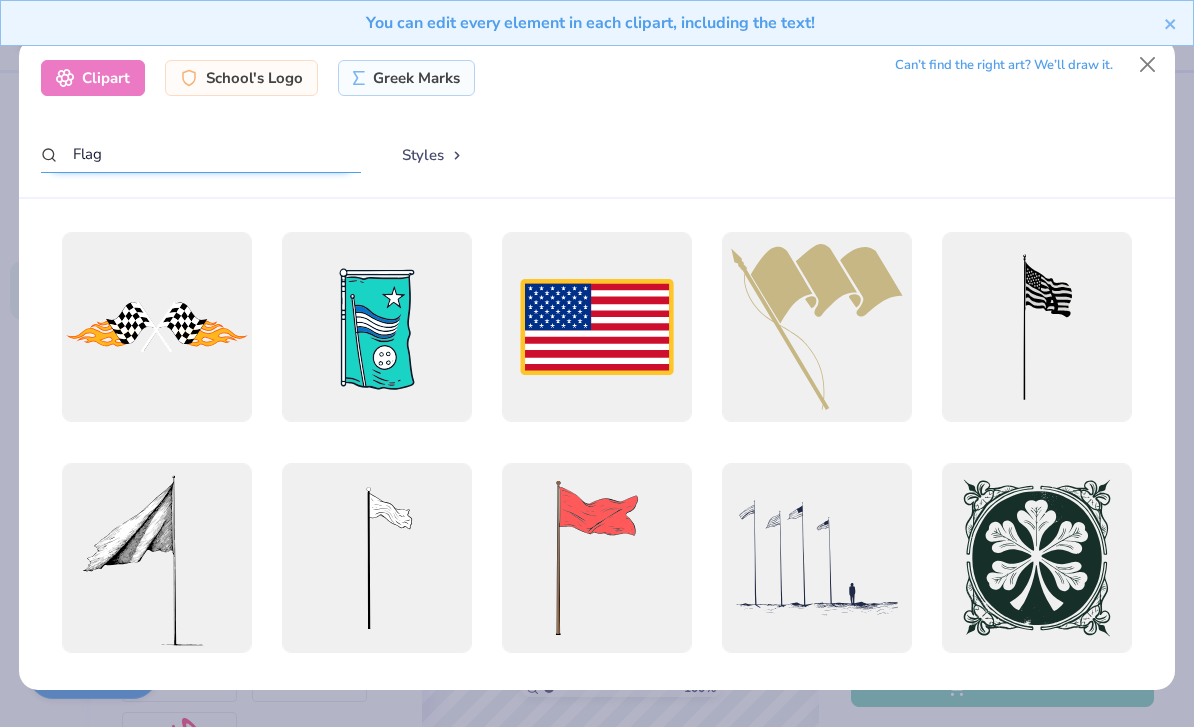 scroll, scrollTop: 37, scrollLeft: 0, axis: vertical 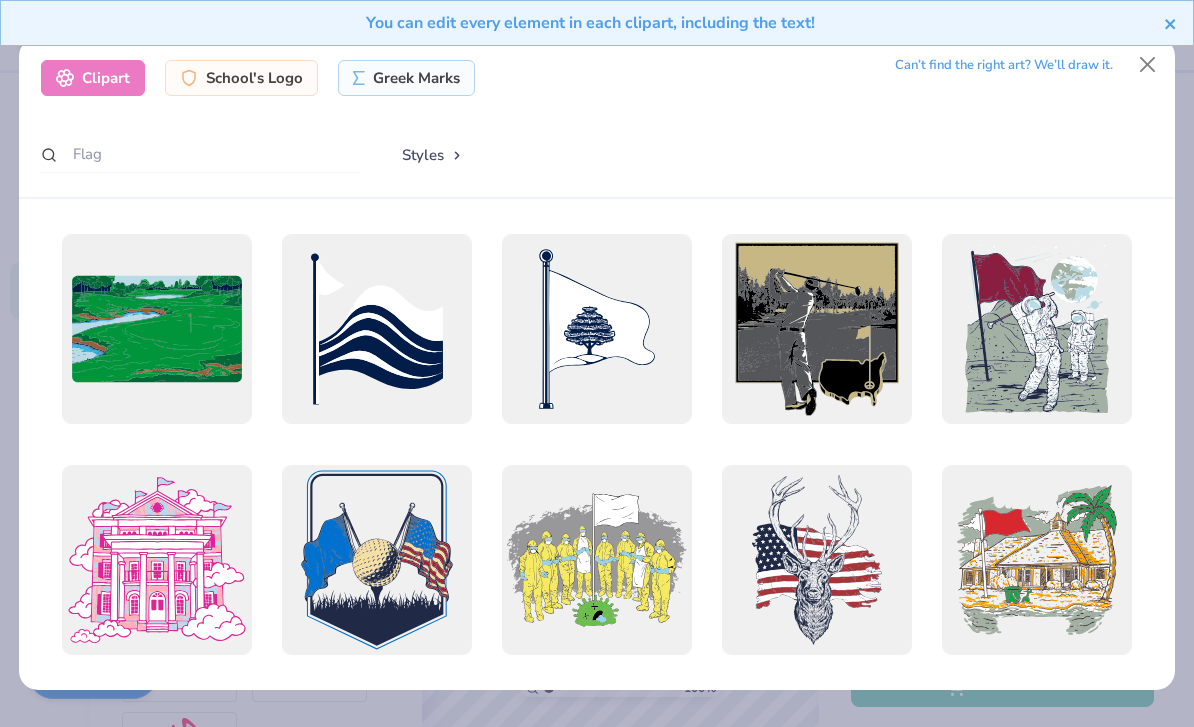 click 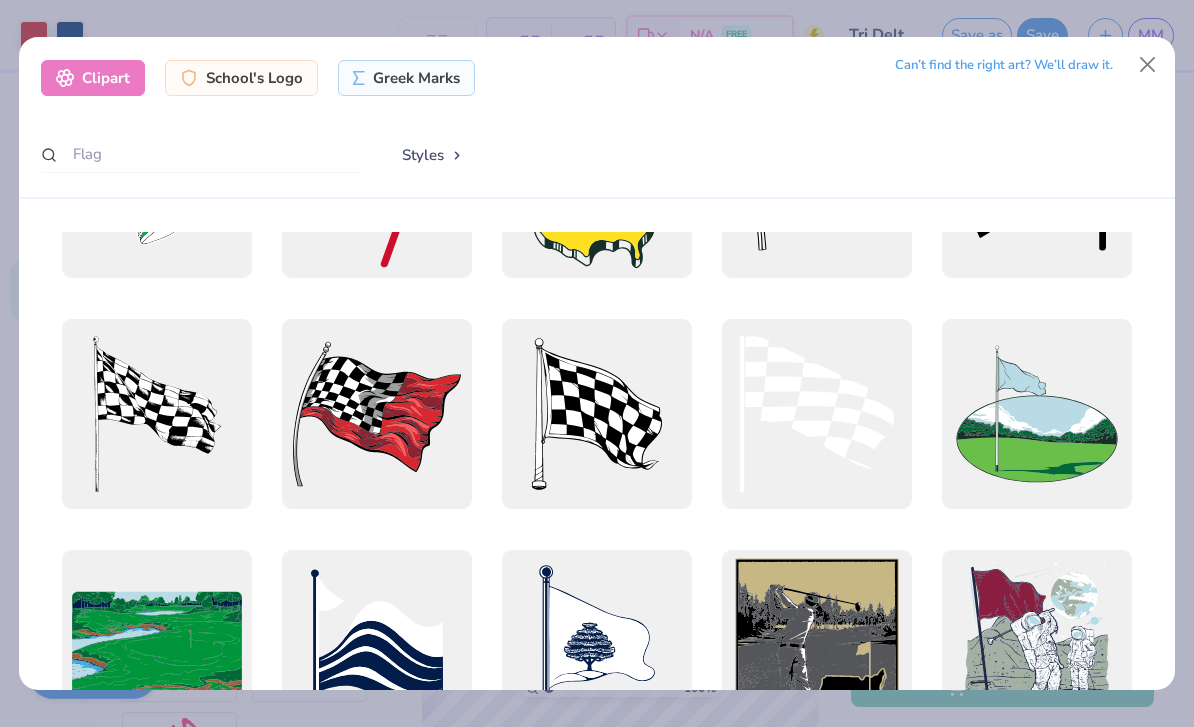 scroll, scrollTop: 998, scrollLeft: 0, axis: vertical 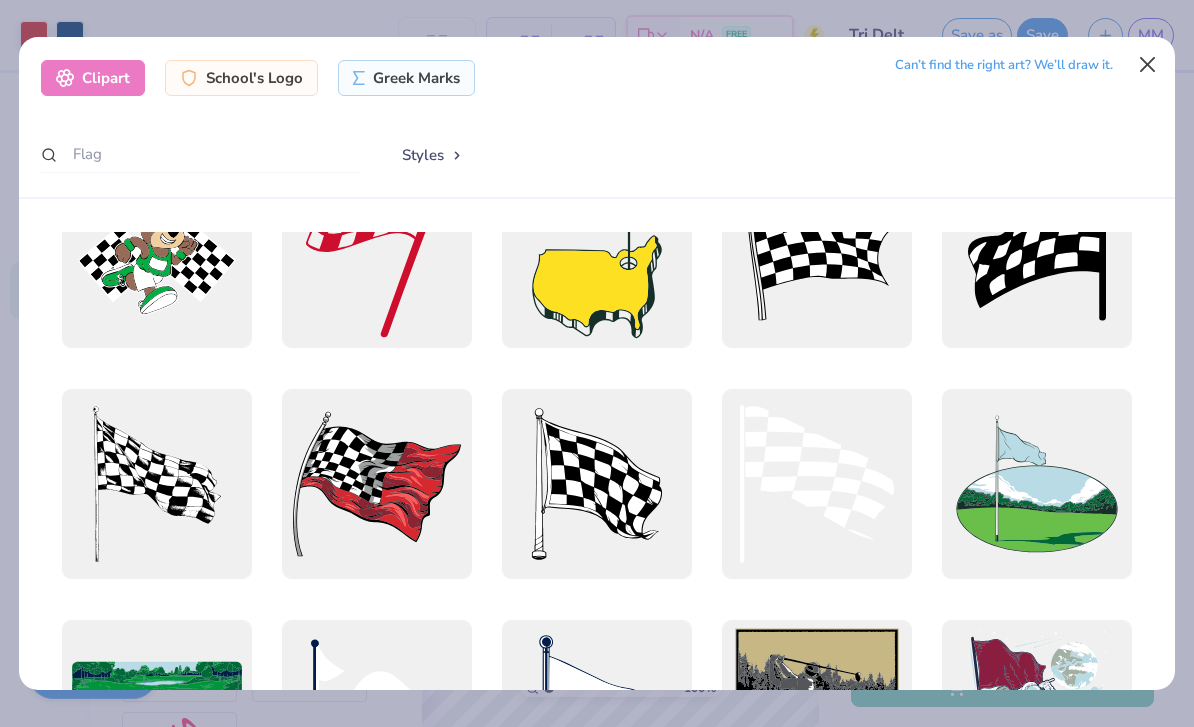 click at bounding box center [1148, 65] 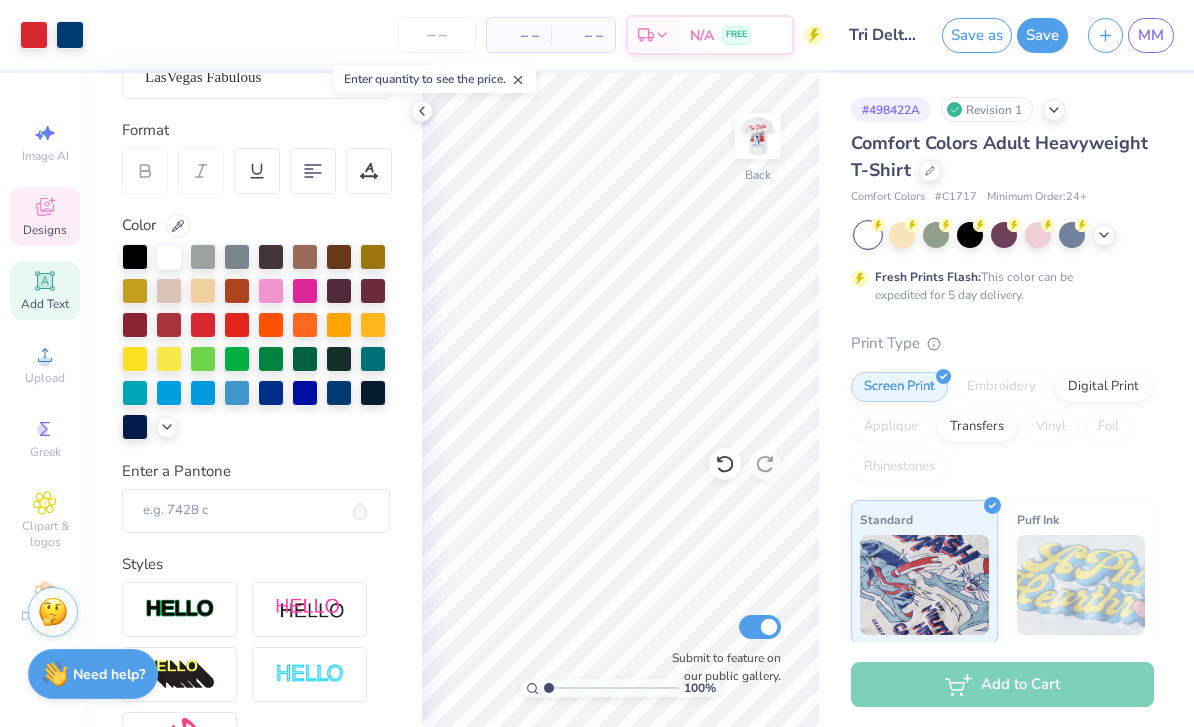click on "Designs" at bounding box center [45, 230] 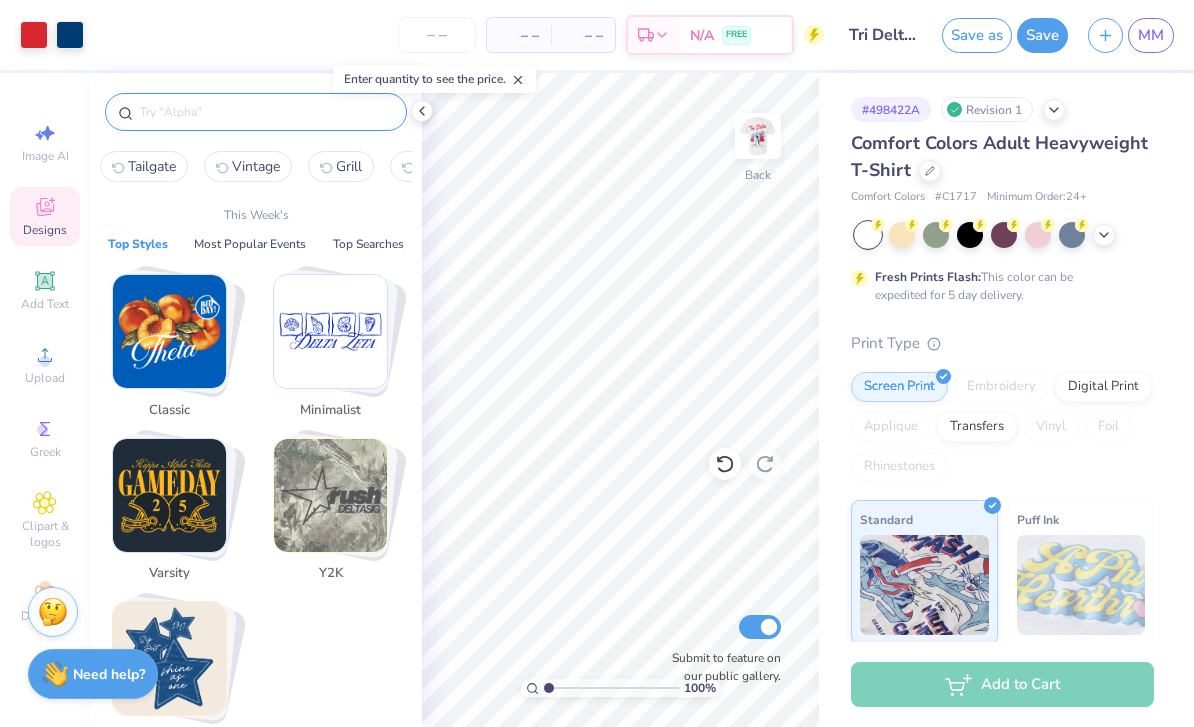 click at bounding box center [266, 112] 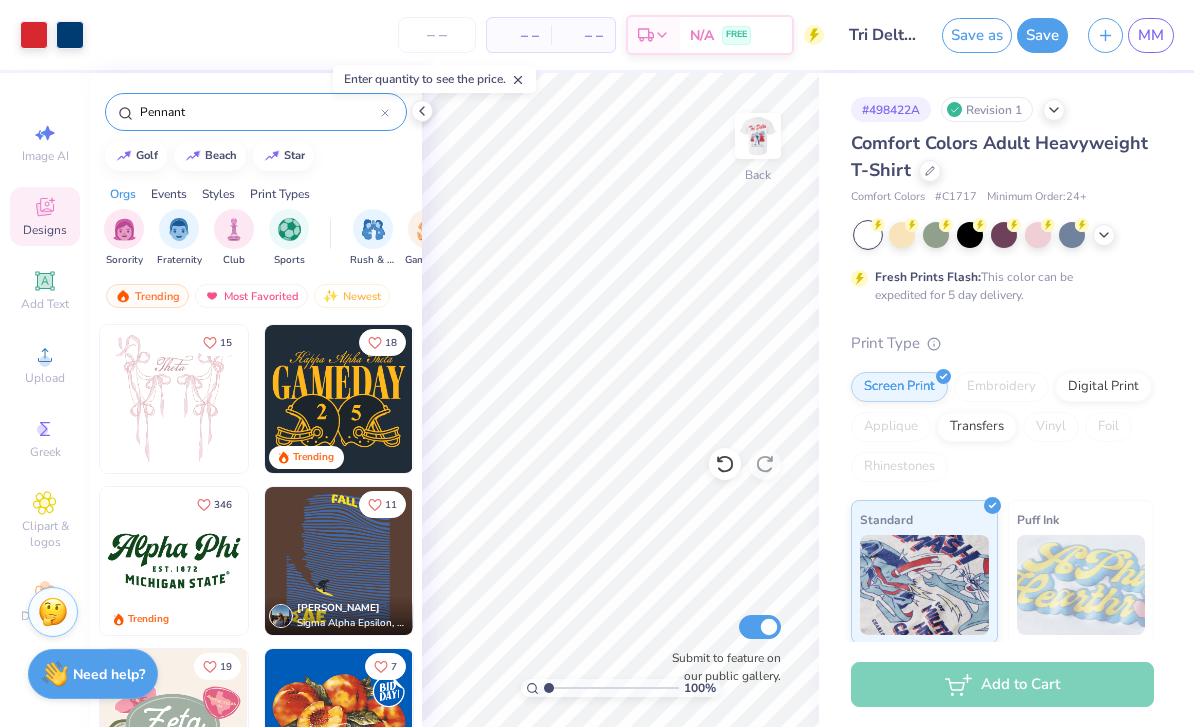 type on "Pennant" 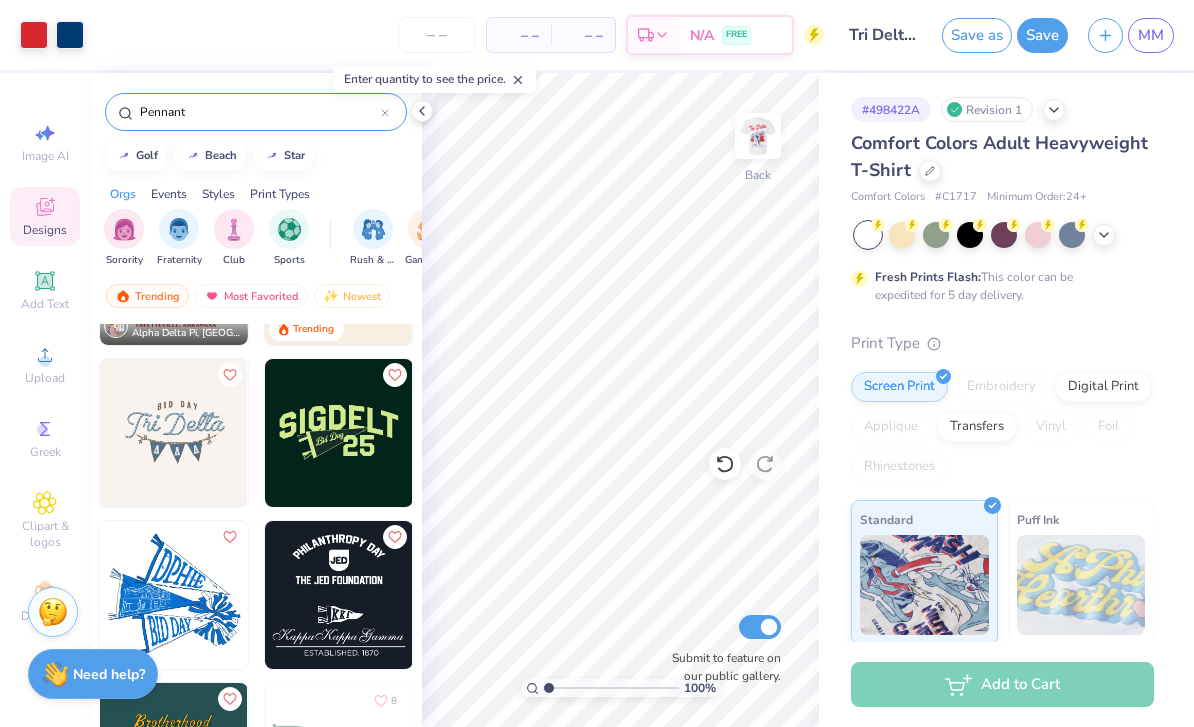 scroll, scrollTop: 130, scrollLeft: 0, axis: vertical 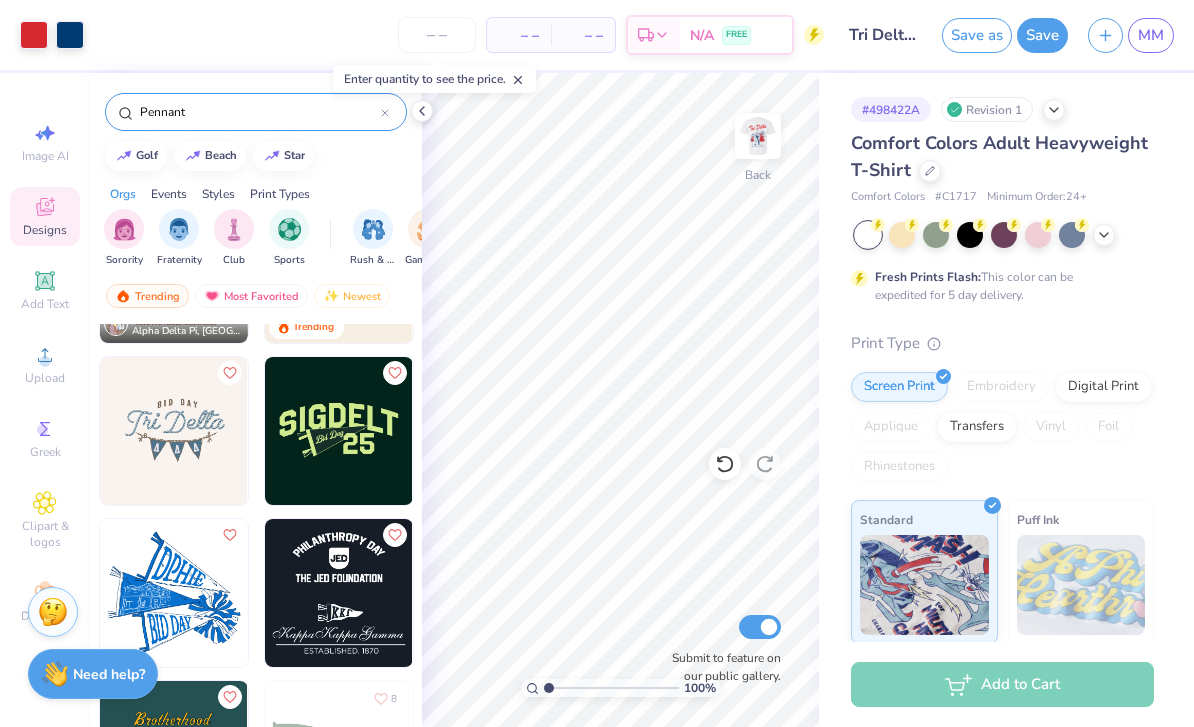 click at bounding box center (339, 431) 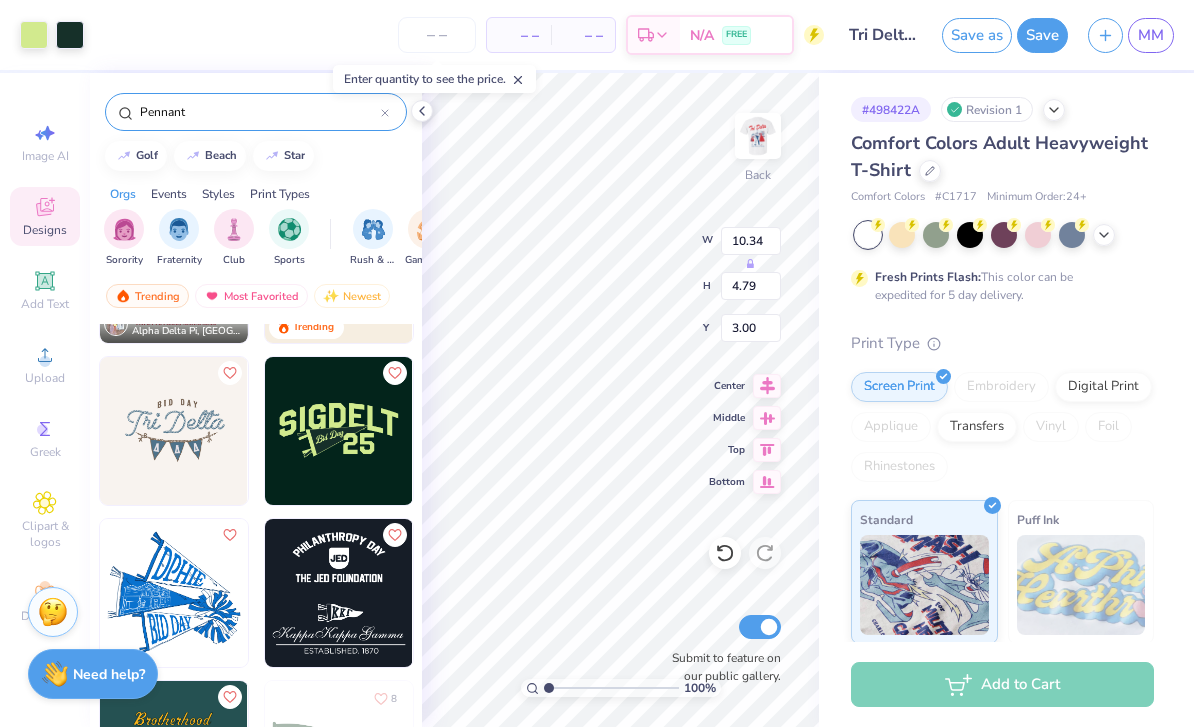 type on "10.11" 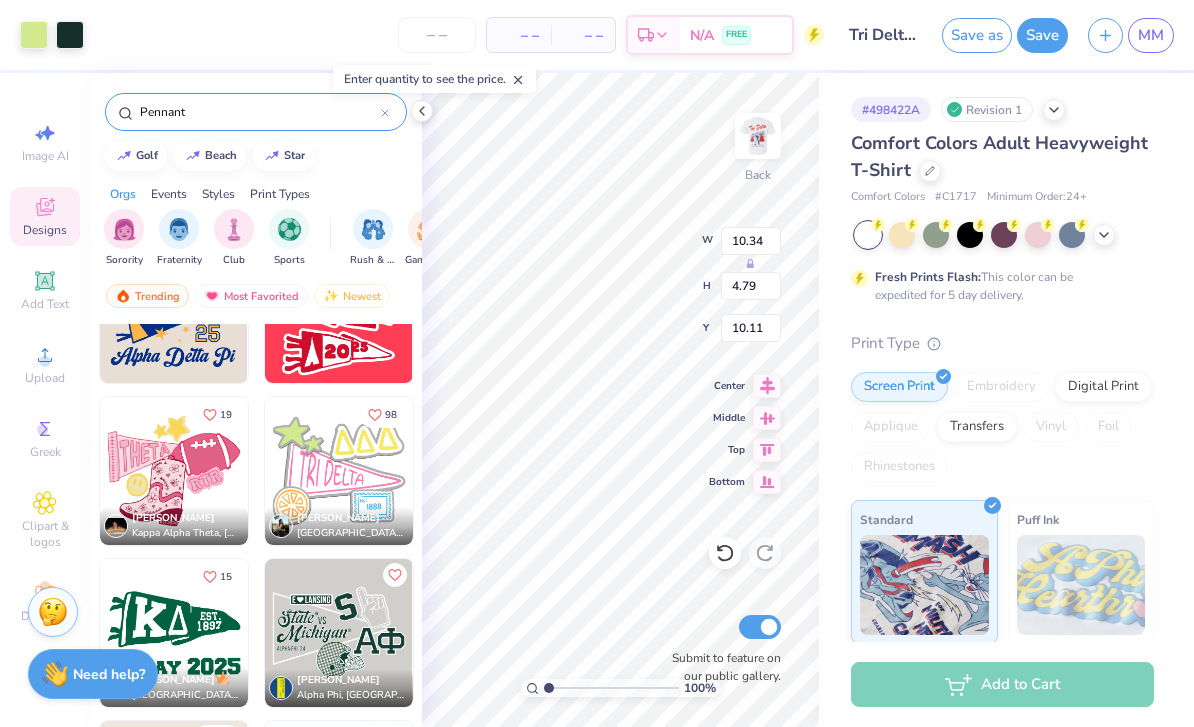 scroll, scrollTop: 2192, scrollLeft: 0, axis: vertical 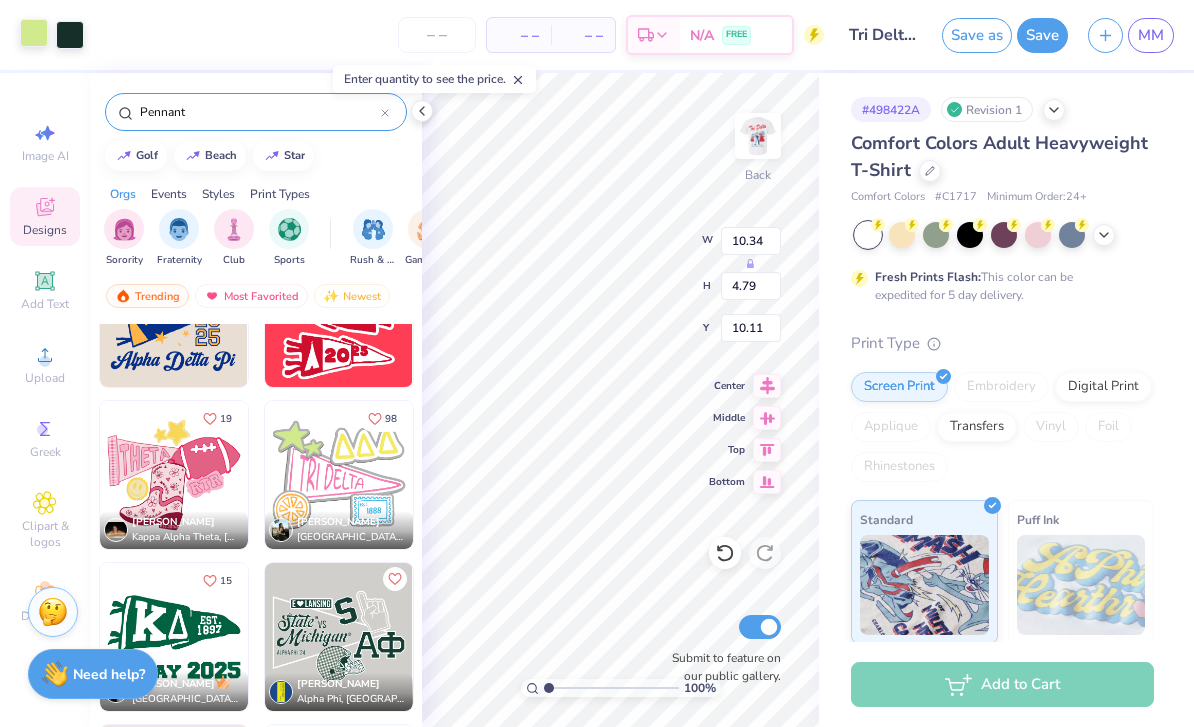 click at bounding box center (34, 33) 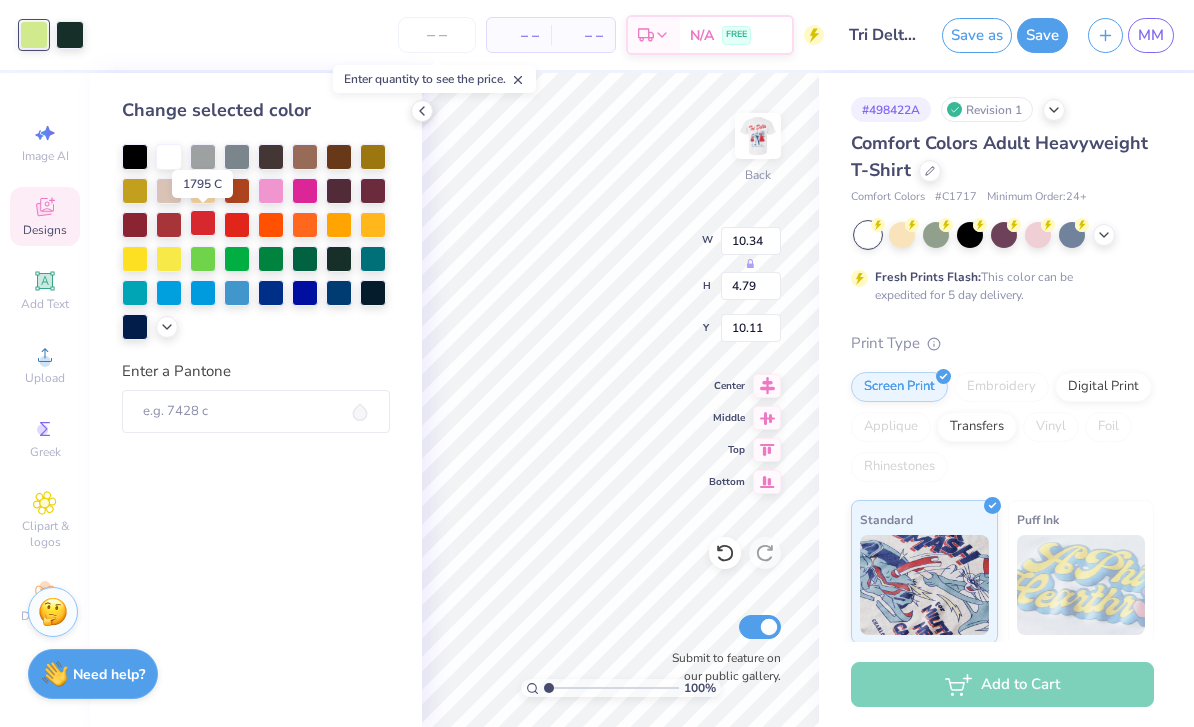 click at bounding box center (203, 223) 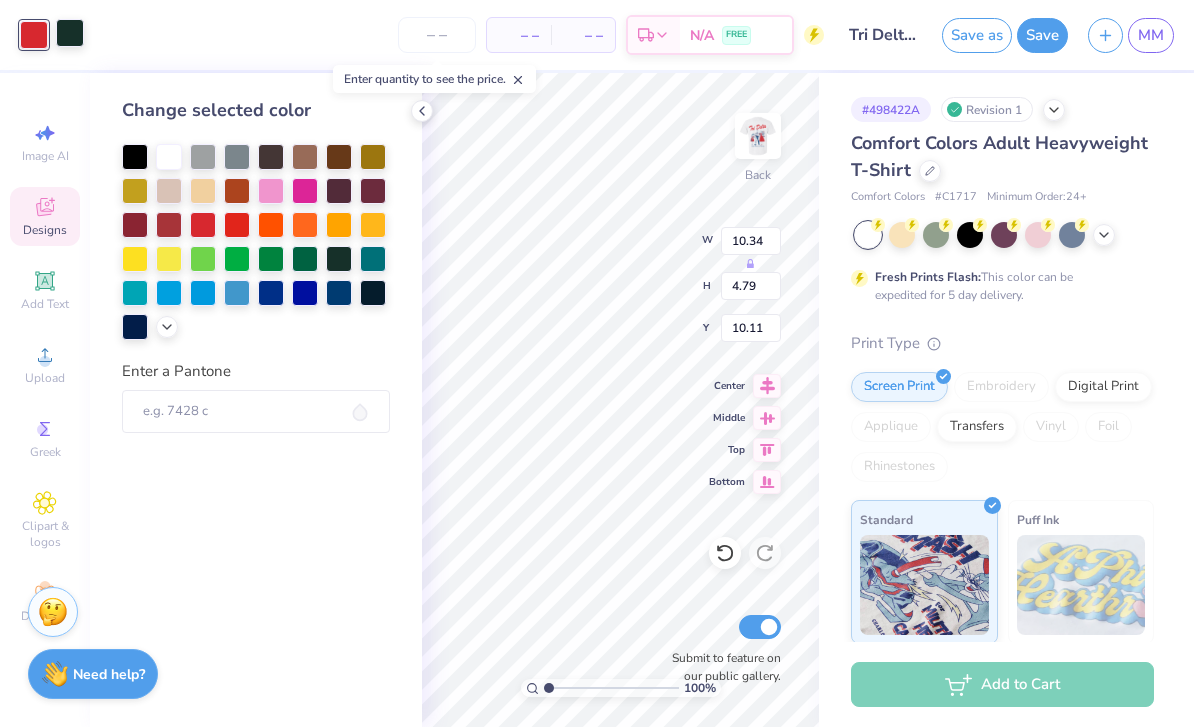 click at bounding box center (70, 33) 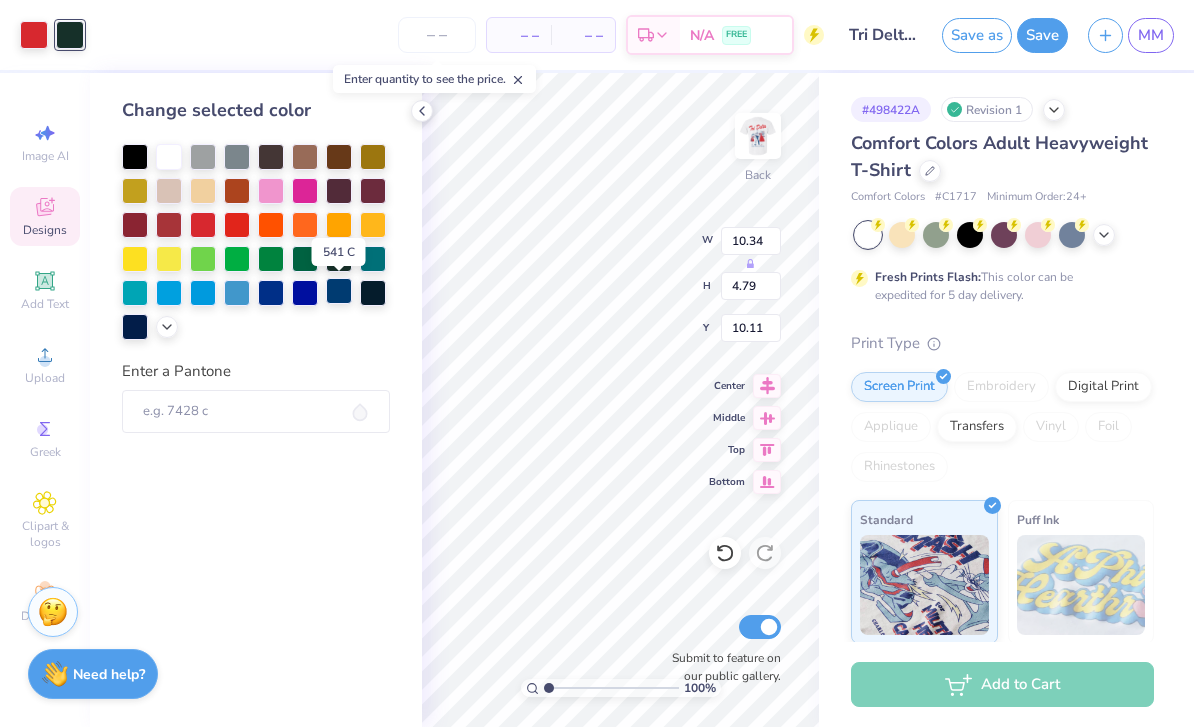 click at bounding box center [339, 291] 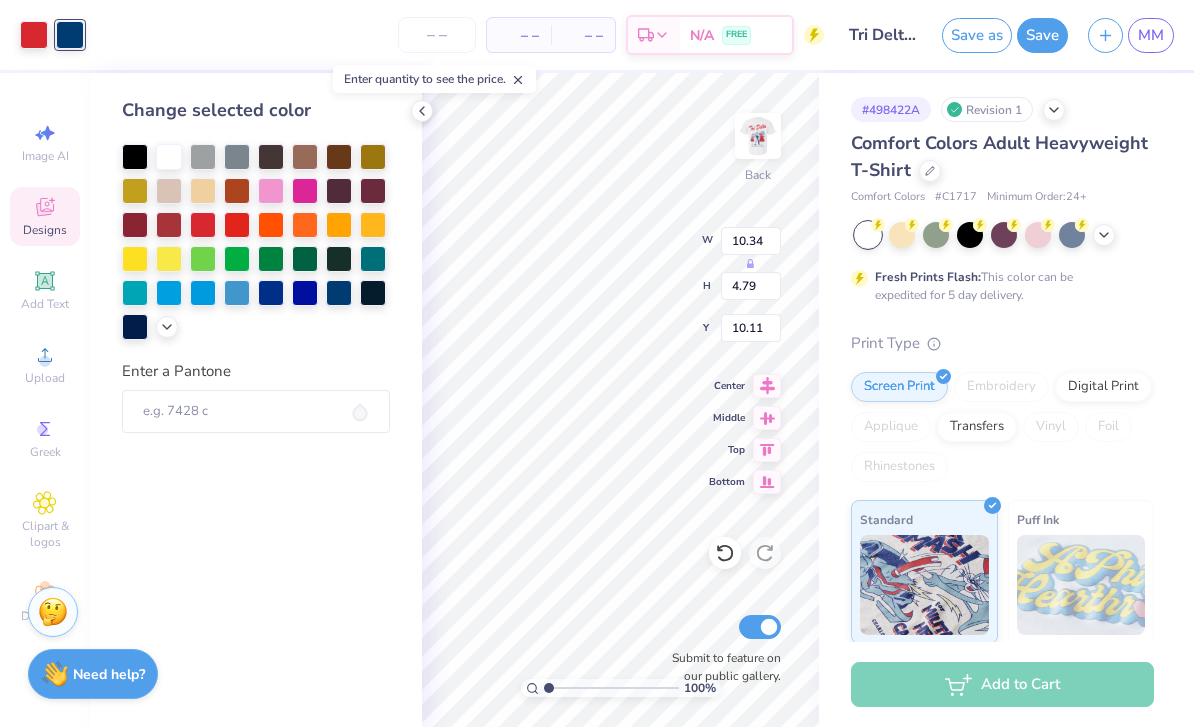 click on "Designs" at bounding box center [45, 230] 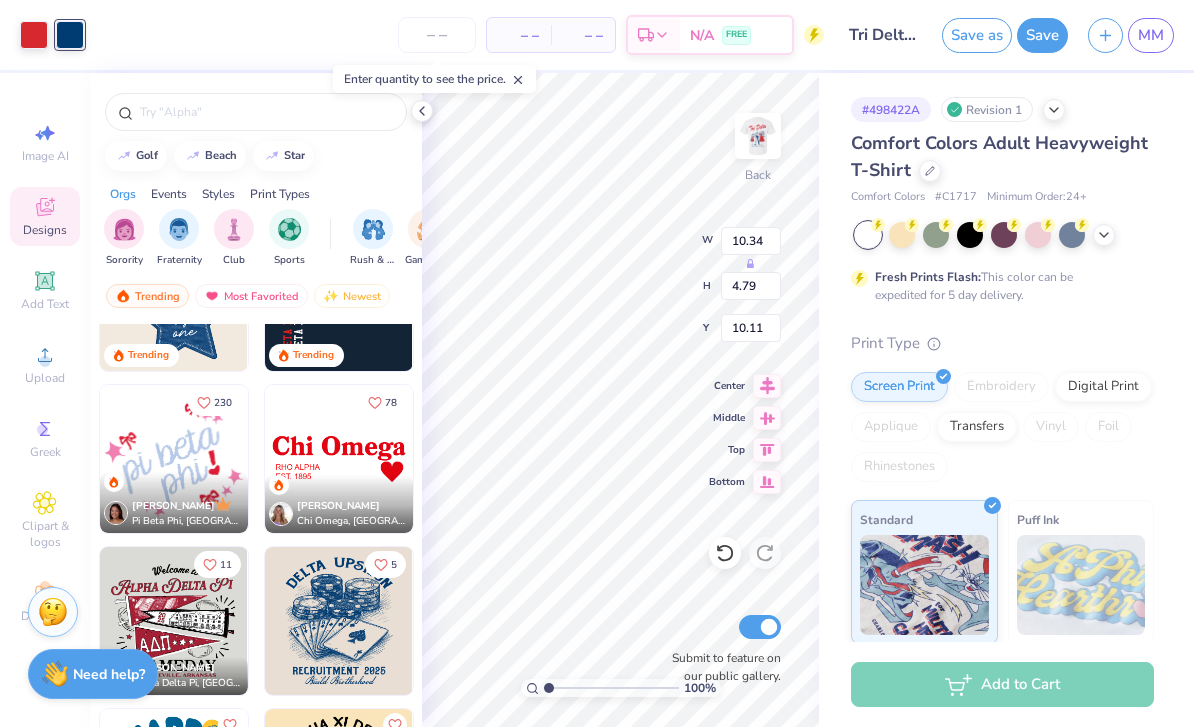 scroll, scrollTop: 638, scrollLeft: 0, axis: vertical 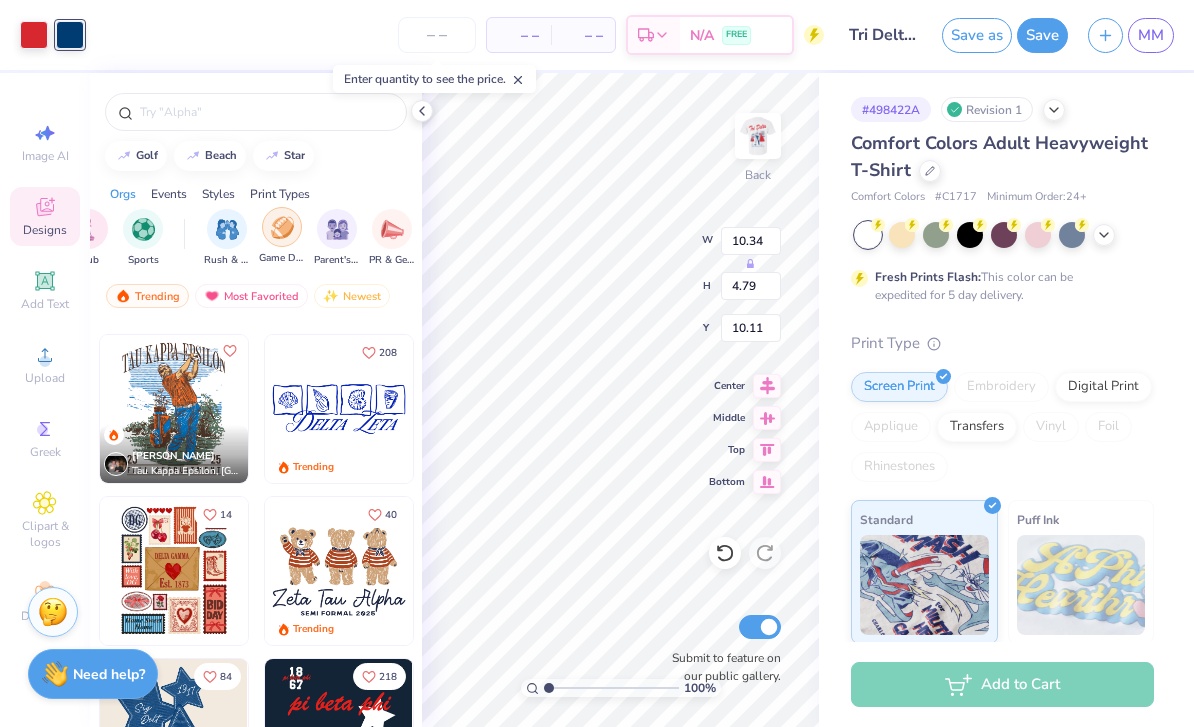 click at bounding box center (337, 229) 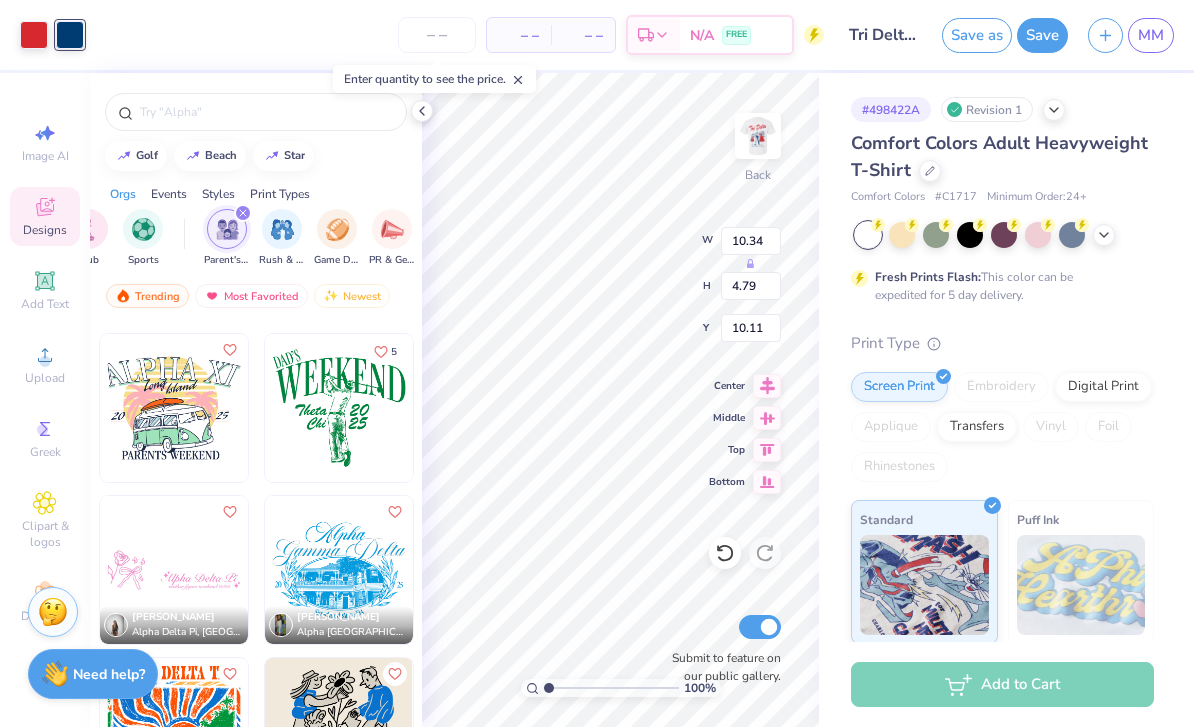 scroll, scrollTop: 5809, scrollLeft: 0, axis: vertical 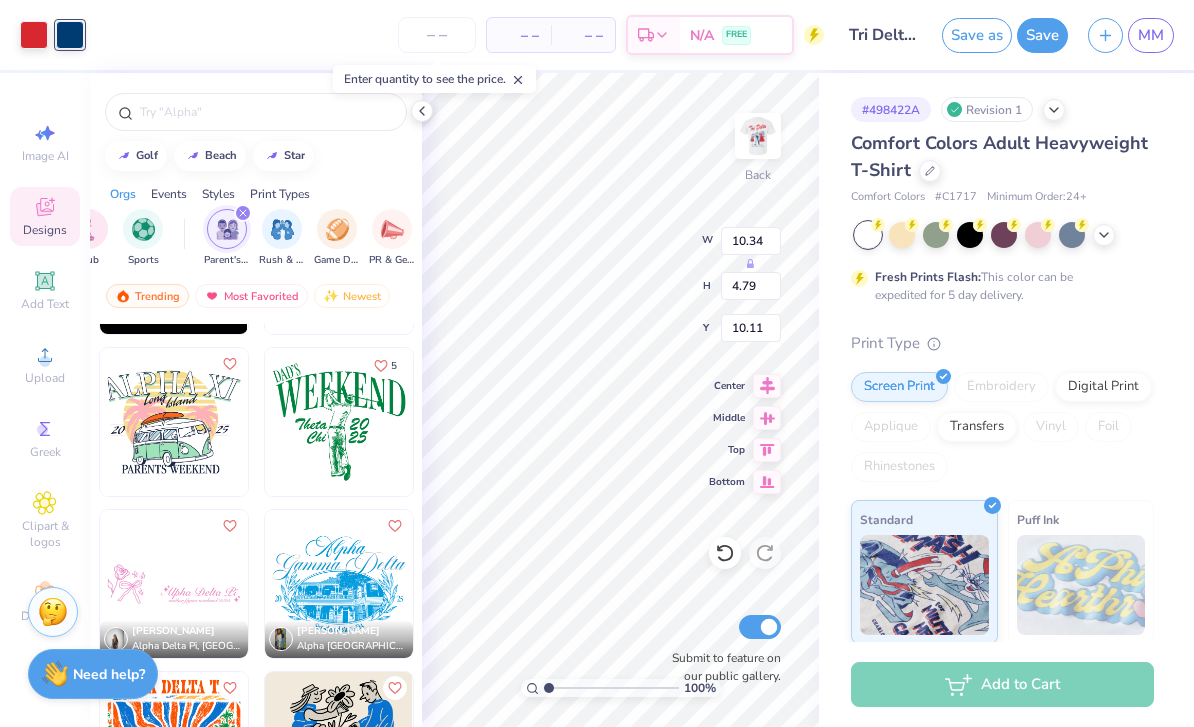 click at bounding box center (339, 422) 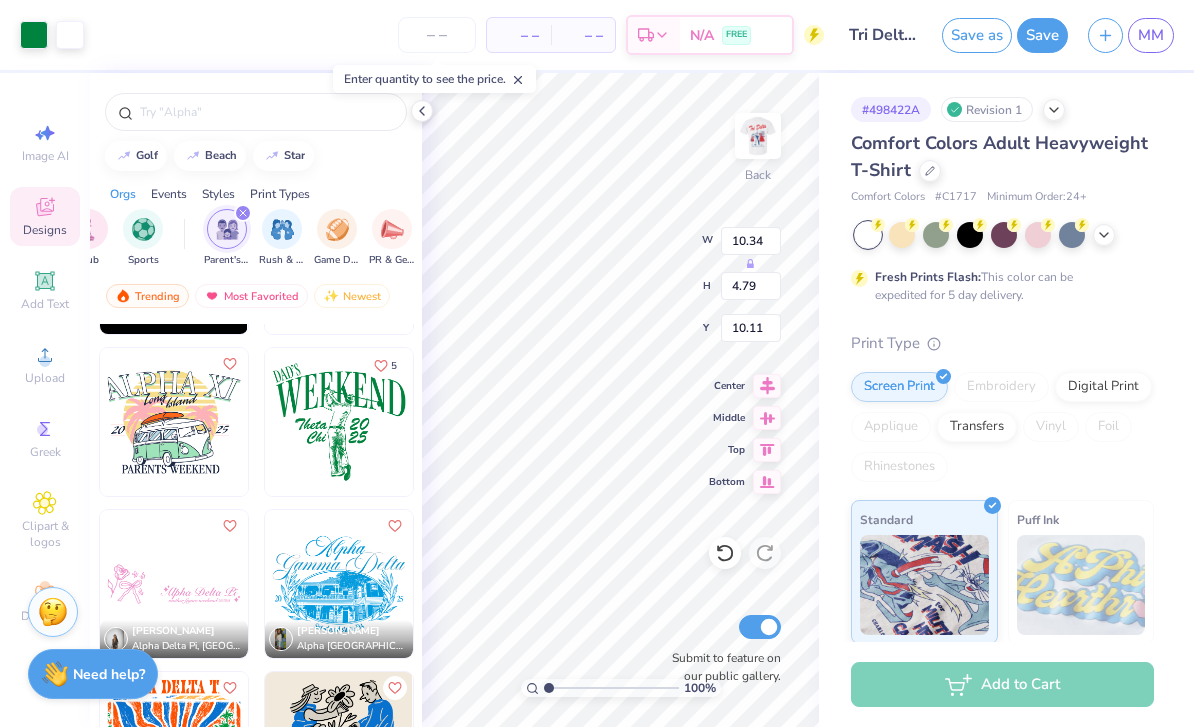 type on "11.80" 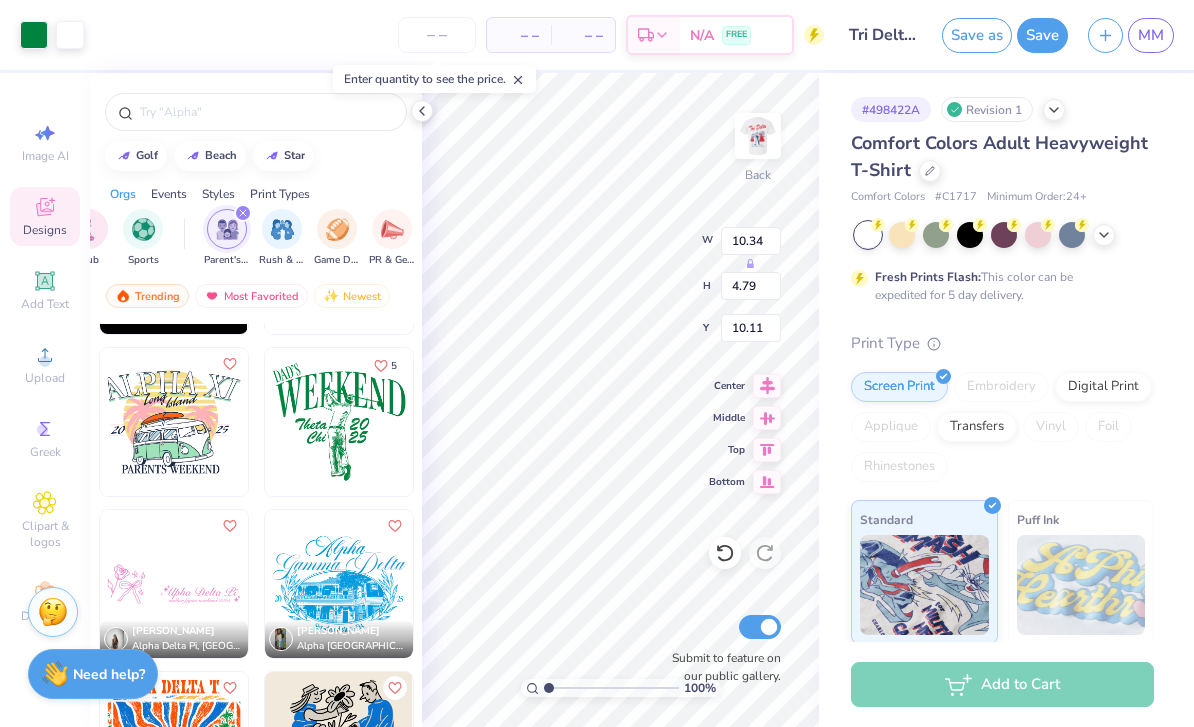 type on "10.45" 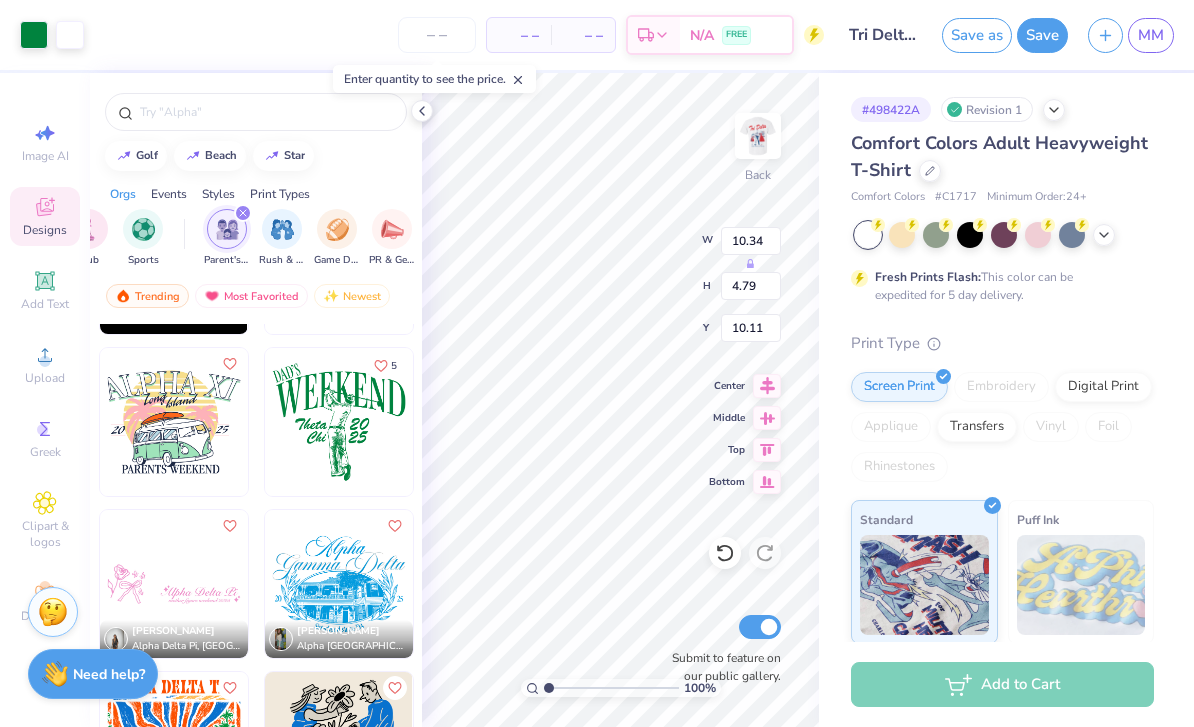 type on "3.00" 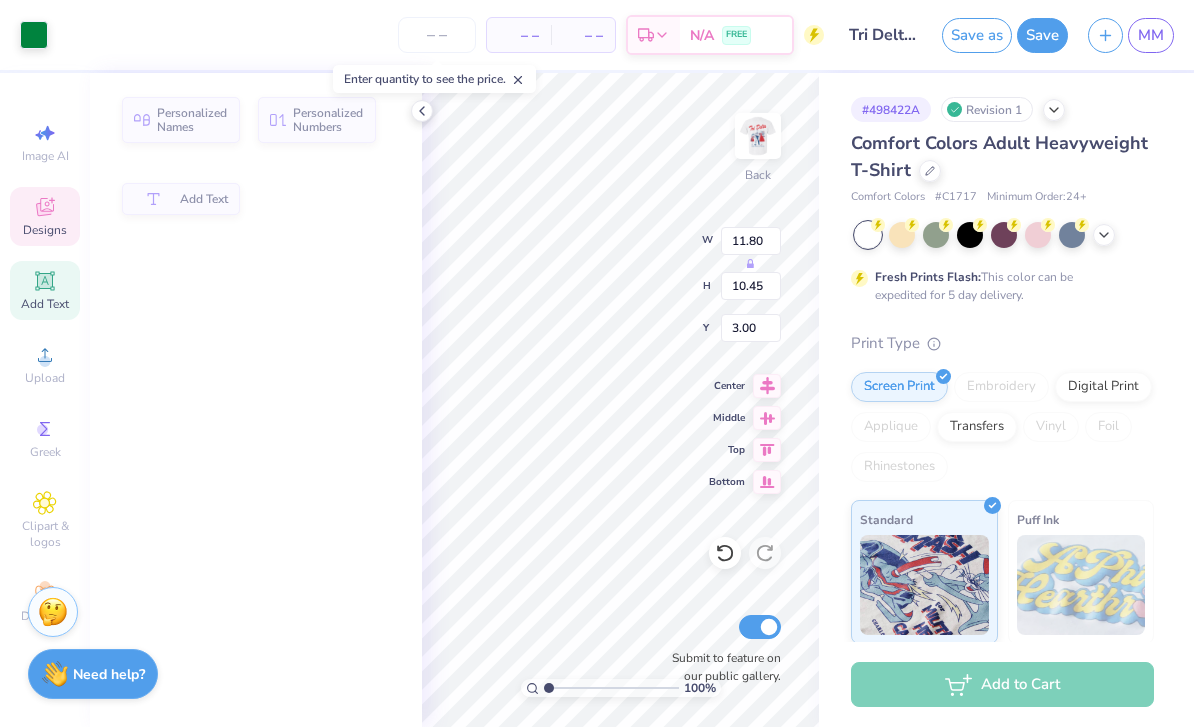 type on "11.47" 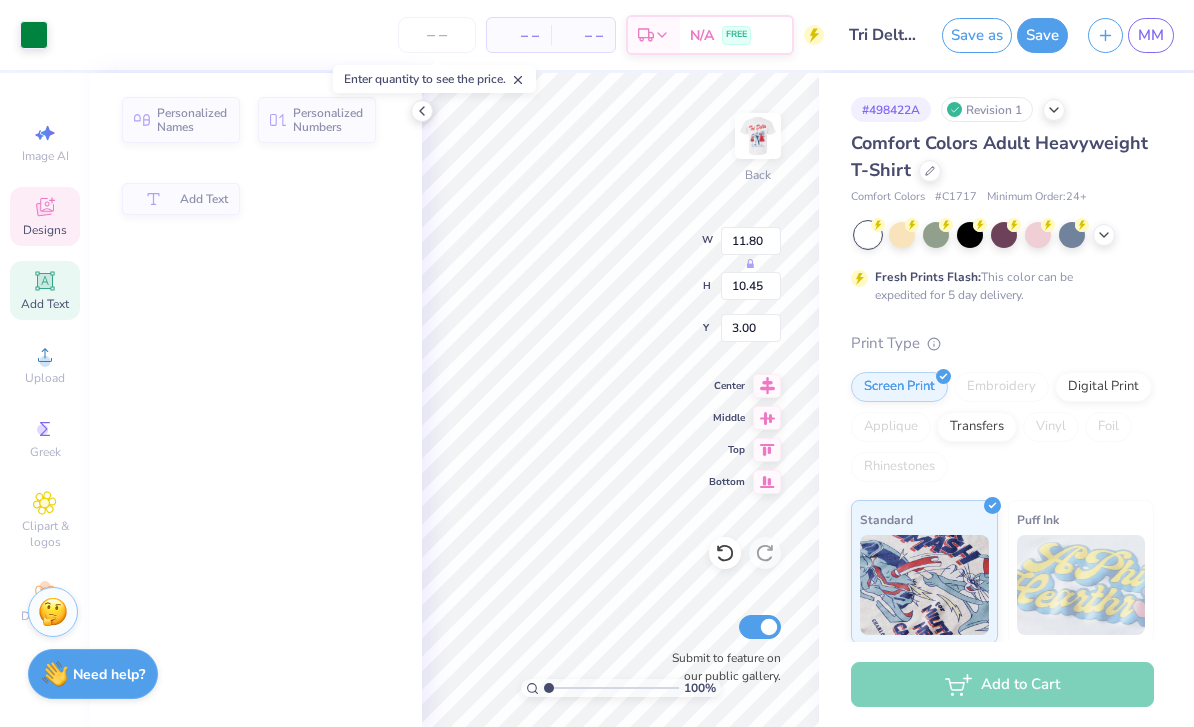 type on "4.07" 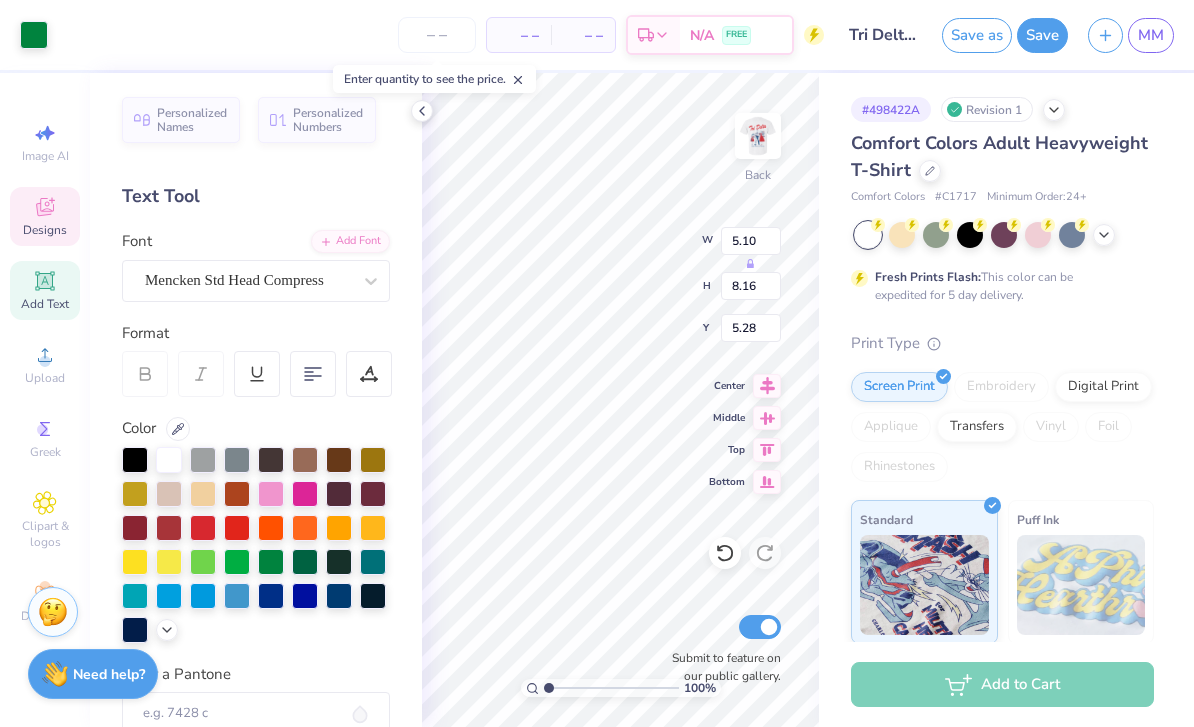type on "4.97" 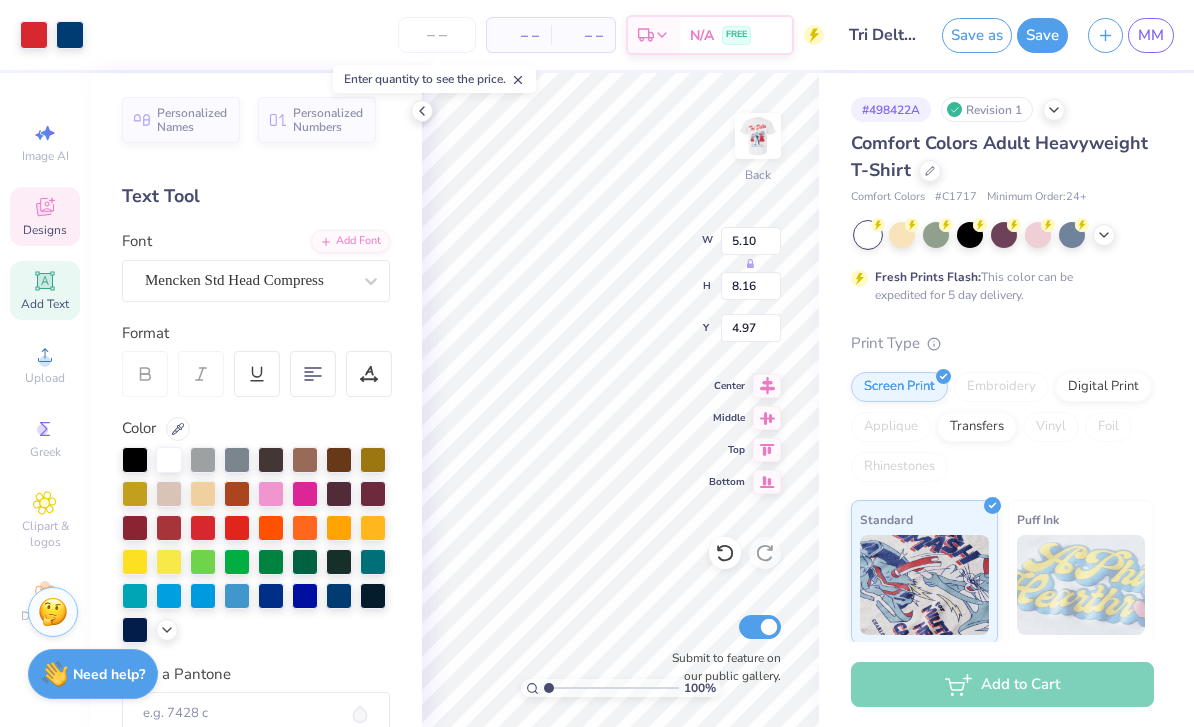 type on "10.34" 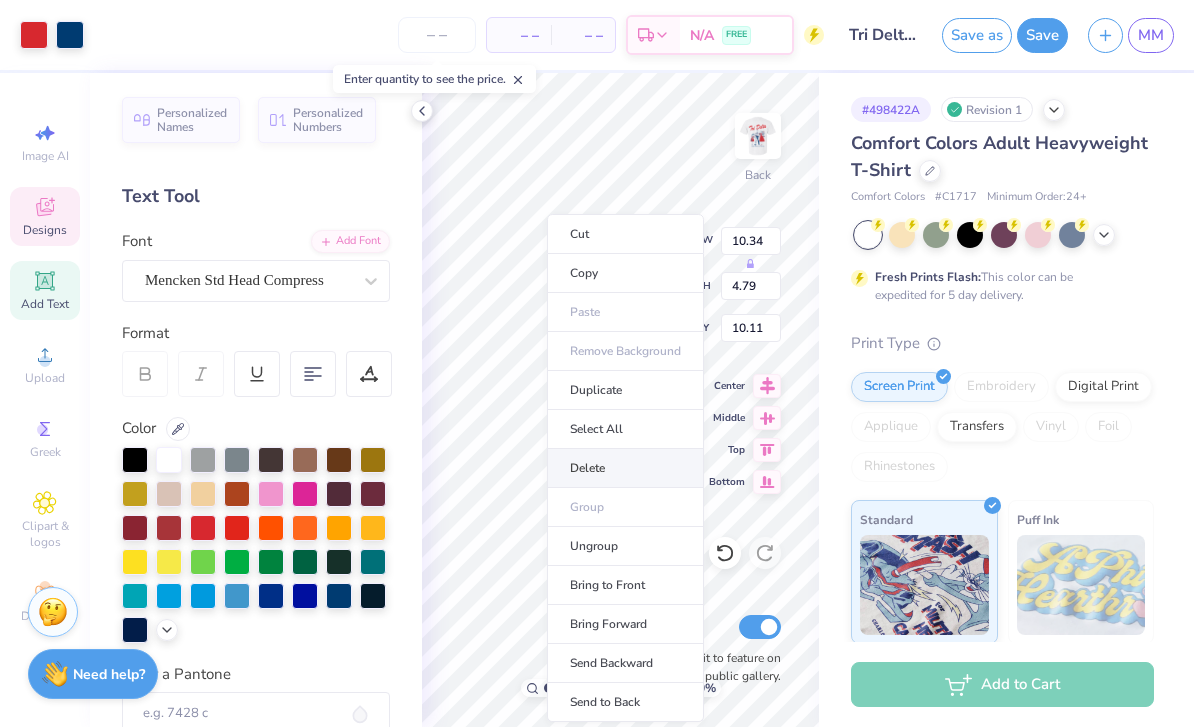 click on "Delete" at bounding box center [625, 468] 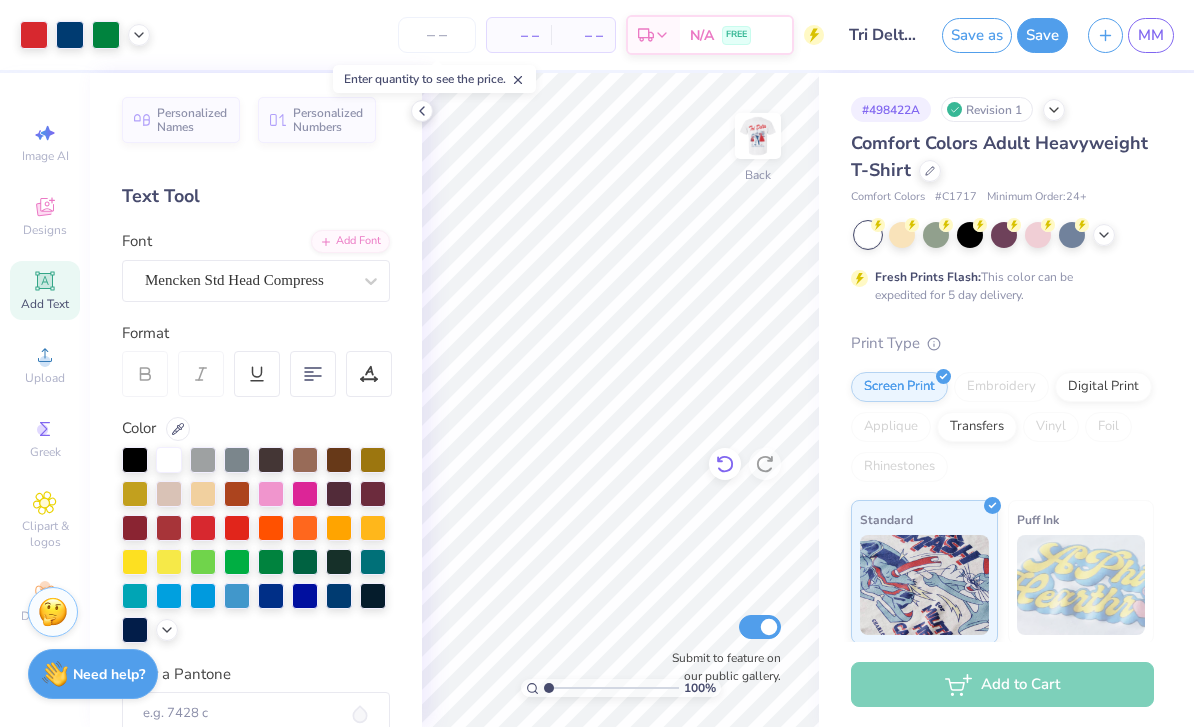 click 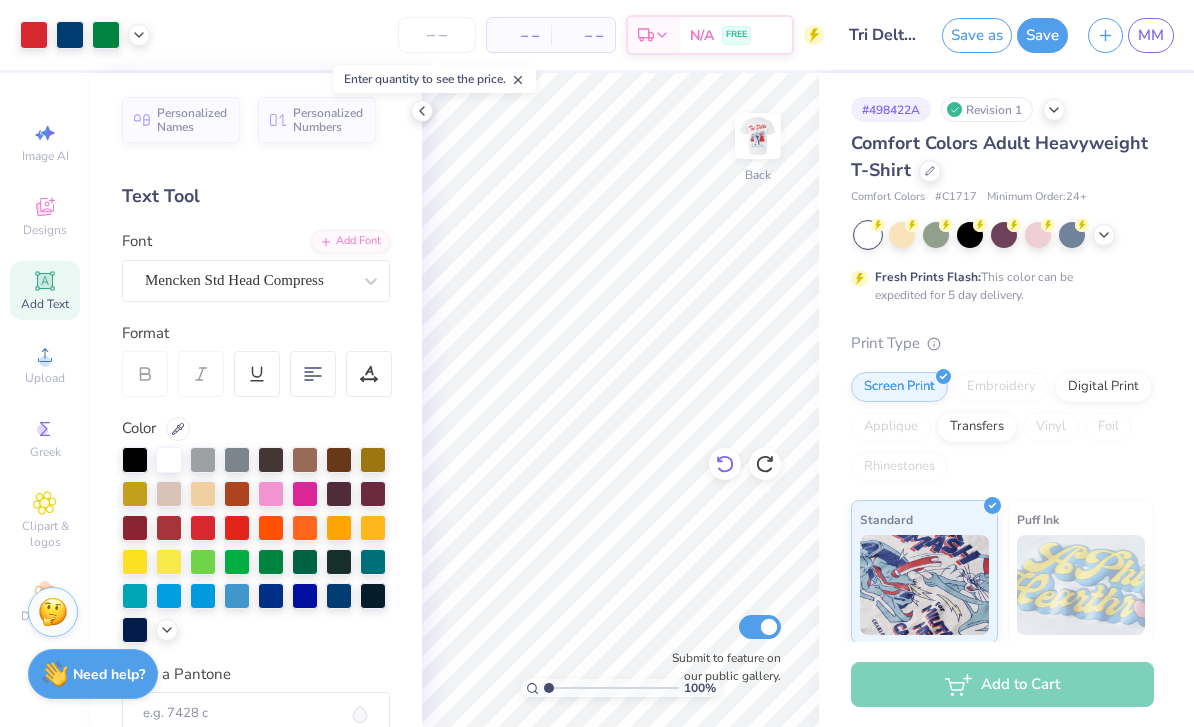 click 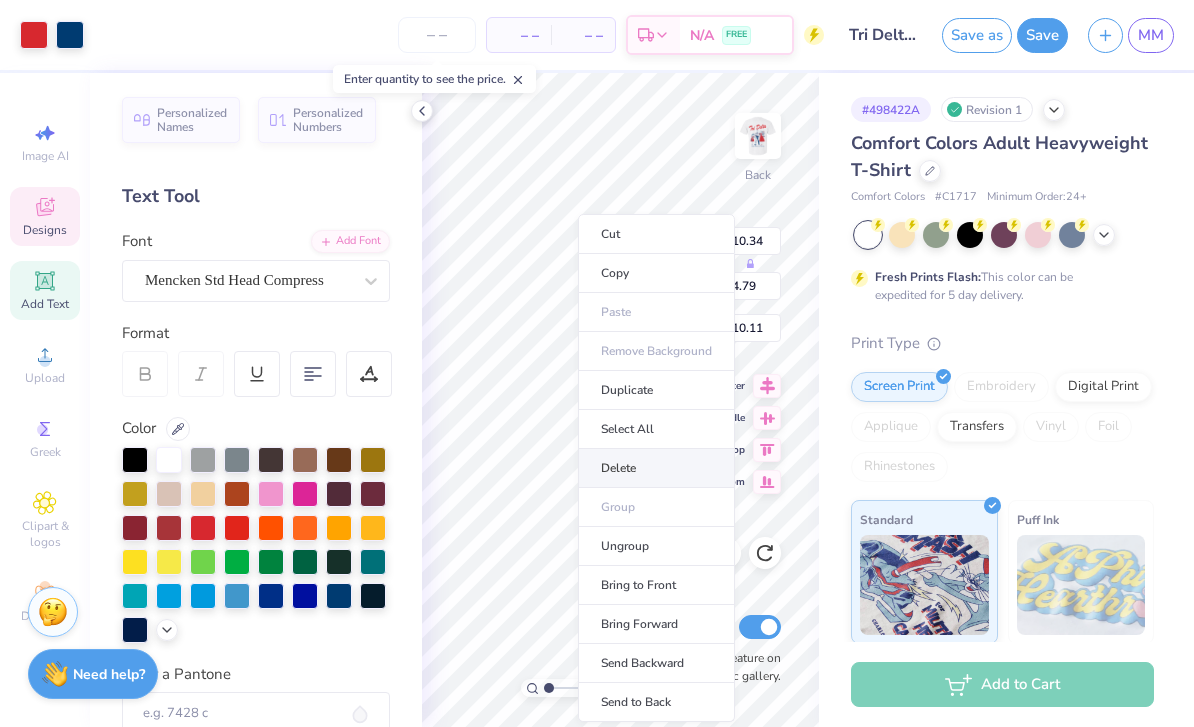 click on "Delete" at bounding box center (656, 468) 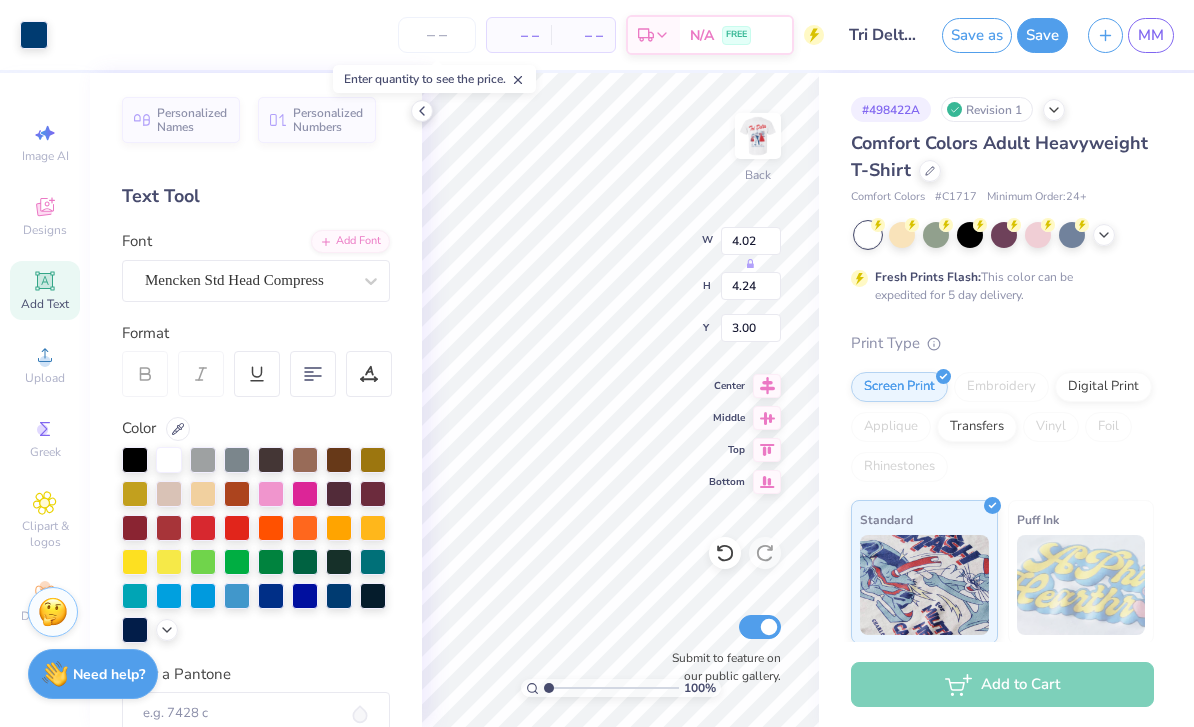 type on "4.73" 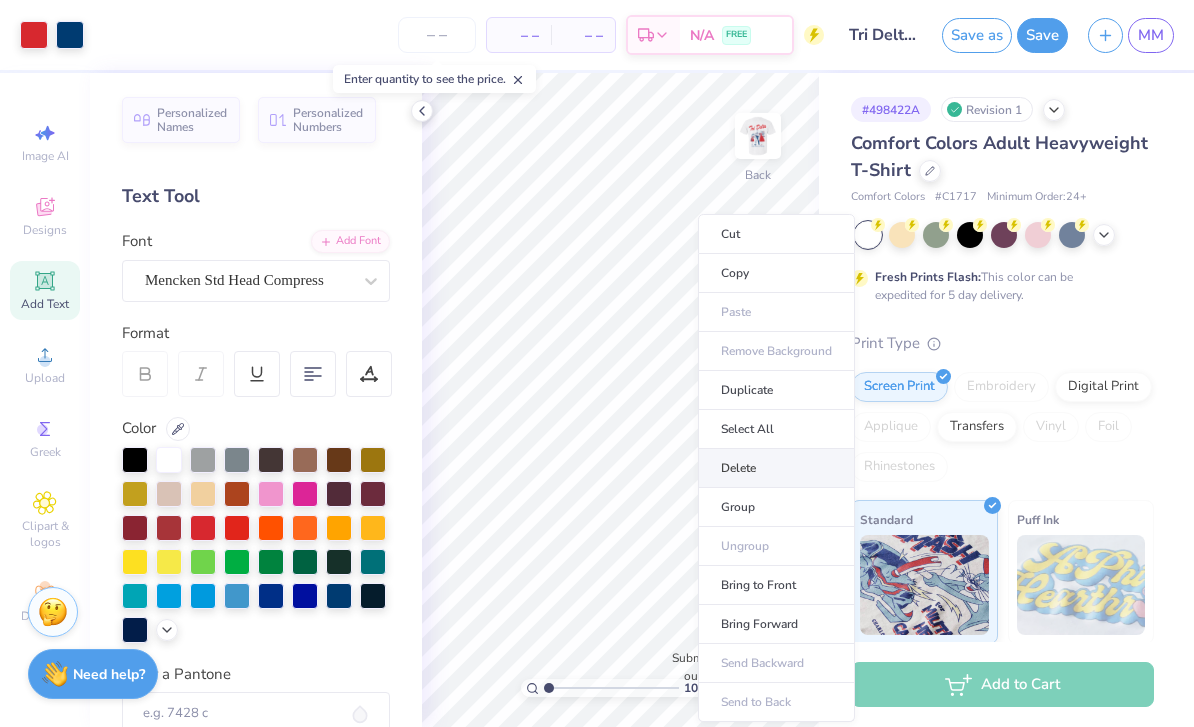 click on "Delete" at bounding box center (776, 468) 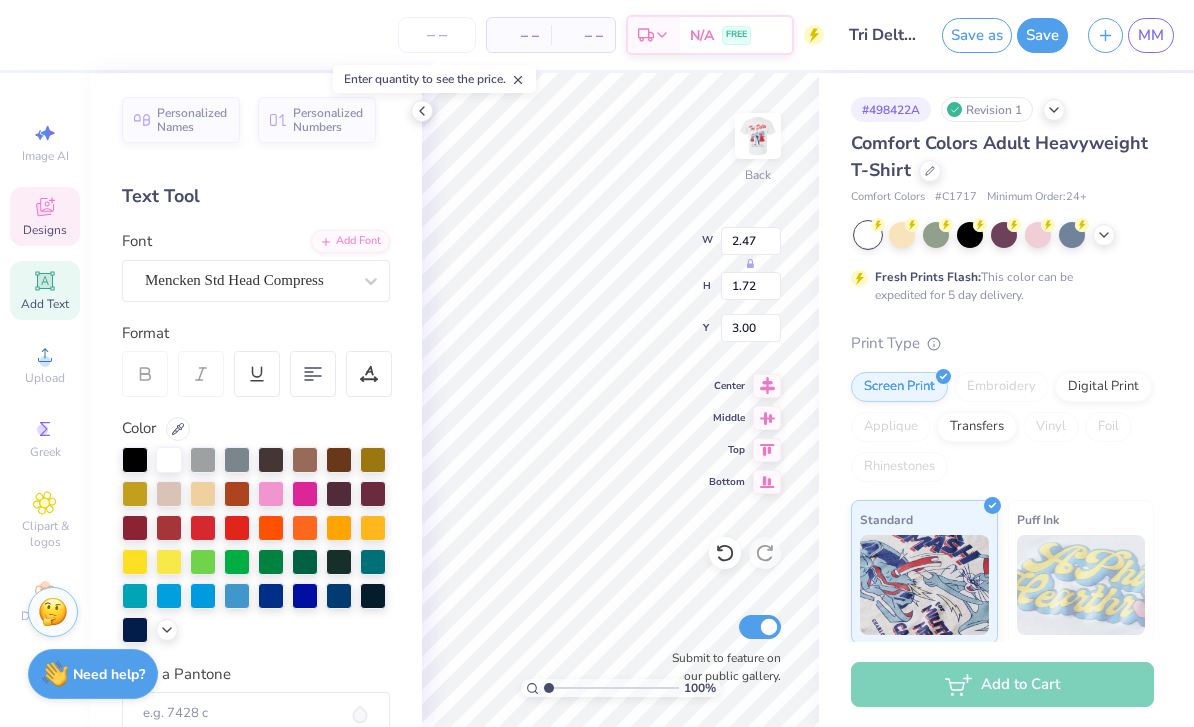 scroll, scrollTop: 1, scrollLeft: 3, axis: both 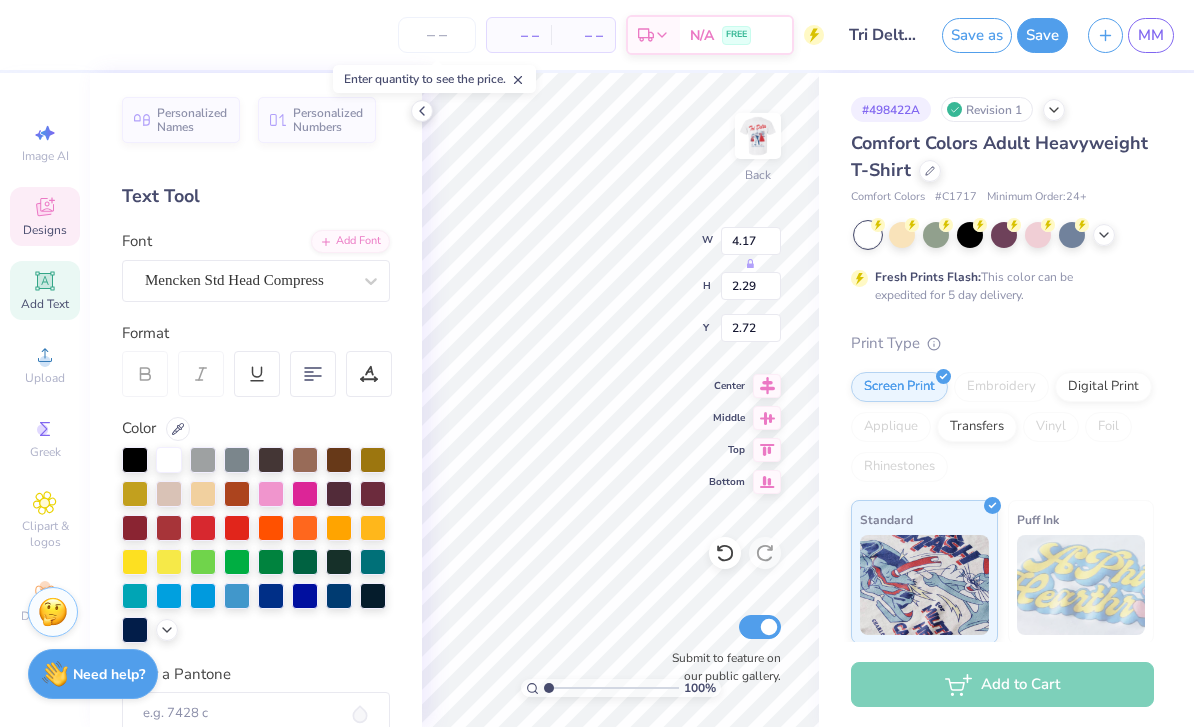type on "PARENTS’" 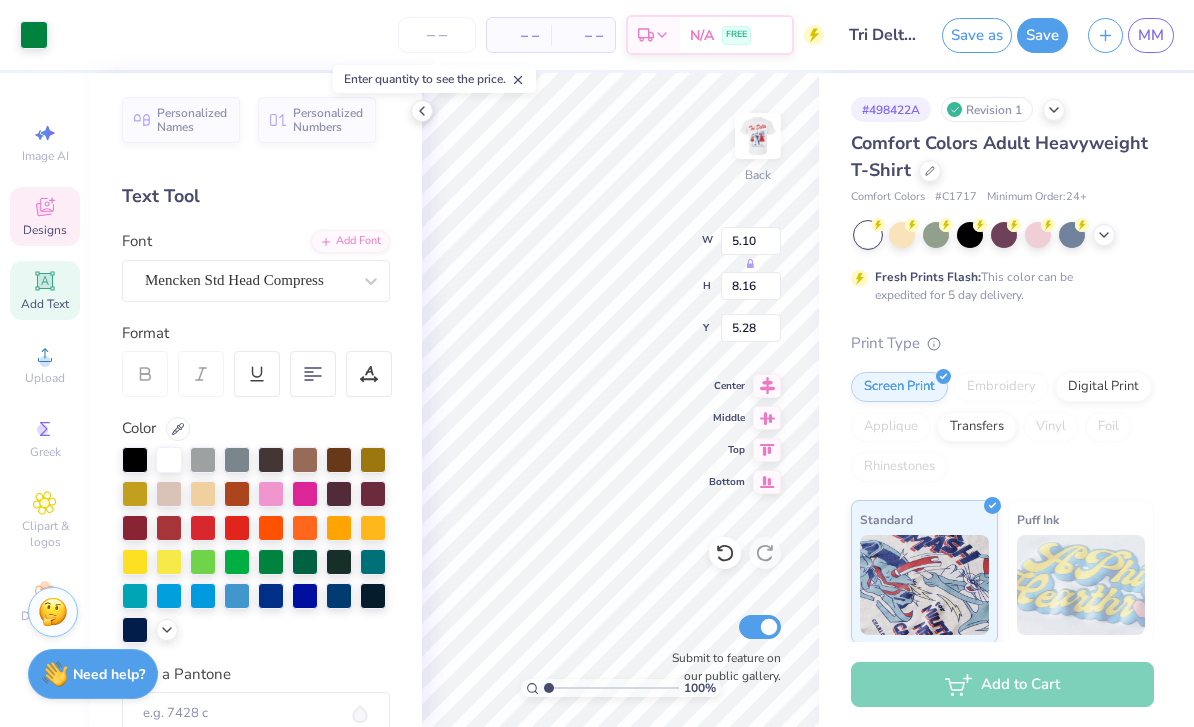 scroll, scrollTop: 0, scrollLeft: 0, axis: both 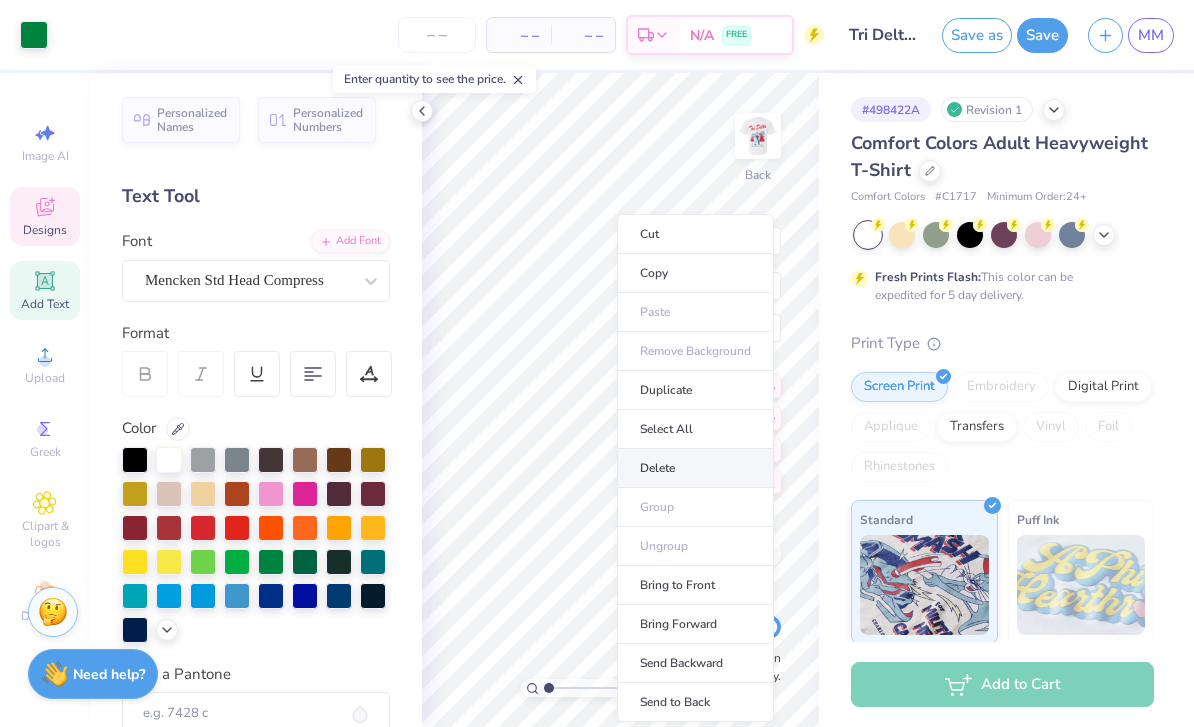 click on "Delete" at bounding box center (695, 468) 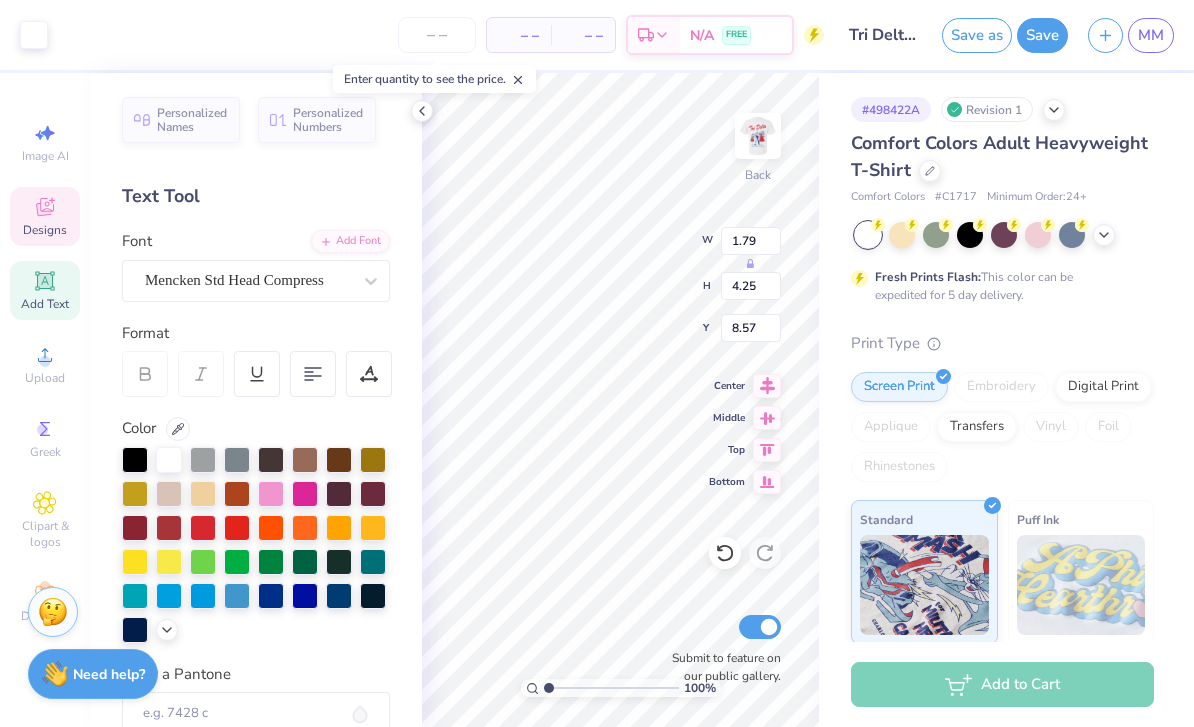 type on "1.87" 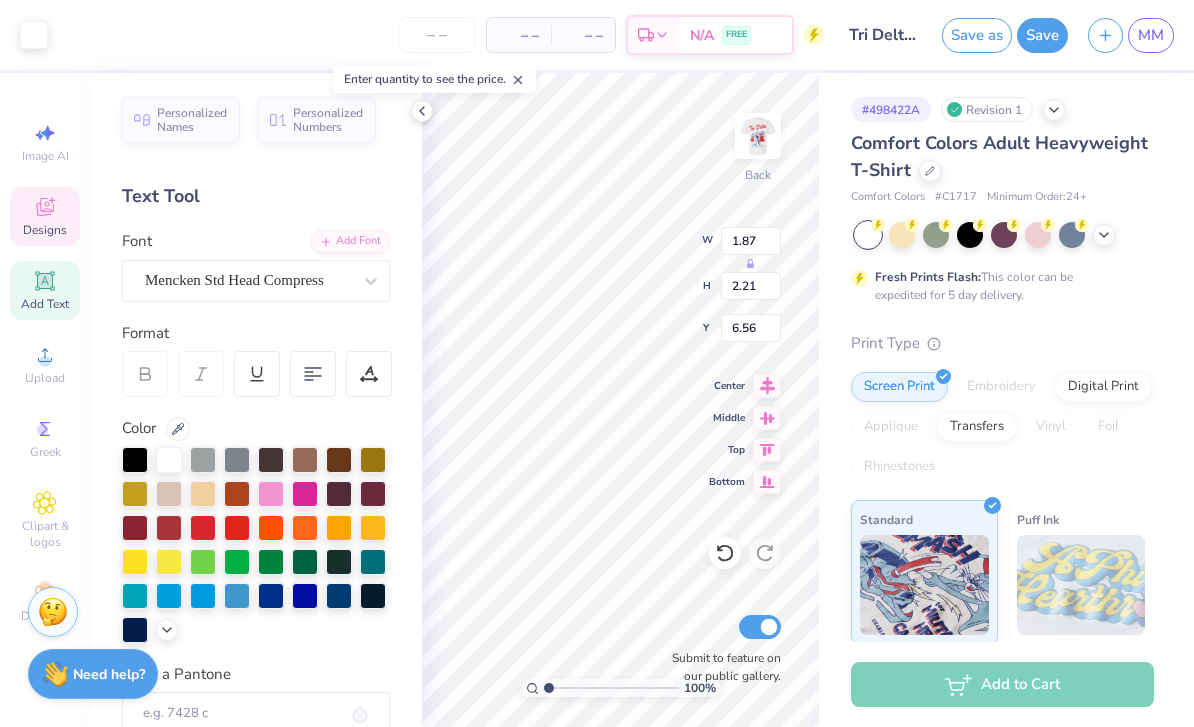 type on "1.79" 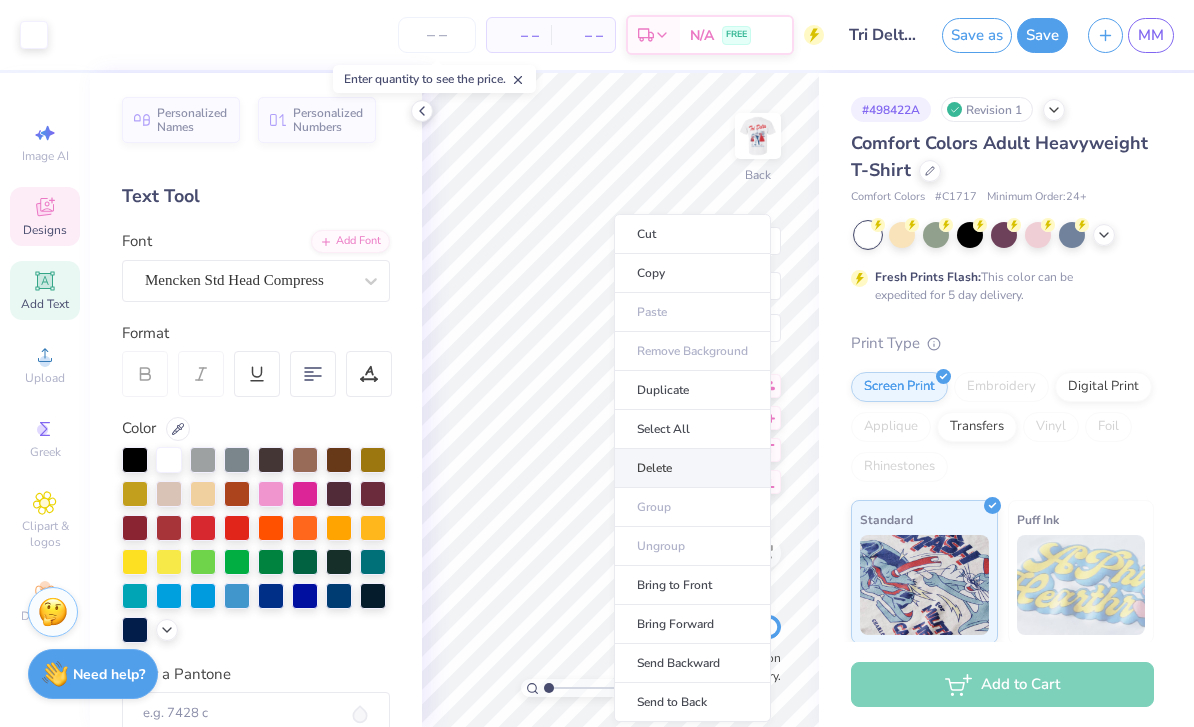 click on "Delete" at bounding box center (692, 468) 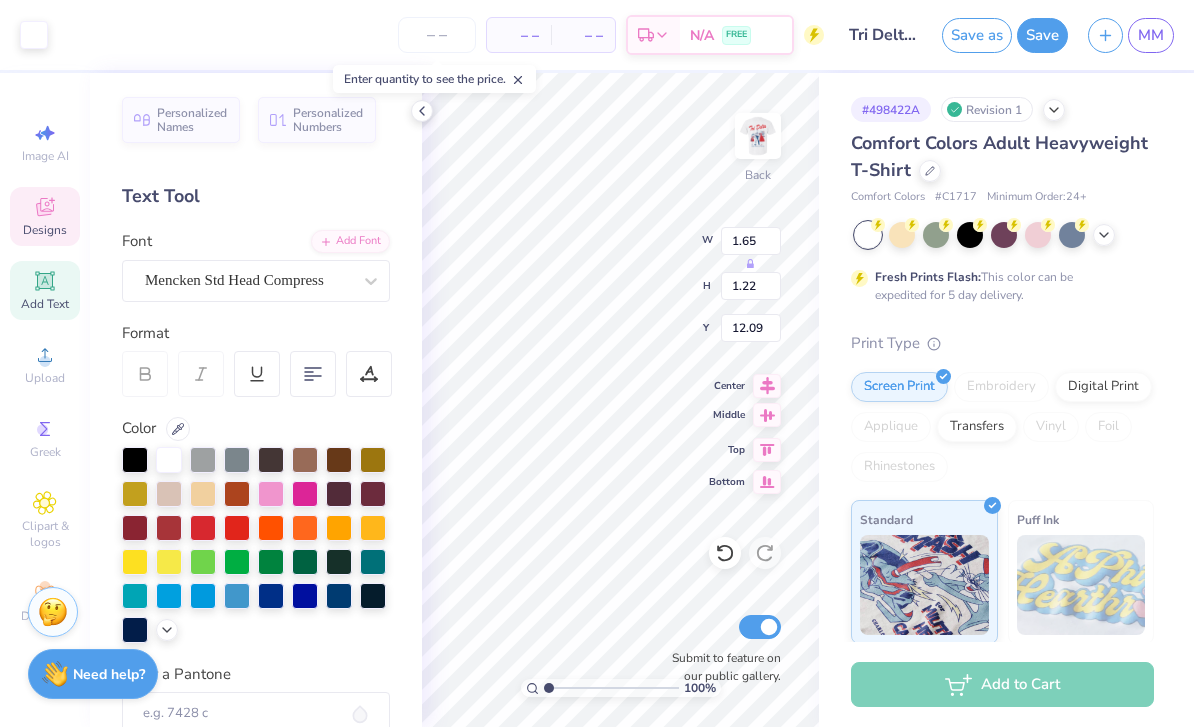 type on "1.87" 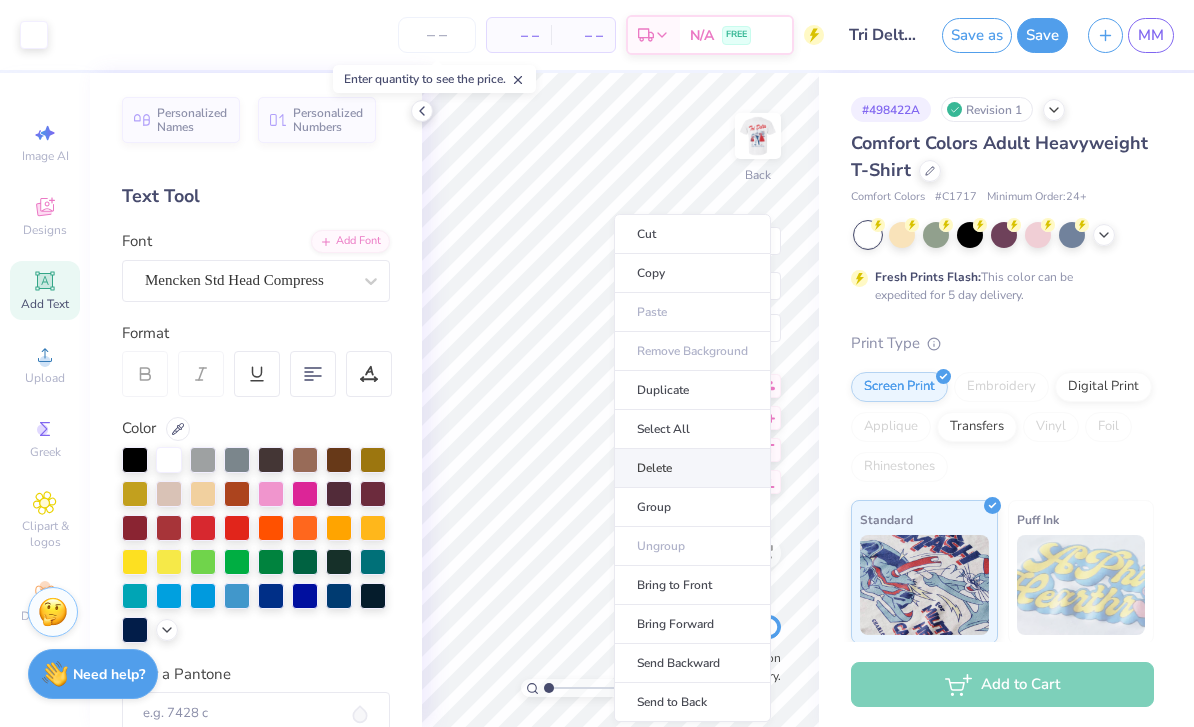 click on "Delete" at bounding box center [692, 468] 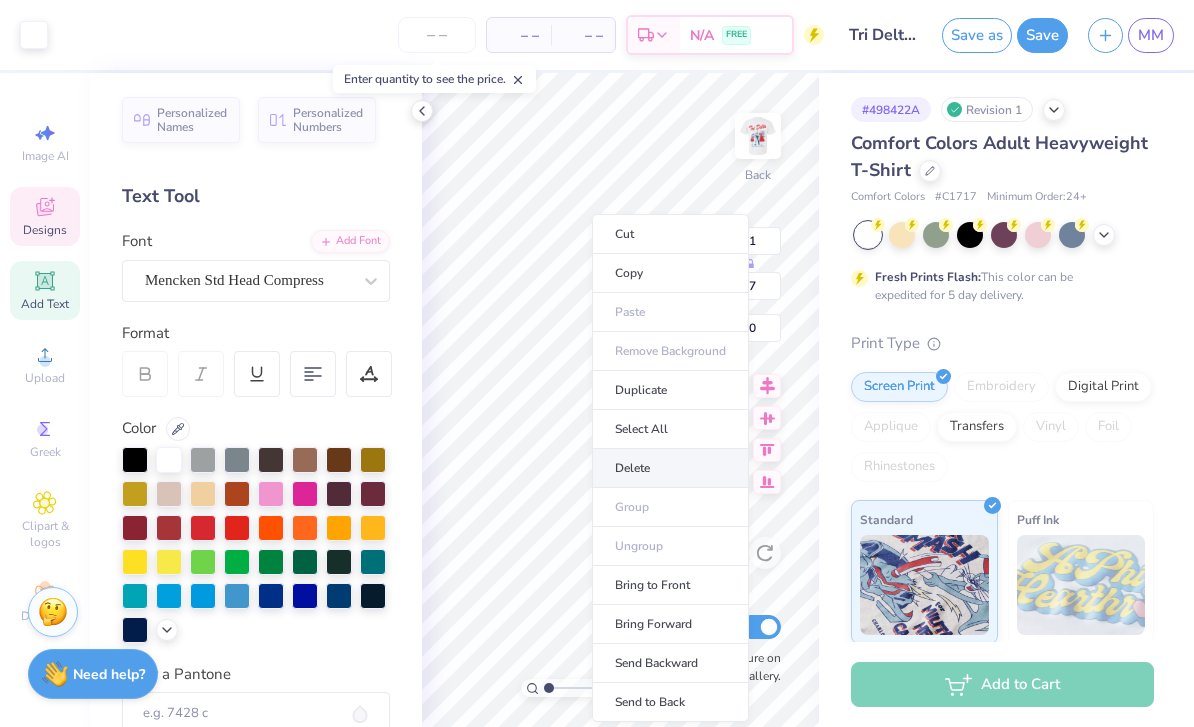 click on "Delete" at bounding box center [670, 468] 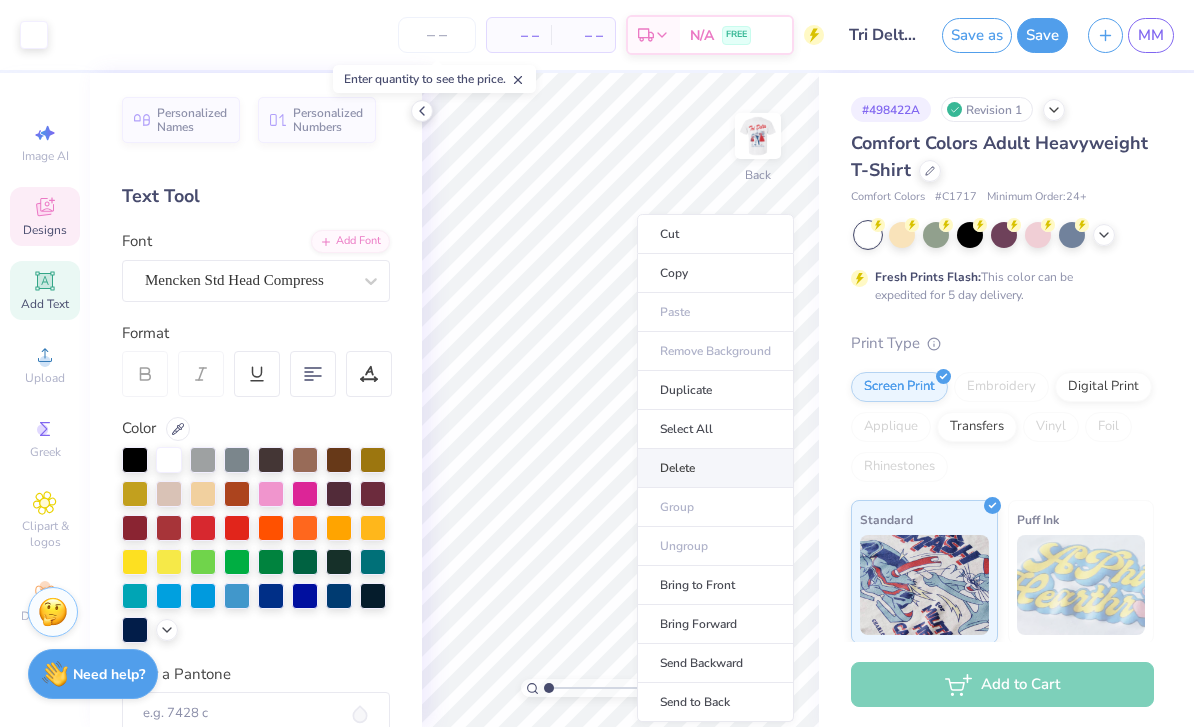 click on "Delete" at bounding box center [715, 468] 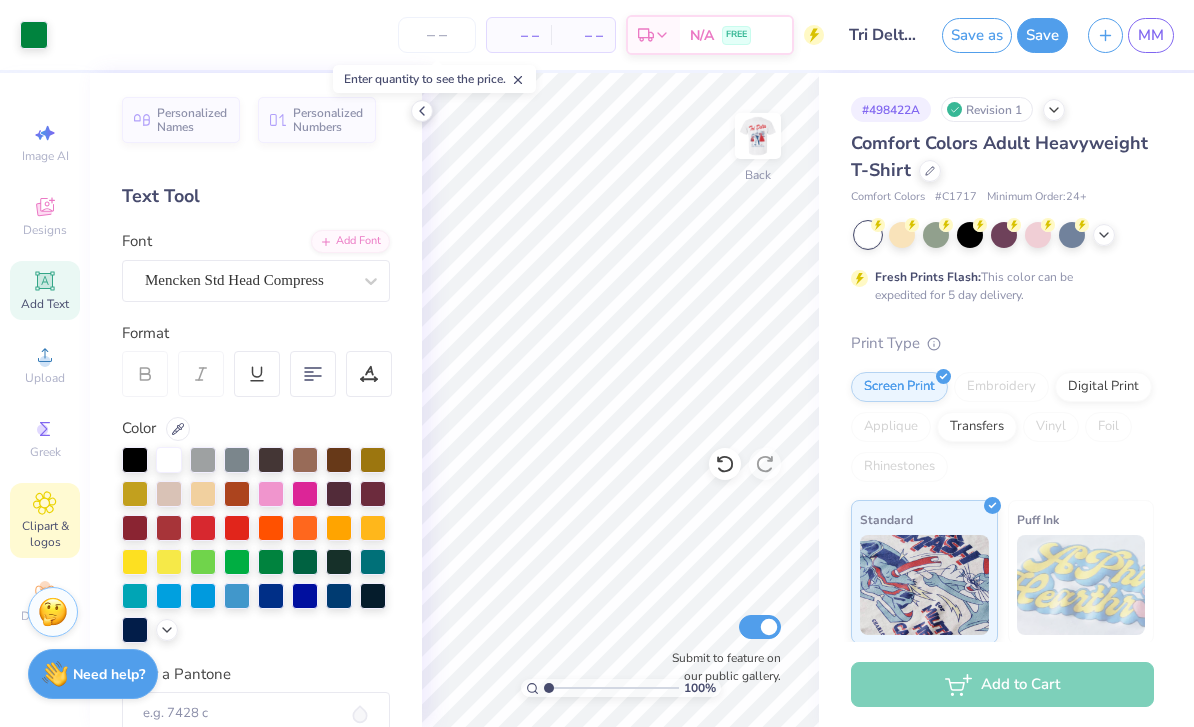 click on "Clipart & logos" at bounding box center [45, 534] 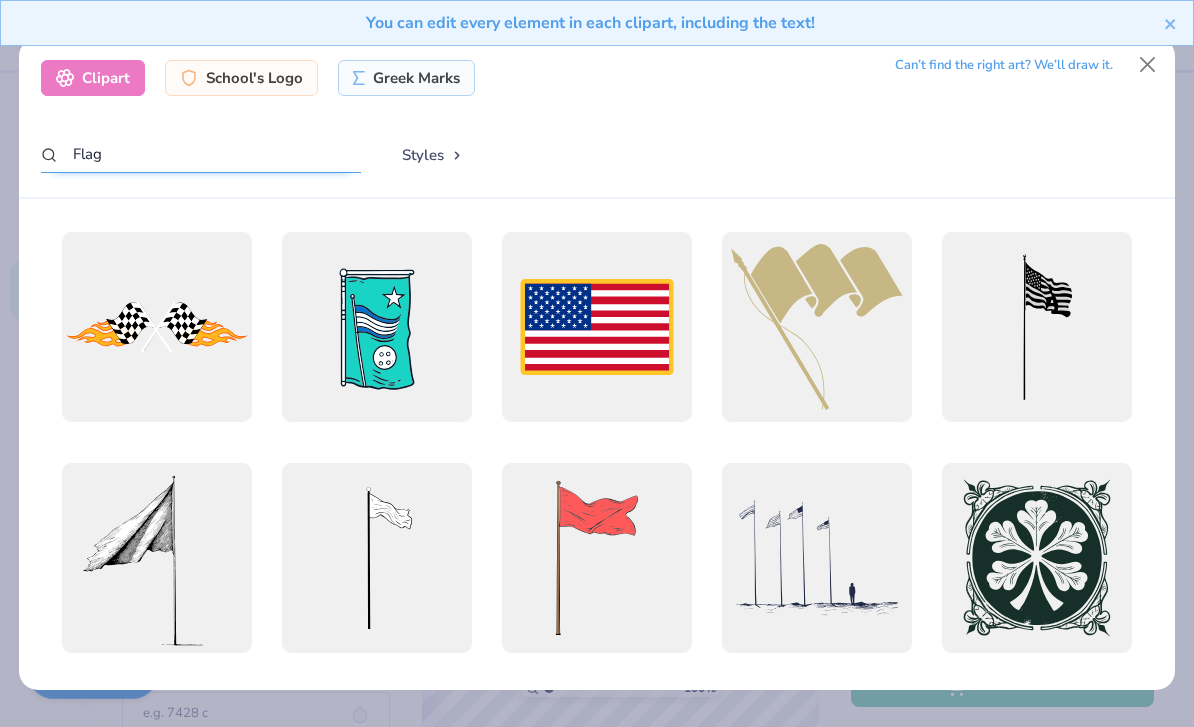 click on "Flag" at bounding box center (201, 154) 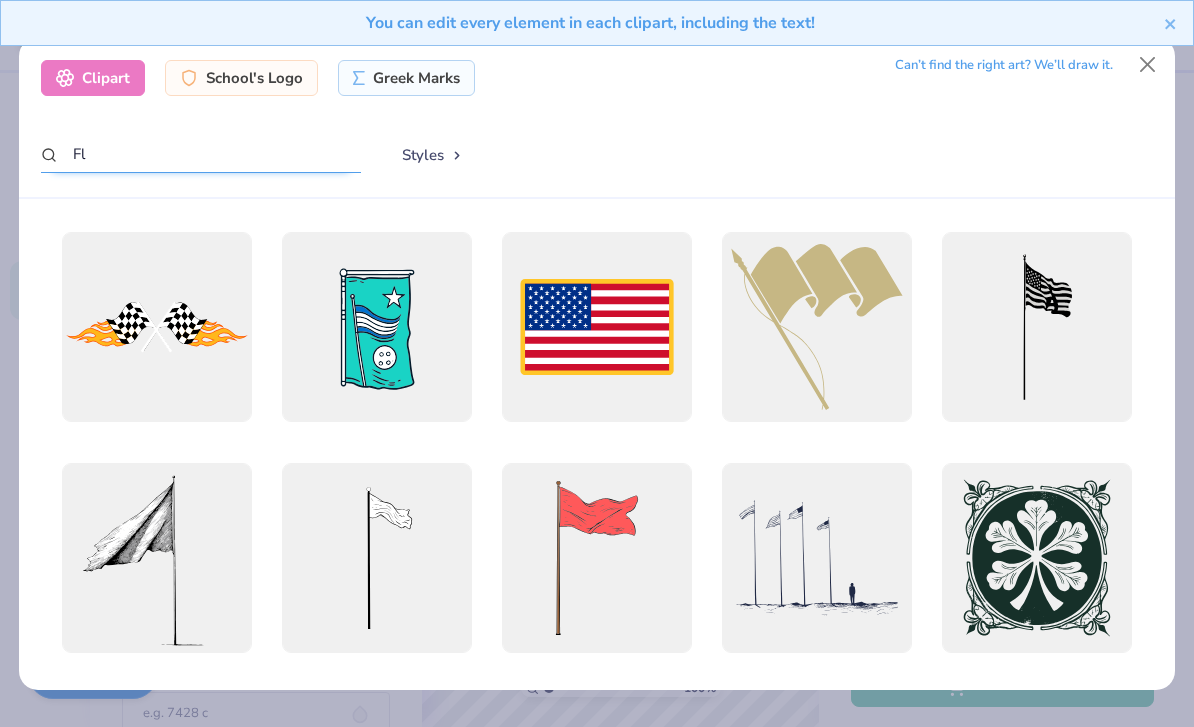 type on "F" 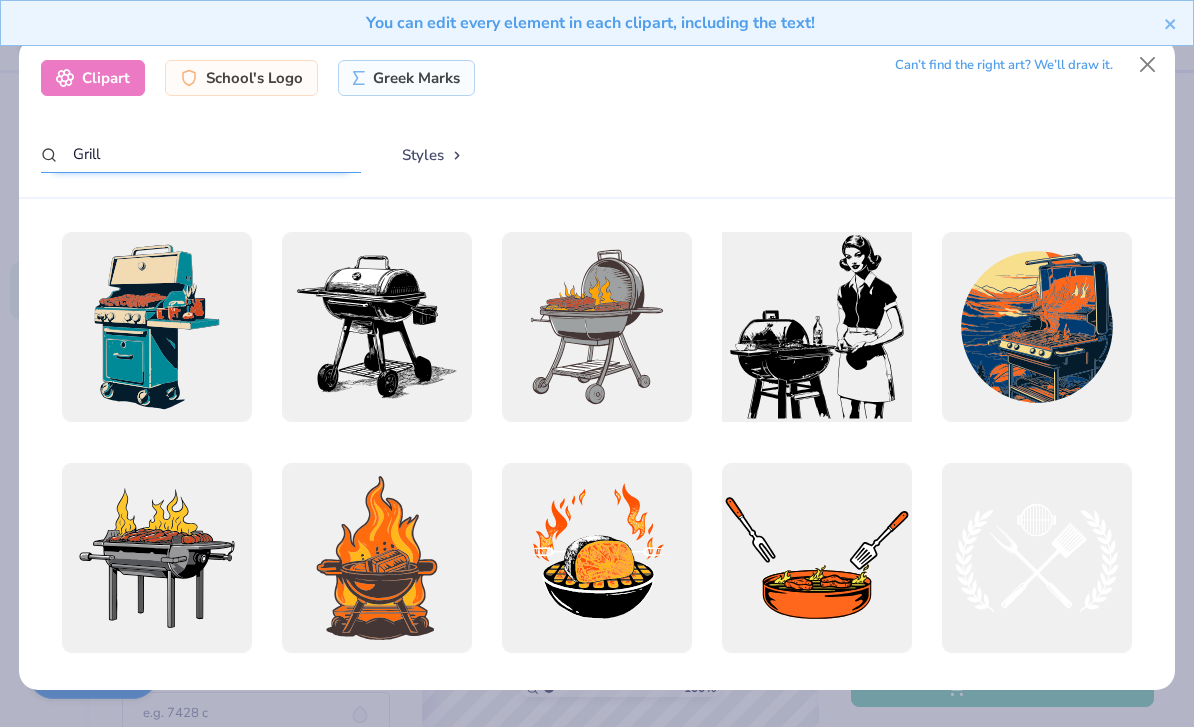 type on "Grill" 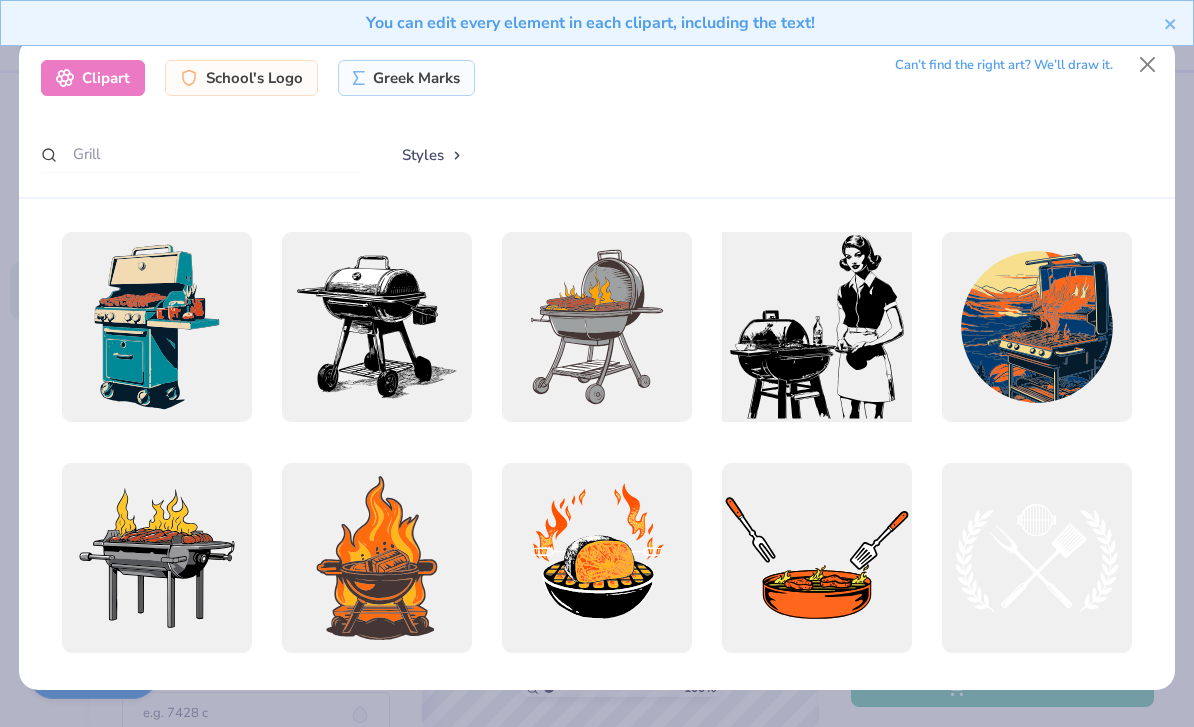 click at bounding box center (816, 326) 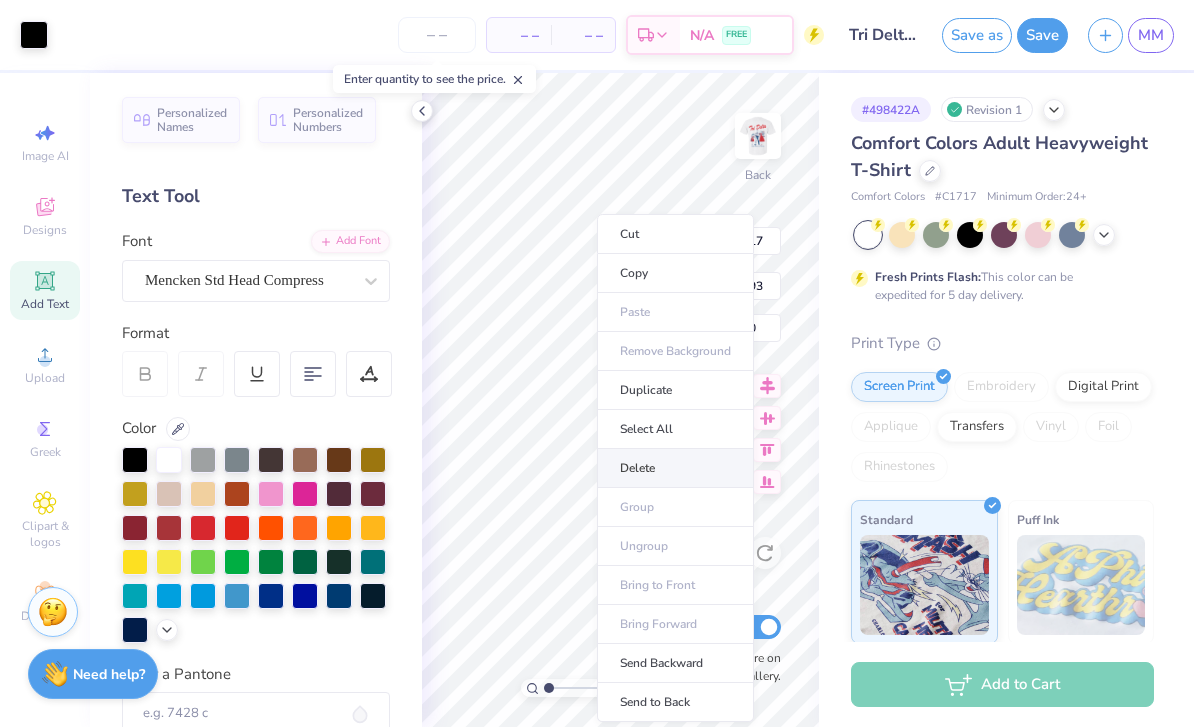 click on "Delete" at bounding box center (675, 468) 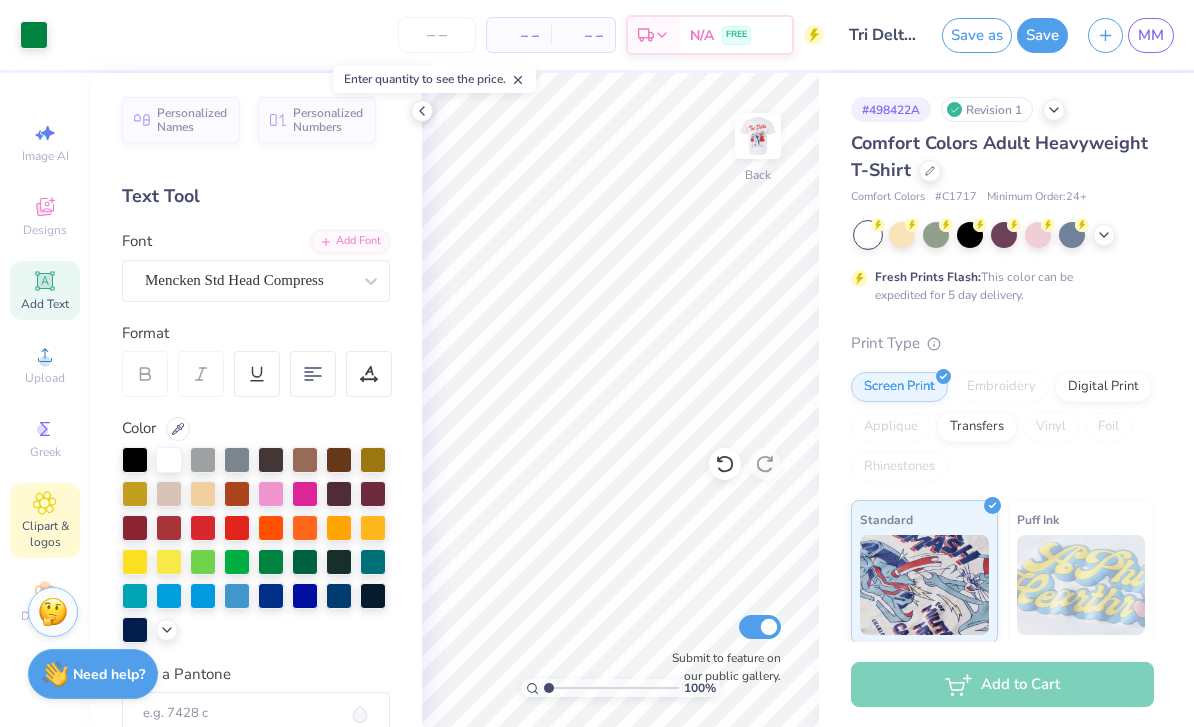 click on "Clipart & logos" at bounding box center (45, 534) 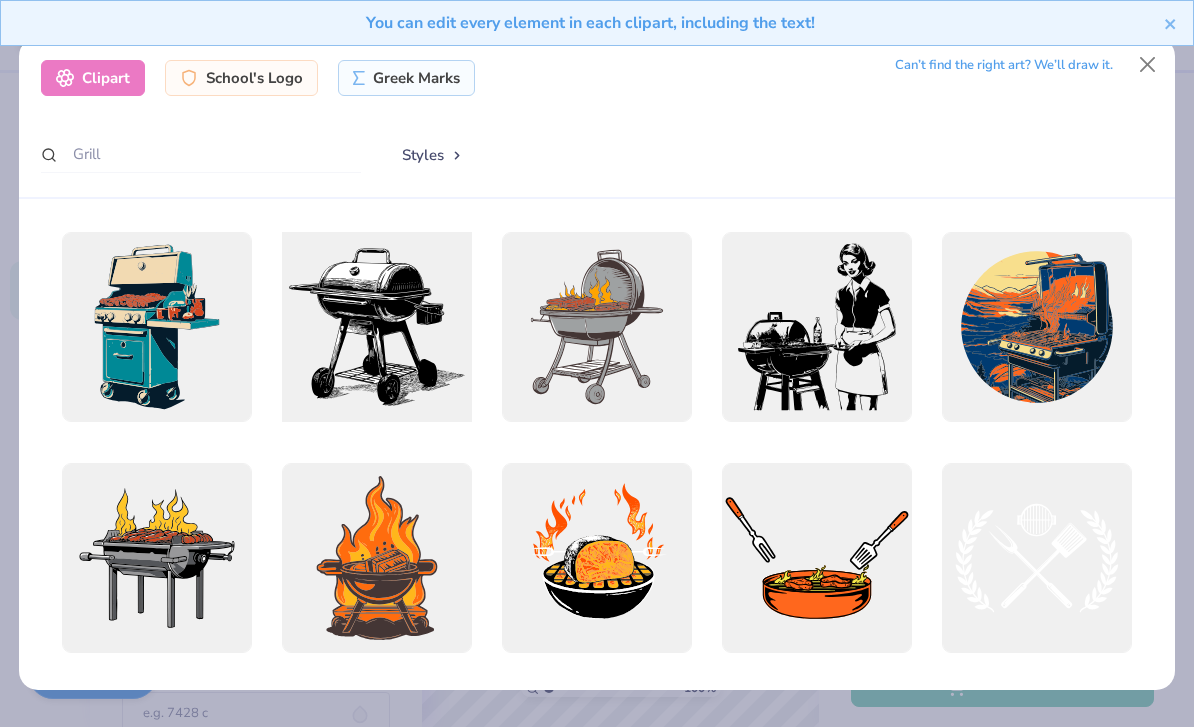 click at bounding box center (376, 326) 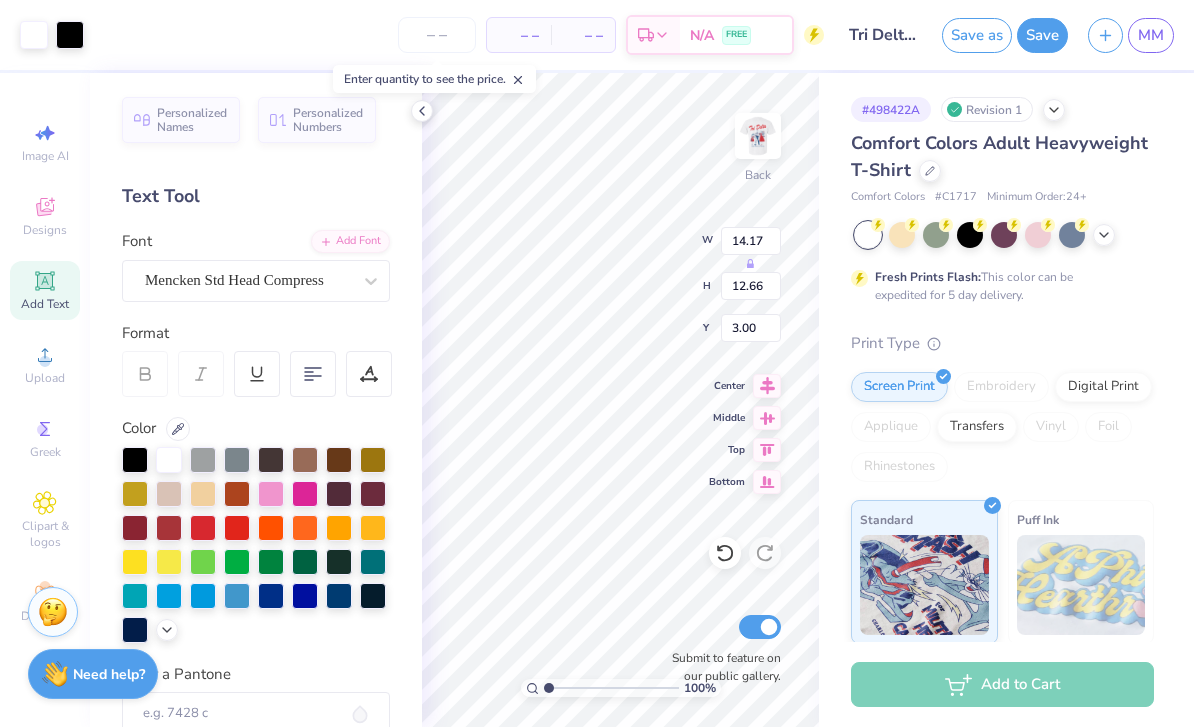 type on "6.40" 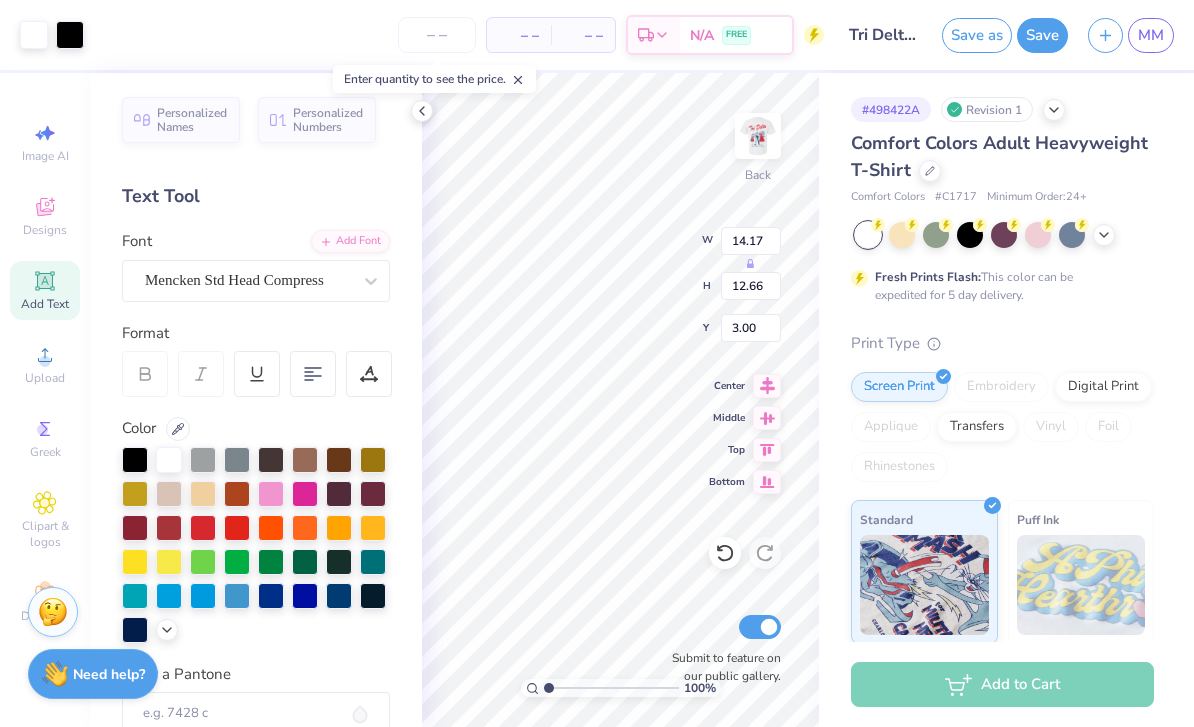 type on "5.72" 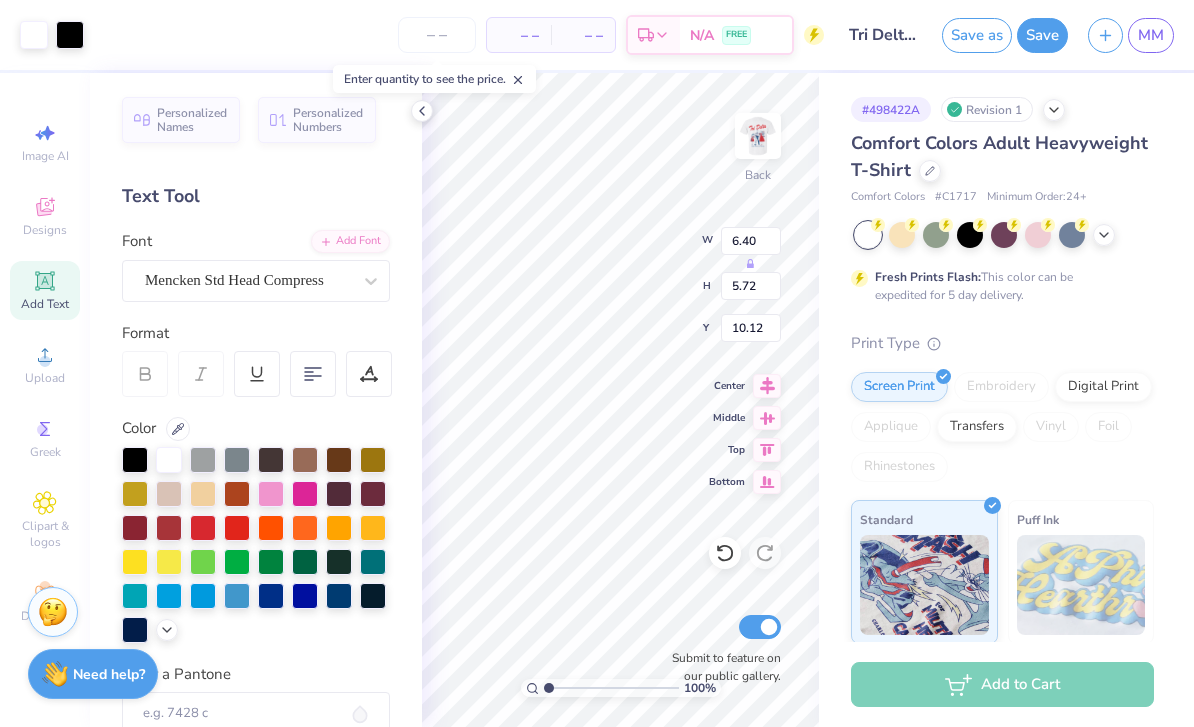 type on "7.26" 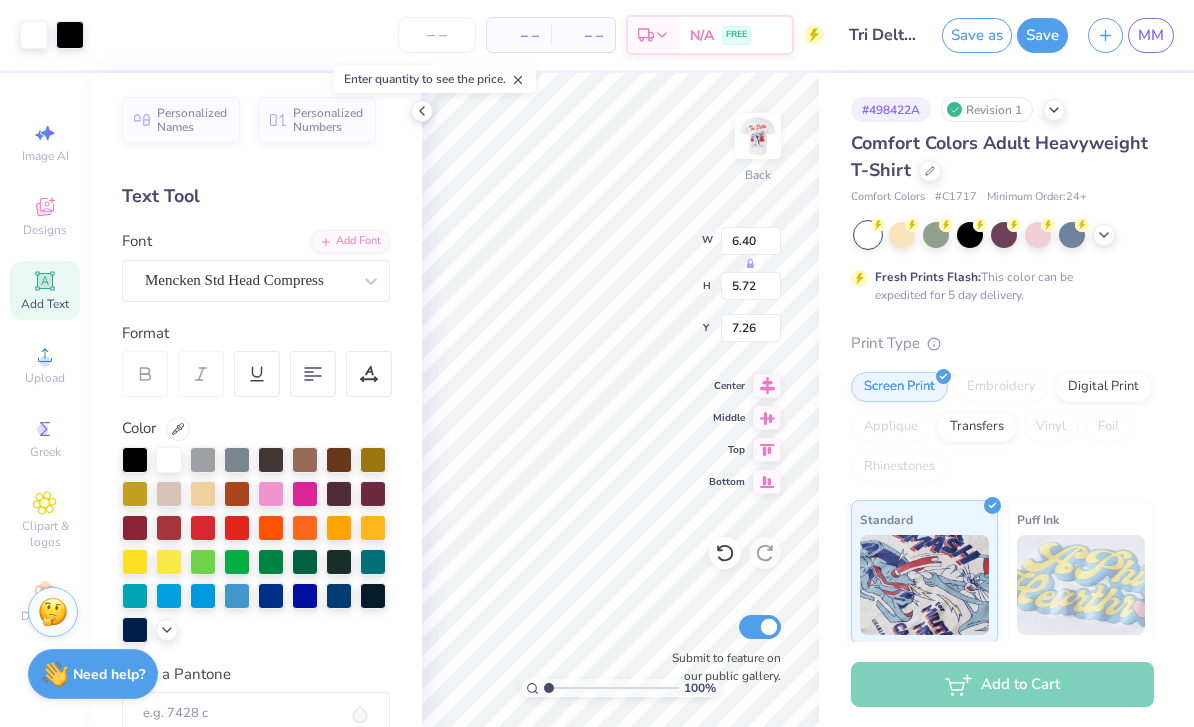 type on "4.76" 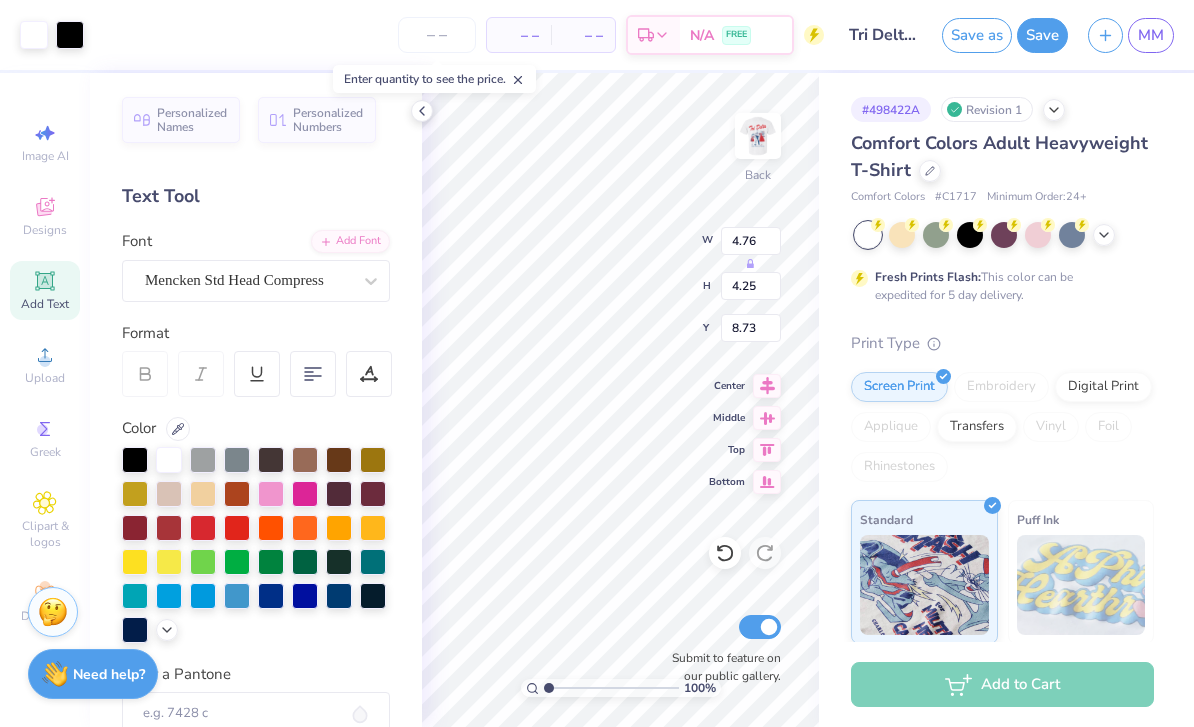 type on "6.92" 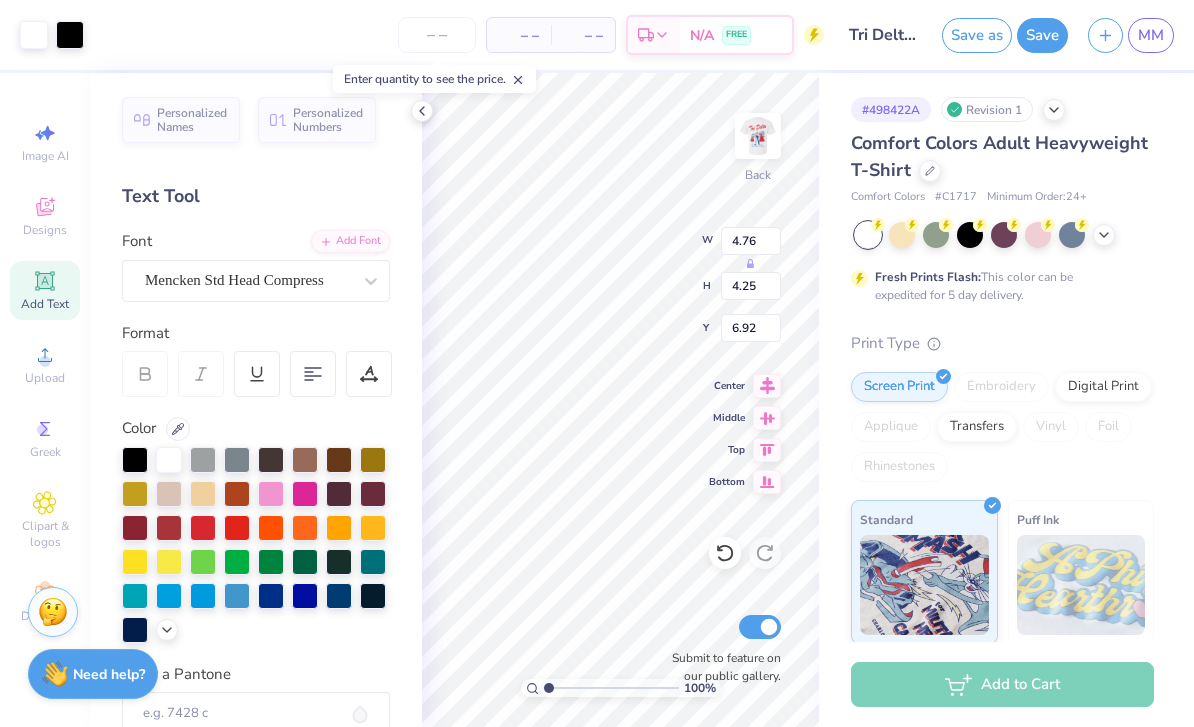 type on "5.97" 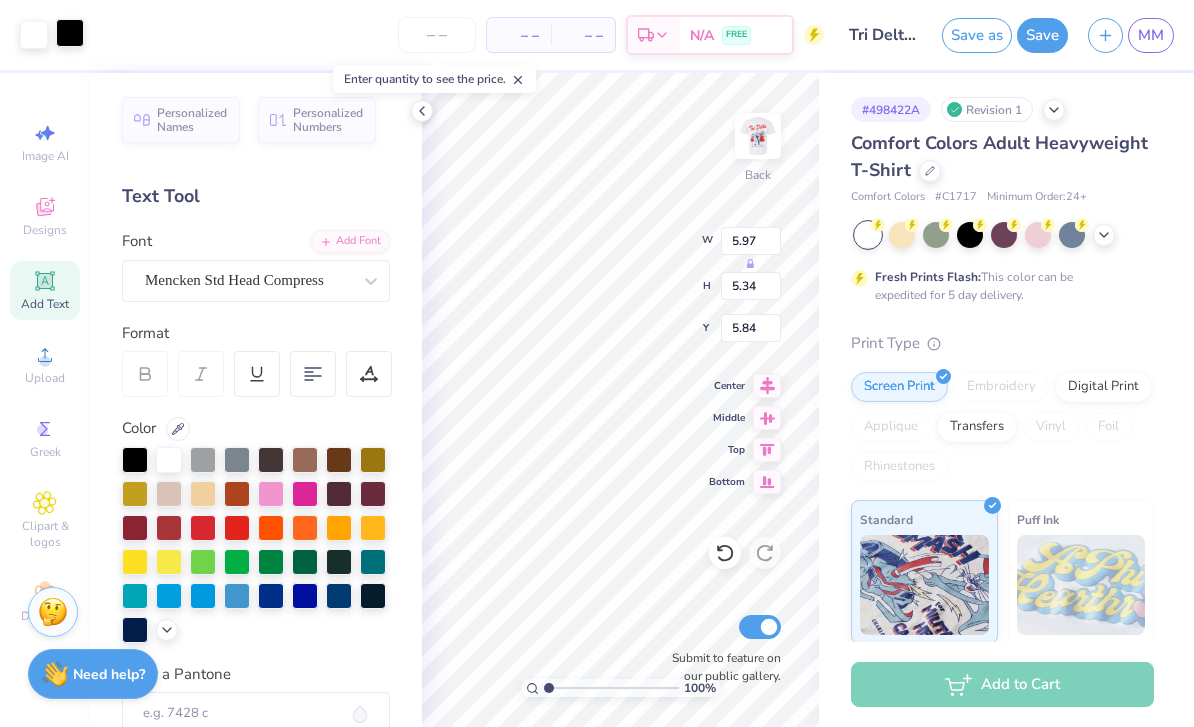 type on "5.22" 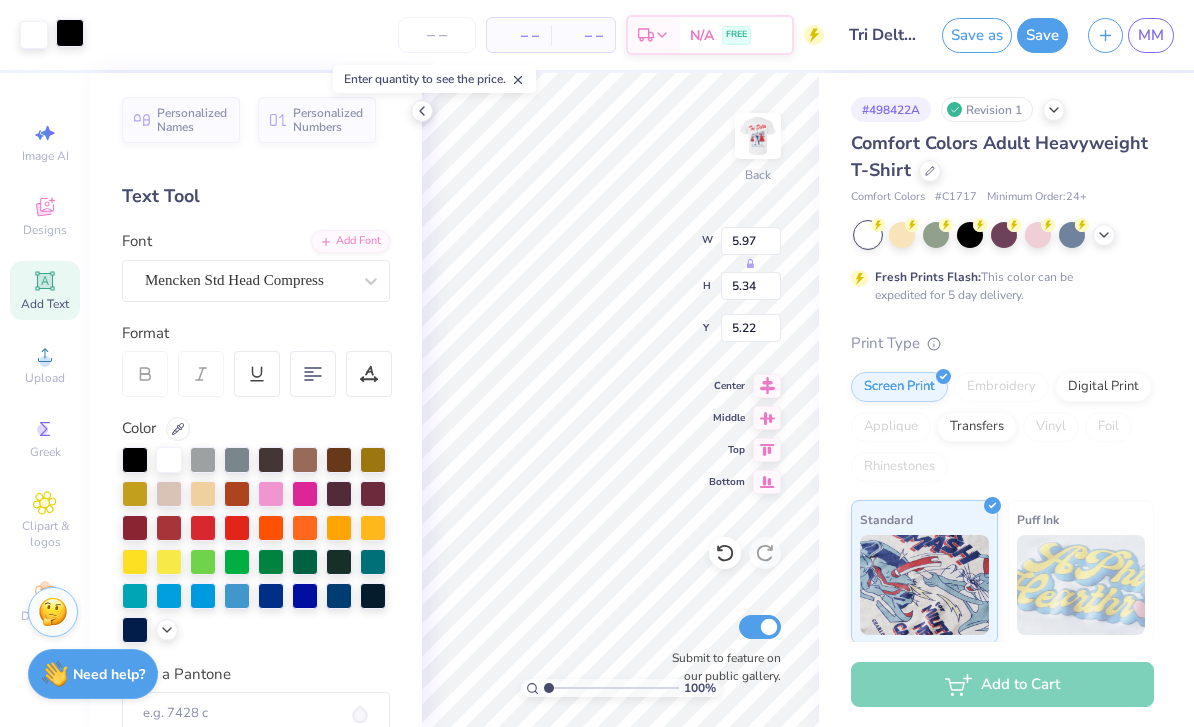 click at bounding box center [70, 33] 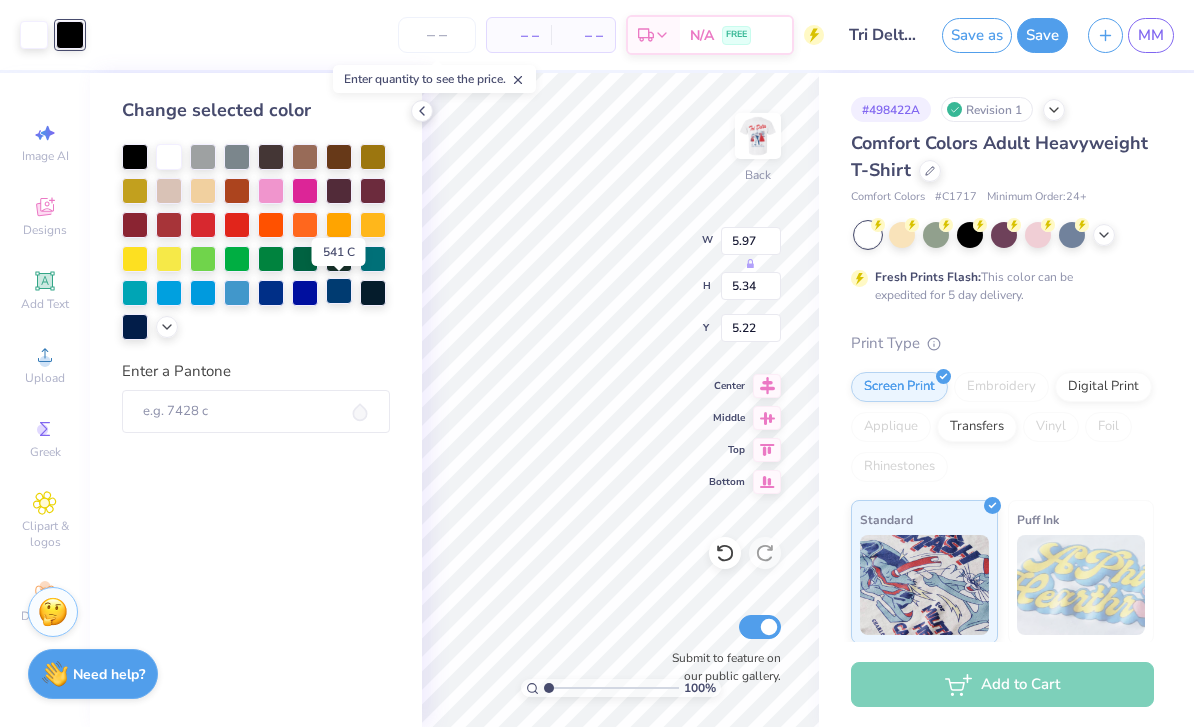 click at bounding box center (339, 291) 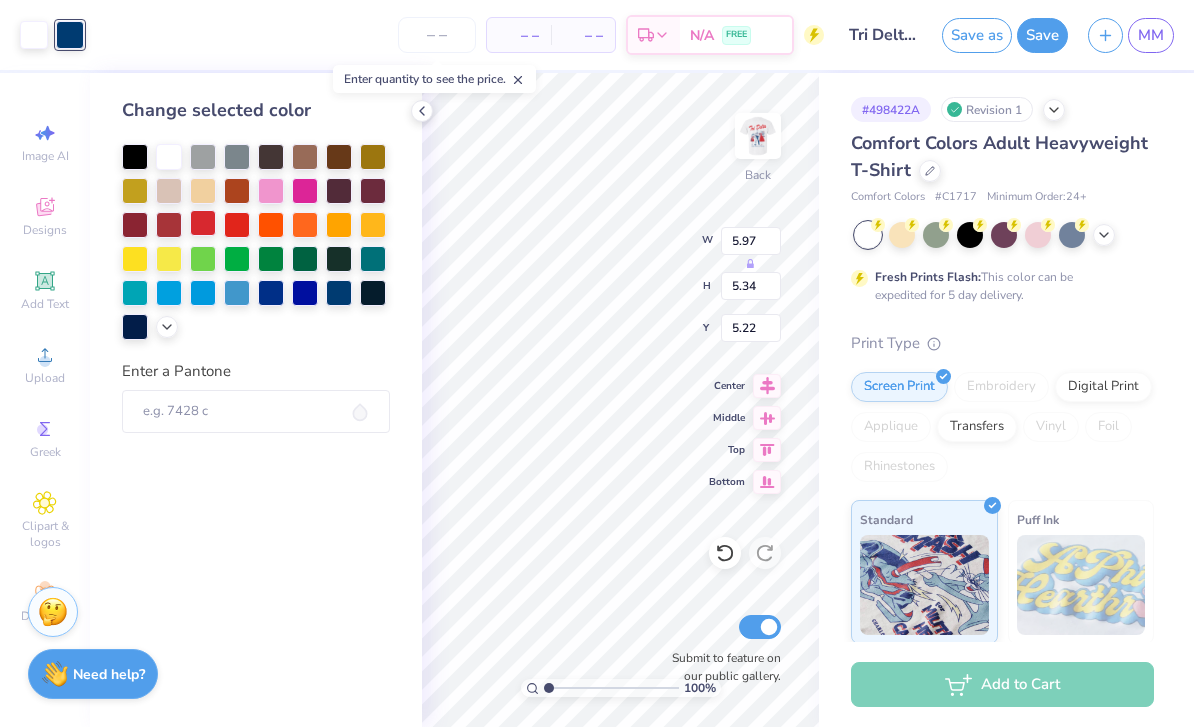click at bounding box center [203, 223] 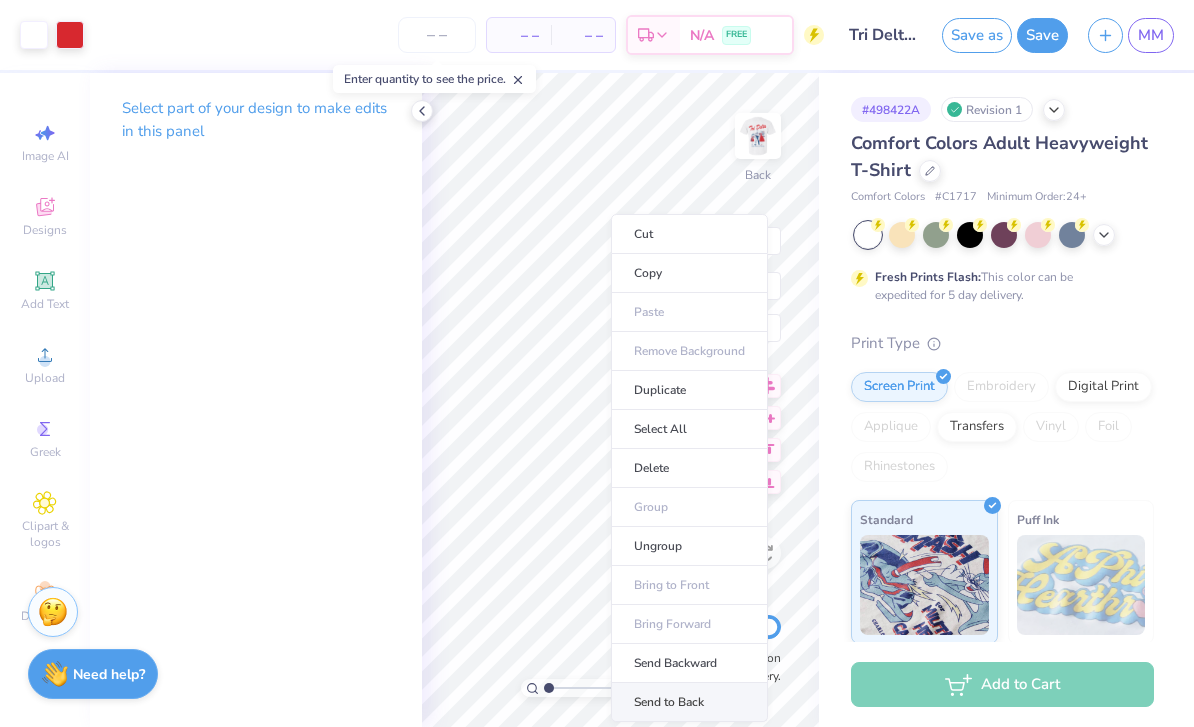 click on "Send to Back" at bounding box center [689, 702] 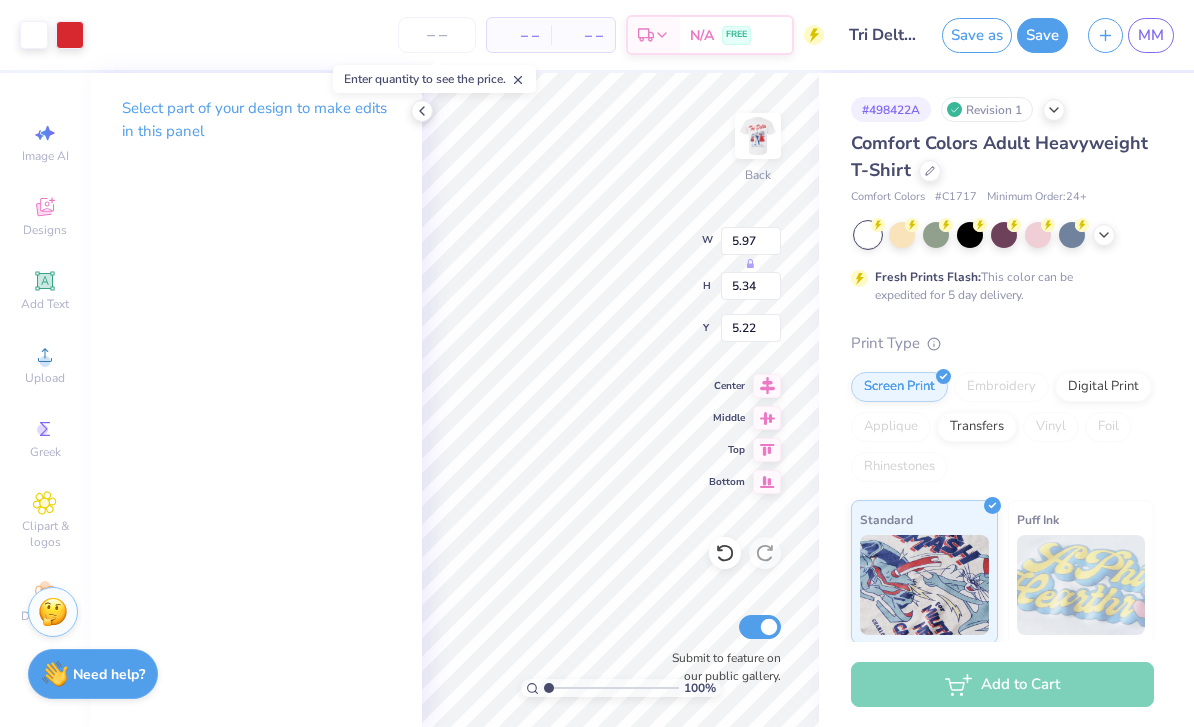 type on "4.79" 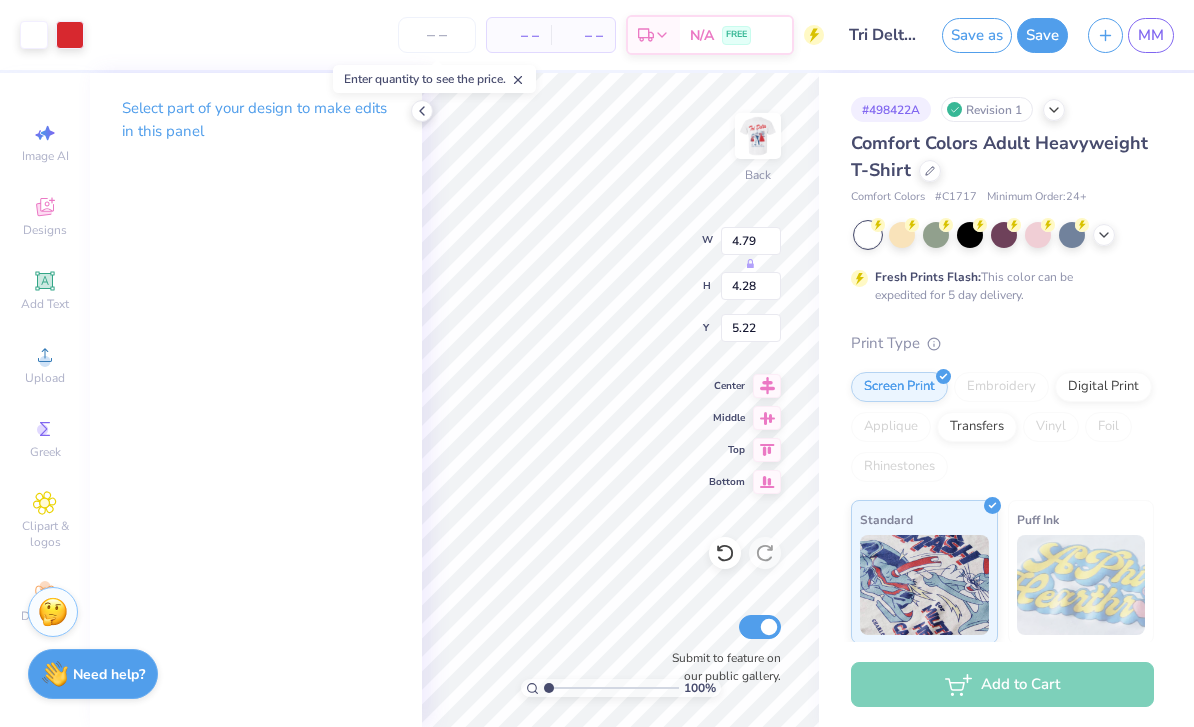 type on "6.25" 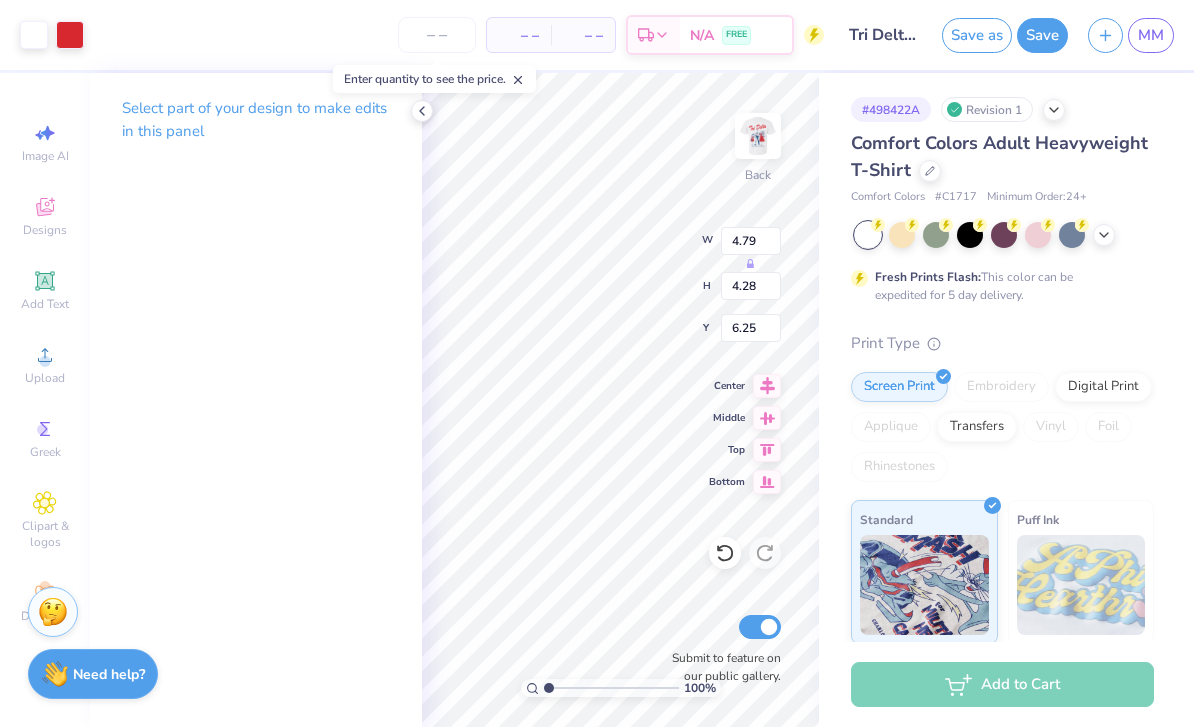 type on "5.51" 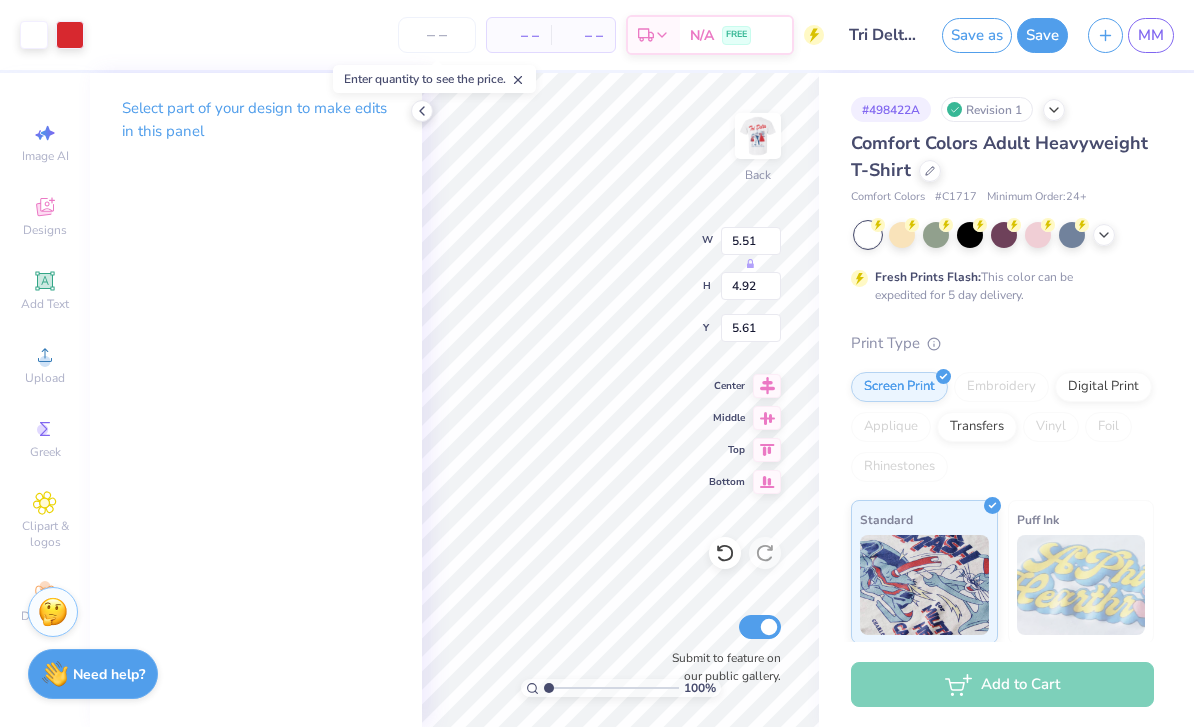 type on "5.42" 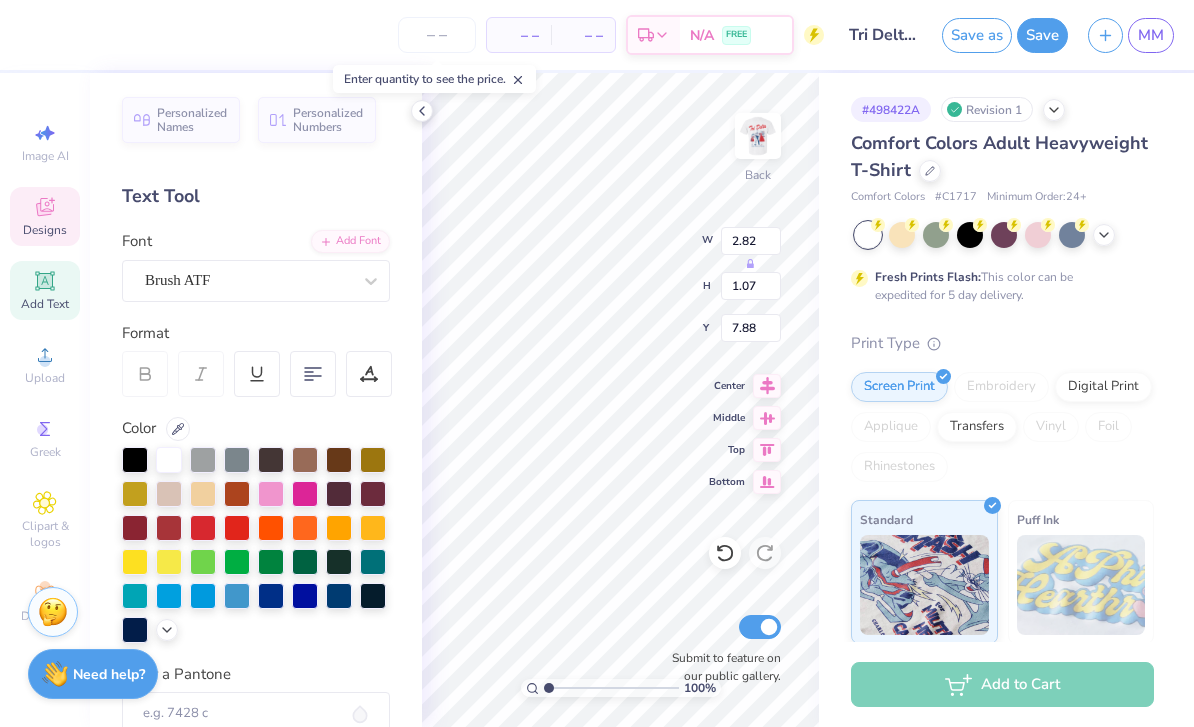 type on "T" 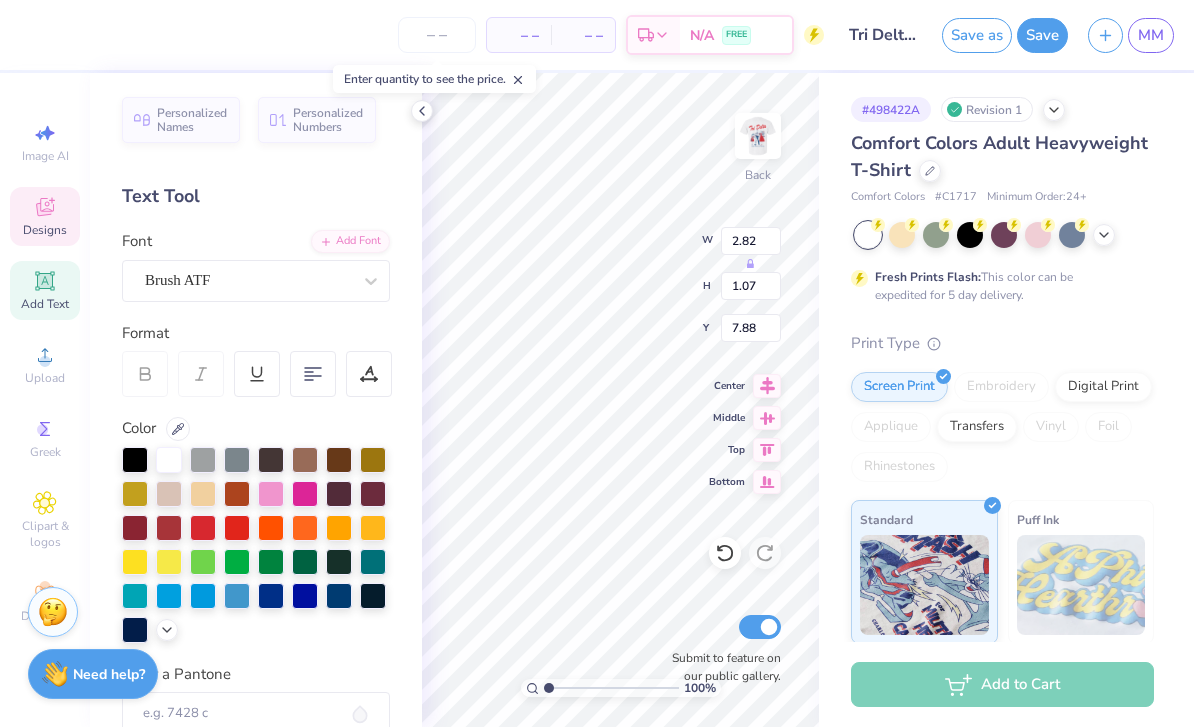 type on "1.71" 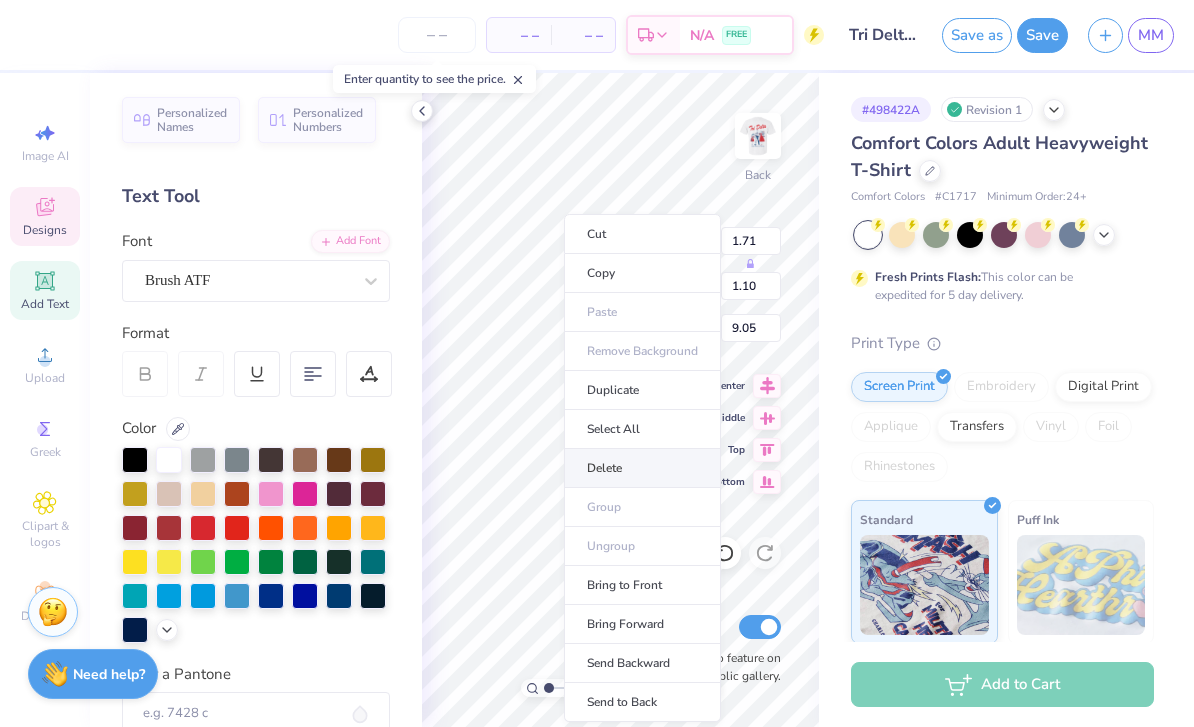 click on "Delete" at bounding box center (642, 468) 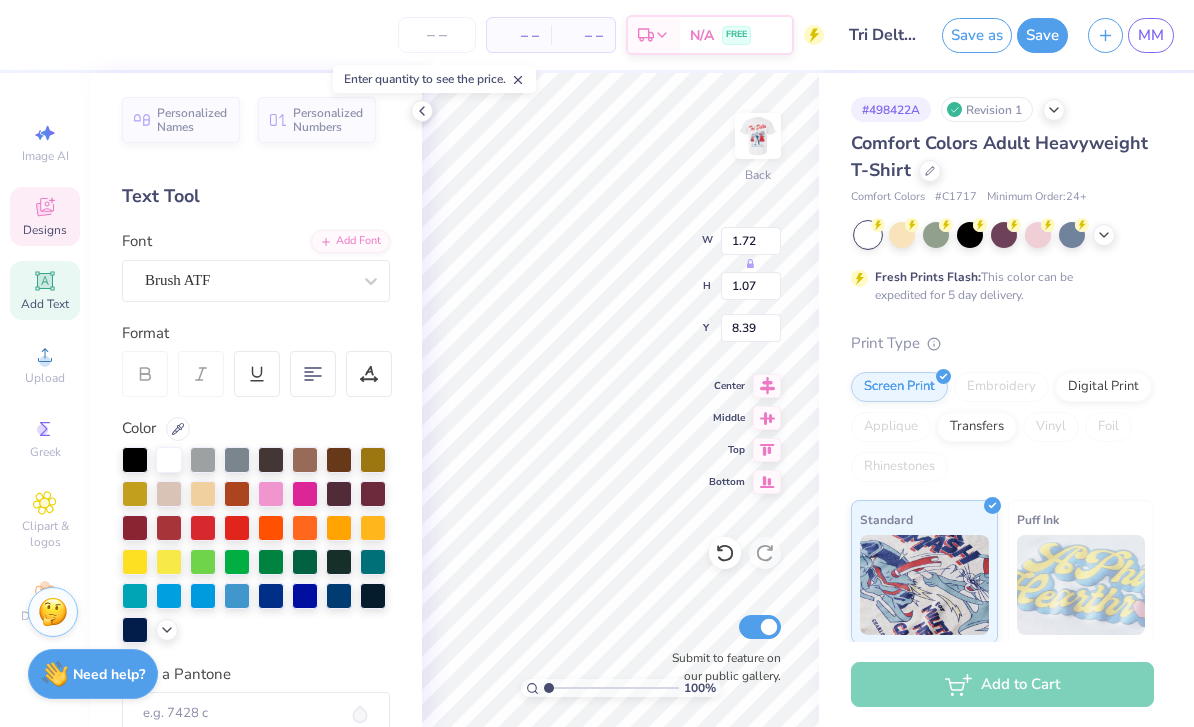 type on "7.85" 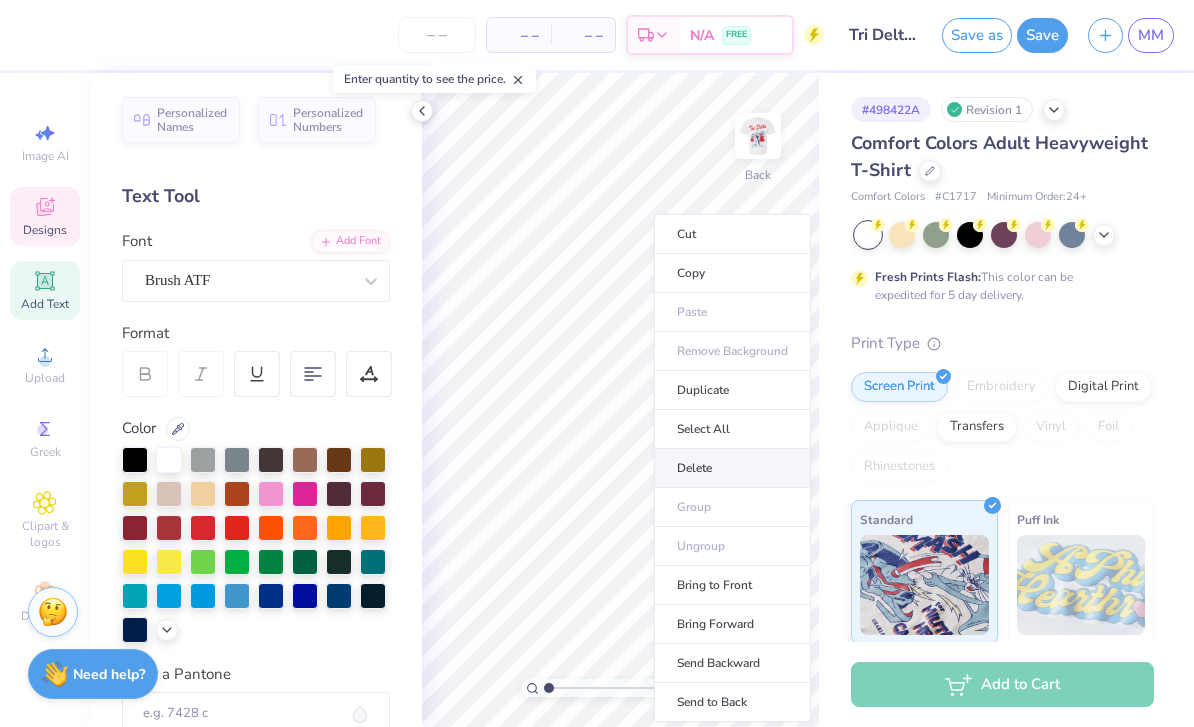 click on "Delete" at bounding box center (732, 468) 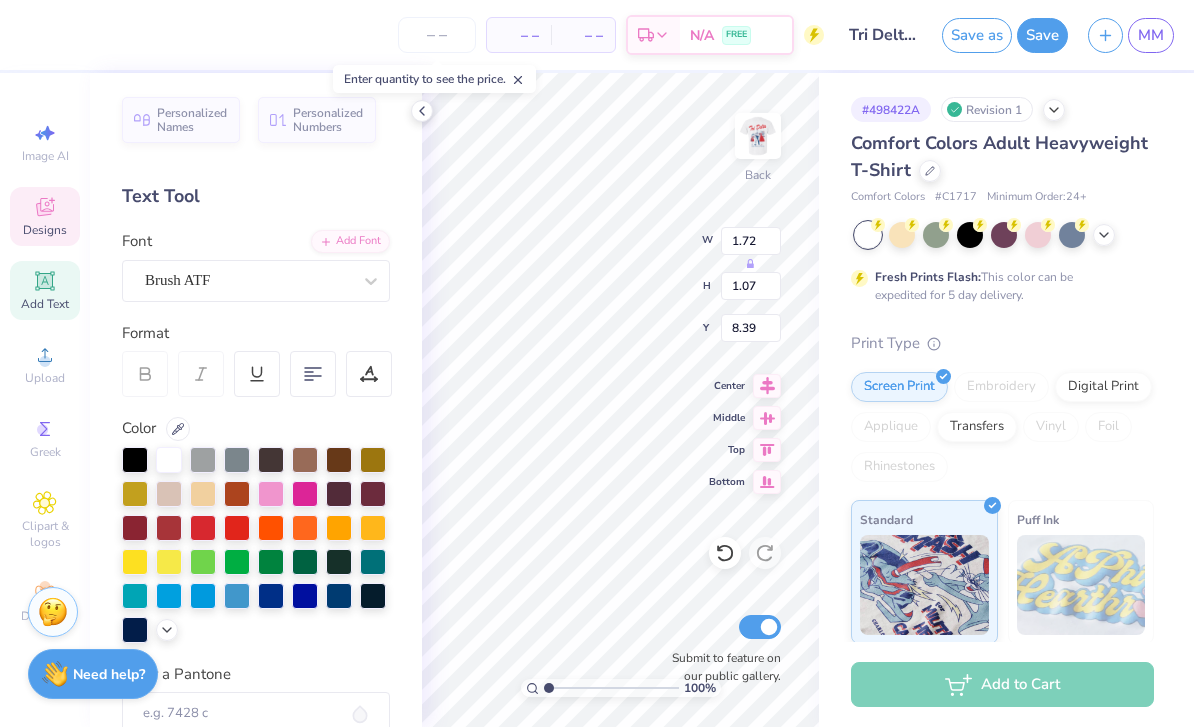 type on "7.80" 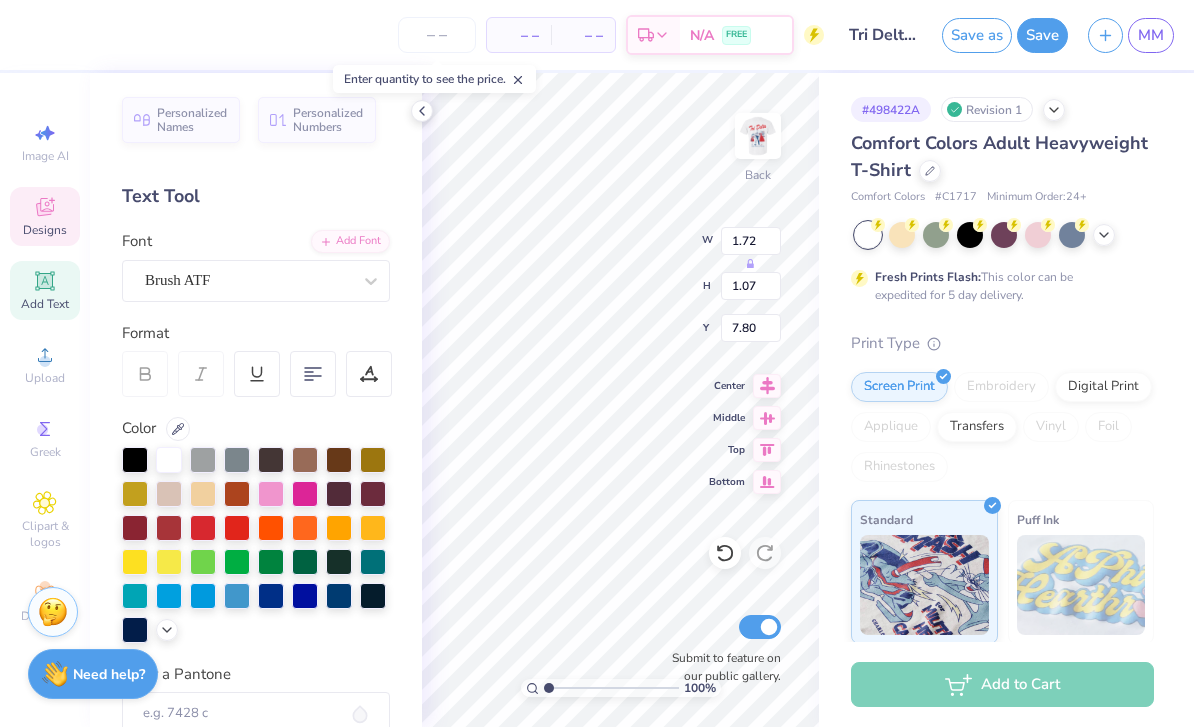 type on "2.64" 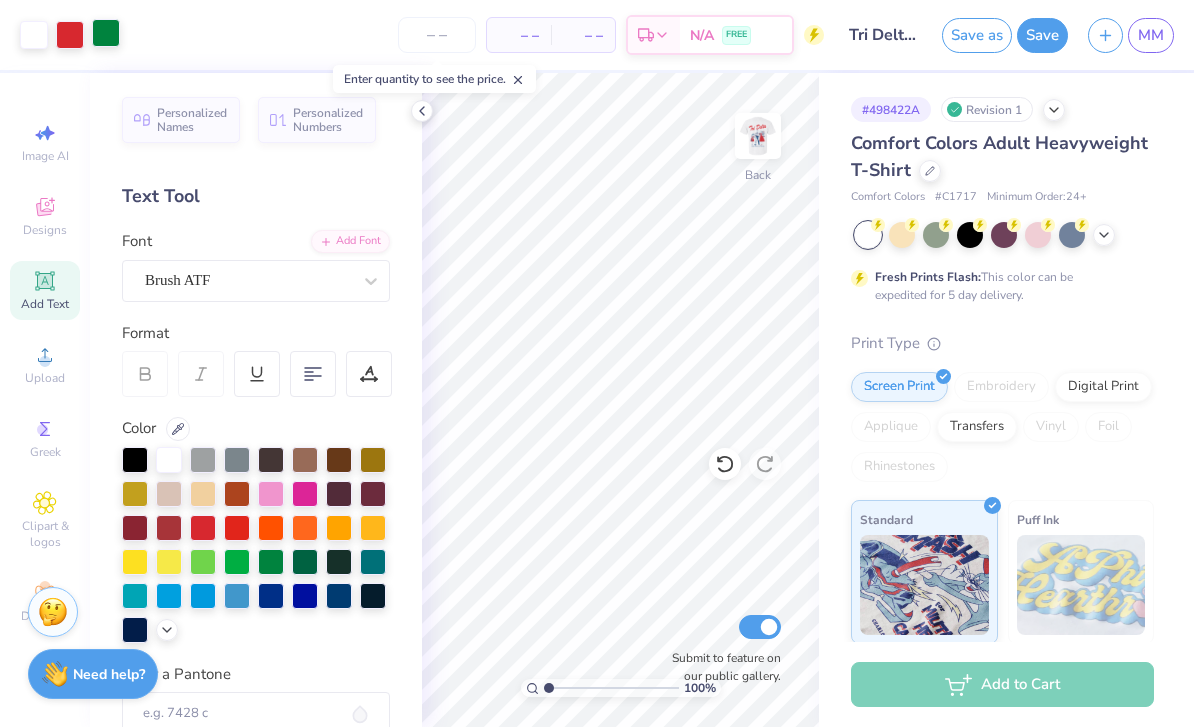 click at bounding box center (106, 33) 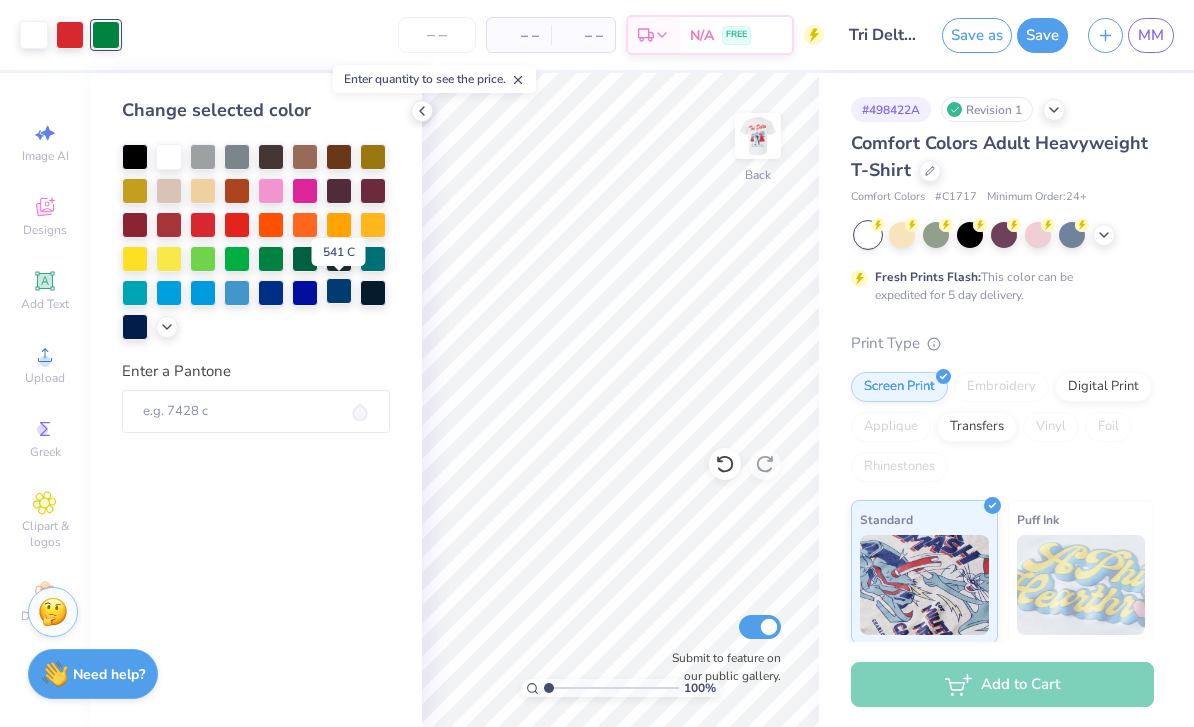 click at bounding box center [339, 291] 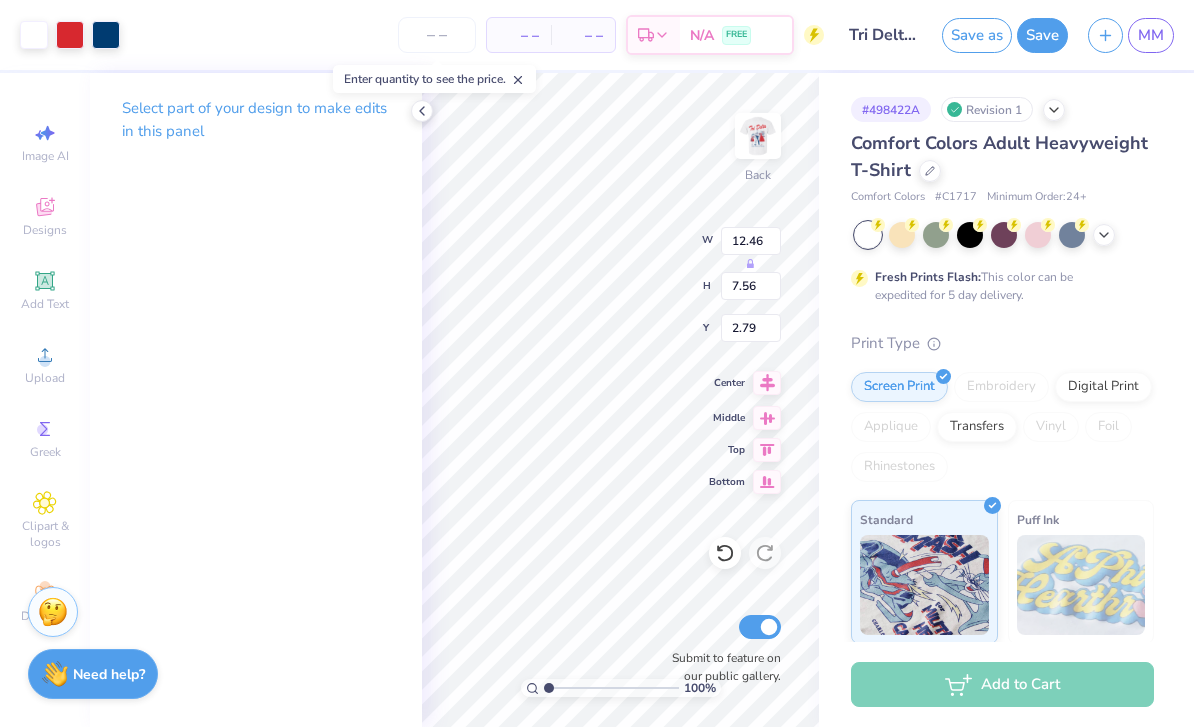 type on "5.94" 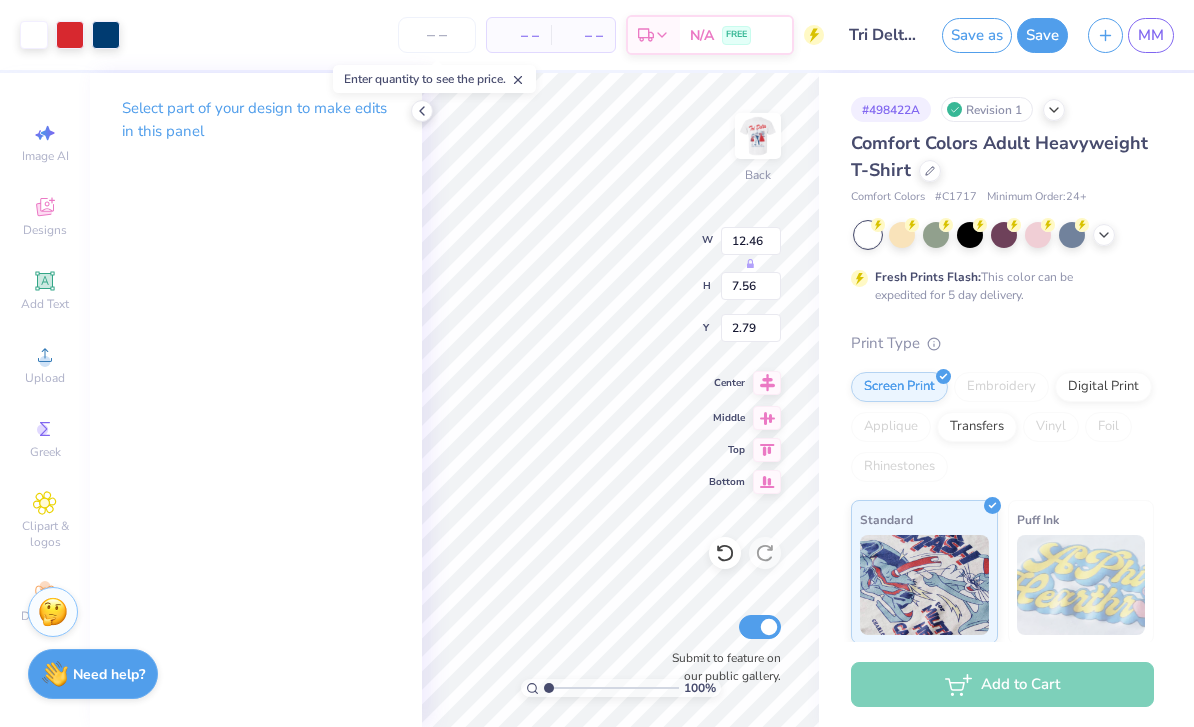 type on "3.61" 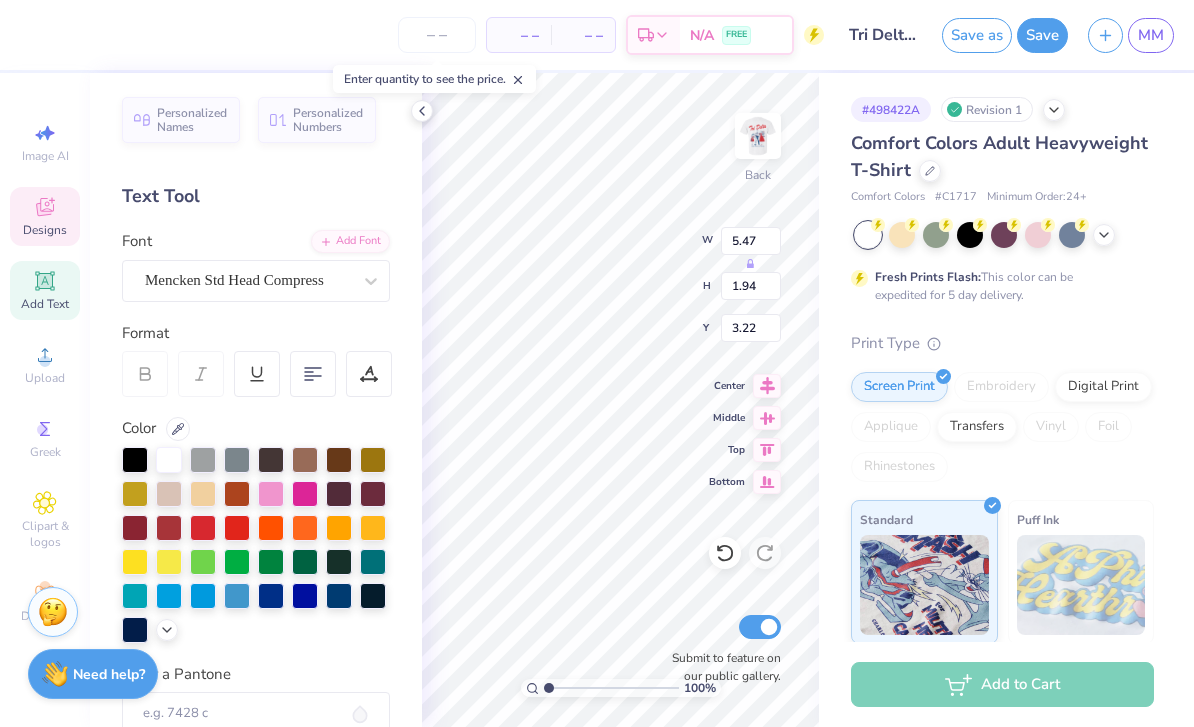 type on "4.23" 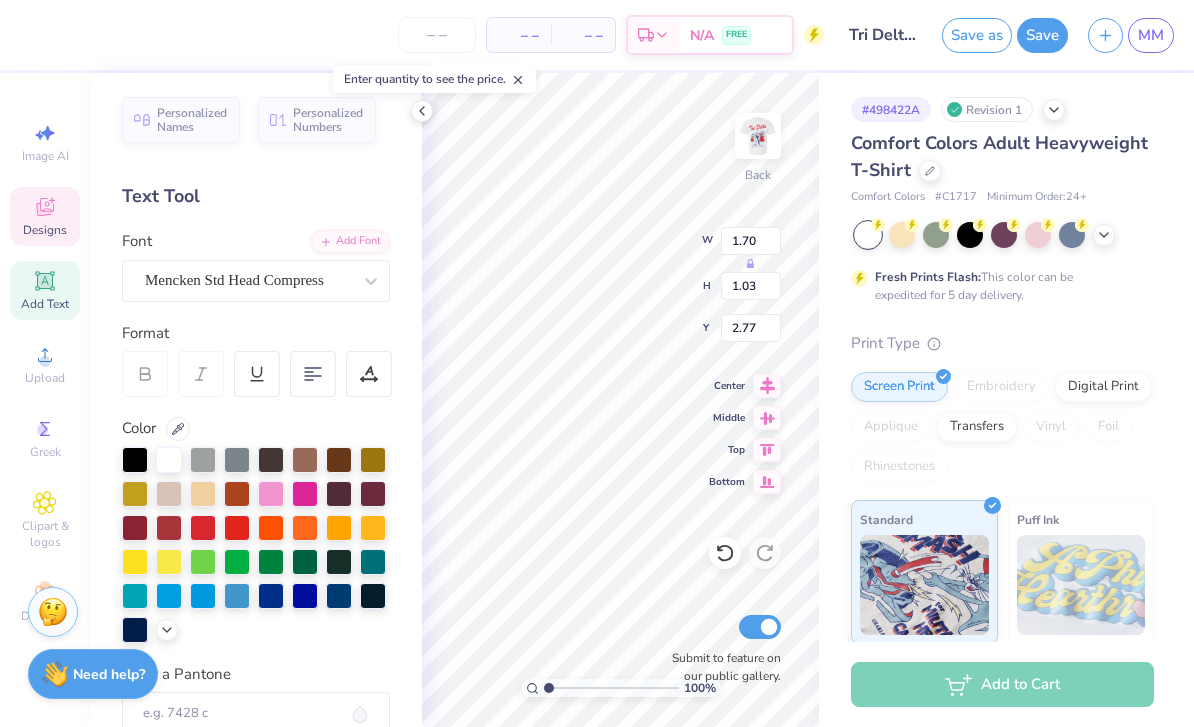 type on "3.00" 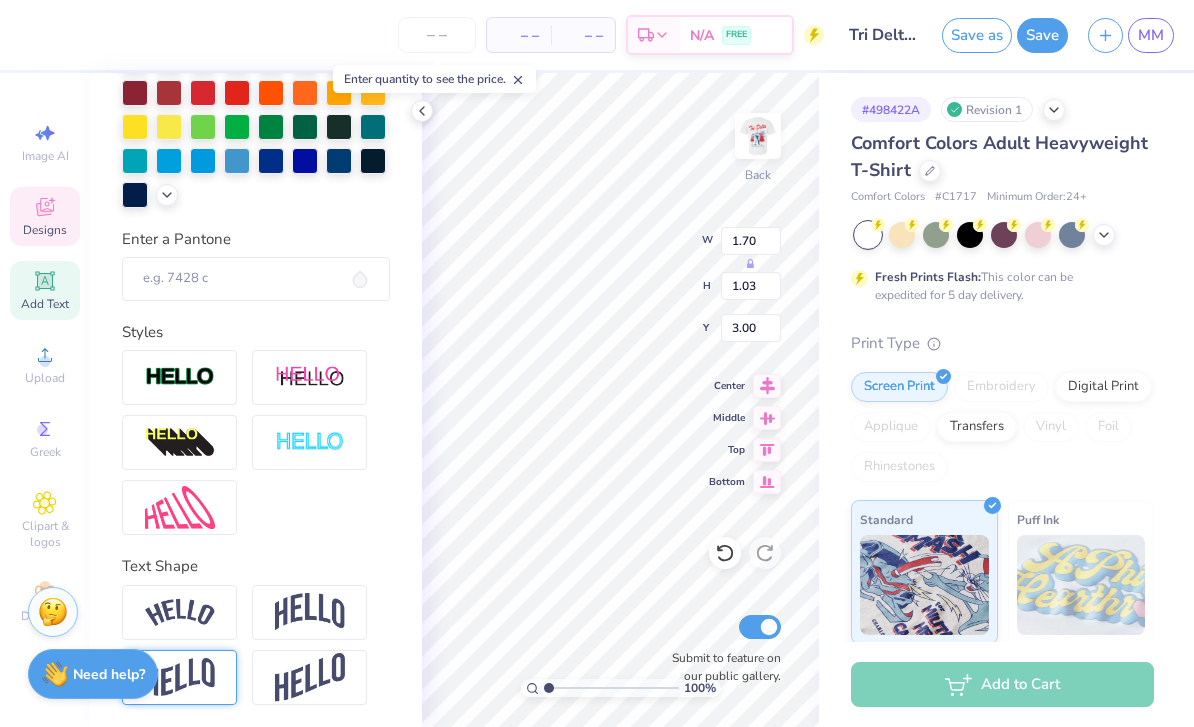 scroll, scrollTop: 434, scrollLeft: 0, axis: vertical 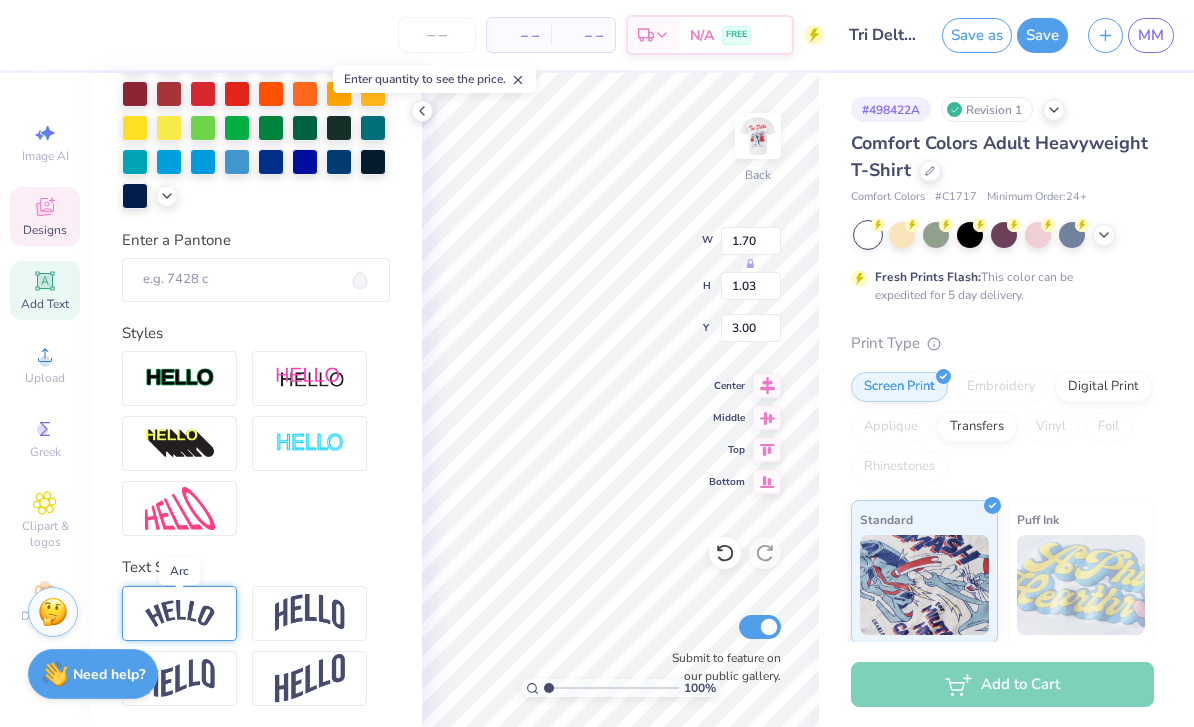 click at bounding box center (180, 613) 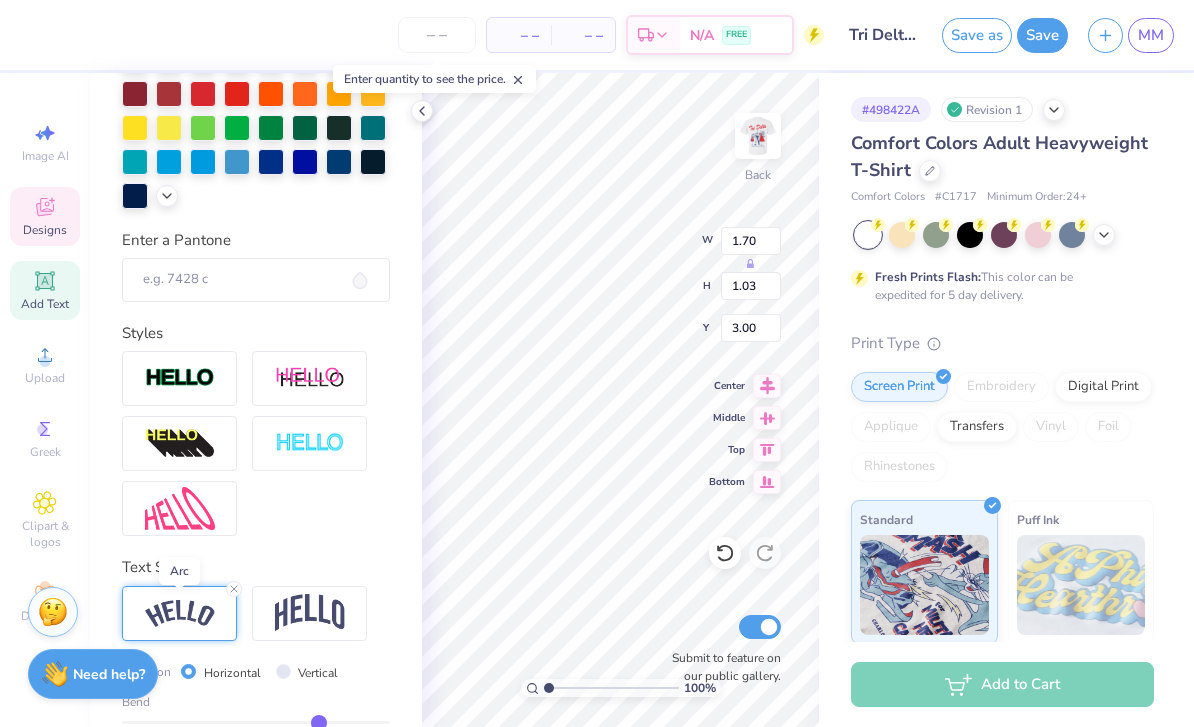 type on "2.33" 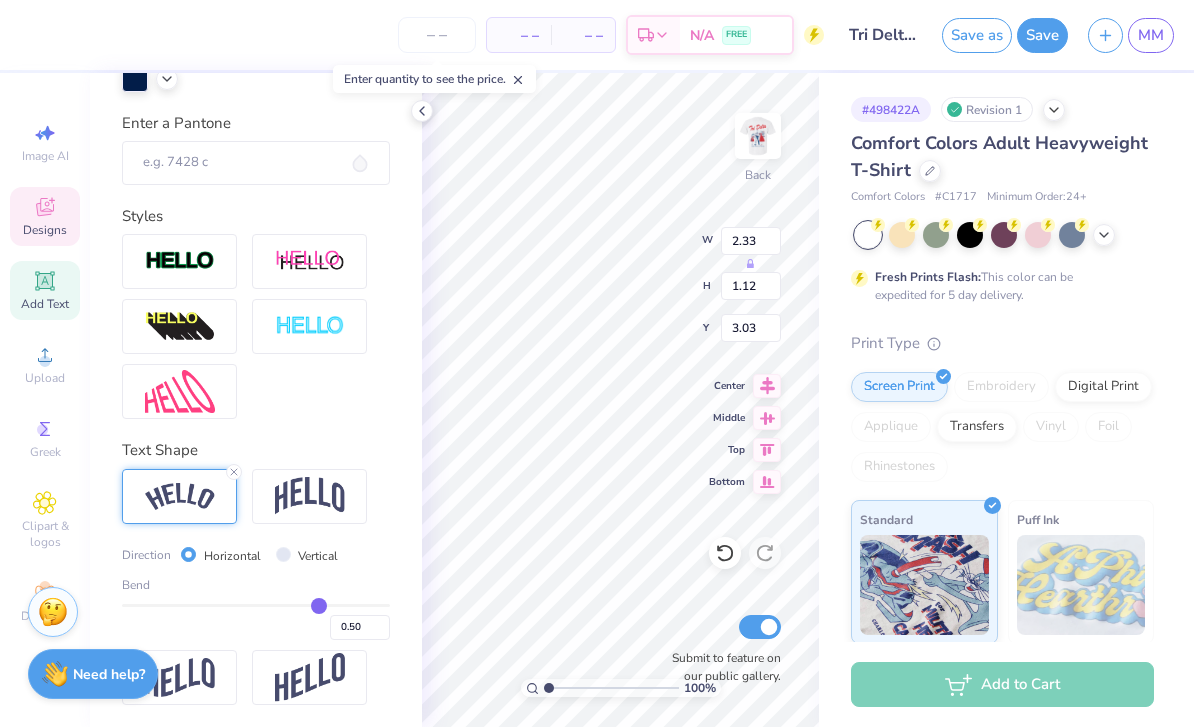scroll, scrollTop: 550, scrollLeft: 0, axis: vertical 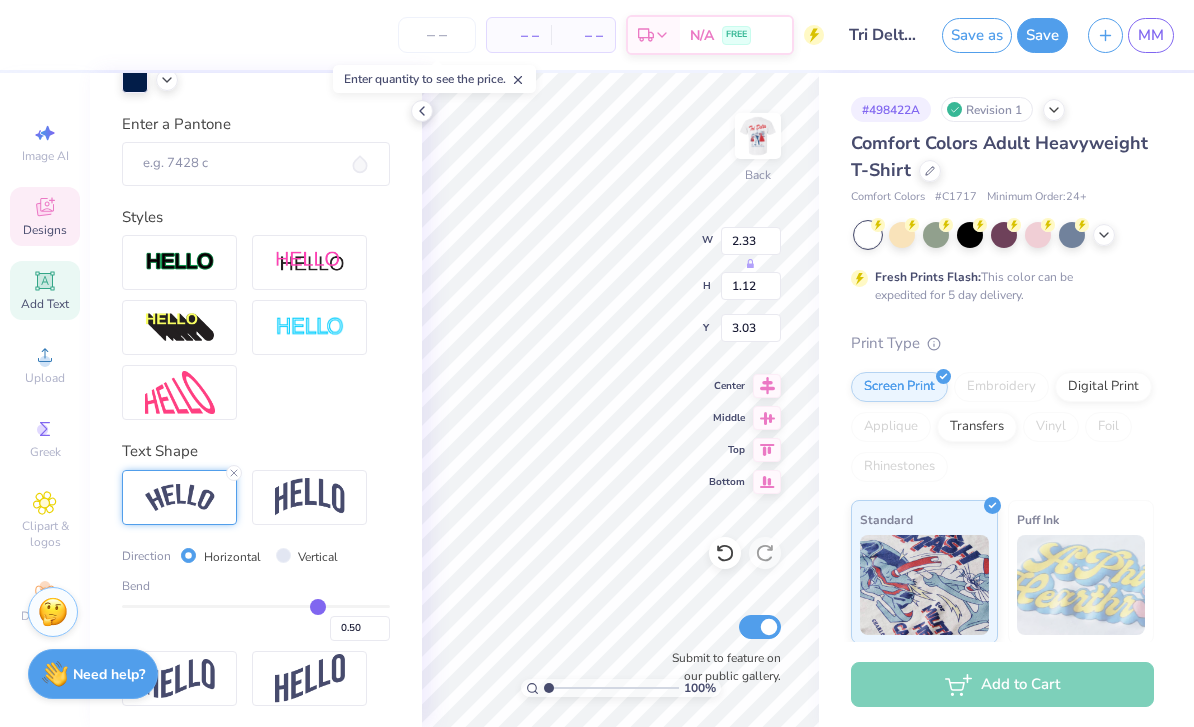 type on "0.48" 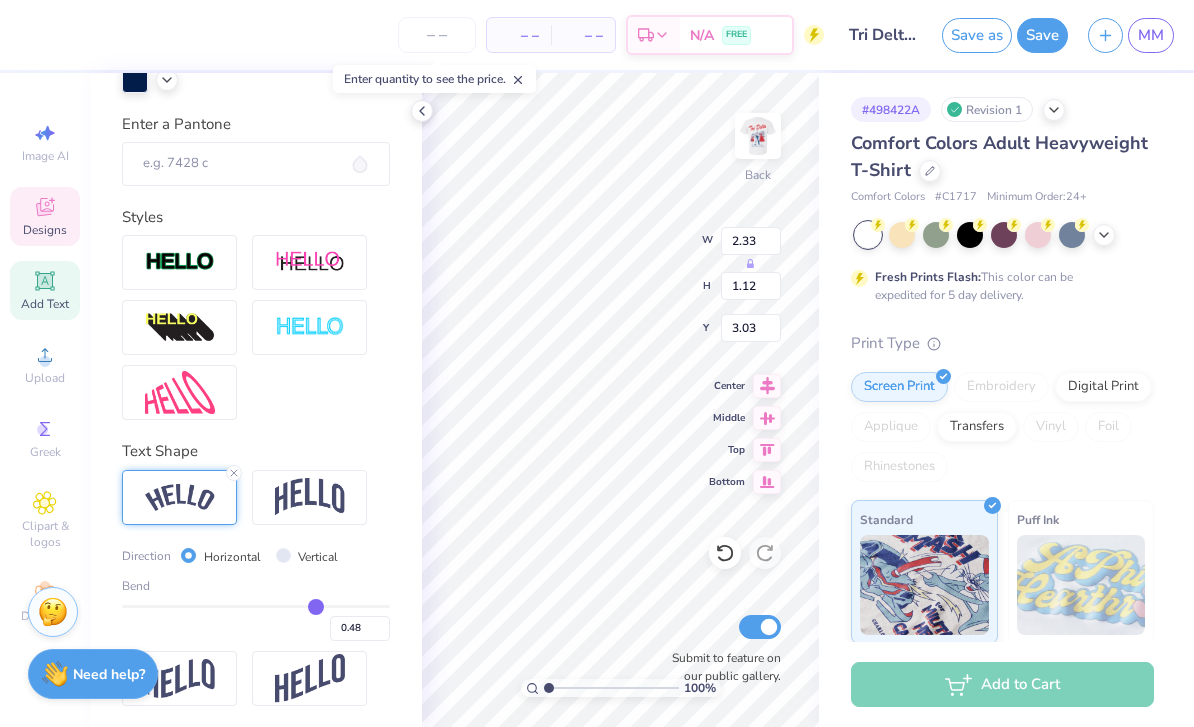 type on "0.46" 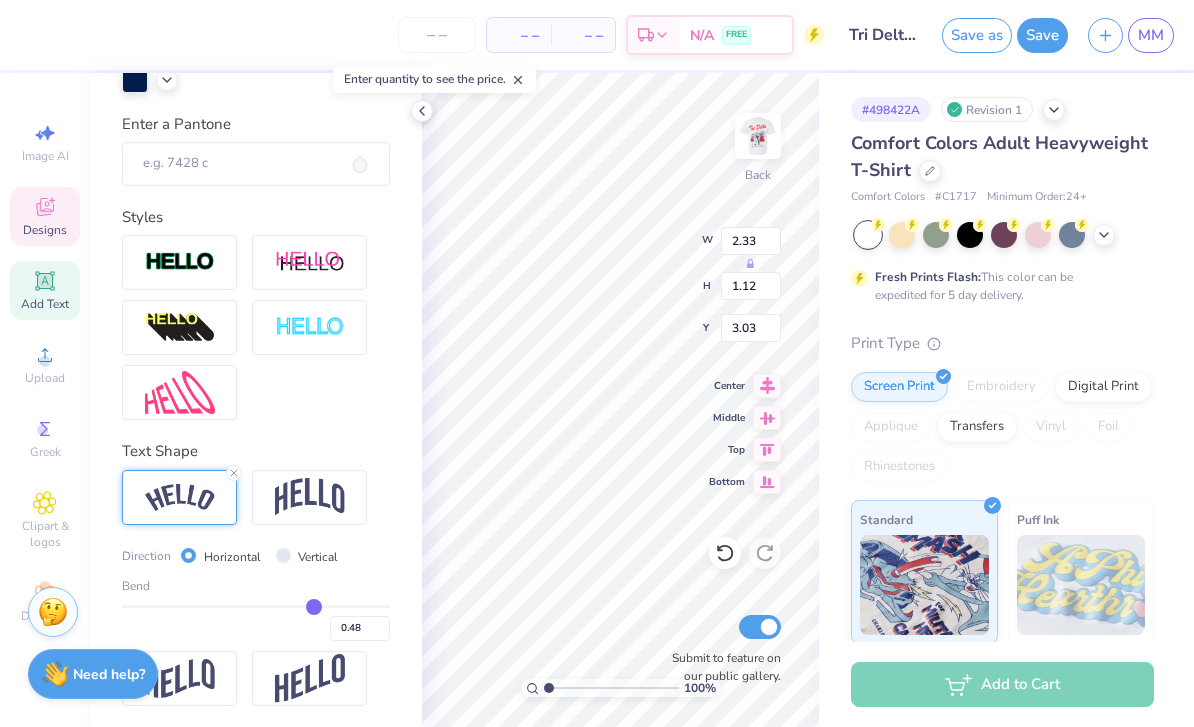 type on "0.46" 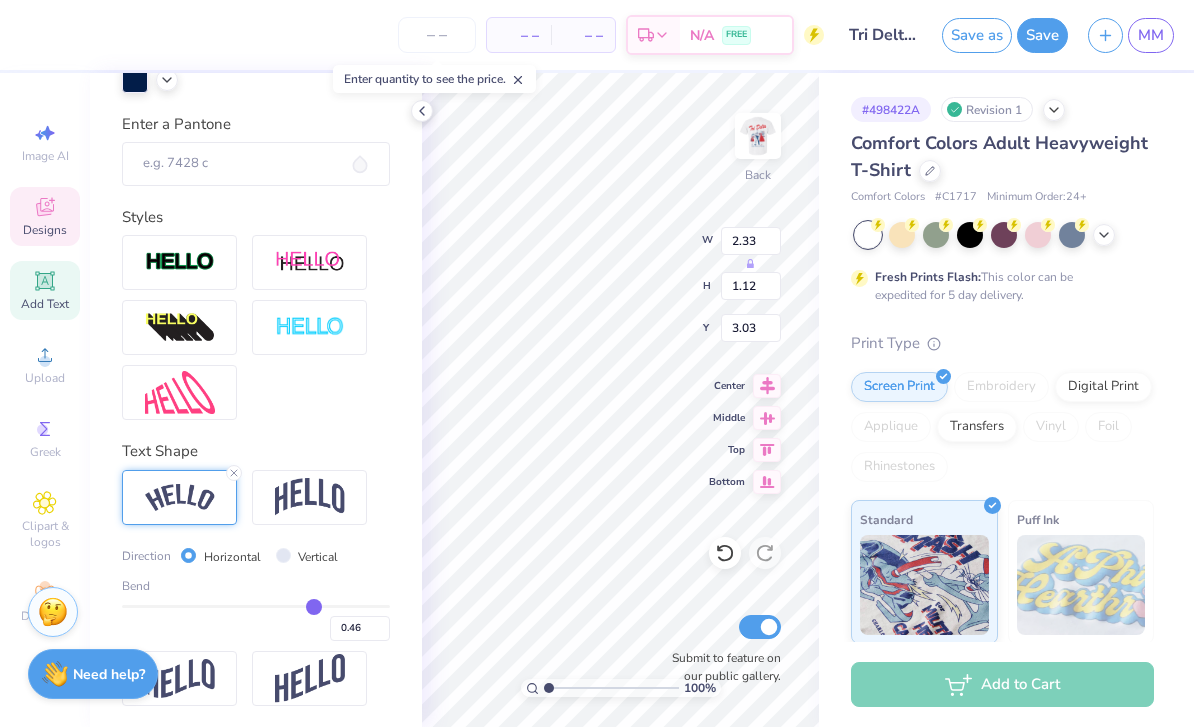 type on "0.44" 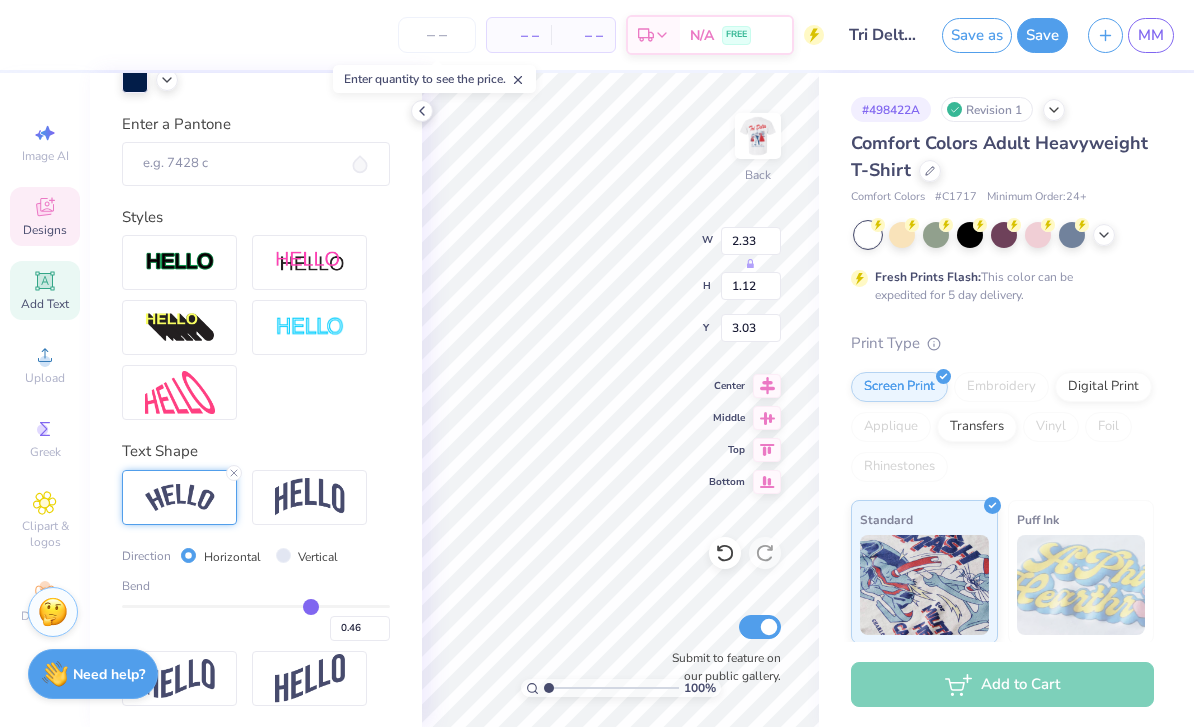 type on "0.44" 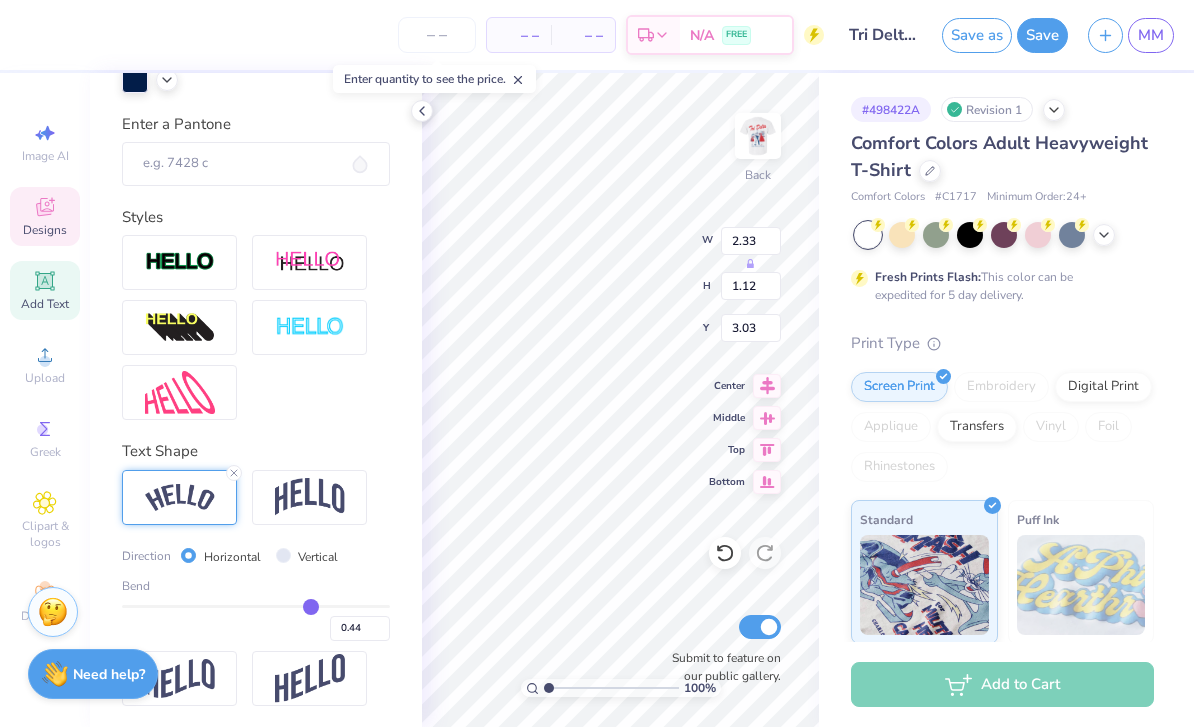 type on "0.41" 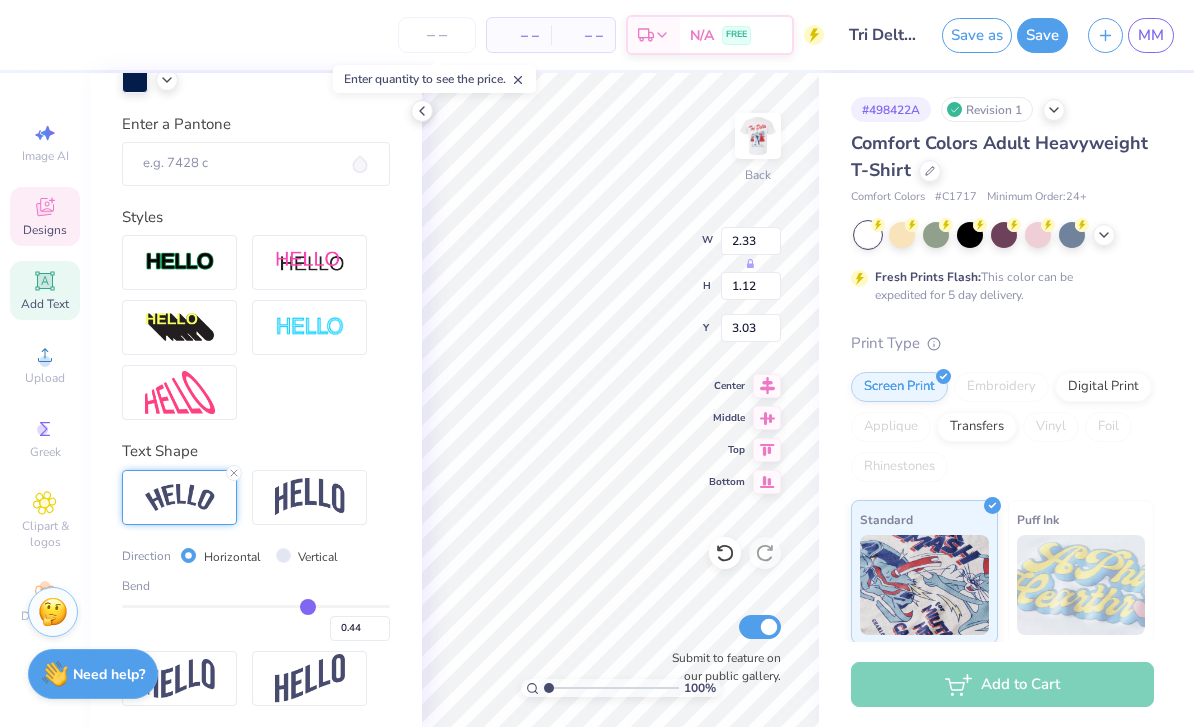 type on "0.41" 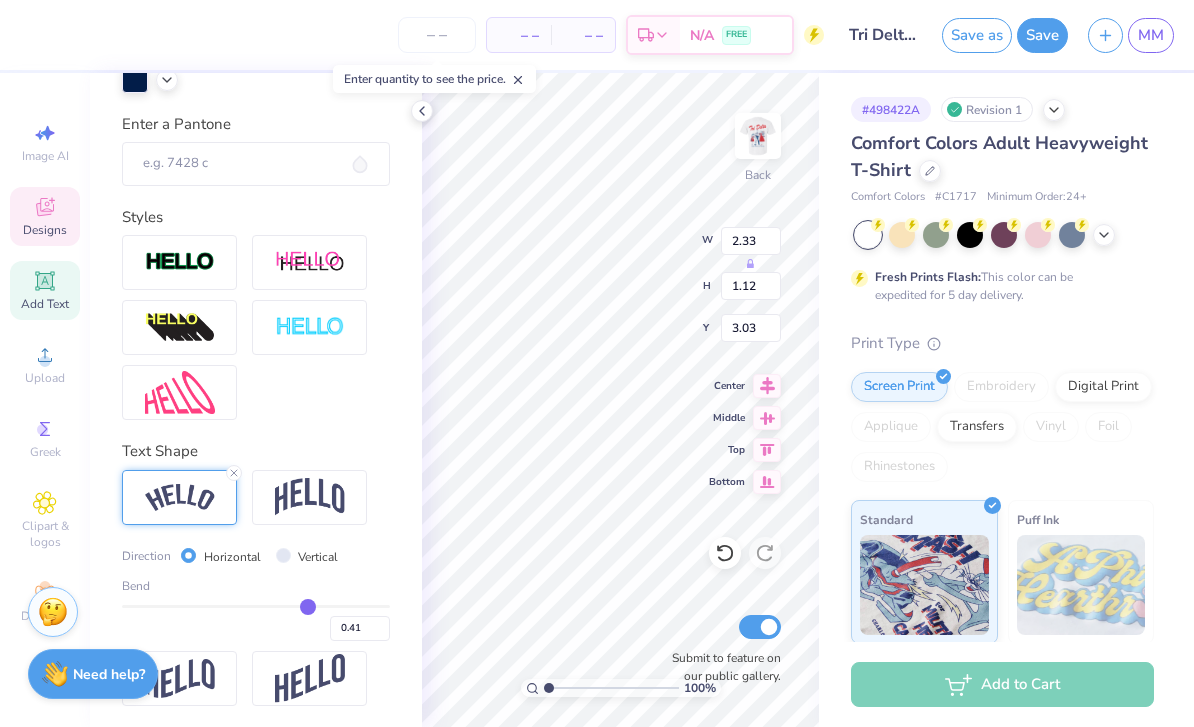 type on "0.39" 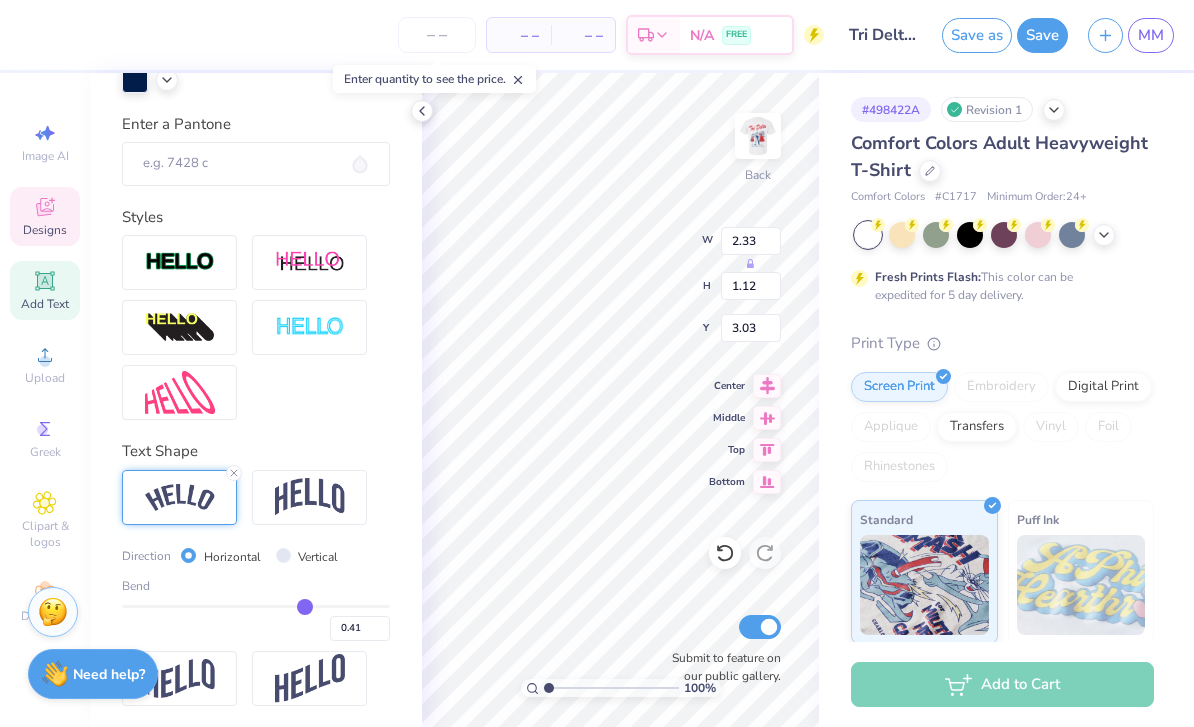 type on "0.39" 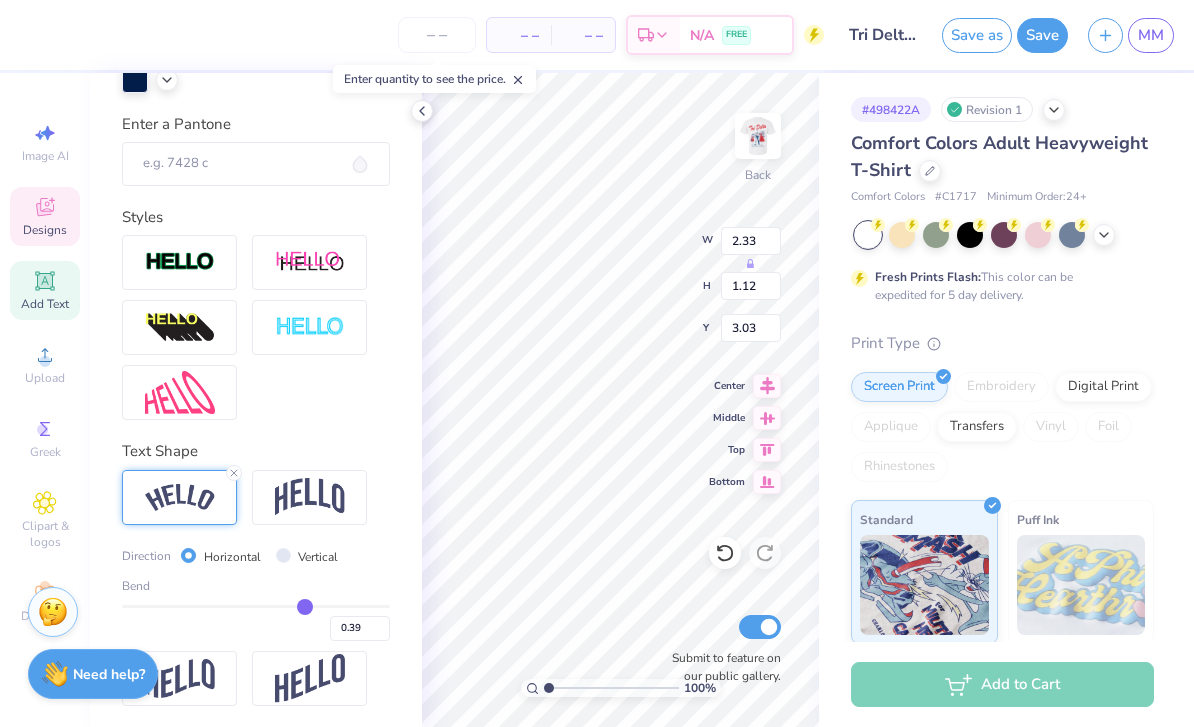 type on "0.37" 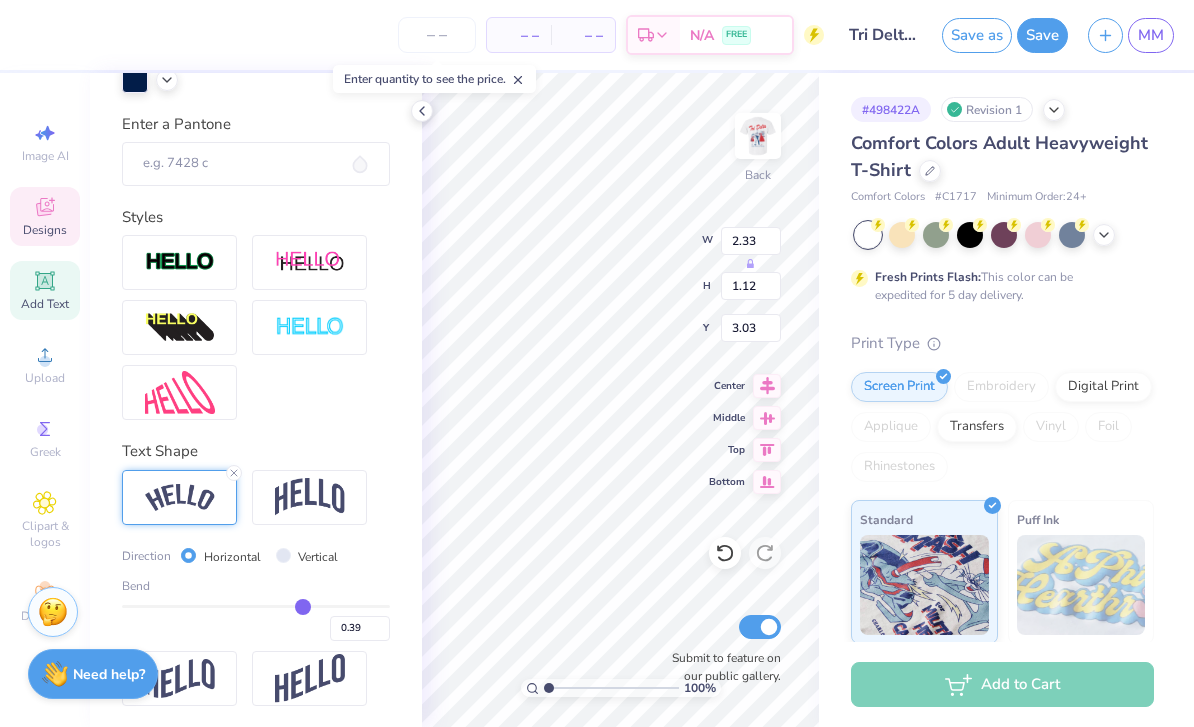 type on "0.37" 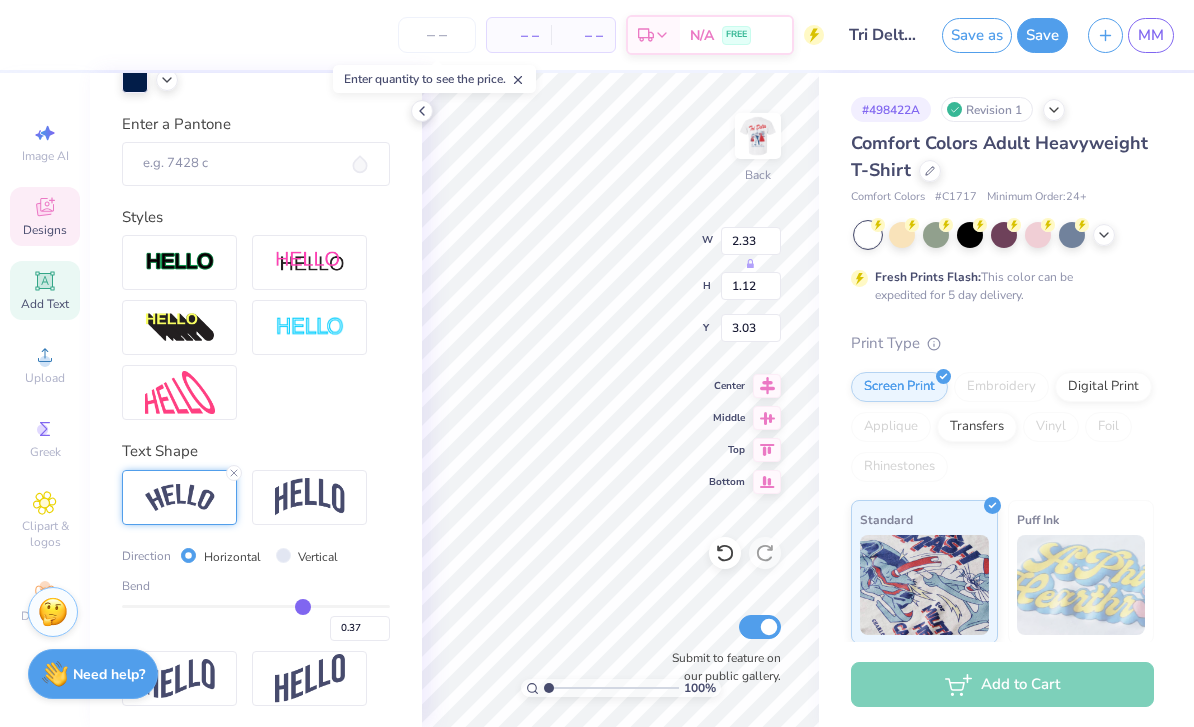 type on "0.36" 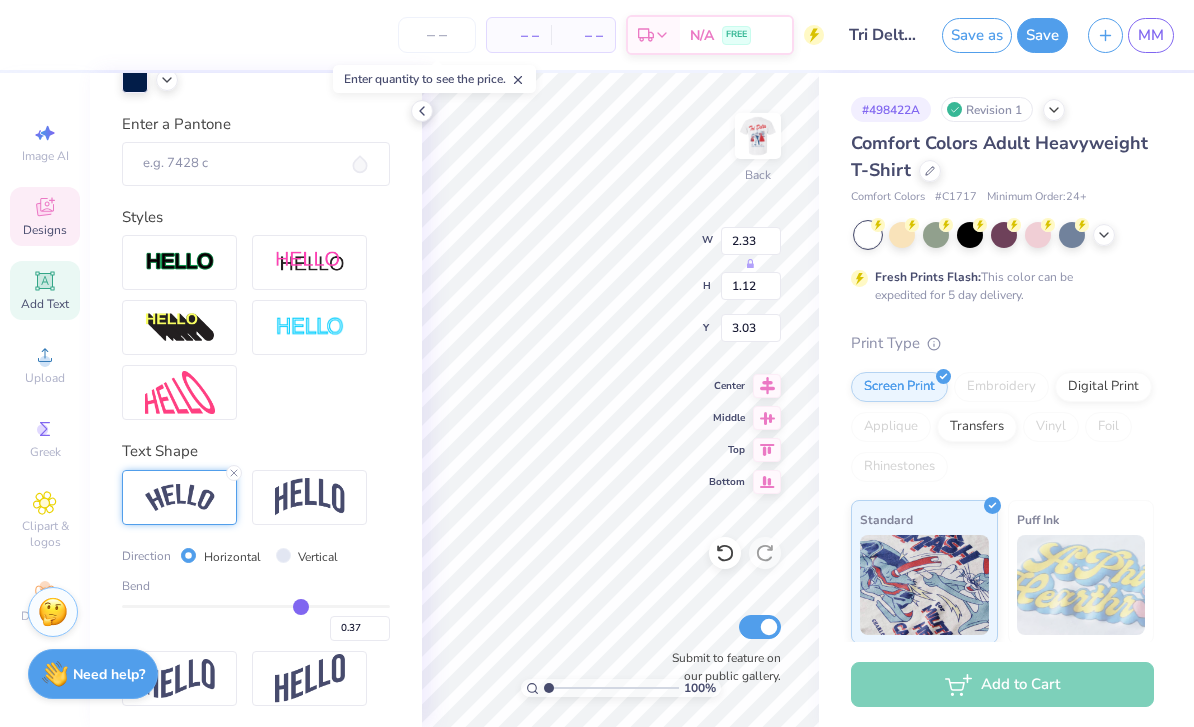 type on "0.36" 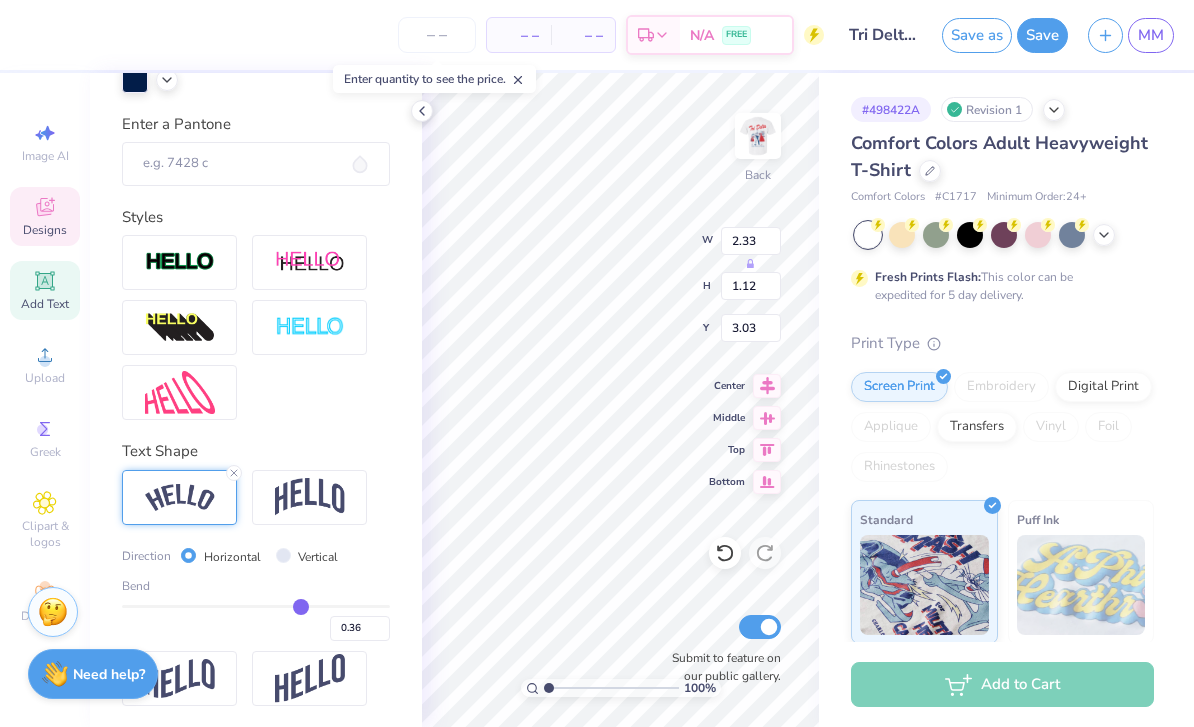 type on "0.34" 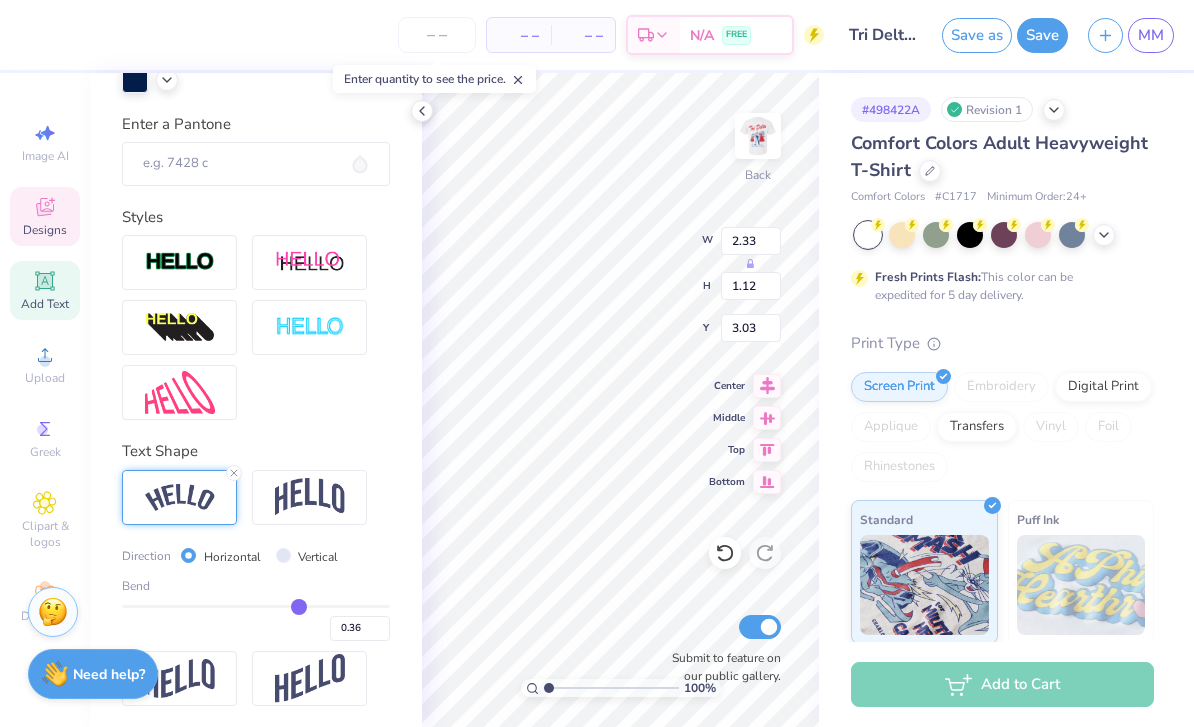 type on "0.34" 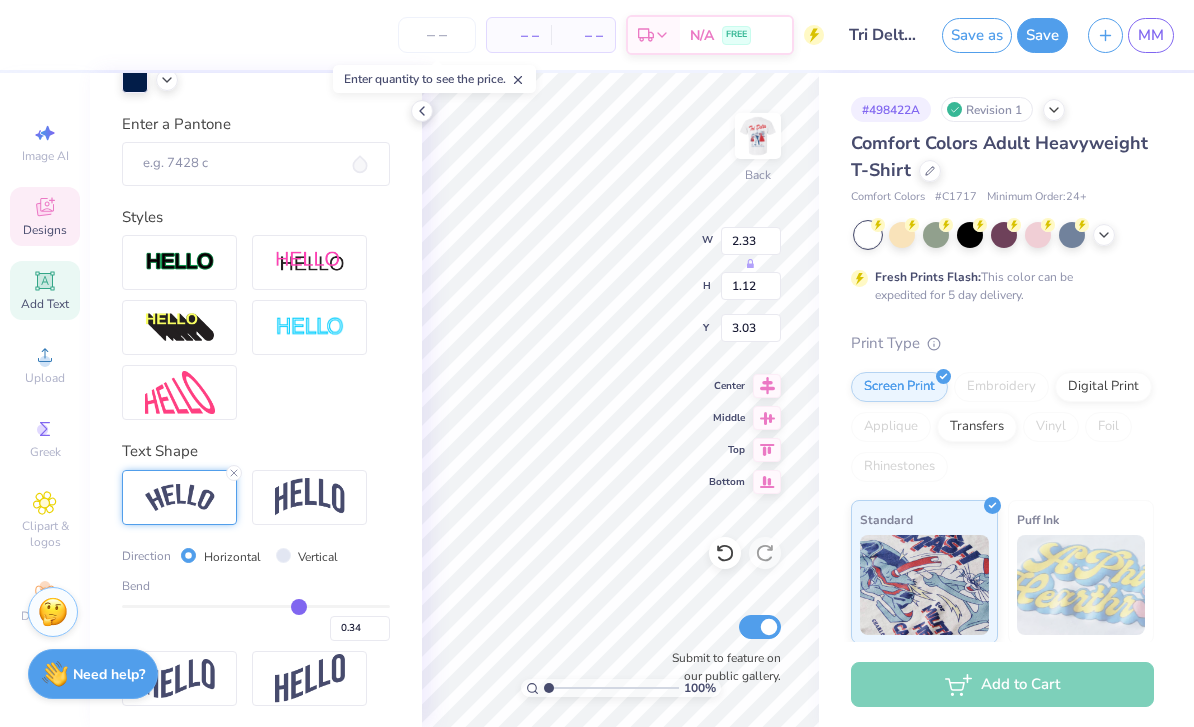 type on "0.33" 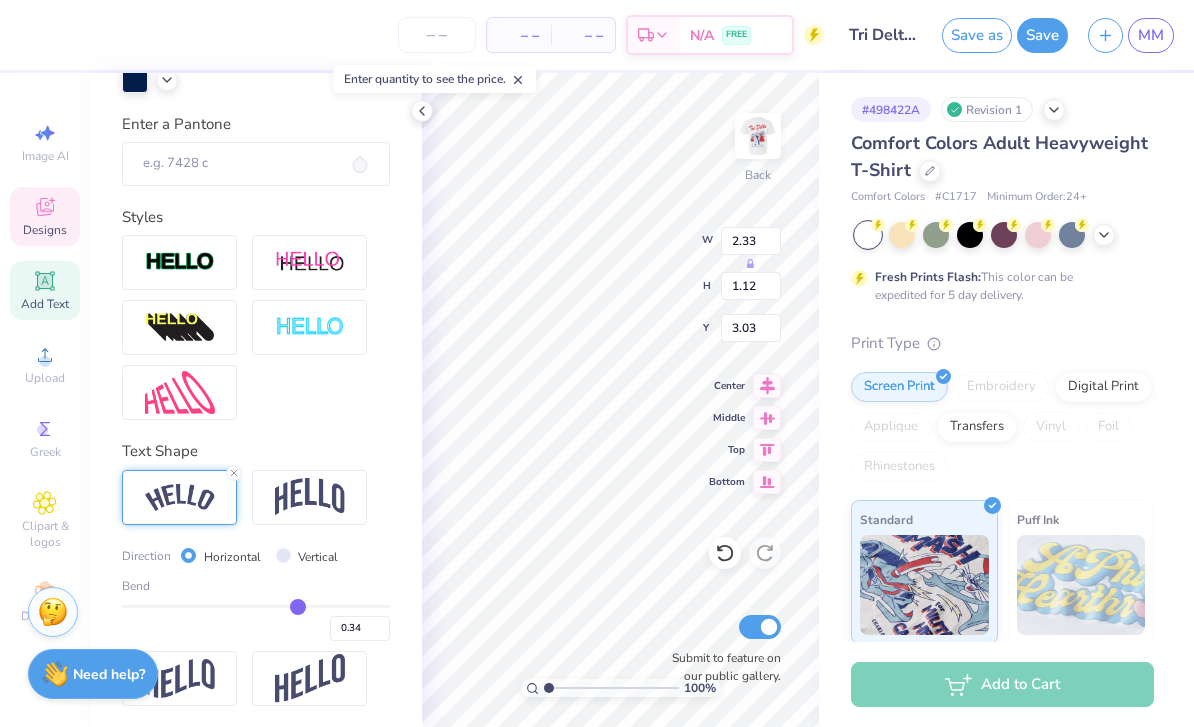 type on "0.33" 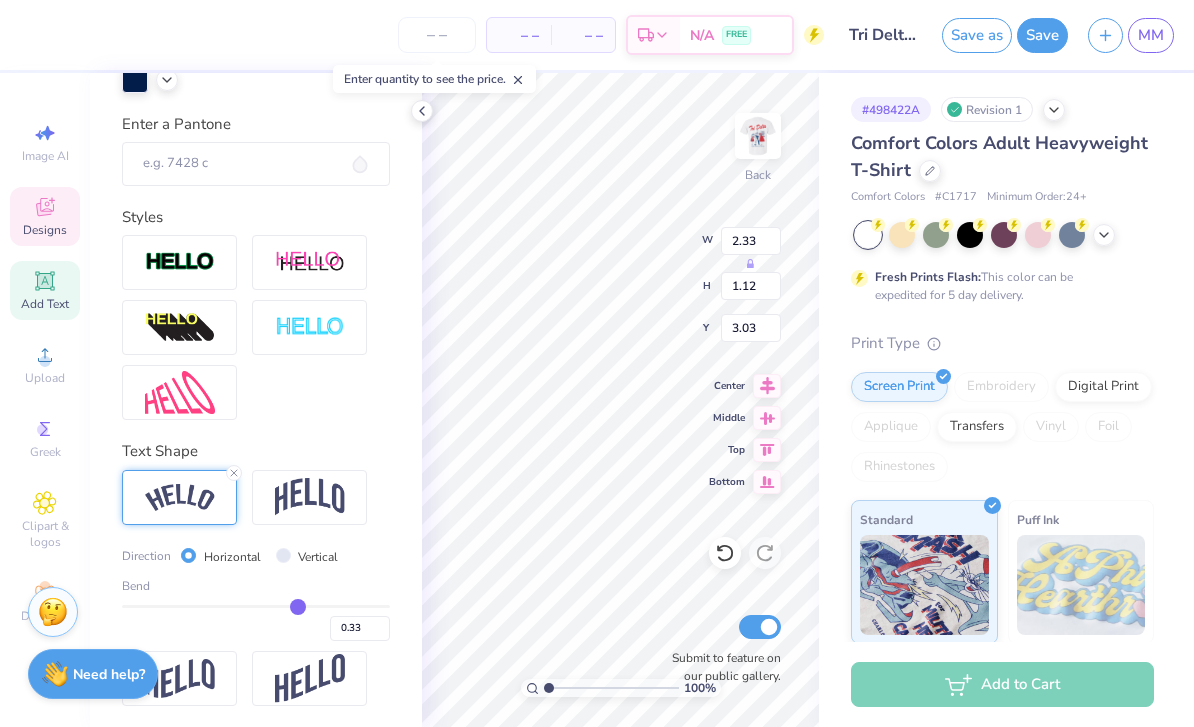 type on "0.32" 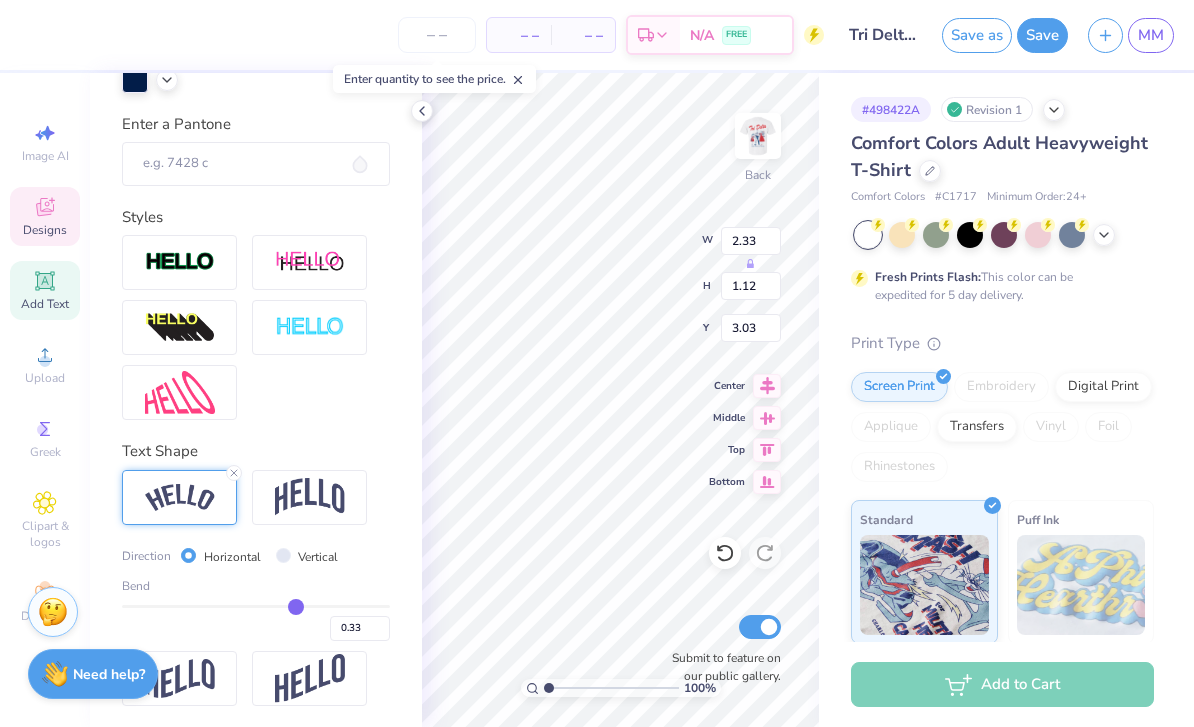 type on "0.32" 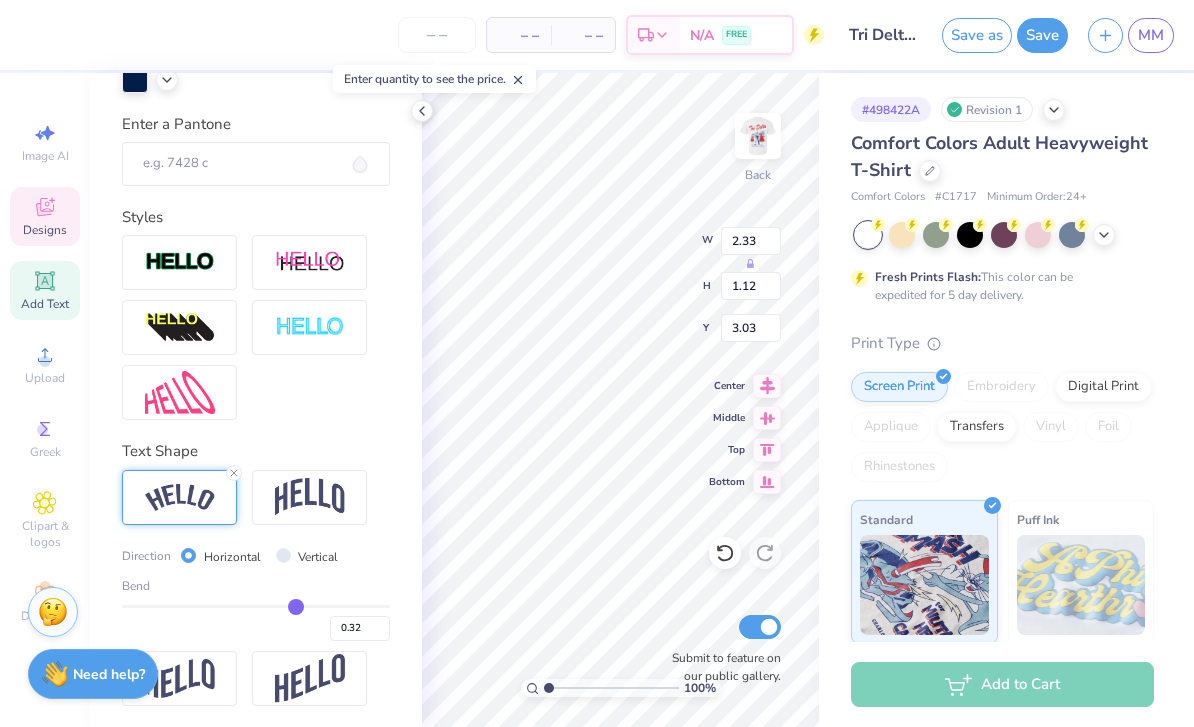 type on "0.31" 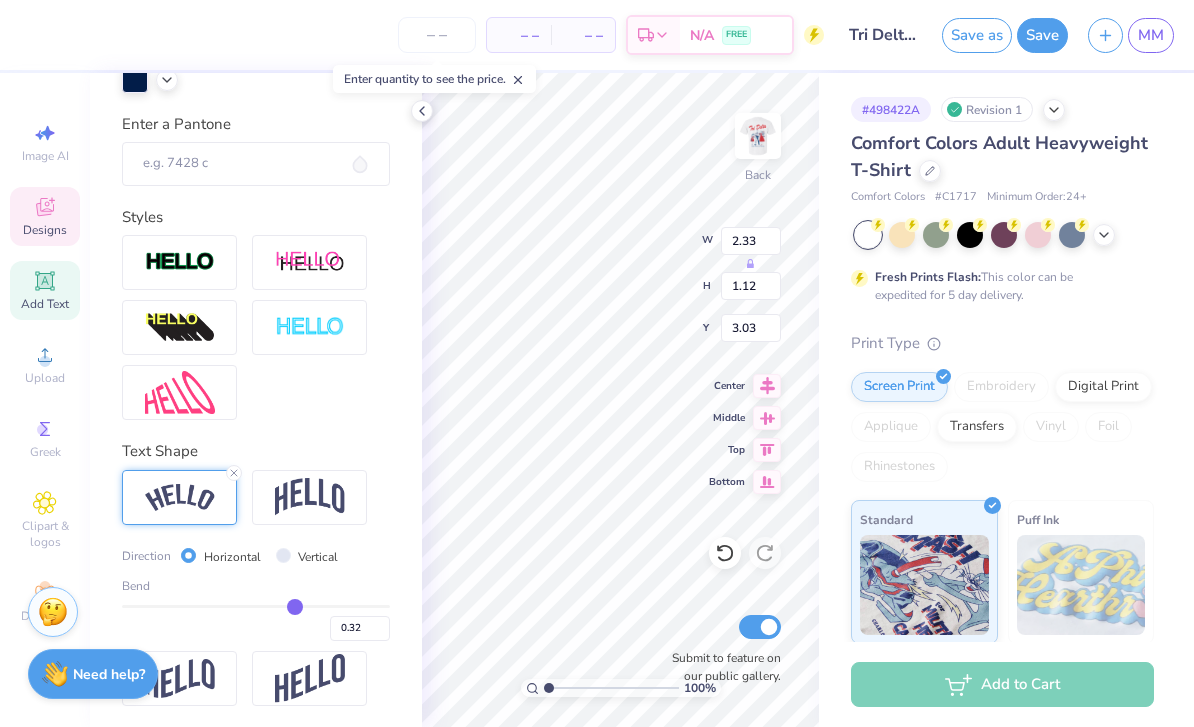 type on "0.31" 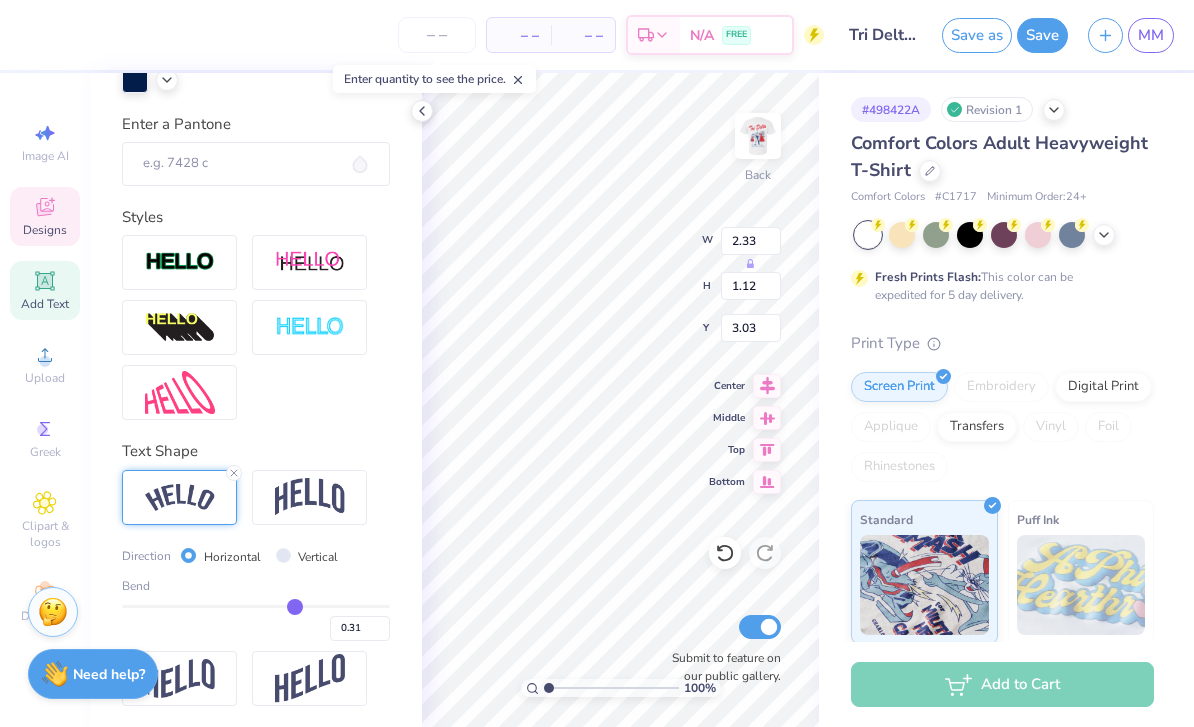 type on "0.3" 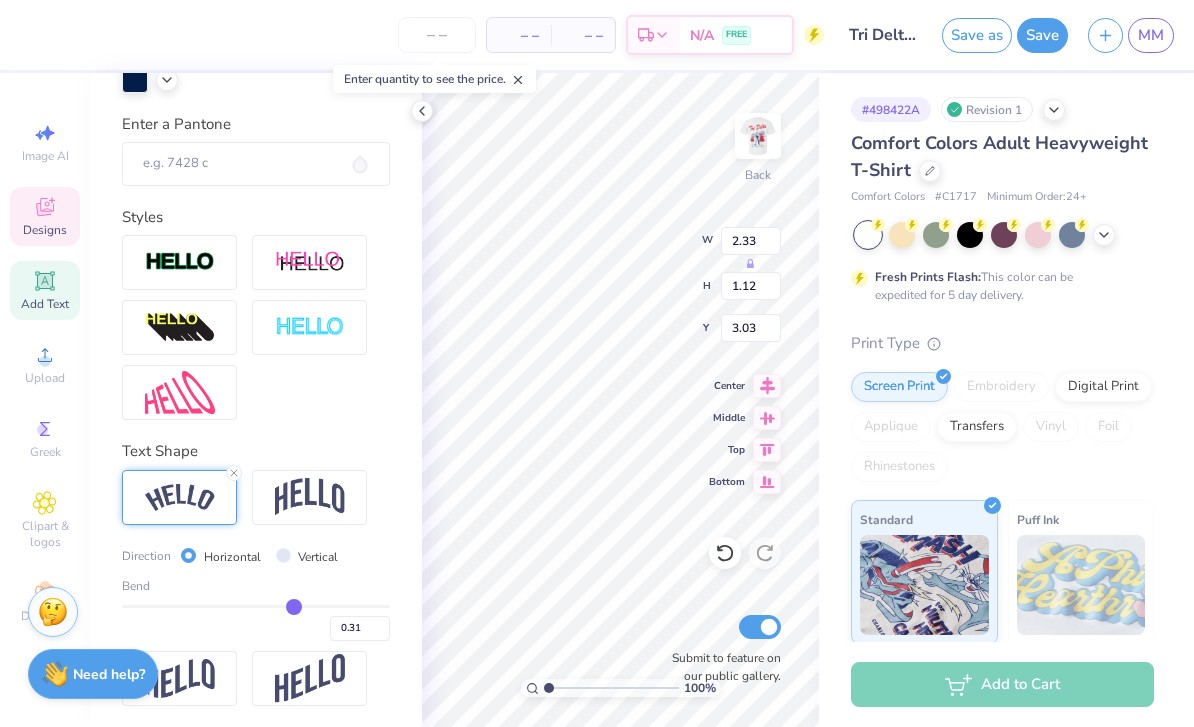type on "0.30" 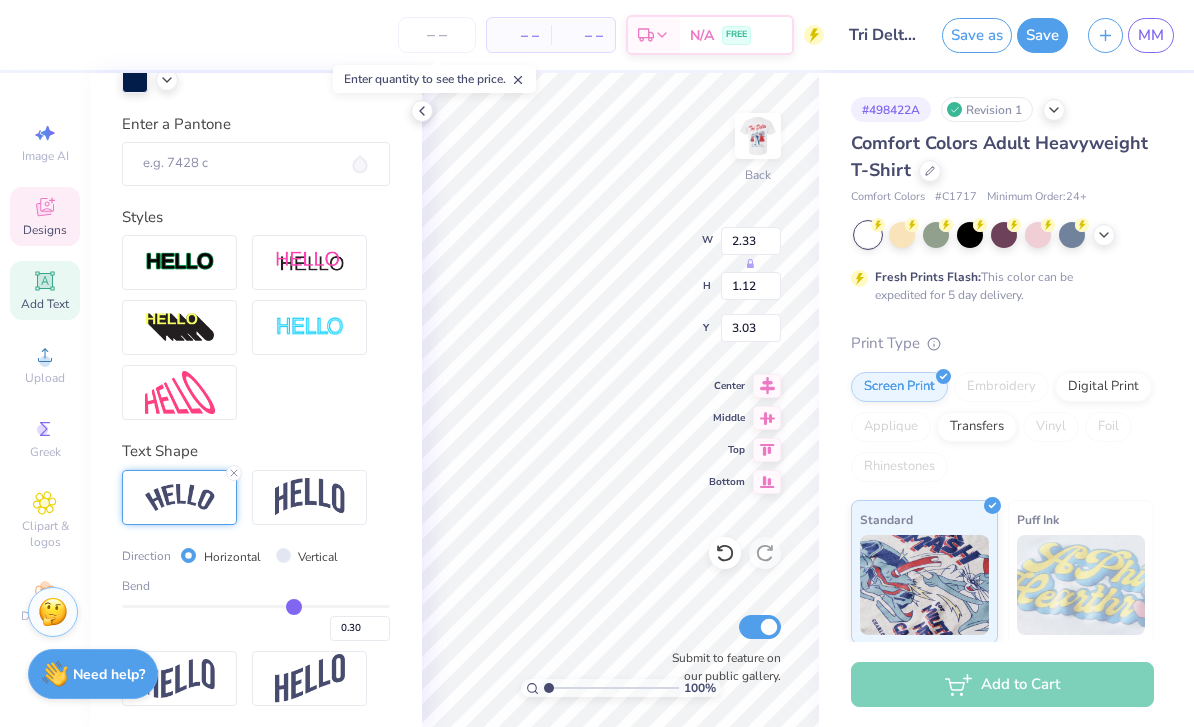 type on "0.29" 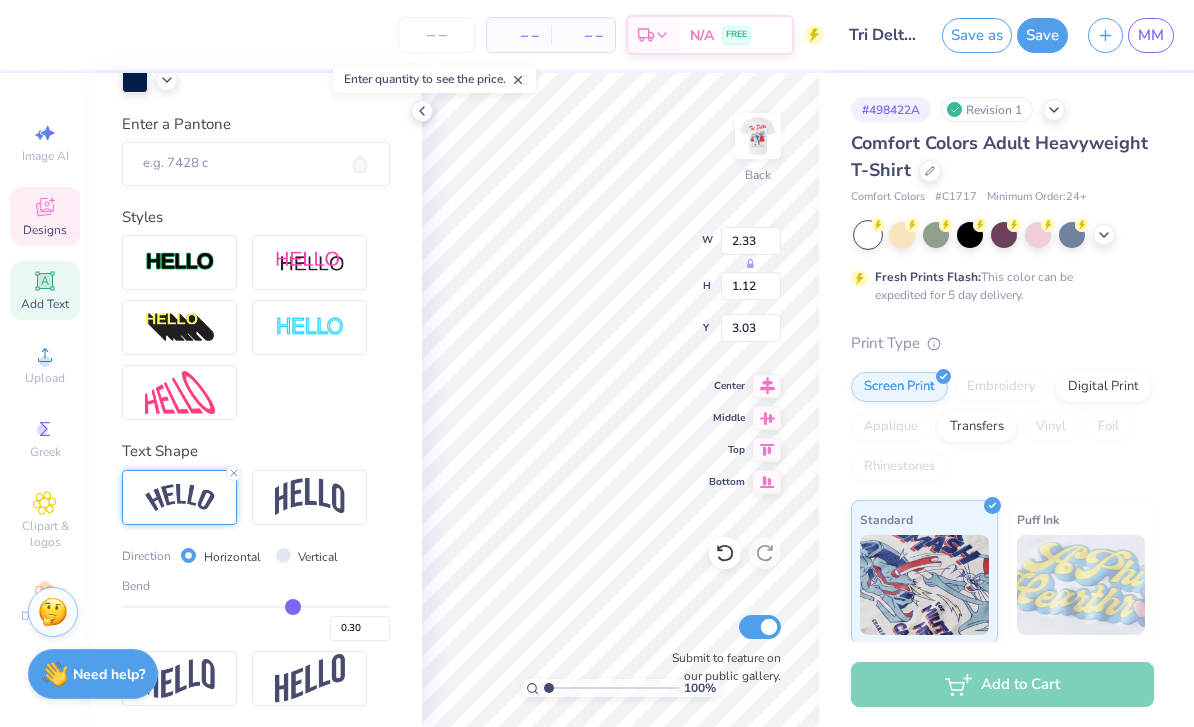 type on "0.29" 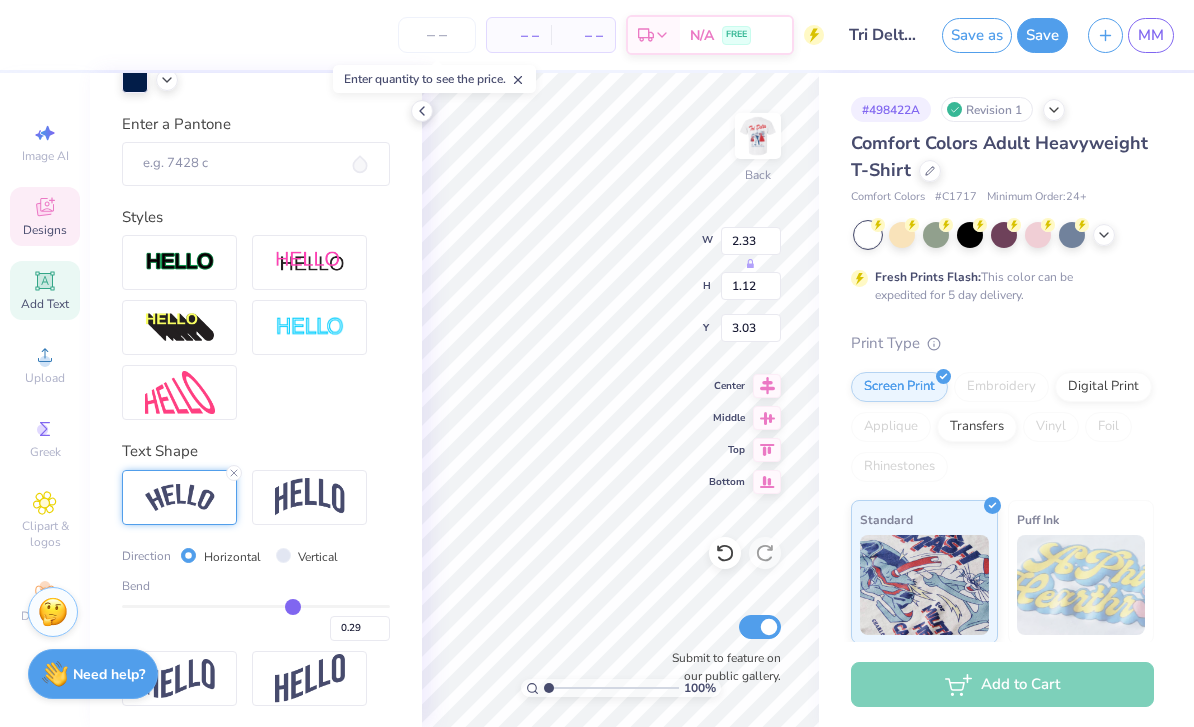 type on "0.28" 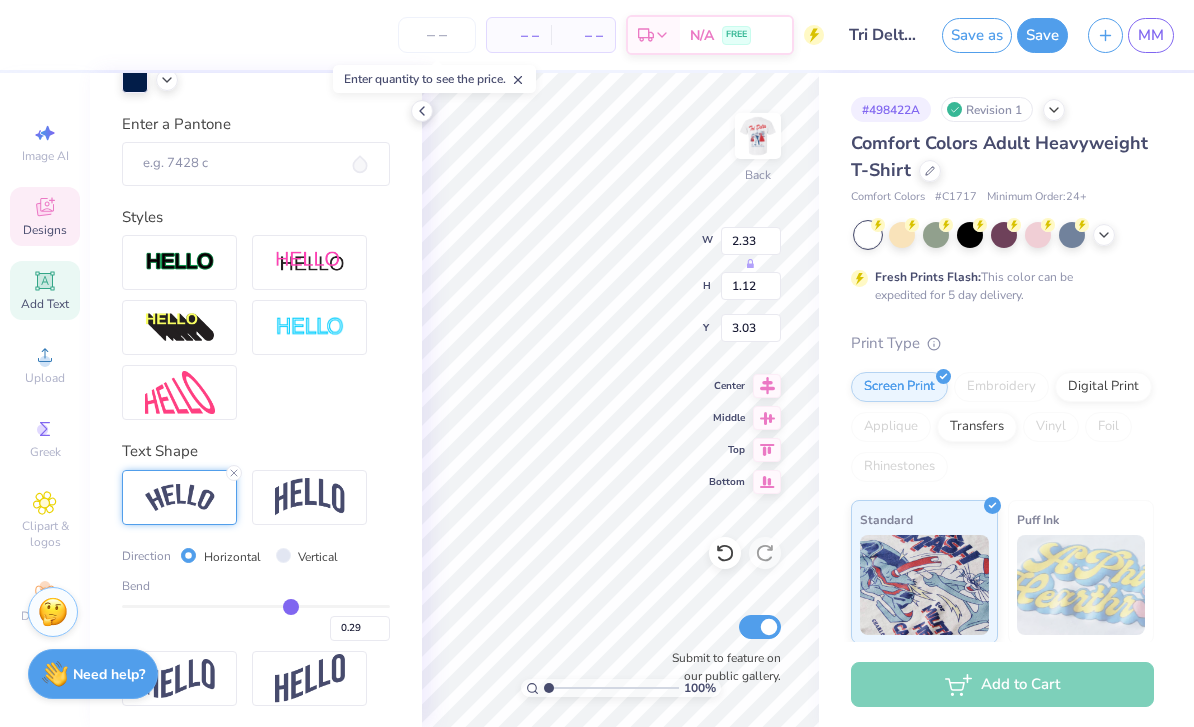 type on "0.28" 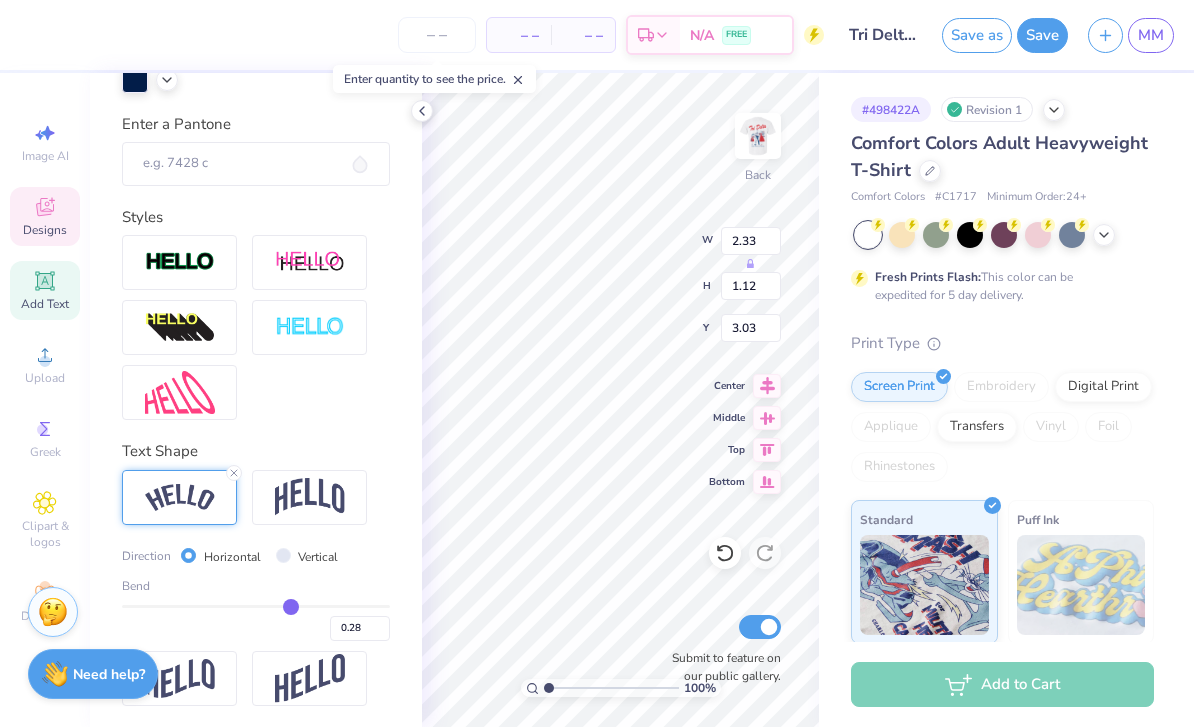 type on "0.27" 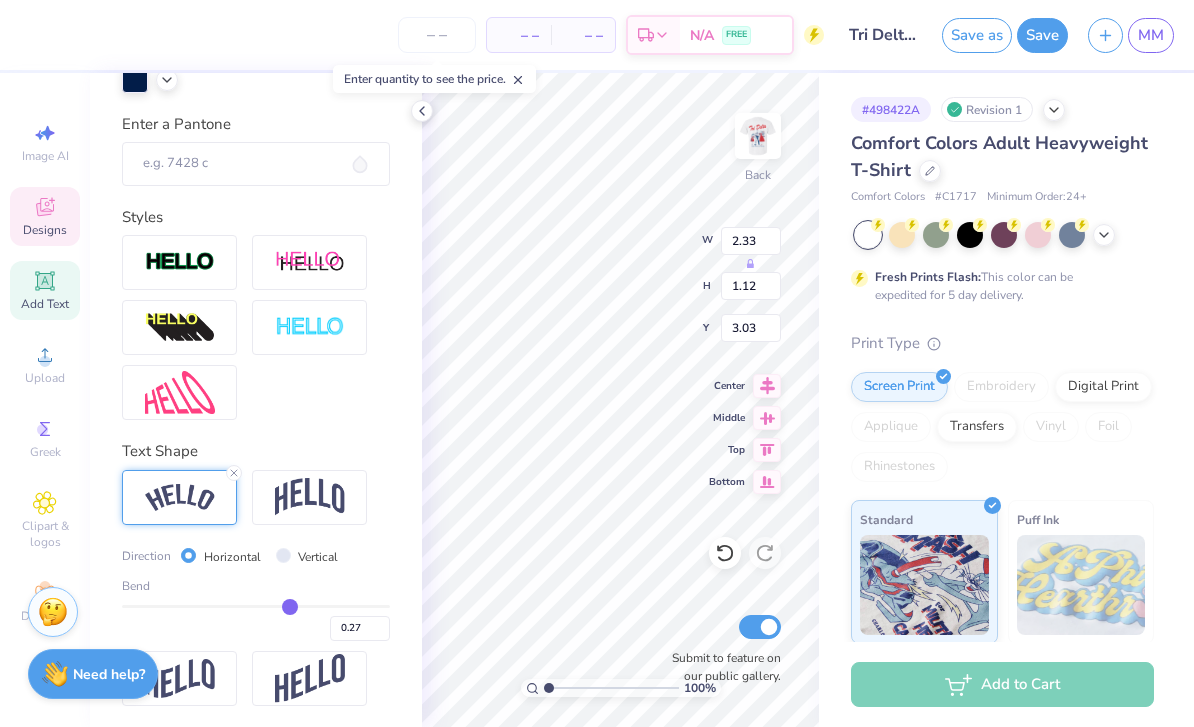type on "0.26" 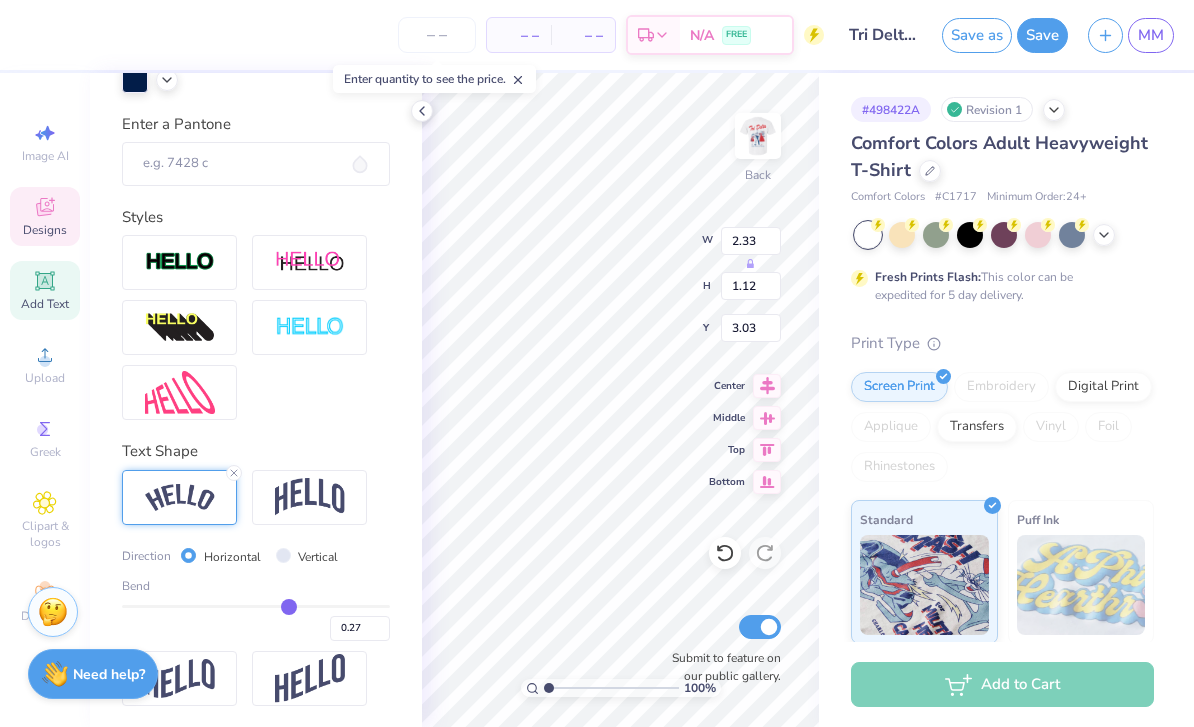 type on "0.26" 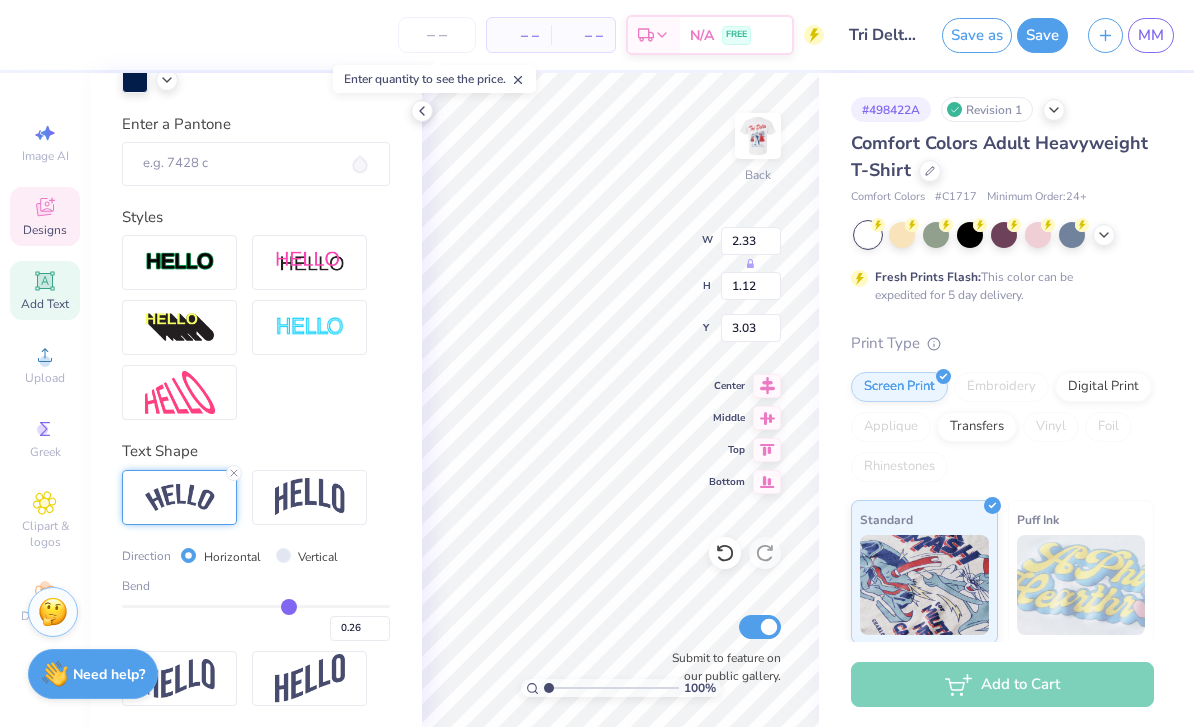 type on "0.25" 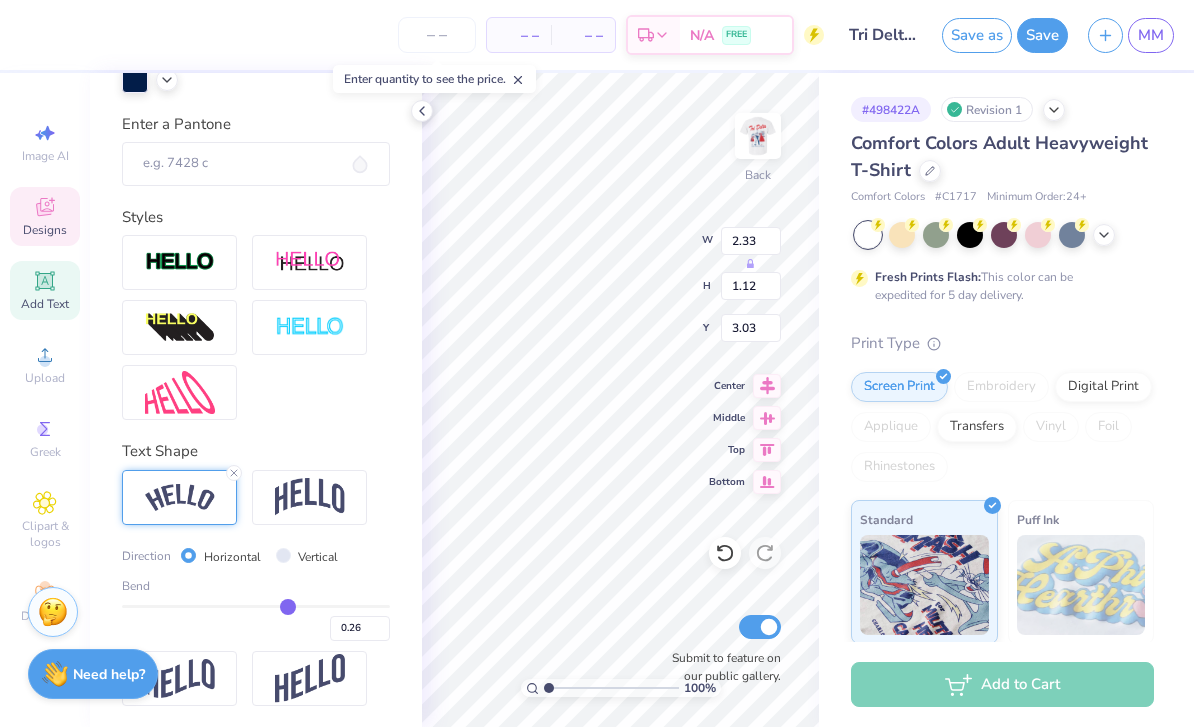type on "0.25" 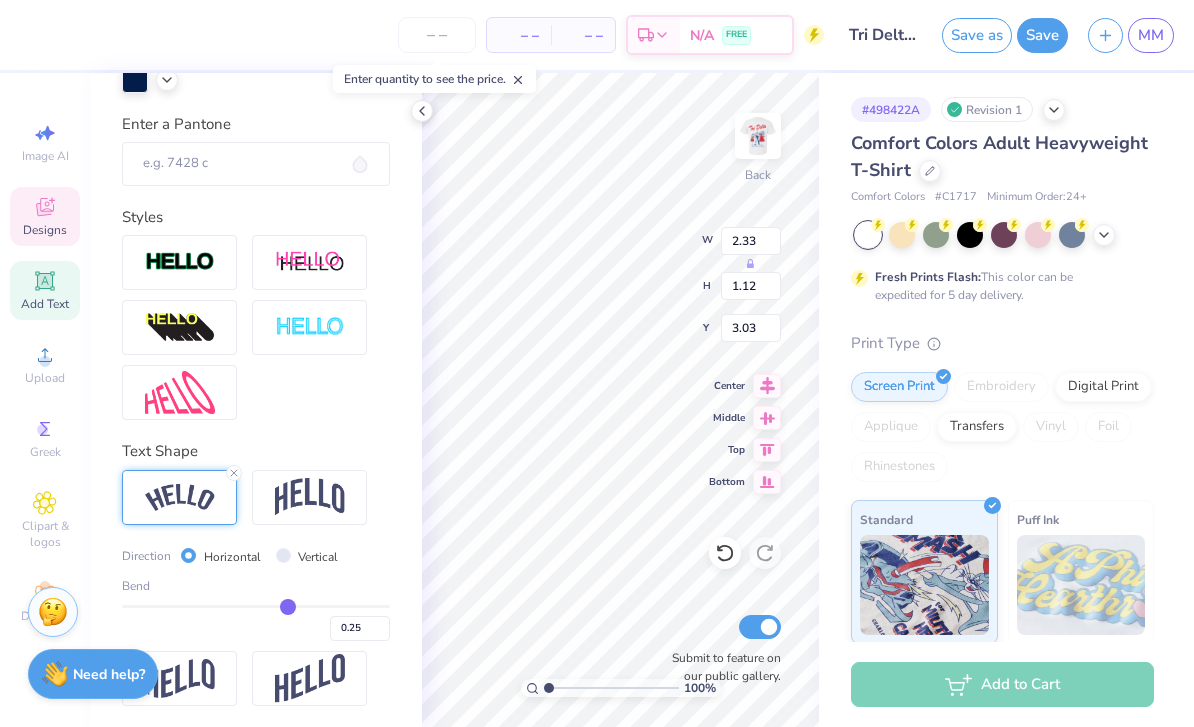 type on "0.24" 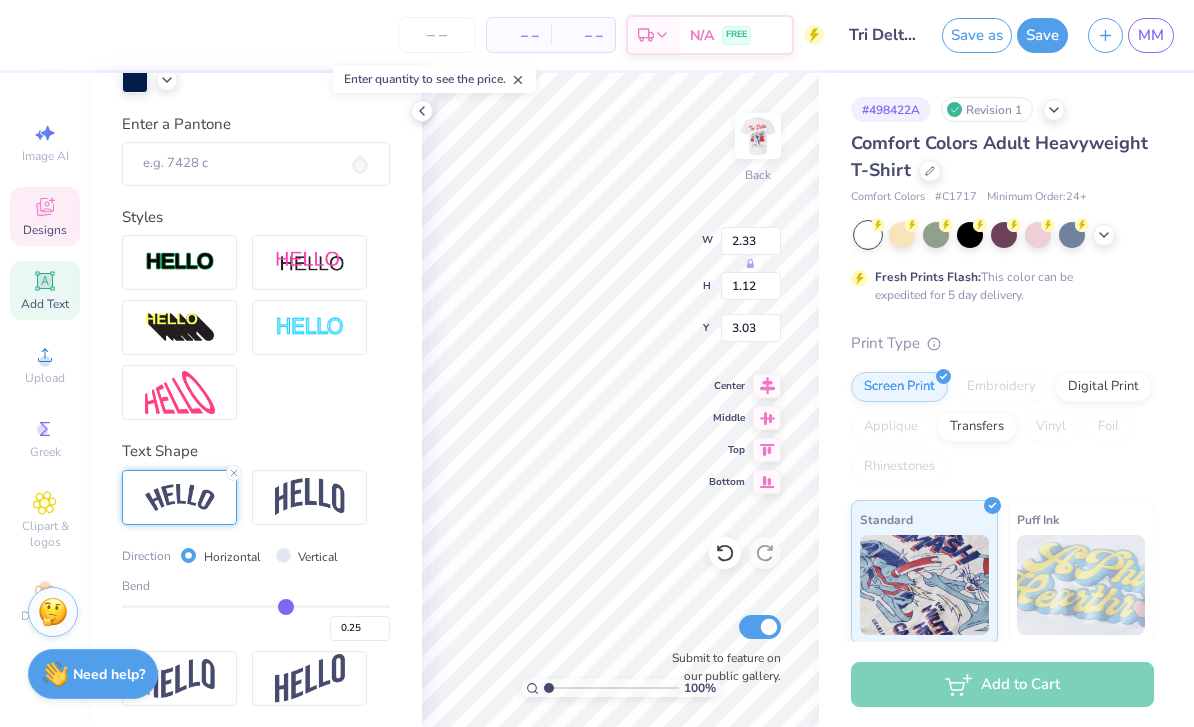 type on "0.24" 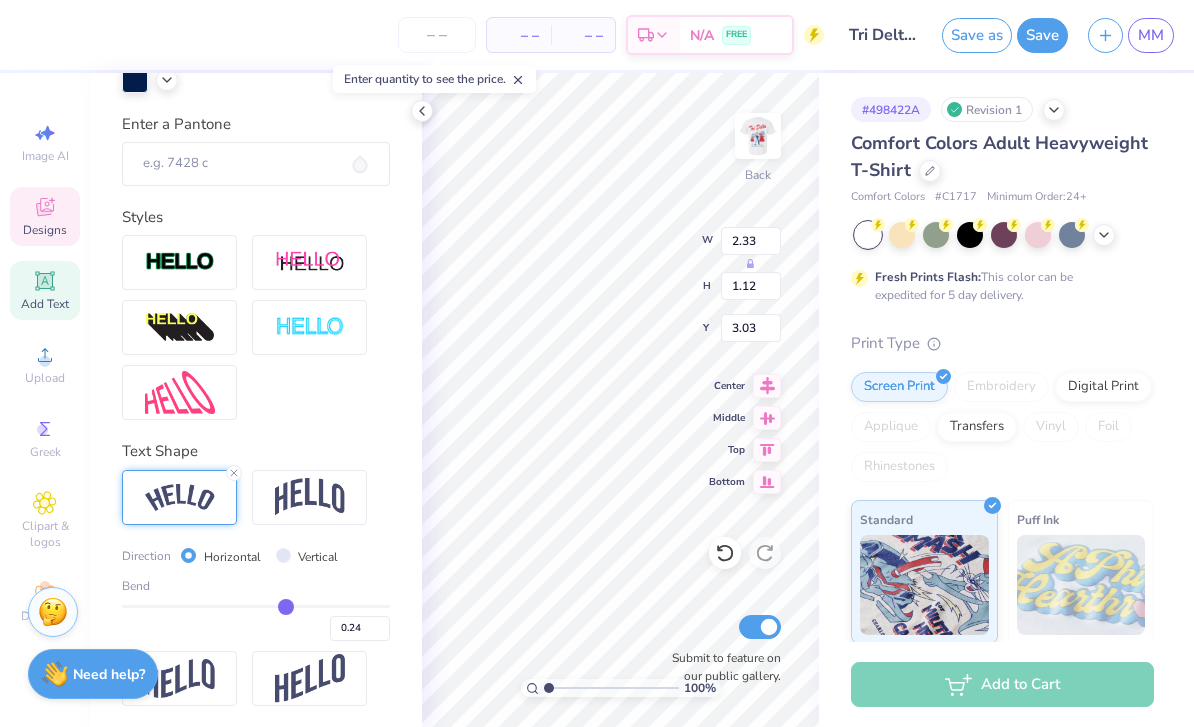 type on "0.23" 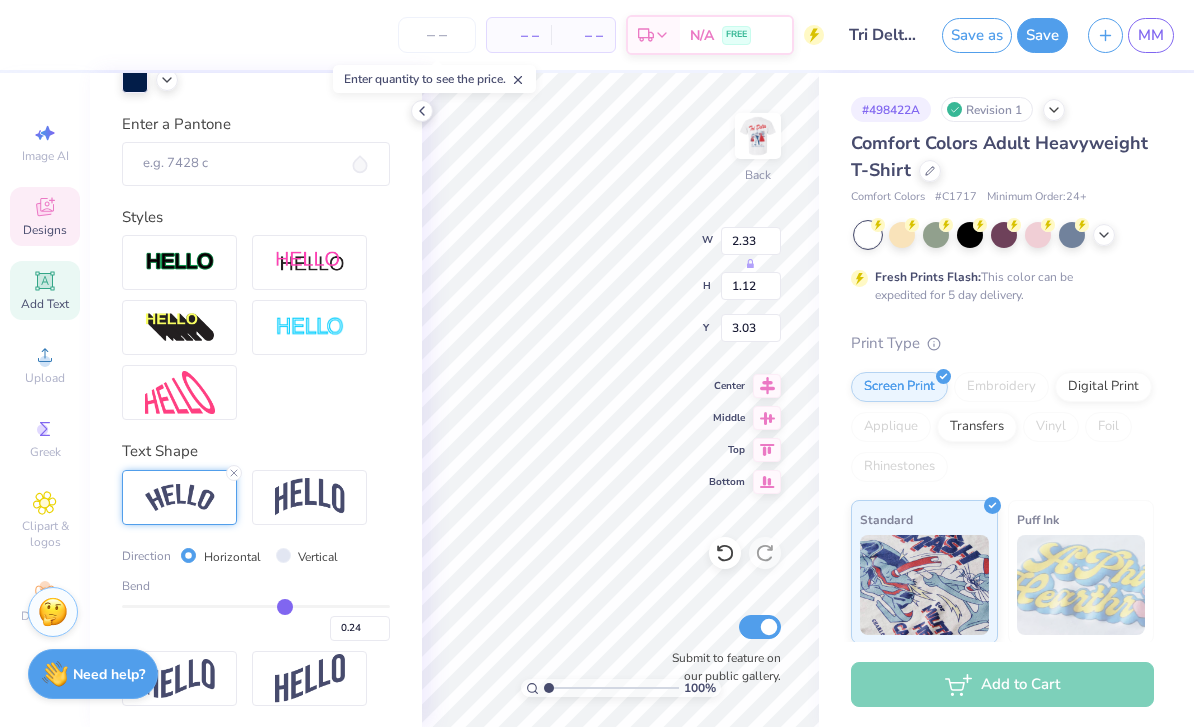 type on "0.23" 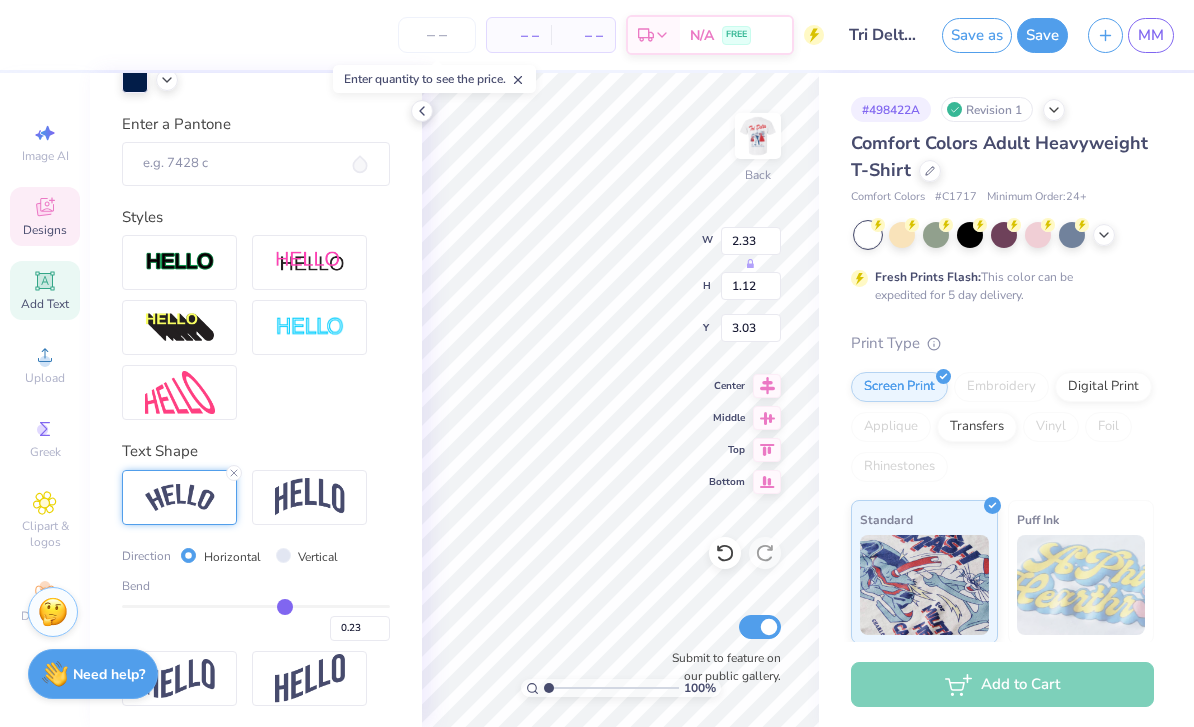 type on "0.22" 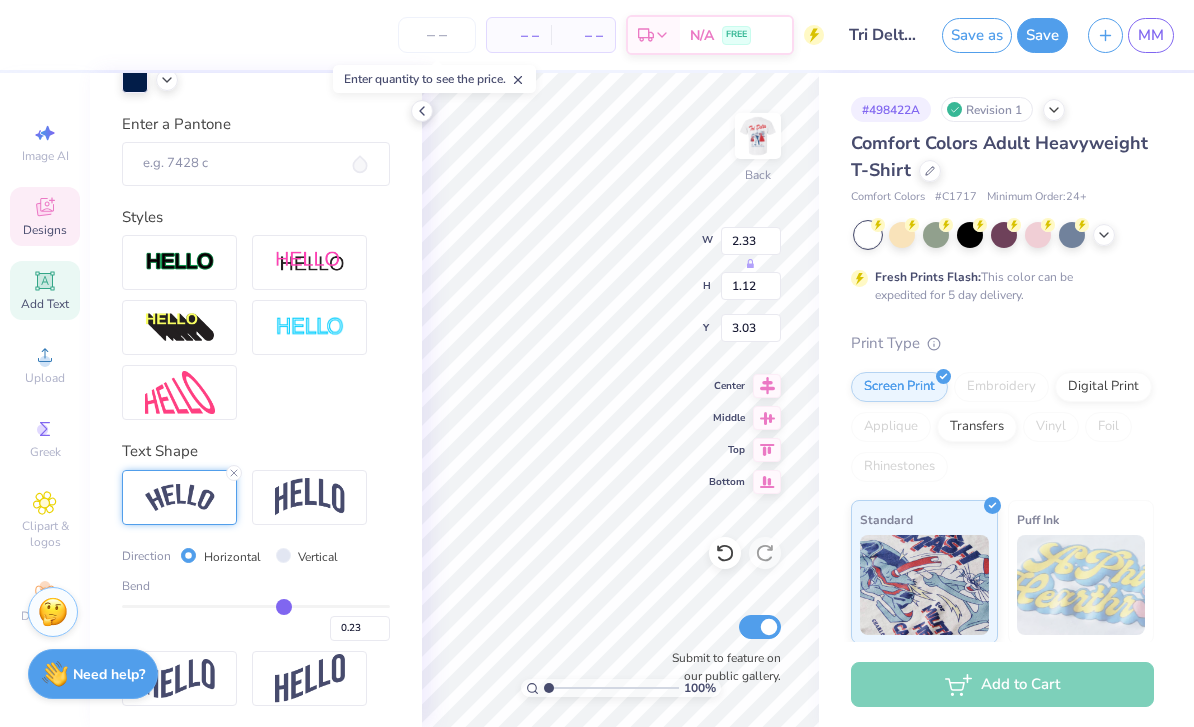 type on "0.22" 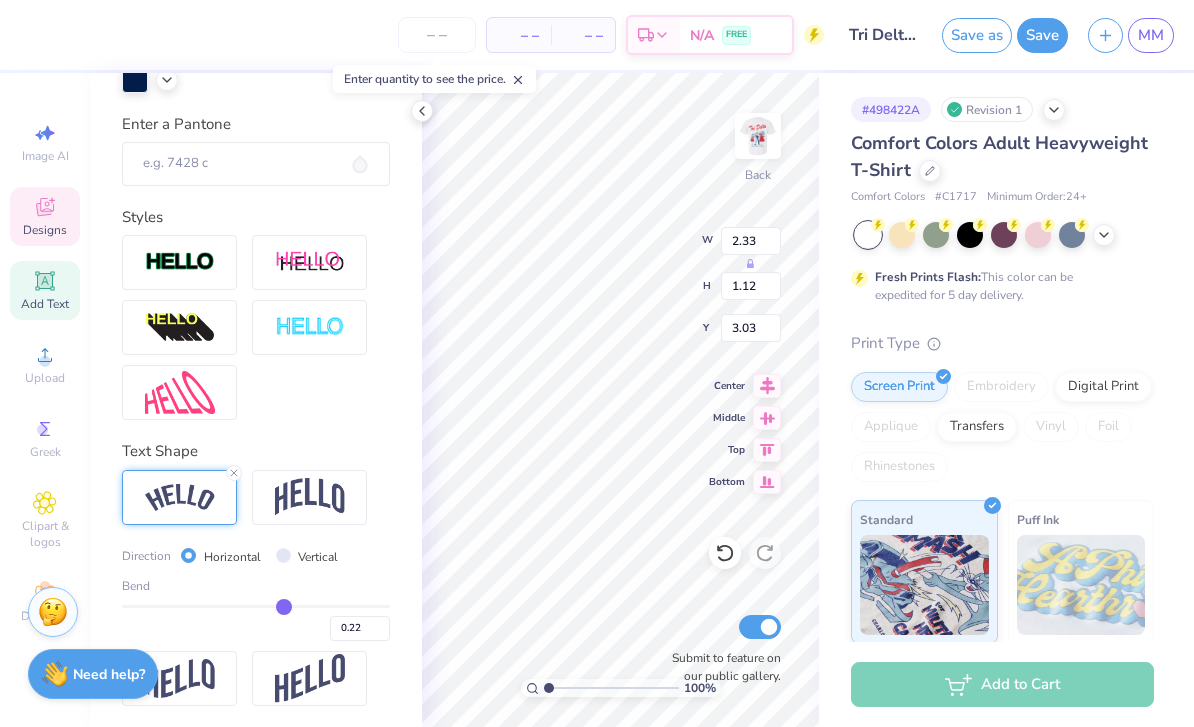 type on "0.21" 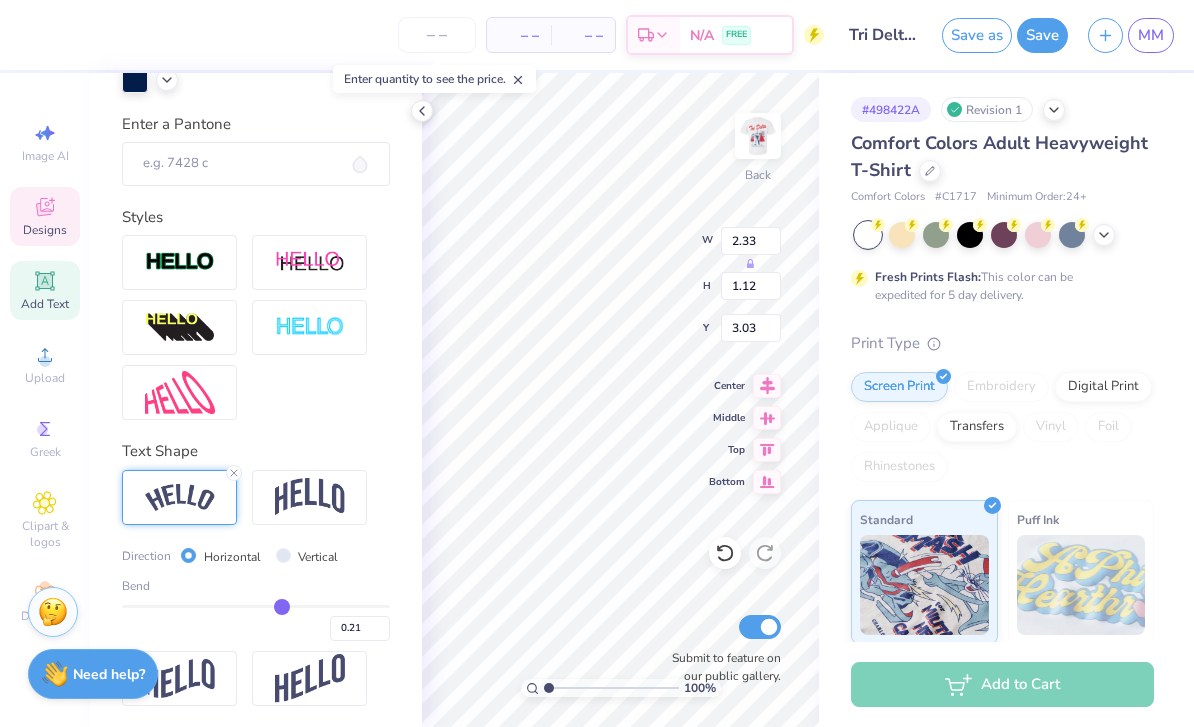 type on "0.2" 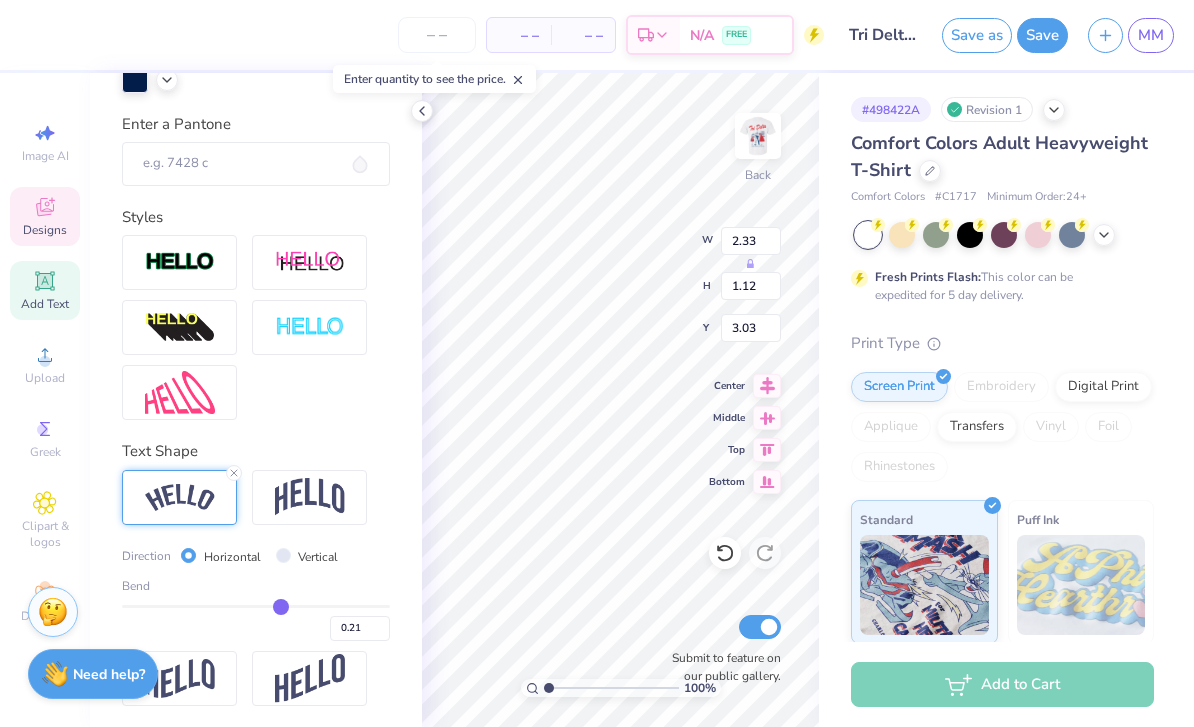 type on "0.20" 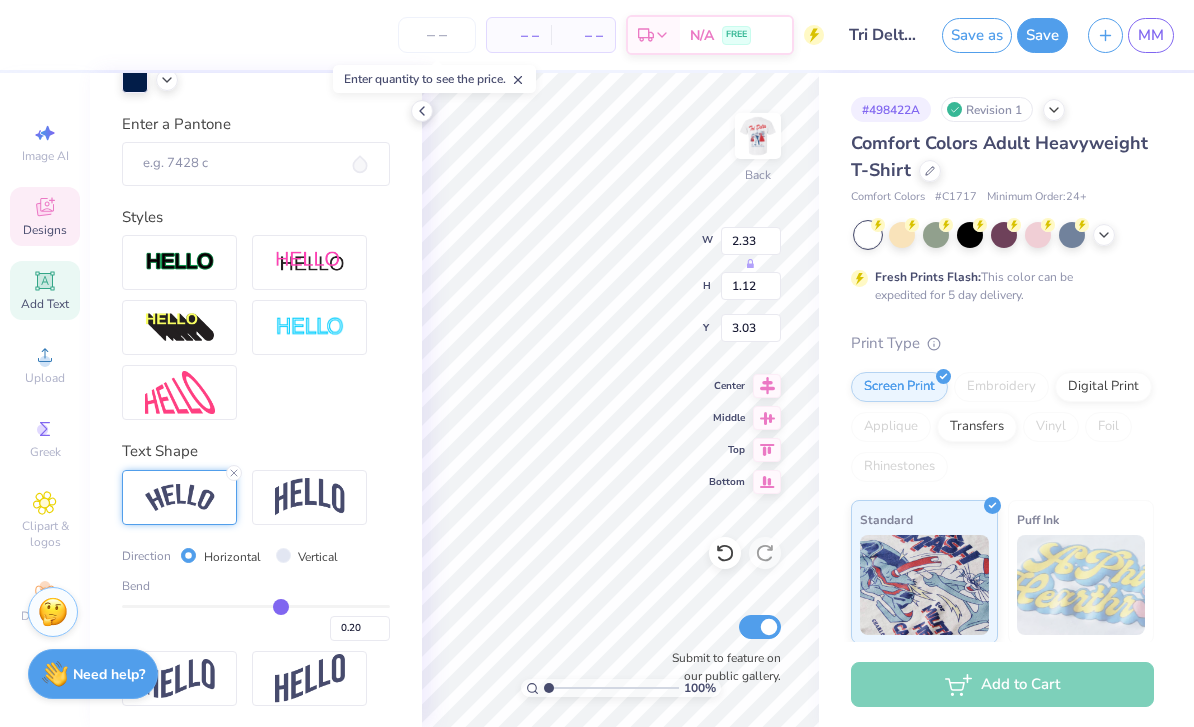 type on "0.19" 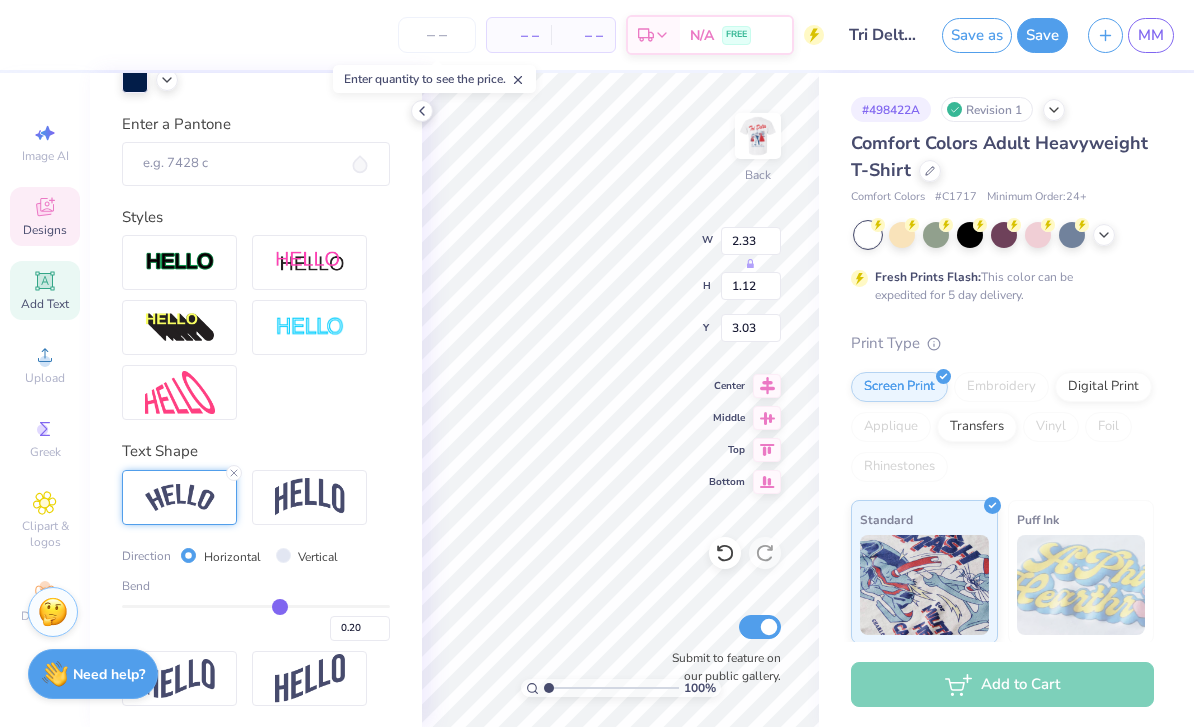 type on "0.19" 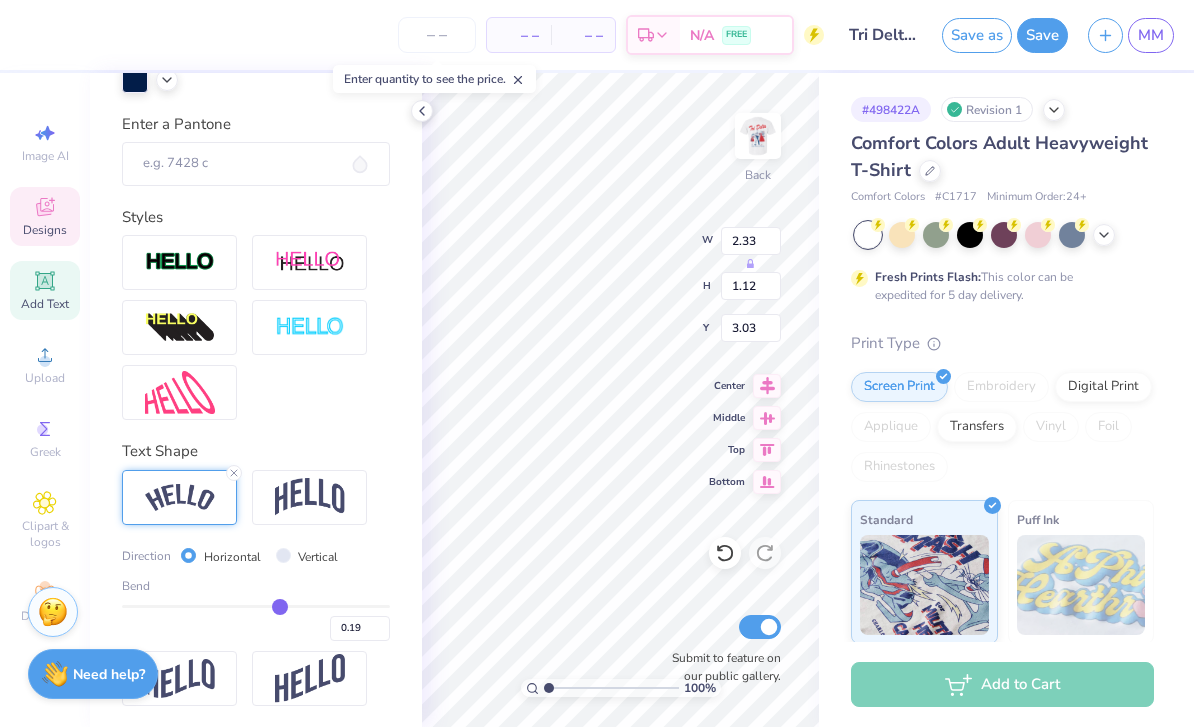 type on "0.18" 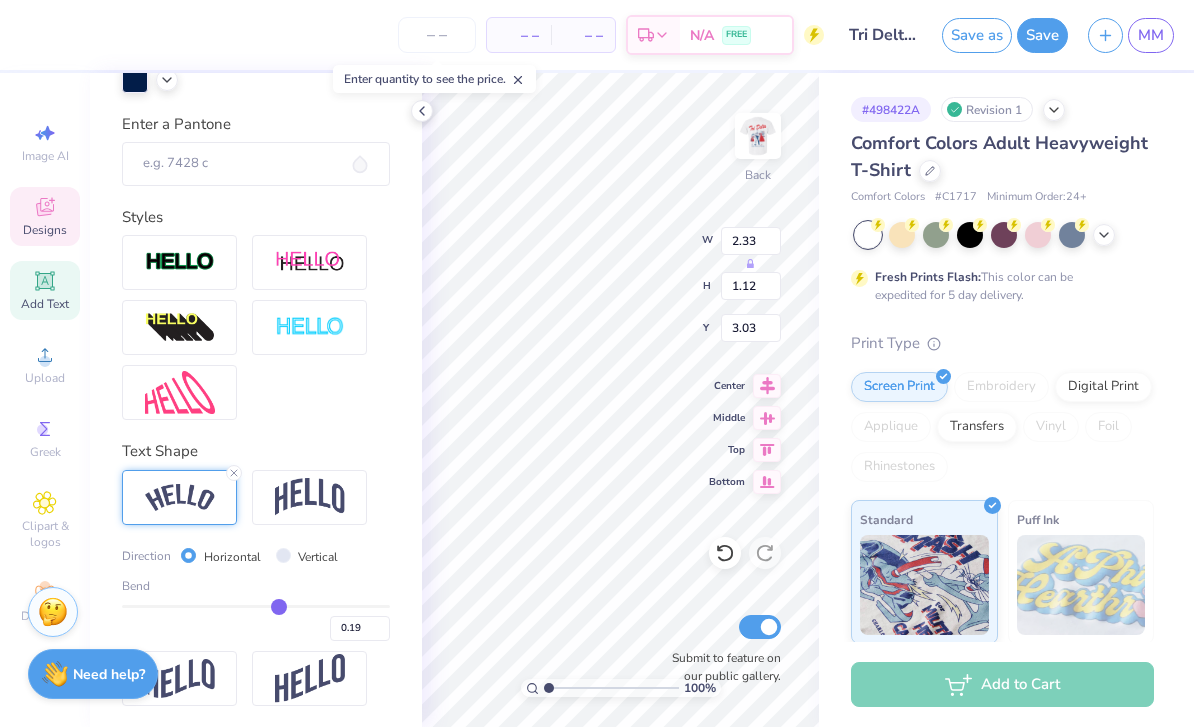 type on "0.18" 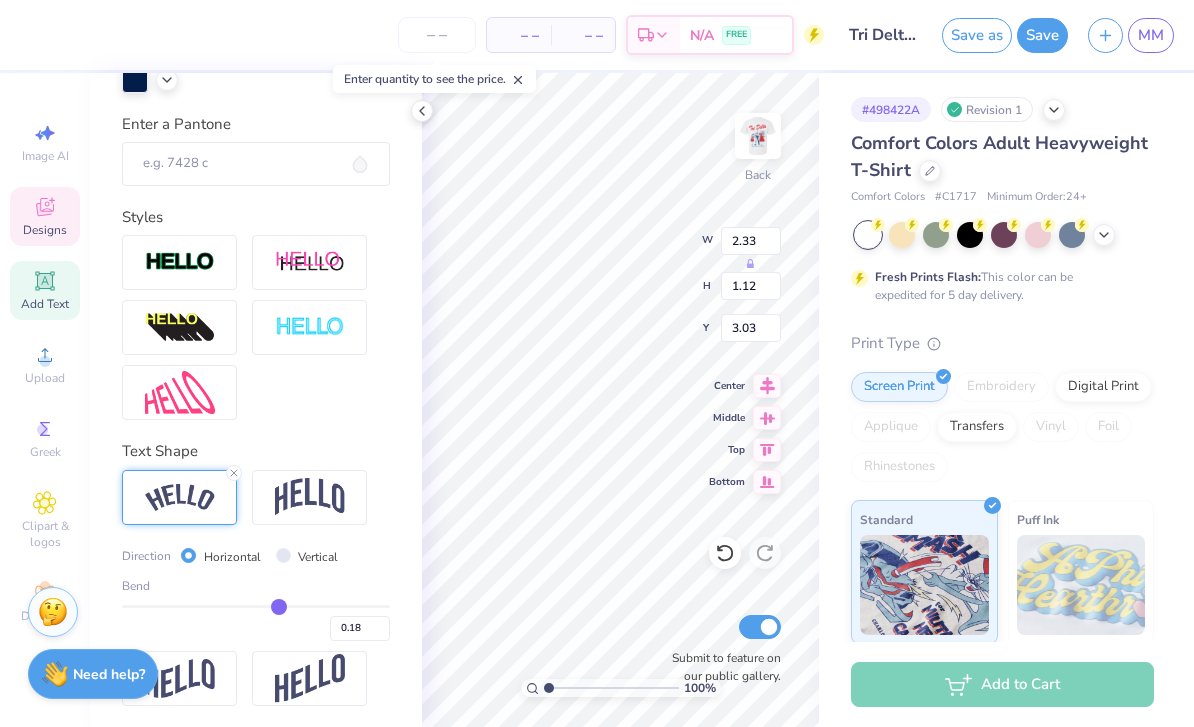 type on "0.17" 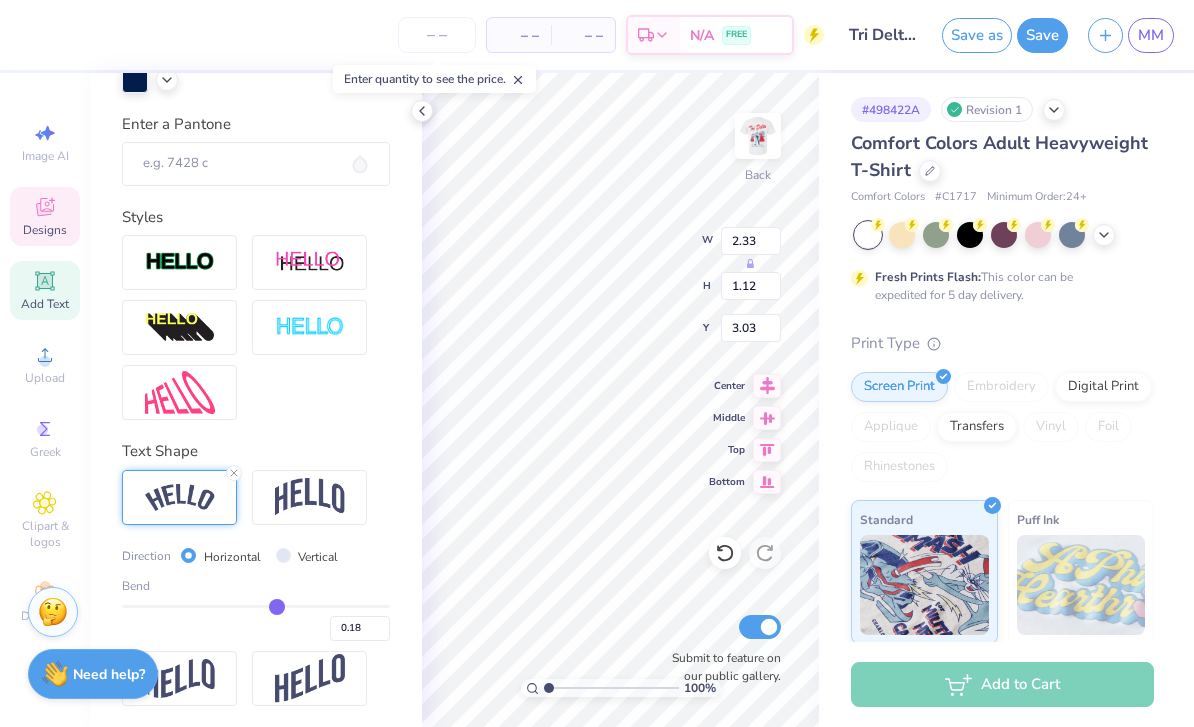 type on "0.17" 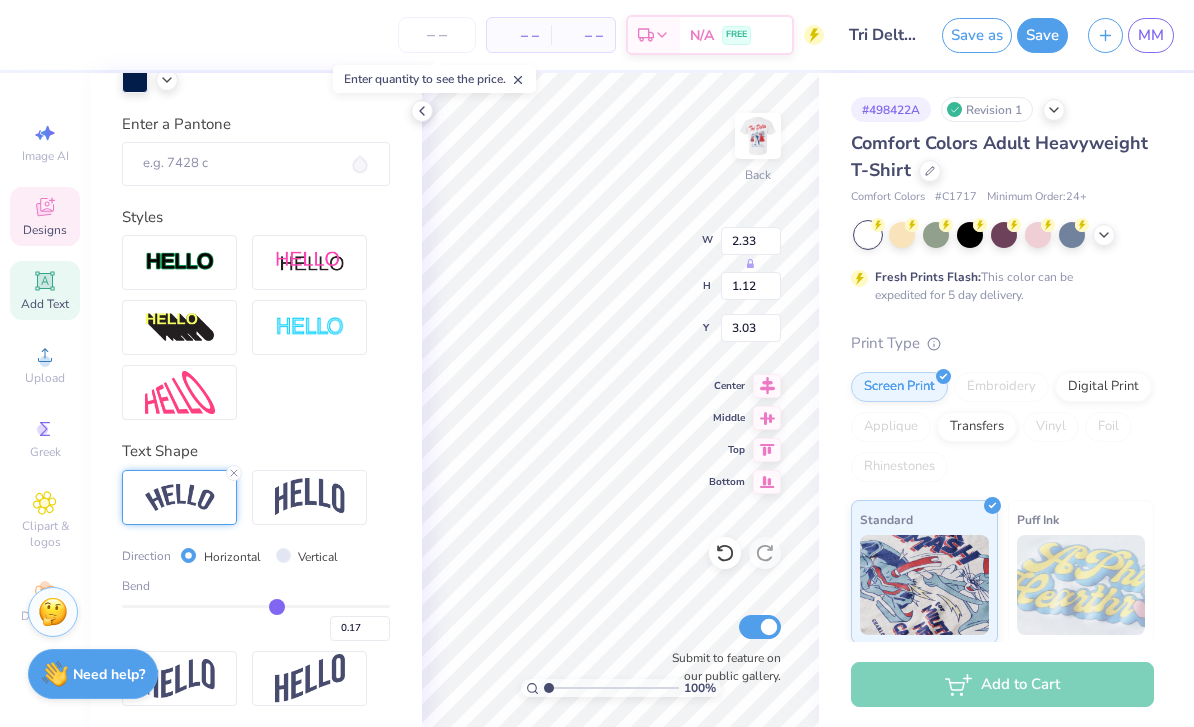 type on "0.16" 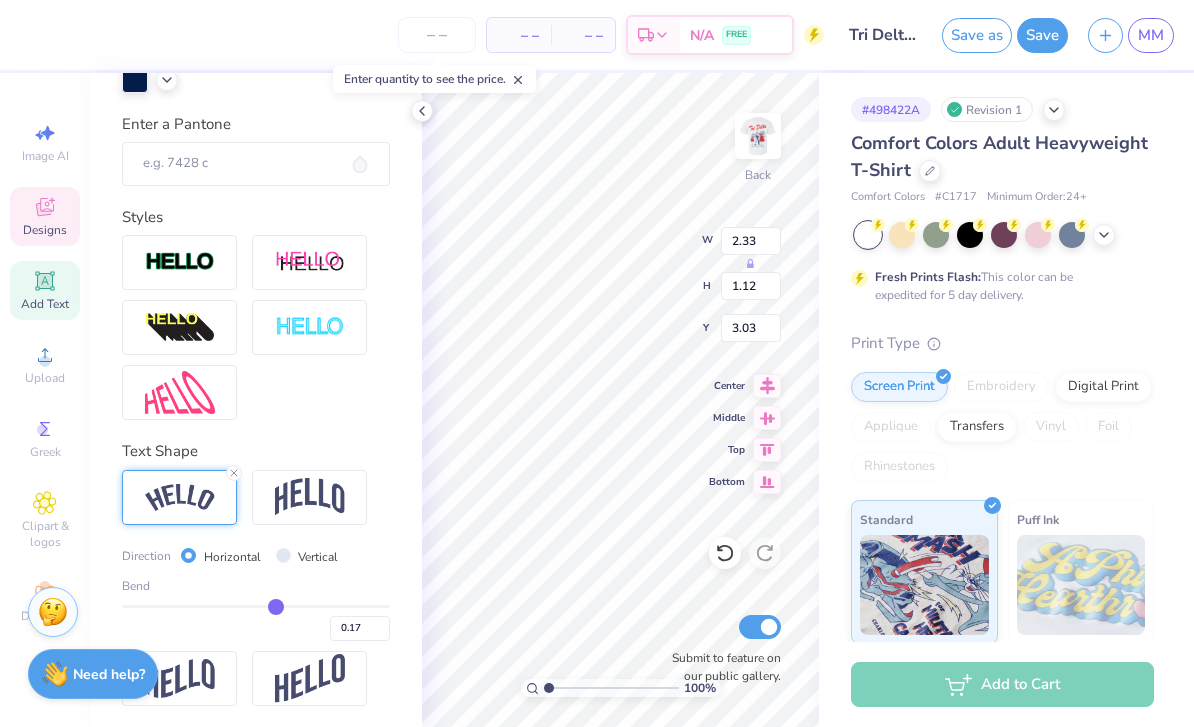 type on "0.16" 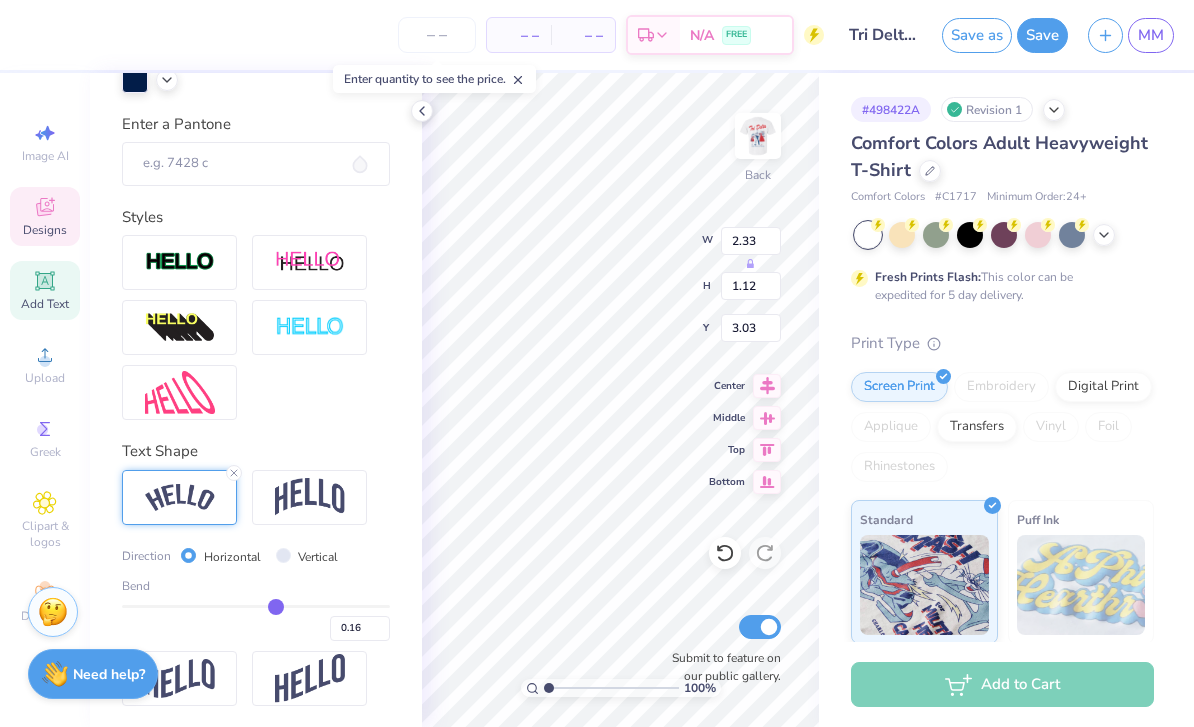 type on "0.15" 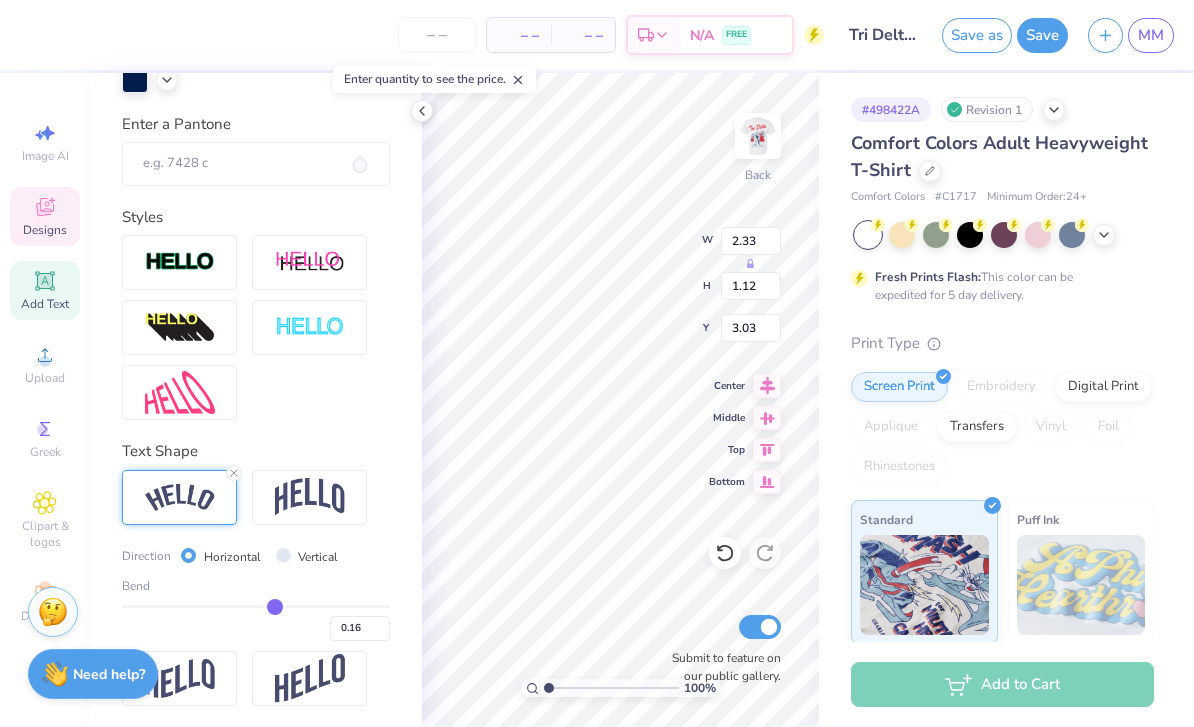type on "0.15" 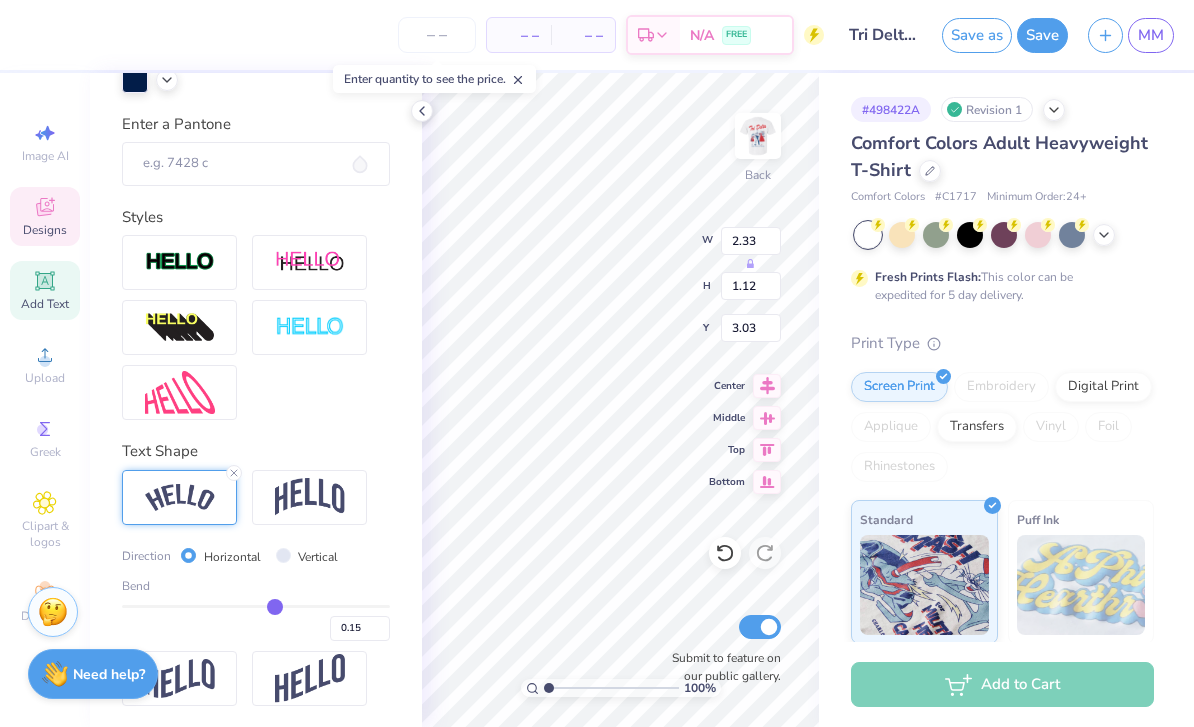 type on "0.14" 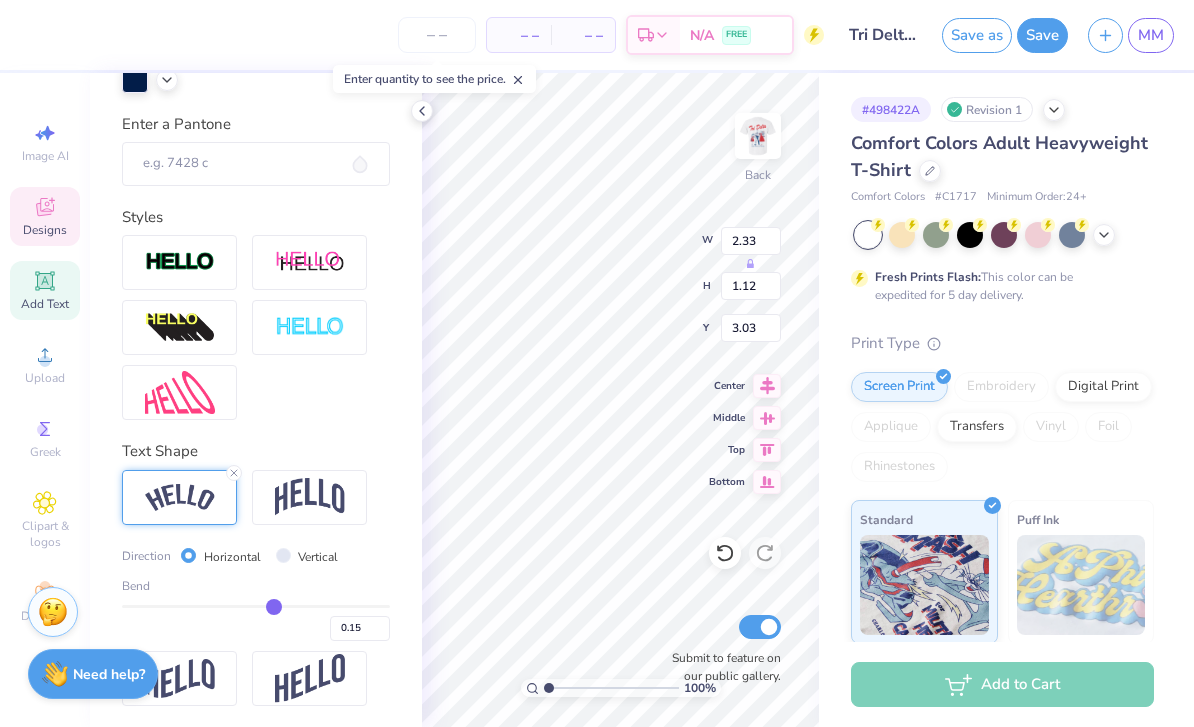 type on "0.14" 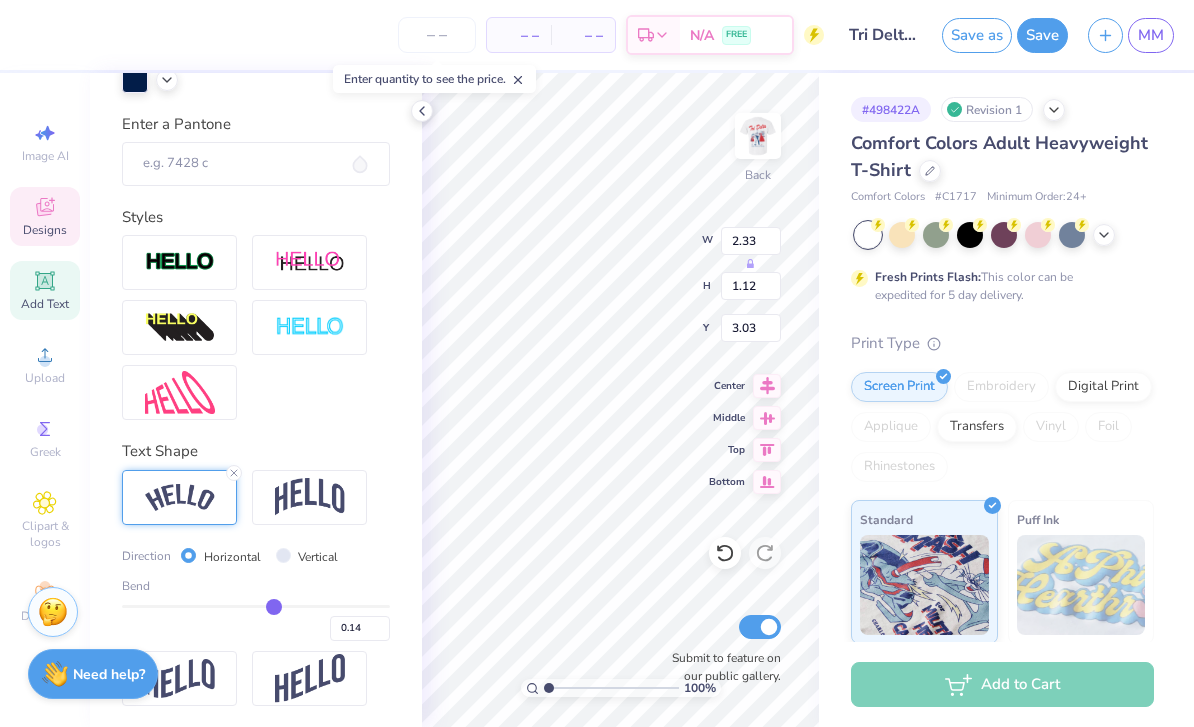 type on "0.15" 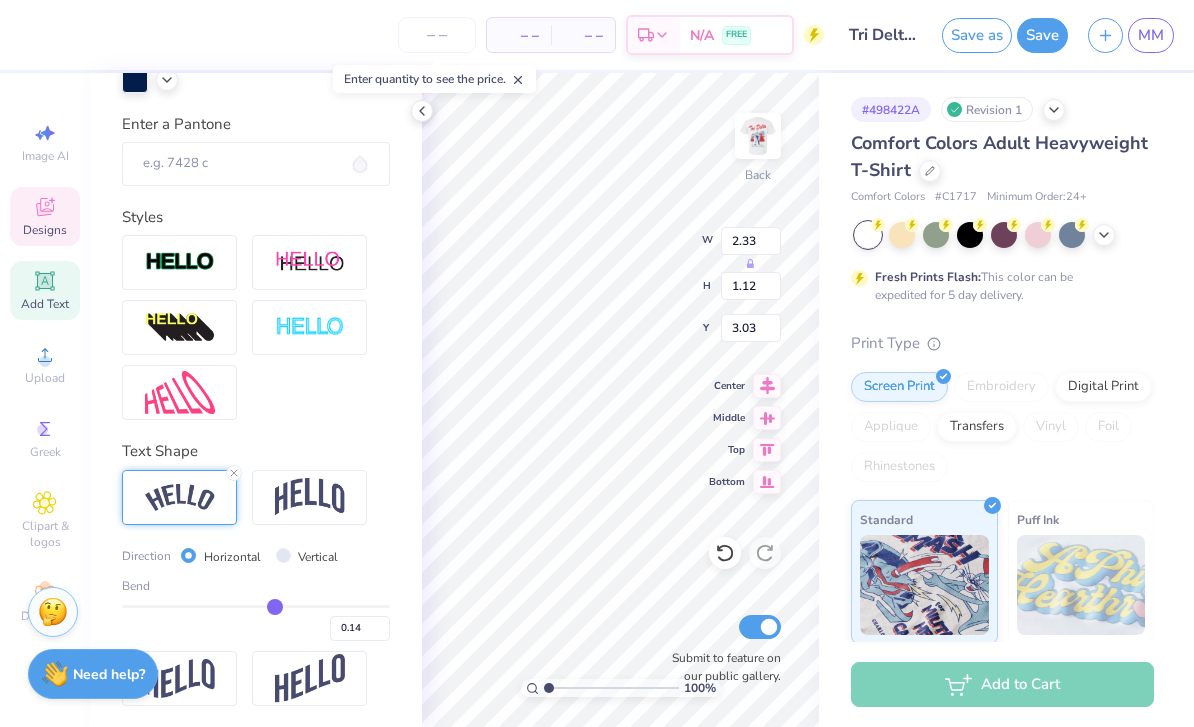type on "0.15" 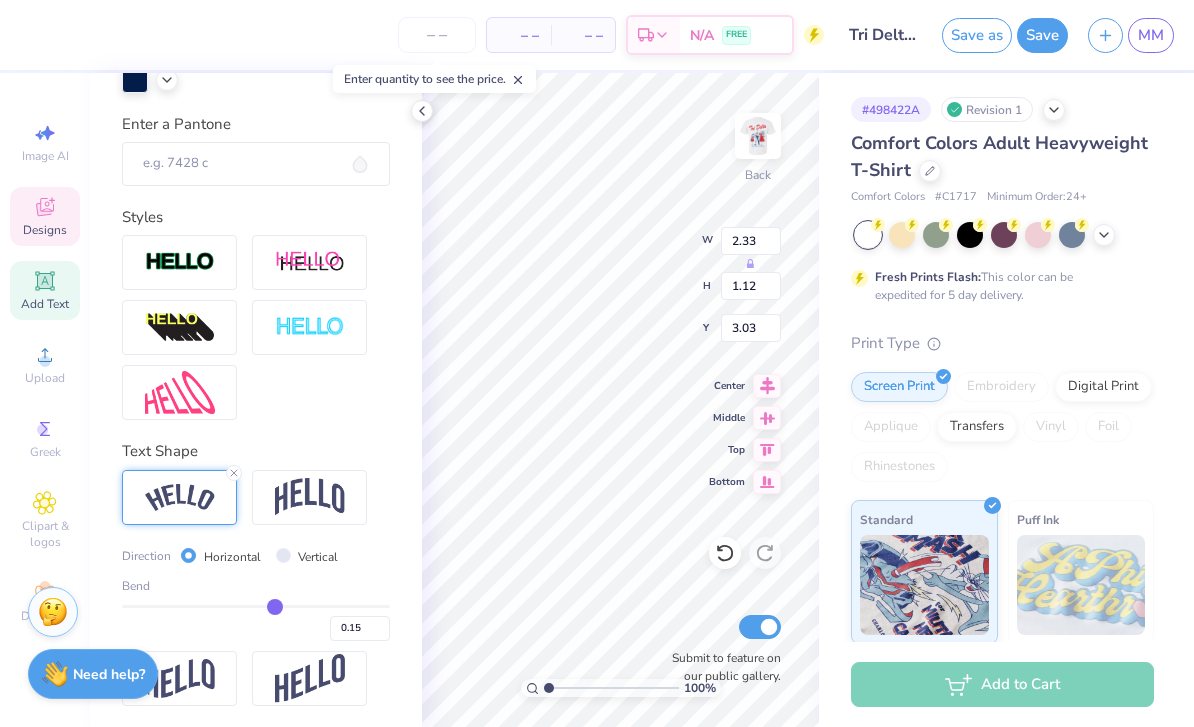type on "0.16" 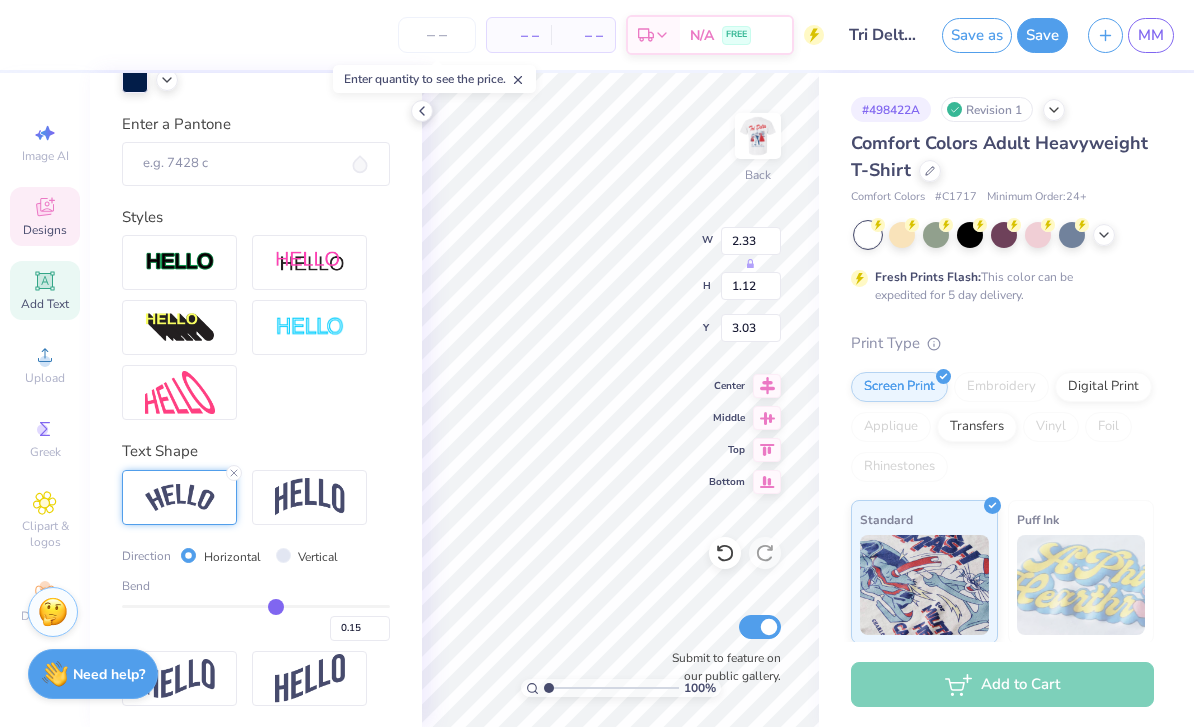 type on "0.16" 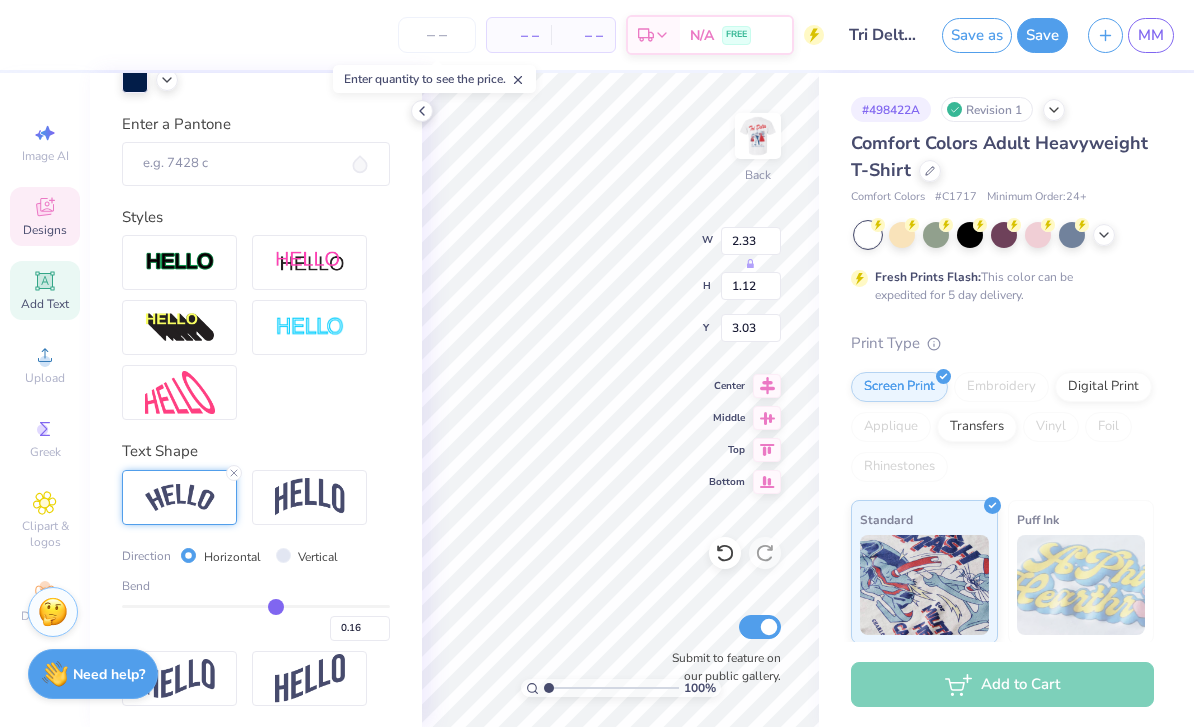type on "0.17" 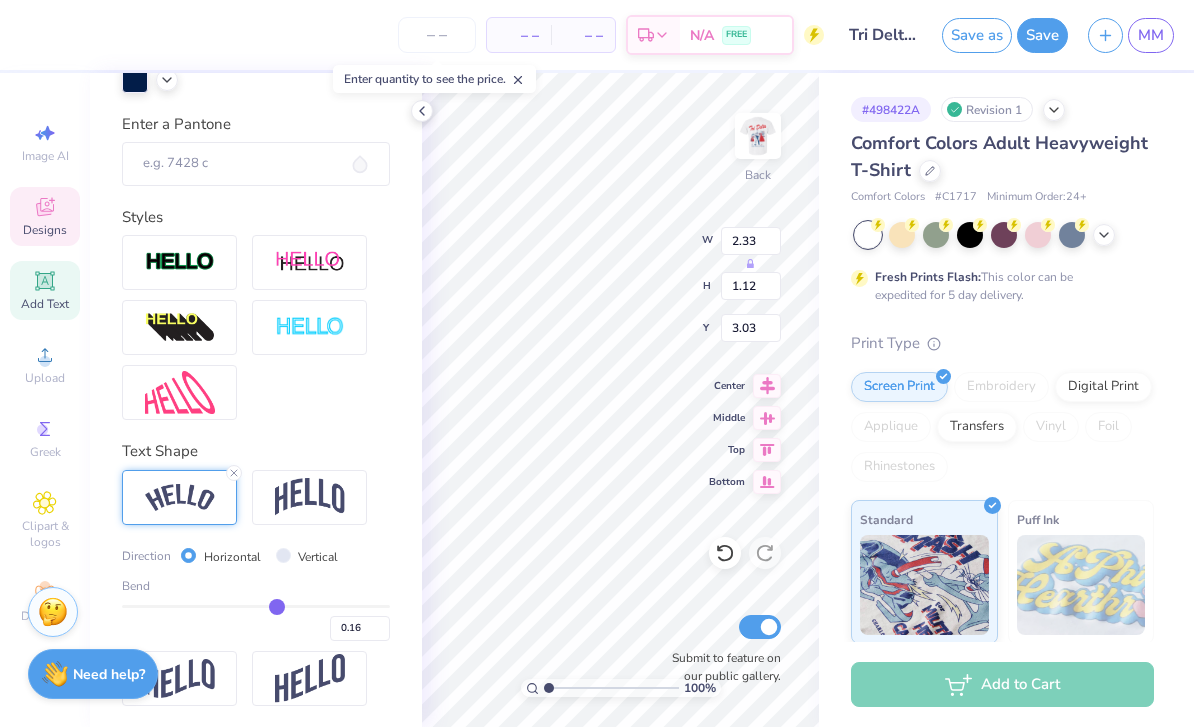 type on "0.17" 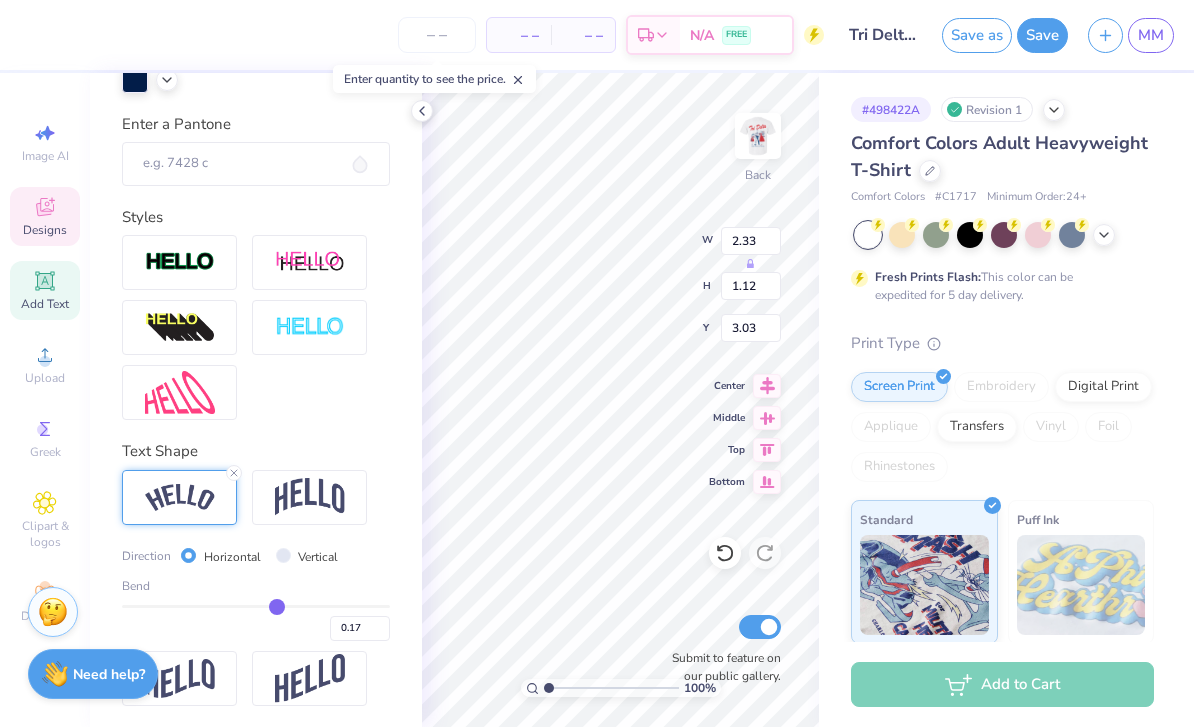 type on "0.18" 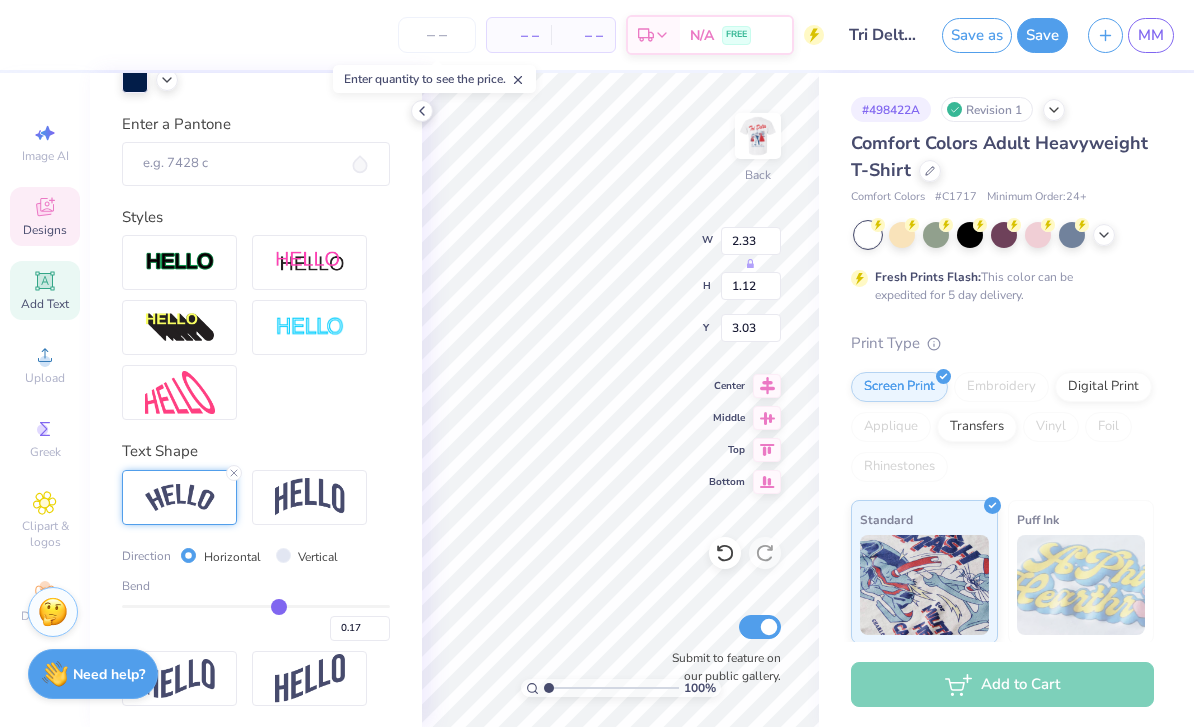 type on "0.18" 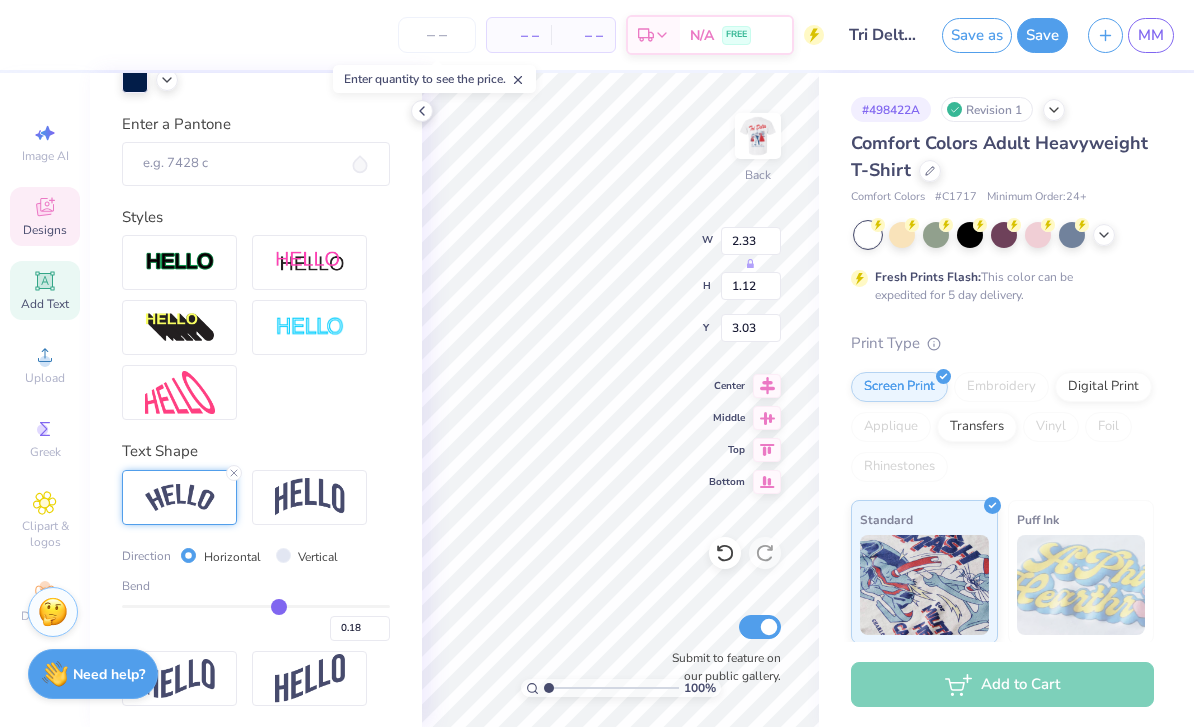 type on "0.19" 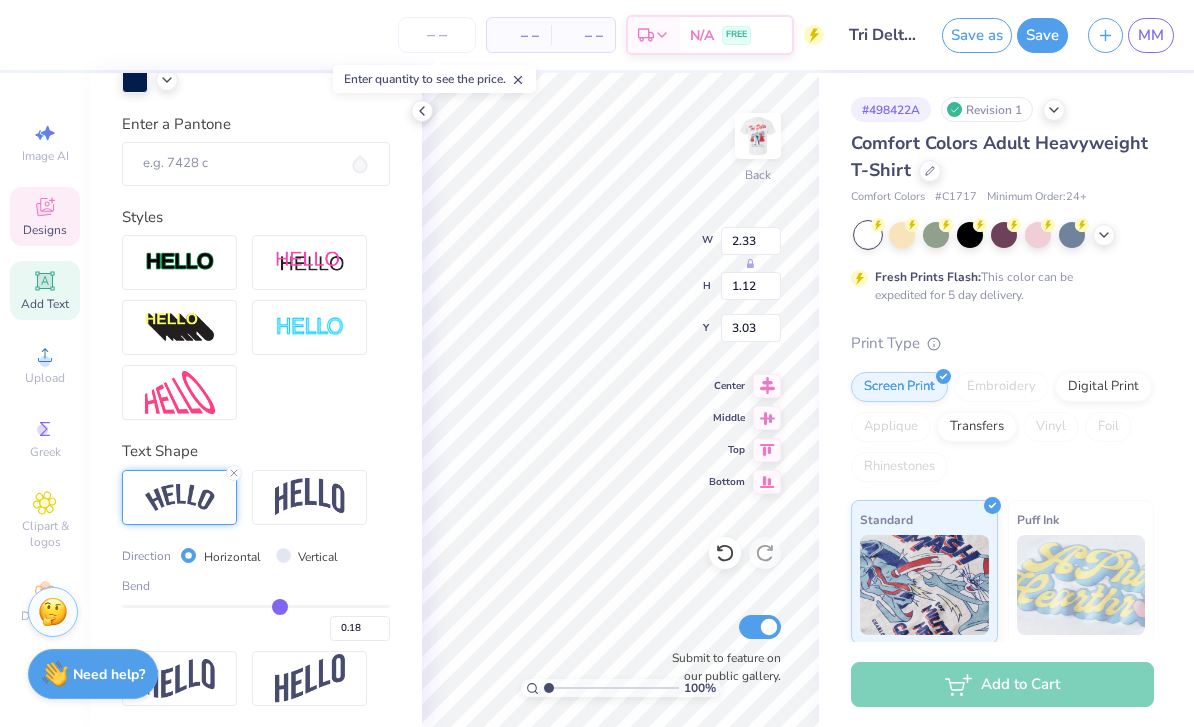 type on "0.19" 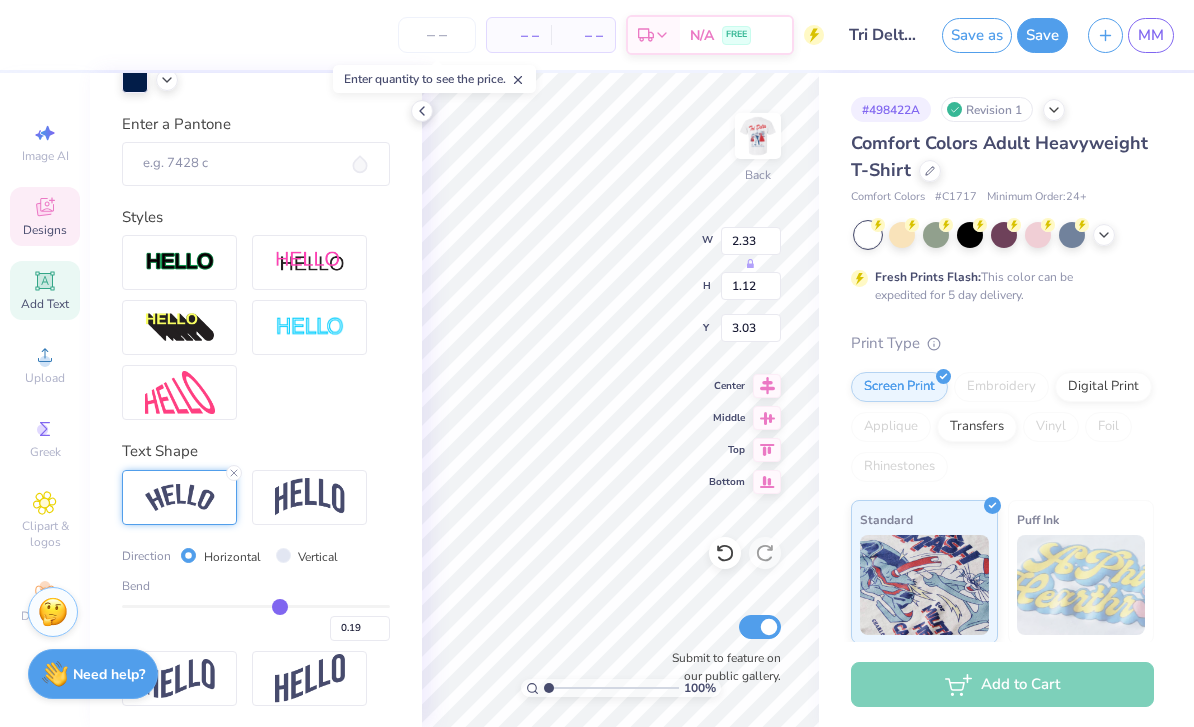 type on "0.2" 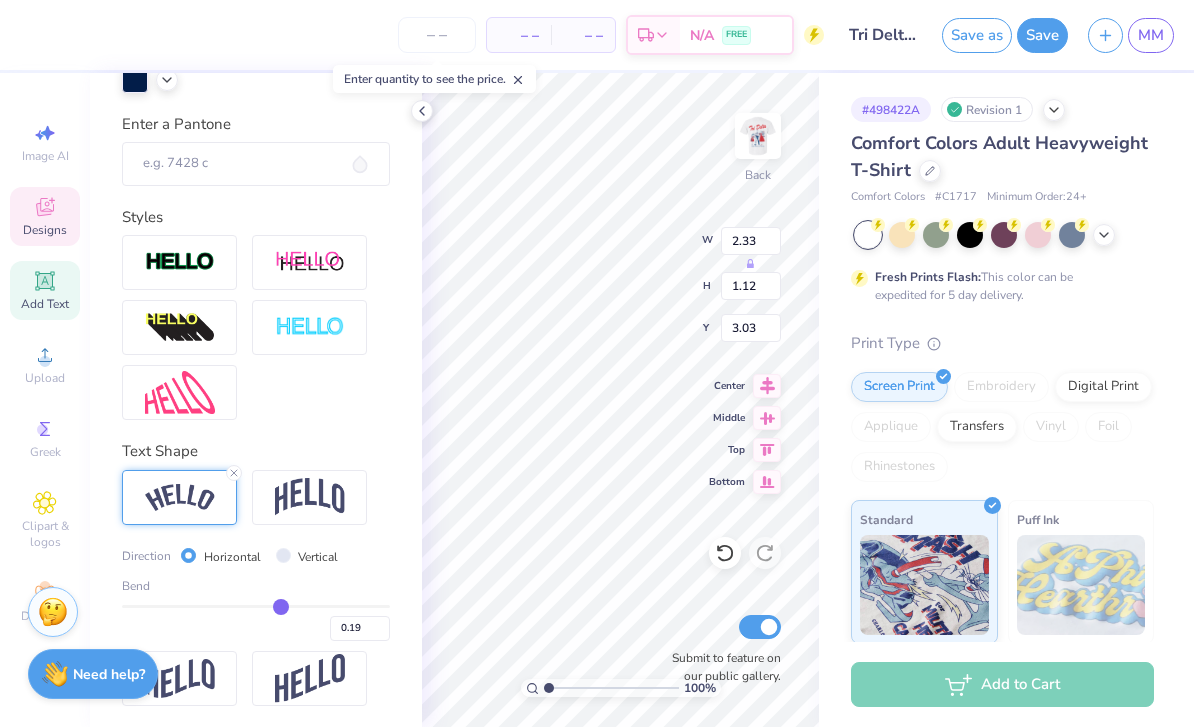 type on "0.20" 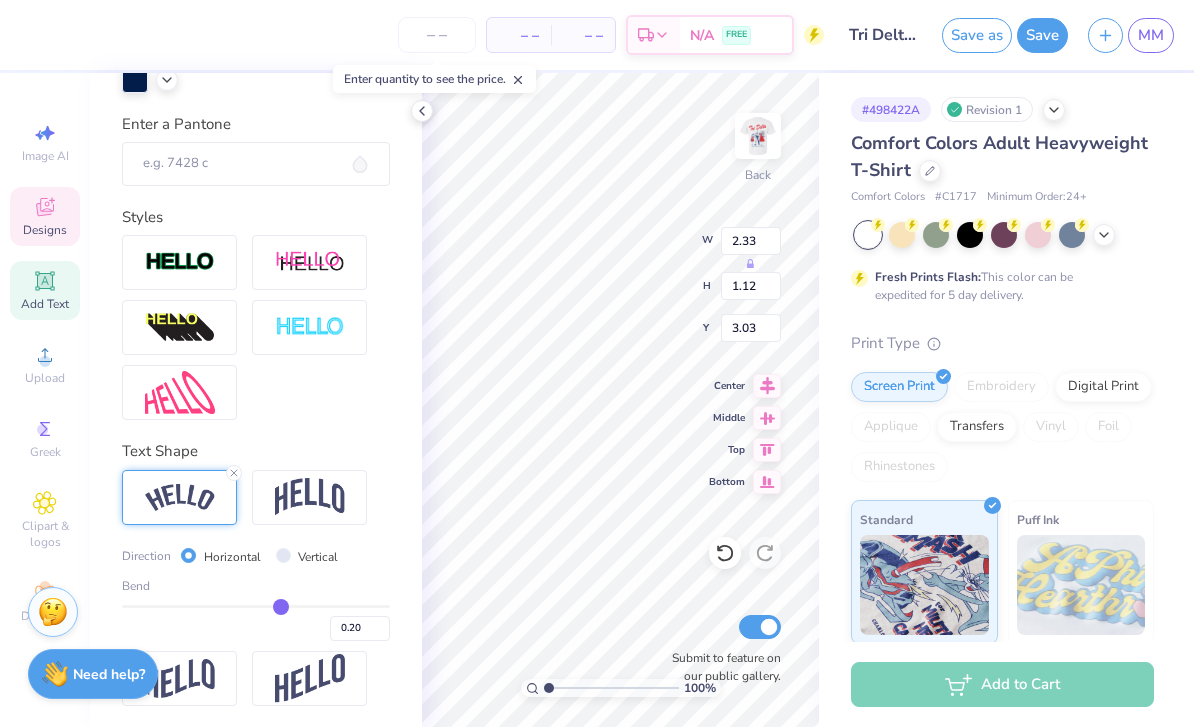 type on "0.21" 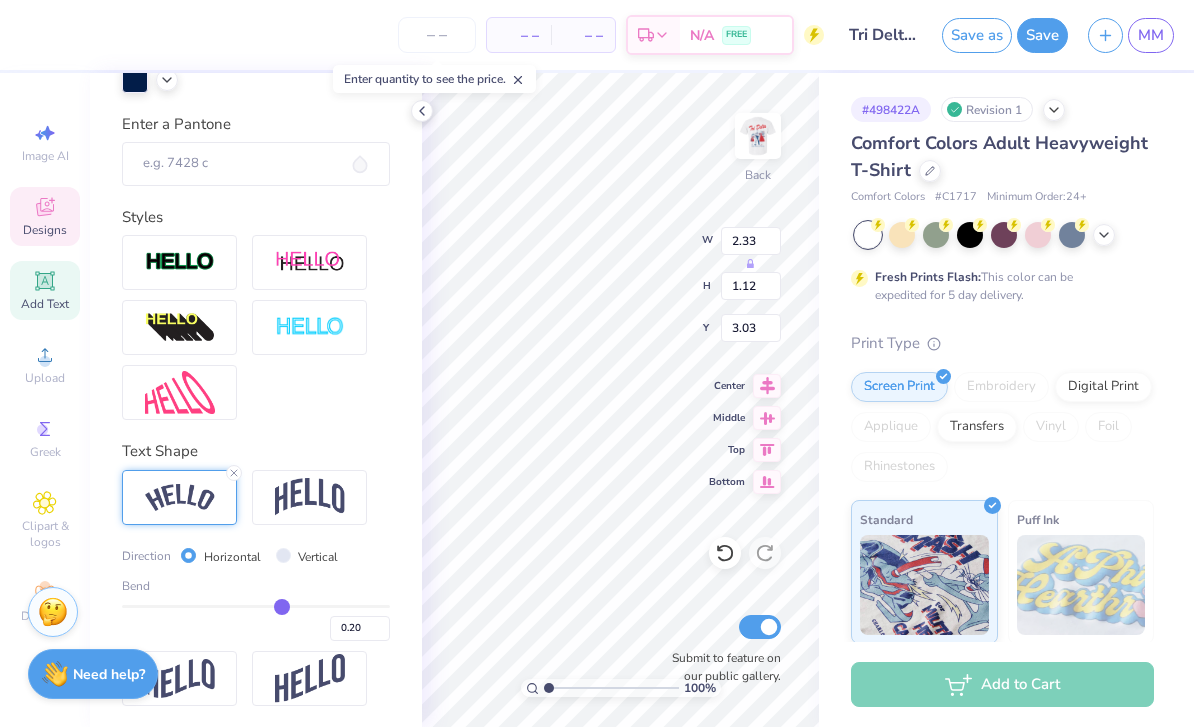 type on "0.21" 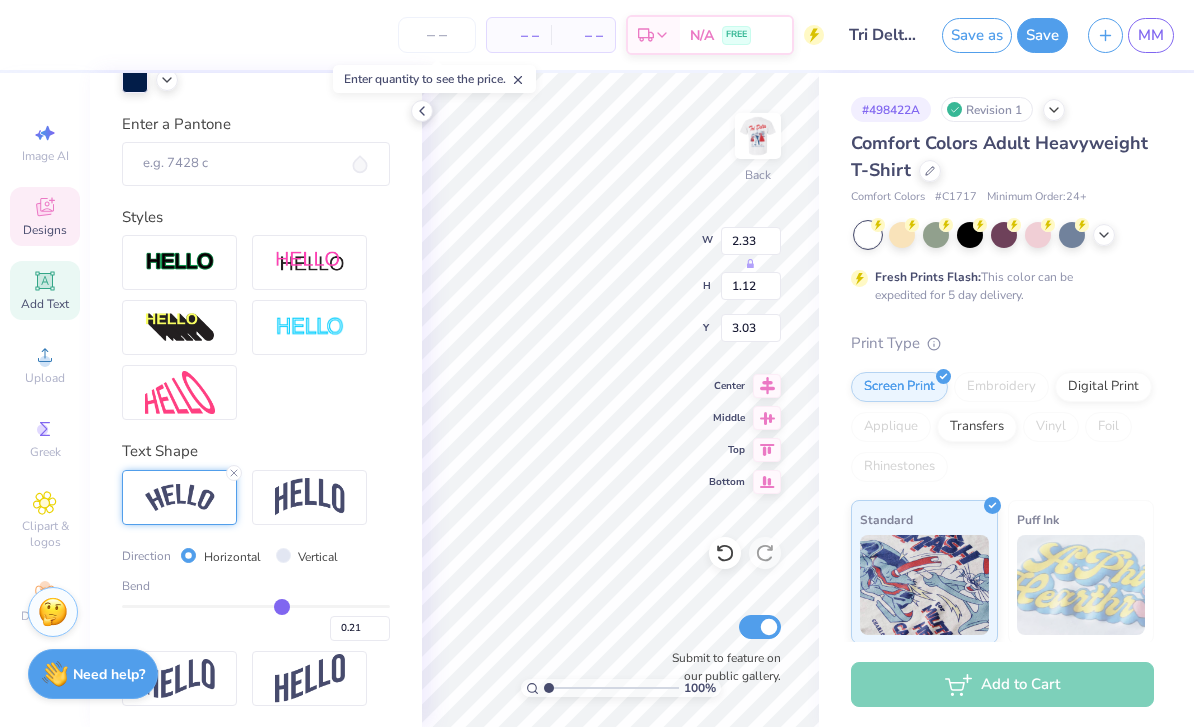 type on "0.22" 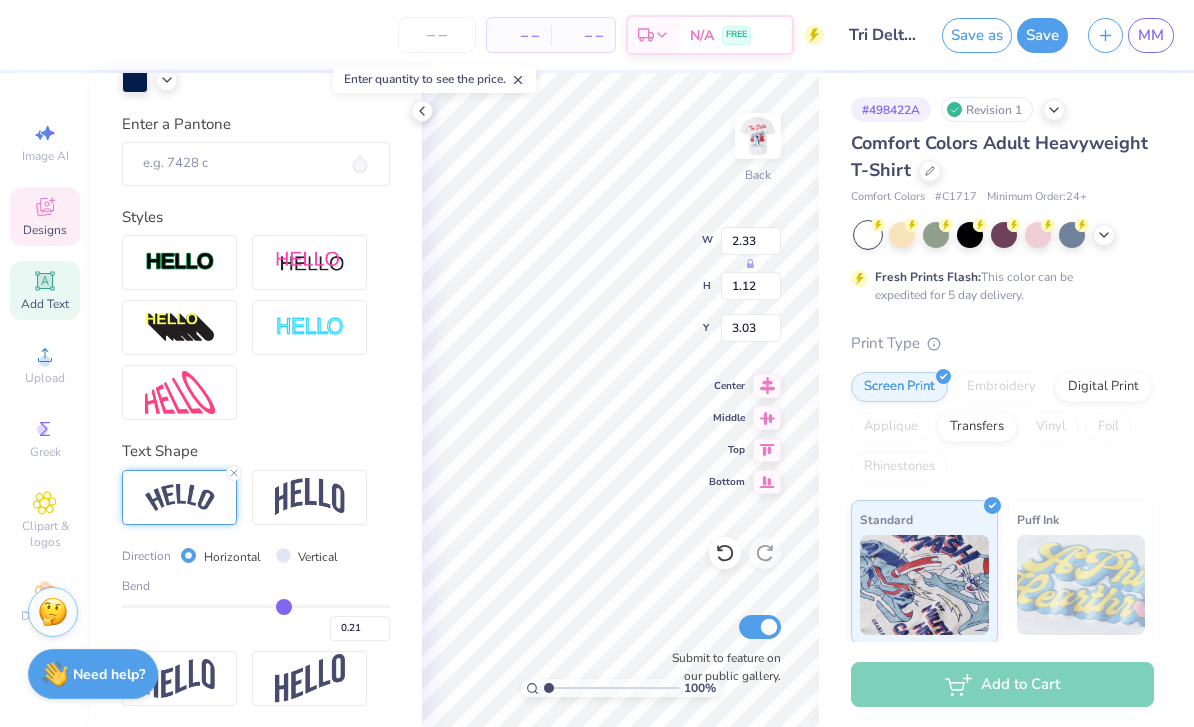 type on "0.22" 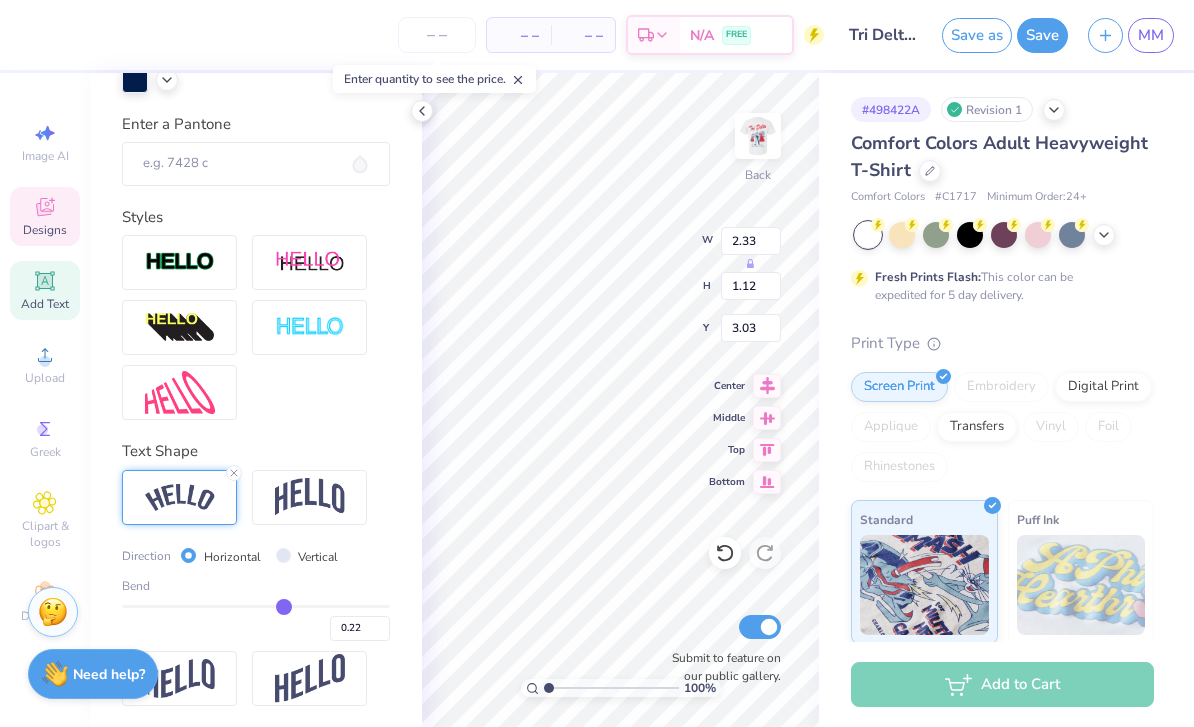 type on "0.23" 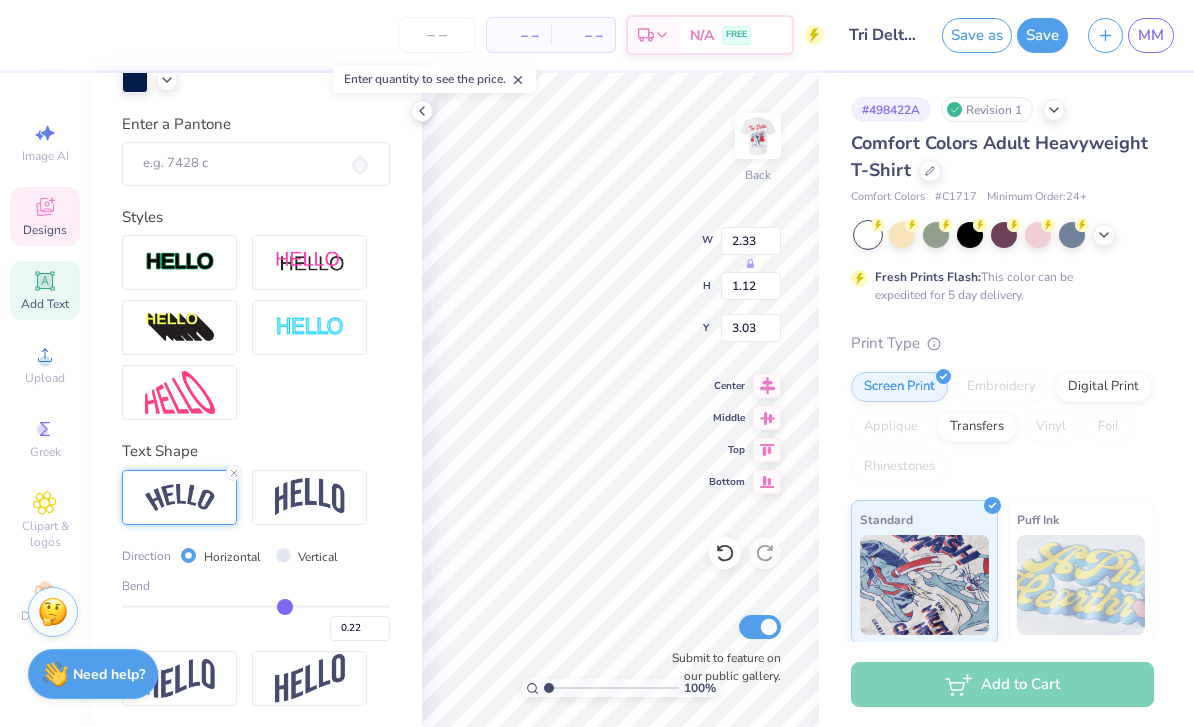 type on "0.23" 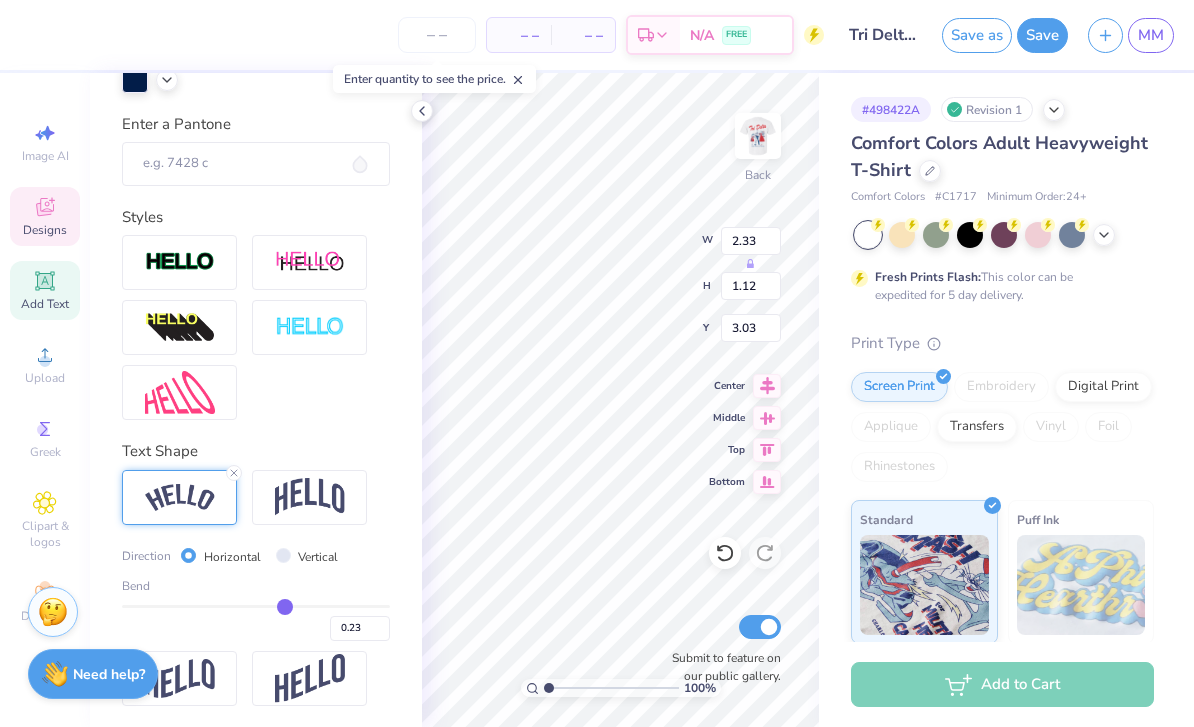 type on "0.24" 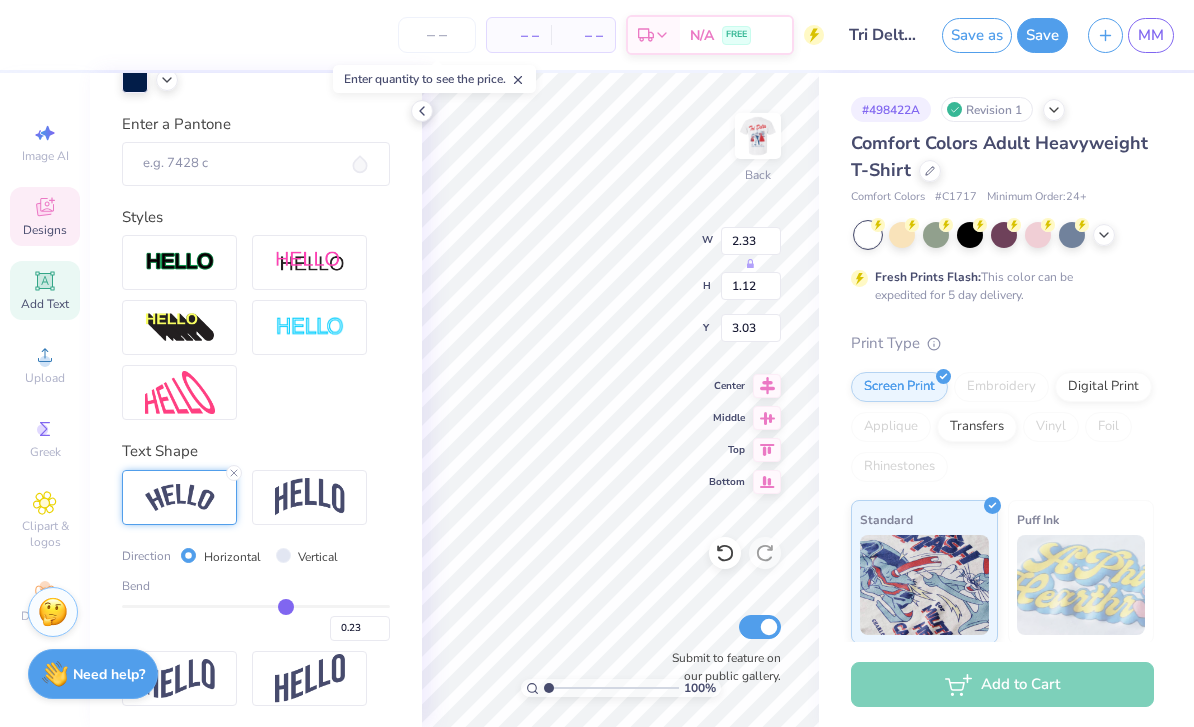type on "0.24" 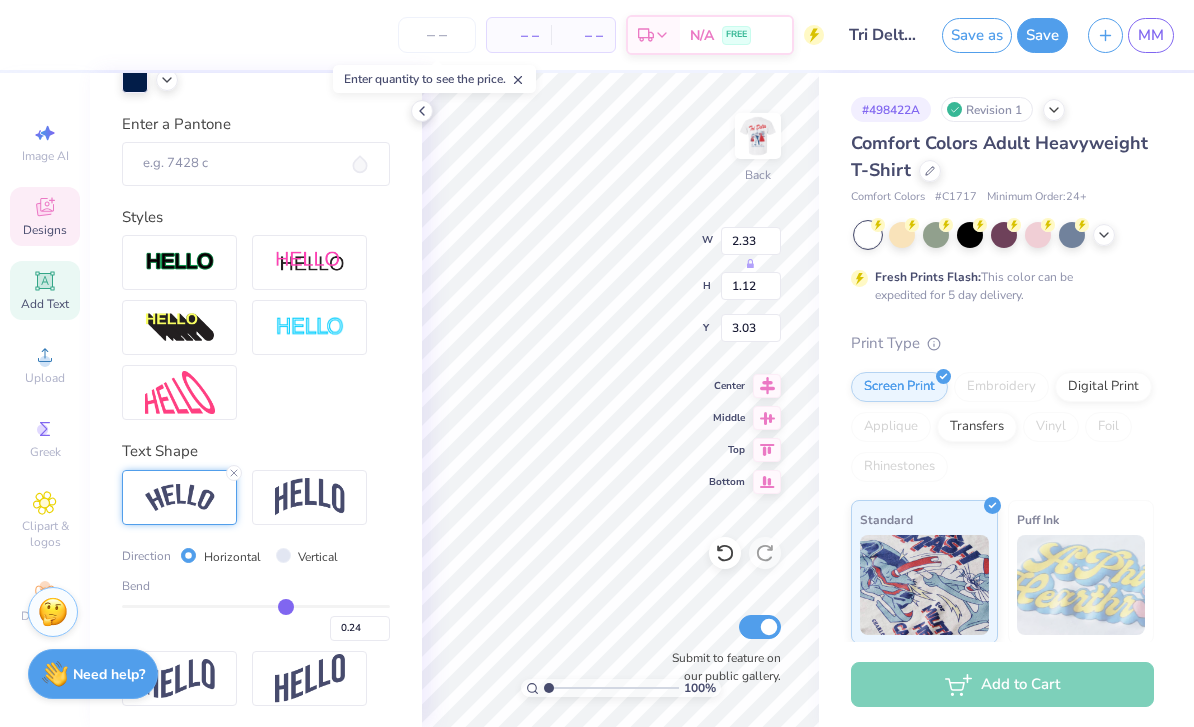 type on "0.23" 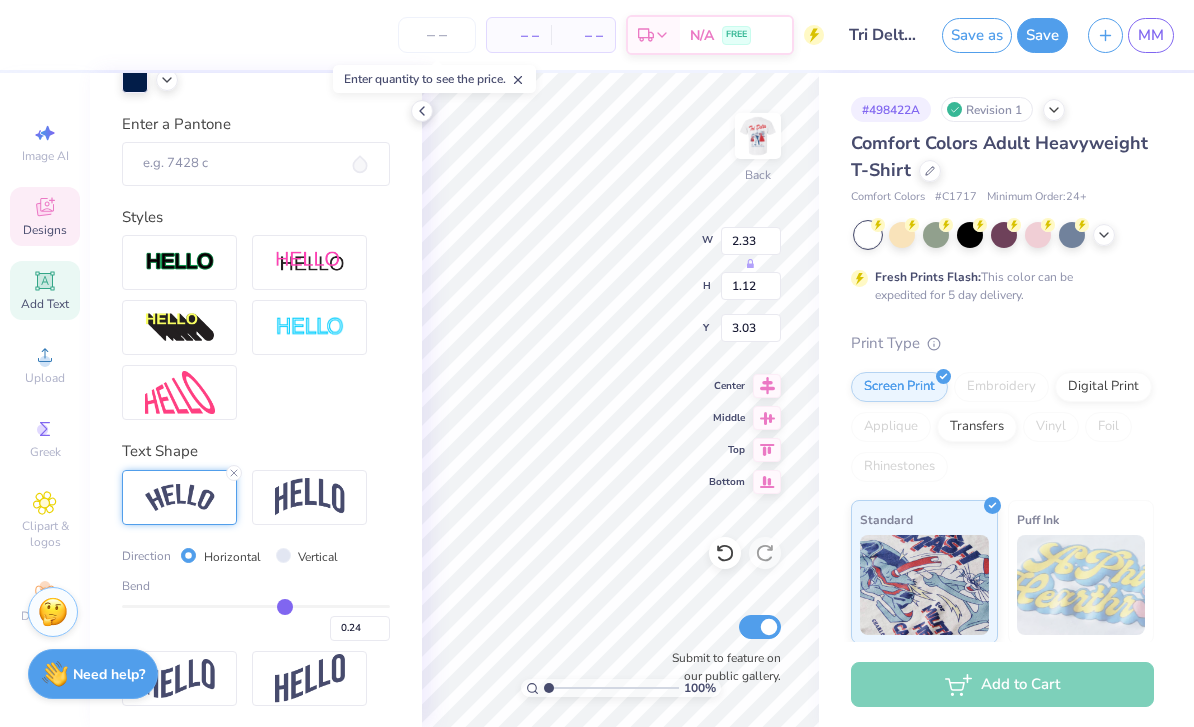 type on "0.23" 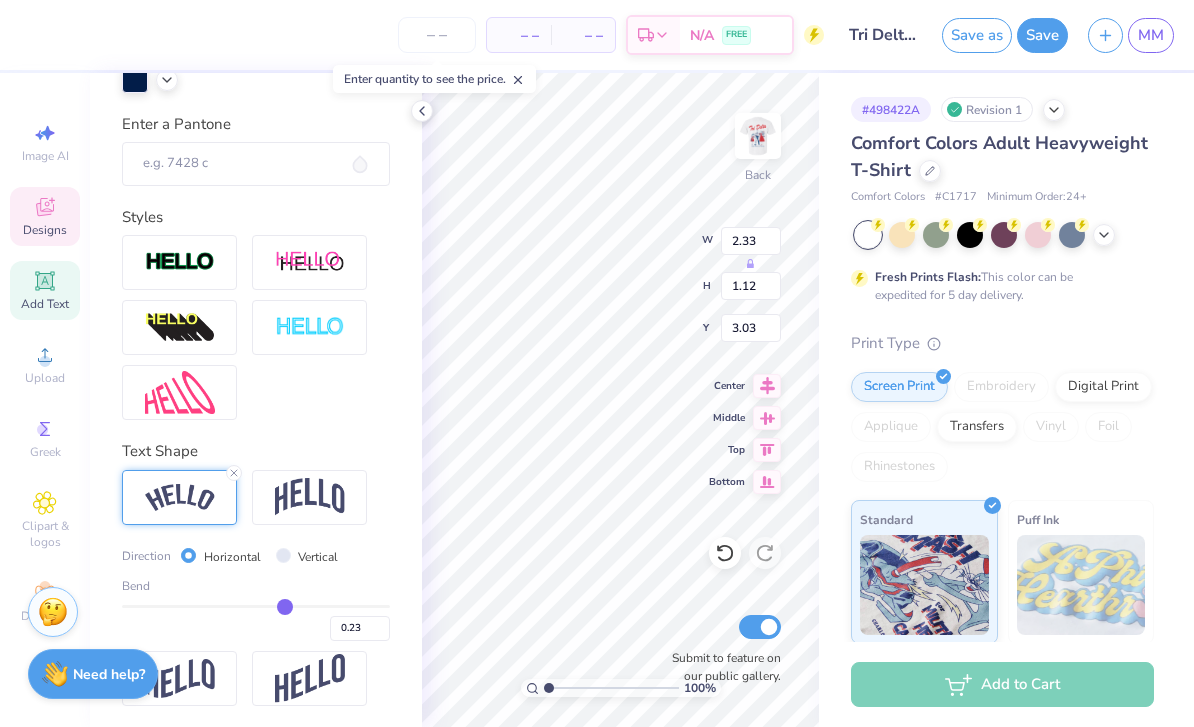 type on "0.22" 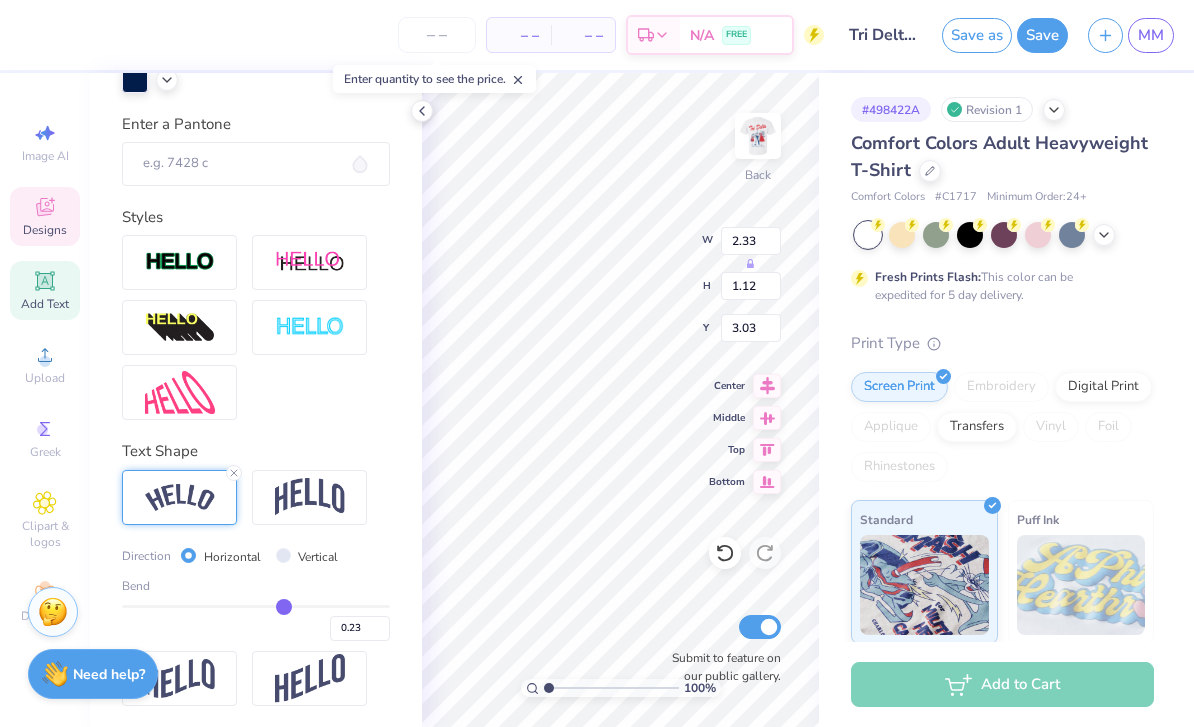 type on "0.22" 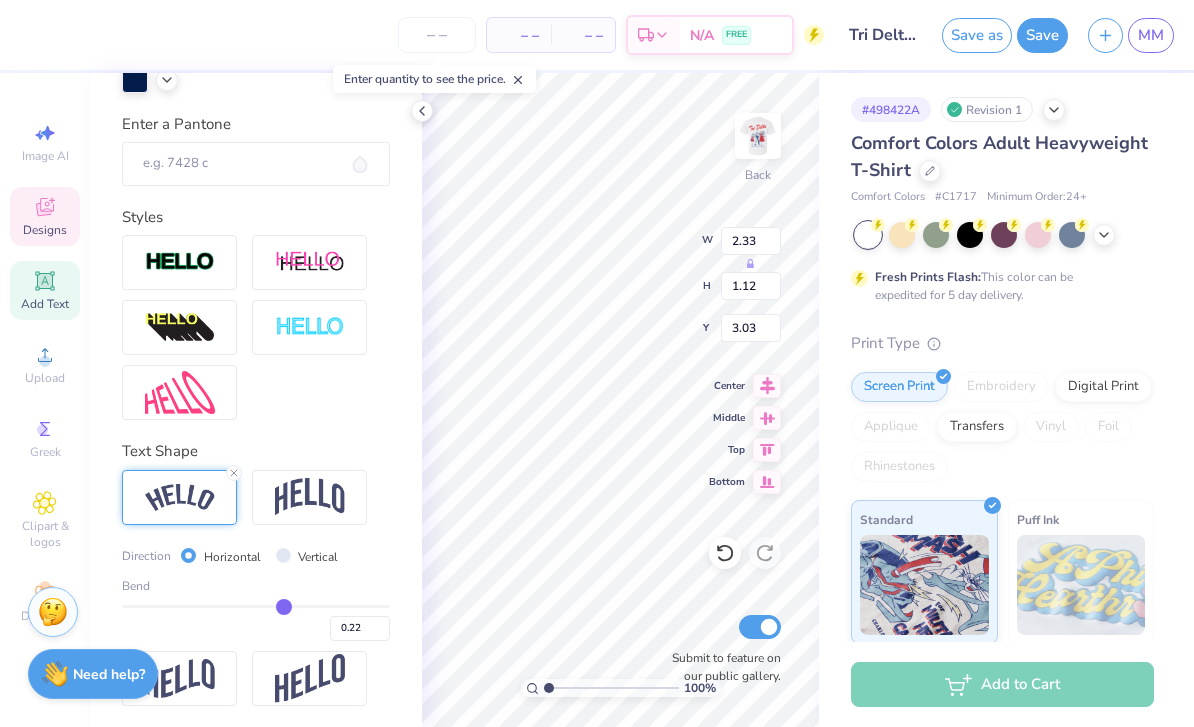type on "0.21" 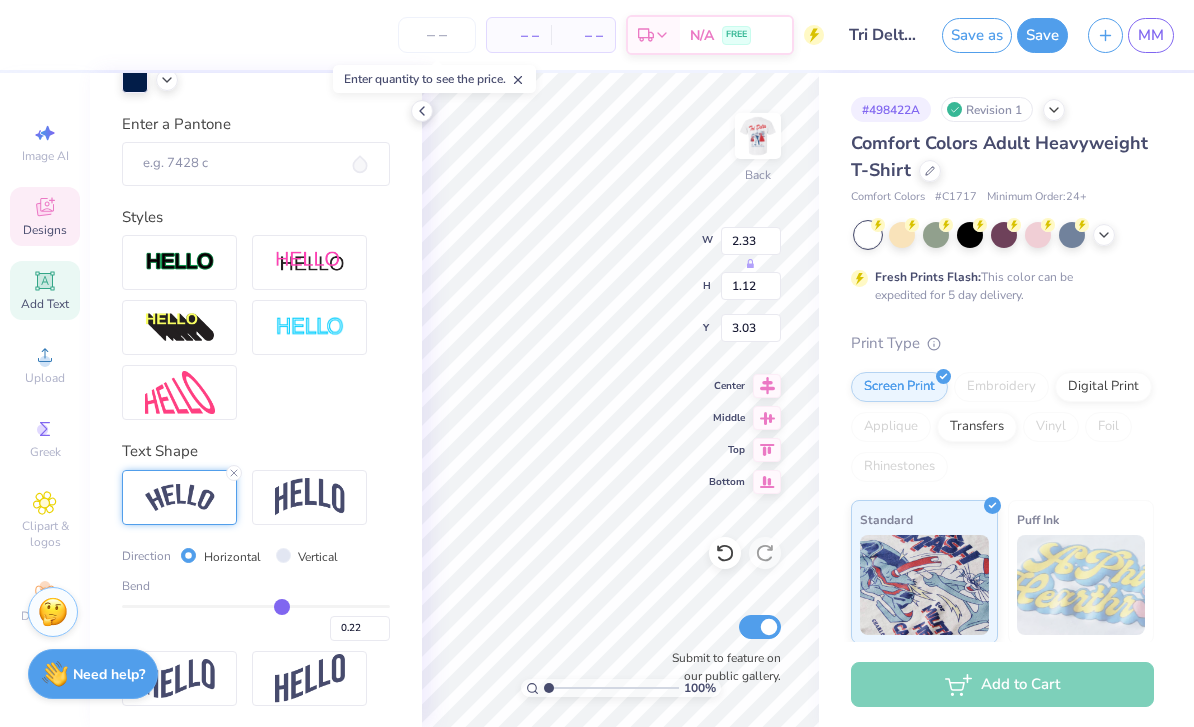 type on "0.21" 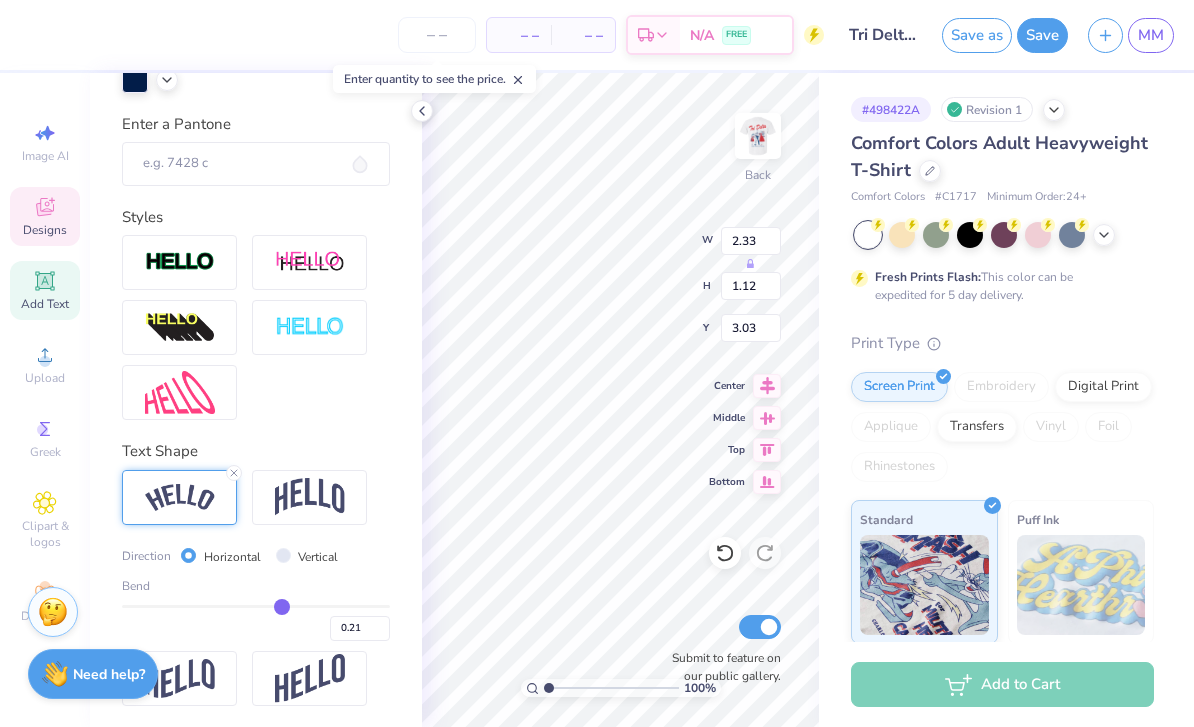 type on "0.19" 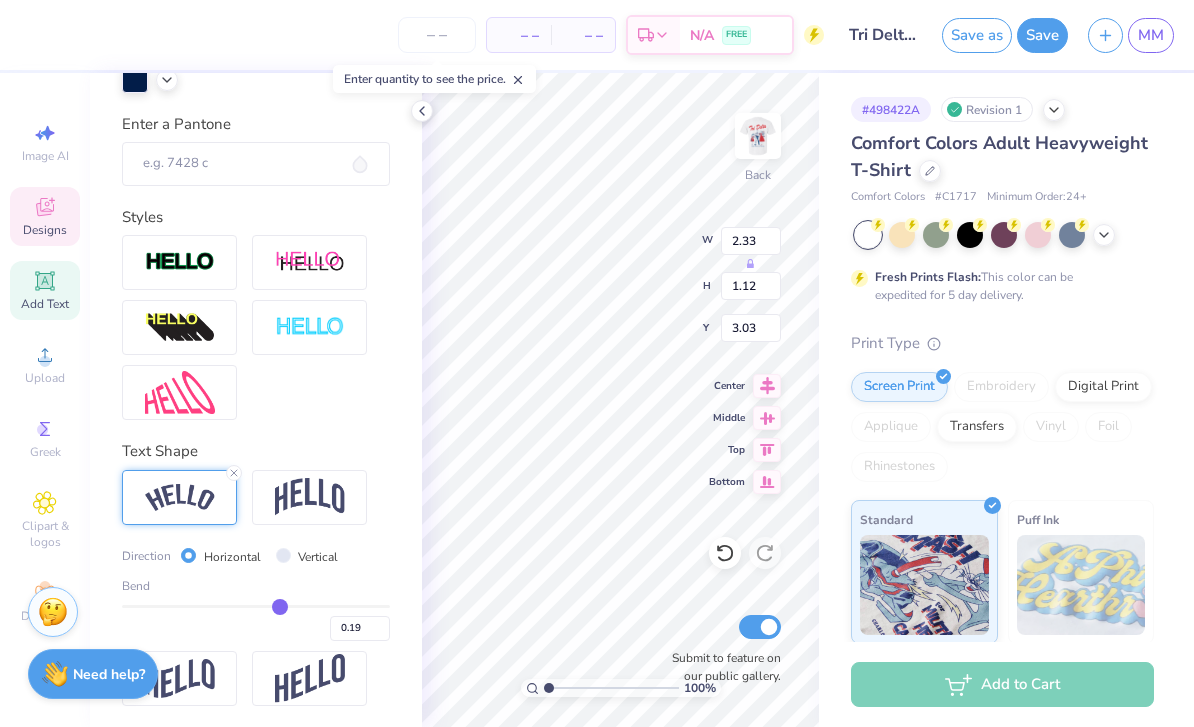type on "0.17" 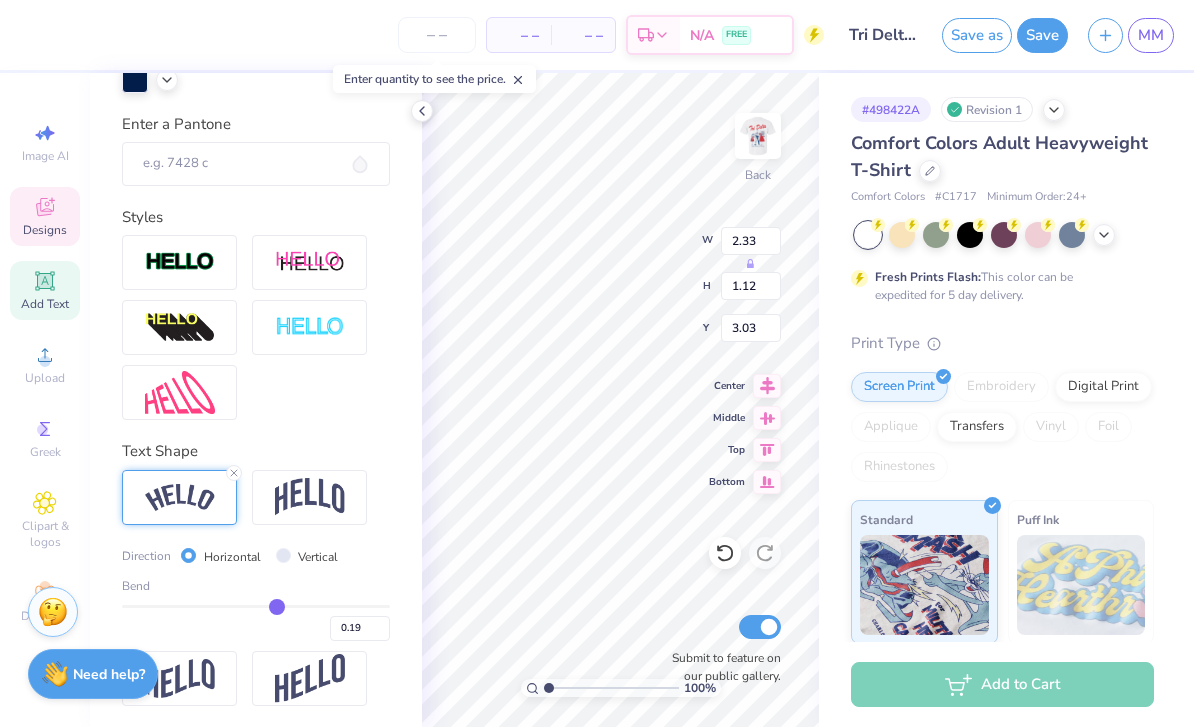 type on "0.17" 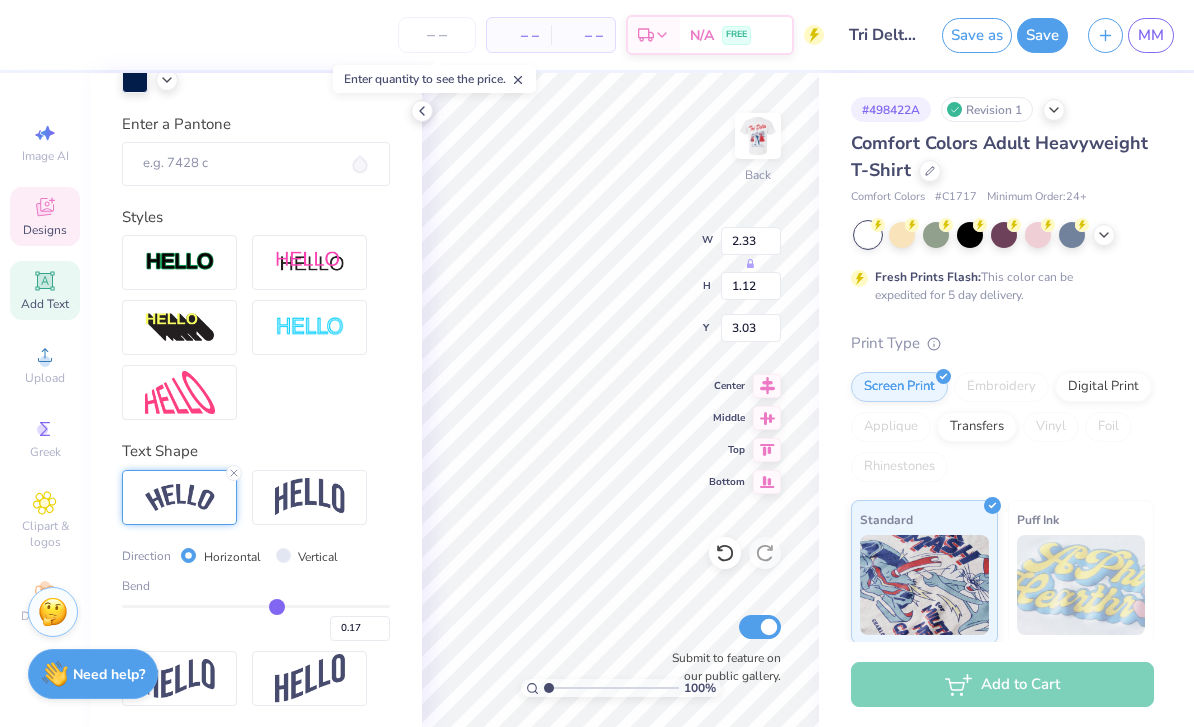 type on "0.1" 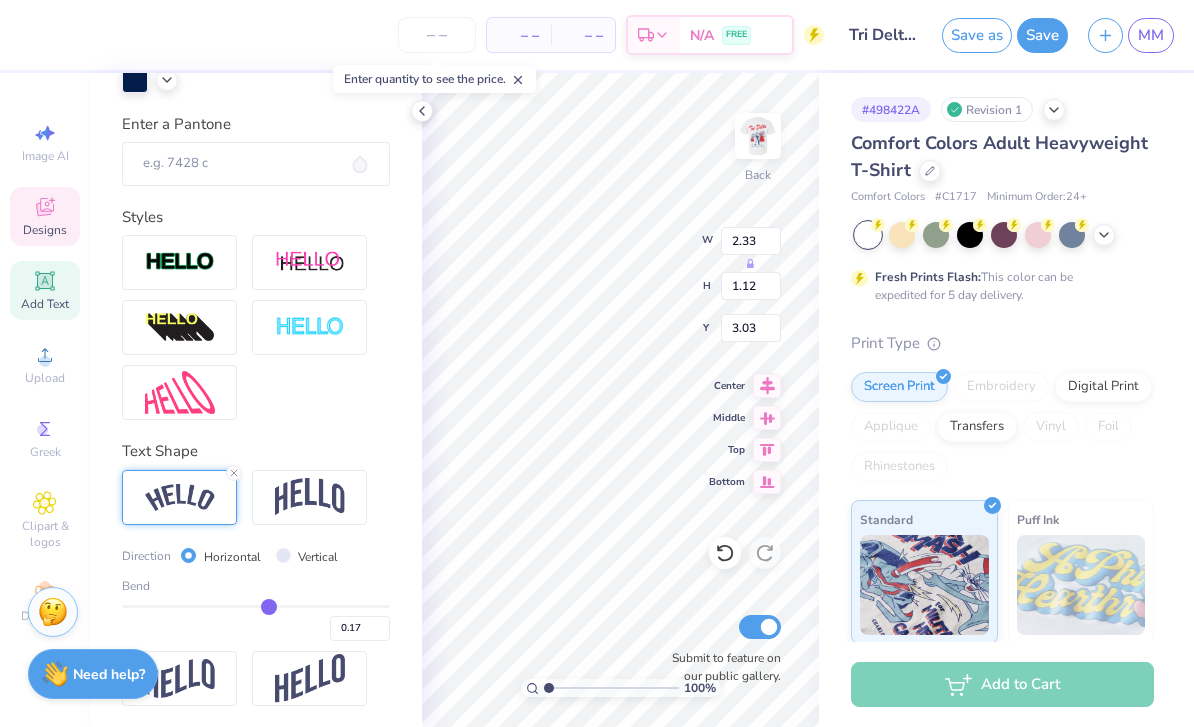 type on "0.10" 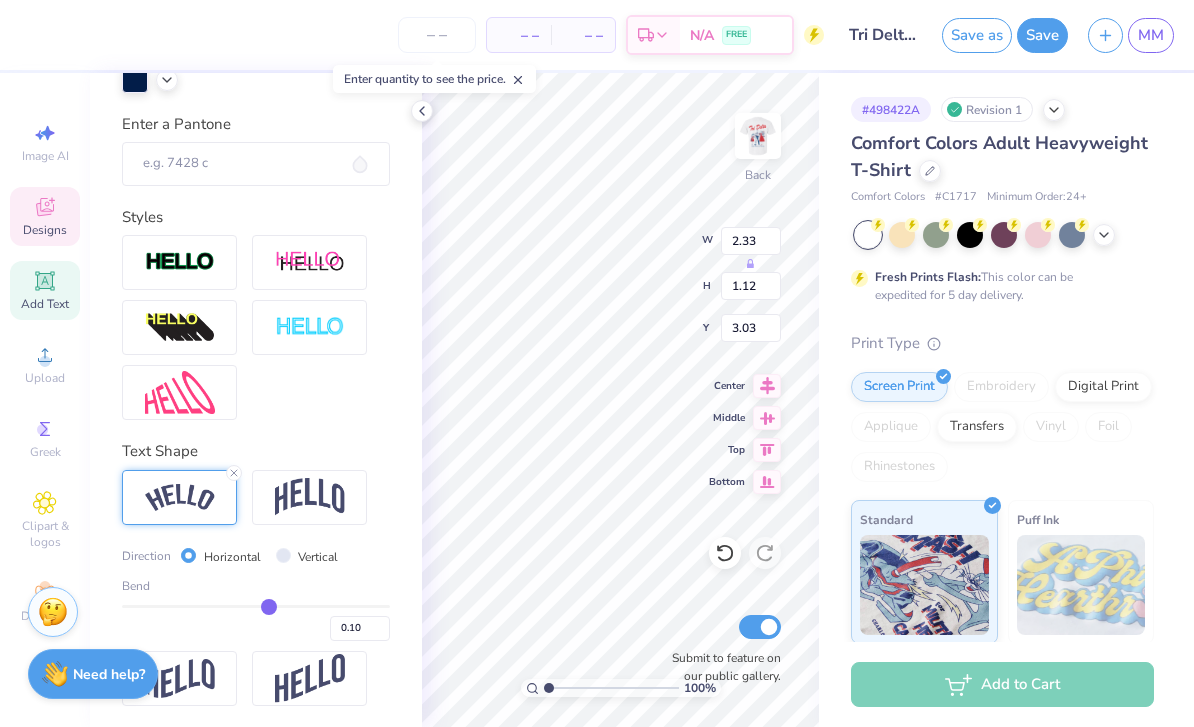 type on "0.06" 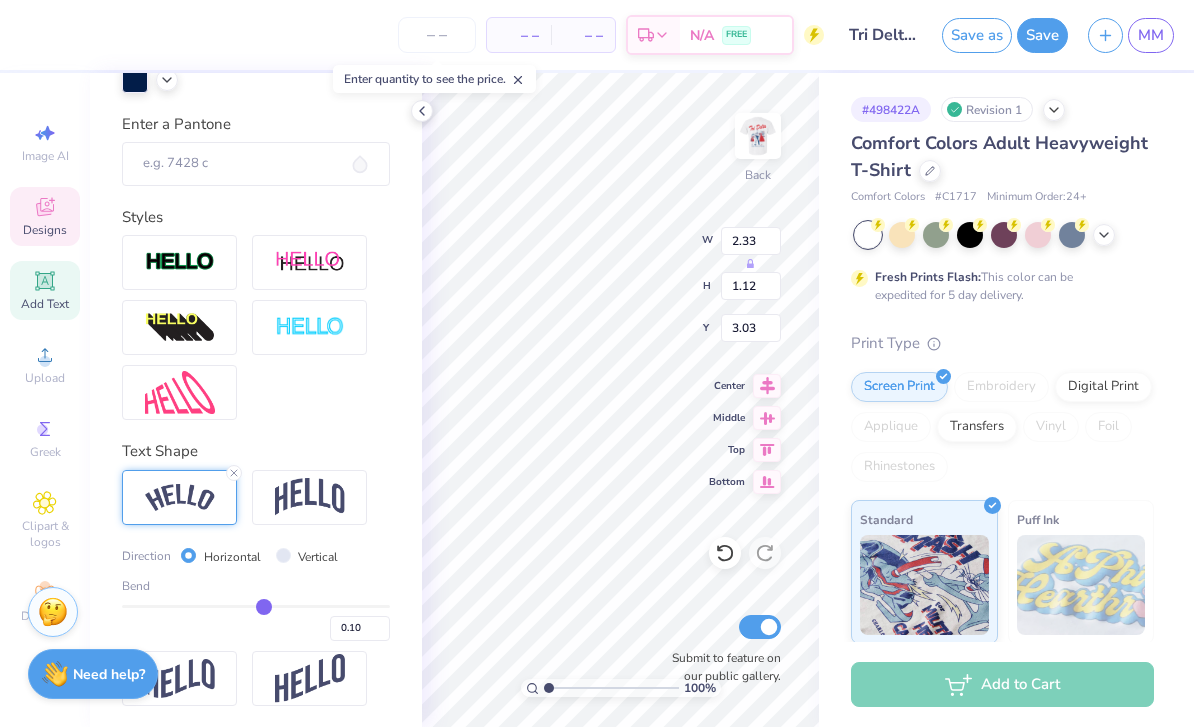type on "0.06" 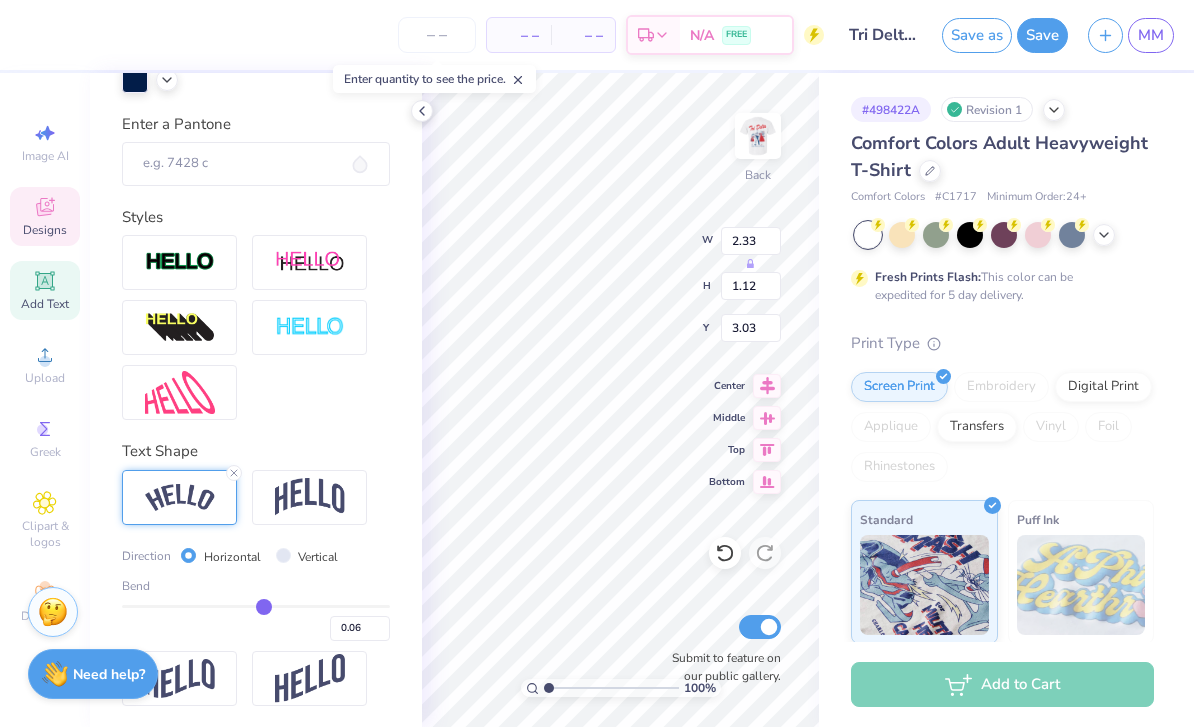type on "0.03" 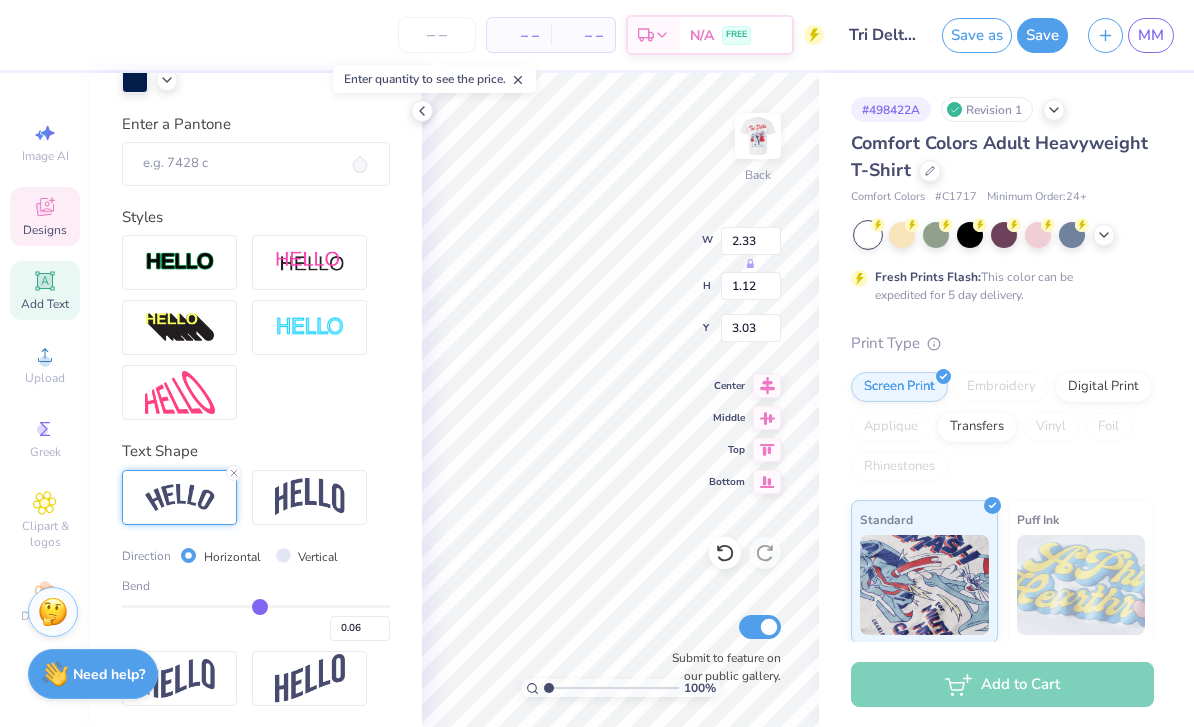 type on "0.03" 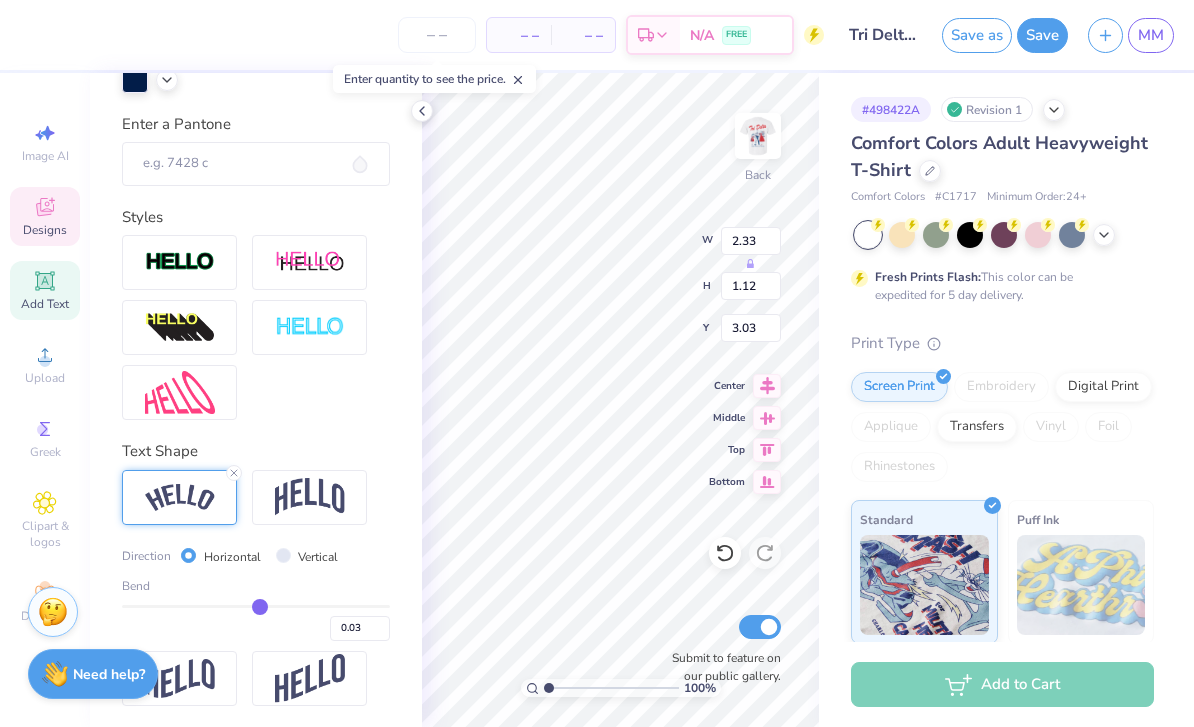 type on "0" 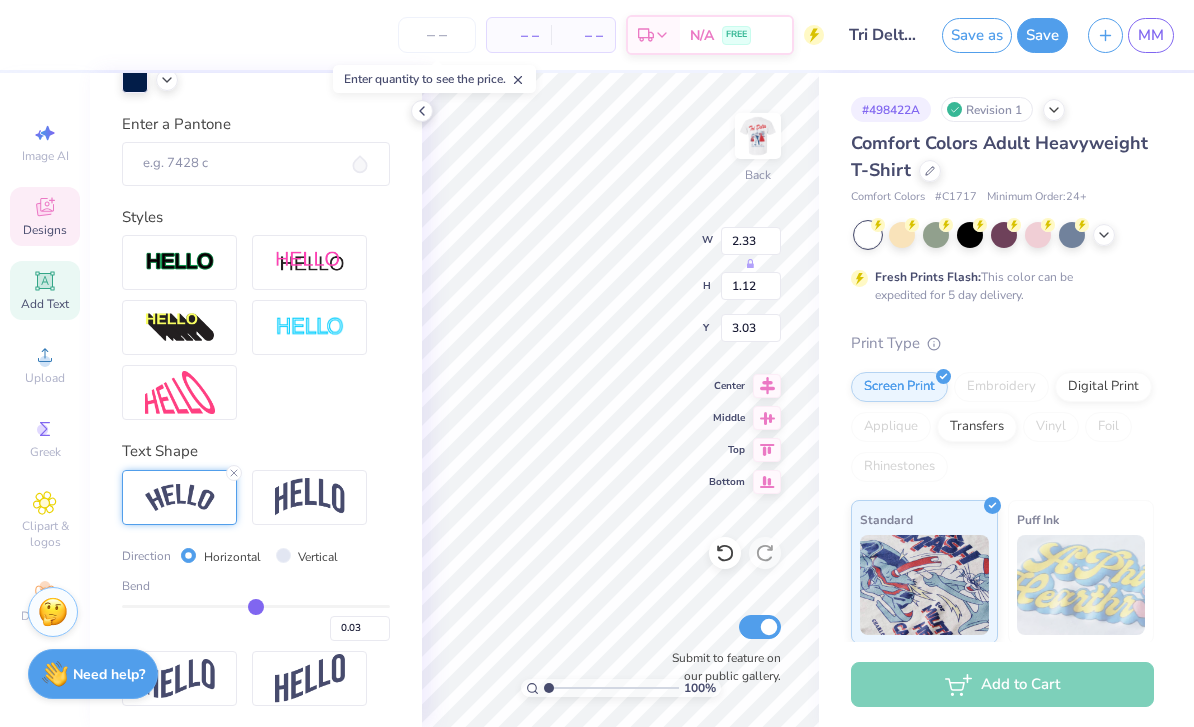 type on "0.00" 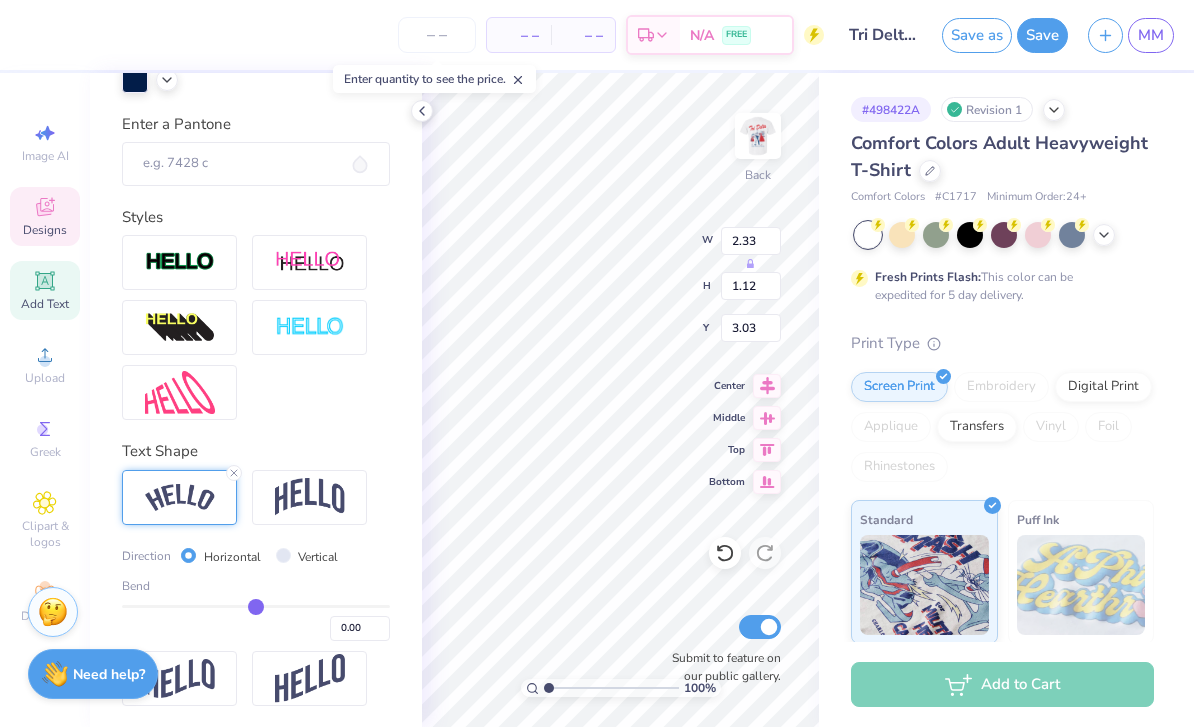 type on "-0.05" 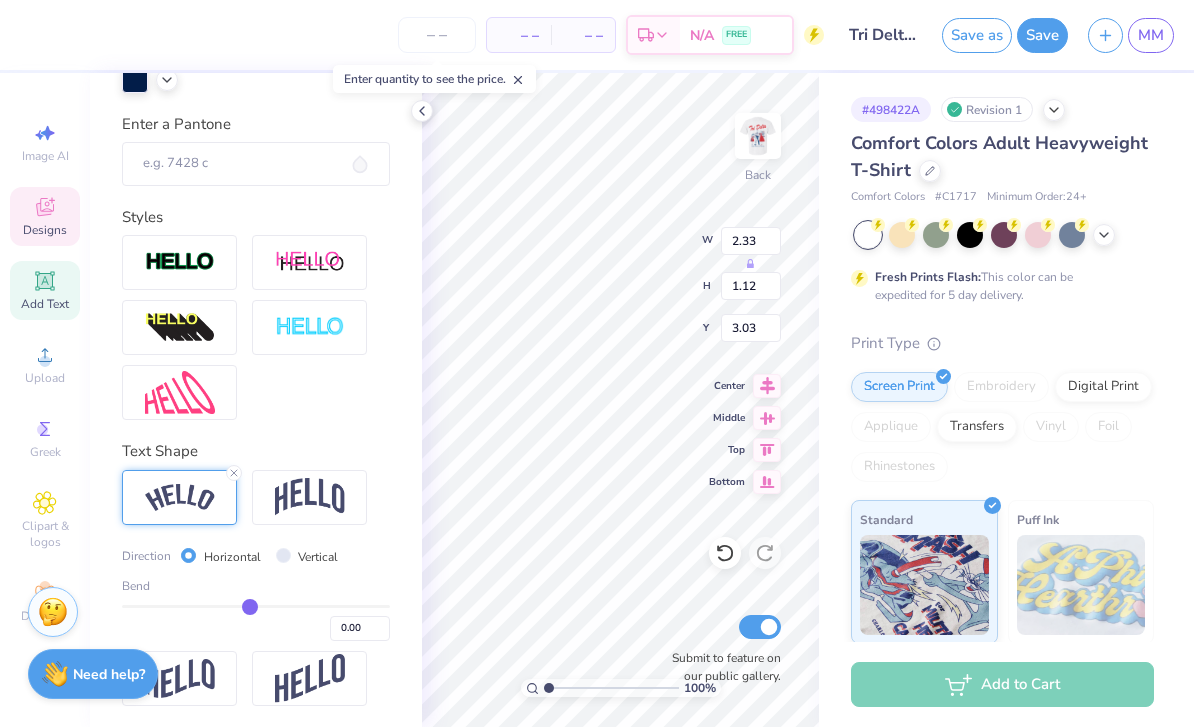 type on "-0.05" 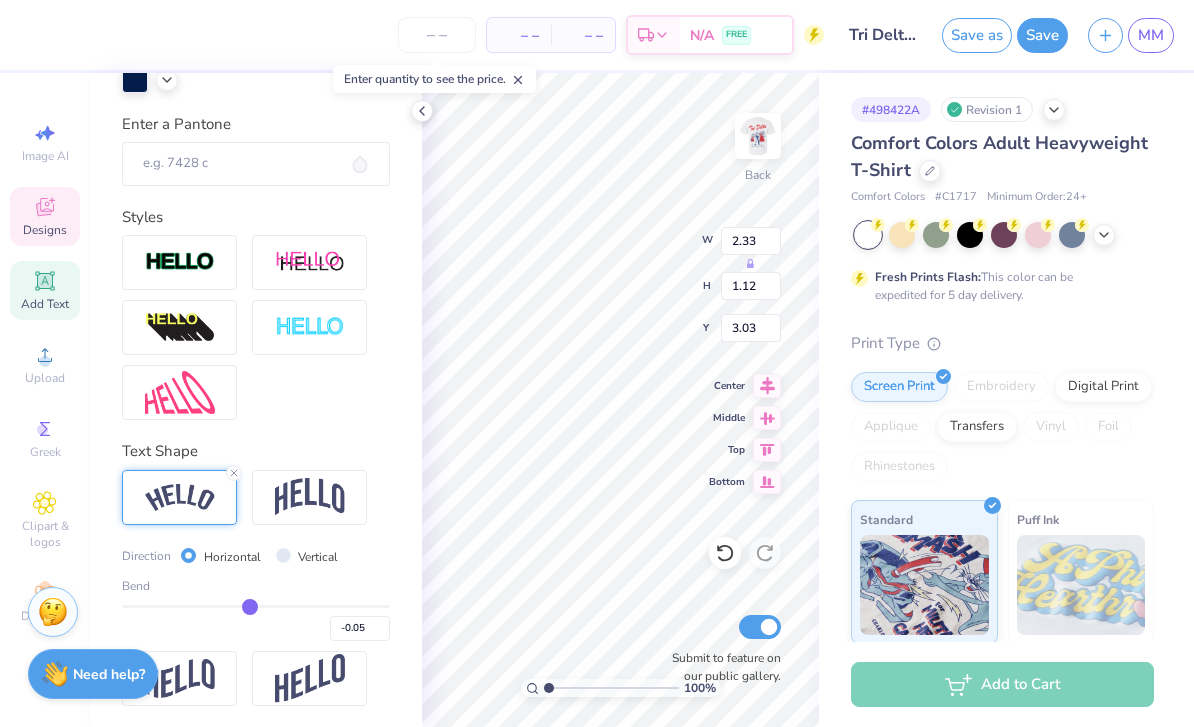 type on "-0.06" 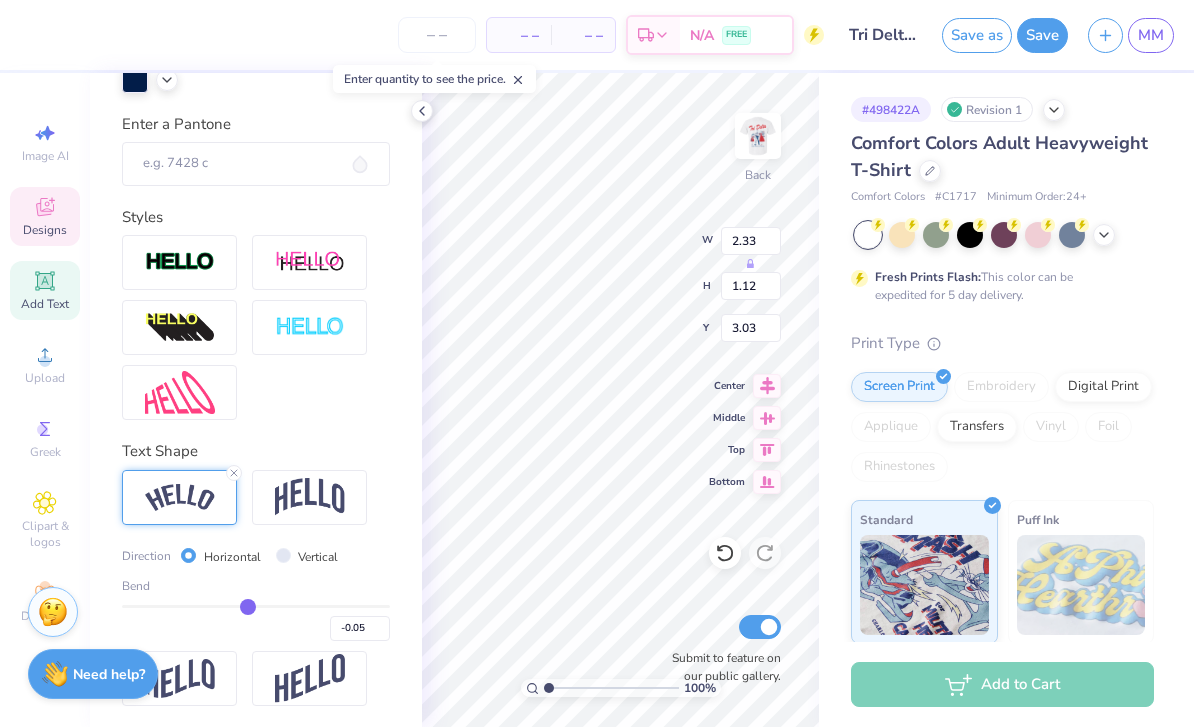 type on "-0.06" 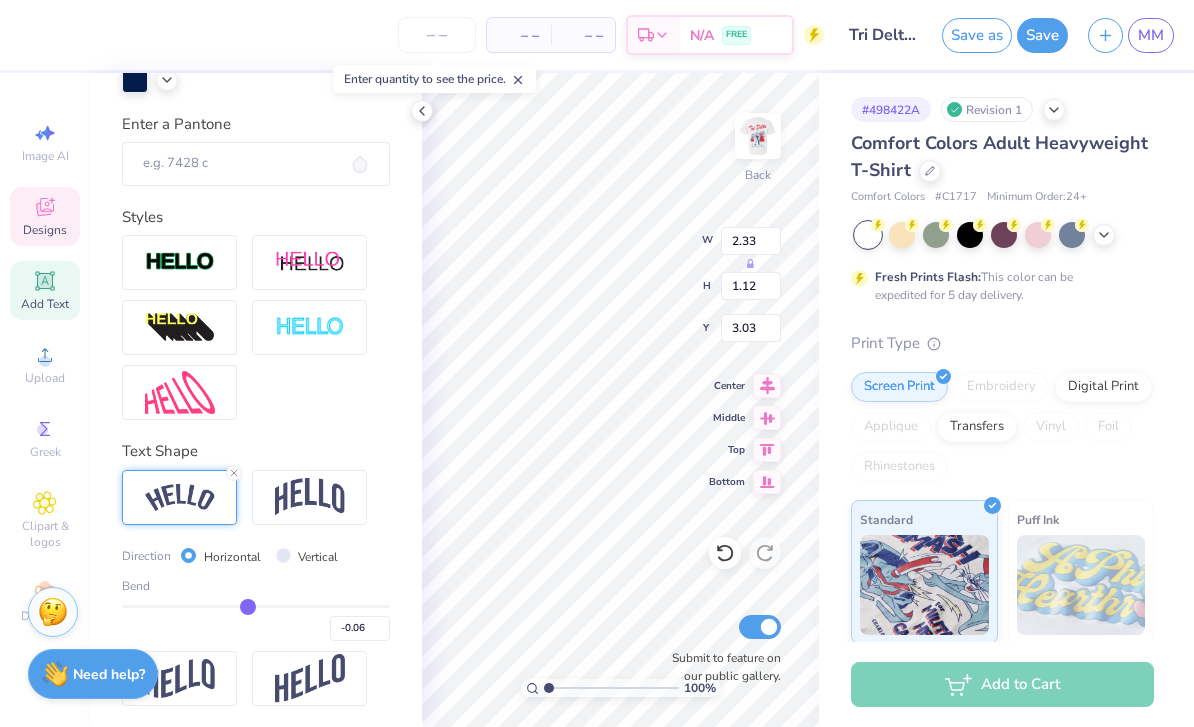 type on "-0.07" 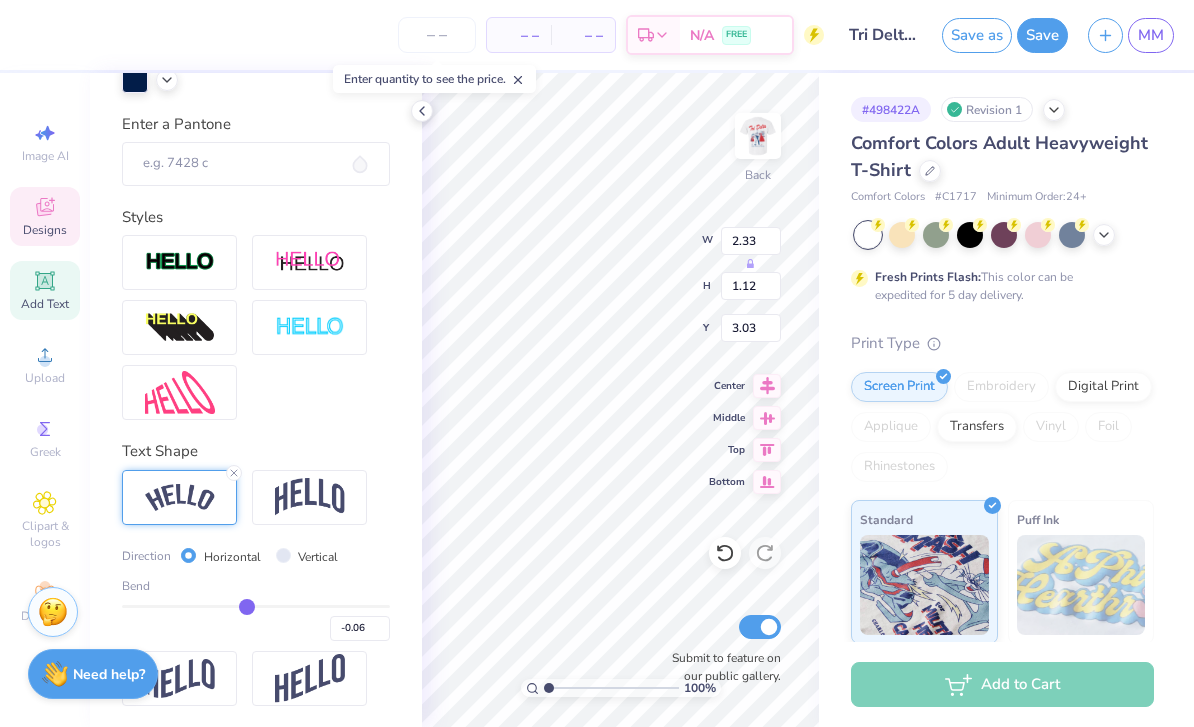 type on "-0.07" 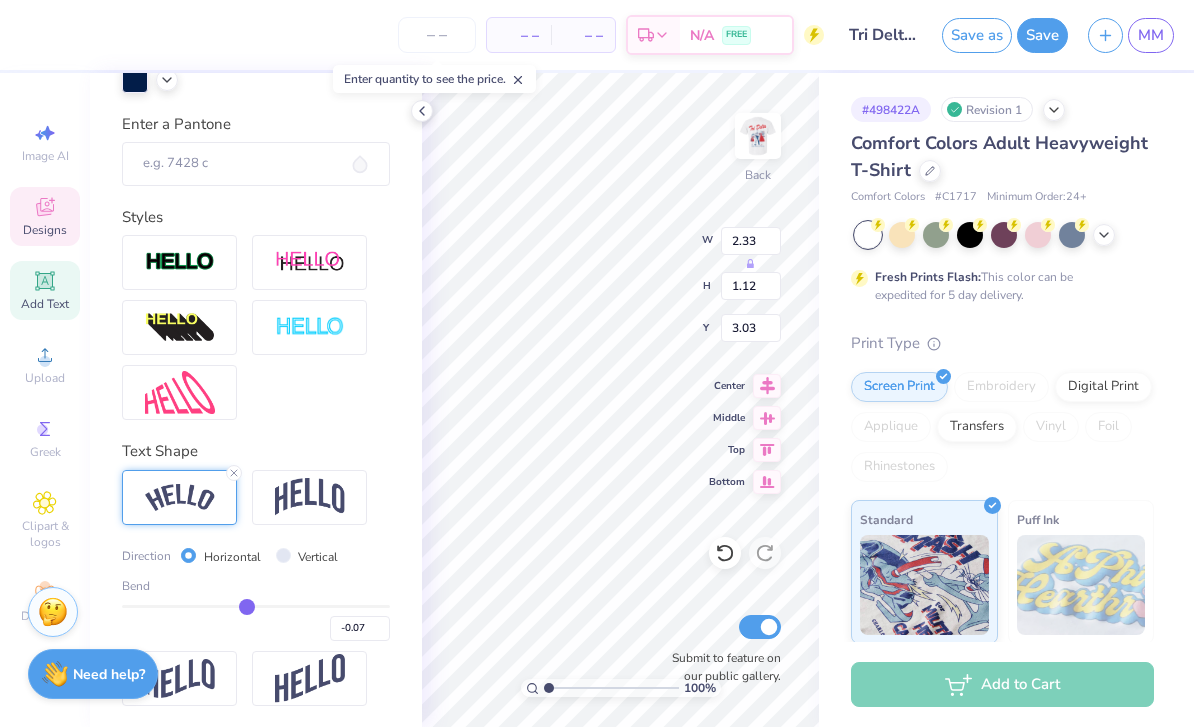 type on "-0.08" 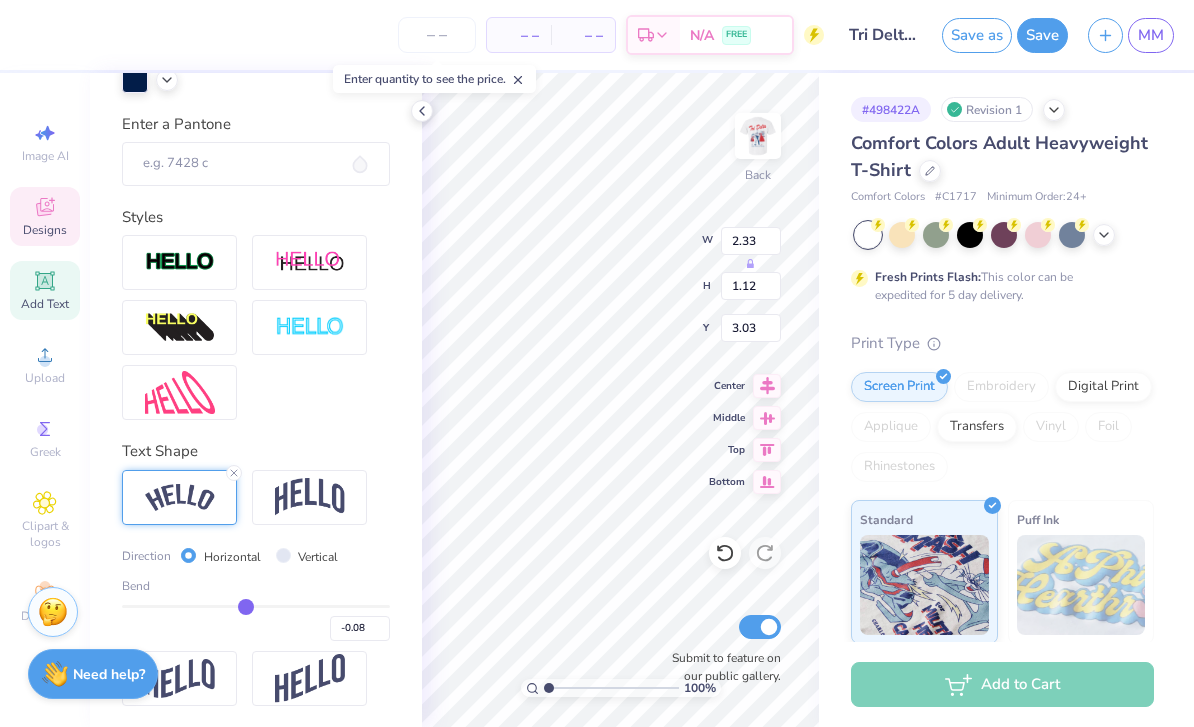 type on "-0.09" 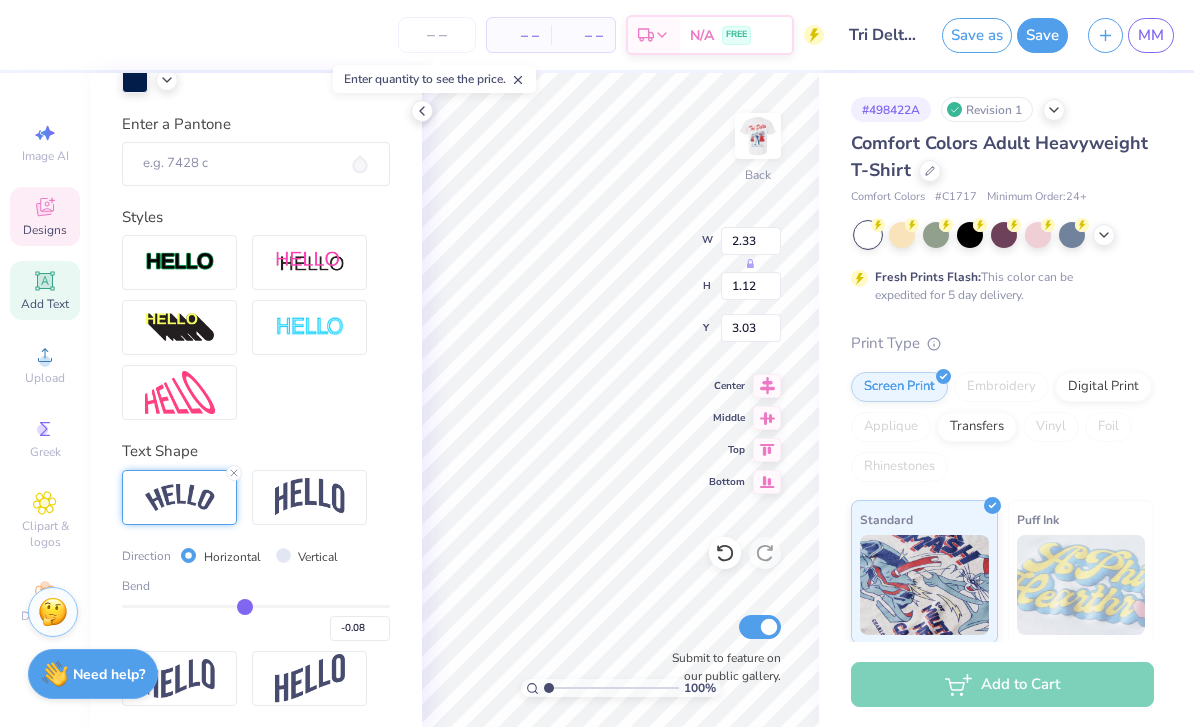 type on "-0.09" 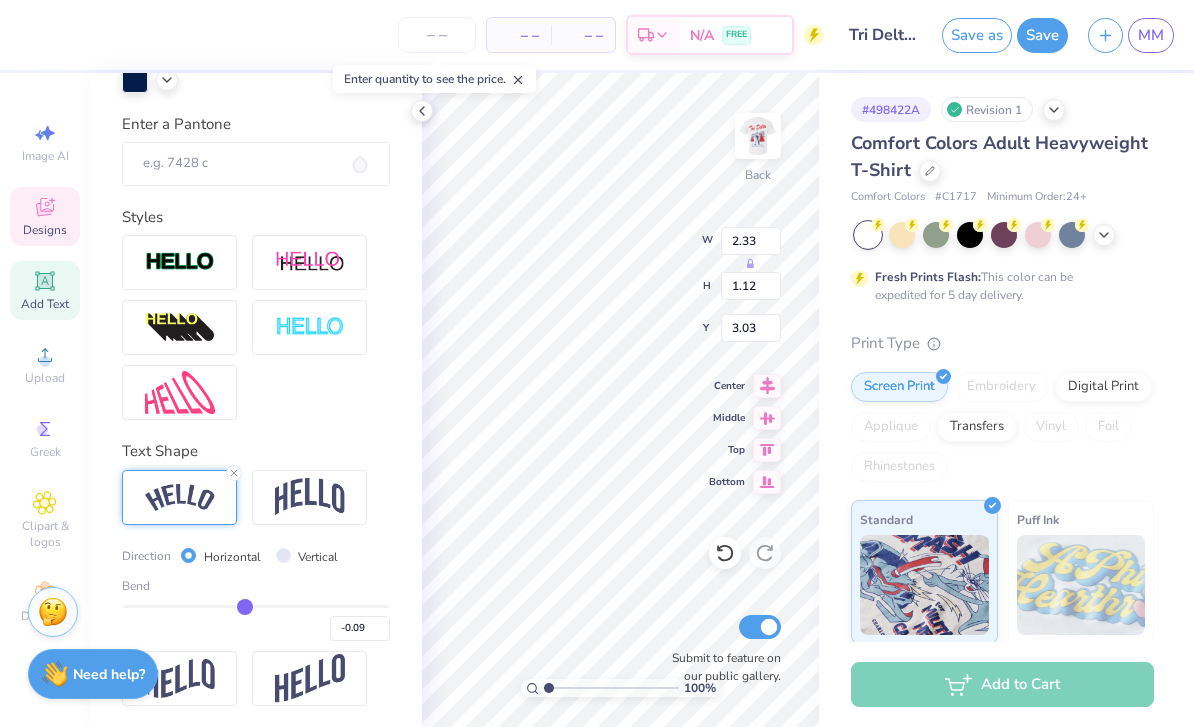 type on "-0.1" 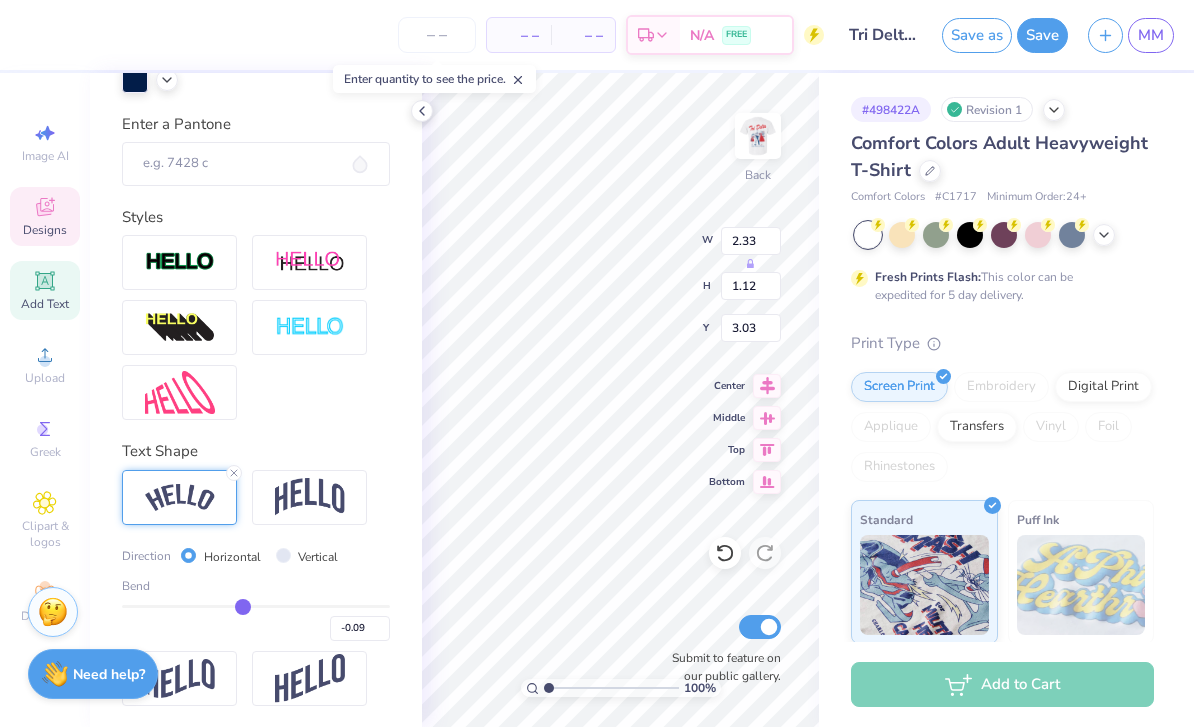 type on "-0.10" 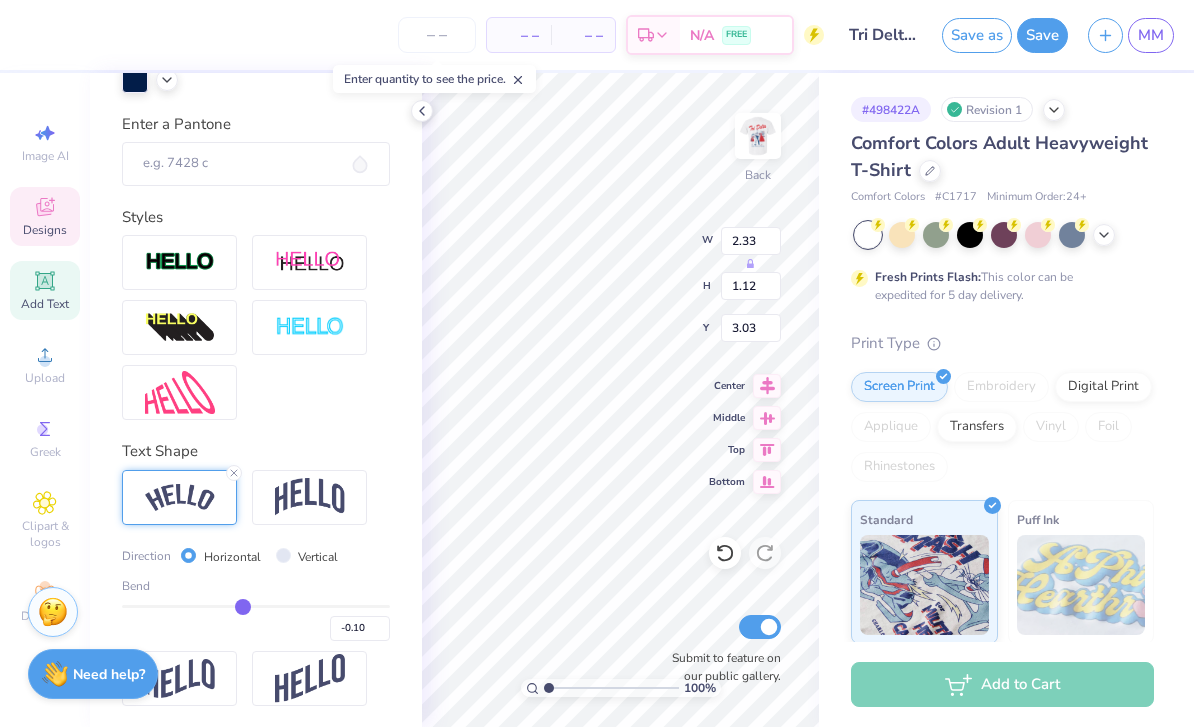 type on "-0.11" 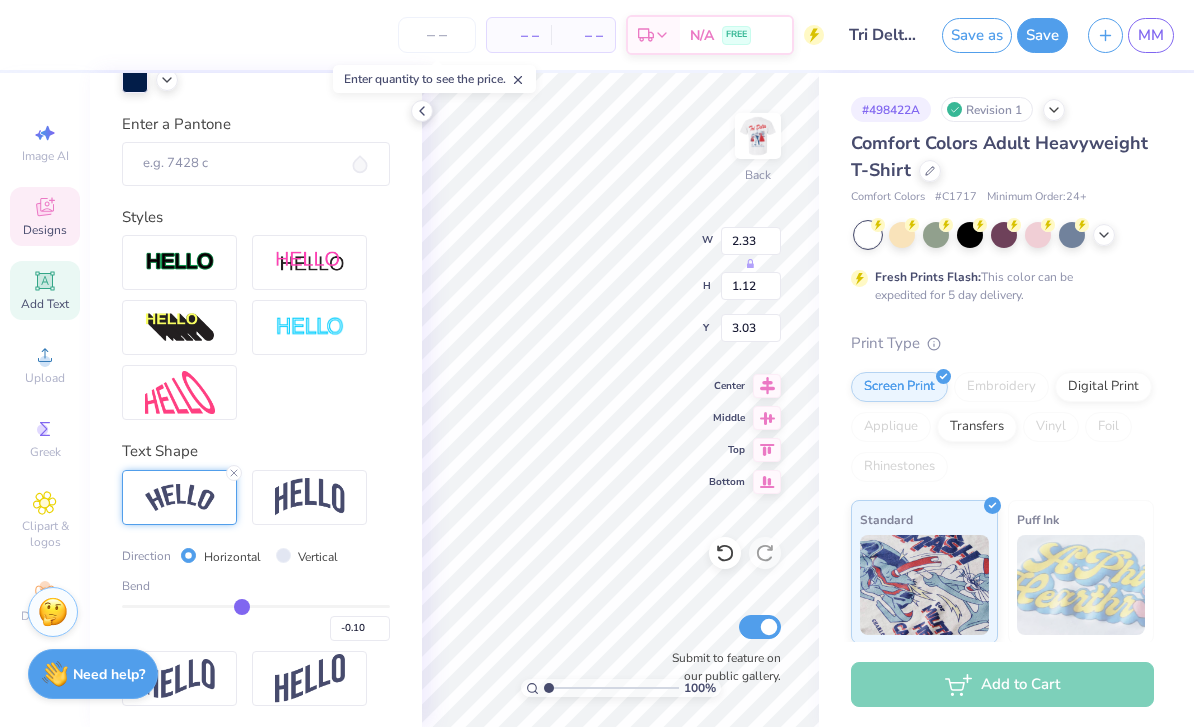 type on "-0.11" 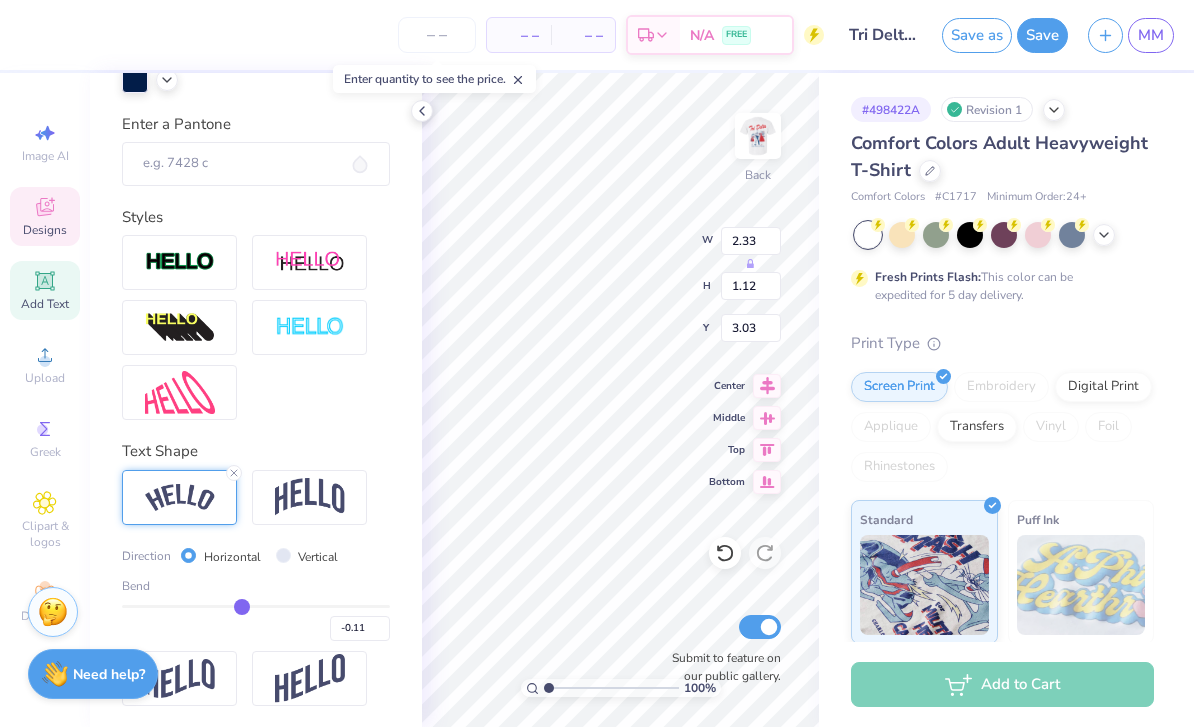 type on "-0.12" 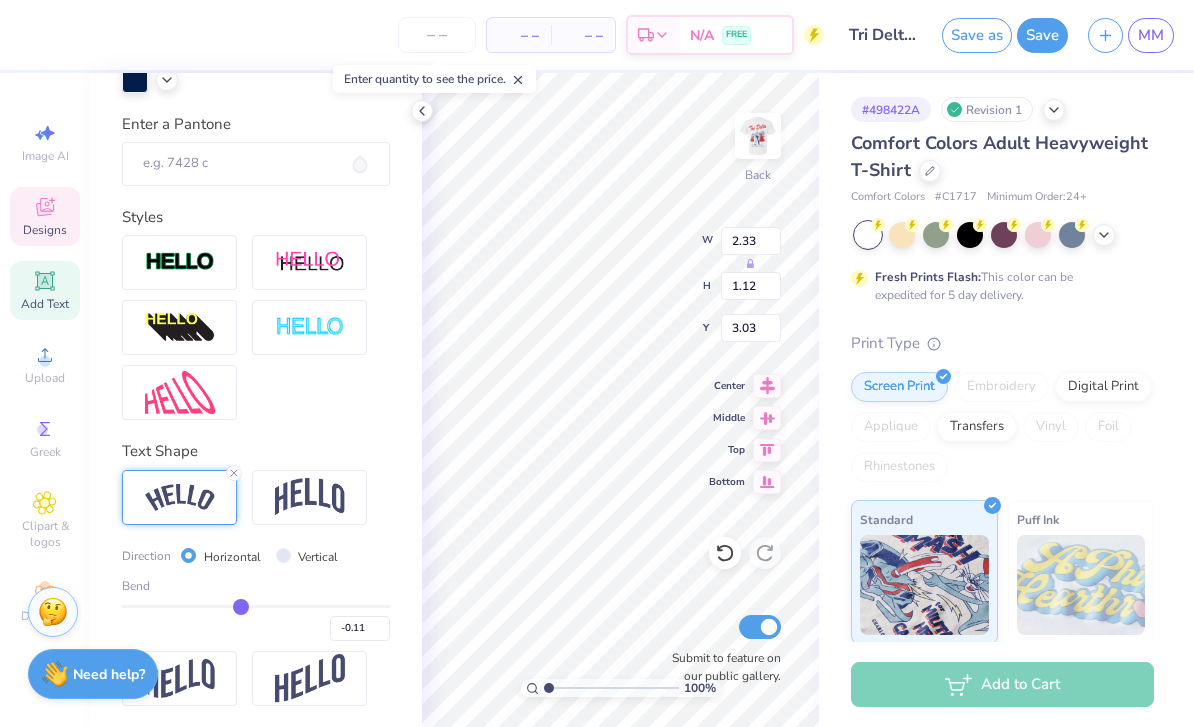 type on "-0.12" 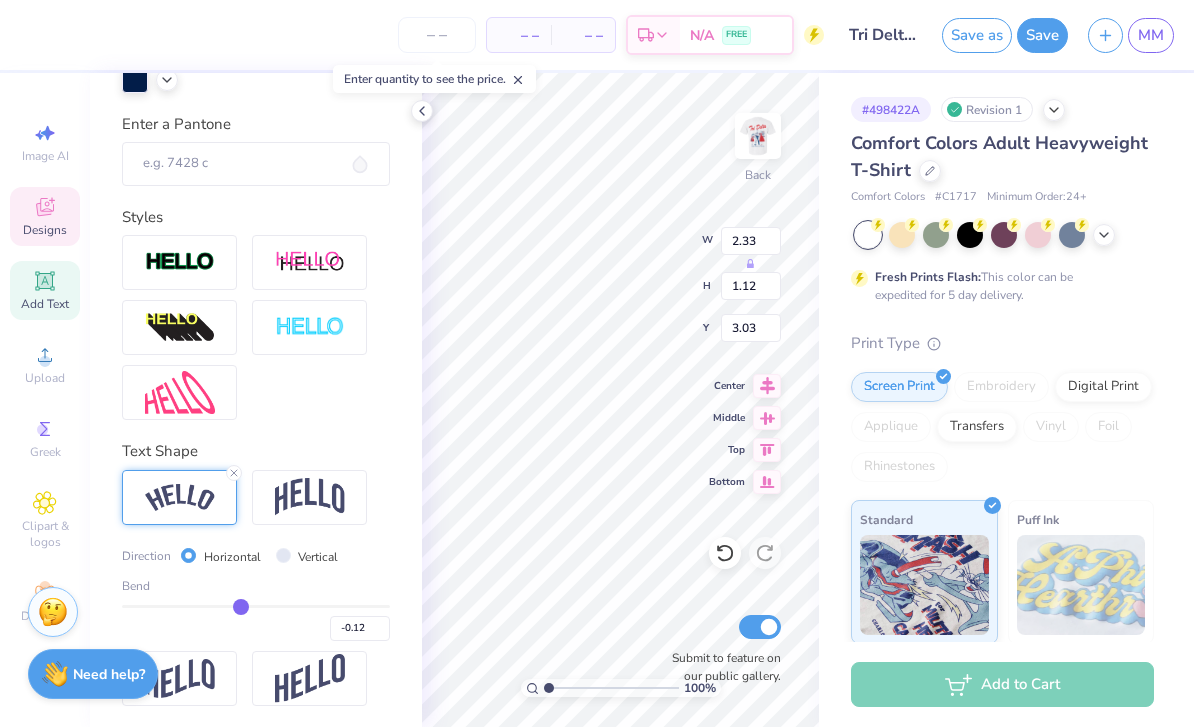 type on "-0.13" 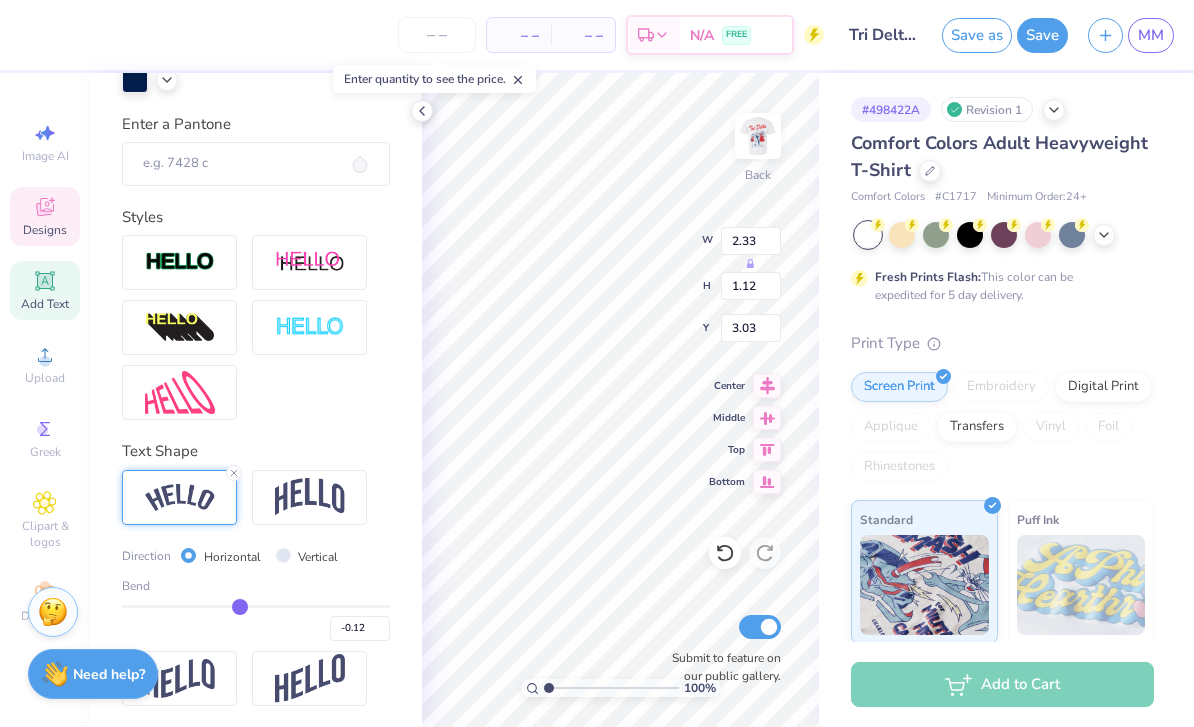 type on "-0.13" 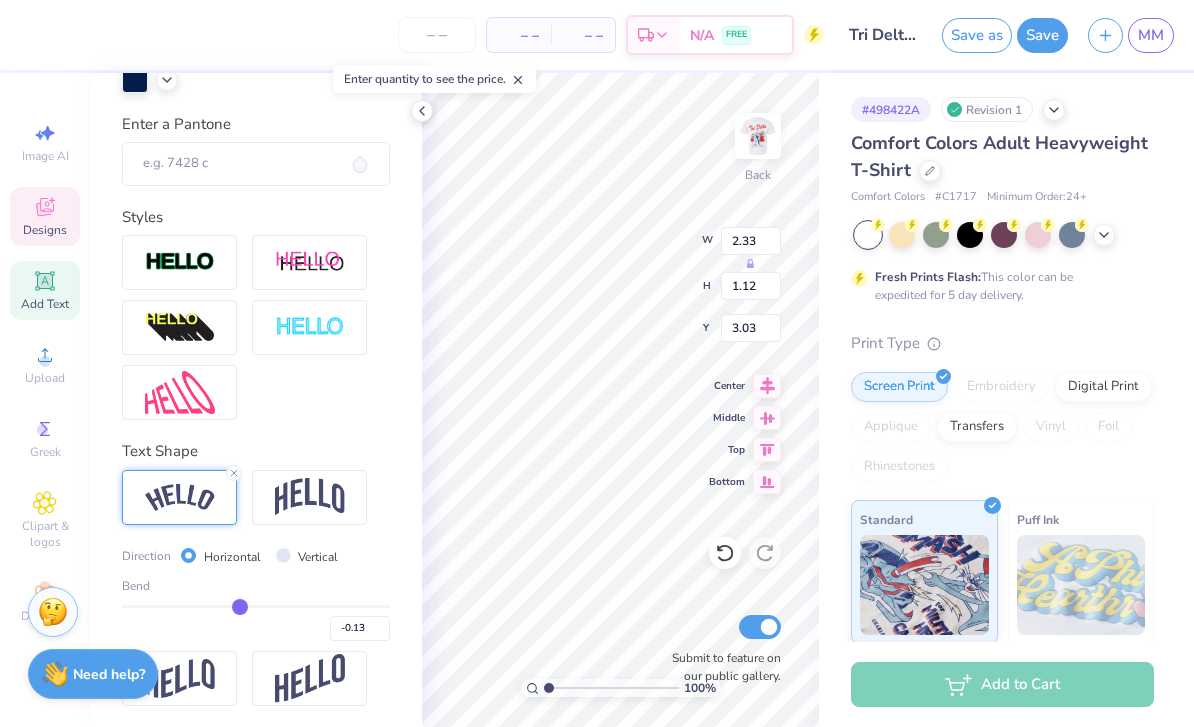 type on "-0.14" 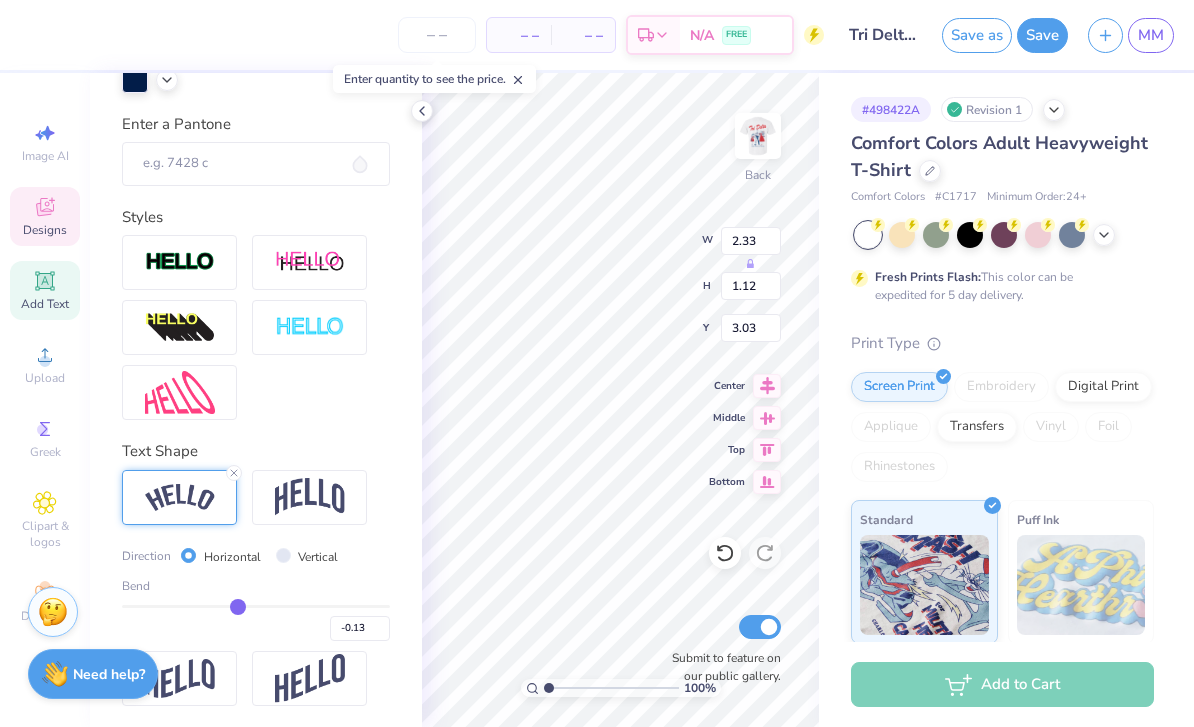 type on "-0.14" 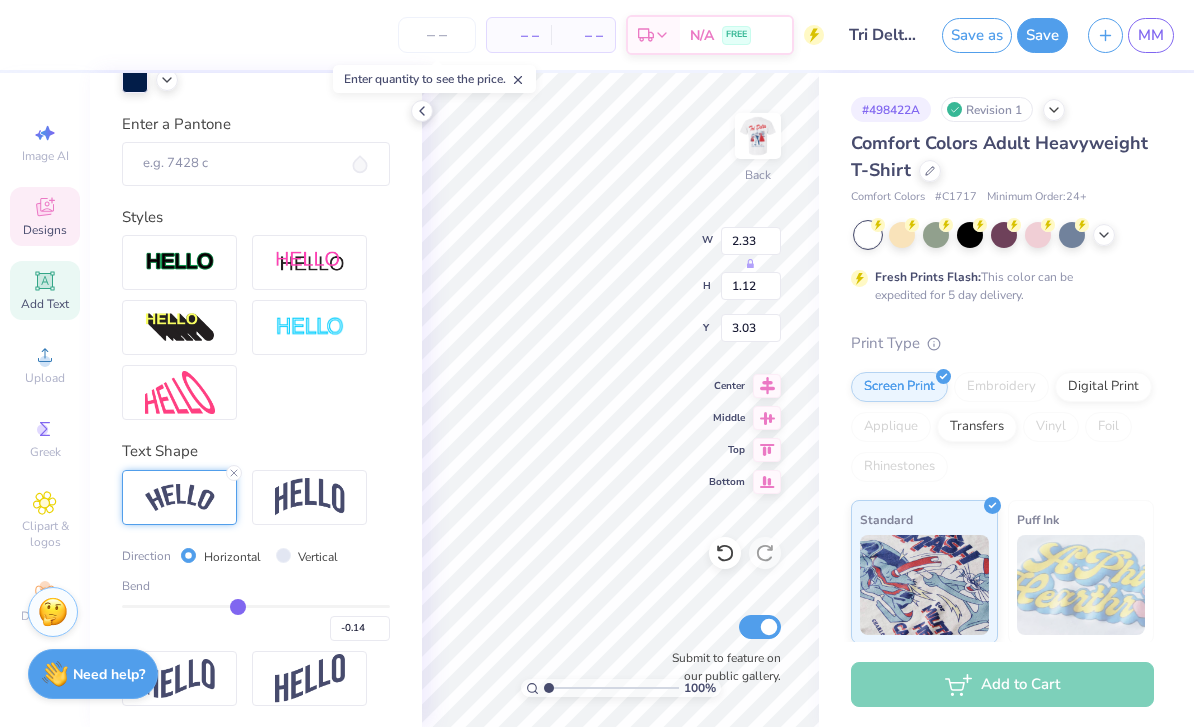 type on "-0.15" 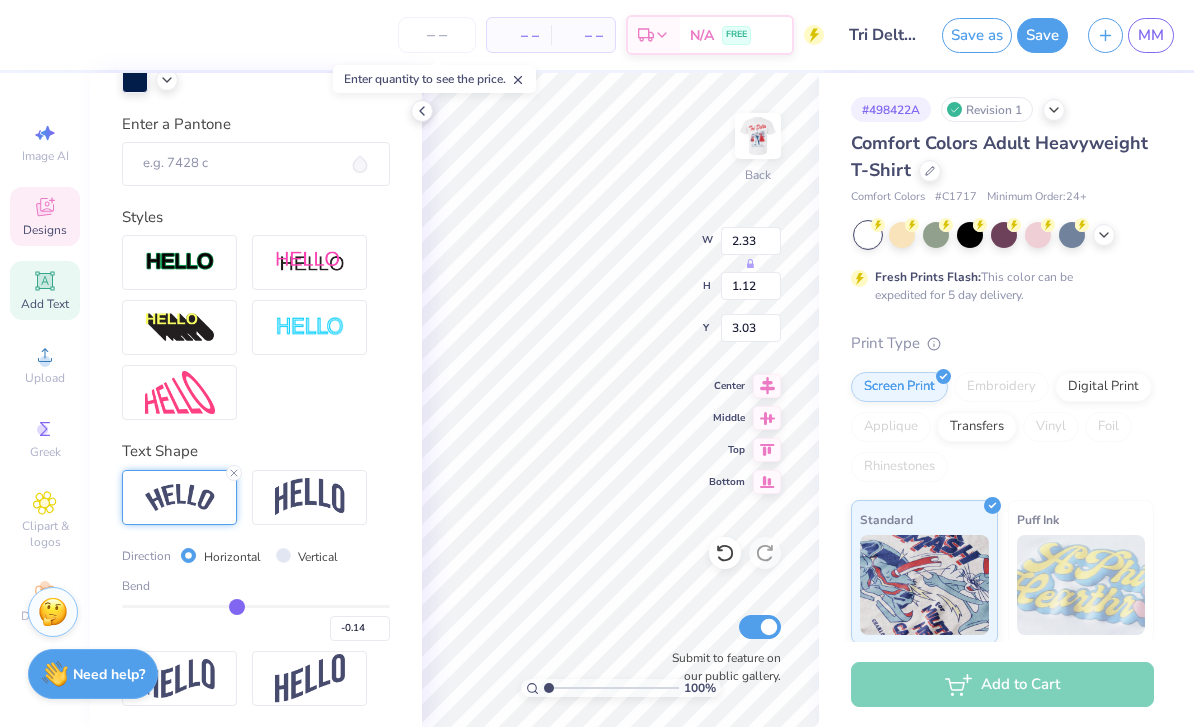 type on "-0.15" 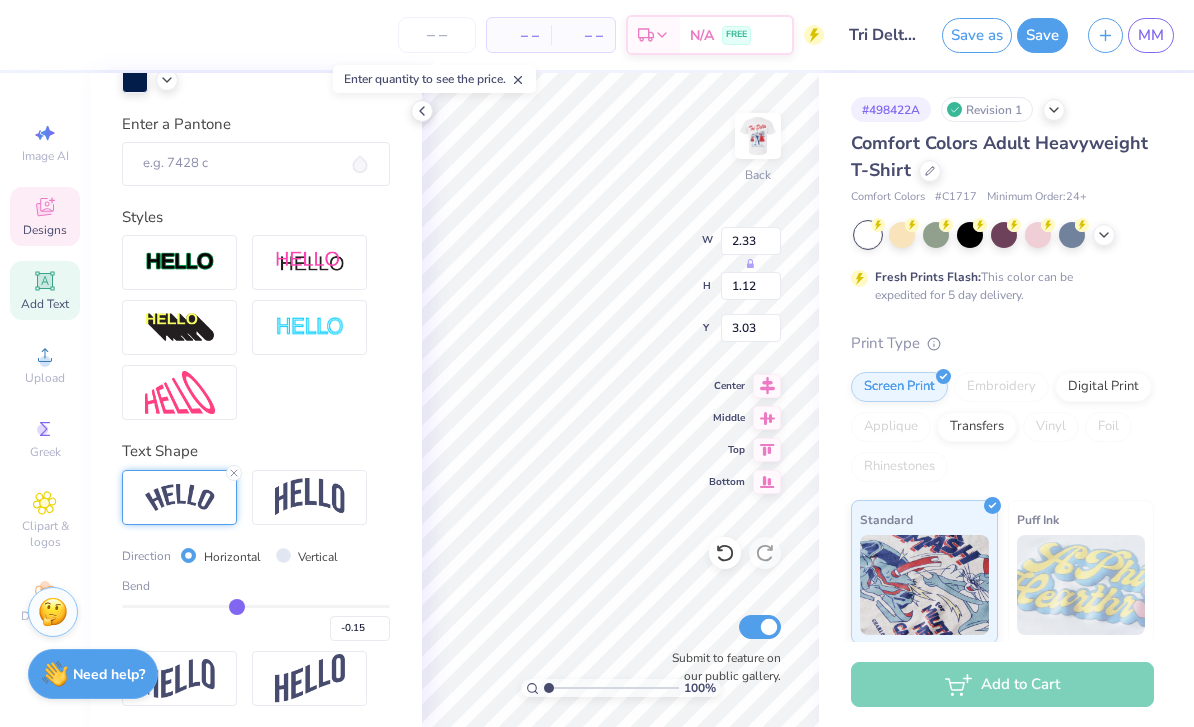 type on "-0.16" 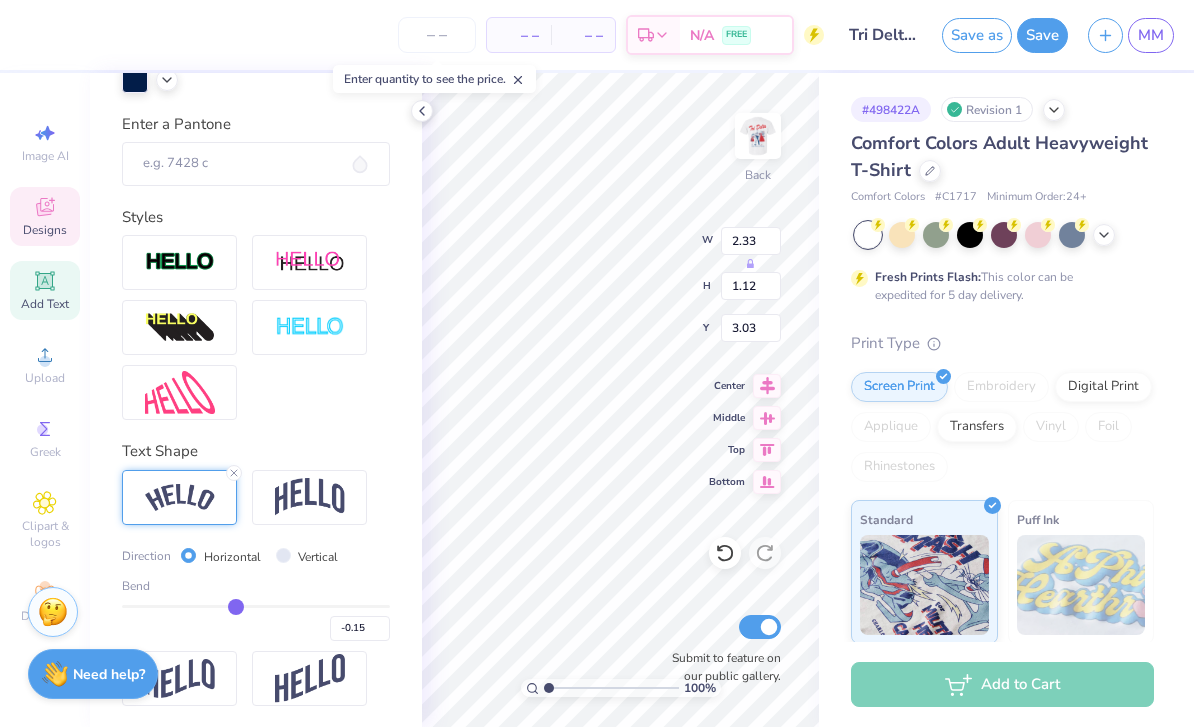 type on "-0.16" 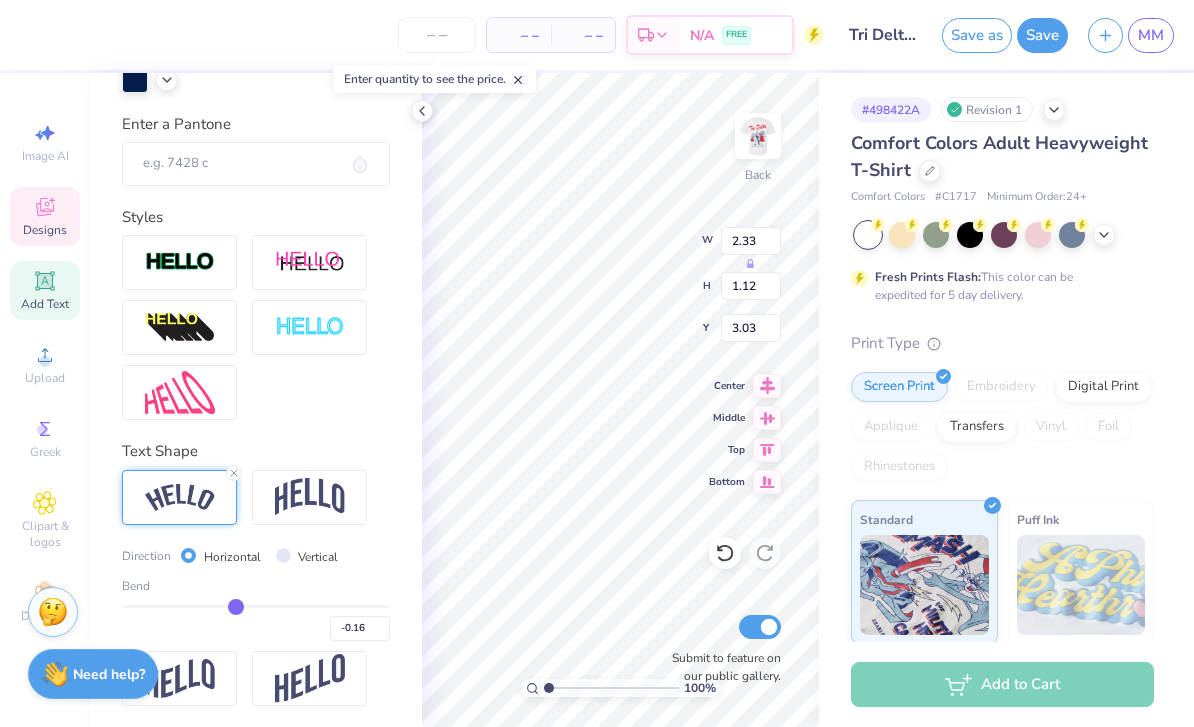 type on "-0.15" 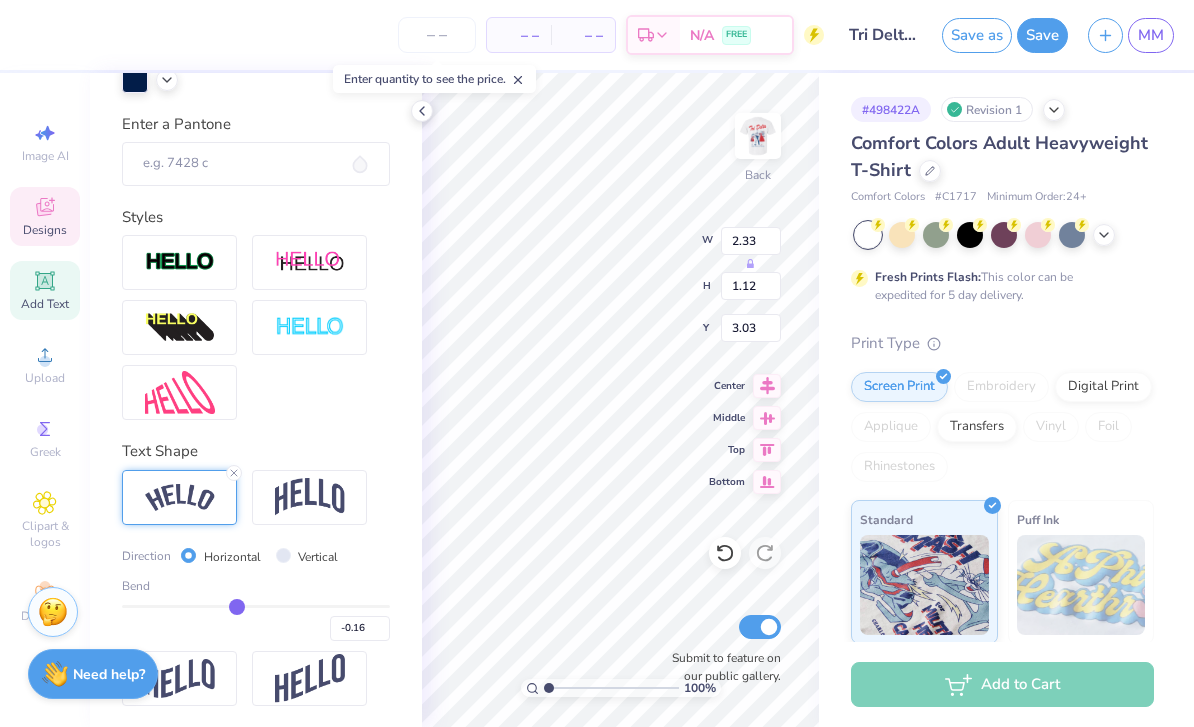 type on "-0.15" 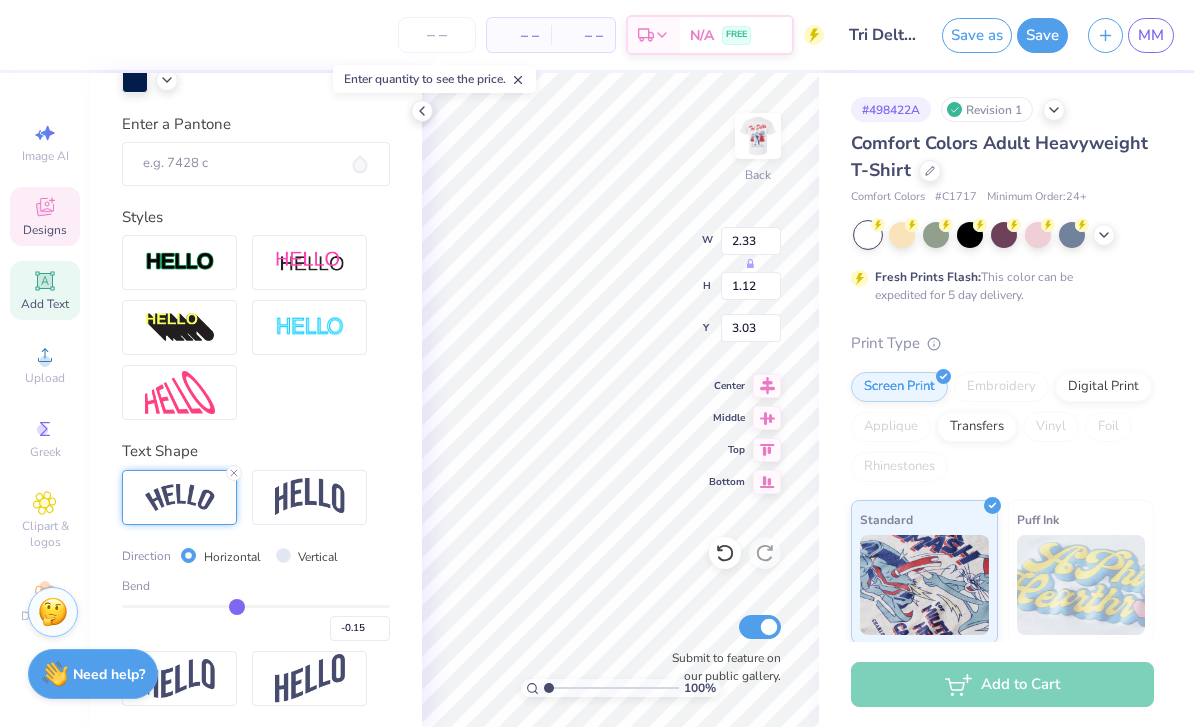 type on "-0.14" 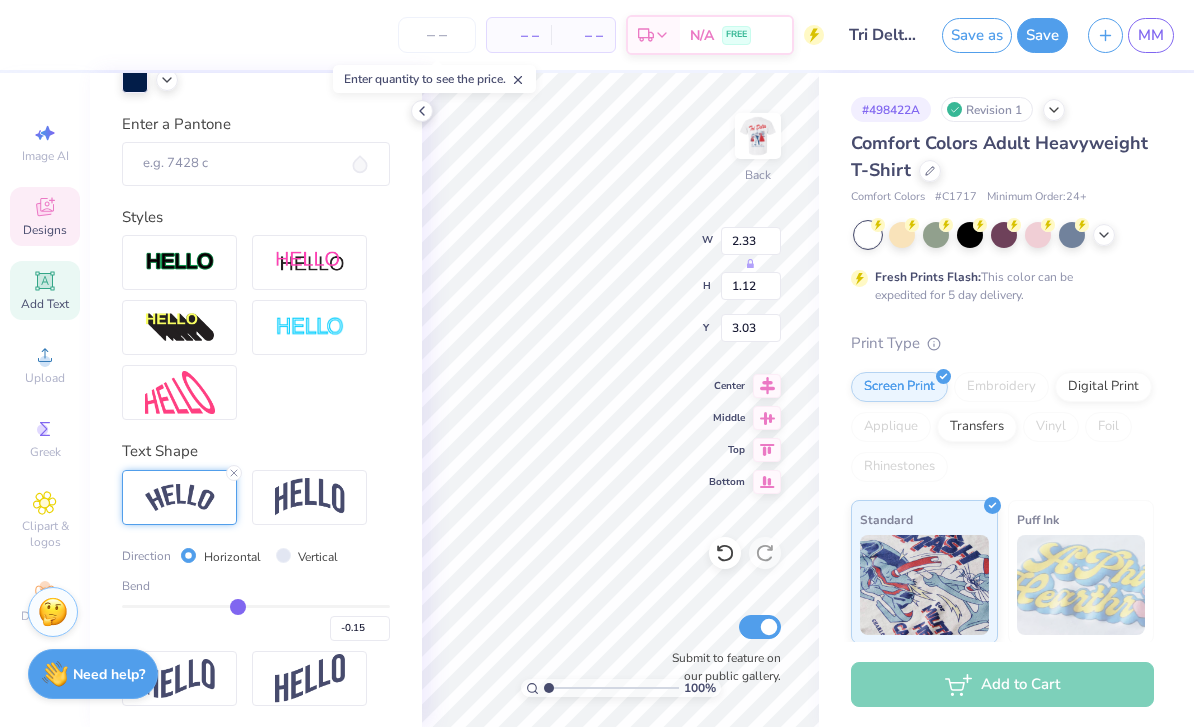 type on "-0.14" 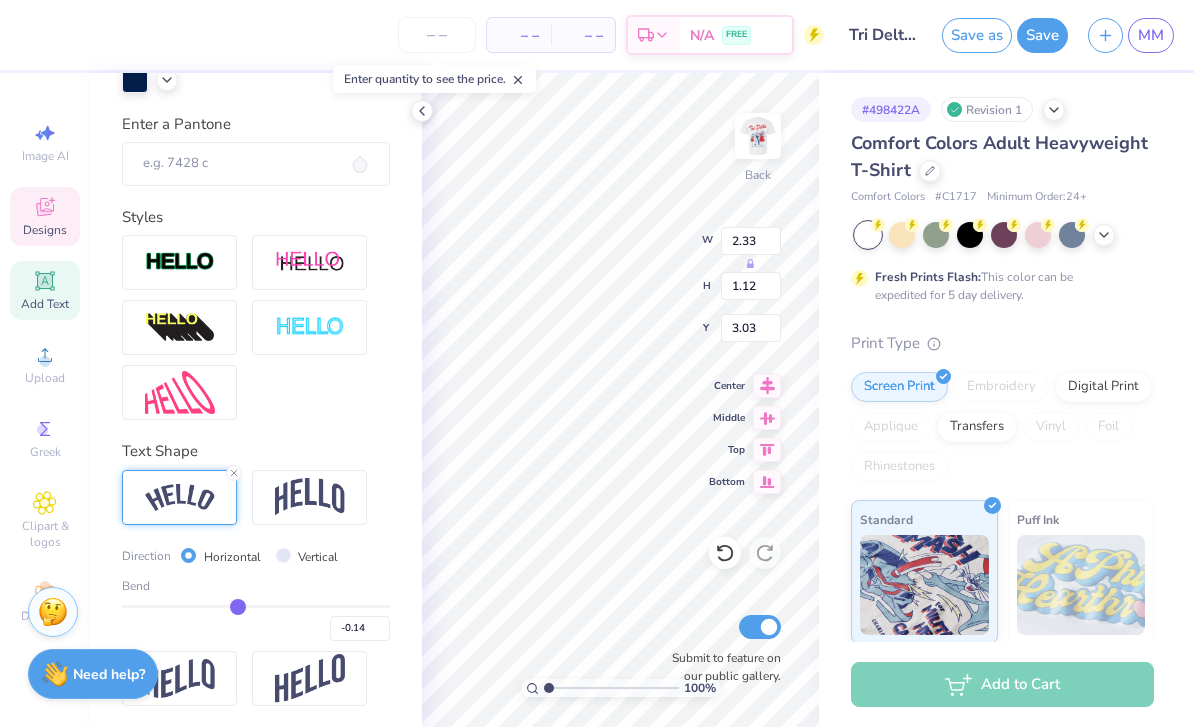 drag, startPoint x: 319, startPoint y: 595, endPoint x: 238, endPoint y: 596, distance: 81.00617 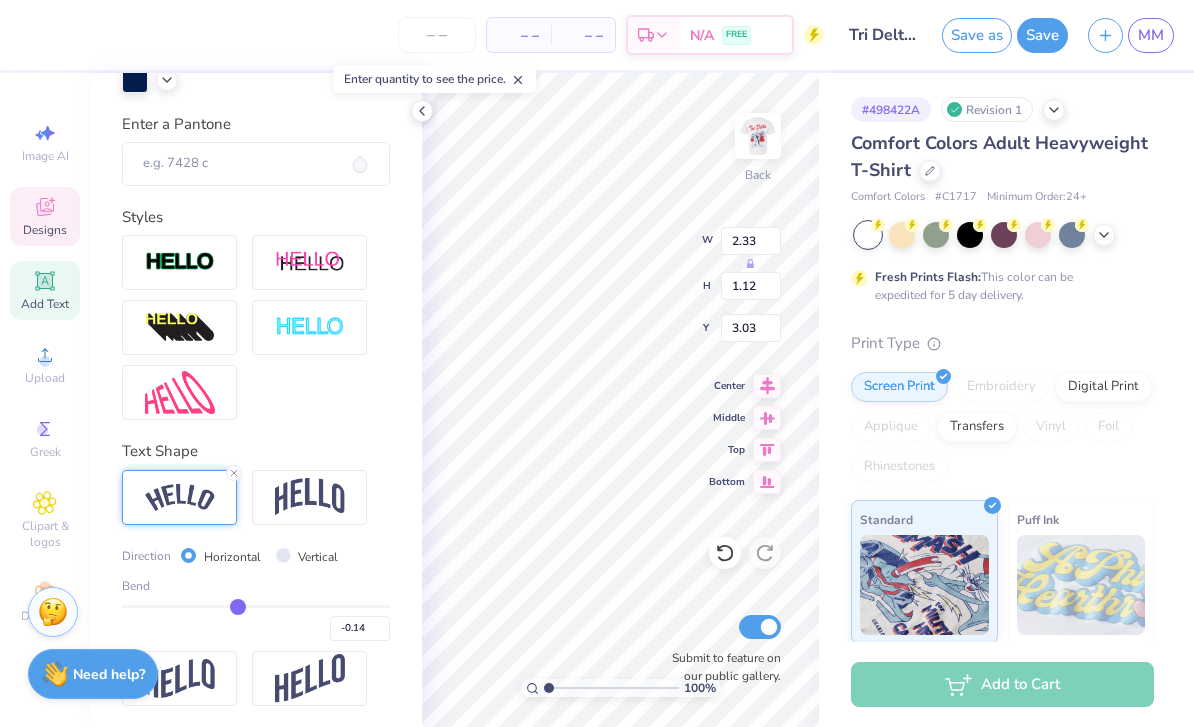 type on "1.79" 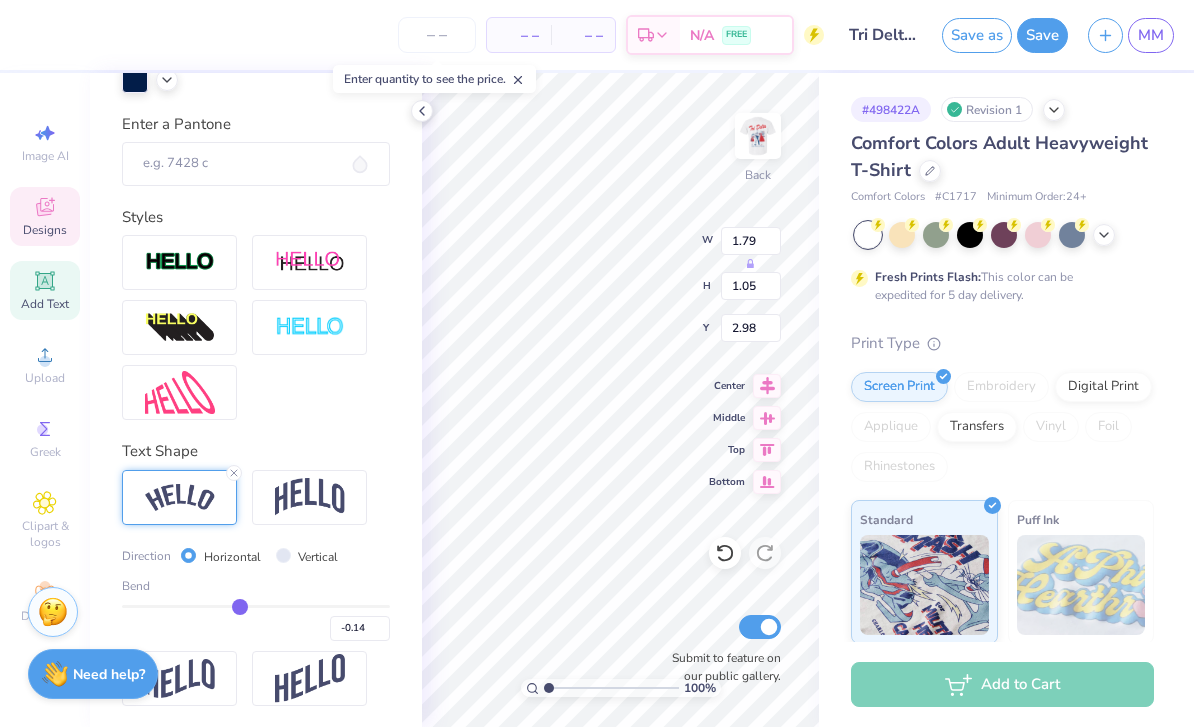 type on "-0.12" 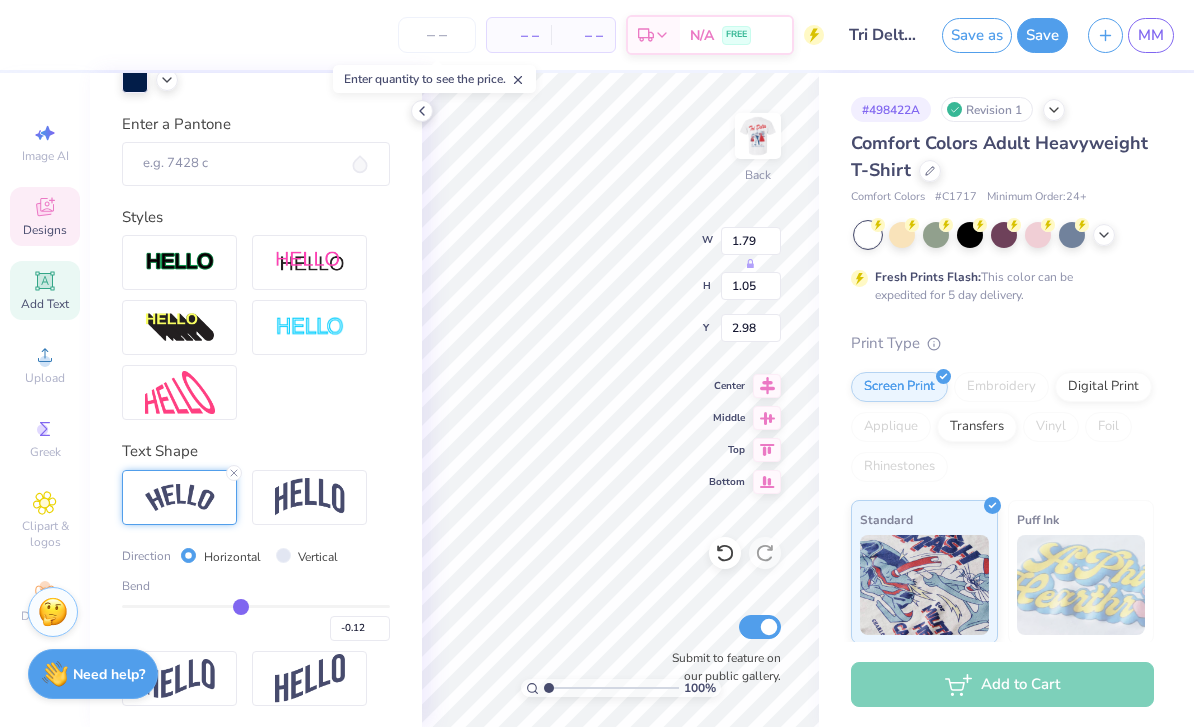 type on "-0.11" 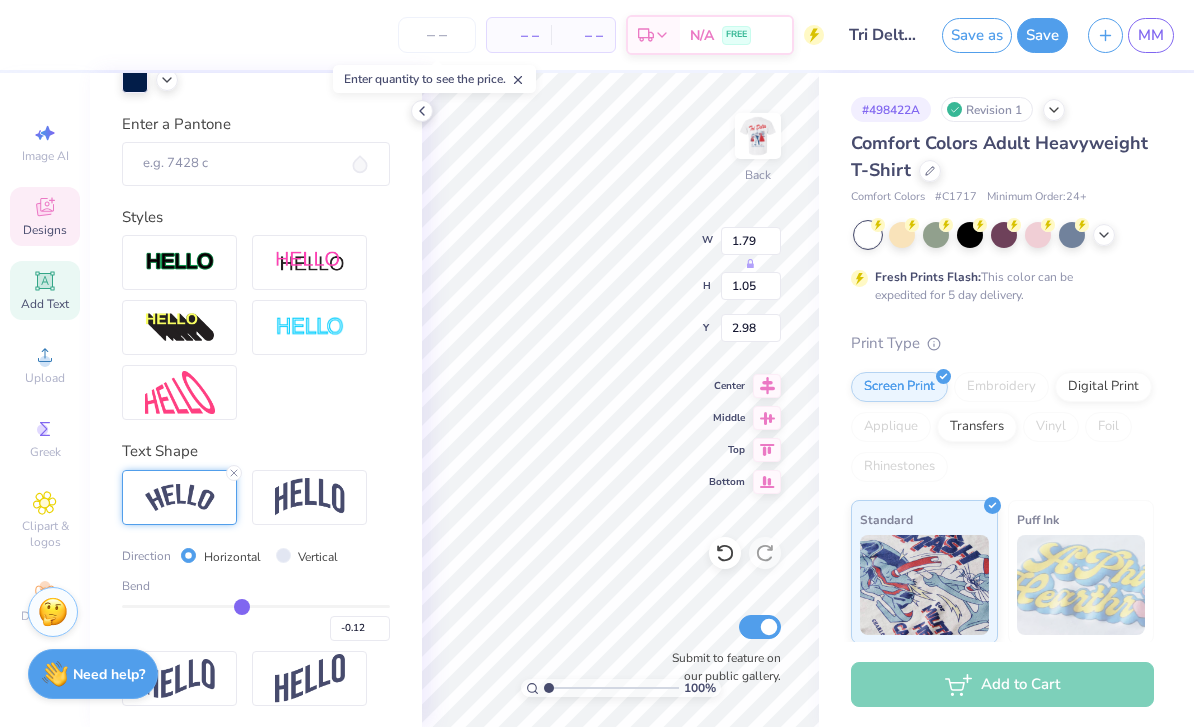 type on "-0.11" 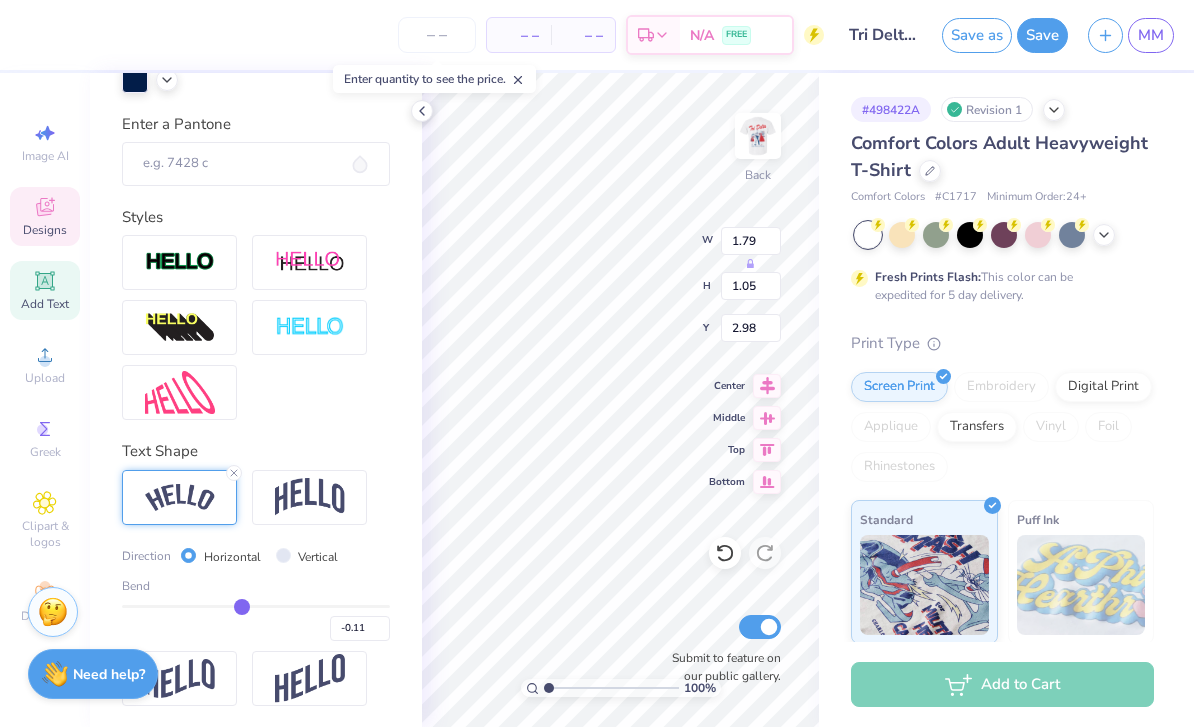 type on "-0.1" 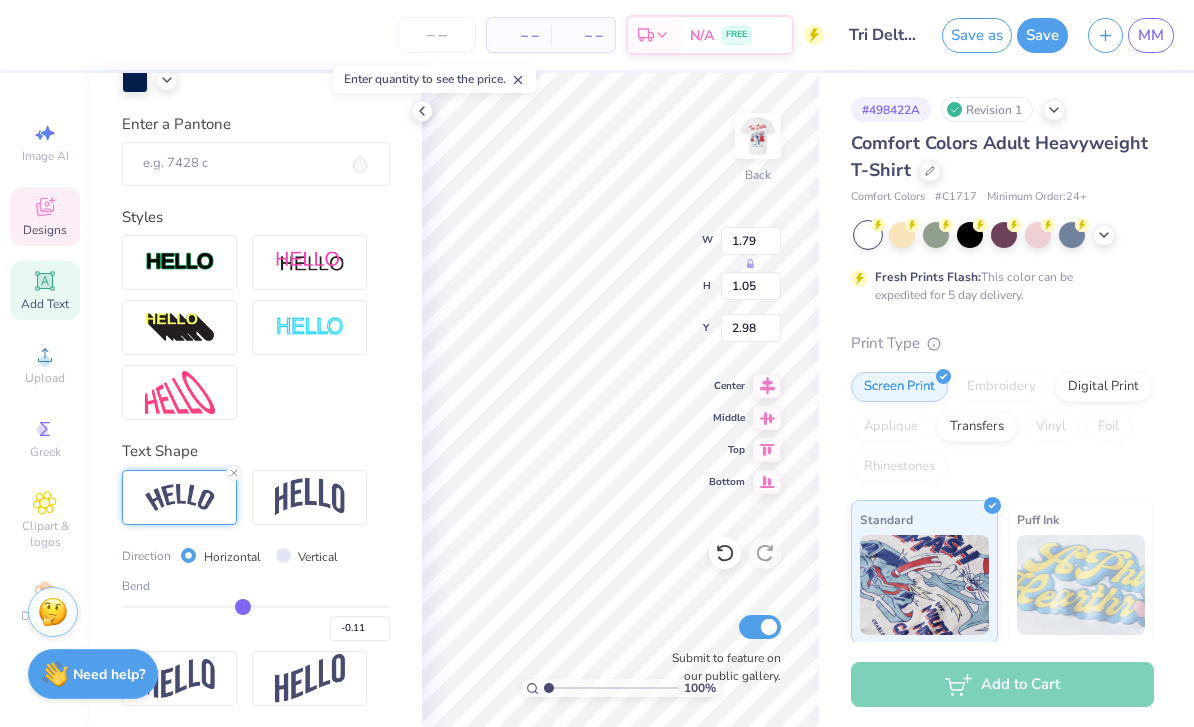 type on "-0.10" 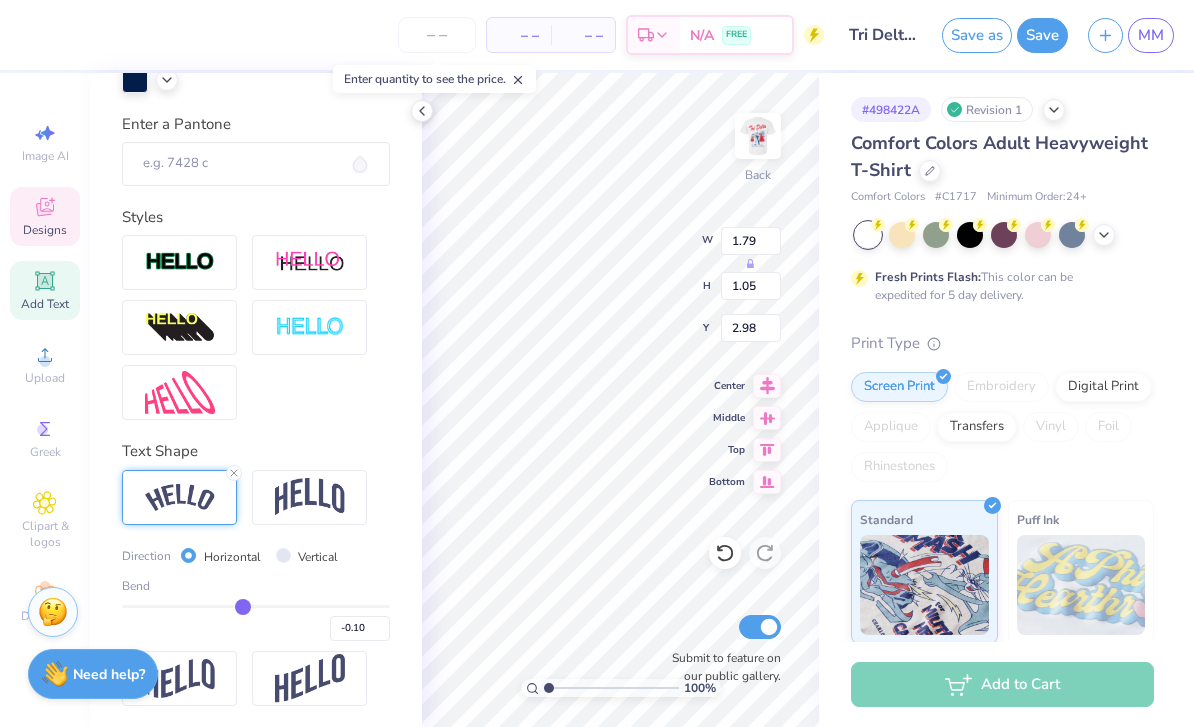 type on "-0.09" 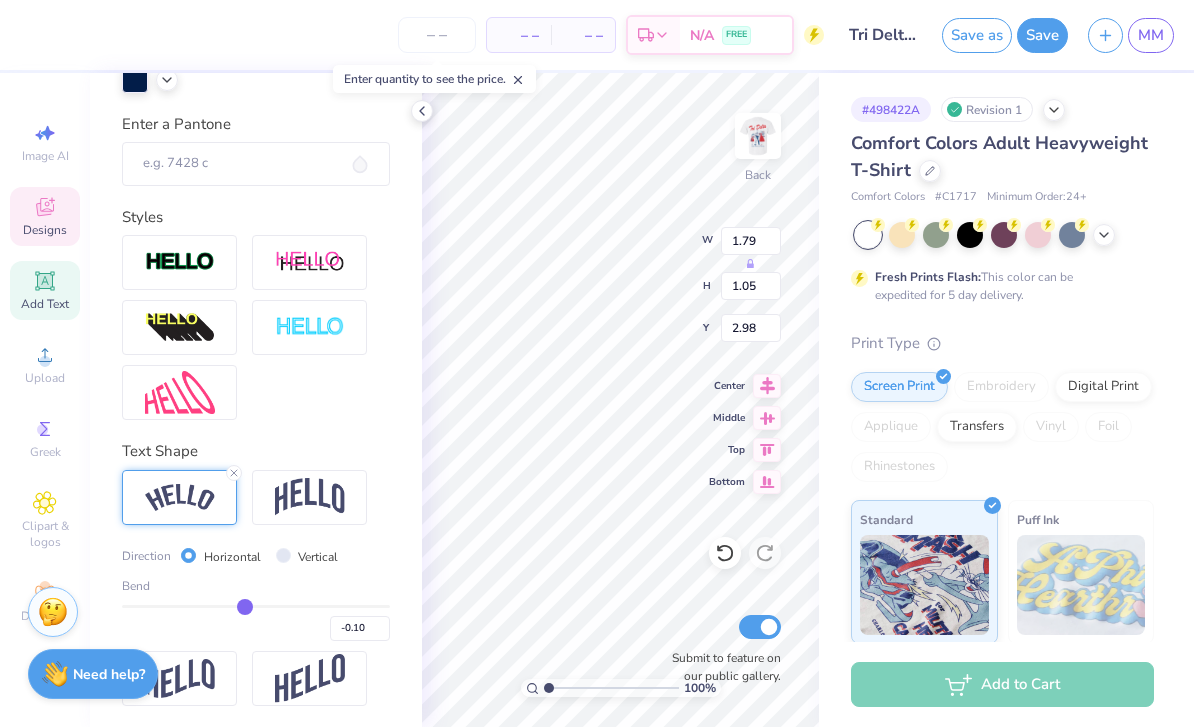 type on "-0.09" 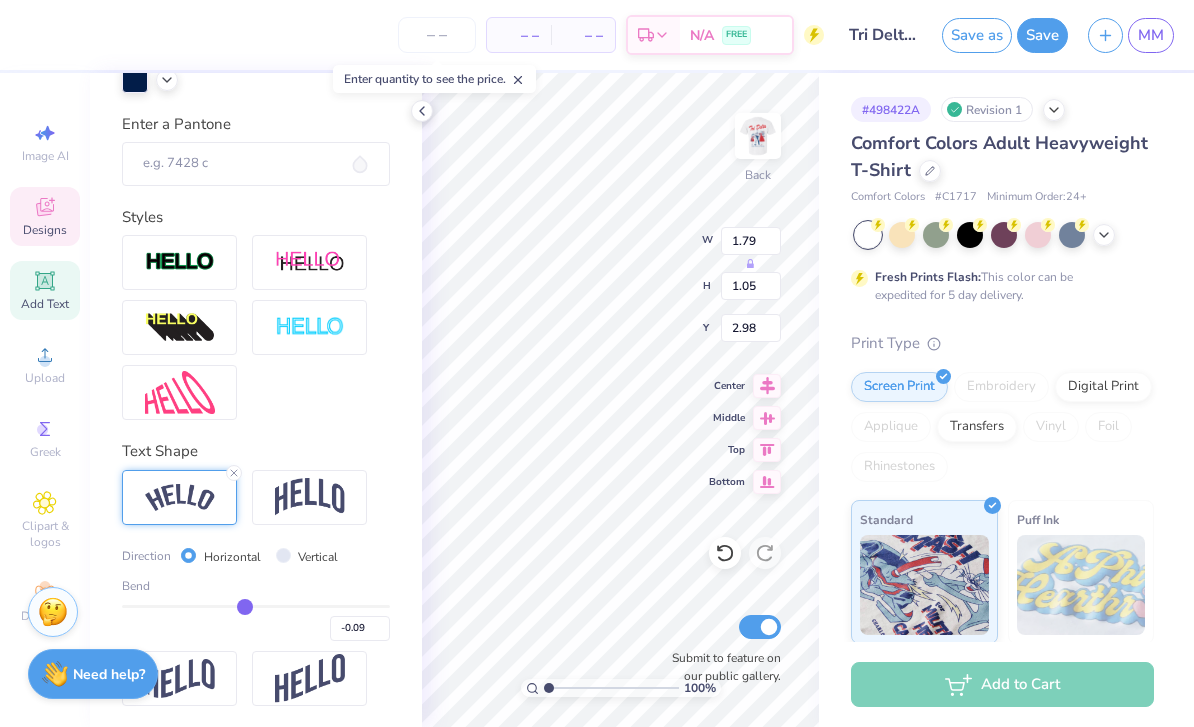 type on "-0.08" 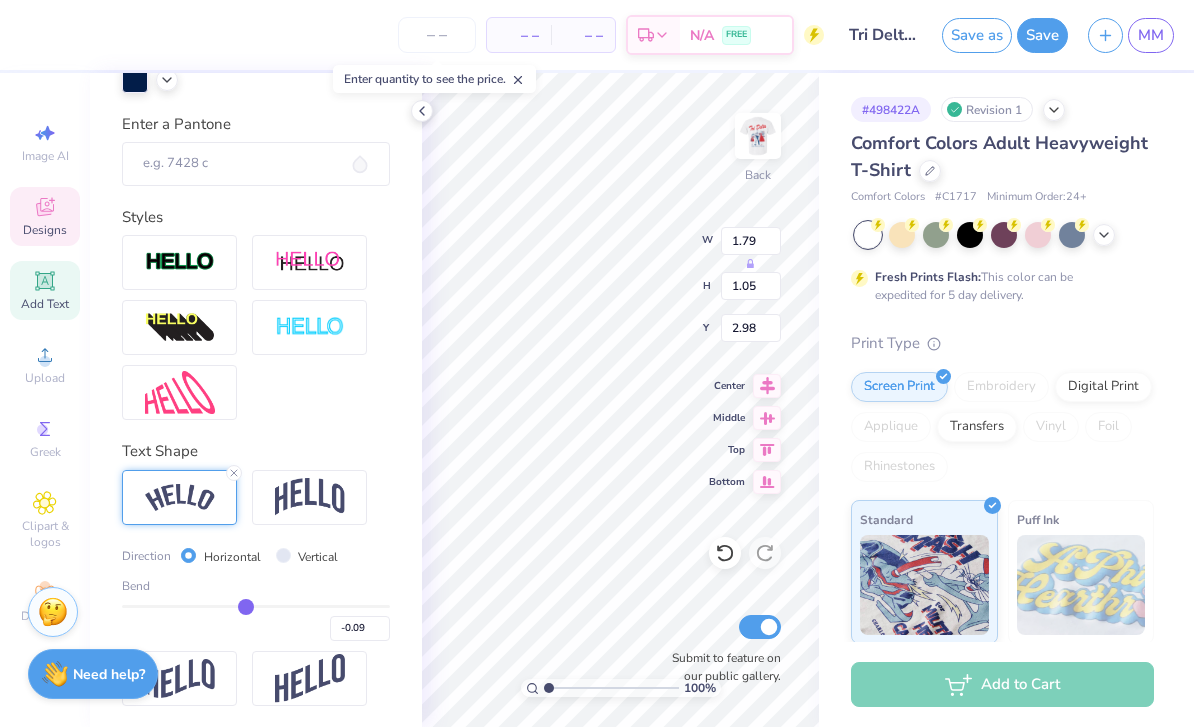 type on "-0.08" 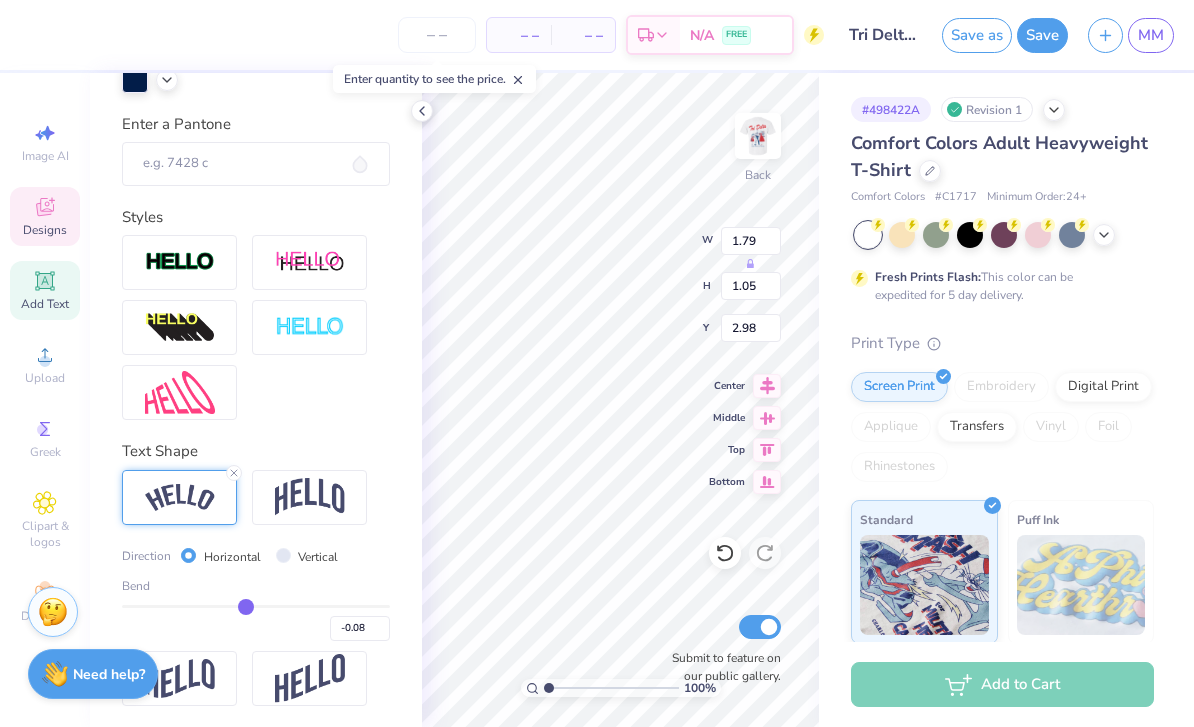 type on "-0.07" 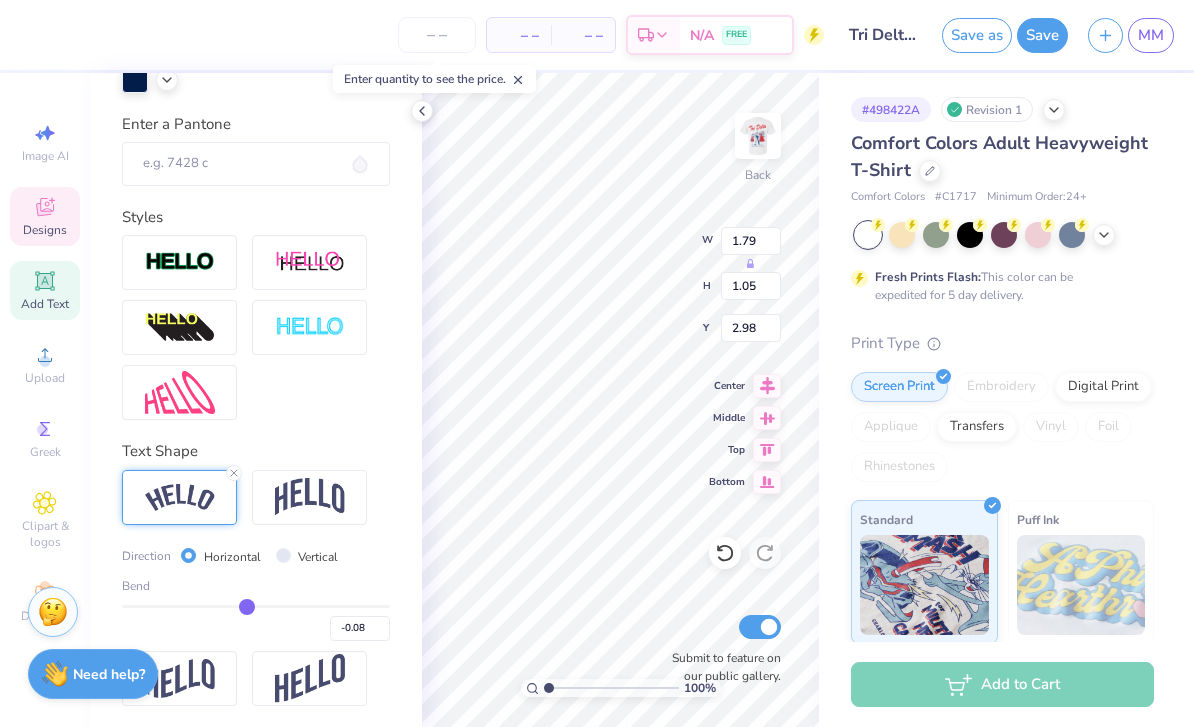 type on "-0.07" 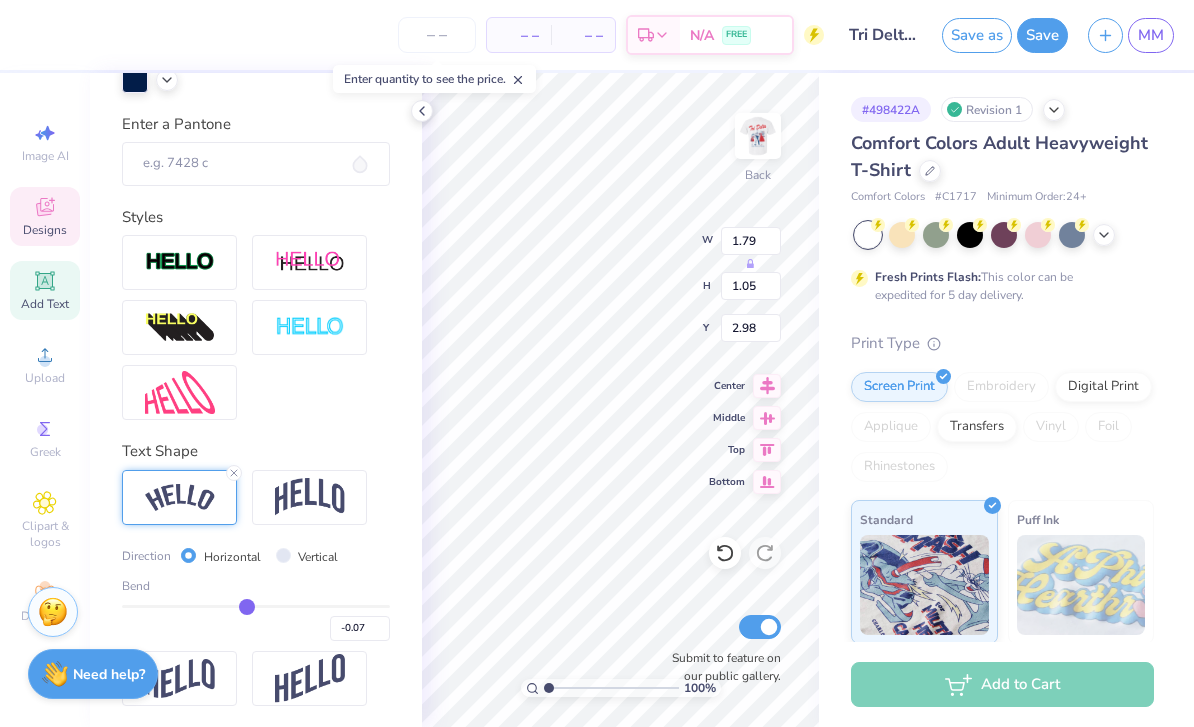 type on "-0.06" 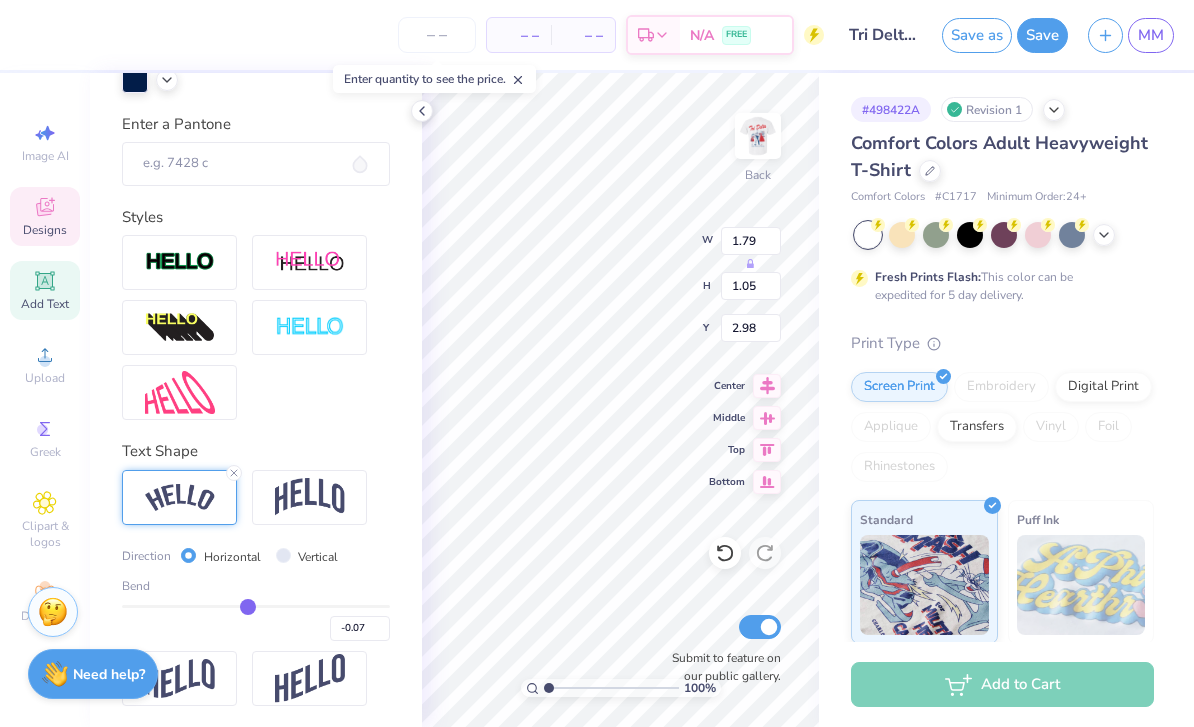 type on "-0.06" 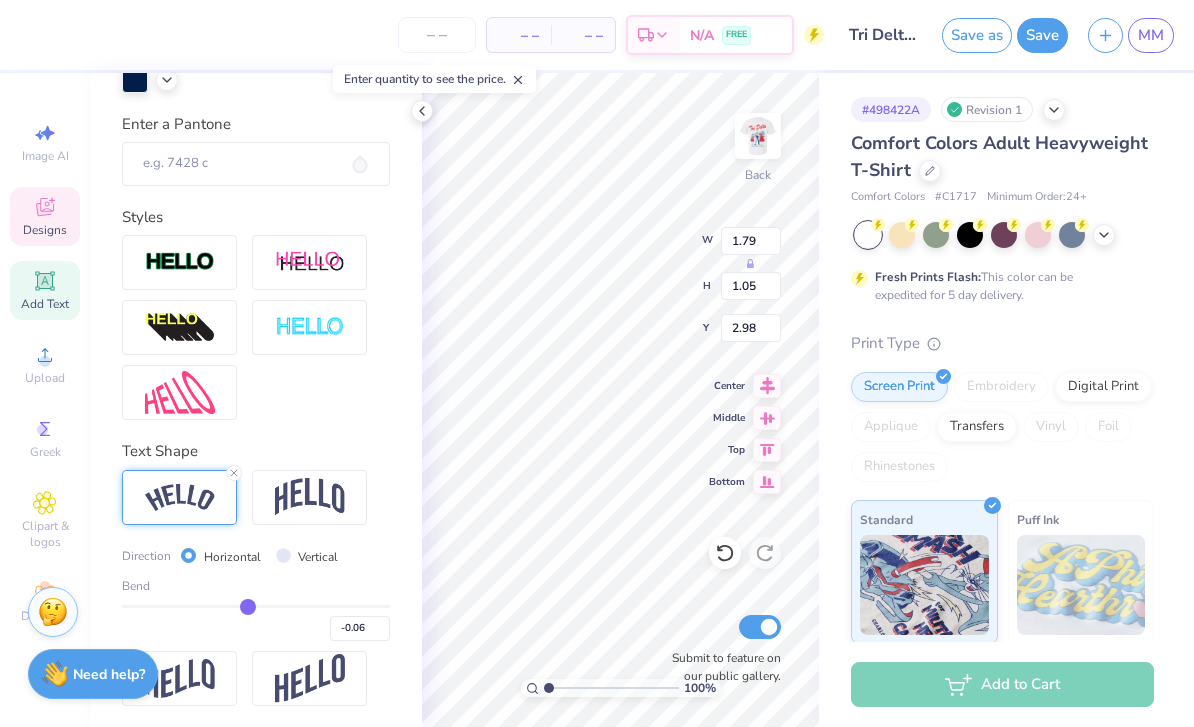 type on "-0.05" 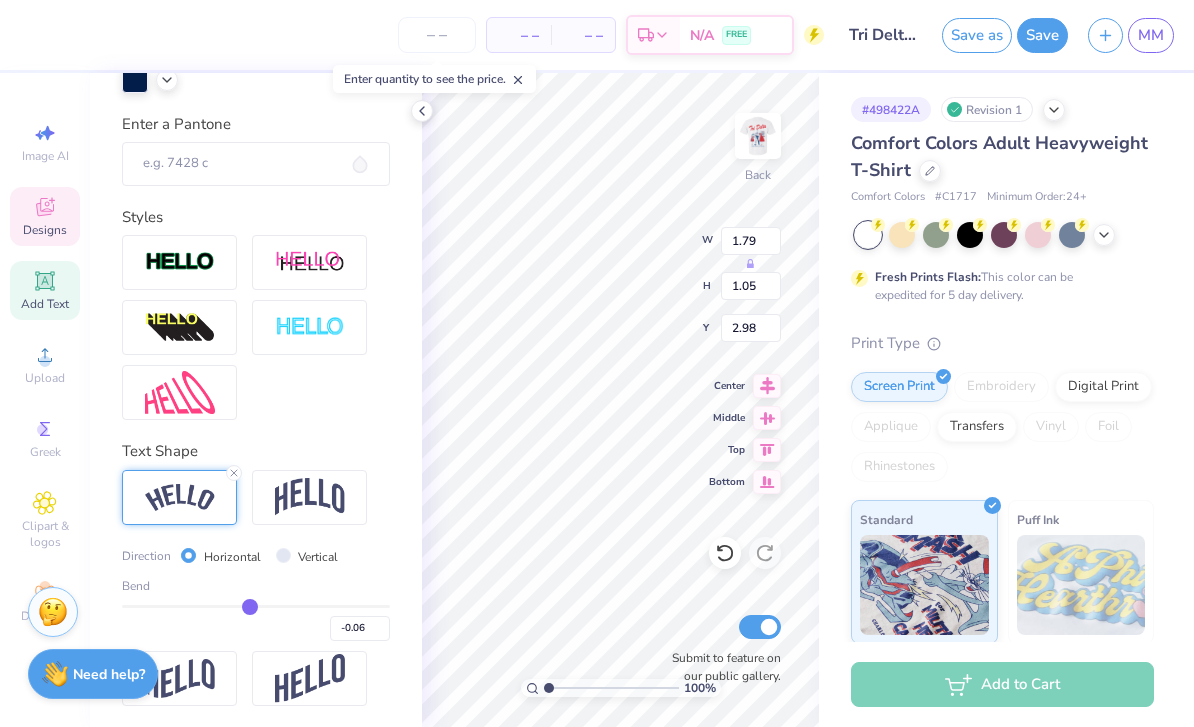type on "-0.05" 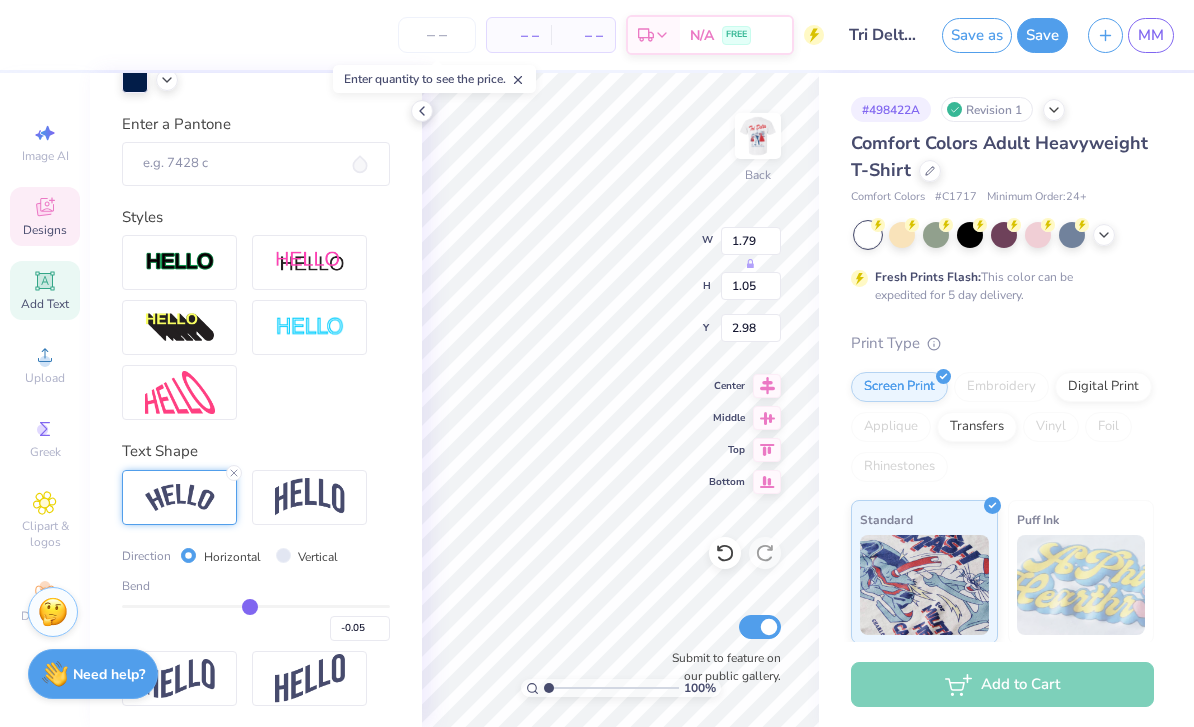 type on "-0.04" 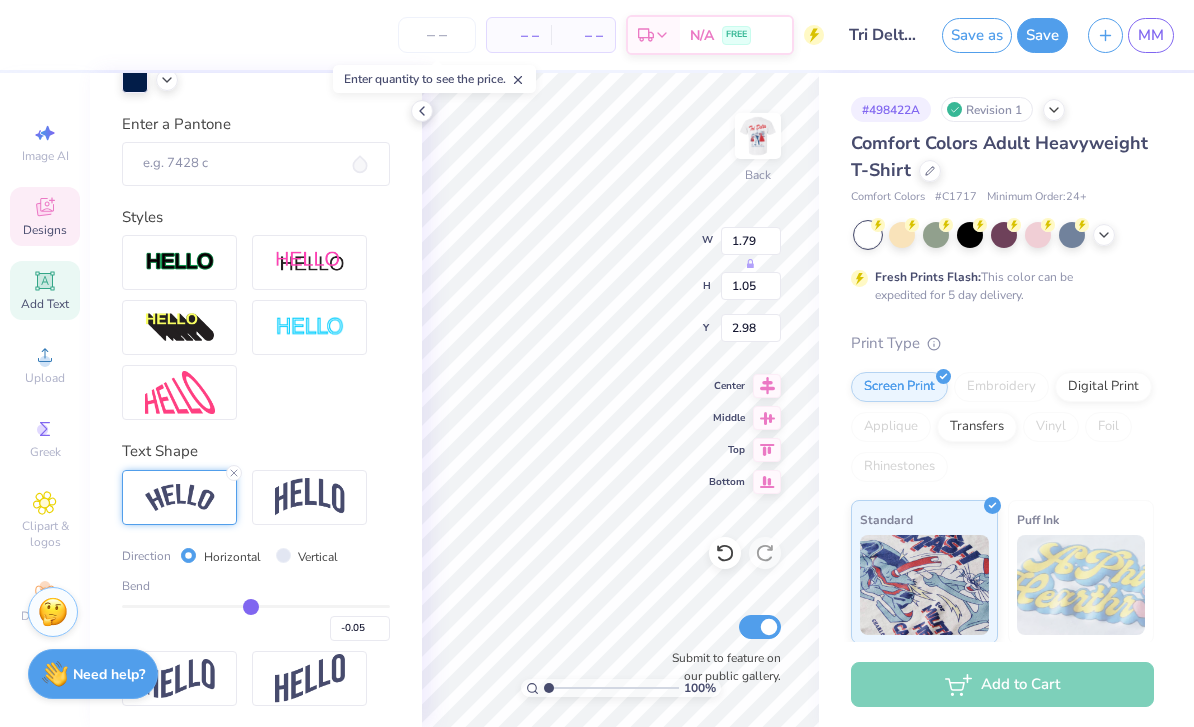 type on "-0.04" 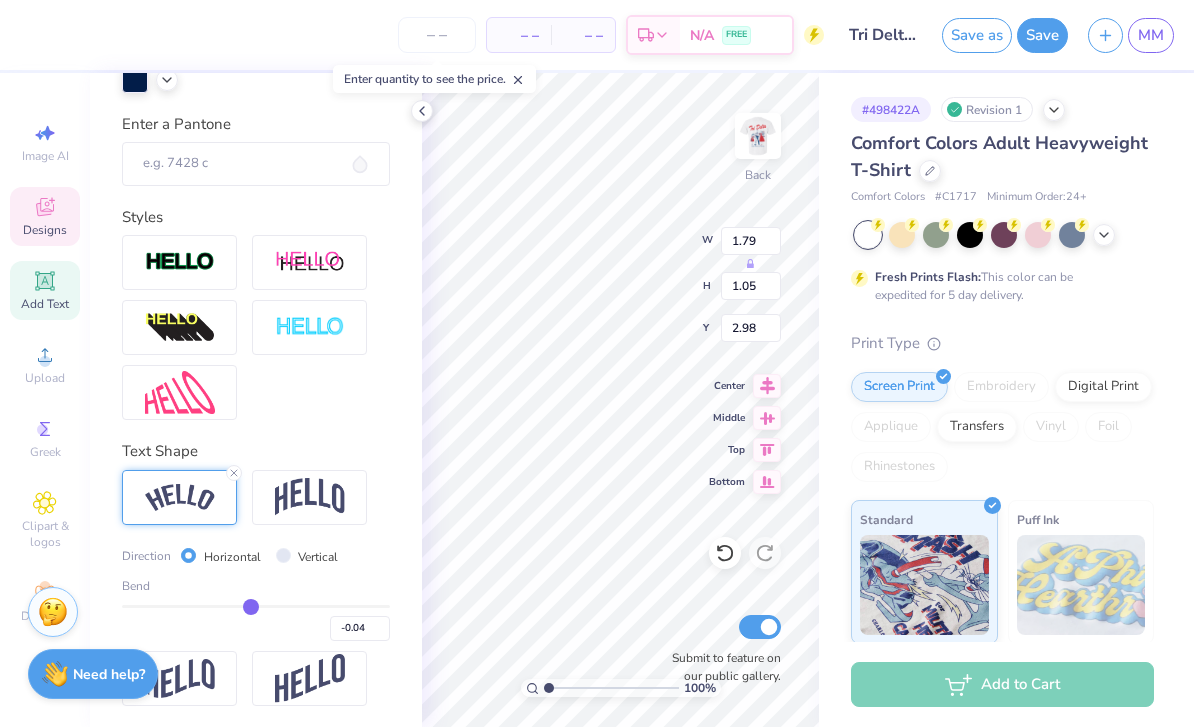 type on "-0.03" 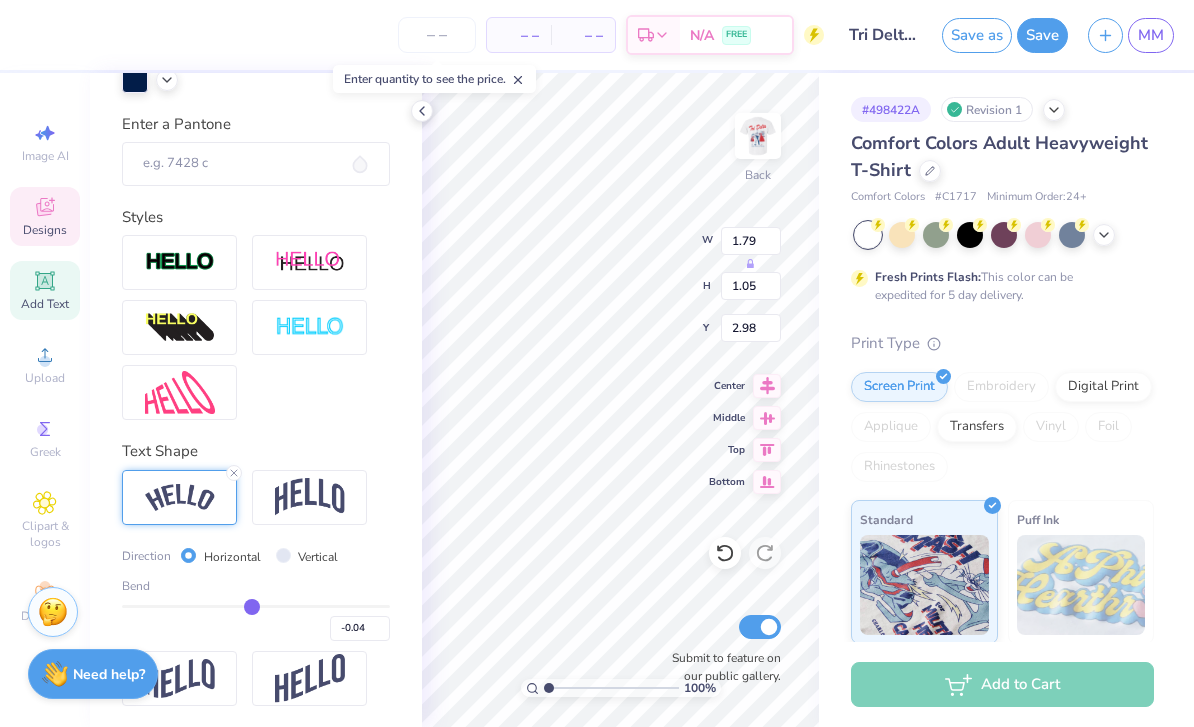 type on "-0.03" 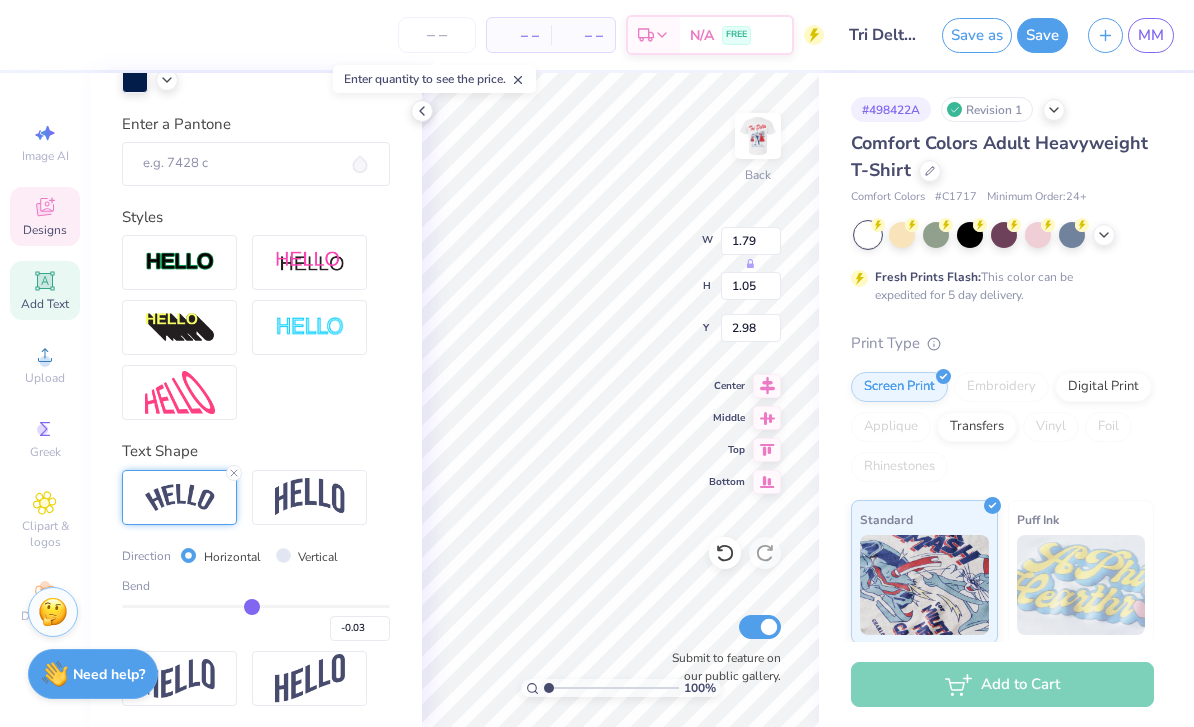 type on "-0.02" 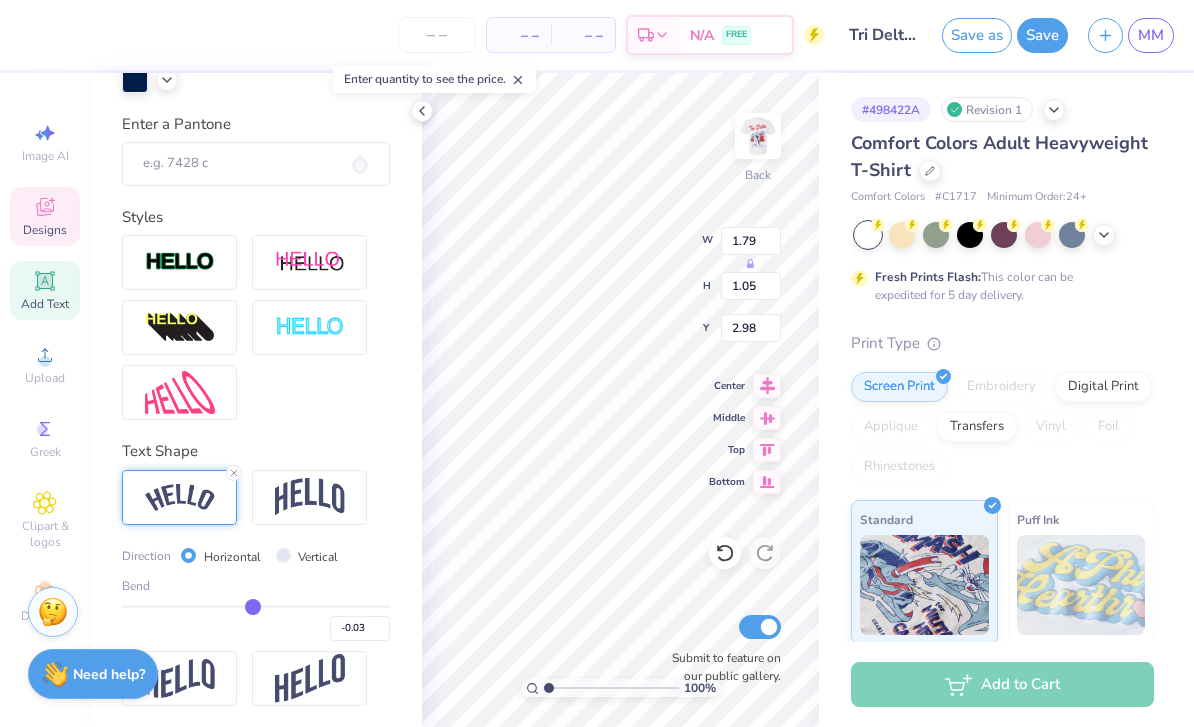 type on "-0.02" 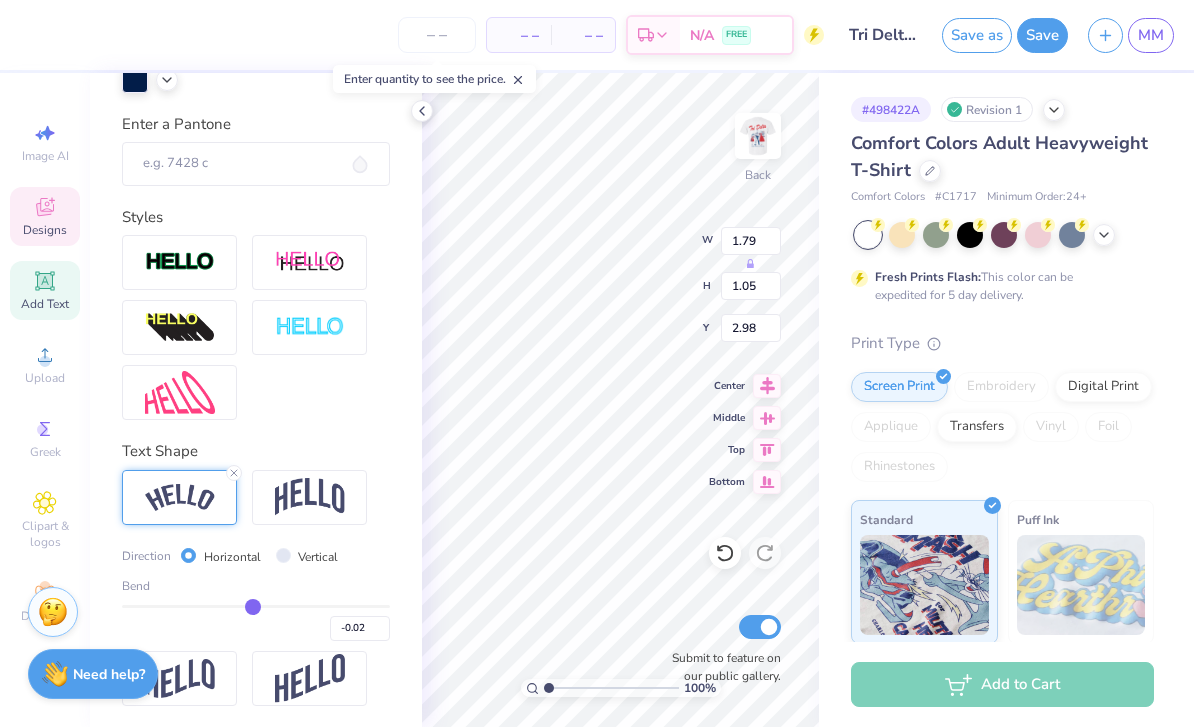 type on "-0.01" 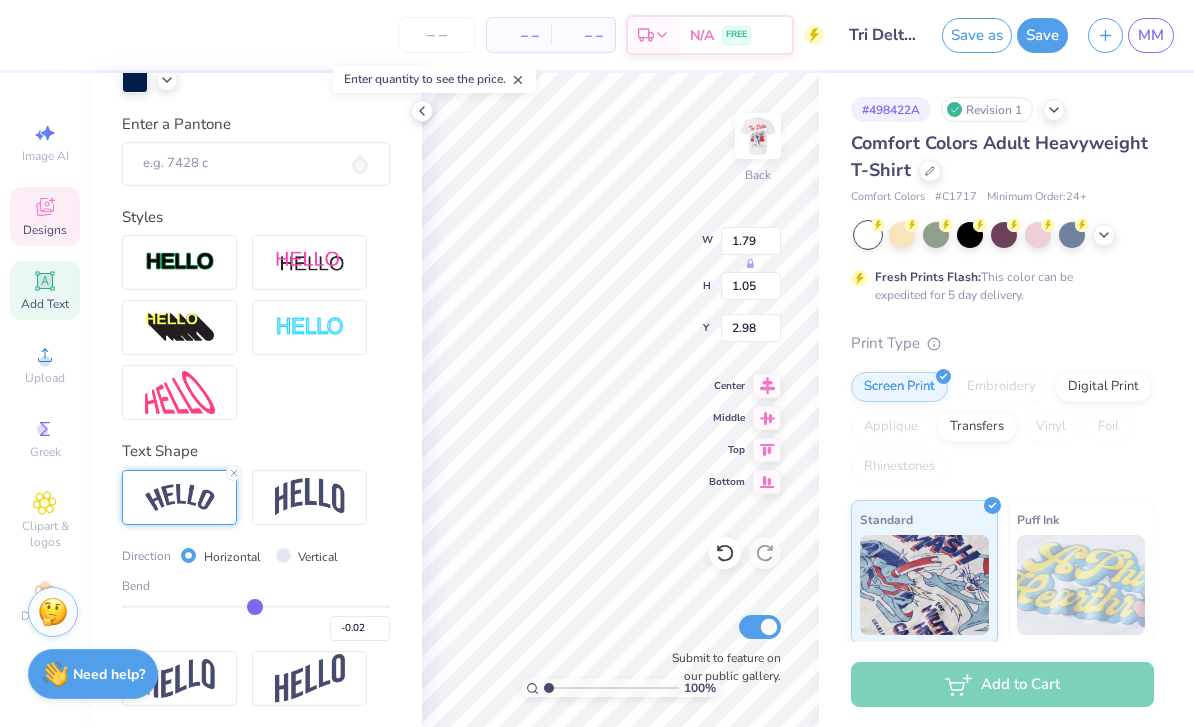 type on "-0.01" 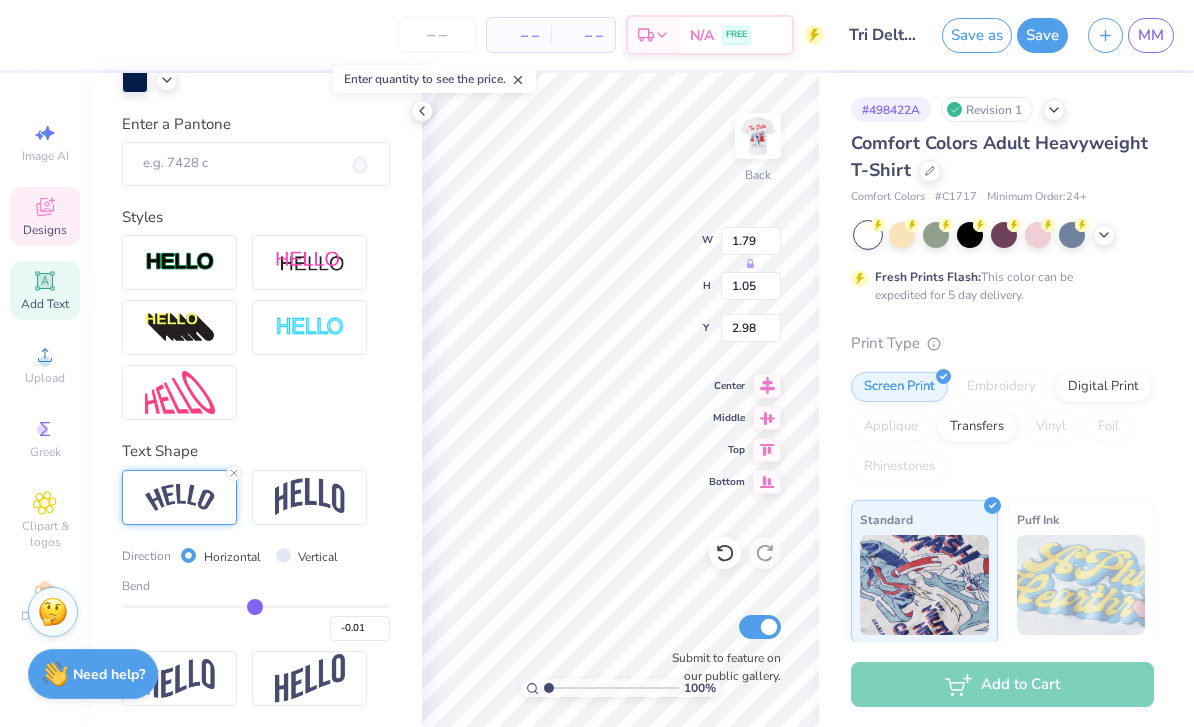 type on "0" 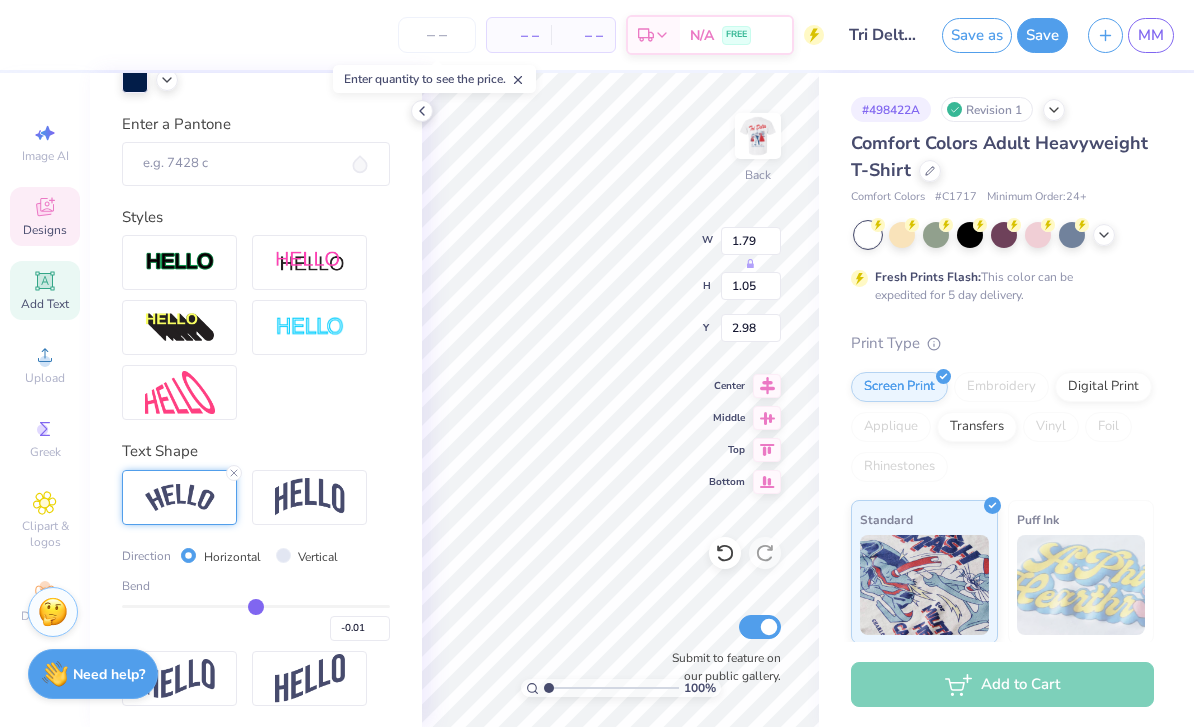 type on "0.00" 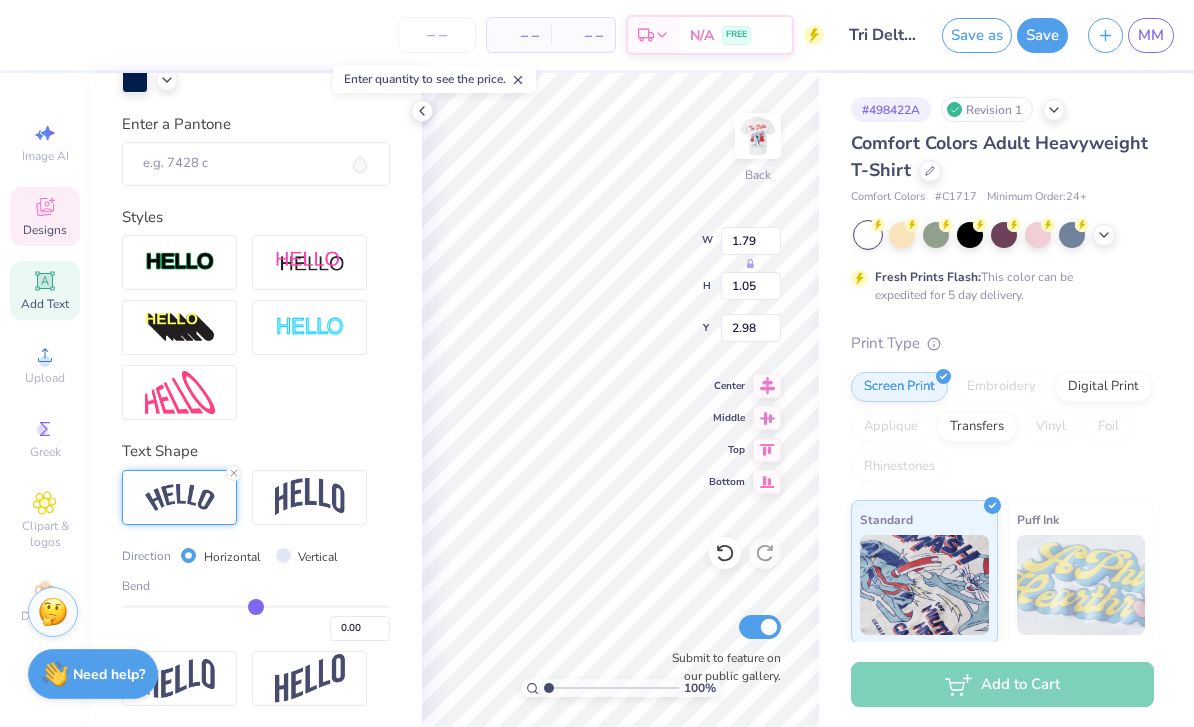 type on "0.01" 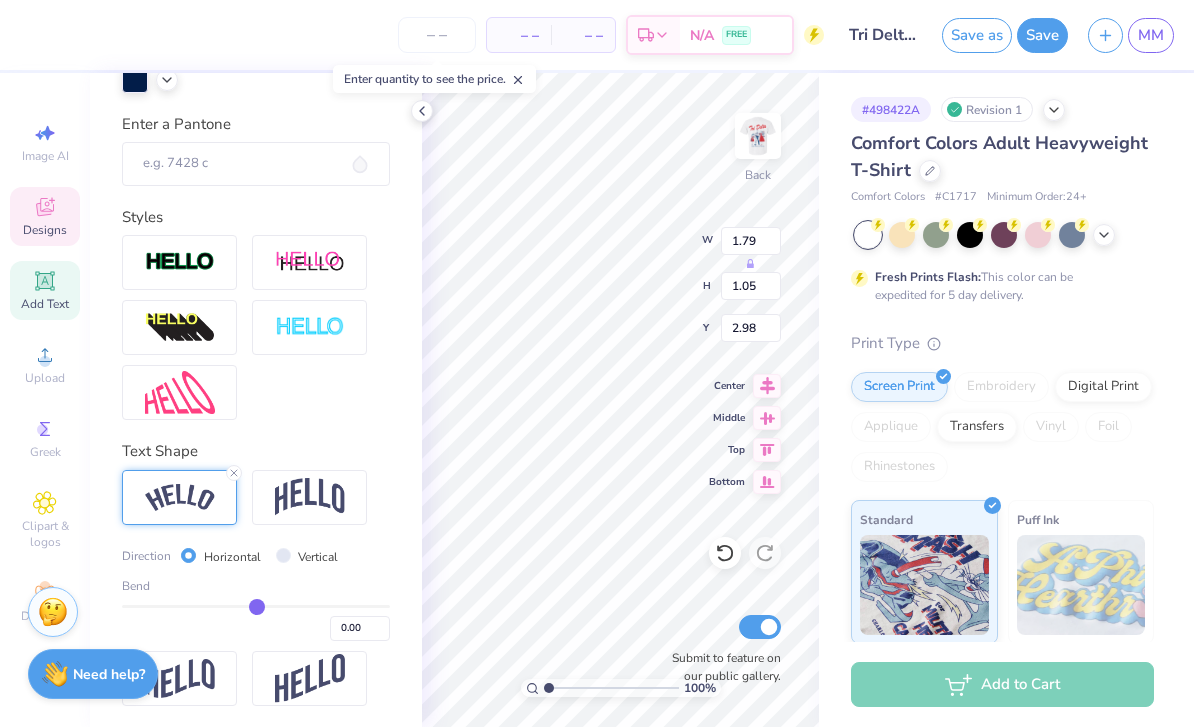 type on "0.01" 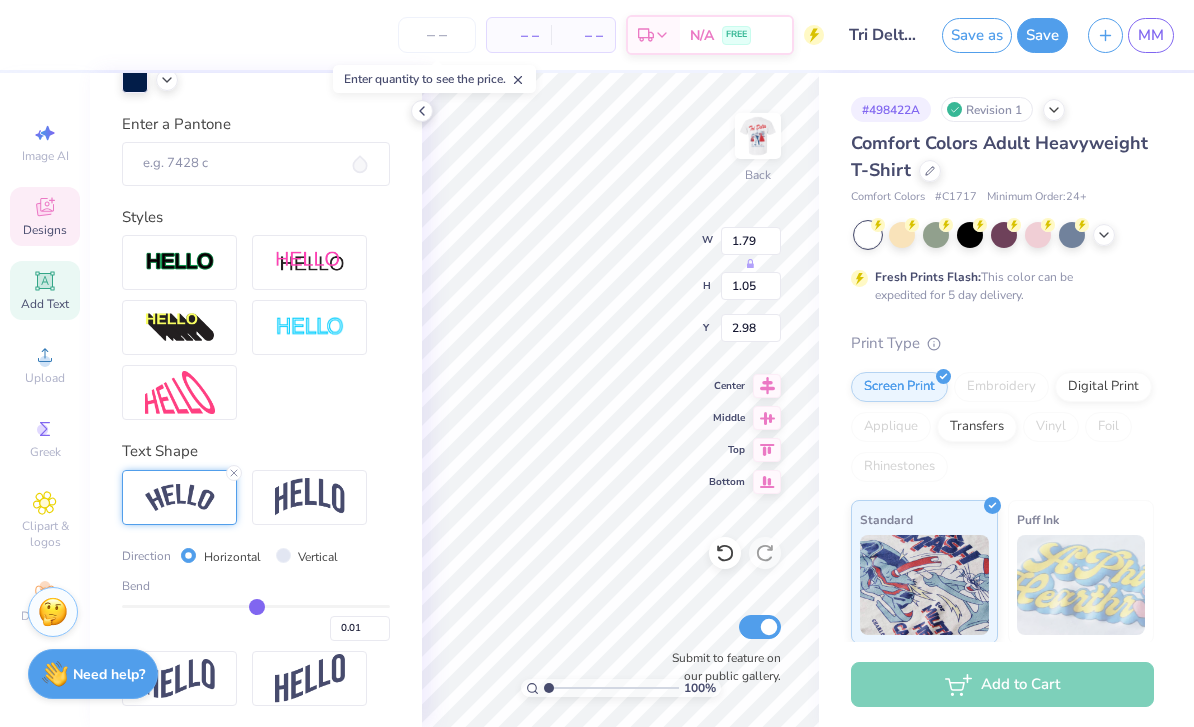 type on "0.02" 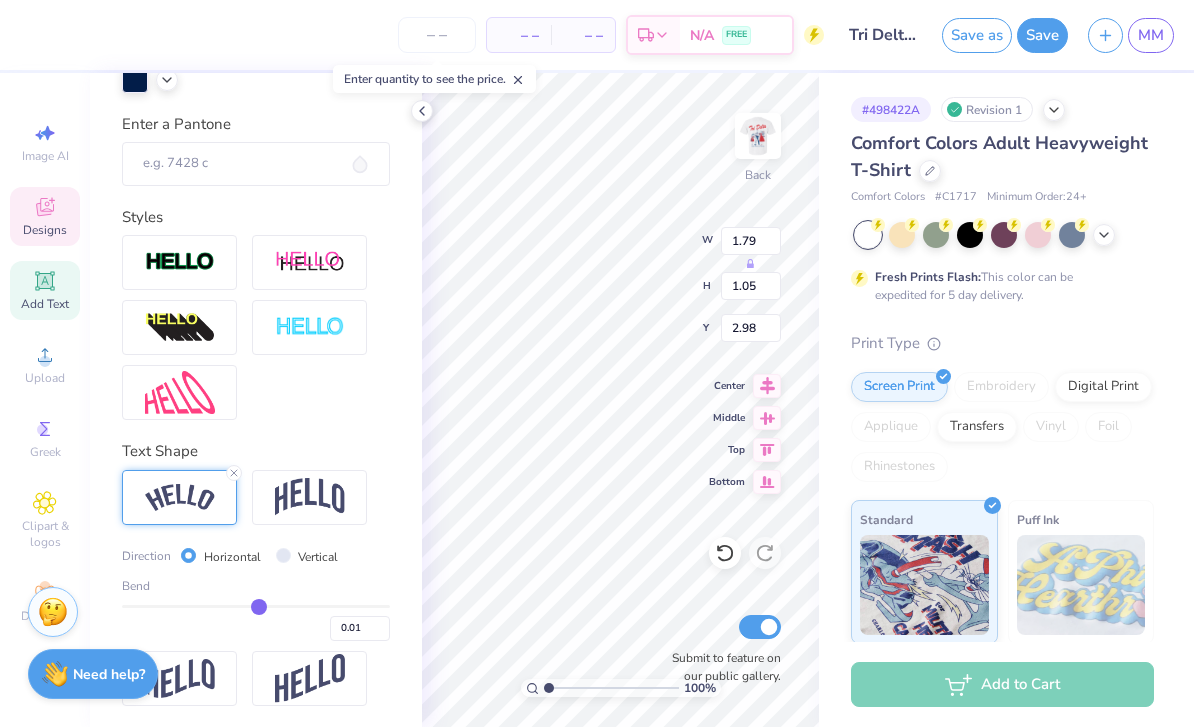 type 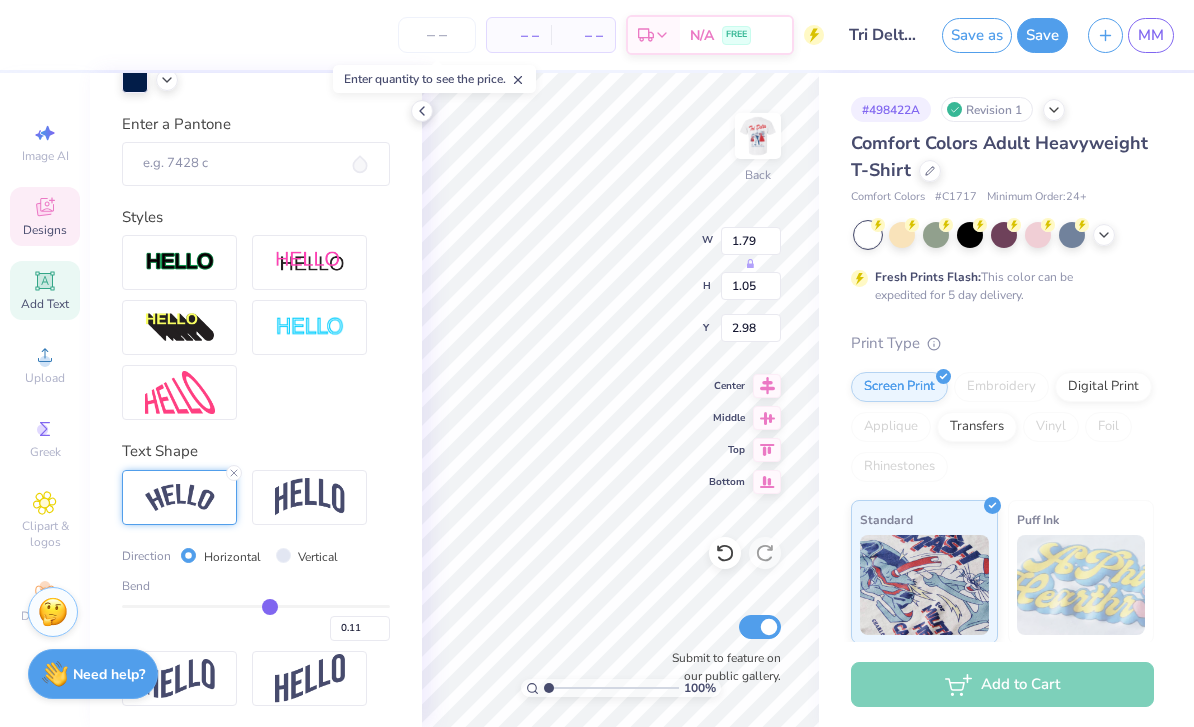 drag, startPoint x: 240, startPoint y: 601, endPoint x: 270, endPoint y: 603, distance: 30.066593 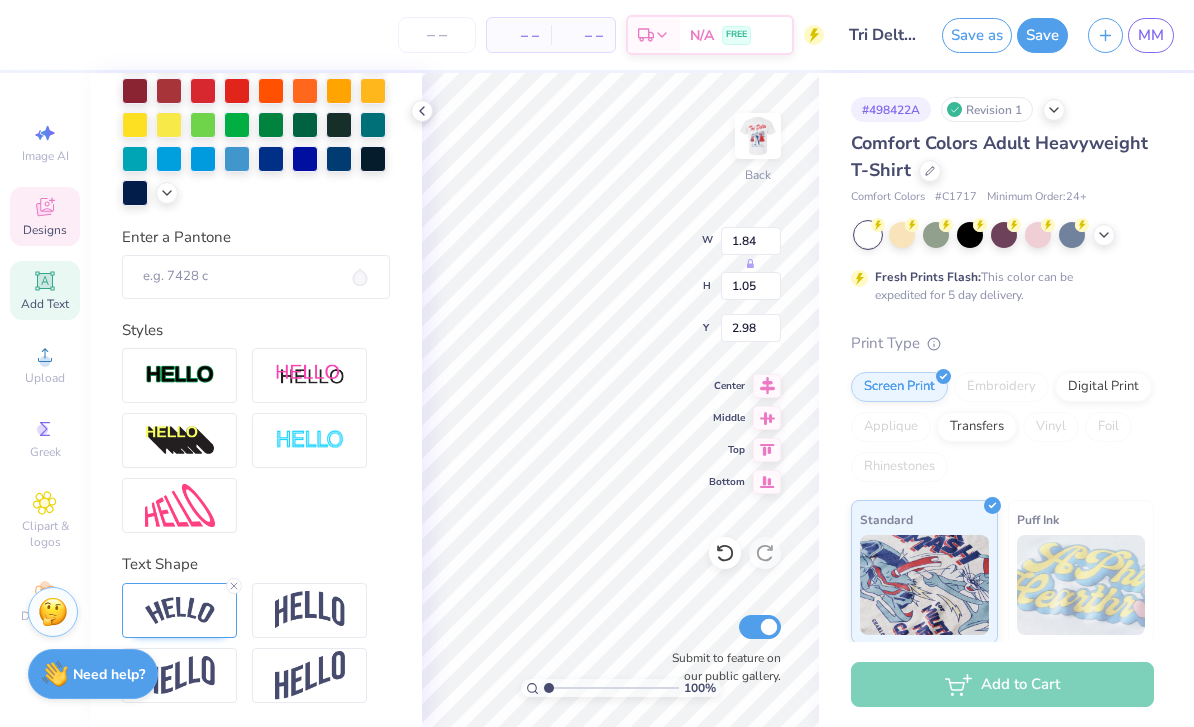 scroll, scrollTop: 0, scrollLeft: 0, axis: both 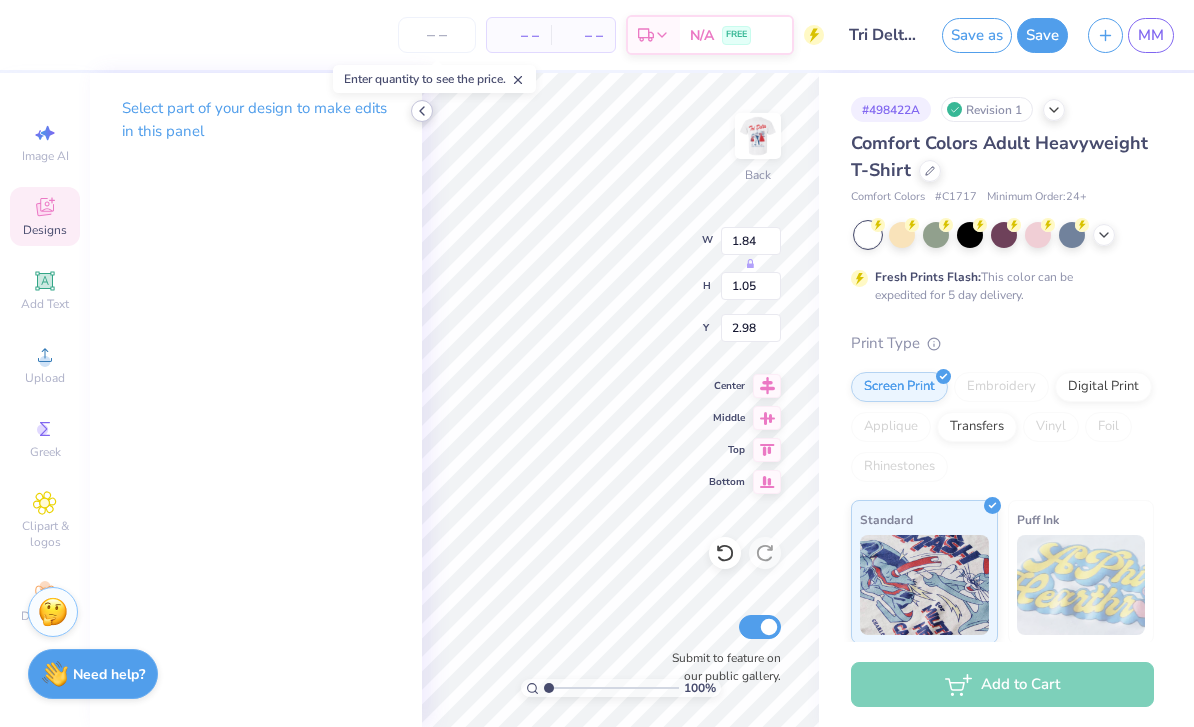 click 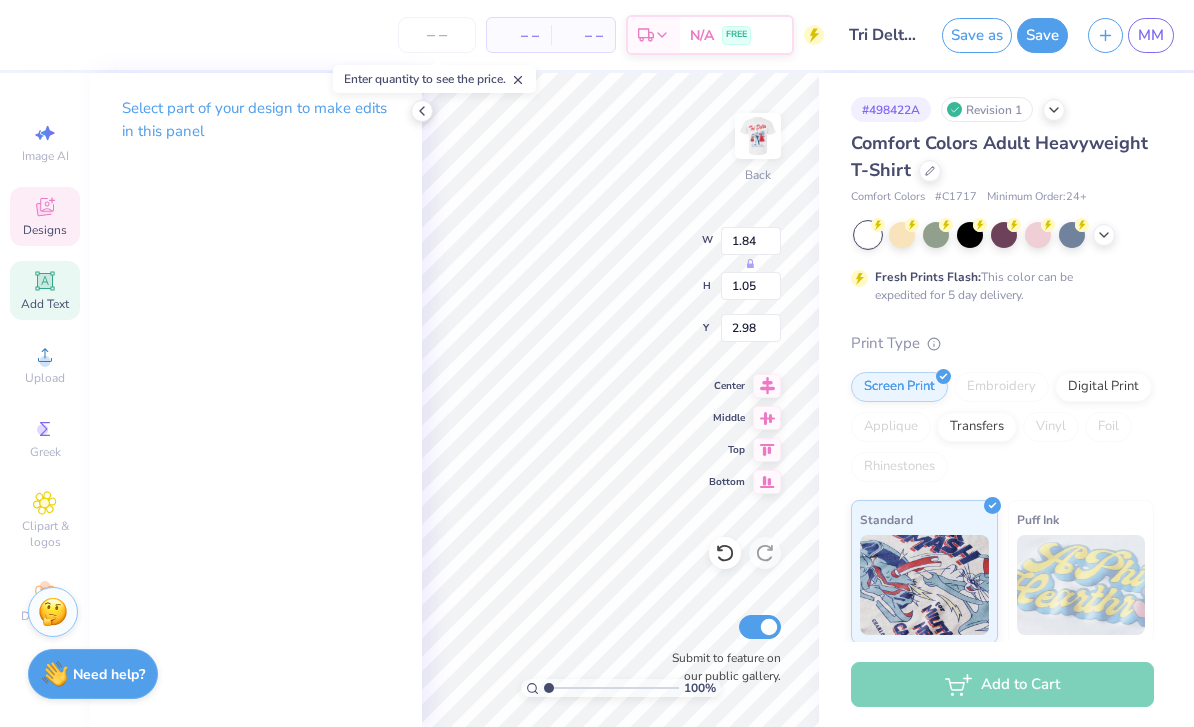 click on "Add Text" at bounding box center (45, 304) 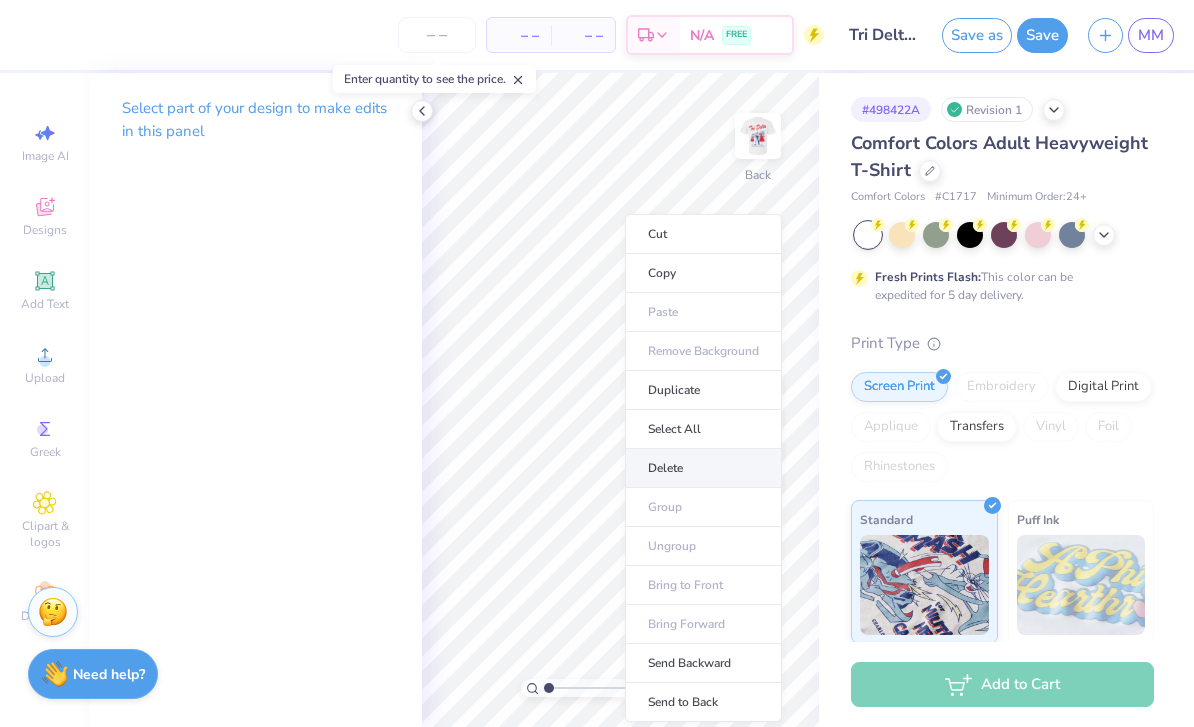 click on "Delete" at bounding box center [703, 468] 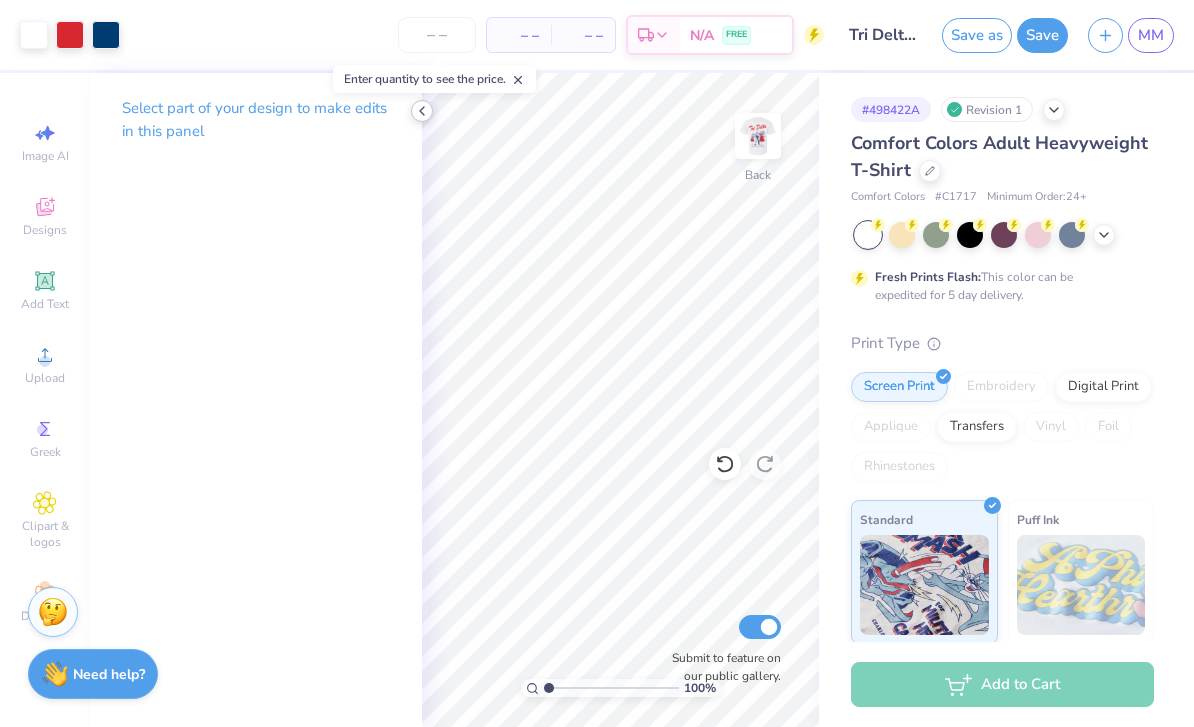 click 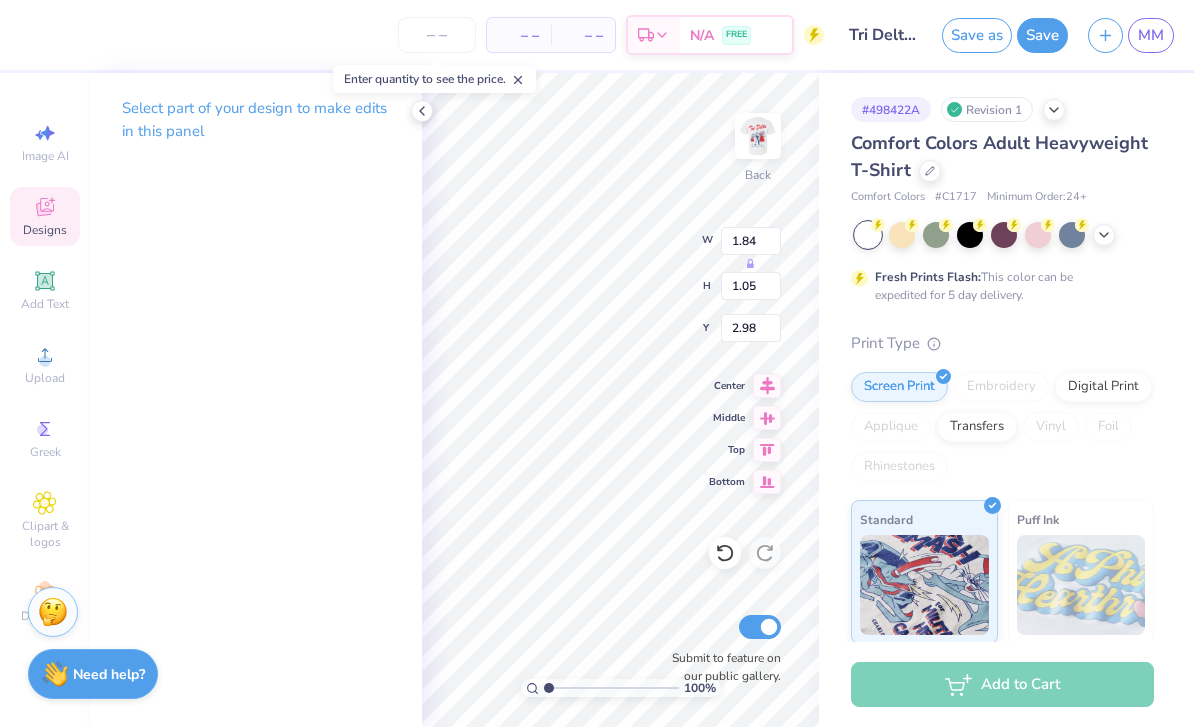 click on "Designs" at bounding box center [45, 230] 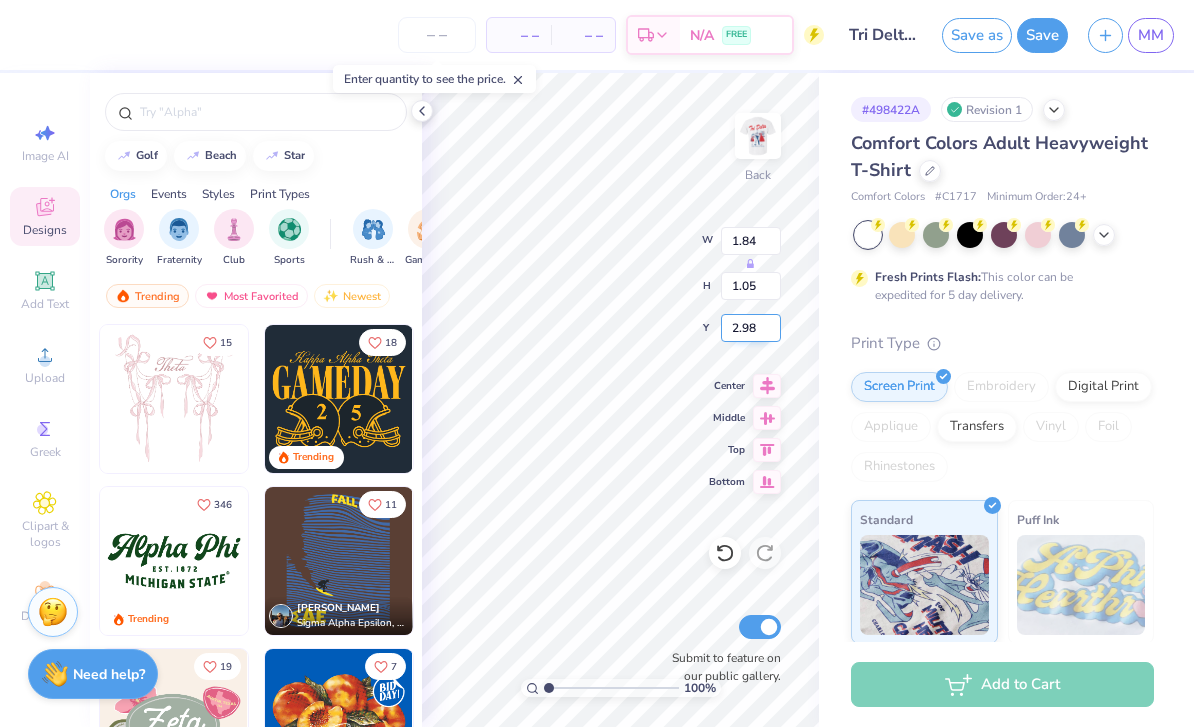 scroll, scrollTop: 1, scrollLeft: 1, axis: both 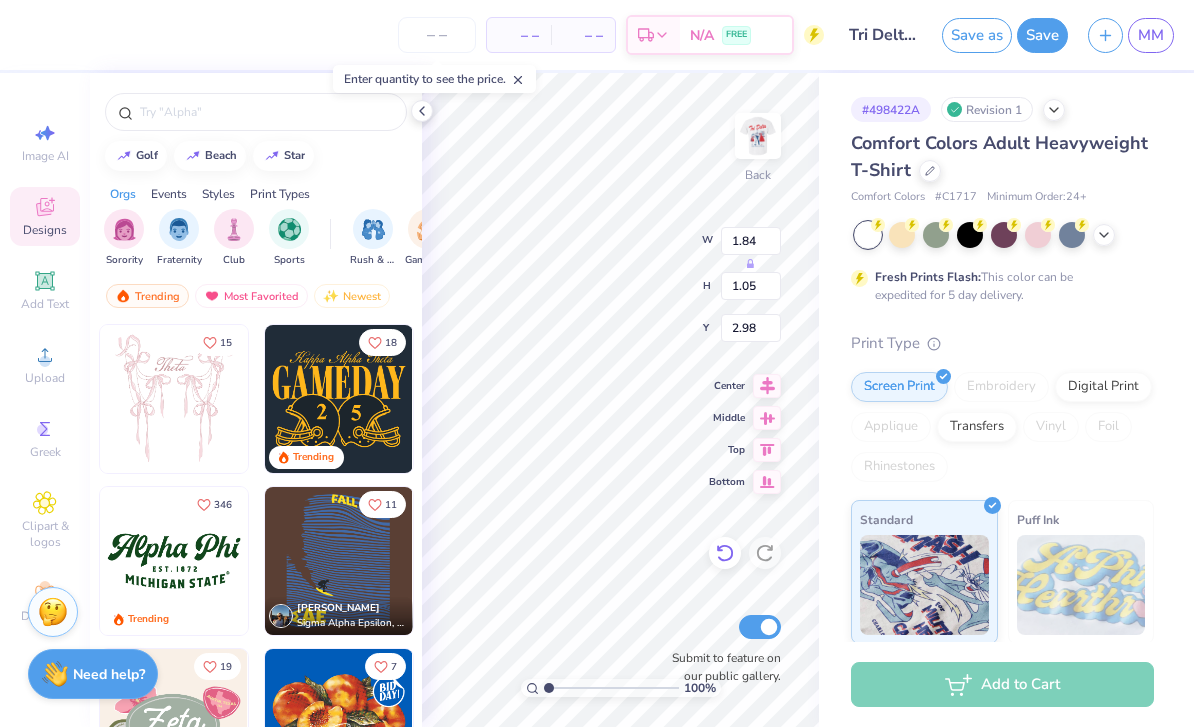 click 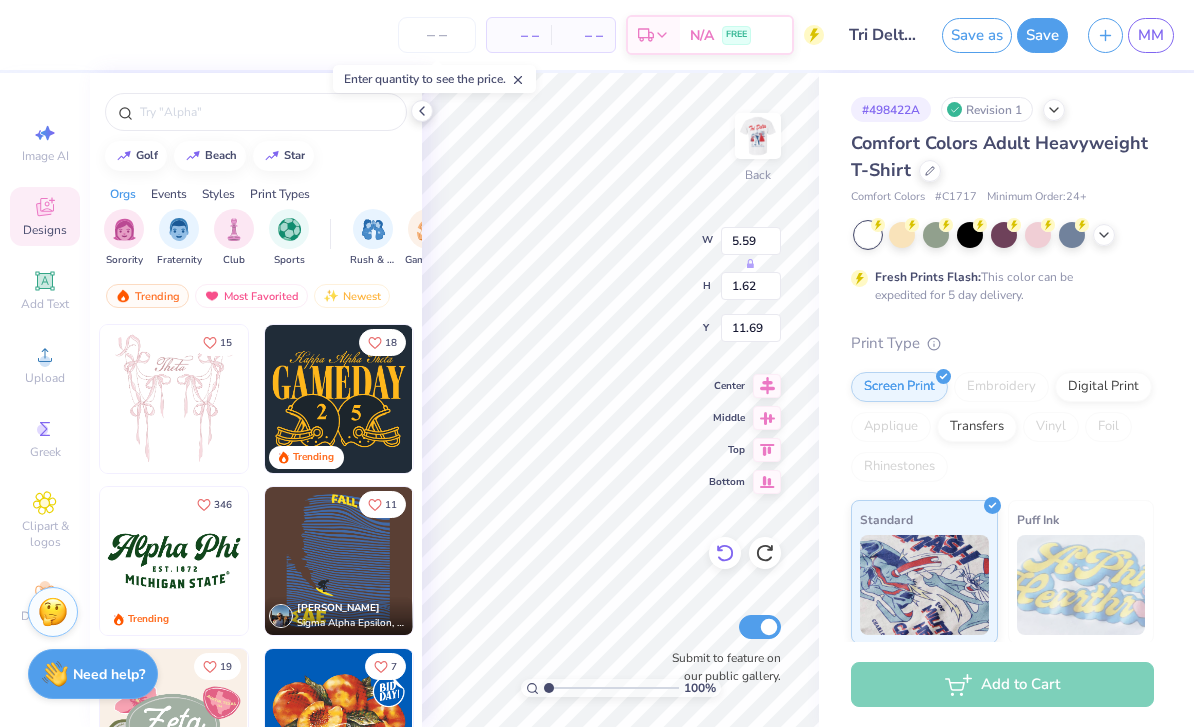 click 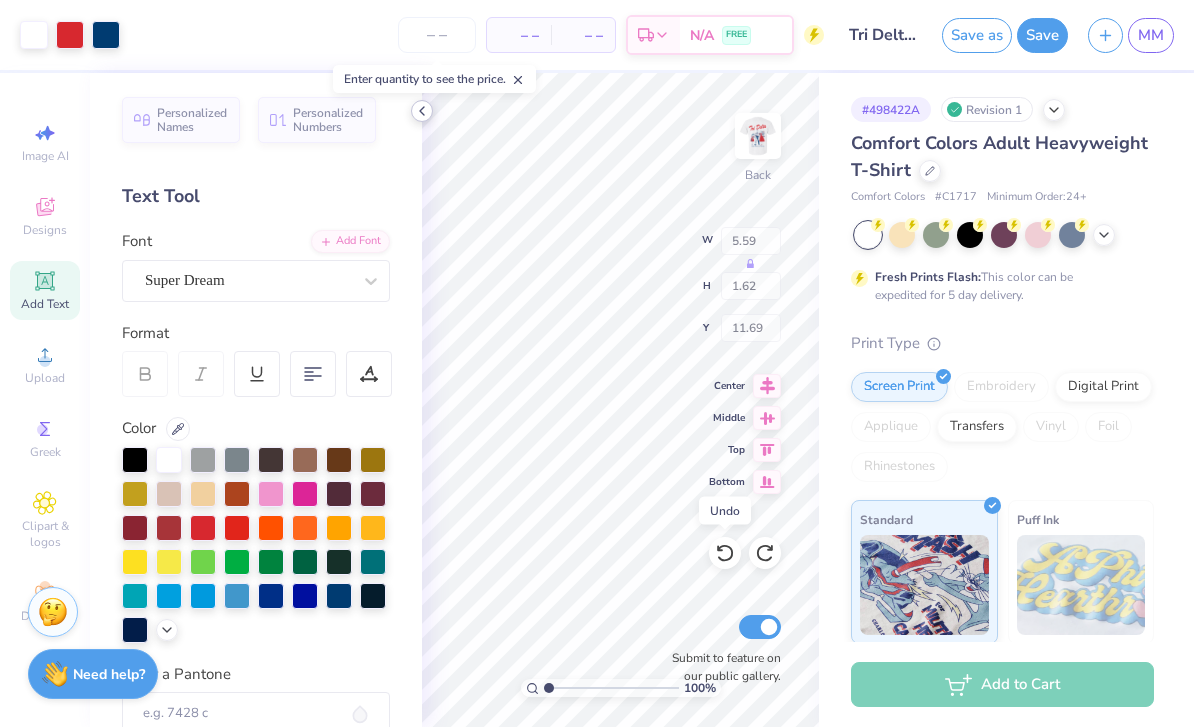 click 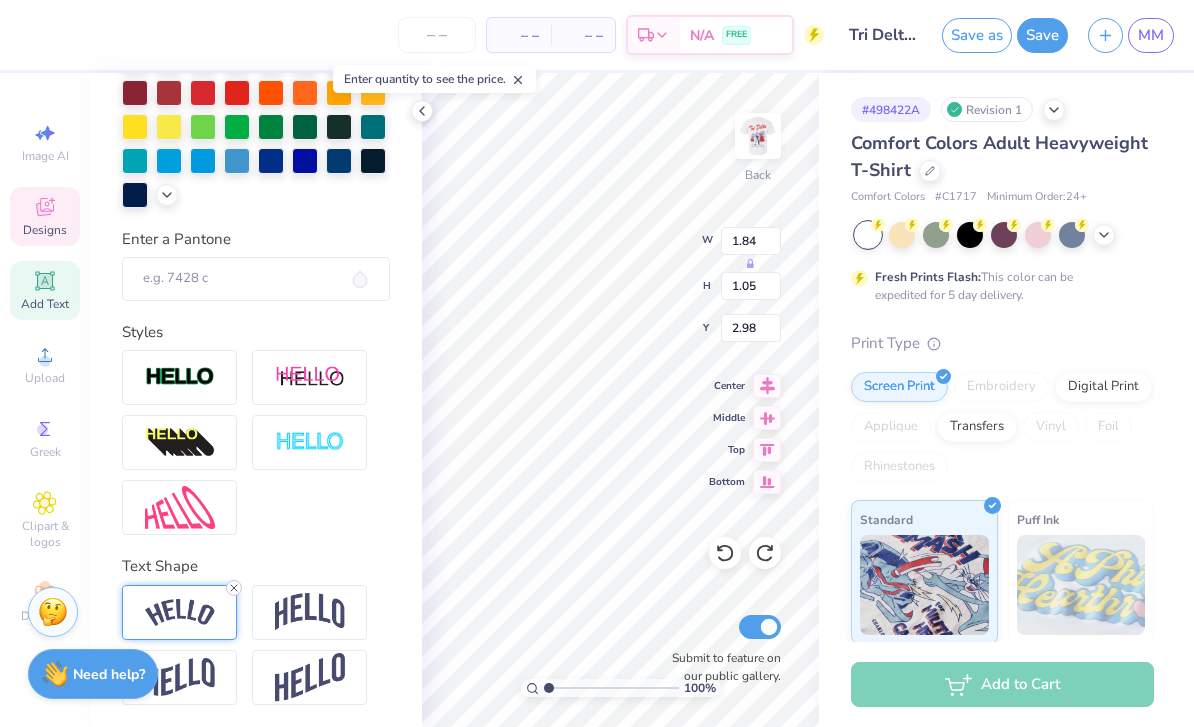 scroll, scrollTop: 434, scrollLeft: 0, axis: vertical 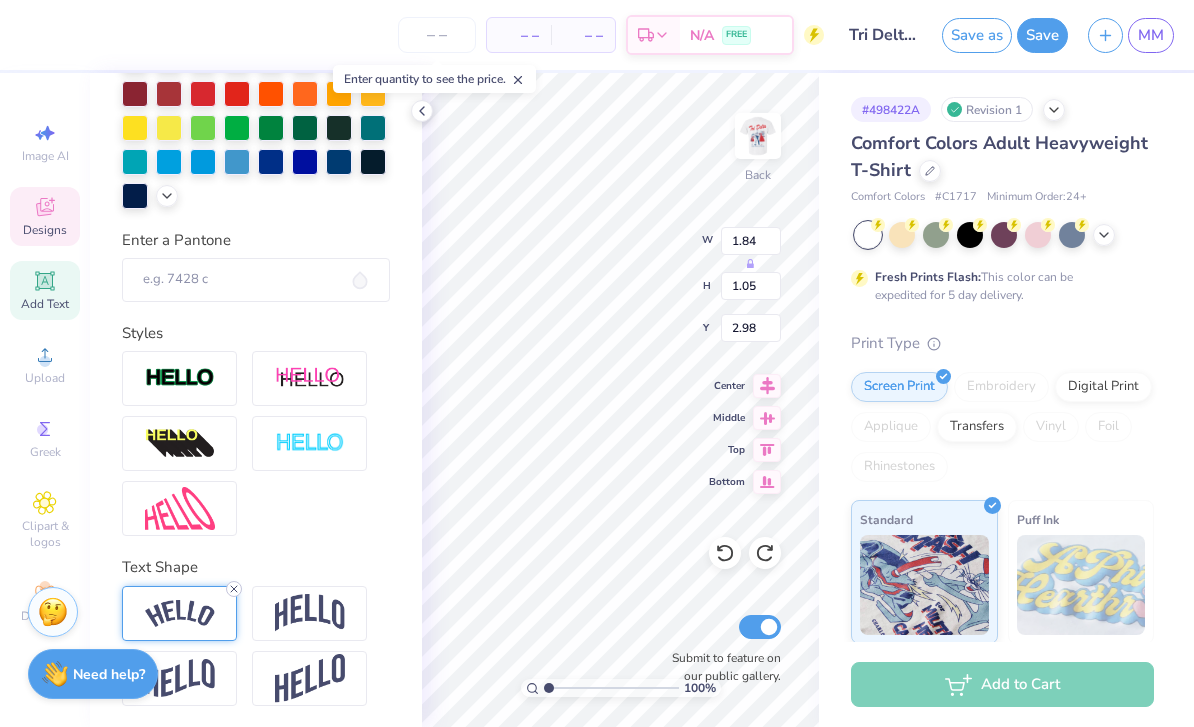 click 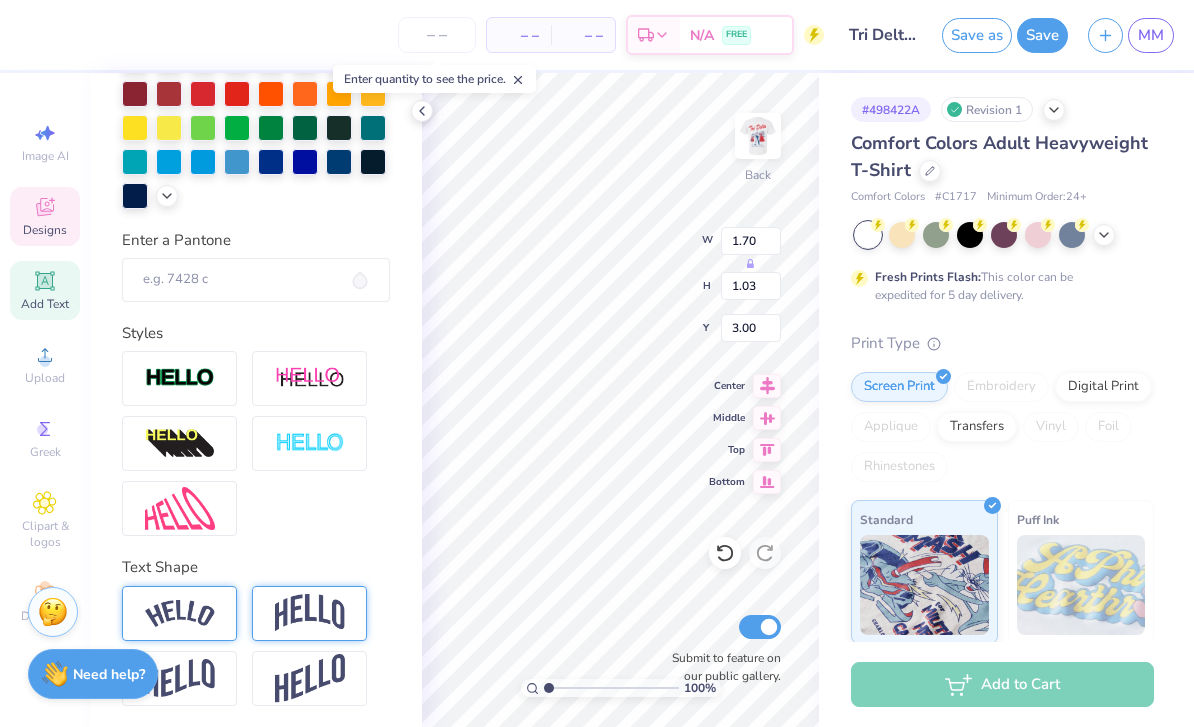 click at bounding box center (310, 613) 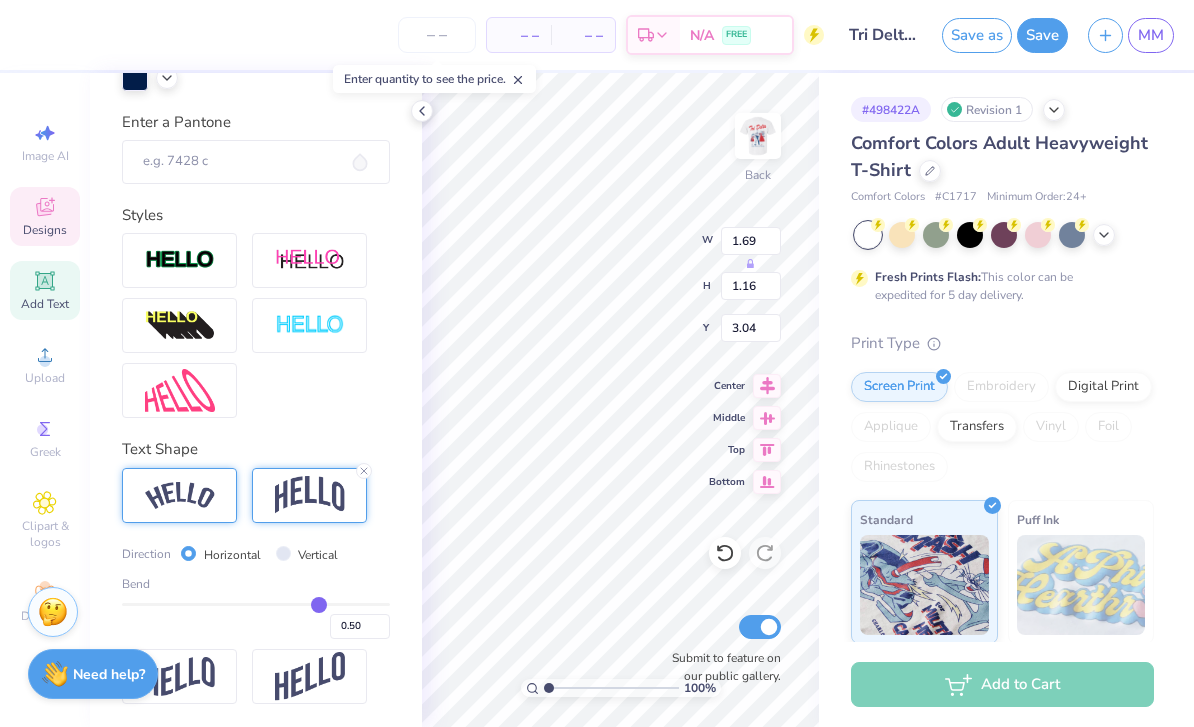 scroll, scrollTop: 550, scrollLeft: 0, axis: vertical 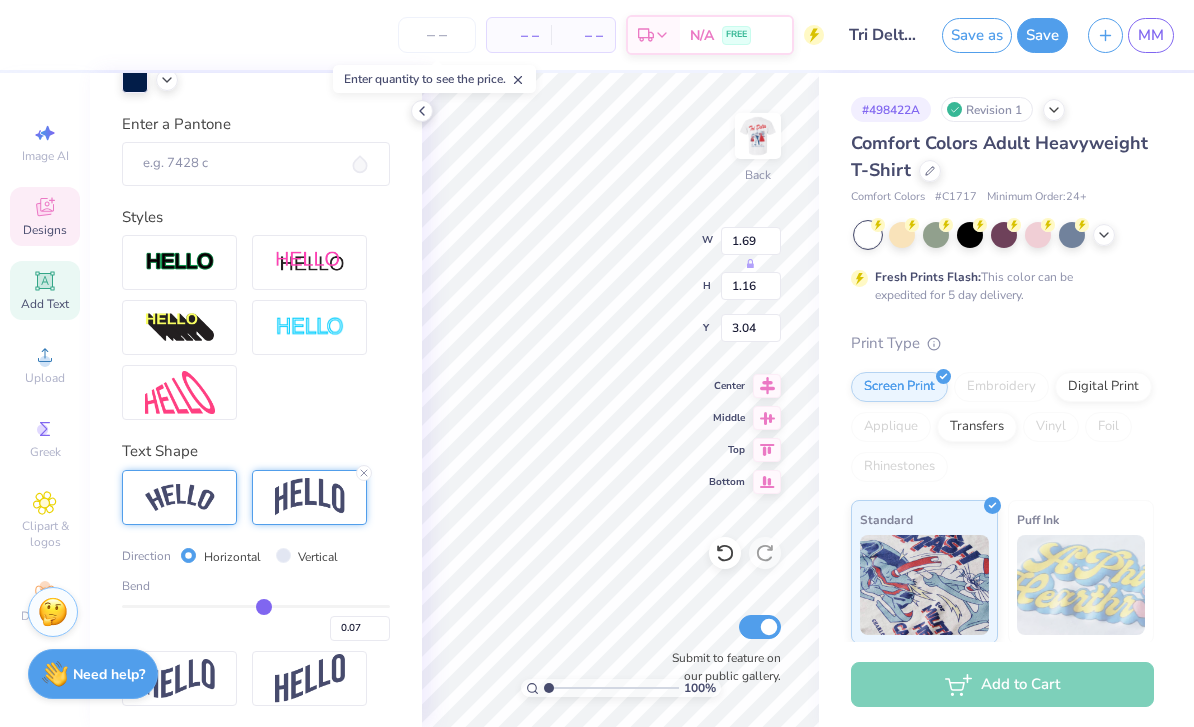 drag, startPoint x: 317, startPoint y: 602, endPoint x: 258, endPoint y: 600, distance: 59.03389 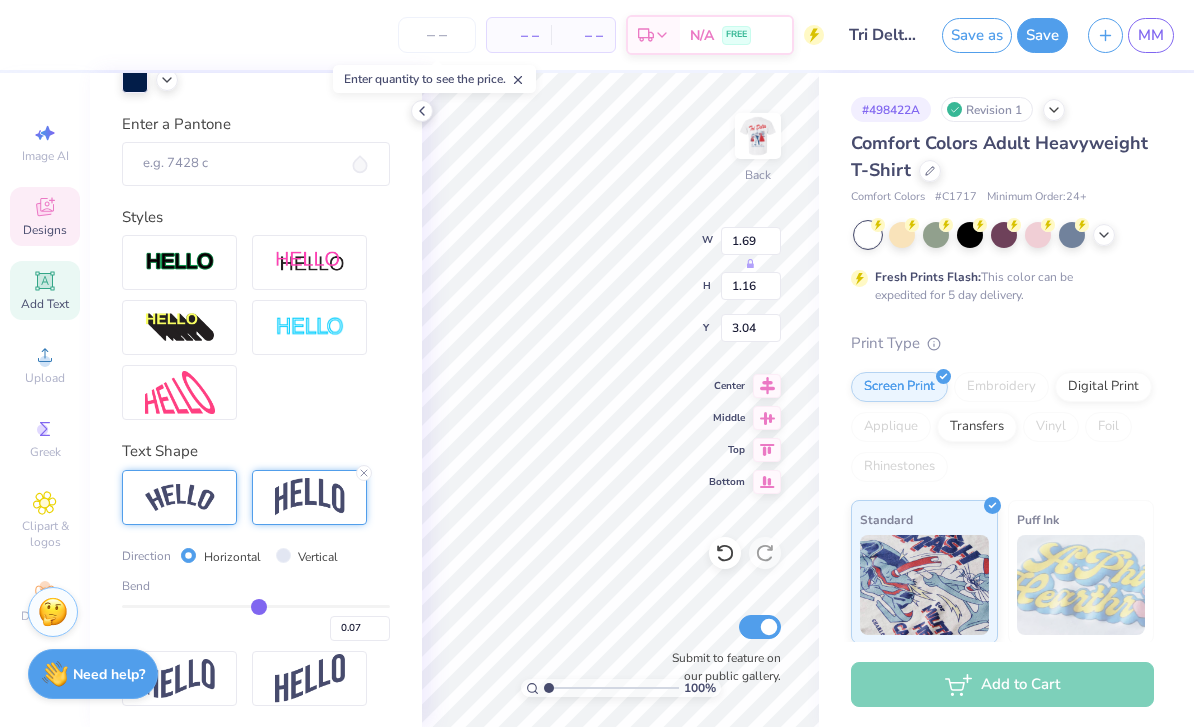 click at bounding box center [256, 606] 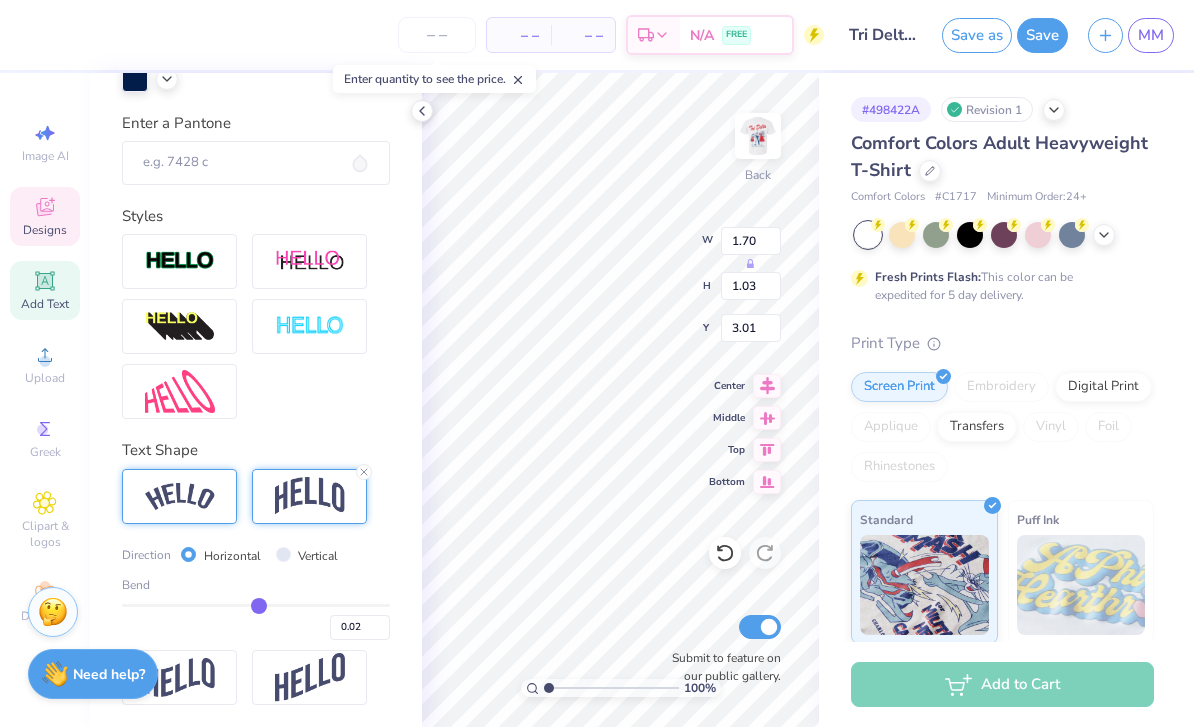 scroll, scrollTop: 550, scrollLeft: 0, axis: vertical 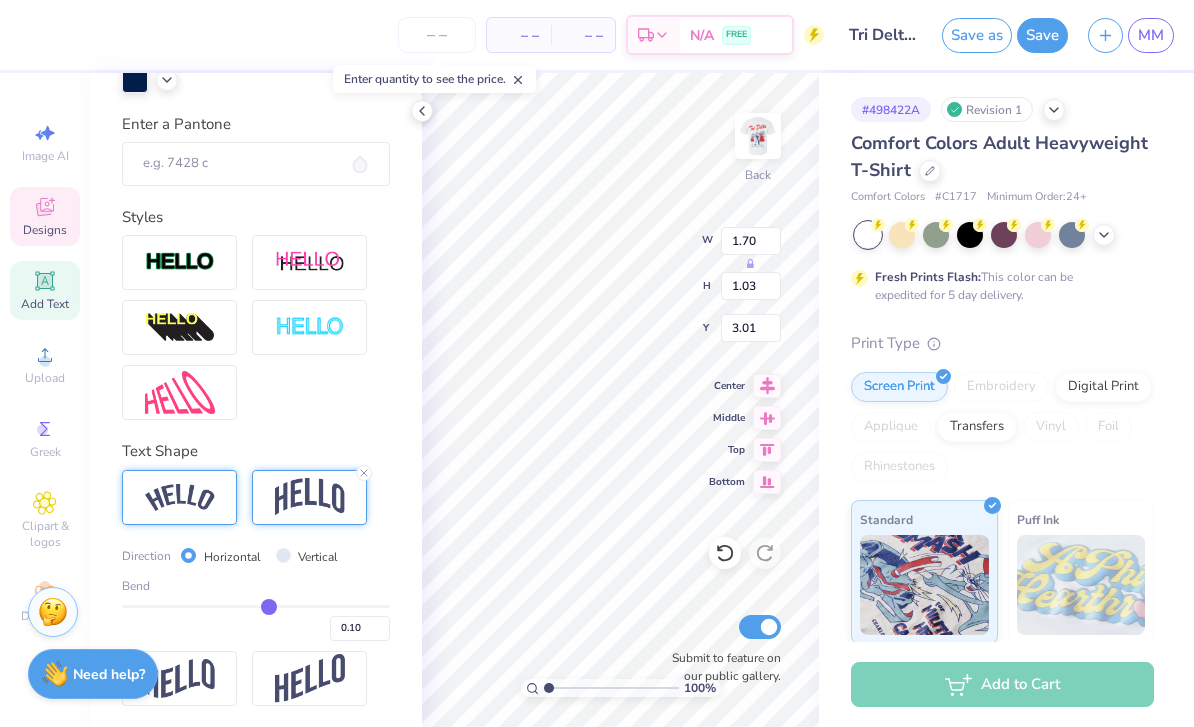 click at bounding box center [256, 606] 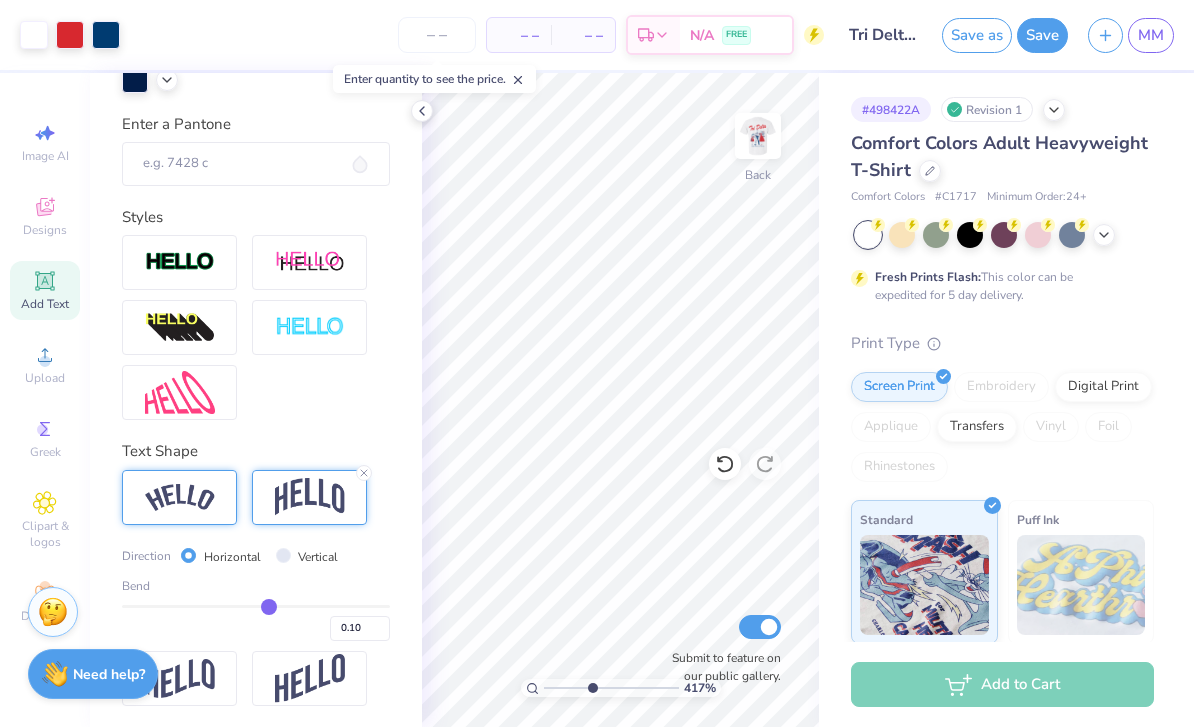drag, startPoint x: 551, startPoint y: 686, endPoint x: 591, endPoint y: 686, distance: 40 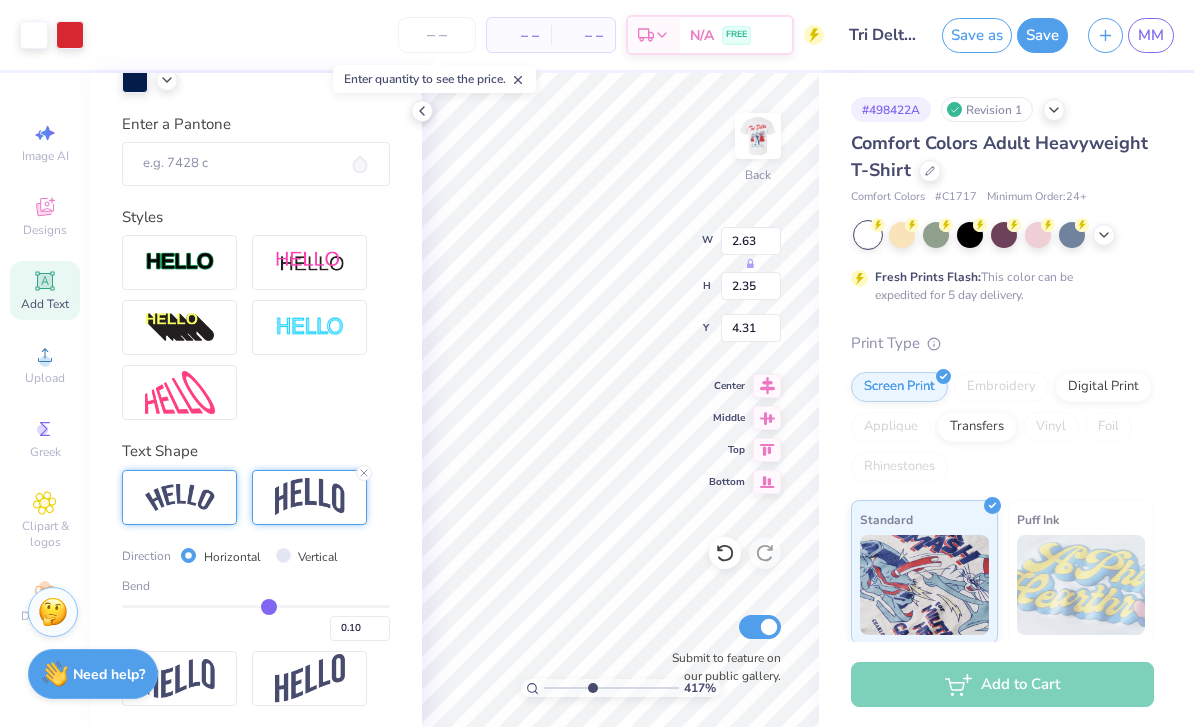click on "Submit to feature on our public gallery." at bounding box center (721, 648) 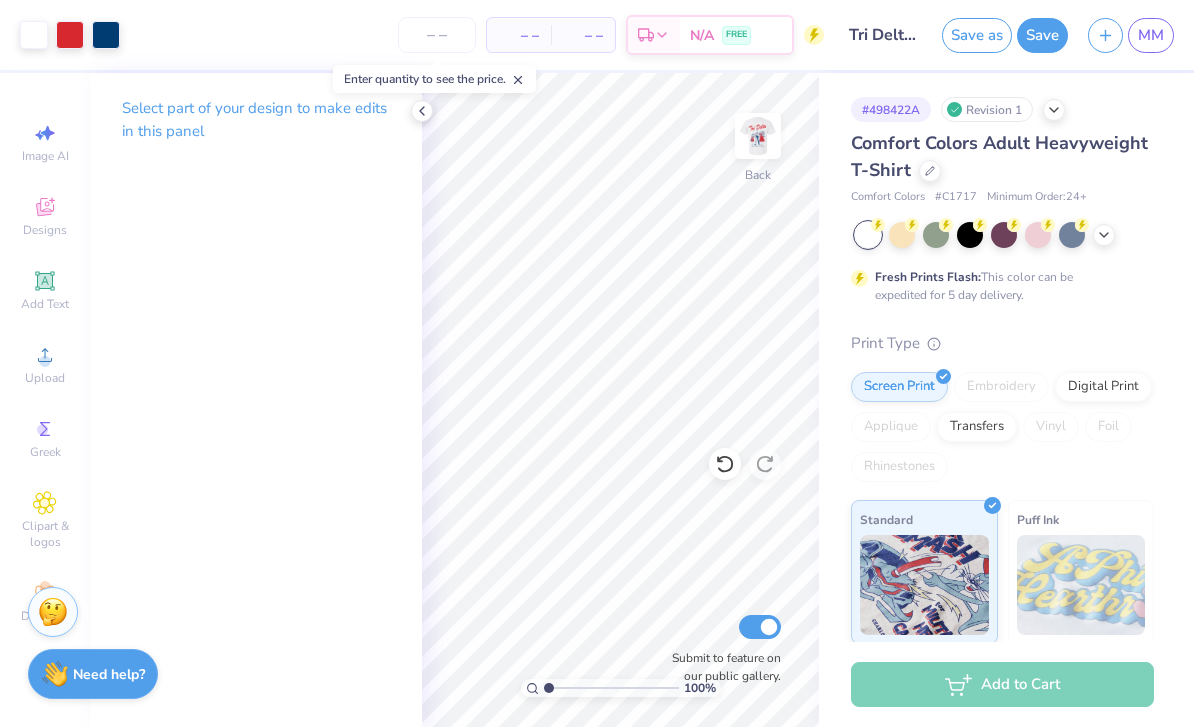 drag, startPoint x: 590, startPoint y: 688, endPoint x: 547, endPoint y: 685, distance: 43.104523 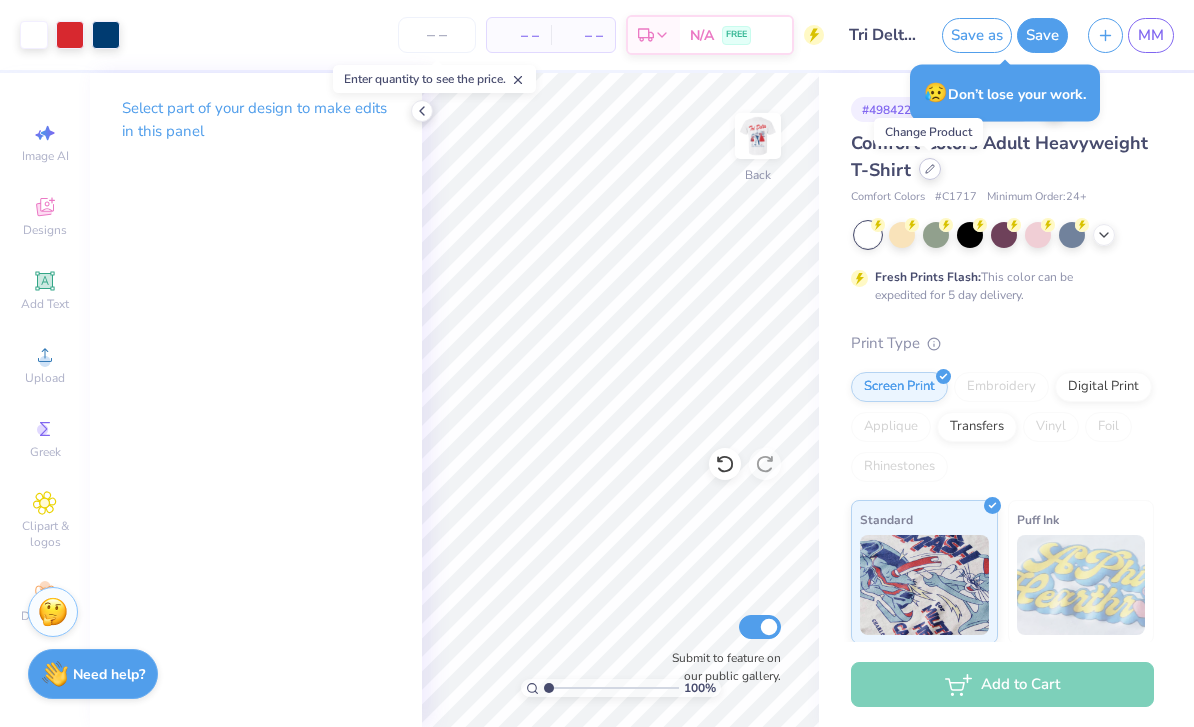 click 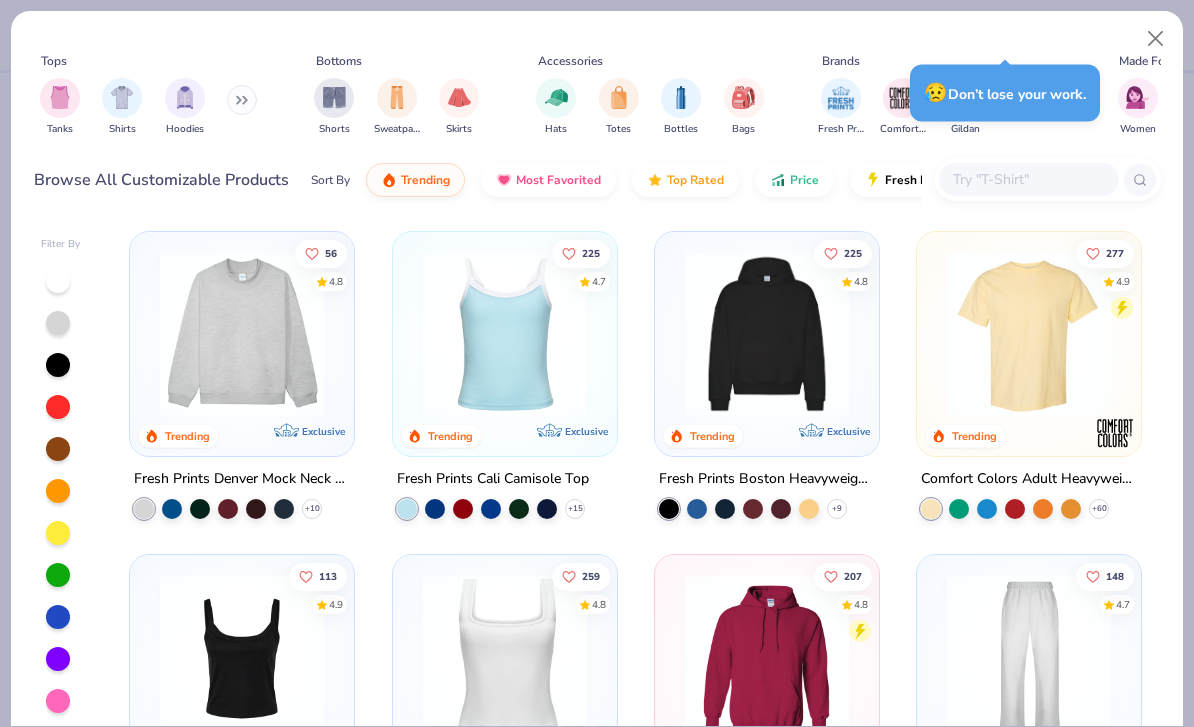 click at bounding box center (1028, 179) 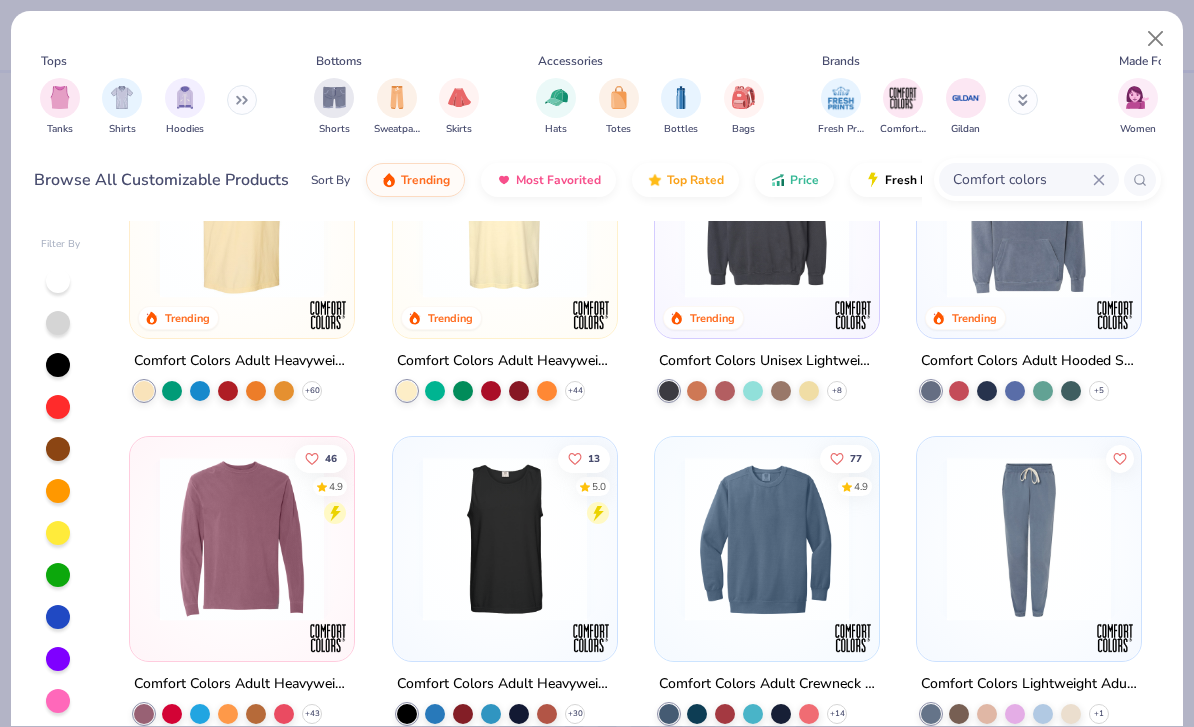 scroll, scrollTop: 117, scrollLeft: 0, axis: vertical 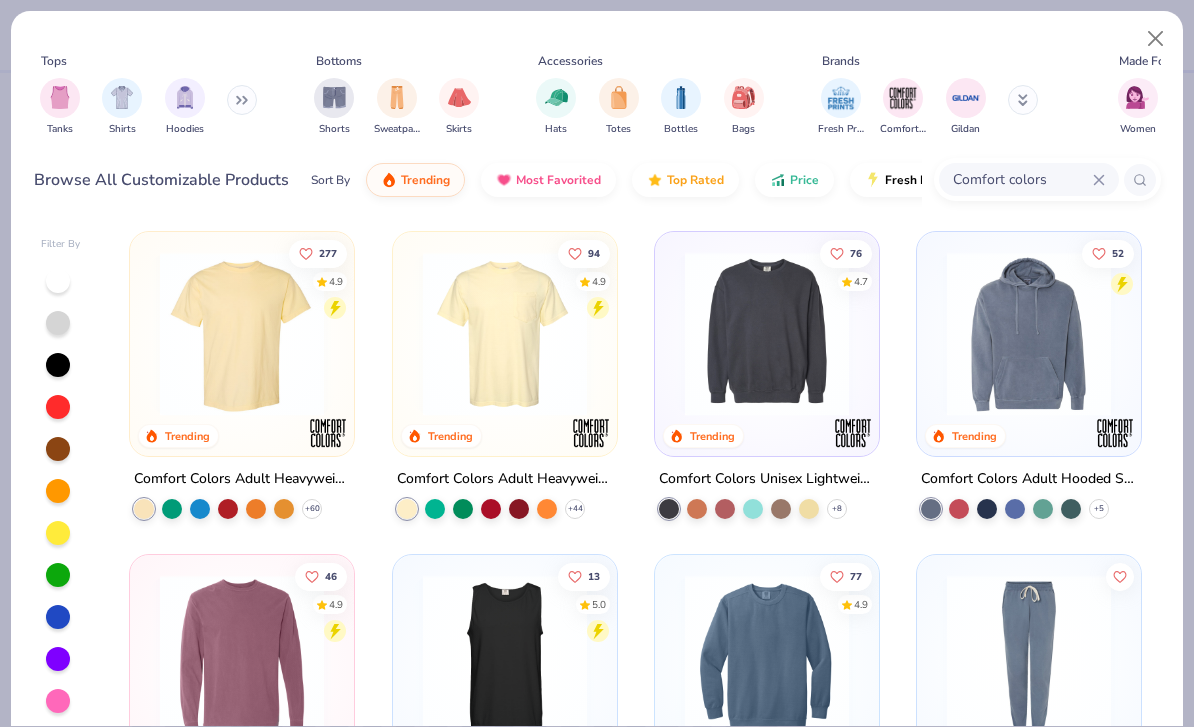 click at bounding box center [505, 334] 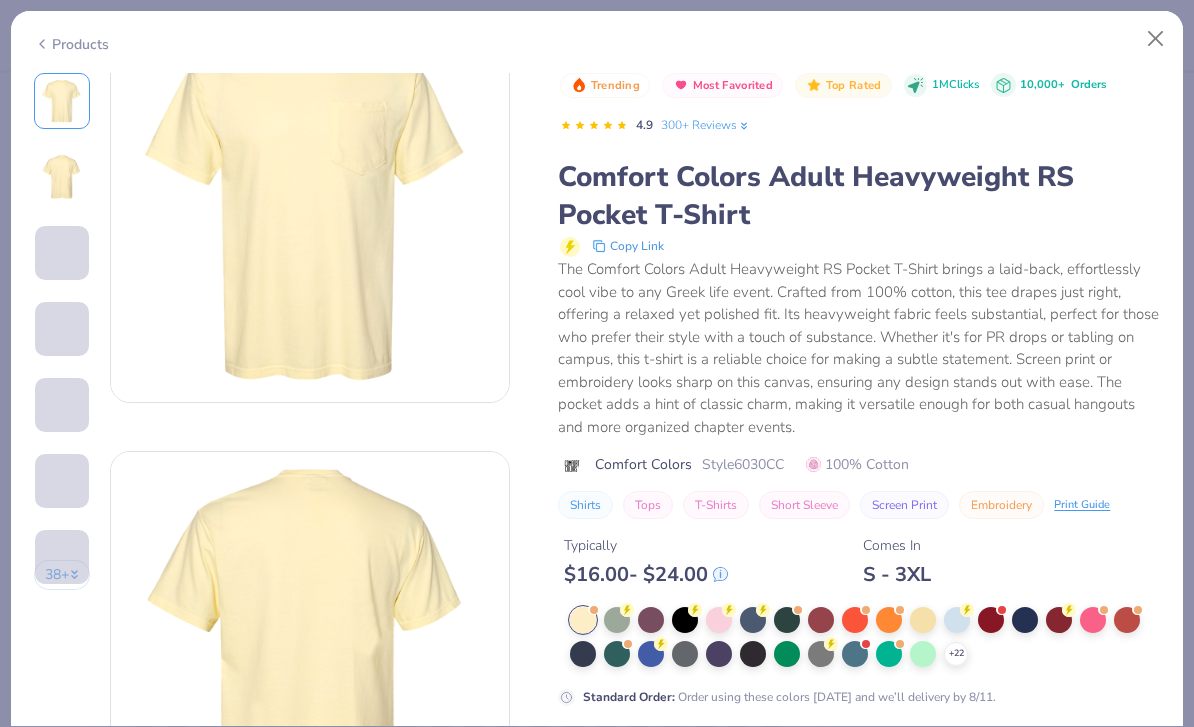 scroll, scrollTop: 97, scrollLeft: 0, axis: vertical 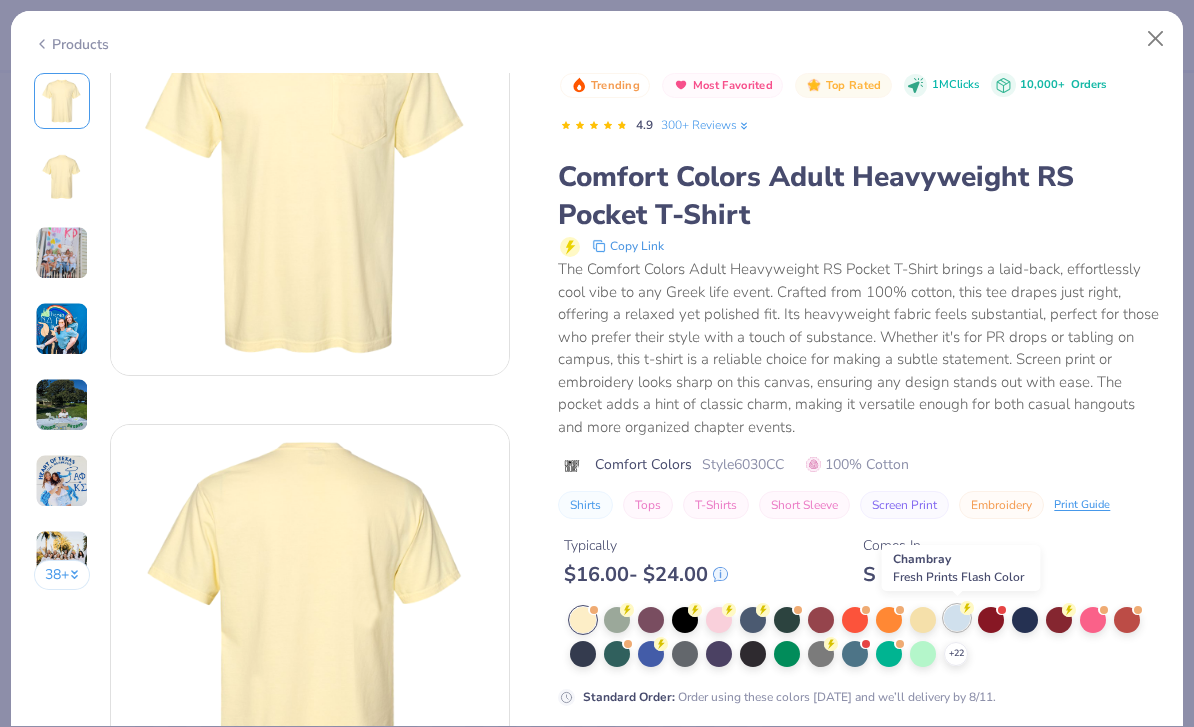 click at bounding box center [957, 618] 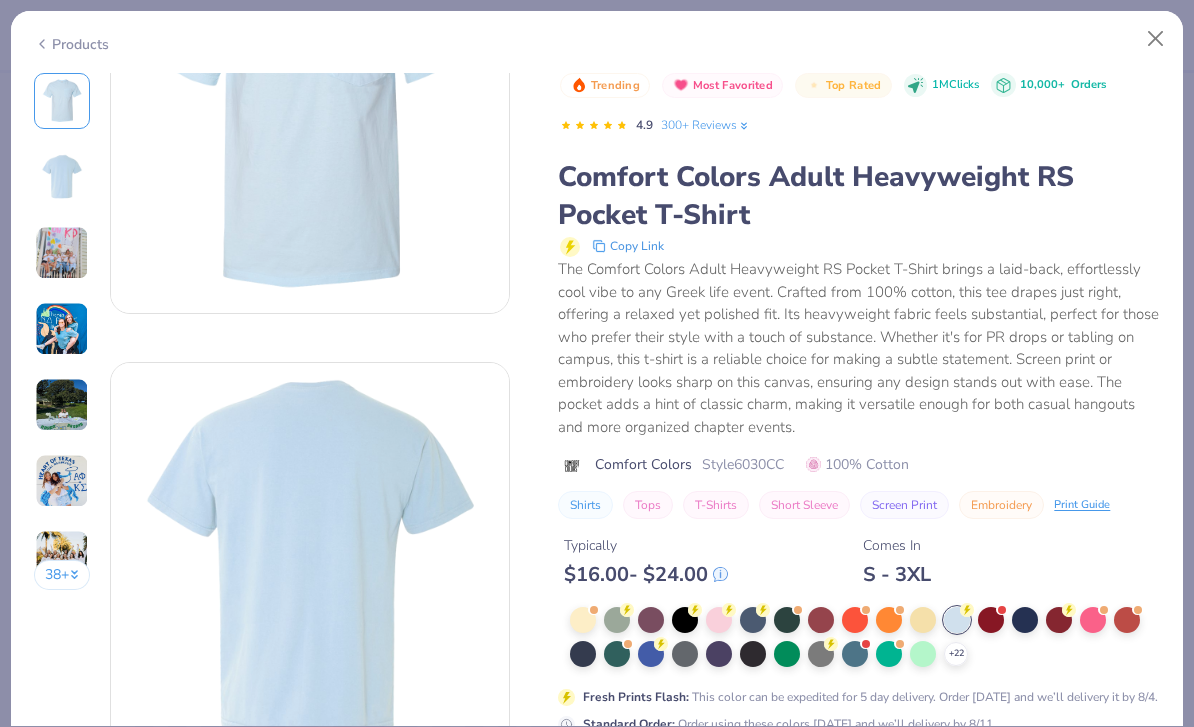 scroll, scrollTop: 163, scrollLeft: 0, axis: vertical 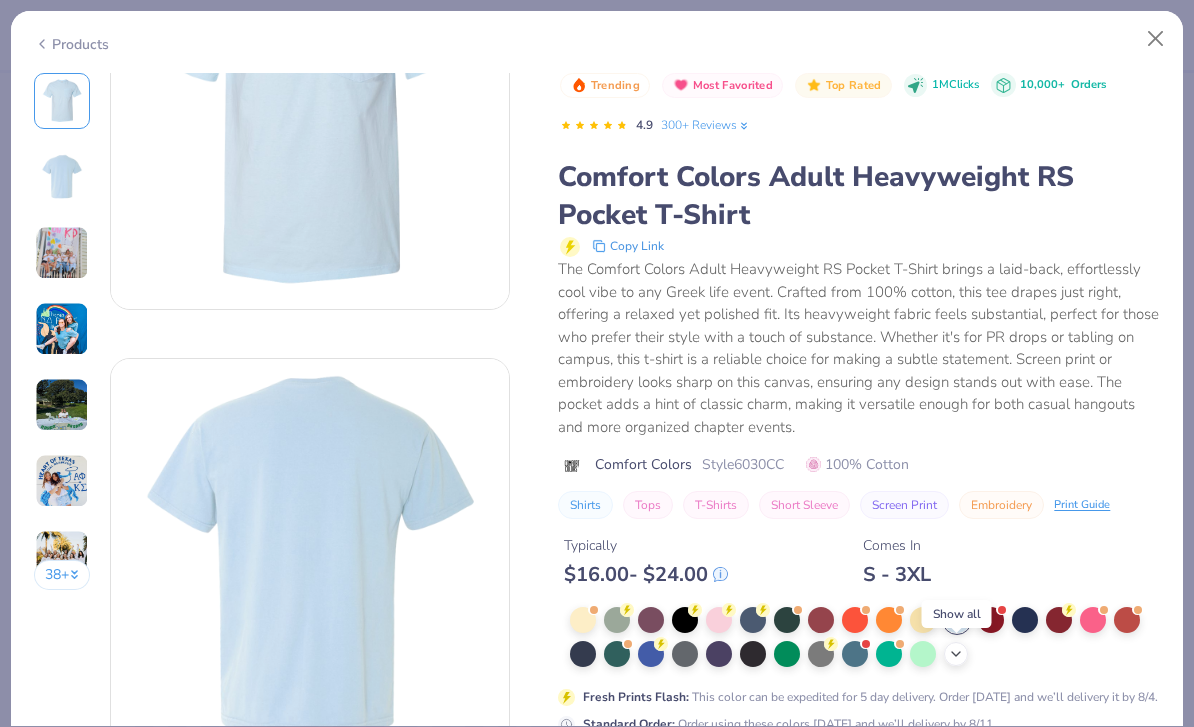 click 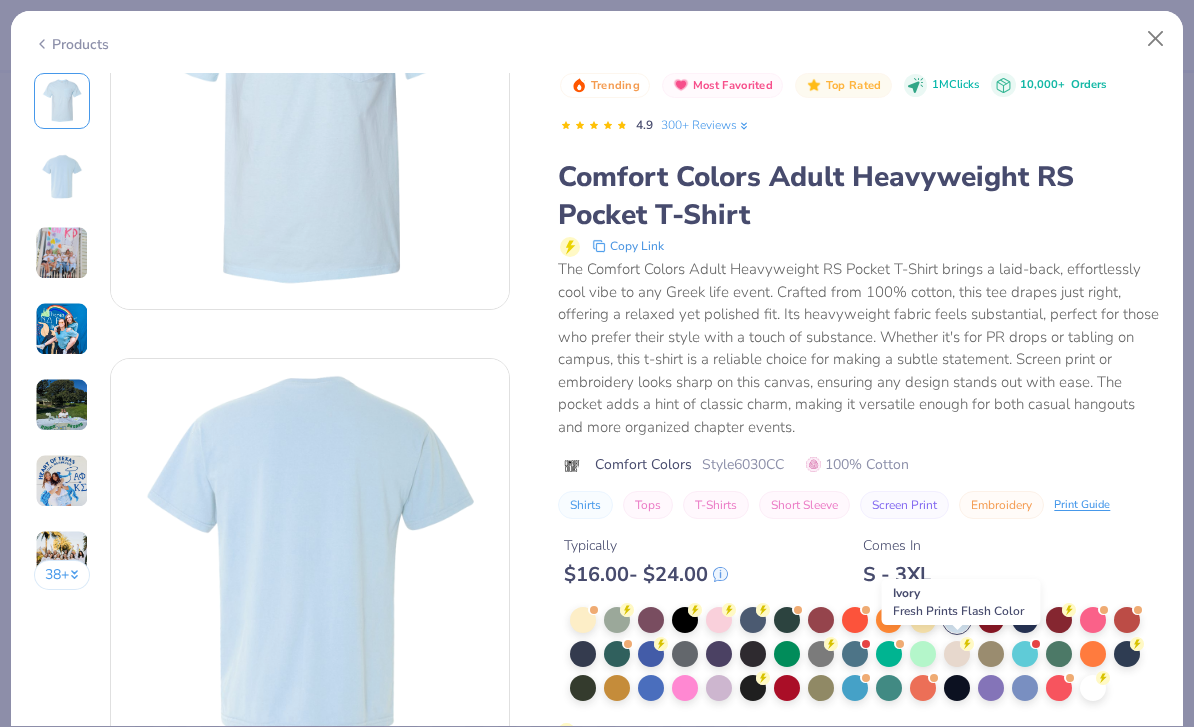 scroll, scrollTop: 240, scrollLeft: 0, axis: vertical 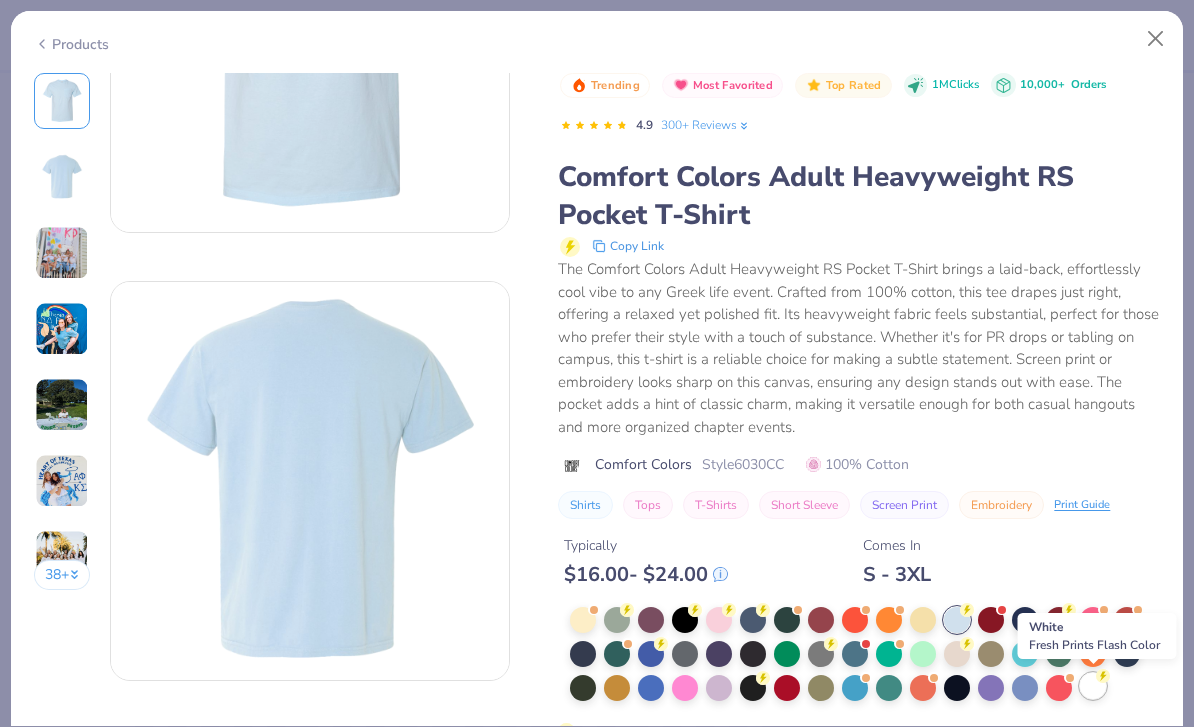 click at bounding box center (1093, 686) 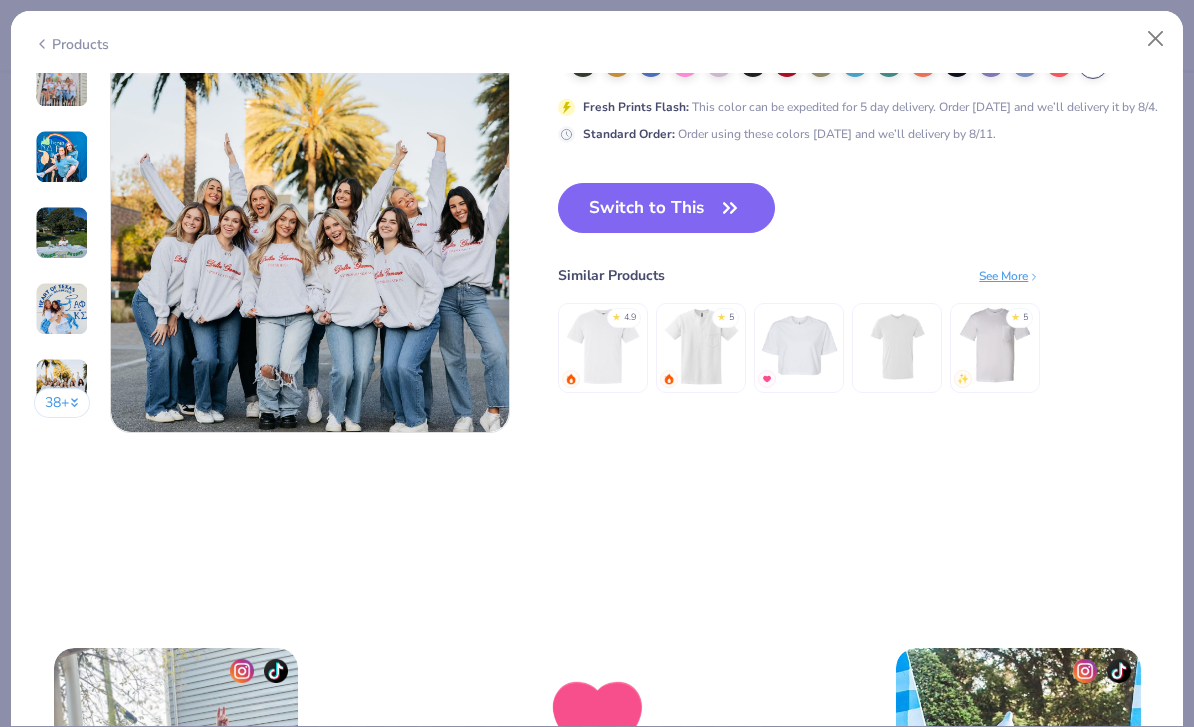scroll, scrollTop: 2406, scrollLeft: 0, axis: vertical 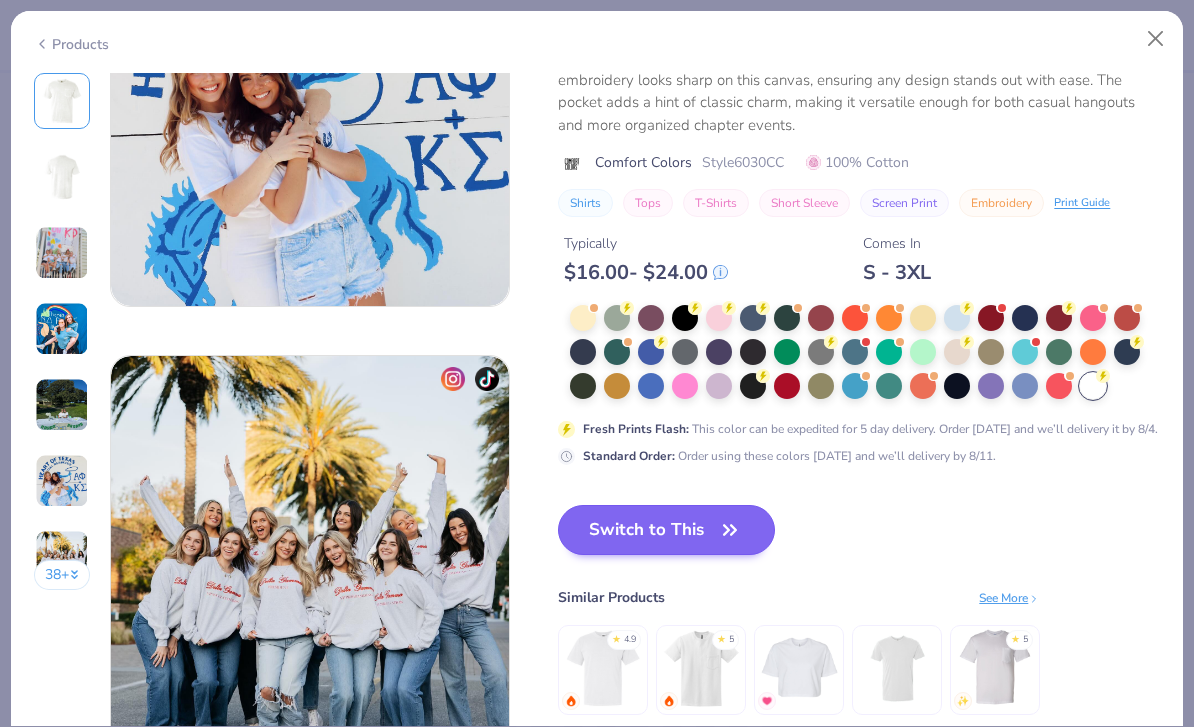 click on "Switch to This" at bounding box center [666, 530] 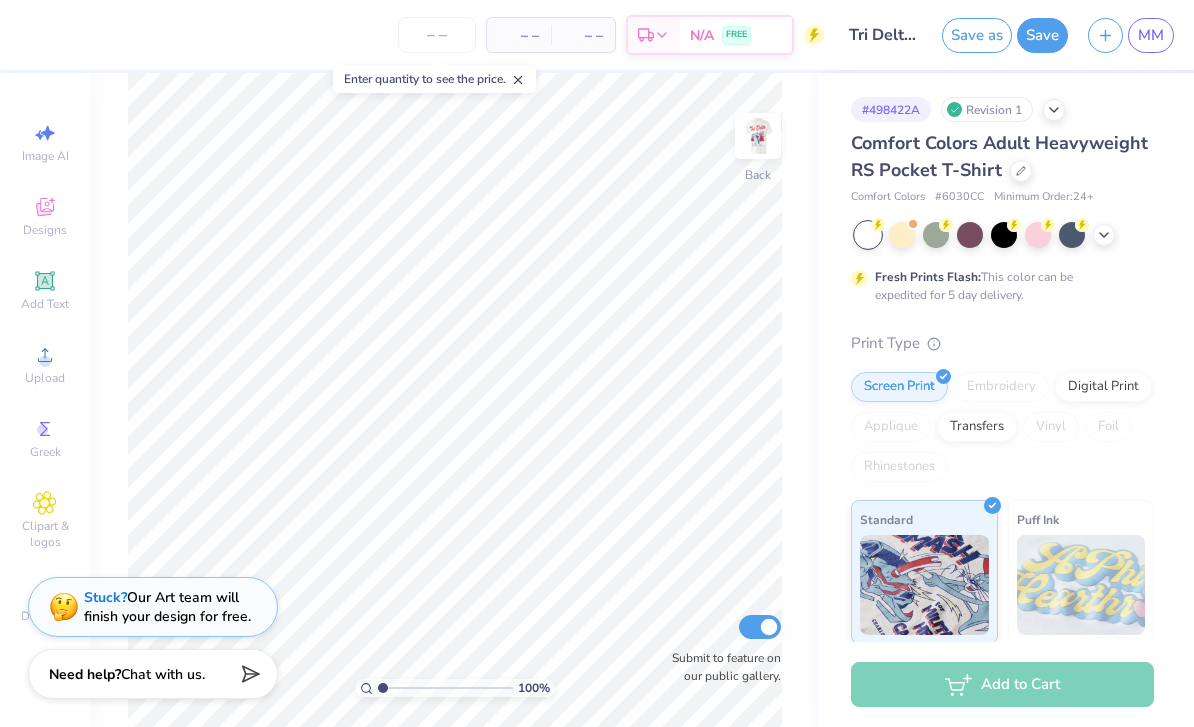 drag, startPoint x: 608, startPoint y: 71, endPoint x: -1, endPoint y: -1, distance: 613.2414 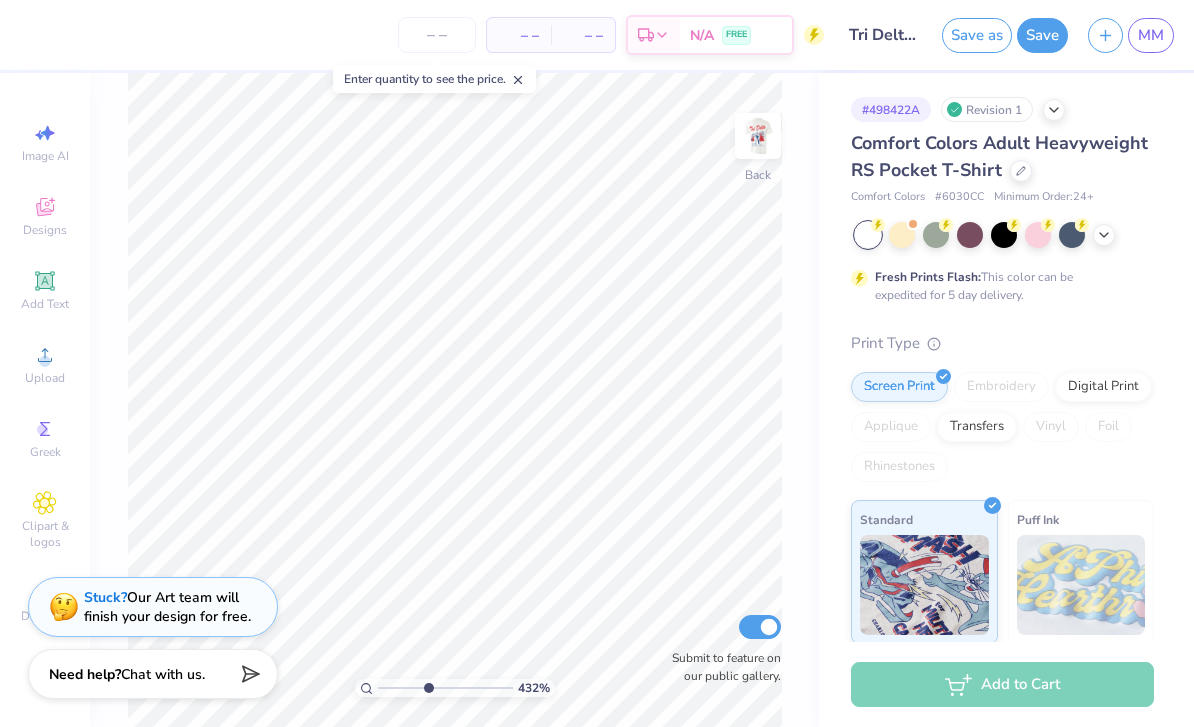 drag, startPoint x: 384, startPoint y: 690, endPoint x: 427, endPoint y: 688, distance: 43.046486 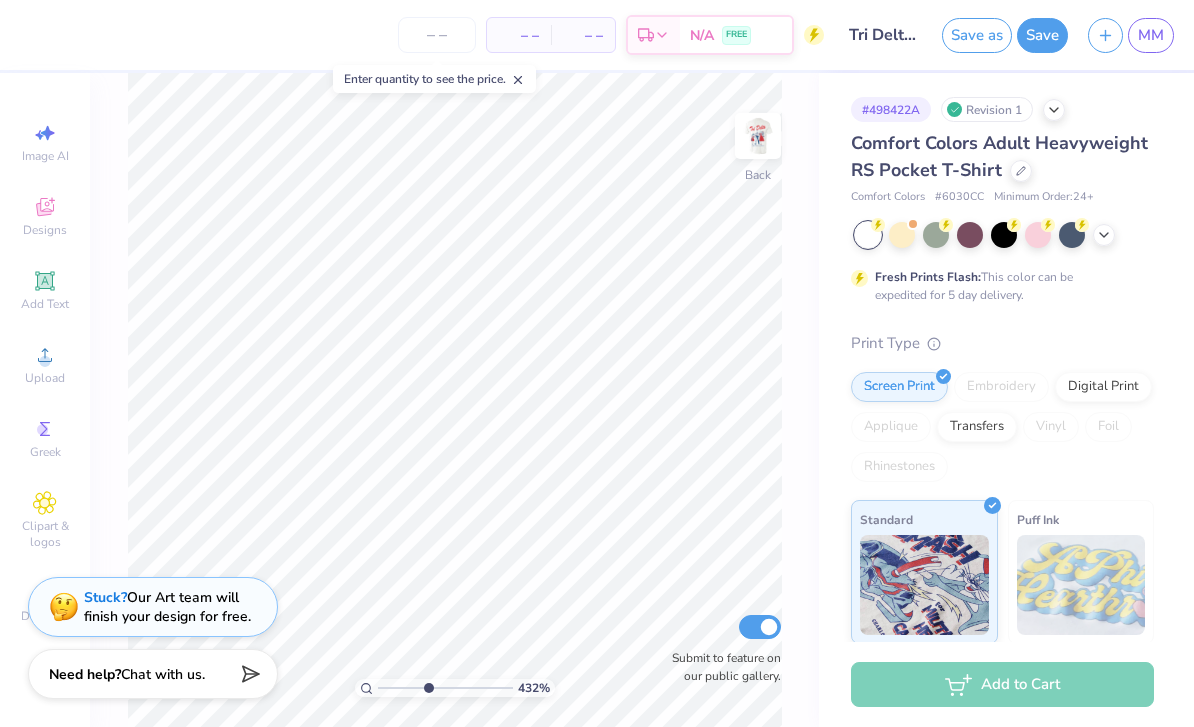 click on "432  %" at bounding box center [455, 400] 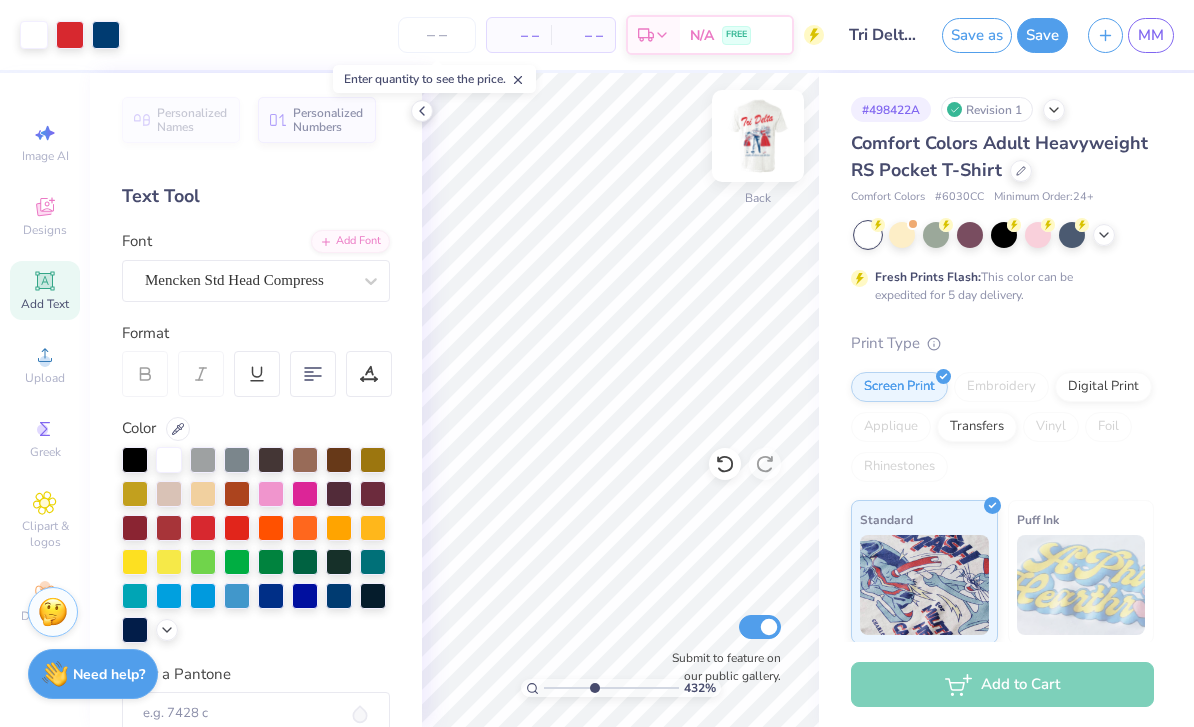 click at bounding box center [758, 136] 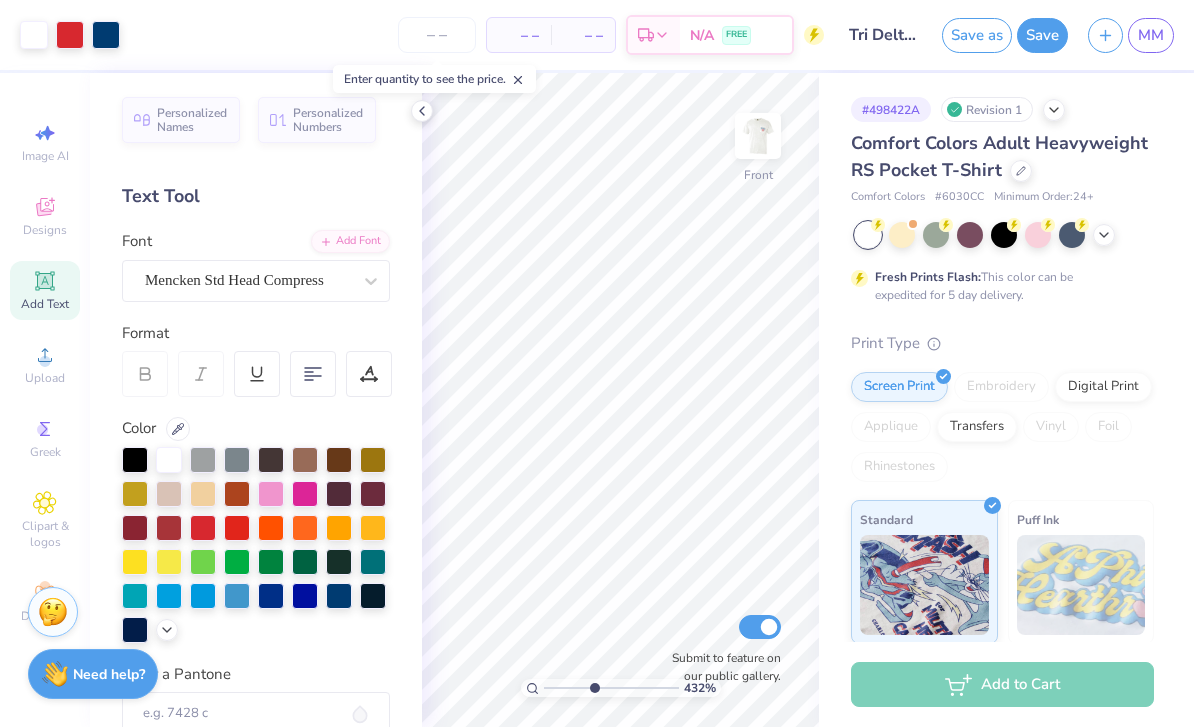 click 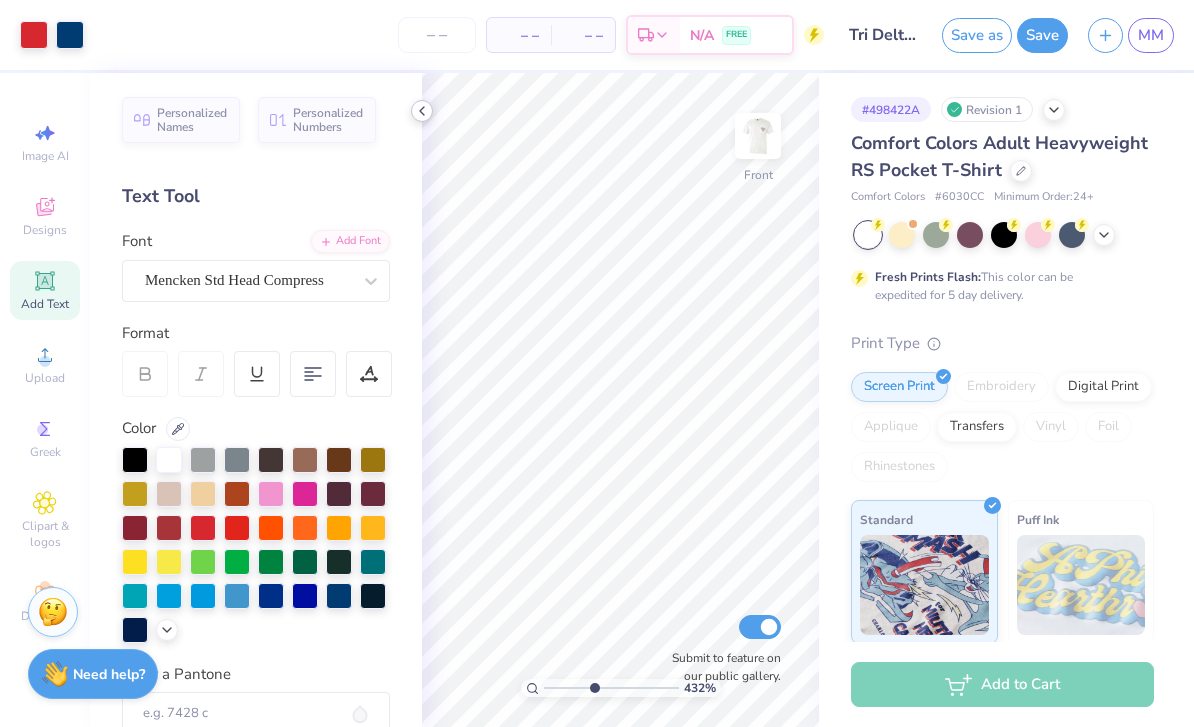 click 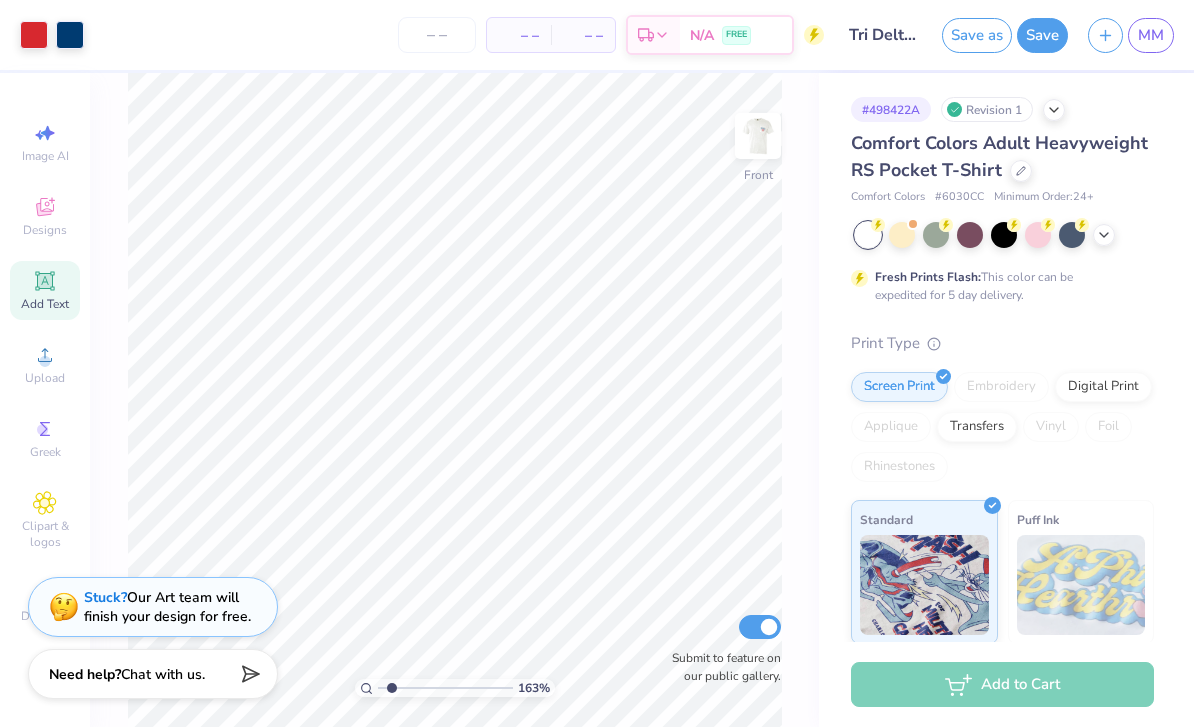 drag, startPoint x: 426, startPoint y: 687, endPoint x: 392, endPoint y: 686, distance: 34.0147 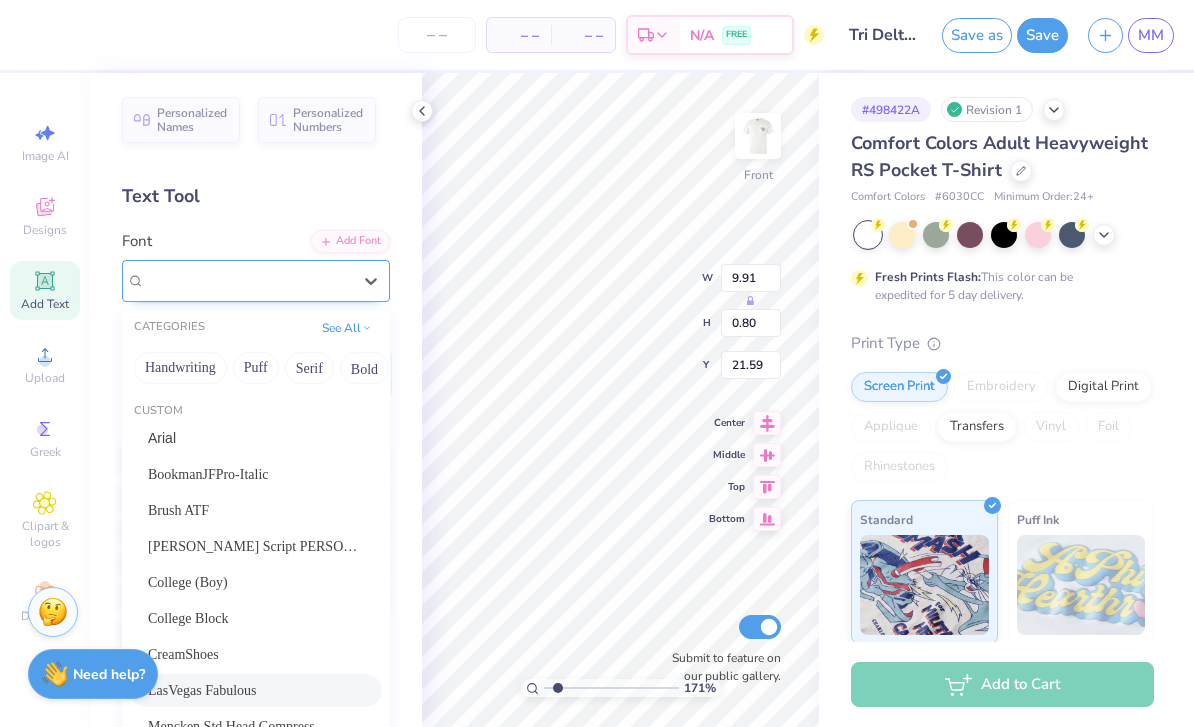 click at bounding box center (248, 280) 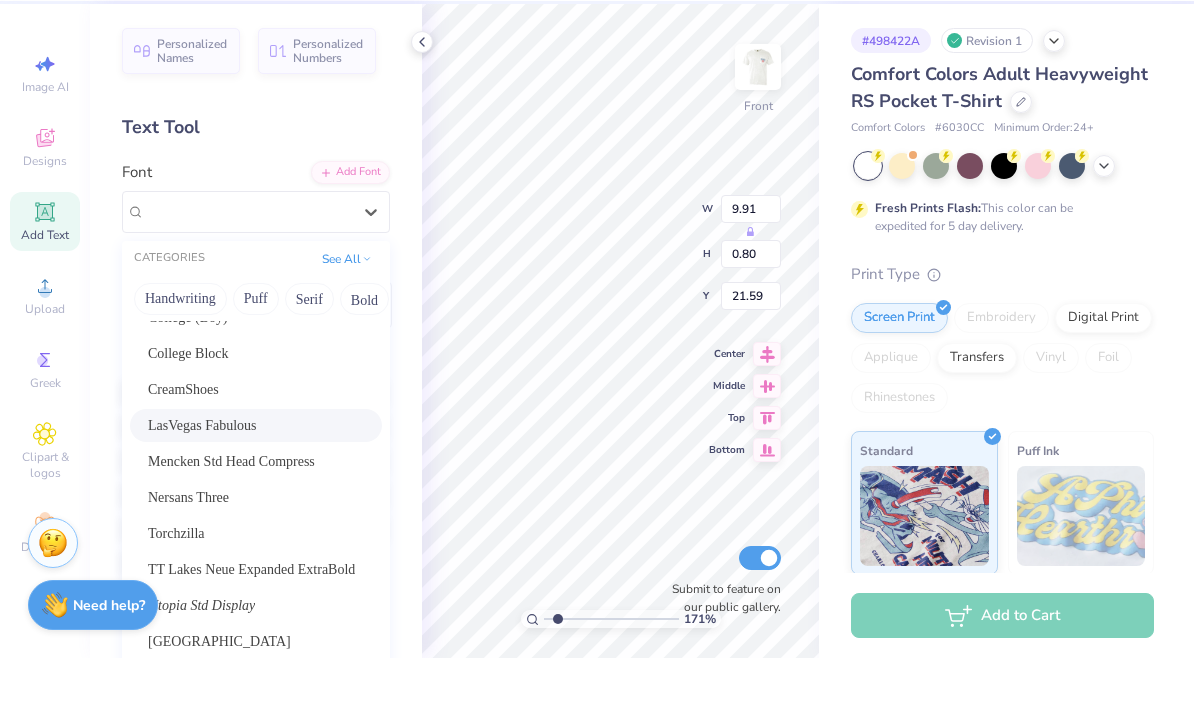 scroll, scrollTop: 204, scrollLeft: 0, axis: vertical 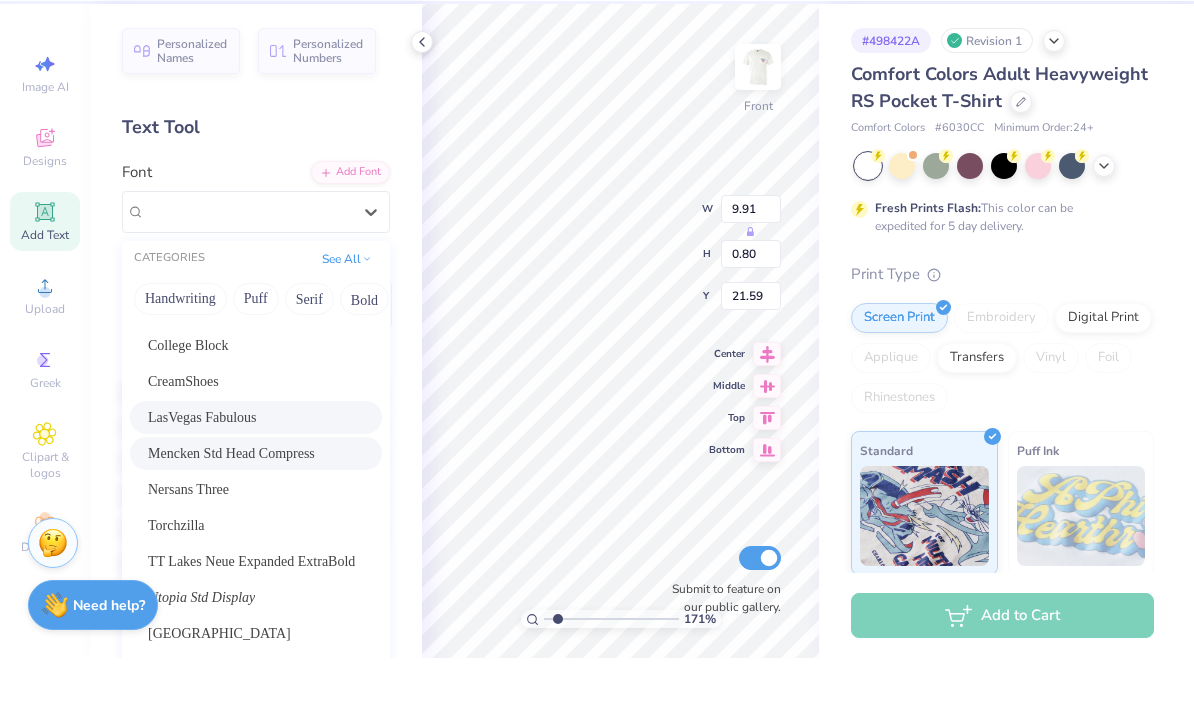 click on "Mencken Std Head Compress" at bounding box center [231, 522] 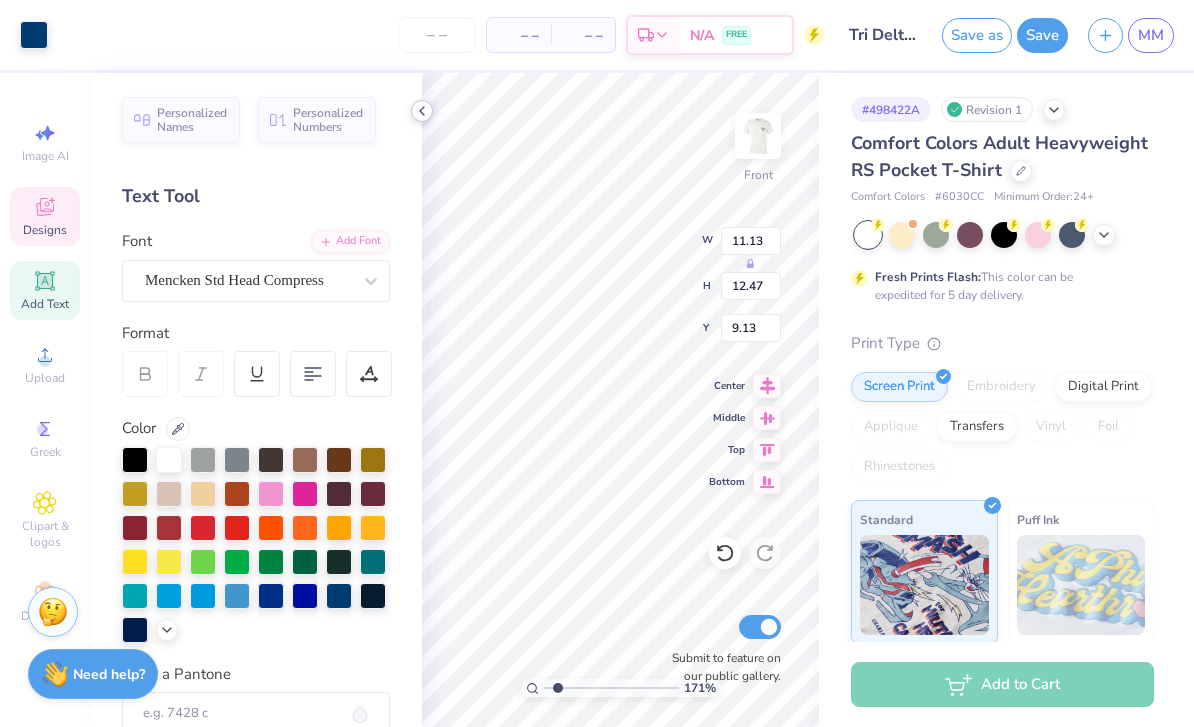 click 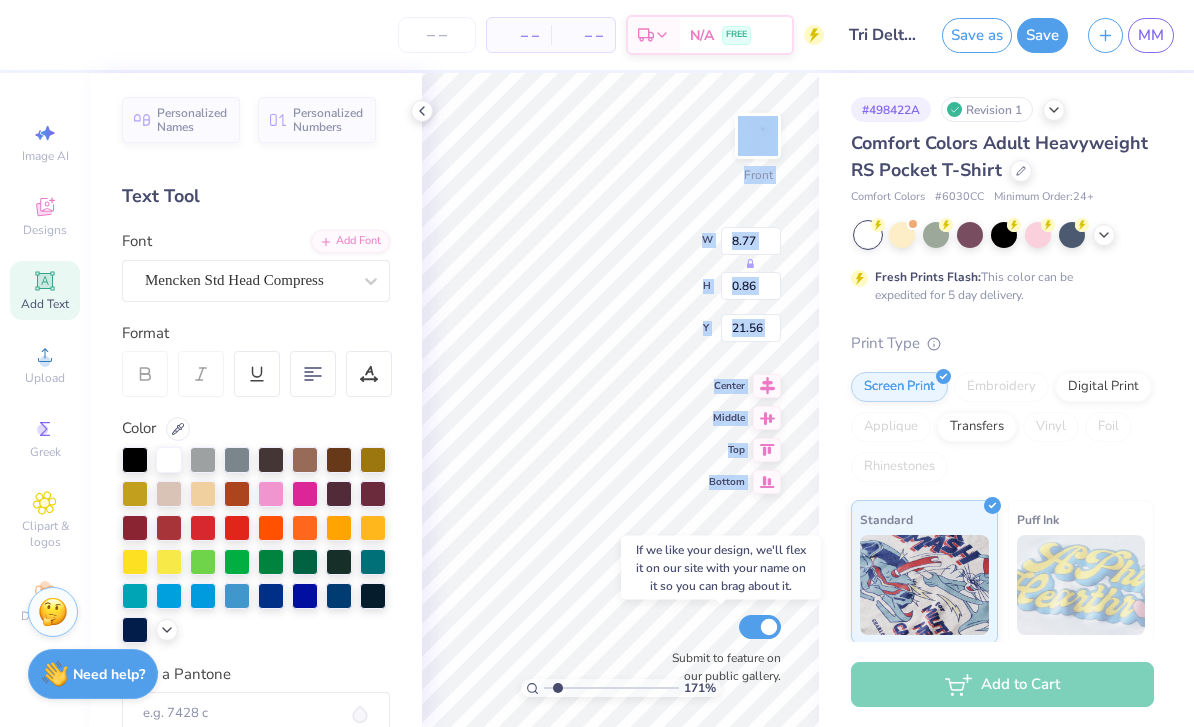 click on "171  % Front W 8.77 H 0.86 Y 21.56 Center Middle Top Bottom Submit to feature on our public gallery." at bounding box center (620, 400) 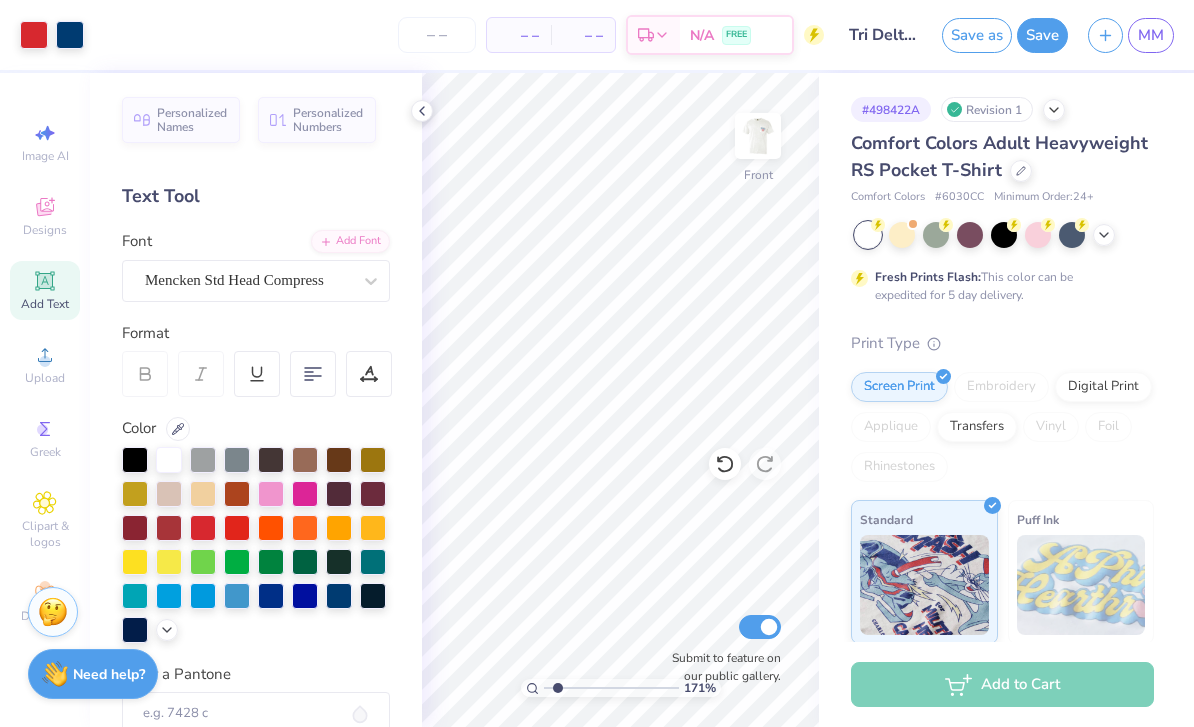 click on "Art colors – – Per Item – – Total Est.  Delivery N/A FREE Design Title Tri Delta Parents Weekend Save as Save MM Image AI Designs Add Text Upload Greek Clipart & logos Decorate Personalized Names Personalized Numbers Text Tool  Add Font Font Mencken Std Head Compress Format Color Enter a Pantone Styles Text Shape 171  % Front Submit to feature on our public gallery. # 498422A Revision 1 Comfort Colors Adult Heavyweight RS Pocket T-Shirt Comfort Colors # 6030CC Minimum Order:  24 +   Fresh Prints Flash:  This color can be expedited for 5 day delivery. Print Type Screen Print Embroidery Digital Print Applique Transfers Vinyl Foil Rhinestones Standard Puff Ink Neon Ink Metallic & Glitter Ink Glow in the Dark Ink Water based Ink Add to Cart Stuck?  Our Art team will finish your design for free. Need help?  Chat with us.
x" at bounding box center [597, 363] 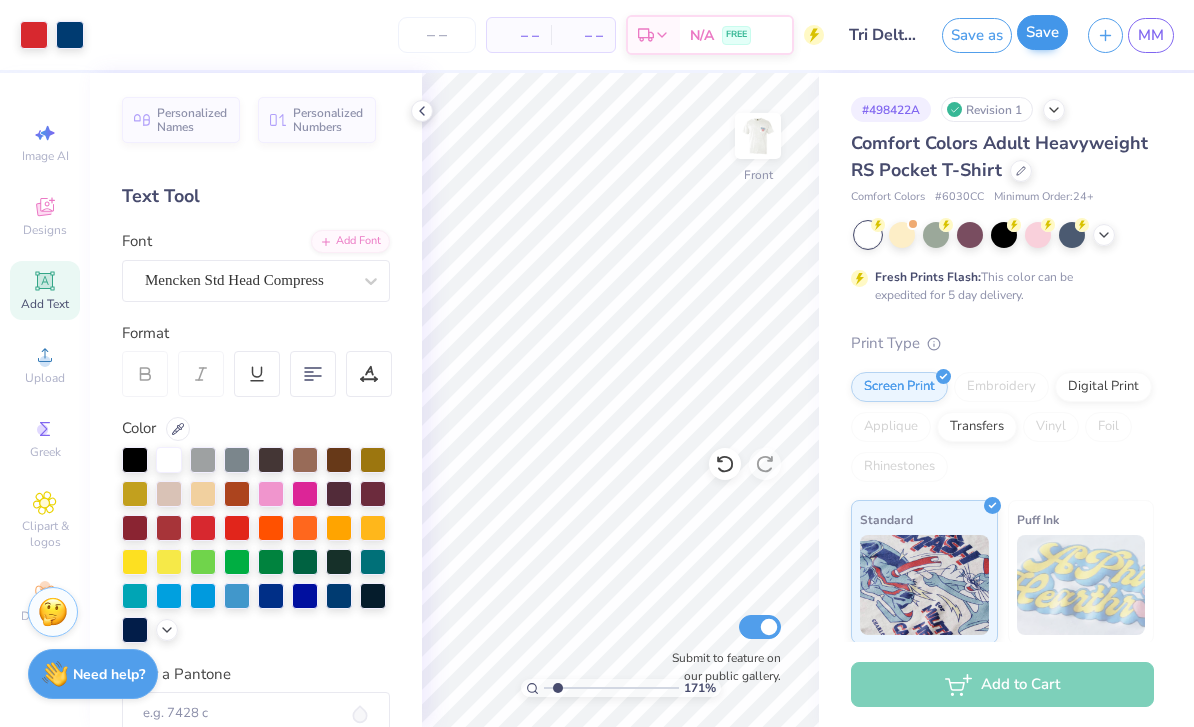 click on "Save" at bounding box center [1042, 32] 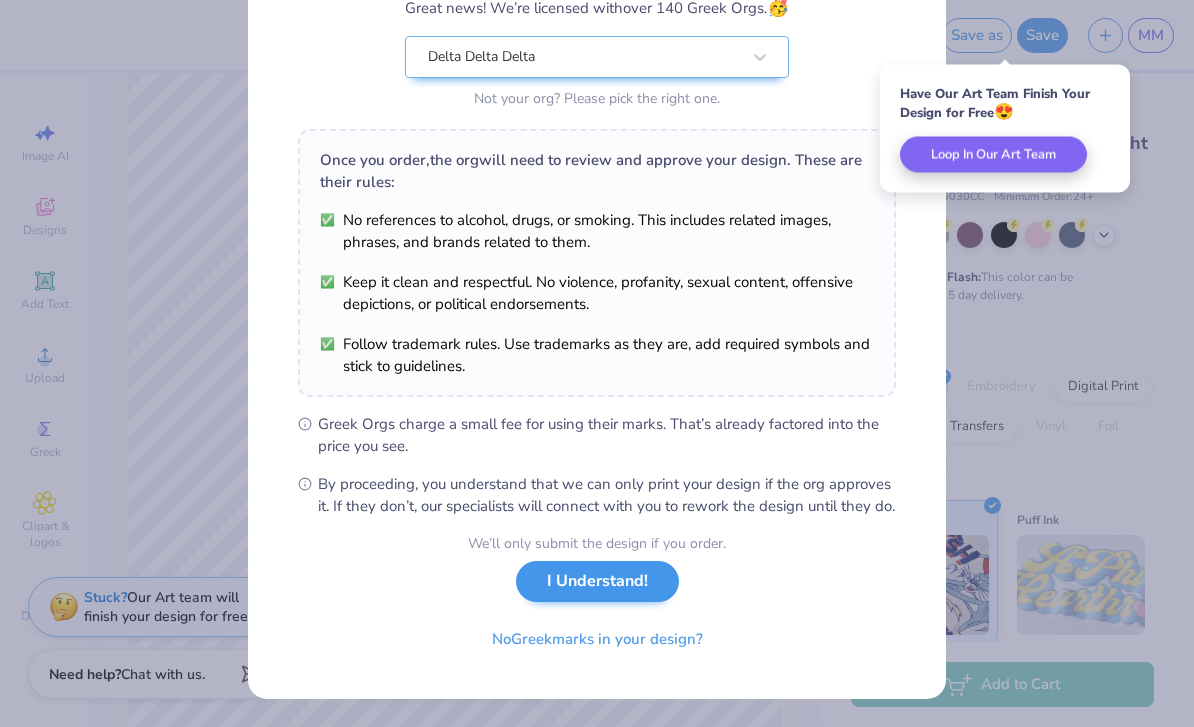 click on "I Understand!" at bounding box center [597, 581] 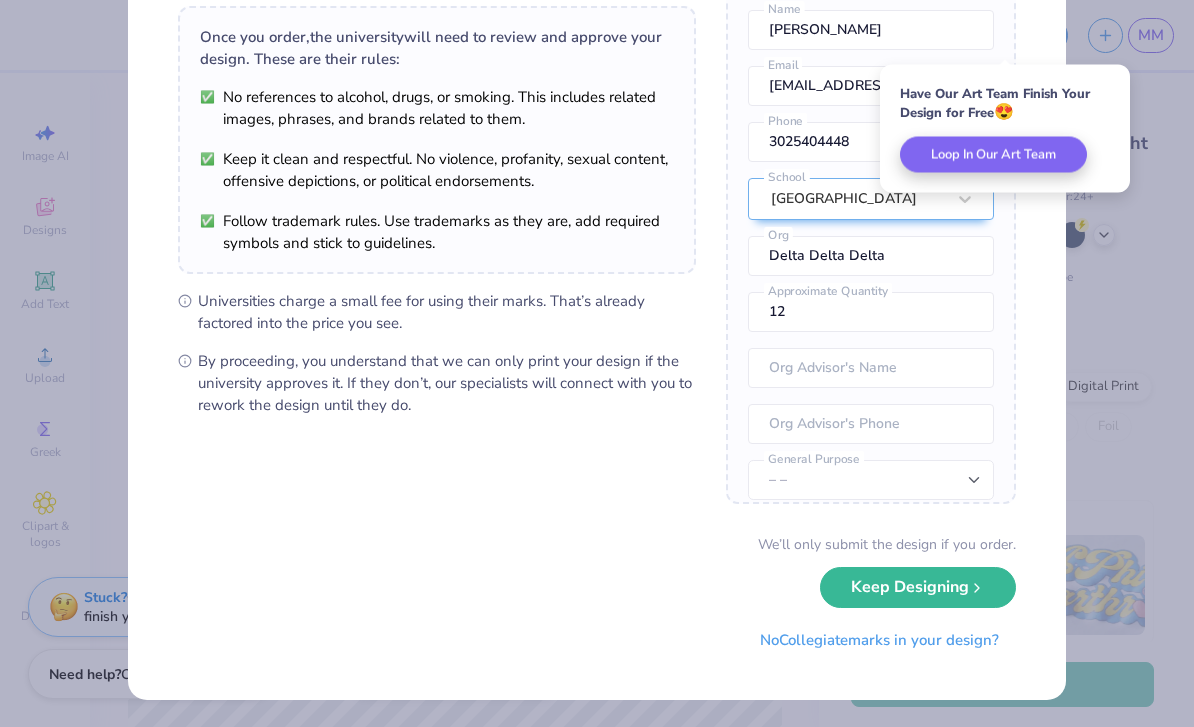 scroll, scrollTop: 0, scrollLeft: 0, axis: both 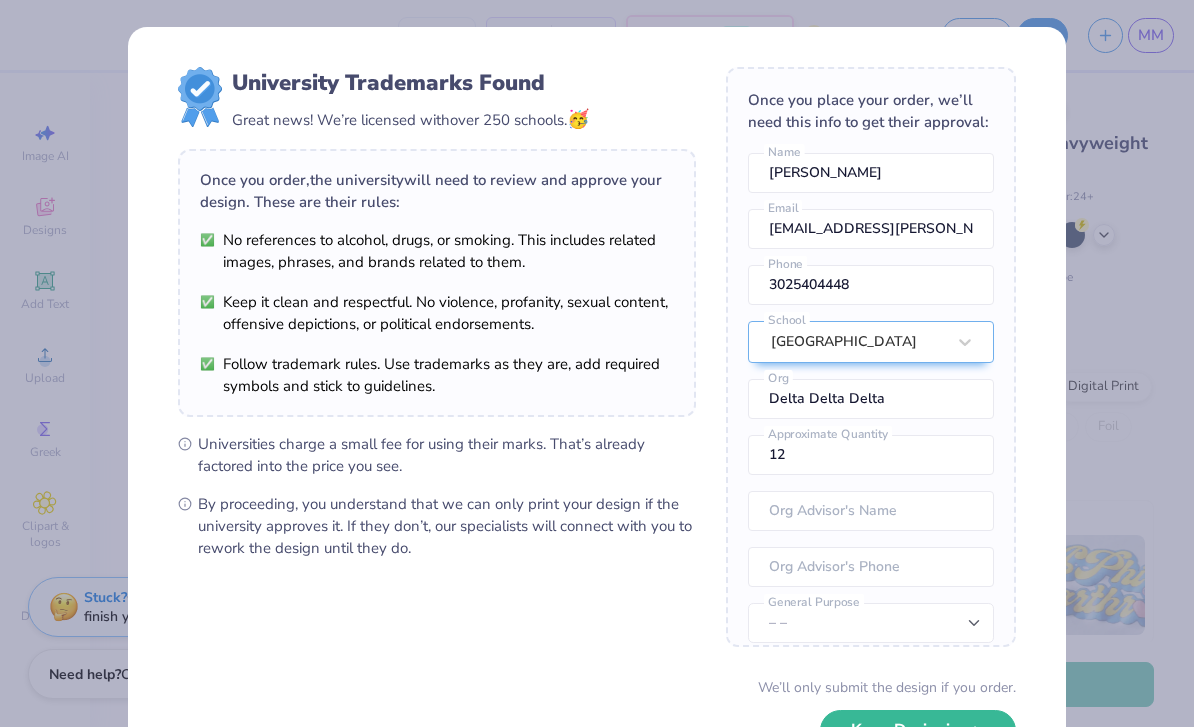 click on "University Trademarks Found Great news! We’re licensed with  over 250 schools. 🥳 Once you order,  the university  will need to review and approve your design. These are their rules: No references to alcohol, drugs, or smoking. This includes related images, phrases, and brands related to them. Keep it clean and respectful. No violence, profanity, sexual content, offensive depictions, or political endorsements. Follow trademark rules. Use trademarks as they are, add required symbols and stick to guidelines. Universities charge a small fee for using their marks. That’s already factored into the price you see. By proceeding, you understand that we can only print your design if the university approves it. If they don’t, our specialists will connect with you to rework the design until they do. Once you place your order, we’ll need this info to get their approval: Meg Macauley Name meg.macauley@richmond.edu Email 3025404448 Phone University of Richmond School Delta Delta Delta Org 12 Approximate Quantity" at bounding box center [597, 363] 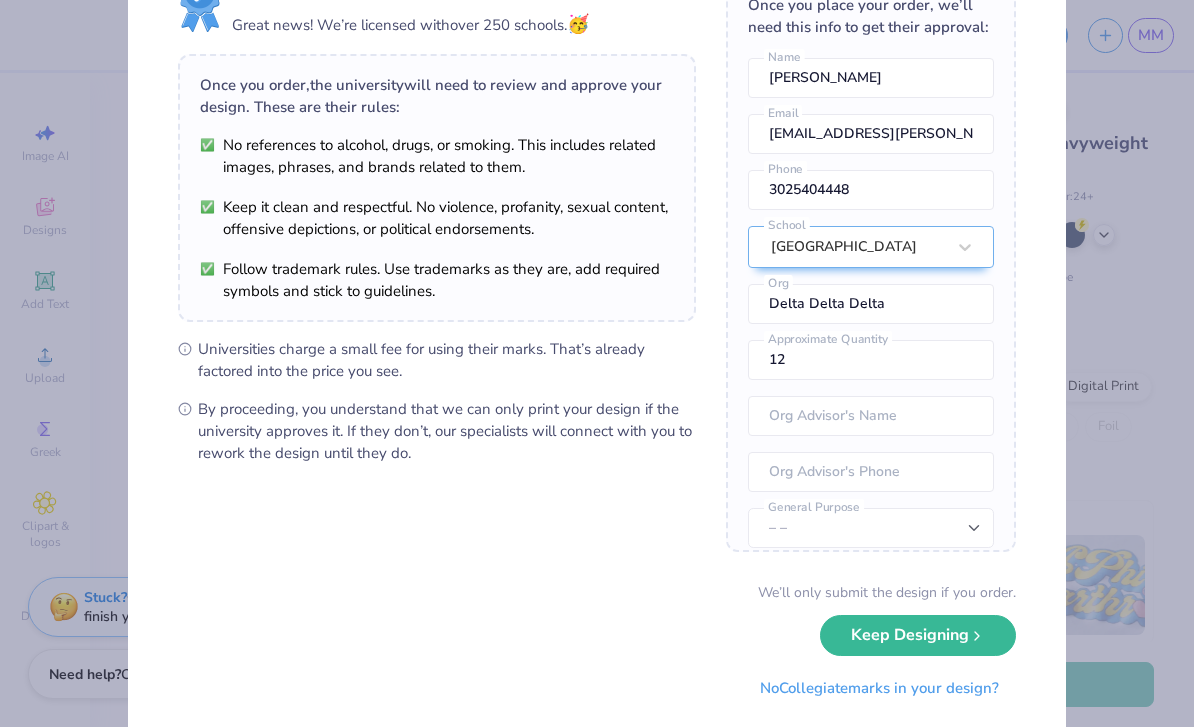 scroll, scrollTop: 98, scrollLeft: 0, axis: vertical 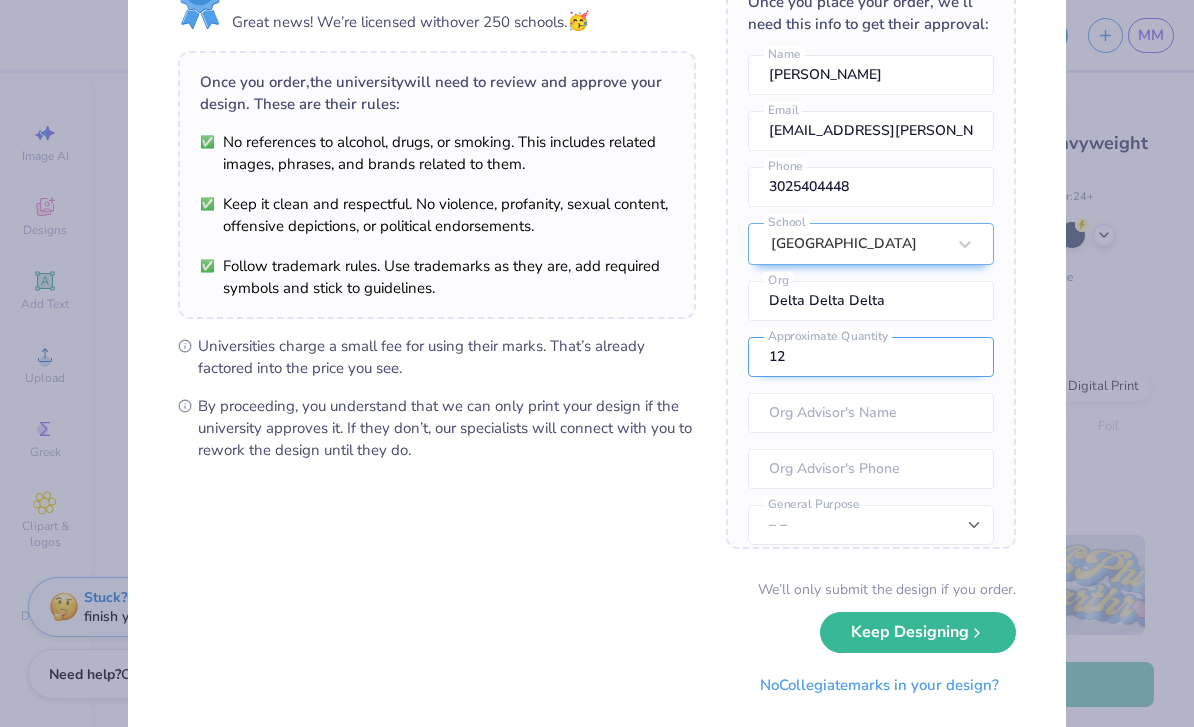 click on "12" at bounding box center (871, 357) 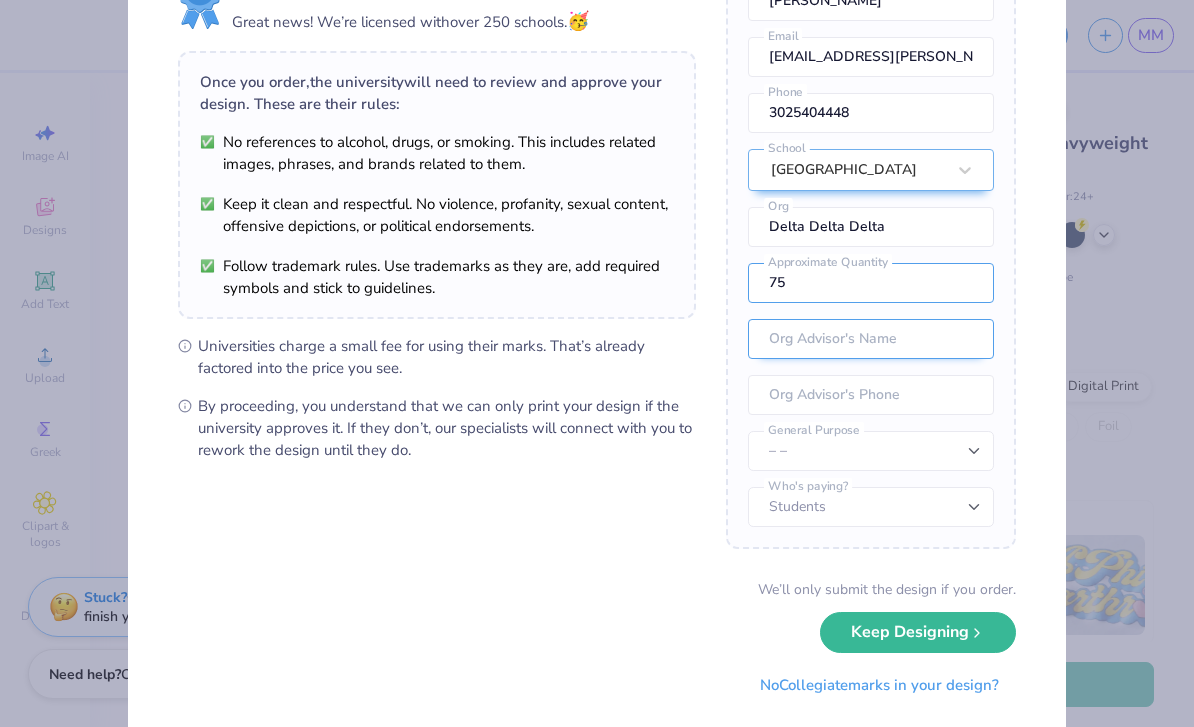 scroll, scrollTop: 74, scrollLeft: 0, axis: vertical 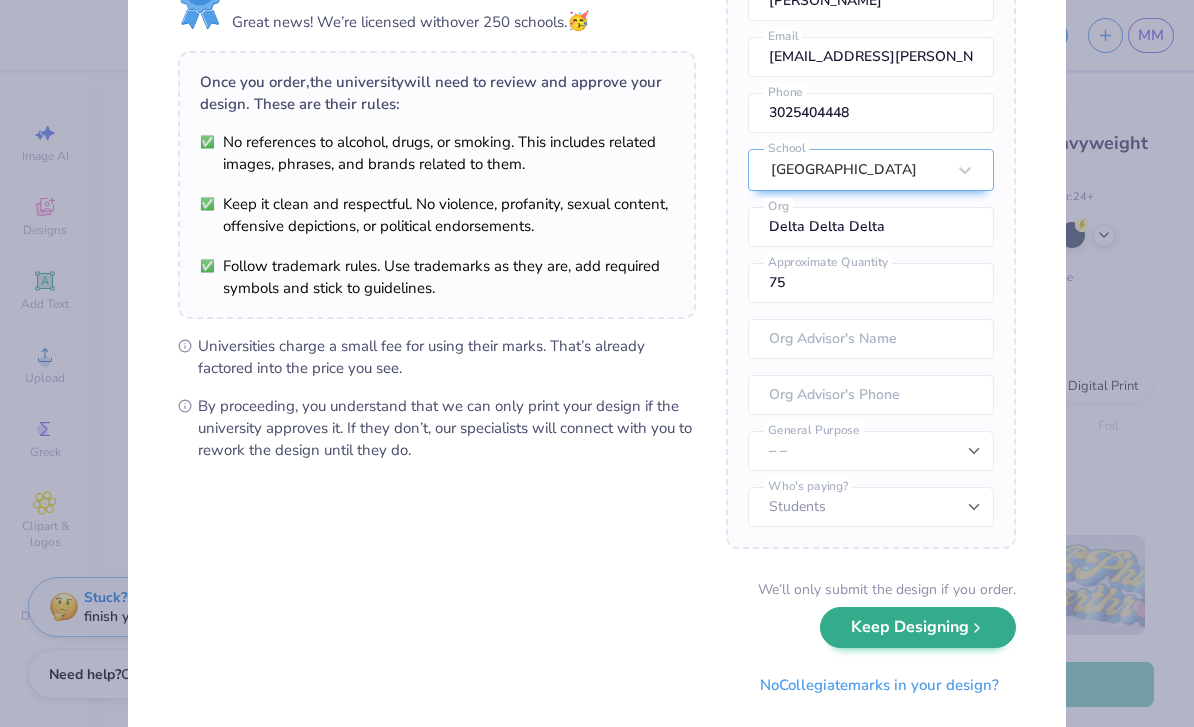 click on "Keep Designing" at bounding box center [918, 627] 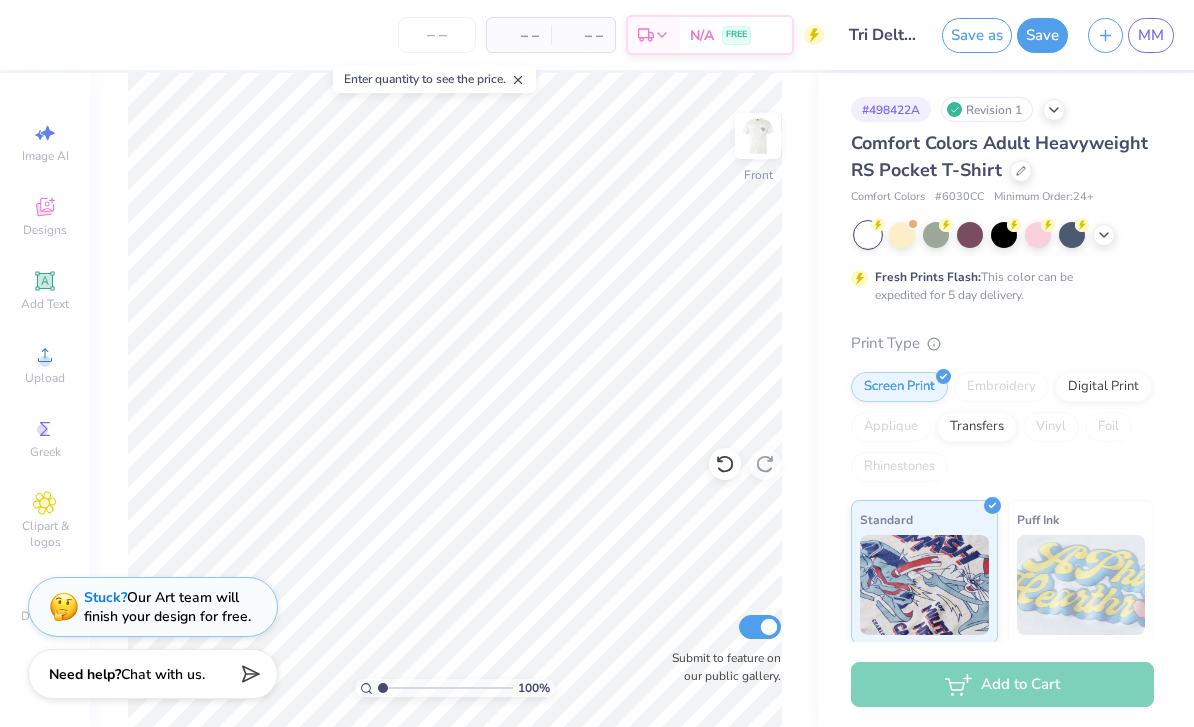 scroll, scrollTop: 0, scrollLeft: 0, axis: both 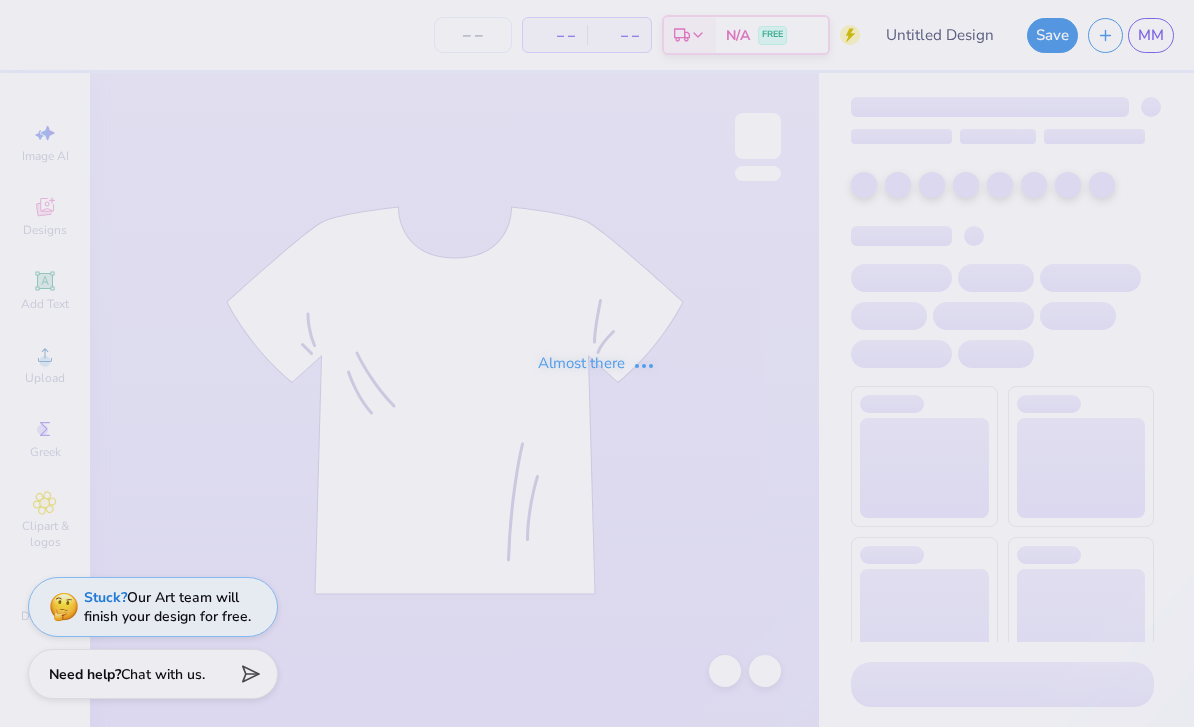 type on "Tri Delta Parents Weekend" 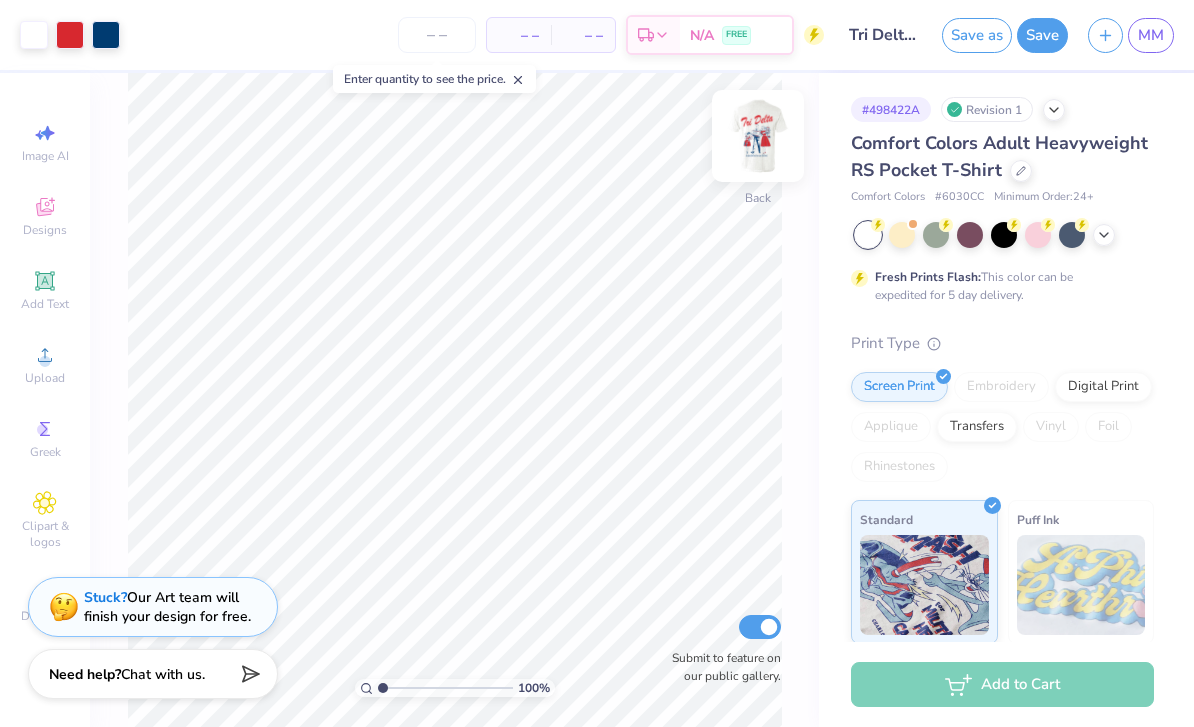 click at bounding box center [758, 136] 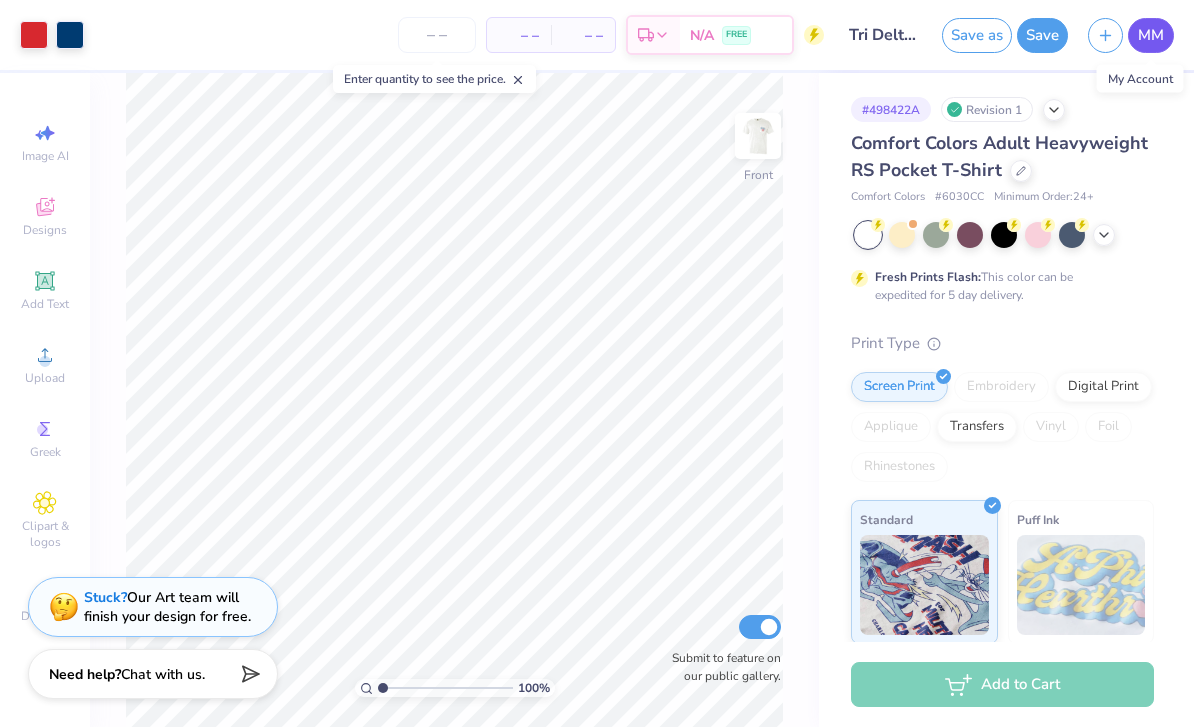click on "MM" at bounding box center [1151, 35] 